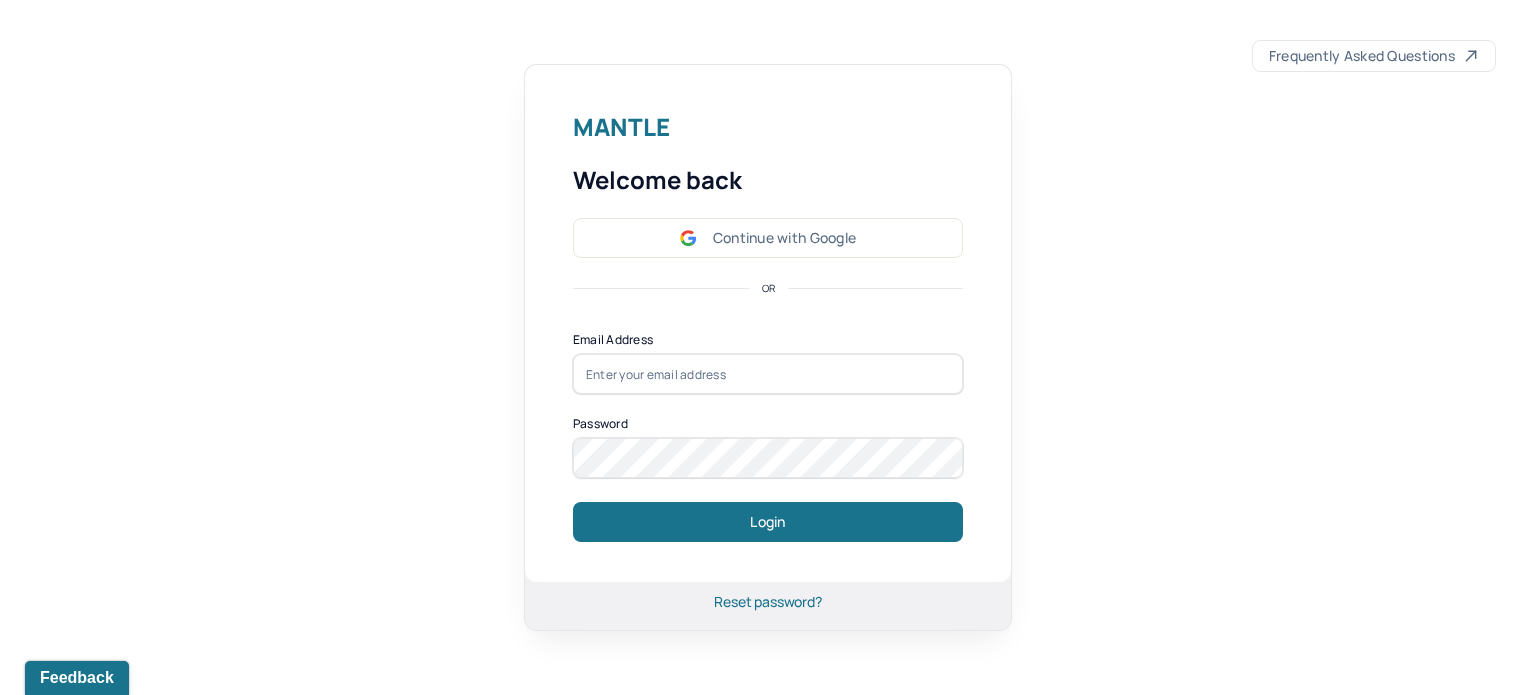 scroll, scrollTop: 0, scrollLeft: 0, axis: both 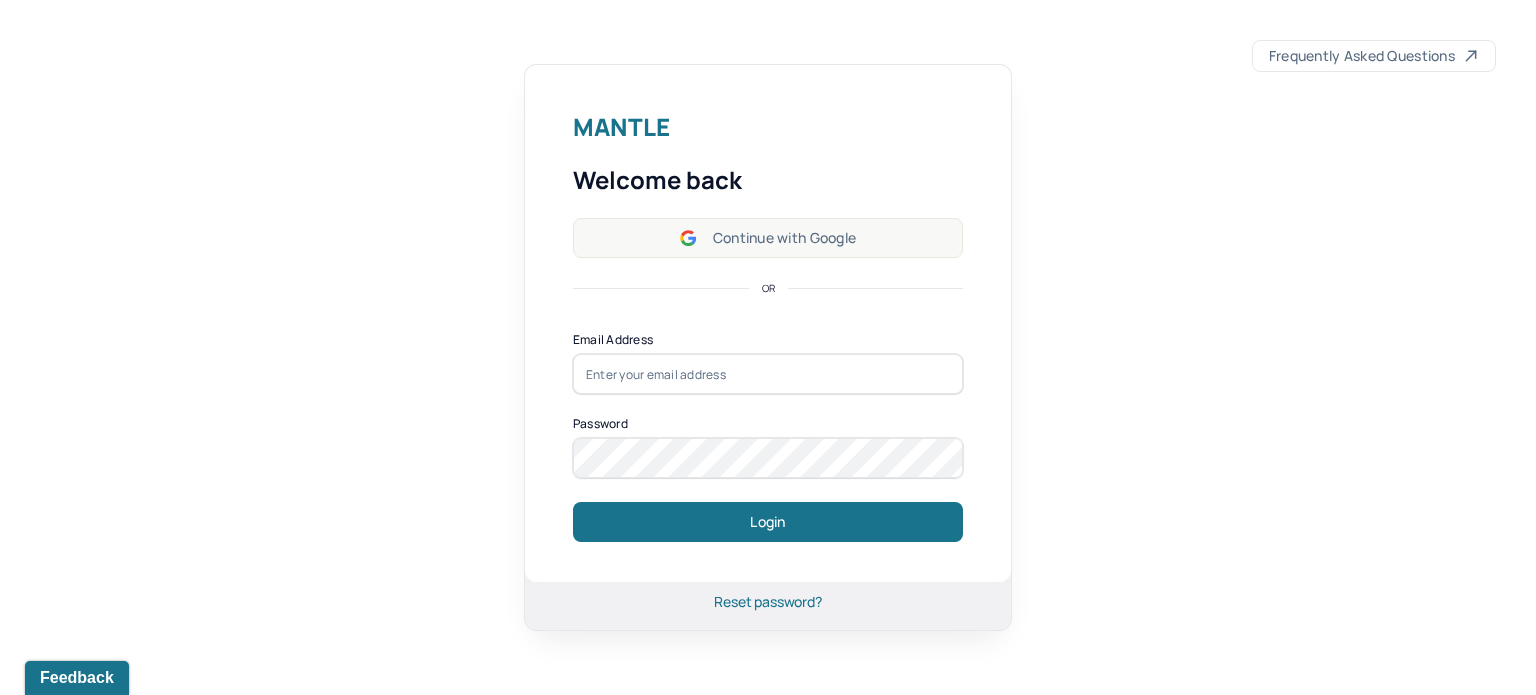click on "Continue with Google" at bounding box center (768, 238) 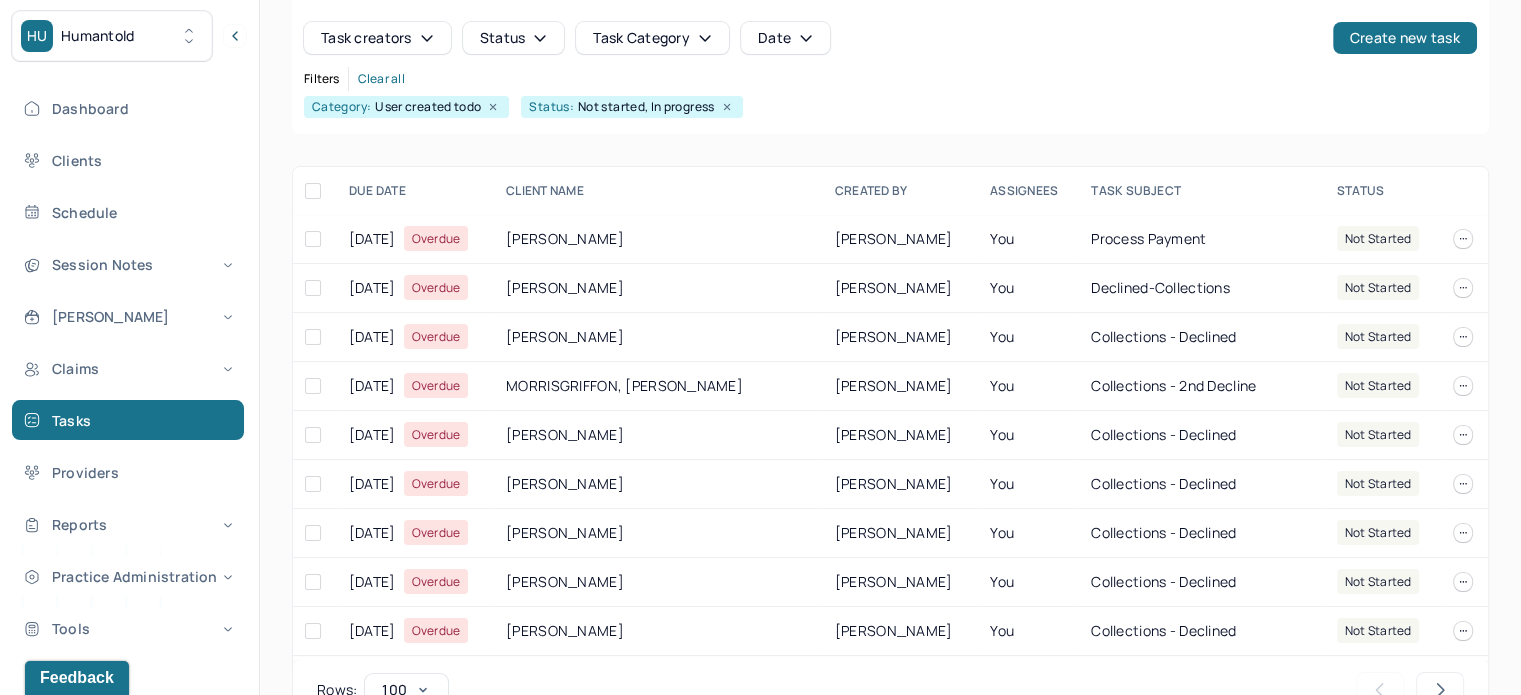 scroll, scrollTop: 249, scrollLeft: 0, axis: vertical 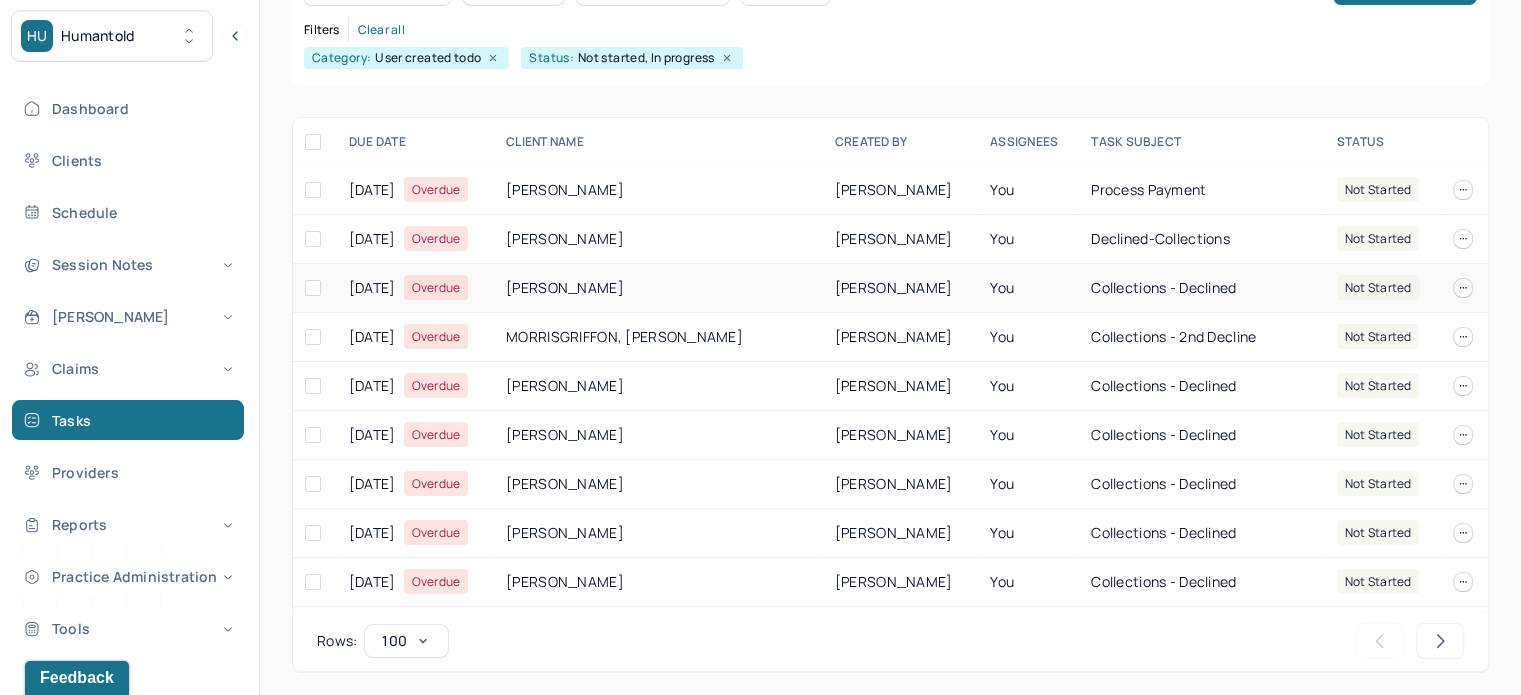 click on "[PERSON_NAME]" at bounding box center (658, 288) 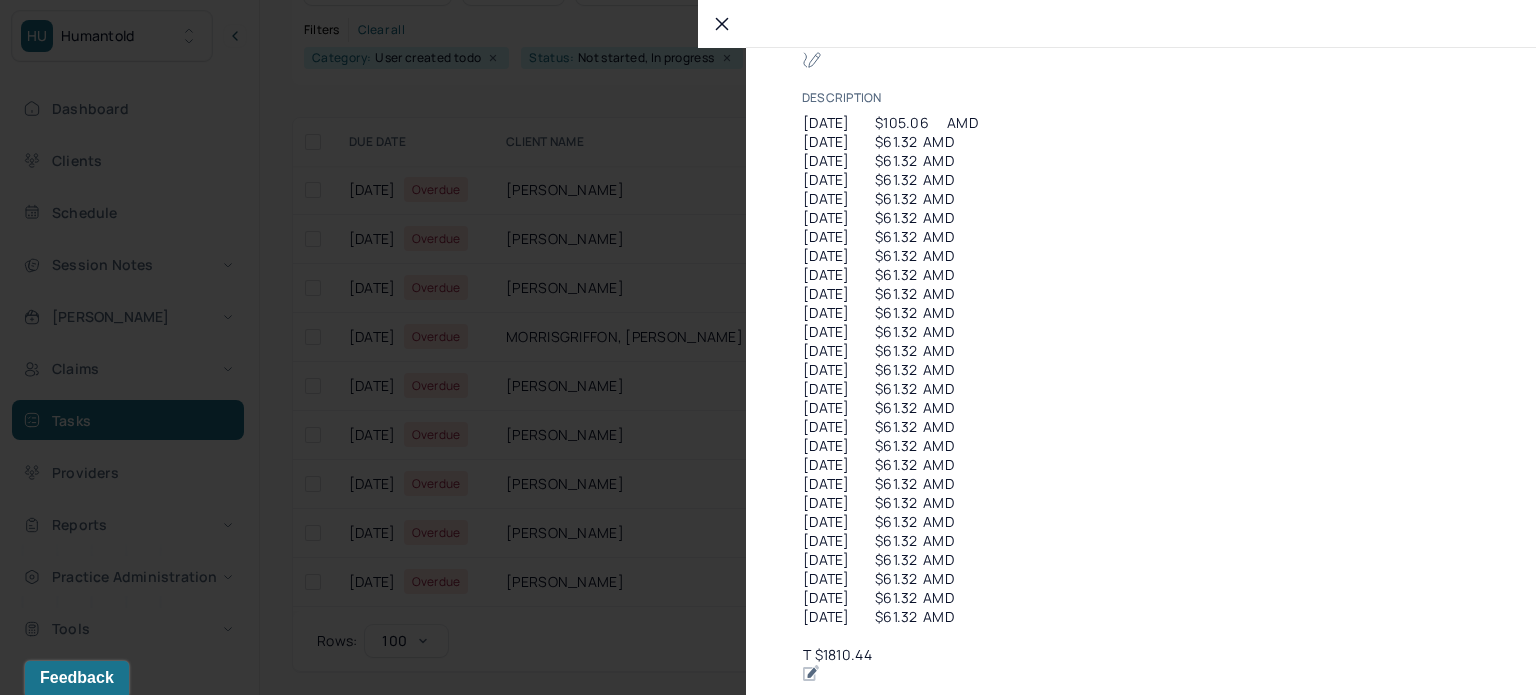 scroll, scrollTop: 300, scrollLeft: 0, axis: vertical 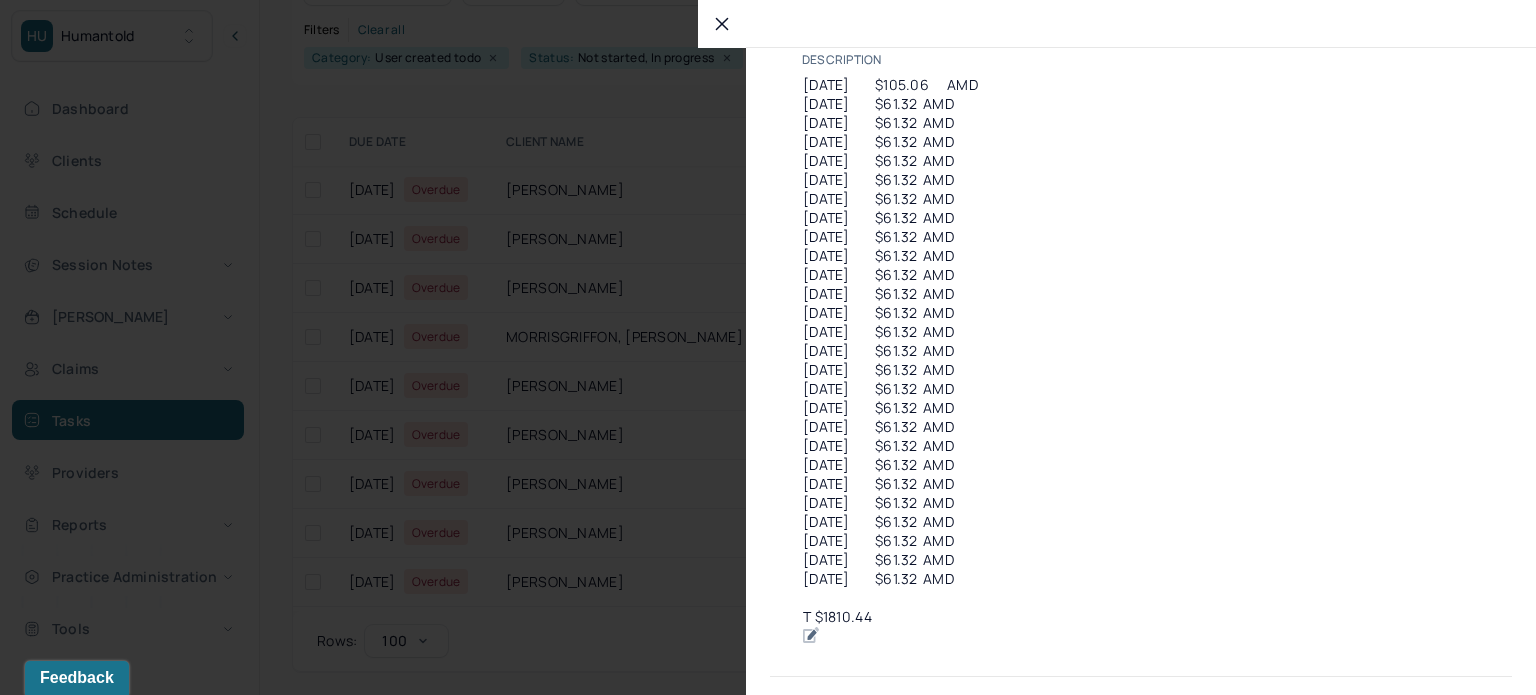 click on "[PERSON_NAME]" at bounding box center (1390, -22) 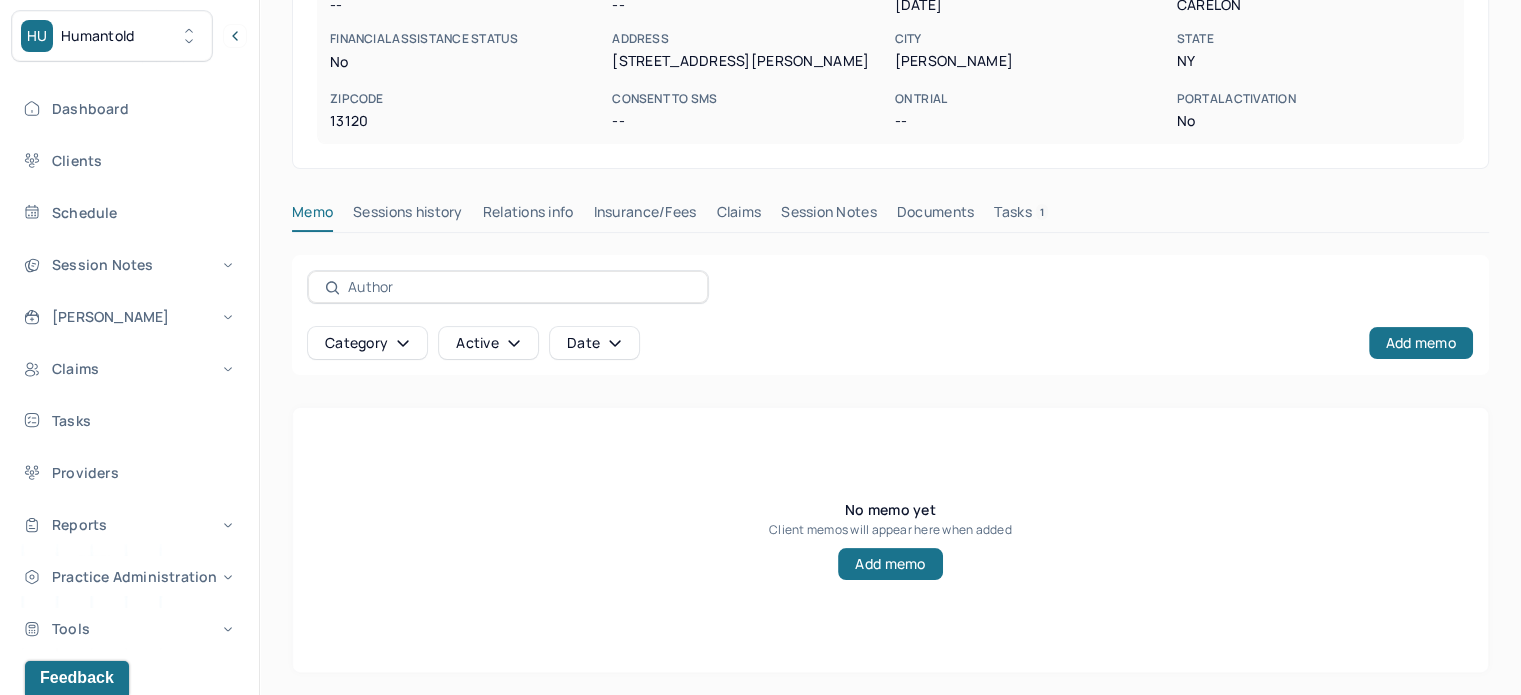 scroll, scrollTop: 0, scrollLeft: 0, axis: both 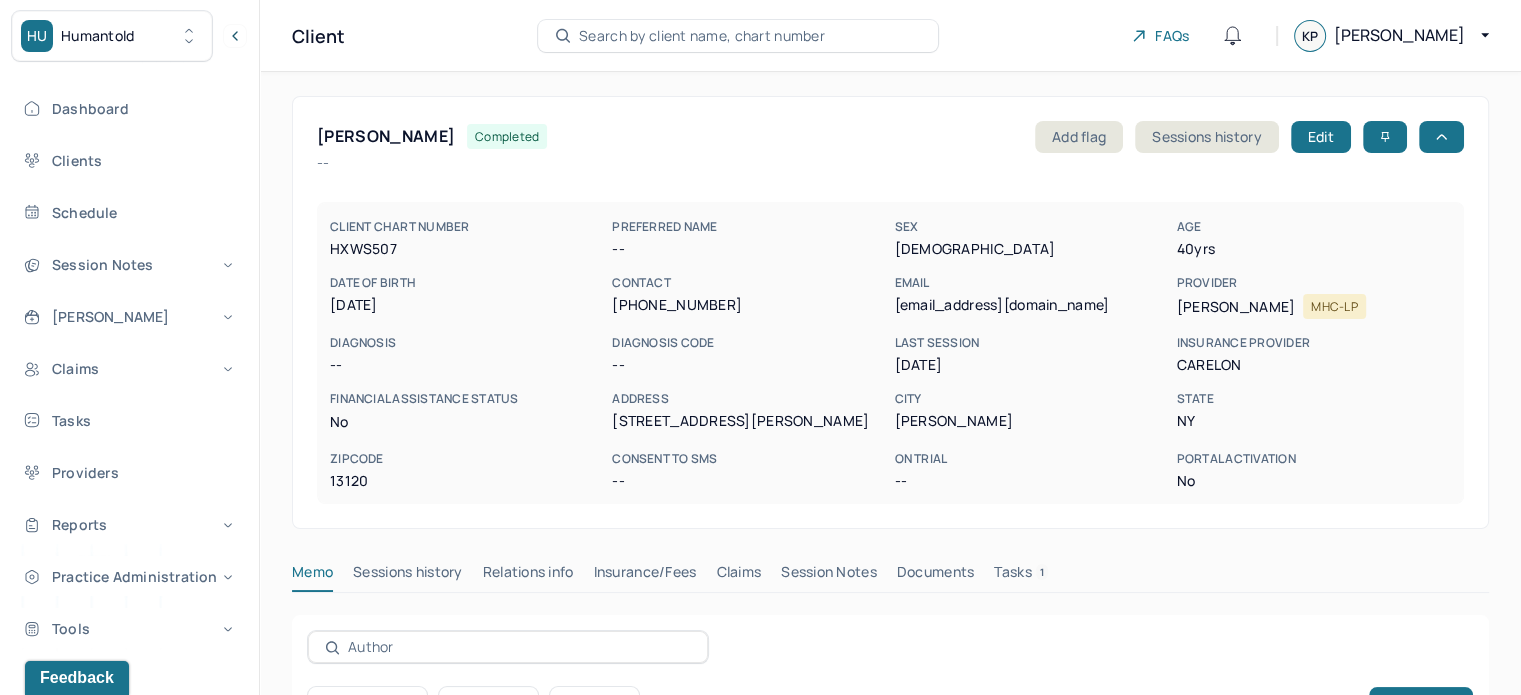 click on "Tasks 1" at bounding box center [1021, 576] 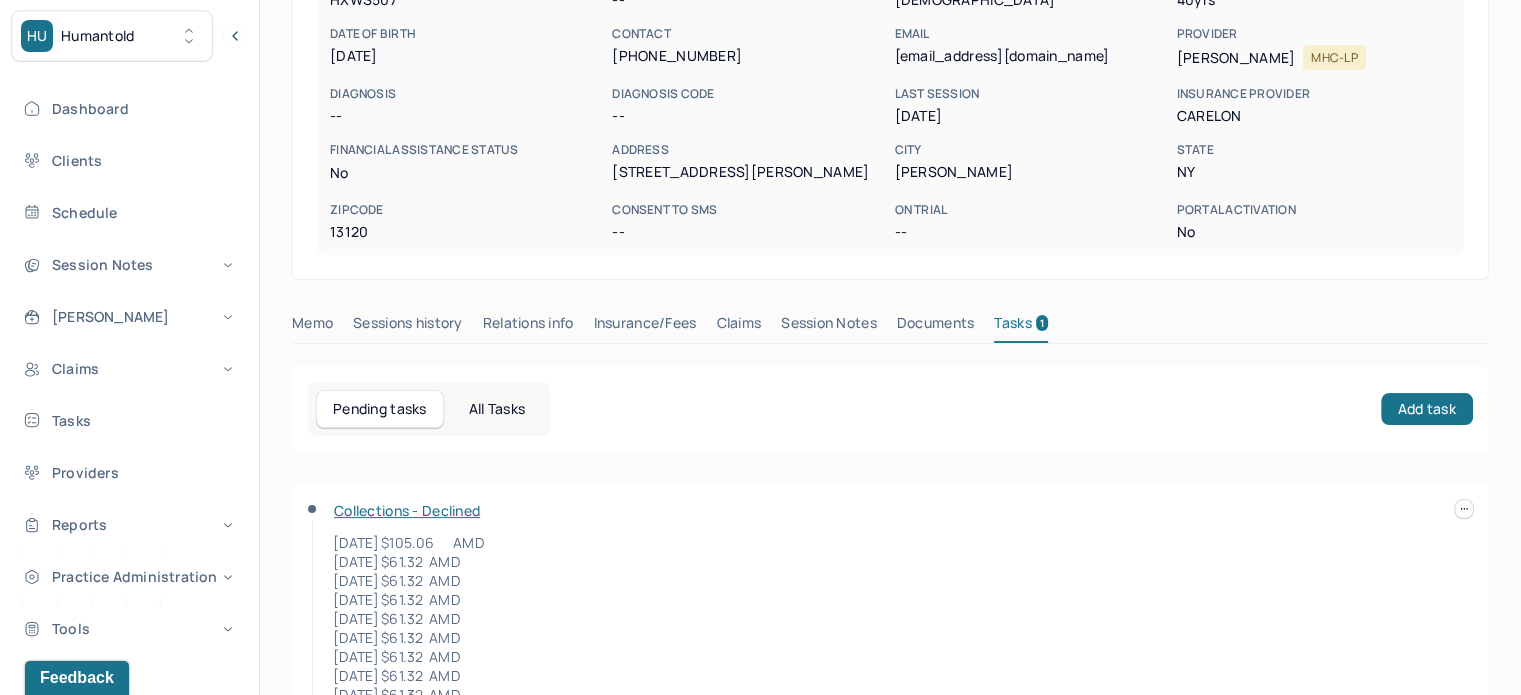 scroll, scrollTop: 0, scrollLeft: 0, axis: both 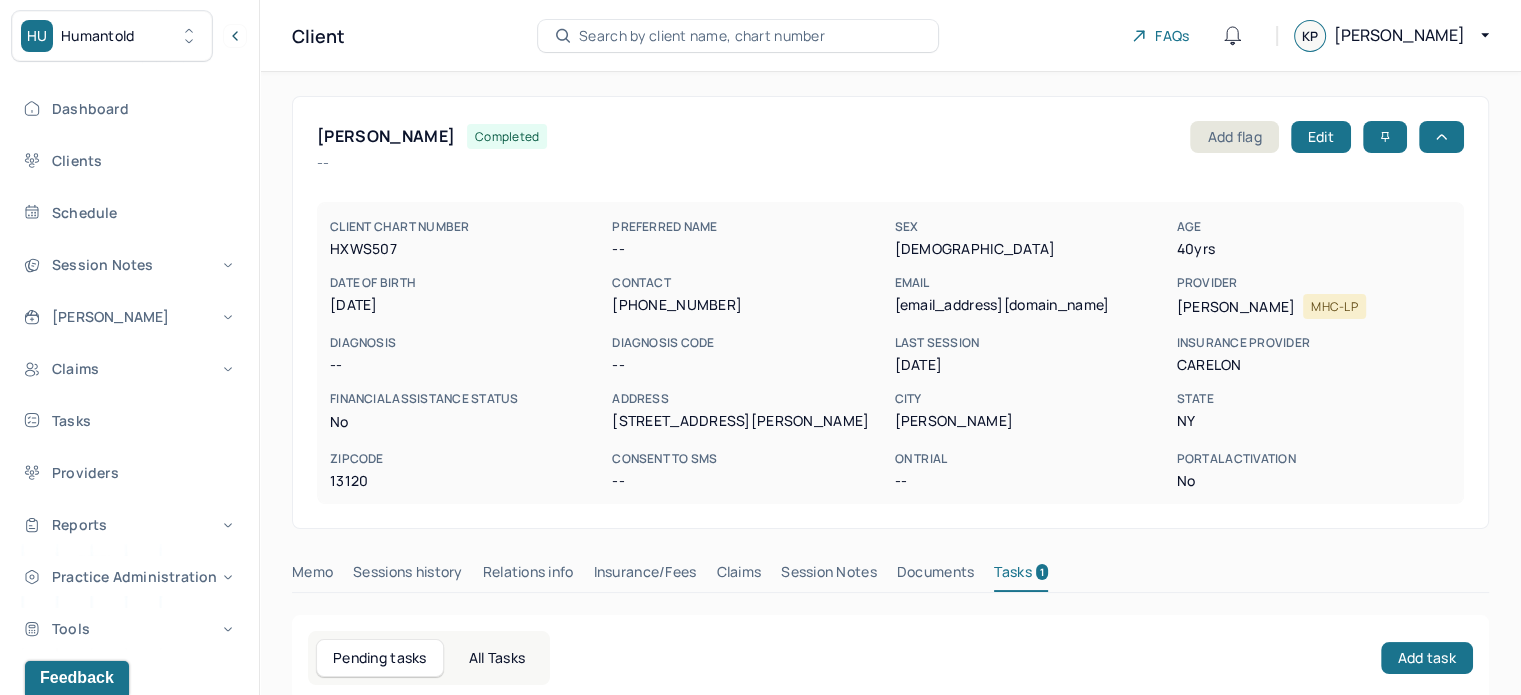 click on "stinacplus2@gmail.com" at bounding box center (1031, 305) 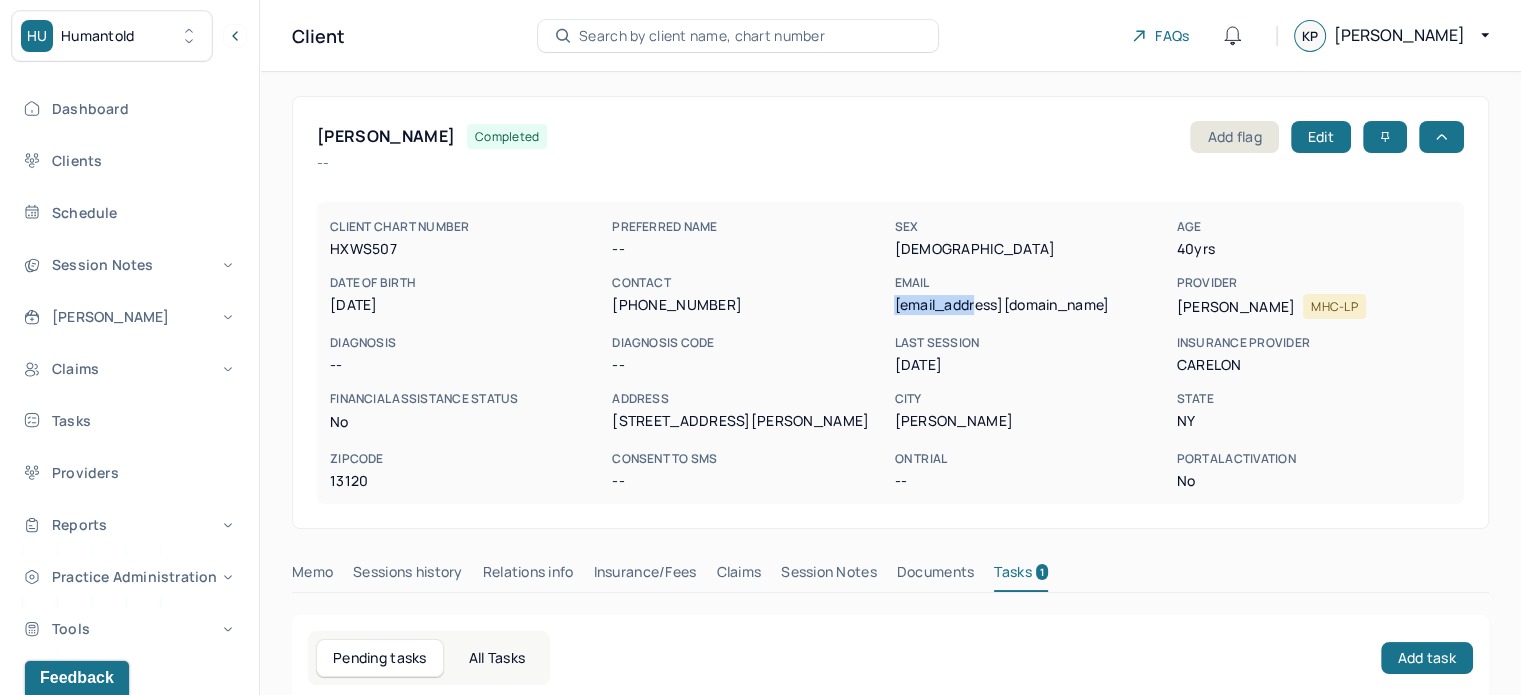 click on "stinacplus2@gmail.com" at bounding box center [1031, 305] 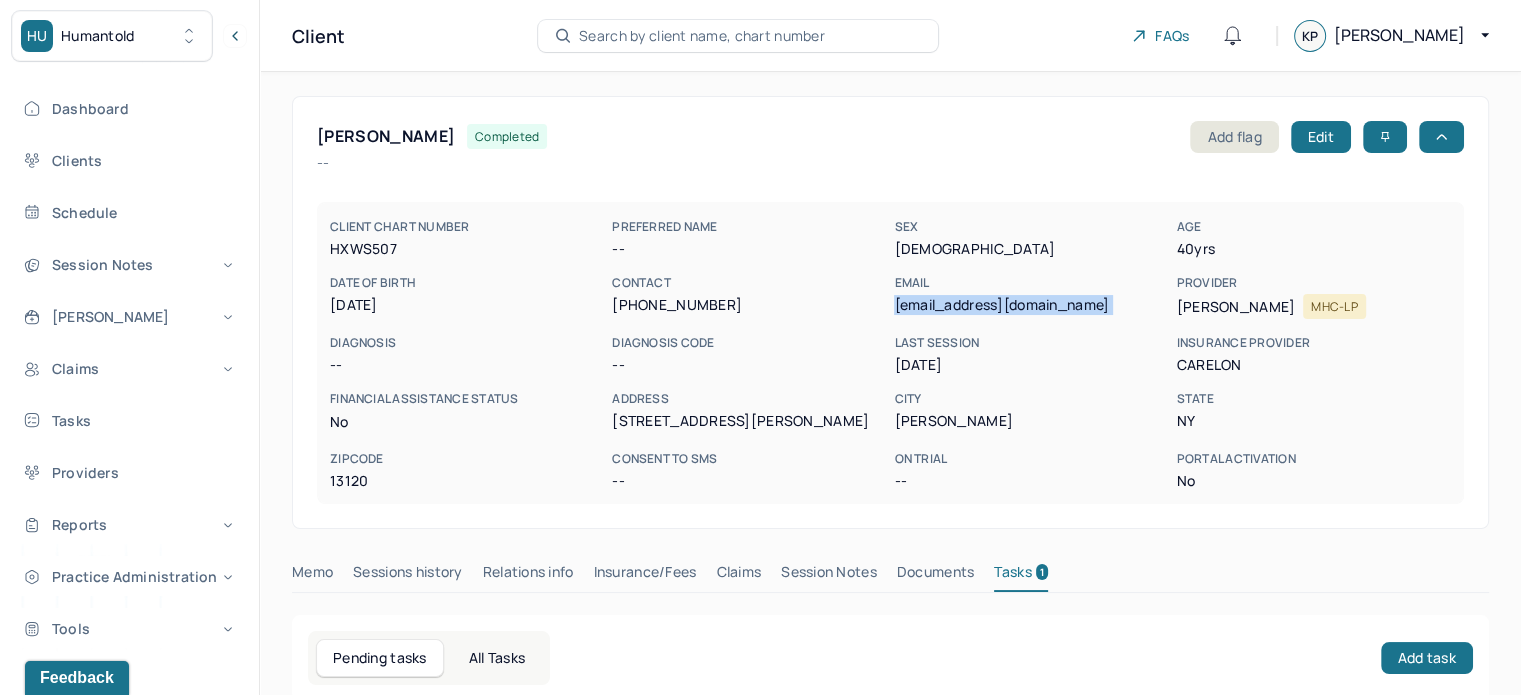 click on "stinacplus2@gmail.com" at bounding box center (1031, 305) 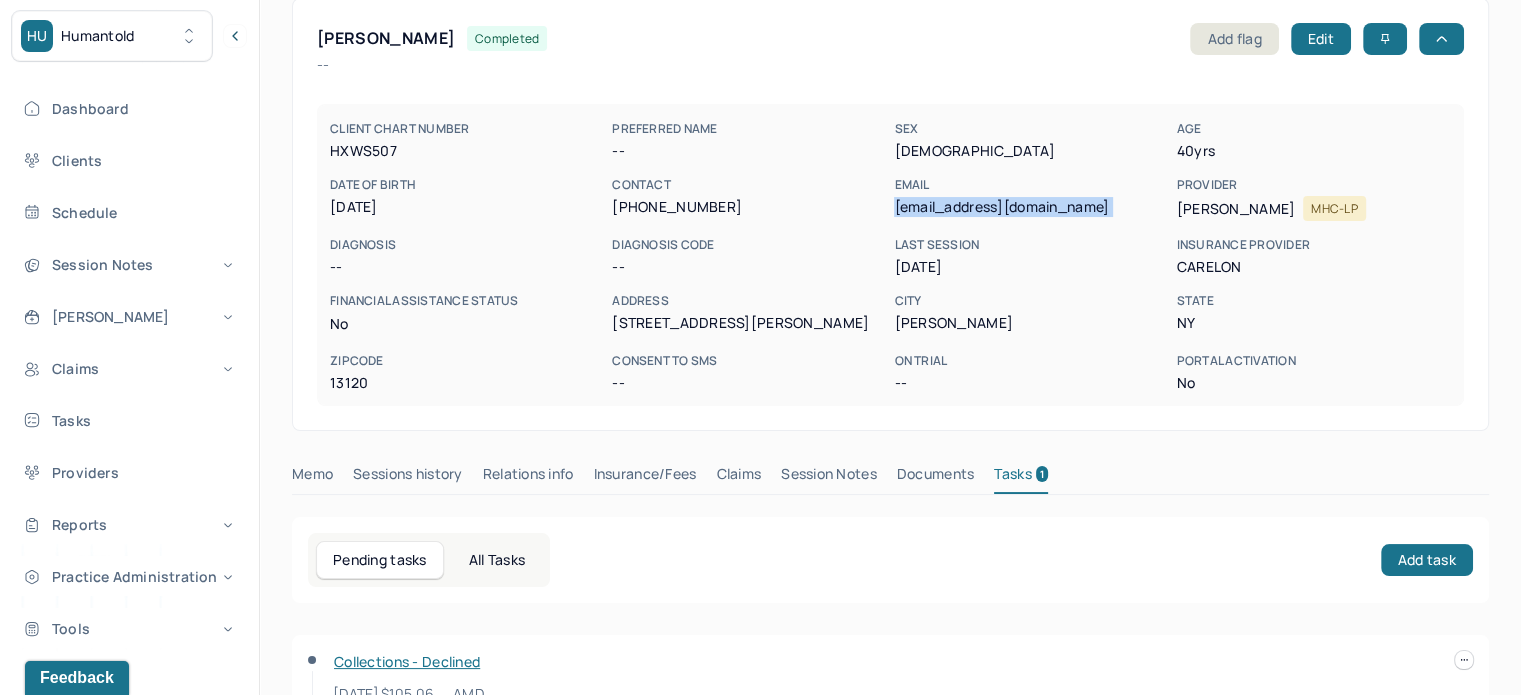 scroll, scrollTop: 0, scrollLeft: 0, axis: both 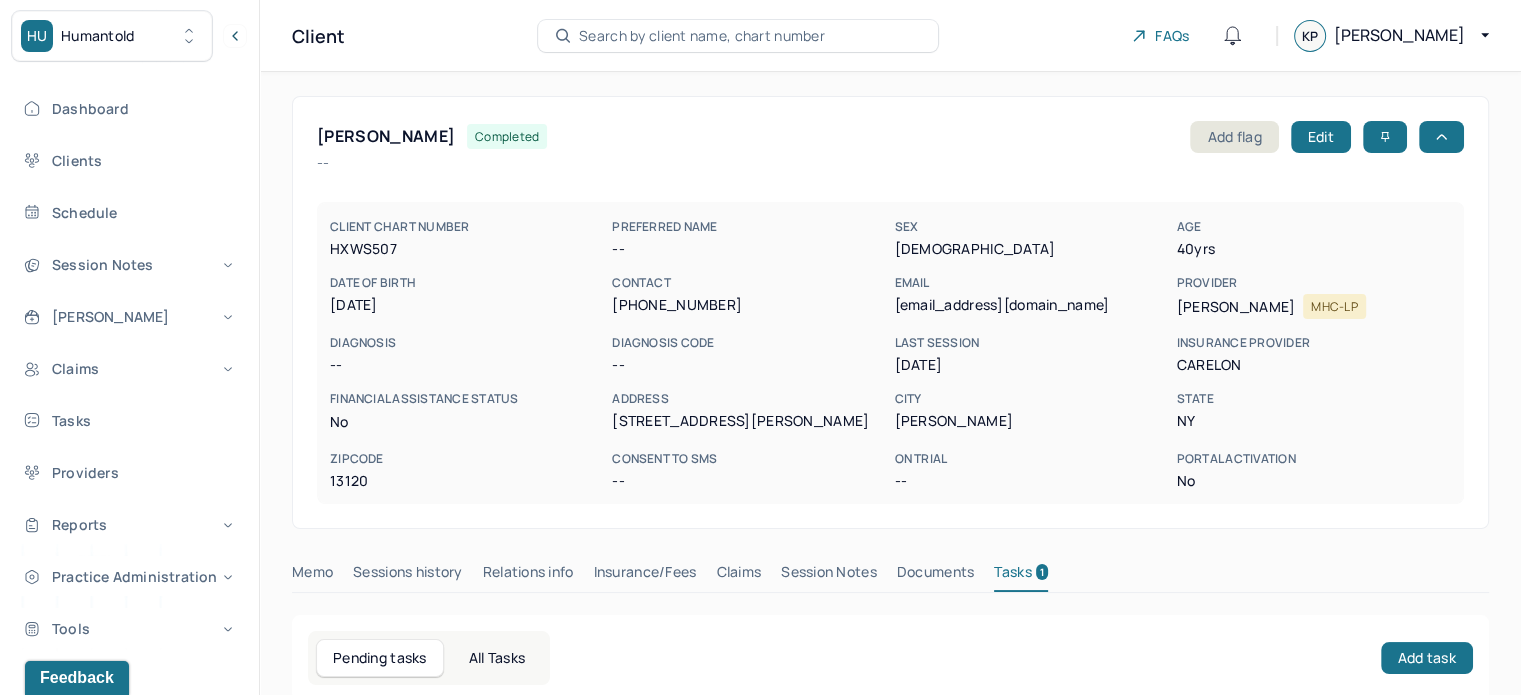 click on "HUGHES, CHRISTINA completed   Add flag     Edit               -- CLIENT CHART NUMBER HXWS507 PREFERRED NAME -- SEX female AGE 40  yrs DATE OF BIRTH 06/23/1985  CONTACT (315) 800-9734 EMAIL stinacplus2@gmail.com PROVIDER SINHA, KIRTI MHC-LP DIAGNOSIS -- DIAGNOSIS CODE -- LAST SESSION 04/22/2025 insurance provider CARELON FINANCIAL ASSISTANCE STATUS no Address 110 West Conklin Ave, City Medrow State NY Zipcode 13120 Consent to Sms -- On Trial -- Portal Activation No" at bounding box center [890, 312] 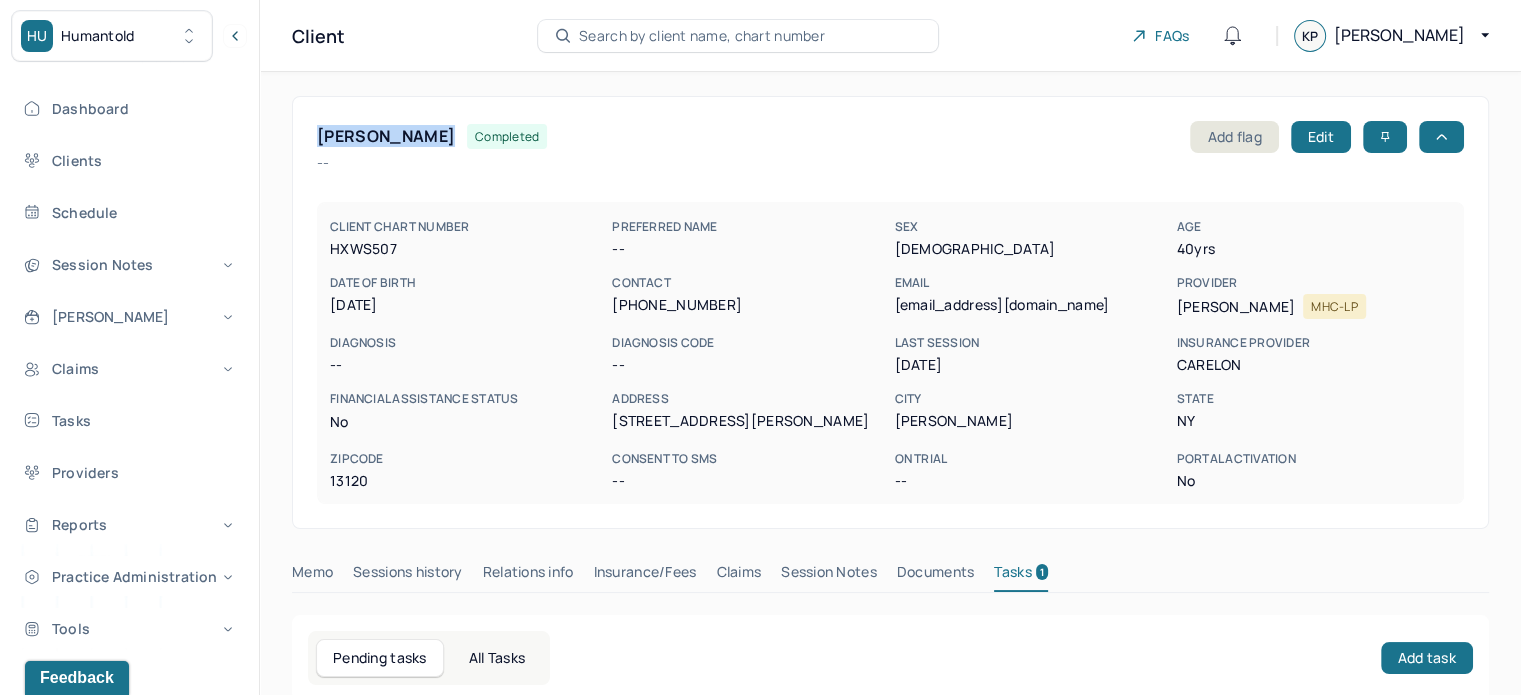 click on "HUGHES, CHRISTINA completed" at bounding box center (432, 137) 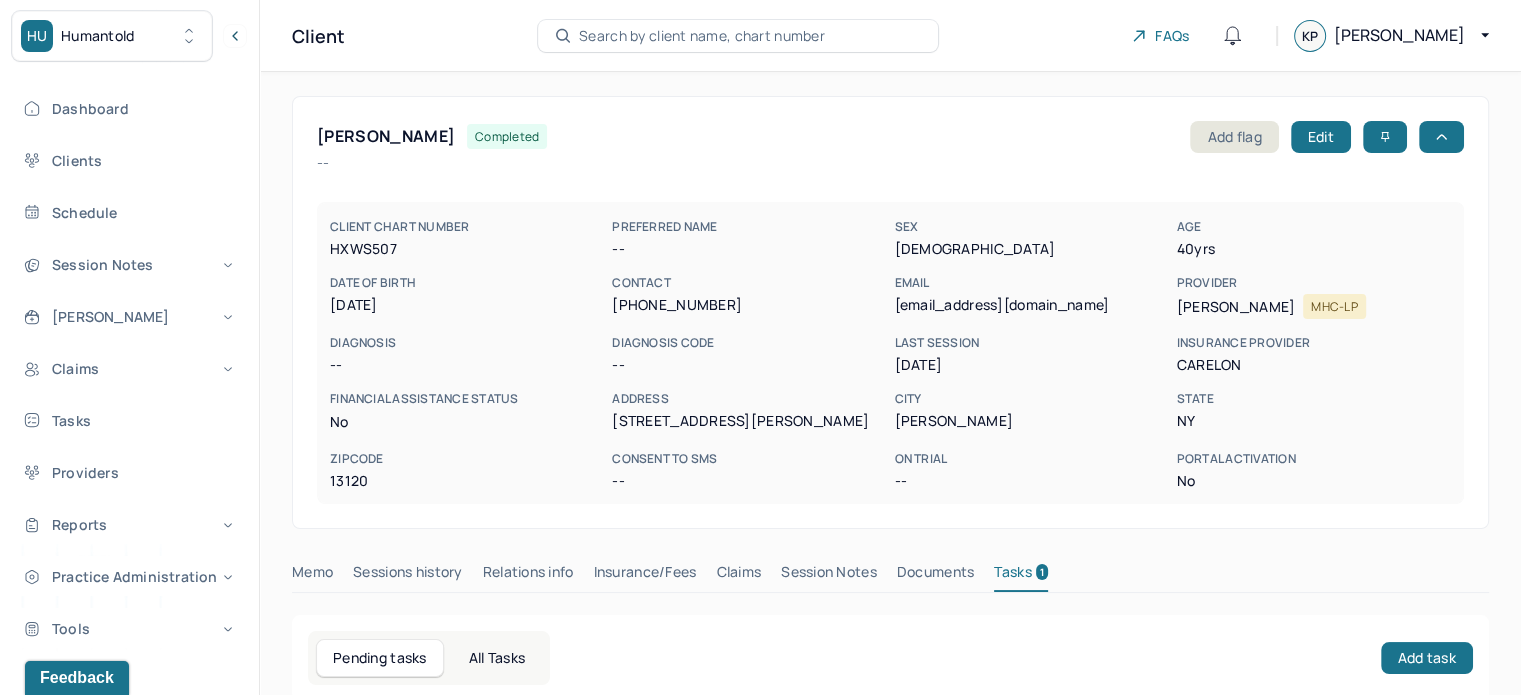 click on "stinacplus2@gmail.com" at bounding box center (1031, 305) 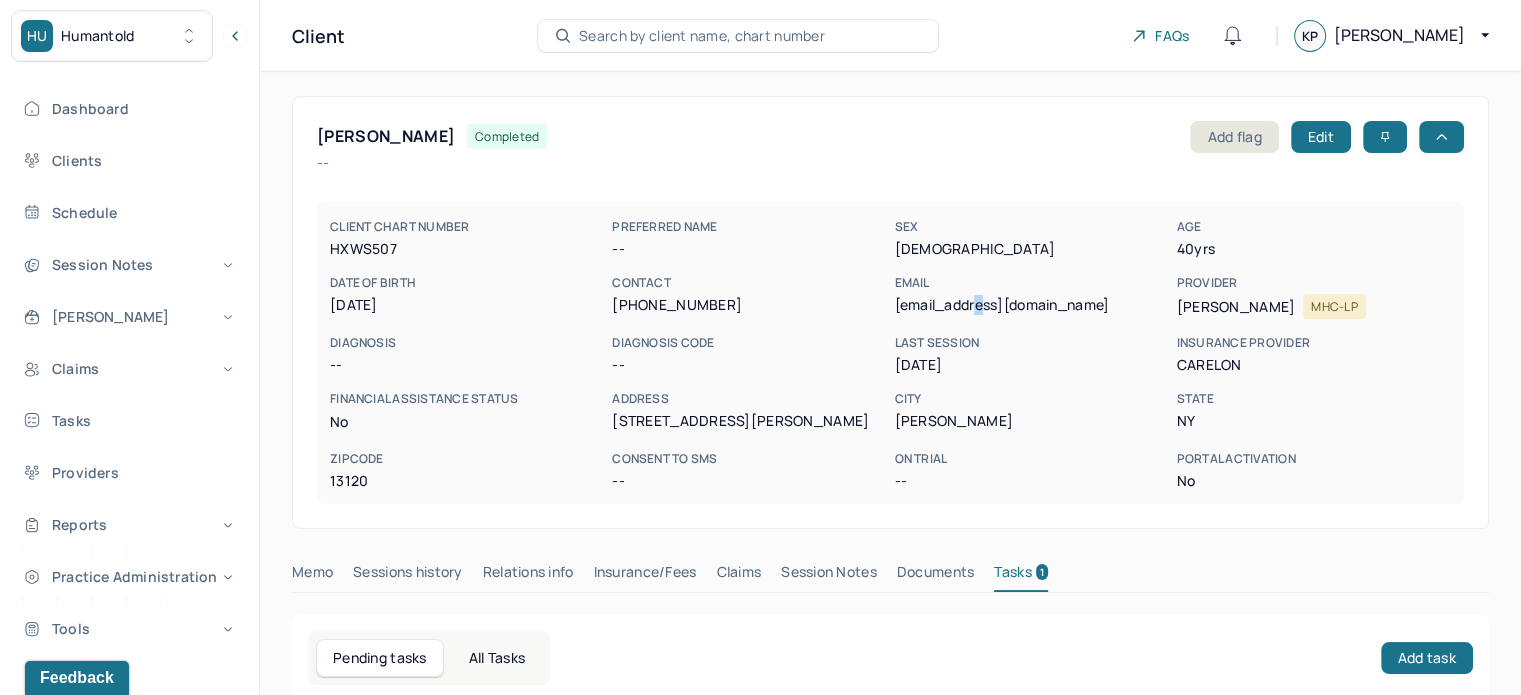 click on "stinacplus2@gmail.com" at bounding box center (1031, 305) 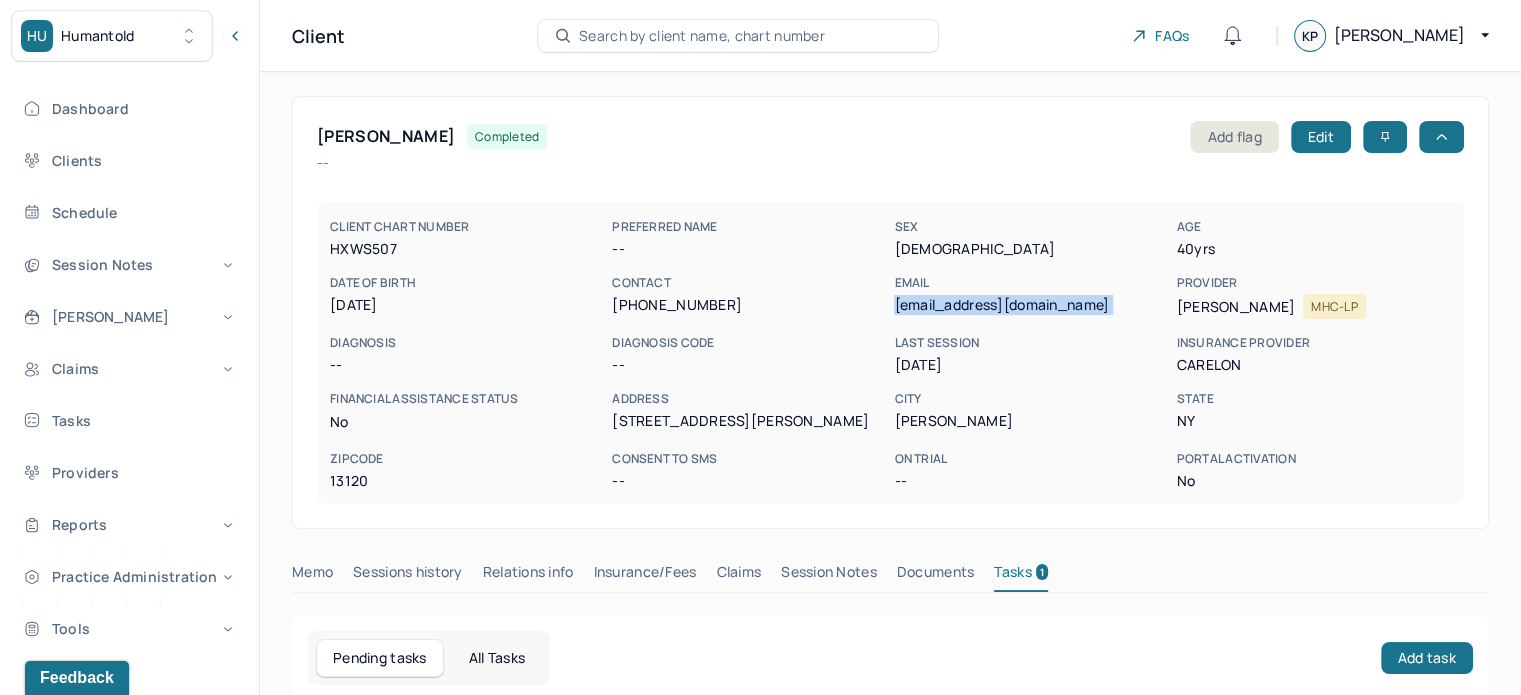 click on "stinacplus2@gmail.com" at bounding box center [1031, 305] 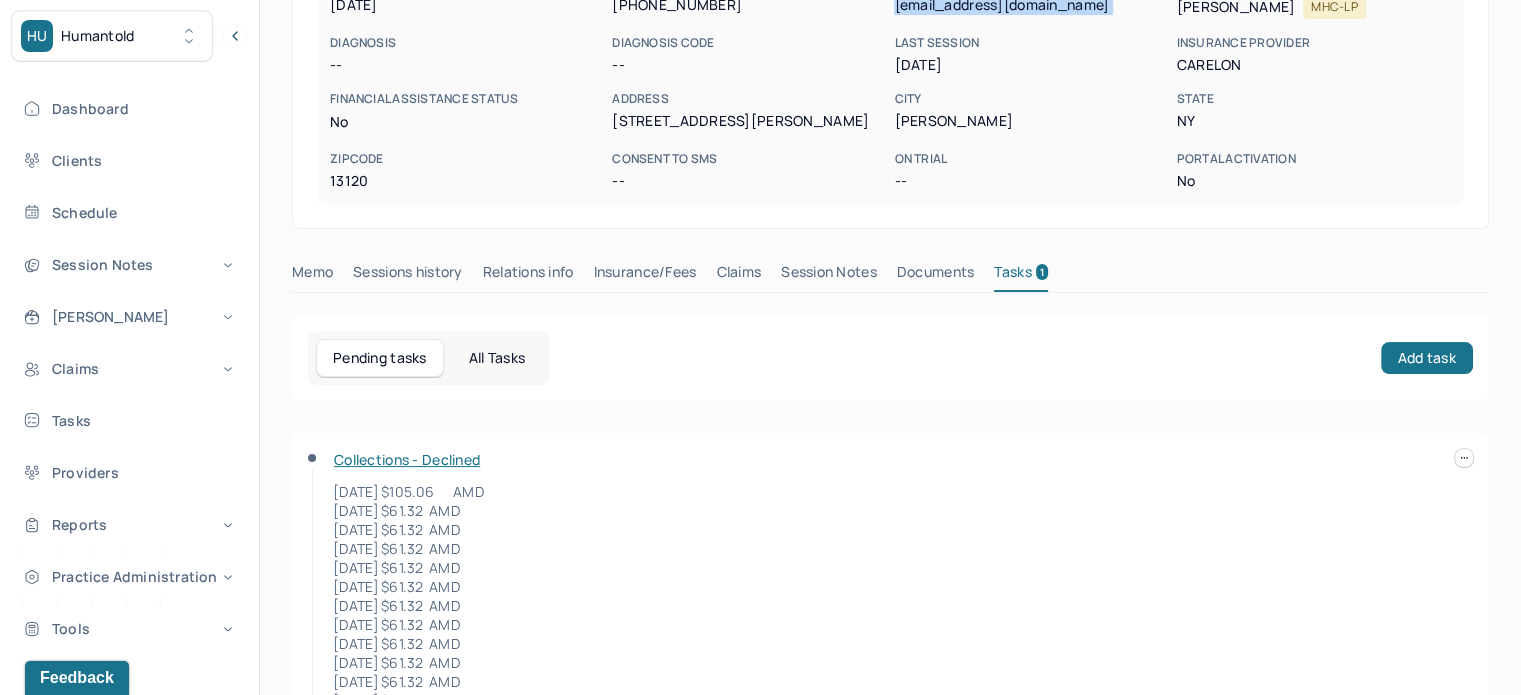 click on "Sessions history" at bounding box center [407, 276] 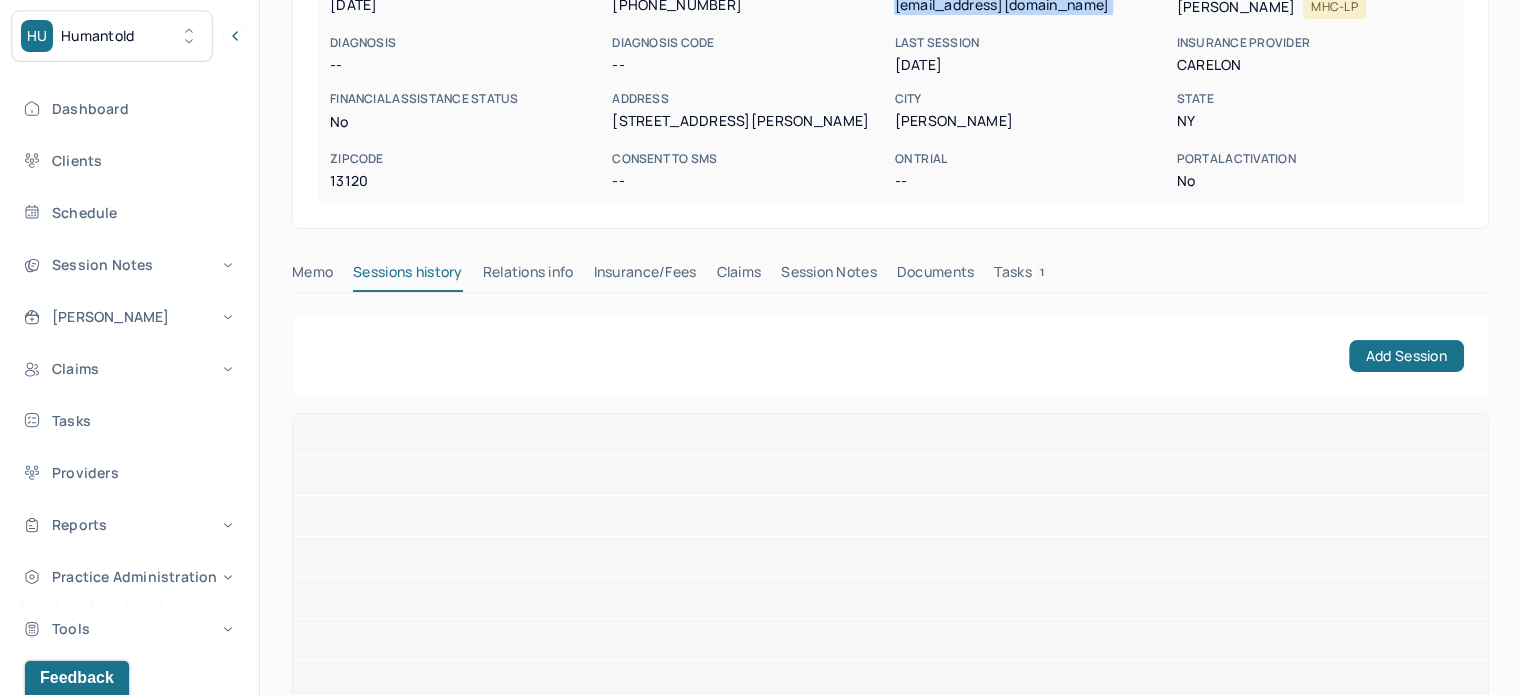 scroll, scrollTop: 162, scrollLeft: 0, axis: vertical 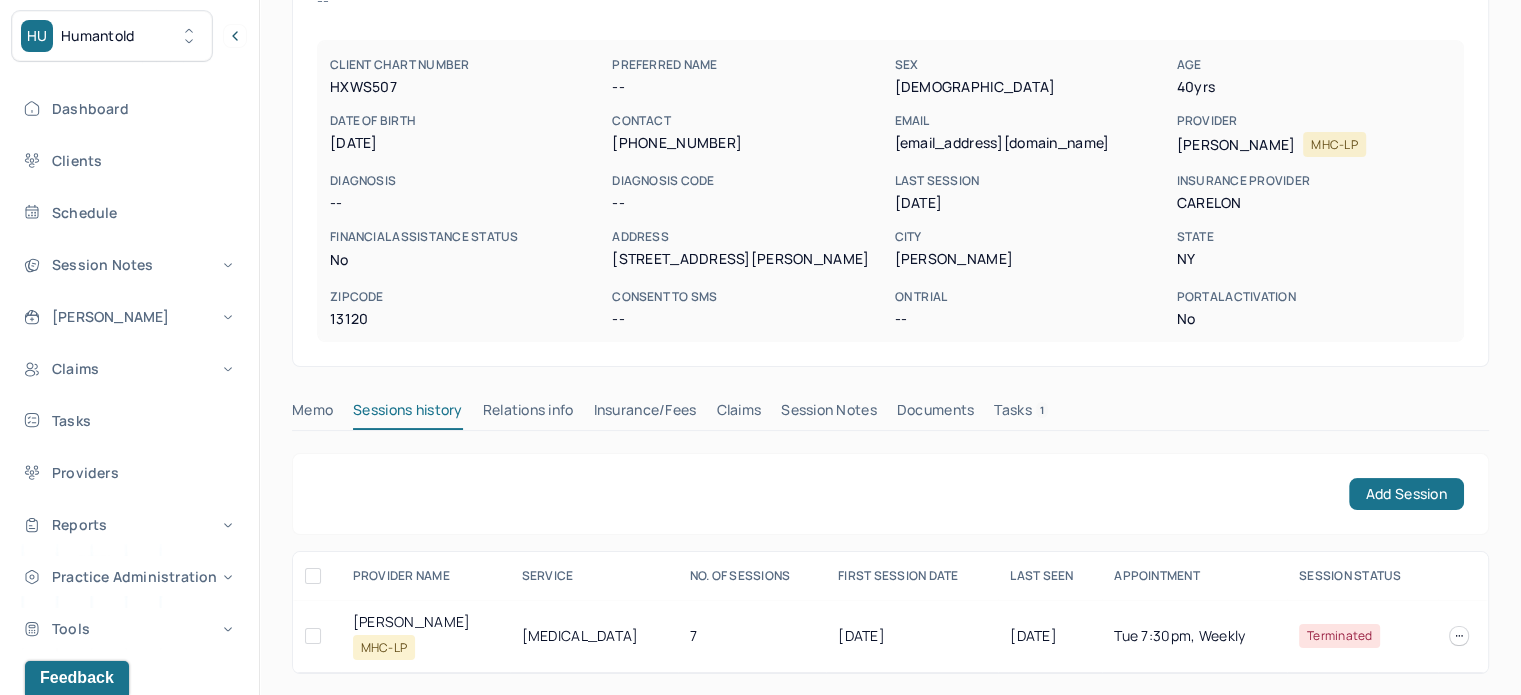 click on "Tue 7:30pm, Weekly" at bounding box center [1194, 636] 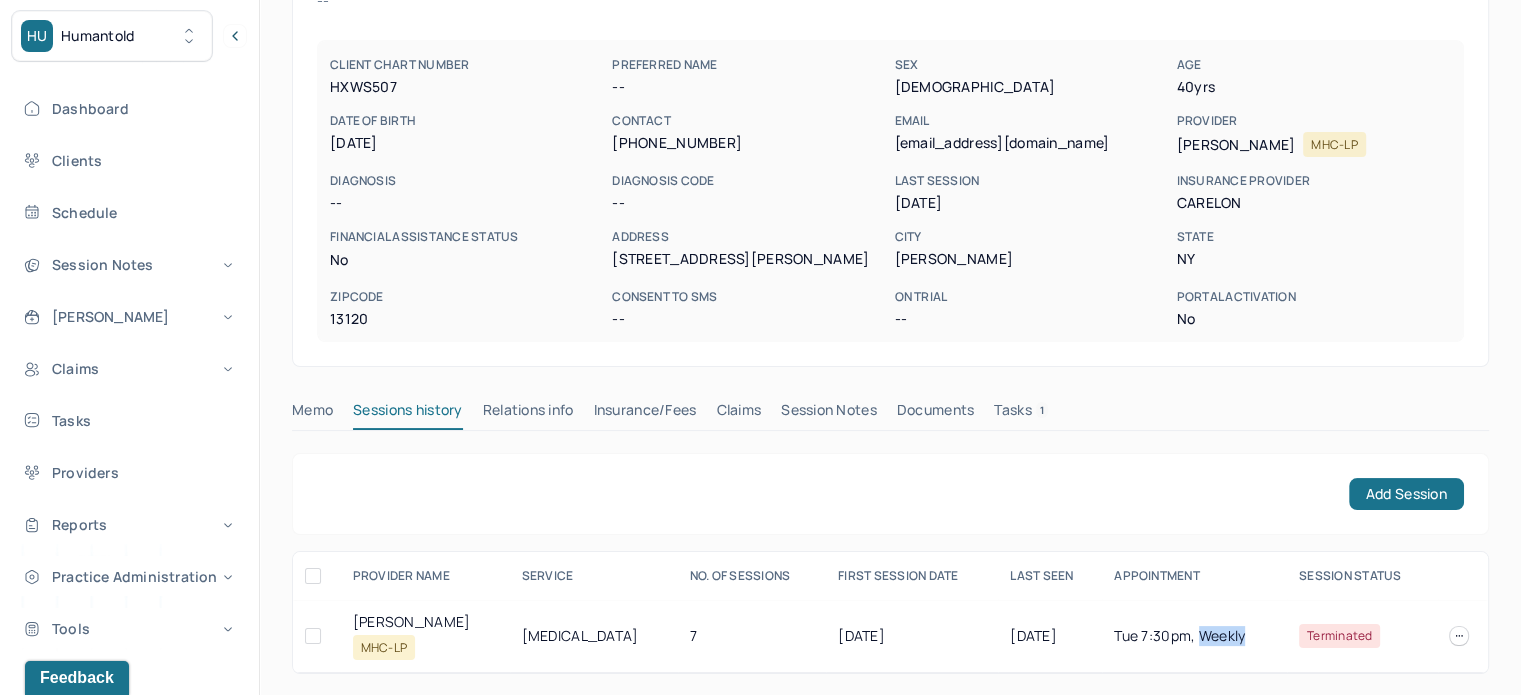click on "Tue 7:30pm, Weekly" at bounding box center [1194, 636] 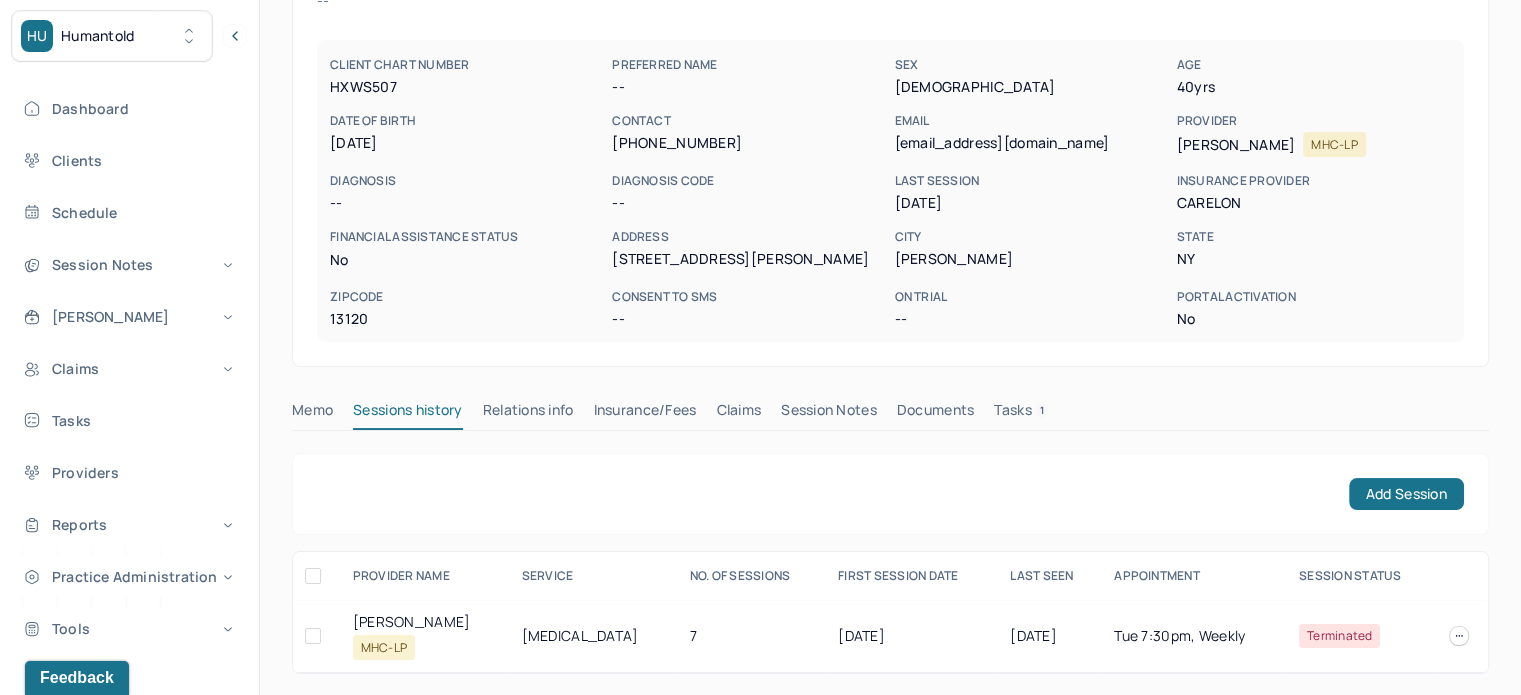 click on "110 West Conklin Ave," at bounding box center [749, 259] 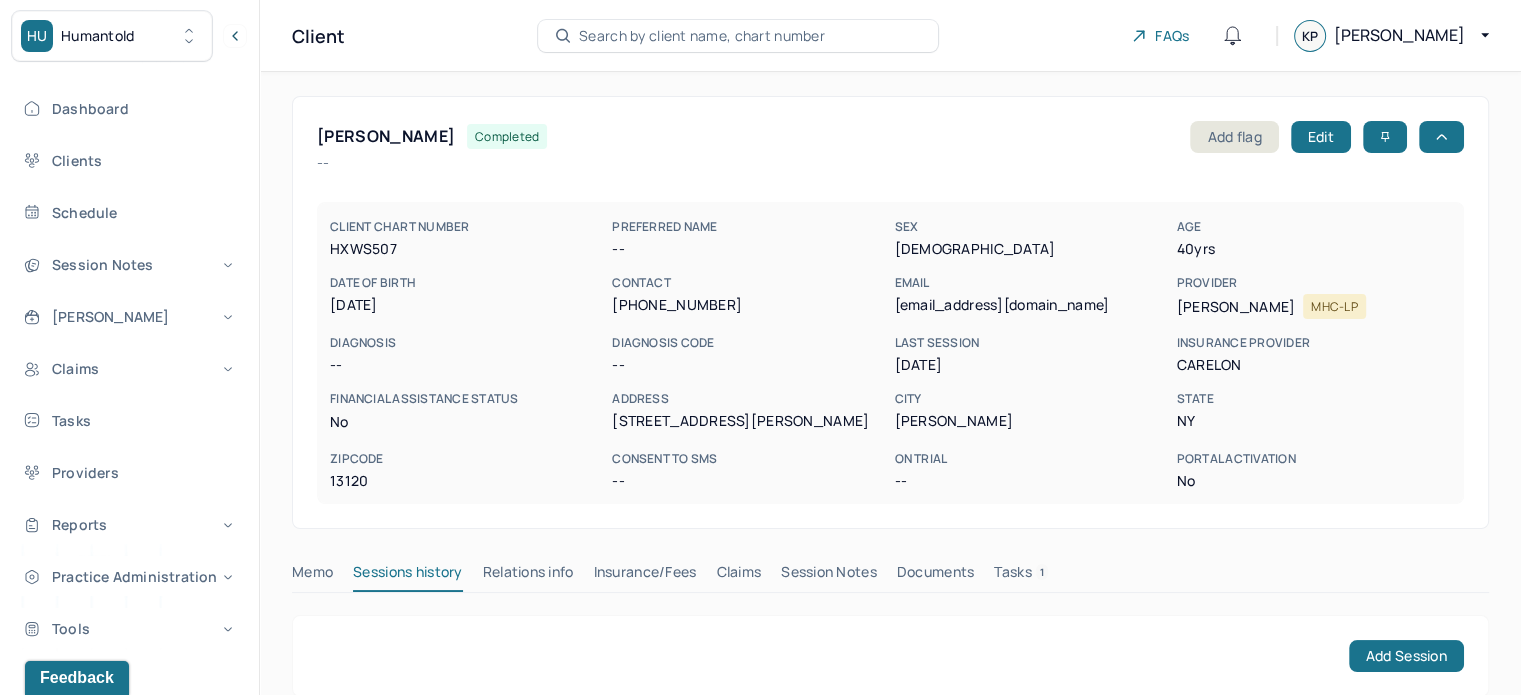 scroll, scrollTop: 162, scrollLeft: 0, axis: vertical 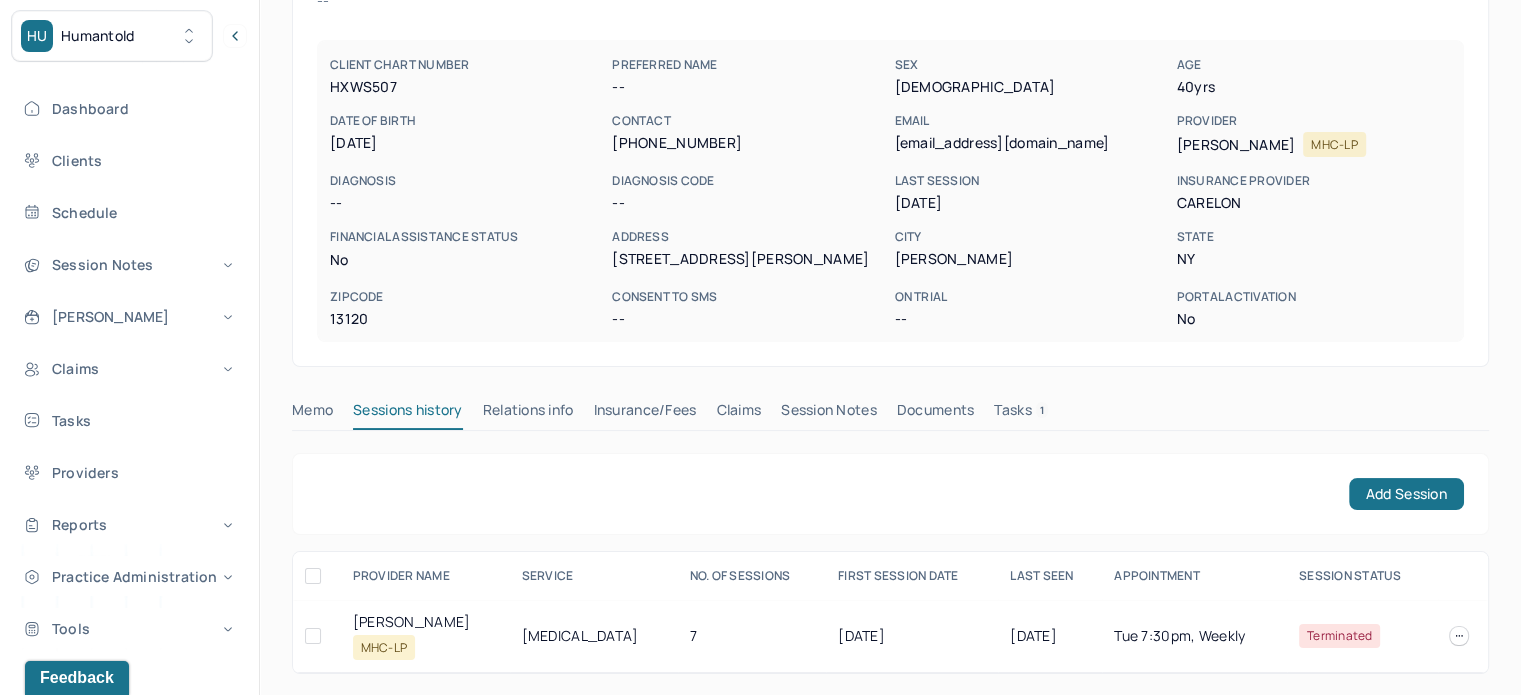 click on "Tasks 1" at bounding box center [1021, 414] 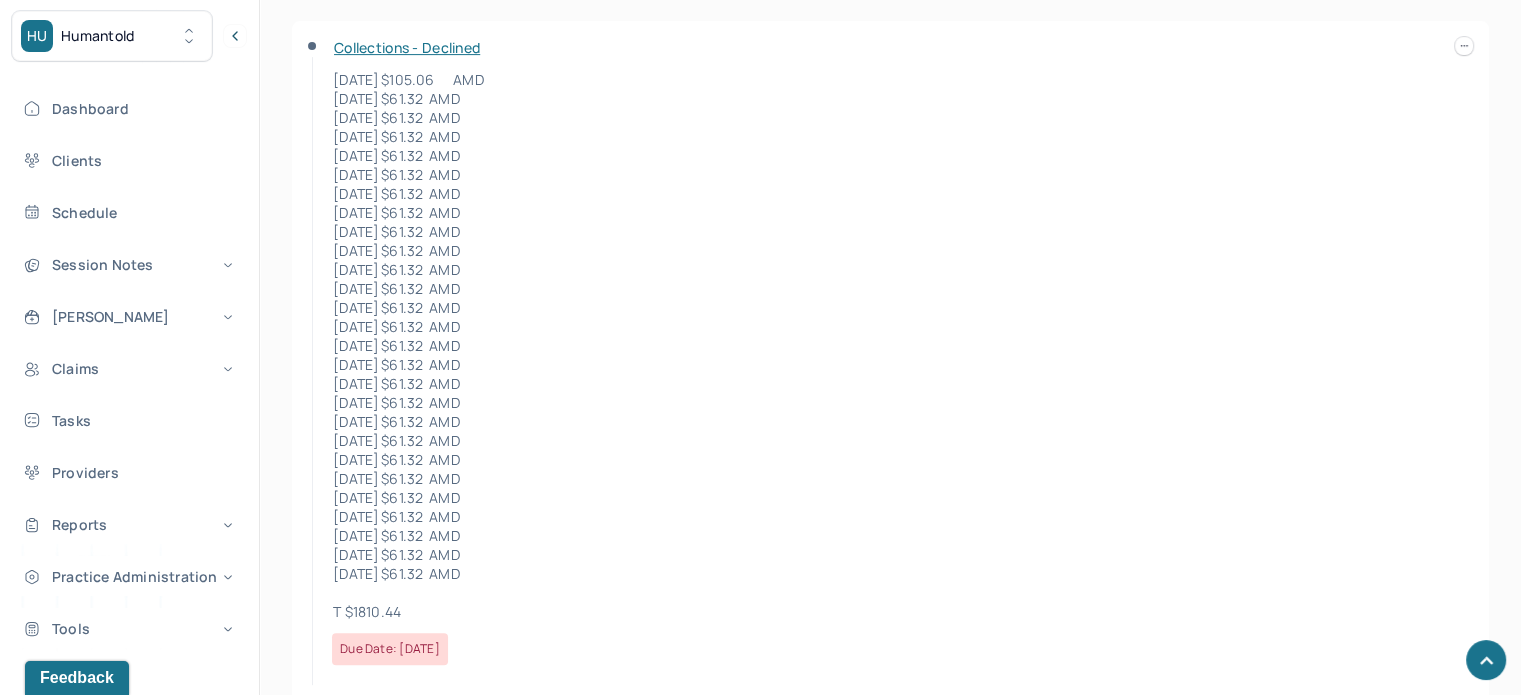 scroll, scrollTop: 749, scrollLeft: 0, axis: vertical 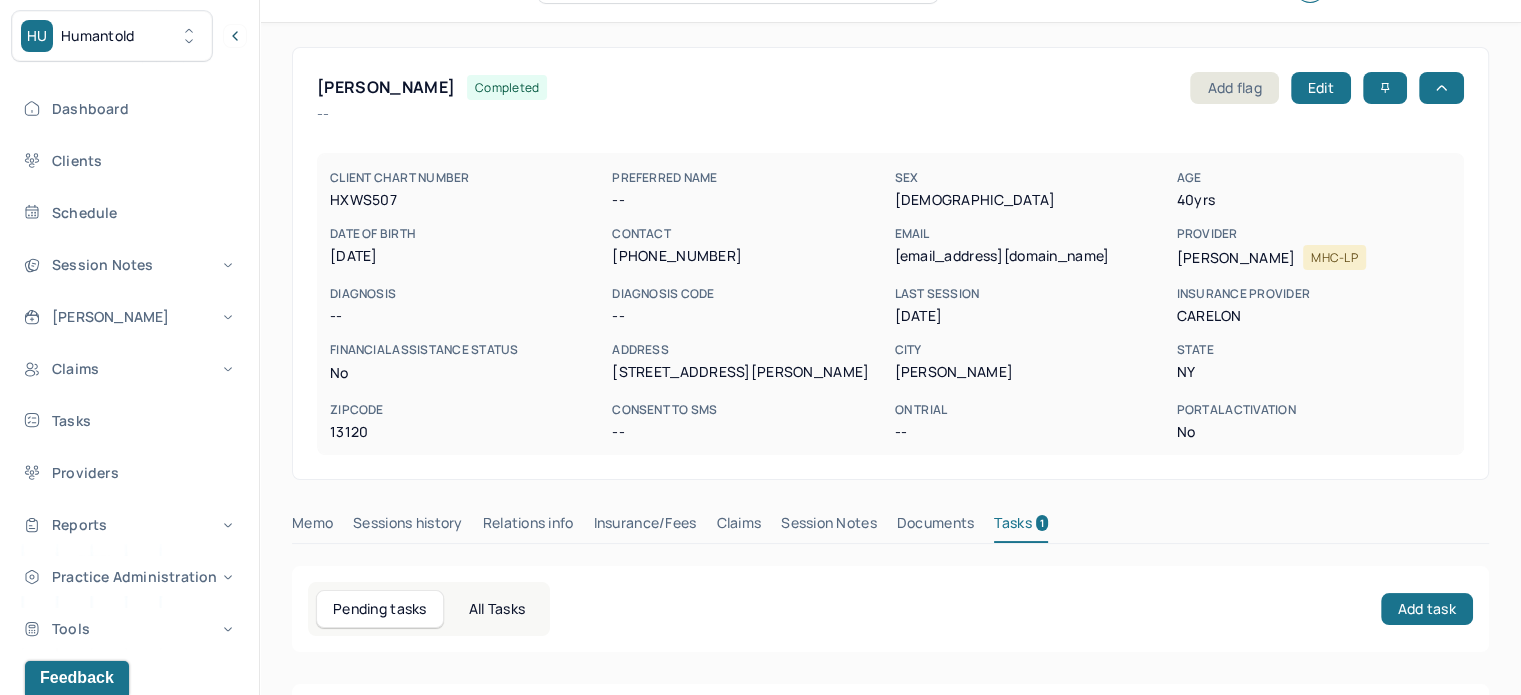 drag, startPoint x: 800, startPoint y: 627, endPoint x: 820, endPoint y: 521, distance: 107.87029 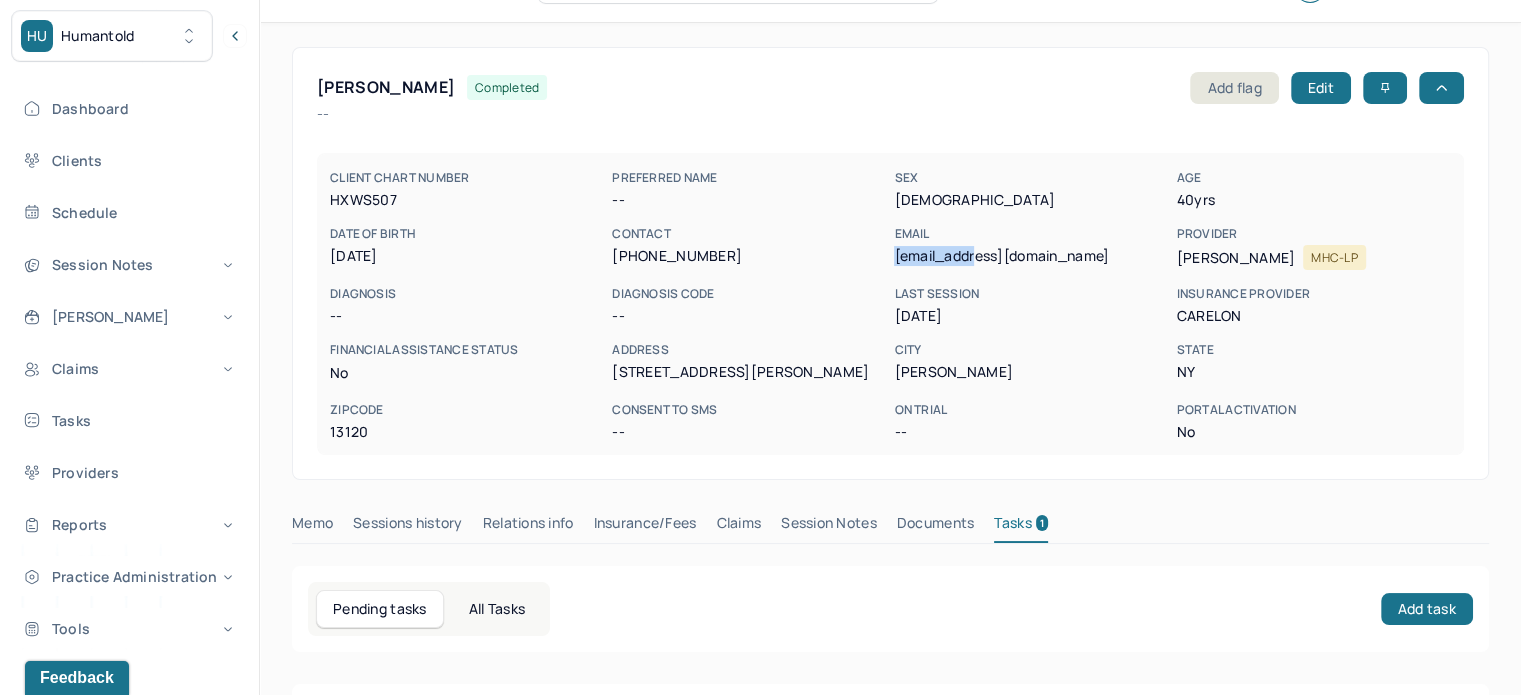 click on "stinacplus2@gmail.com" at bounding box center (1031, 256) 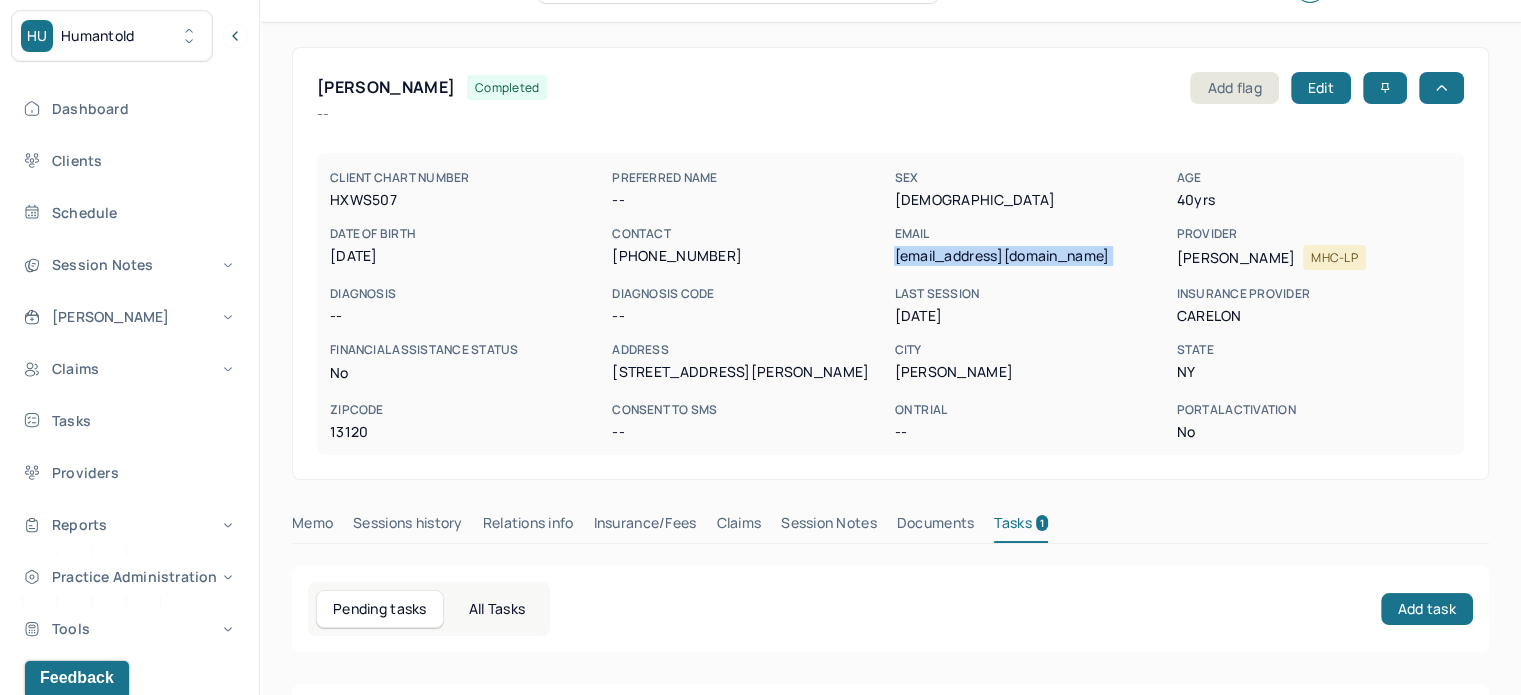 click on "stinacplus2@gmail.com" at bounding box center (1031, 256) 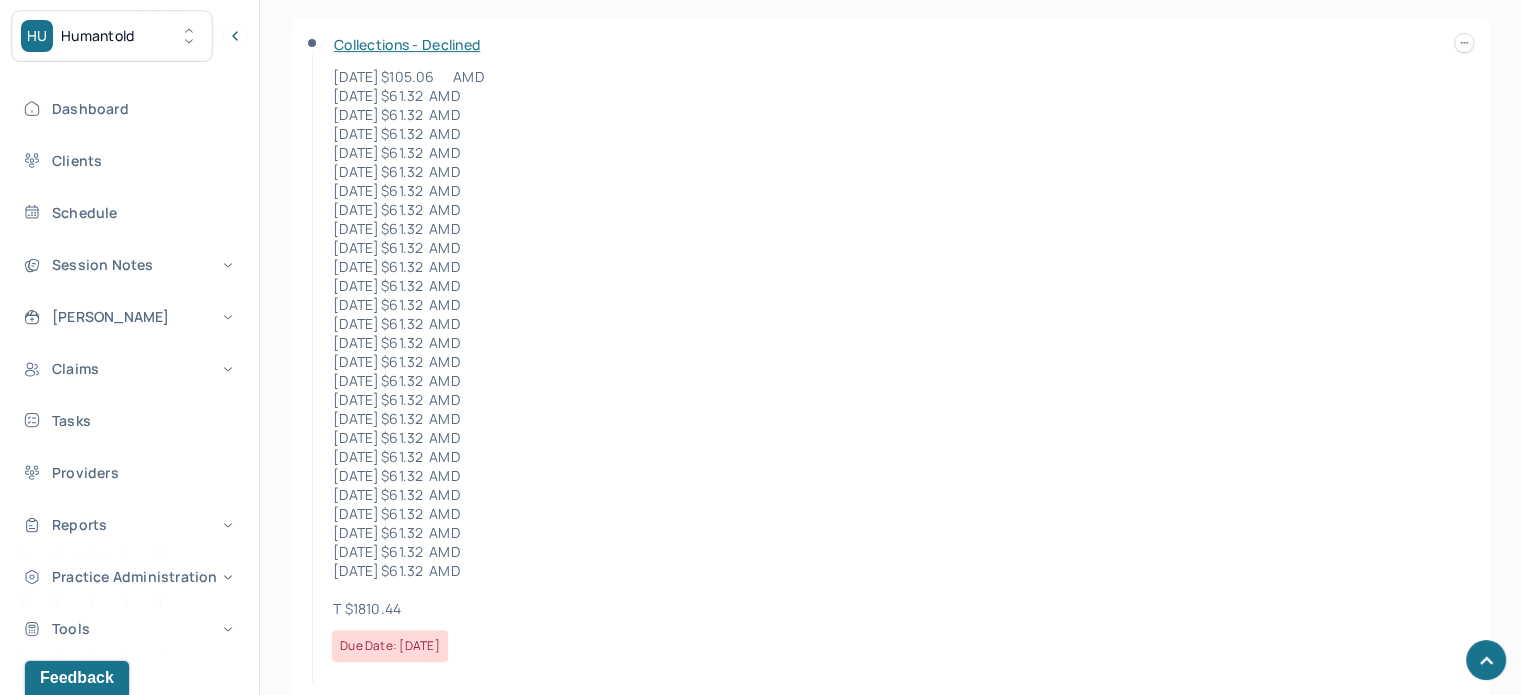 scroll, scrollTop: 749, scrollLeft: 0, axis: vertical 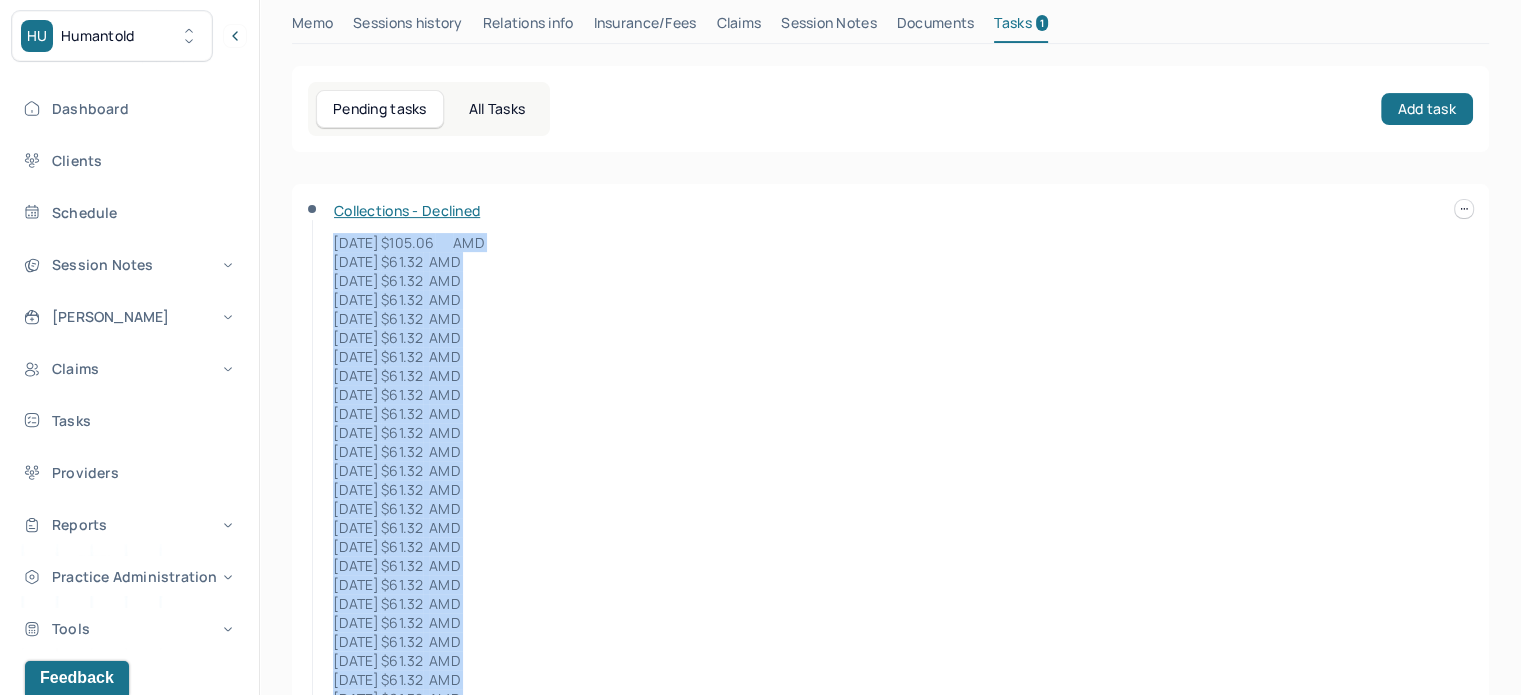 drag, startPoint x: 422, startPoint y: 579, endPoint x: 329, endPoint y: 238, distance: 353.45438 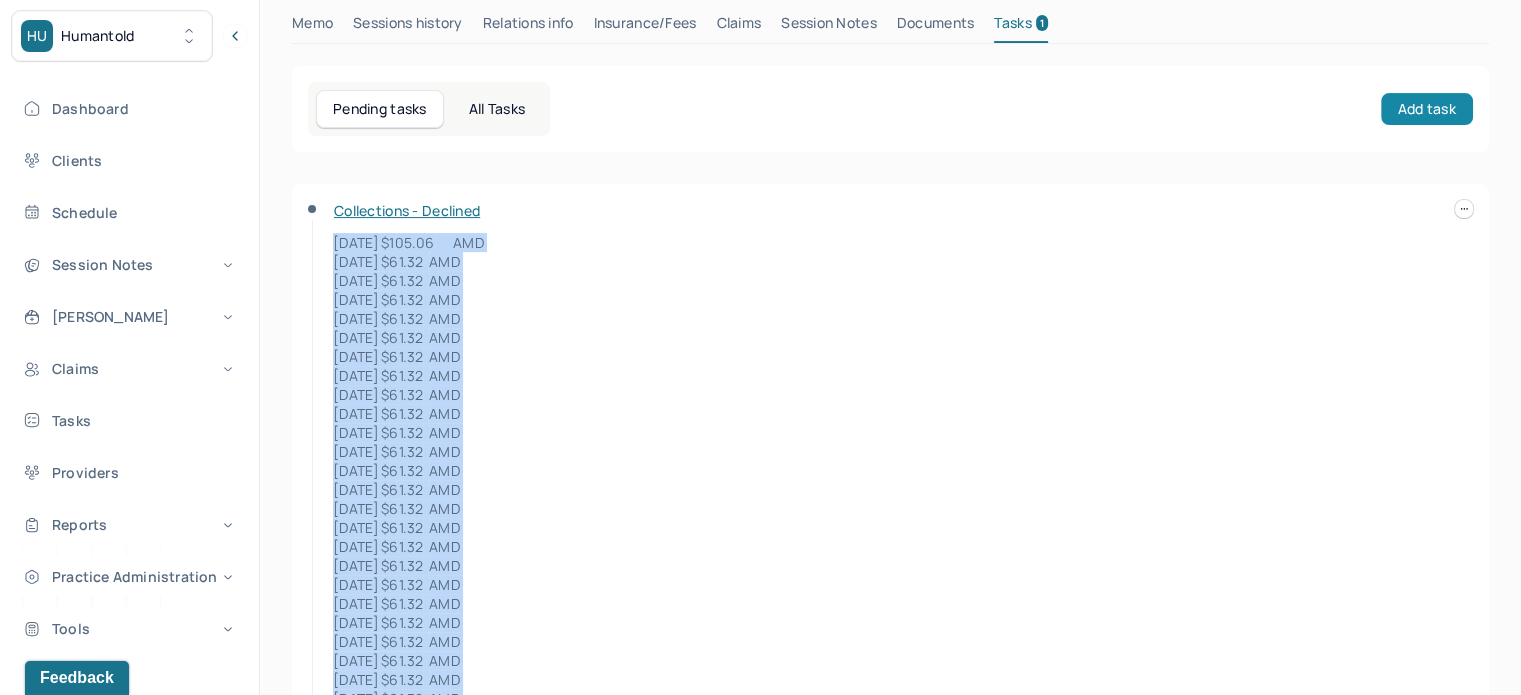 click on "Add task" at bounding box center (1427, 109) 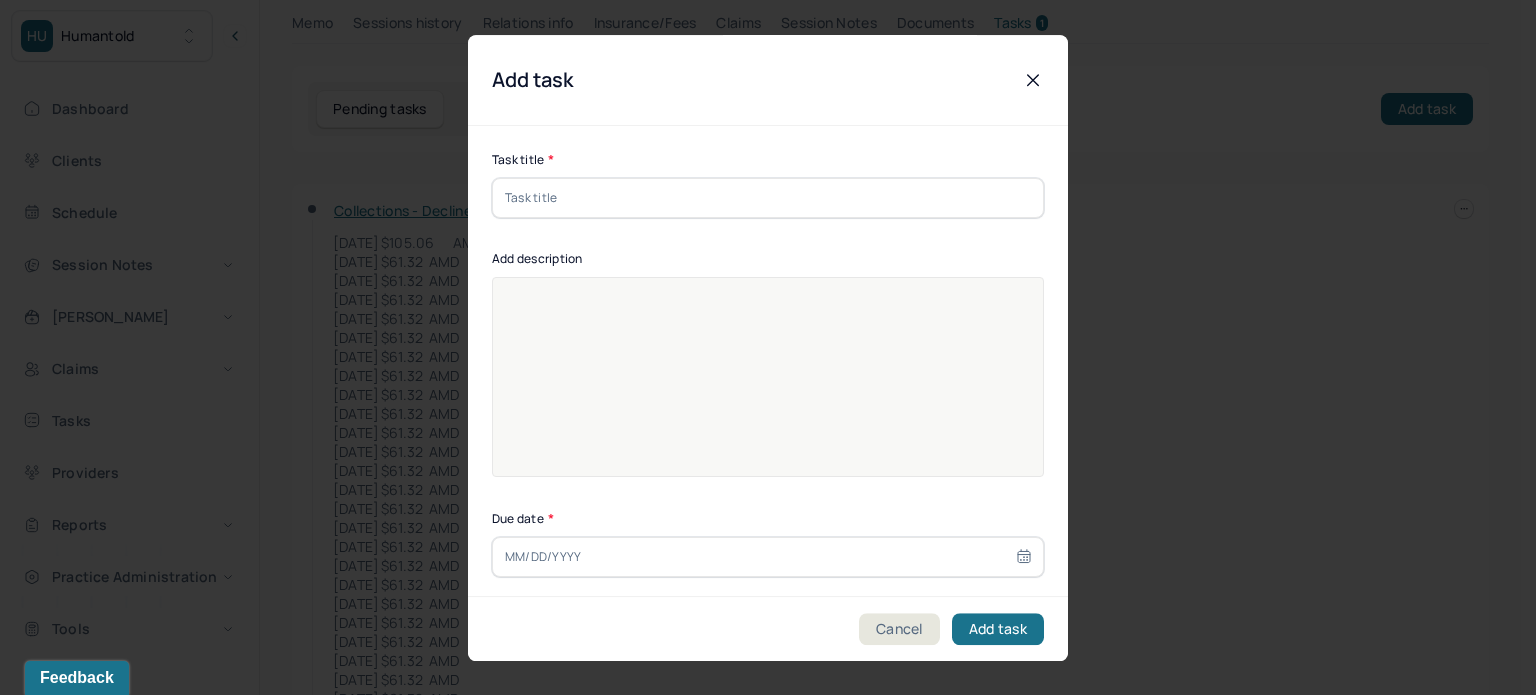 click at bounding box center [768, 198] 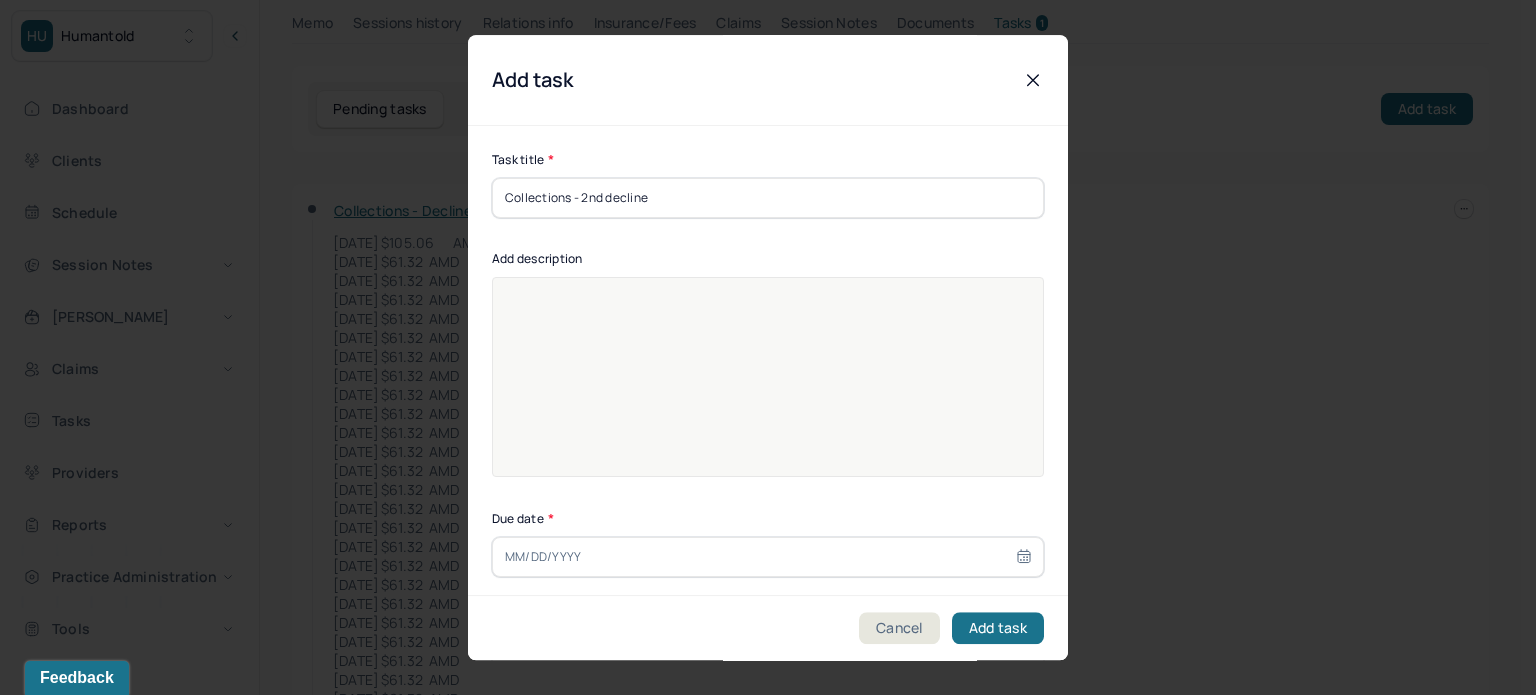 type on "Collections - 2nd decline" 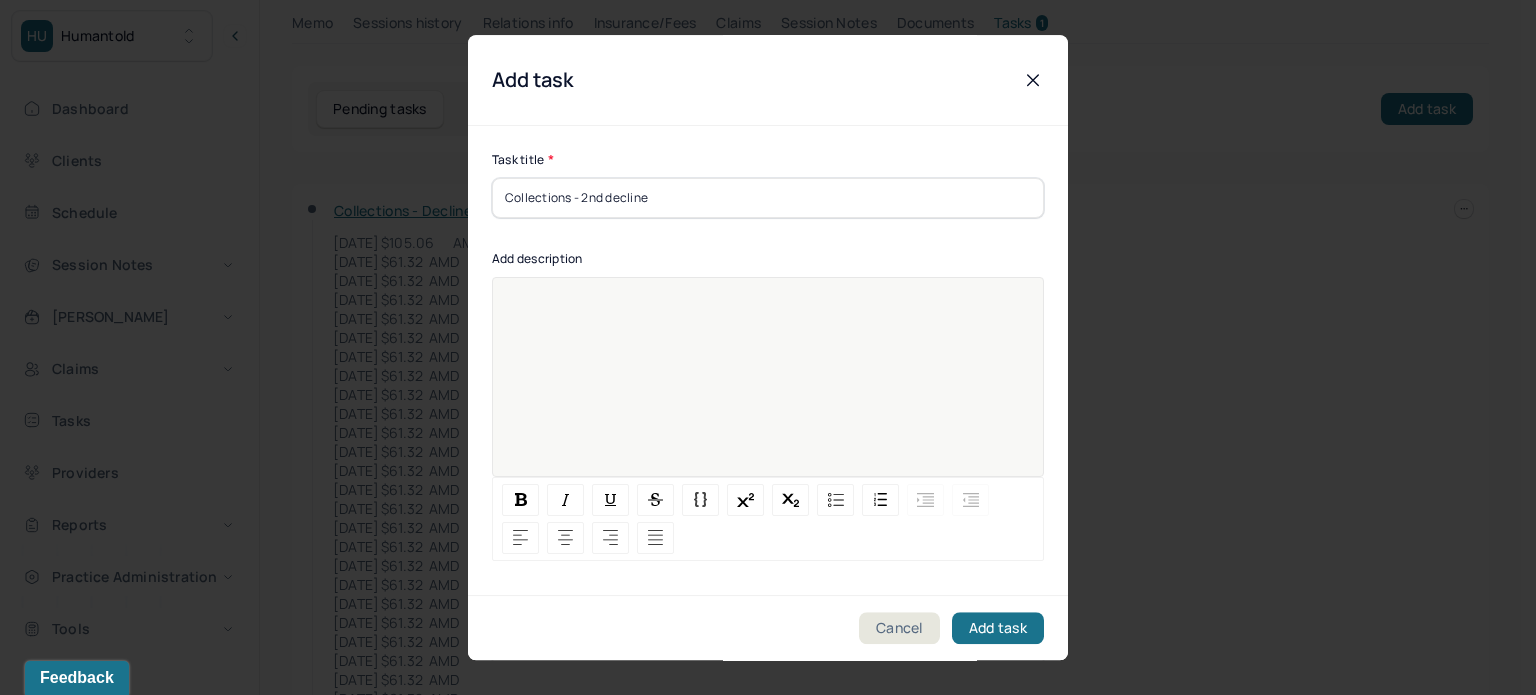 click at bounding box center (768, 390) 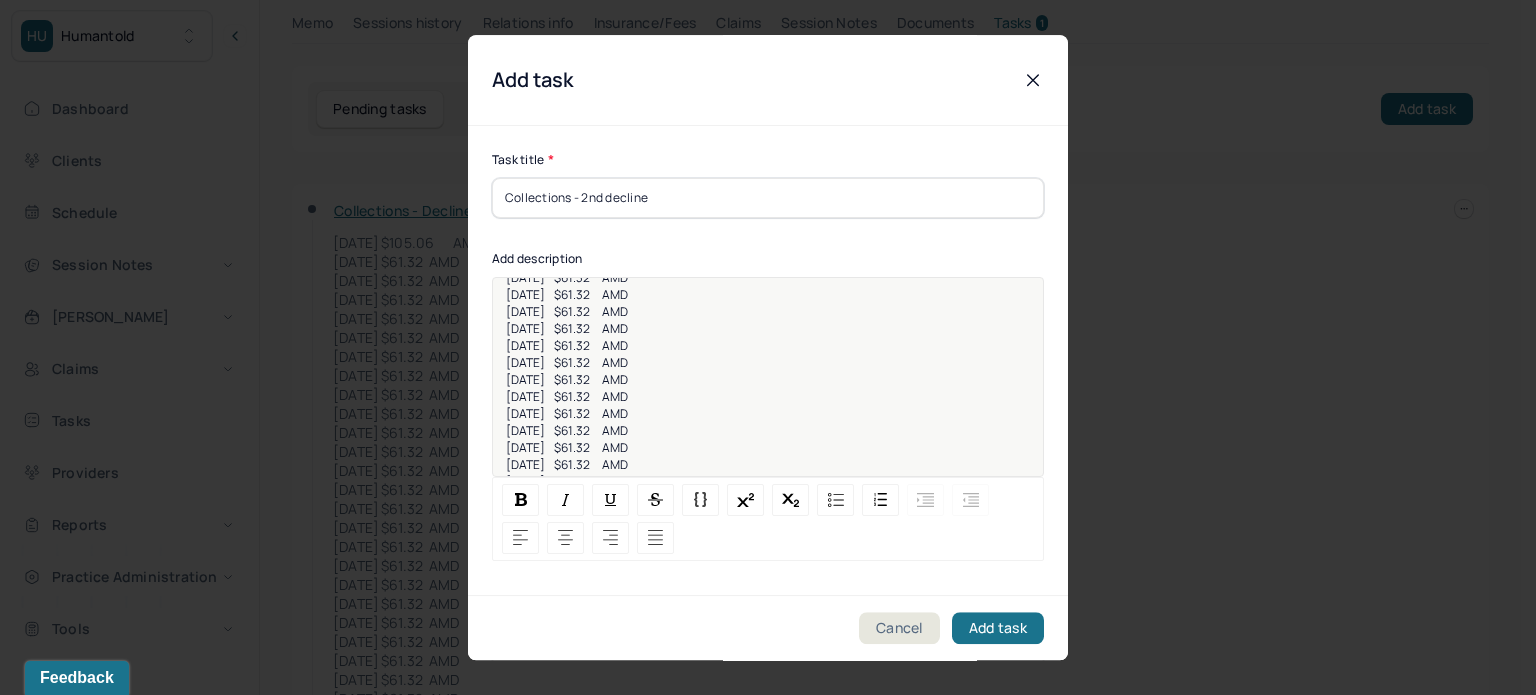 scroll, scrollTop: 300, scrollLeft: 0, axis: vertical 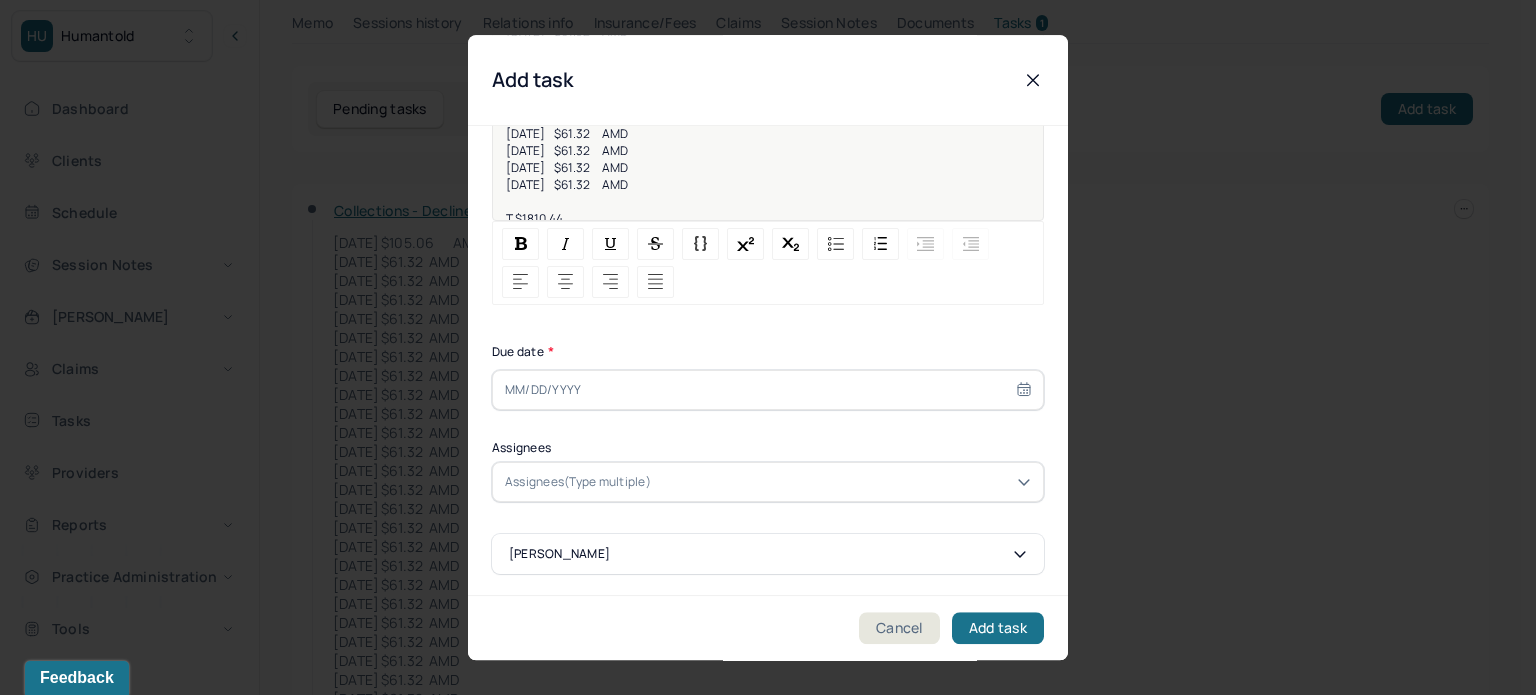 click at bounding box center [768, 390] 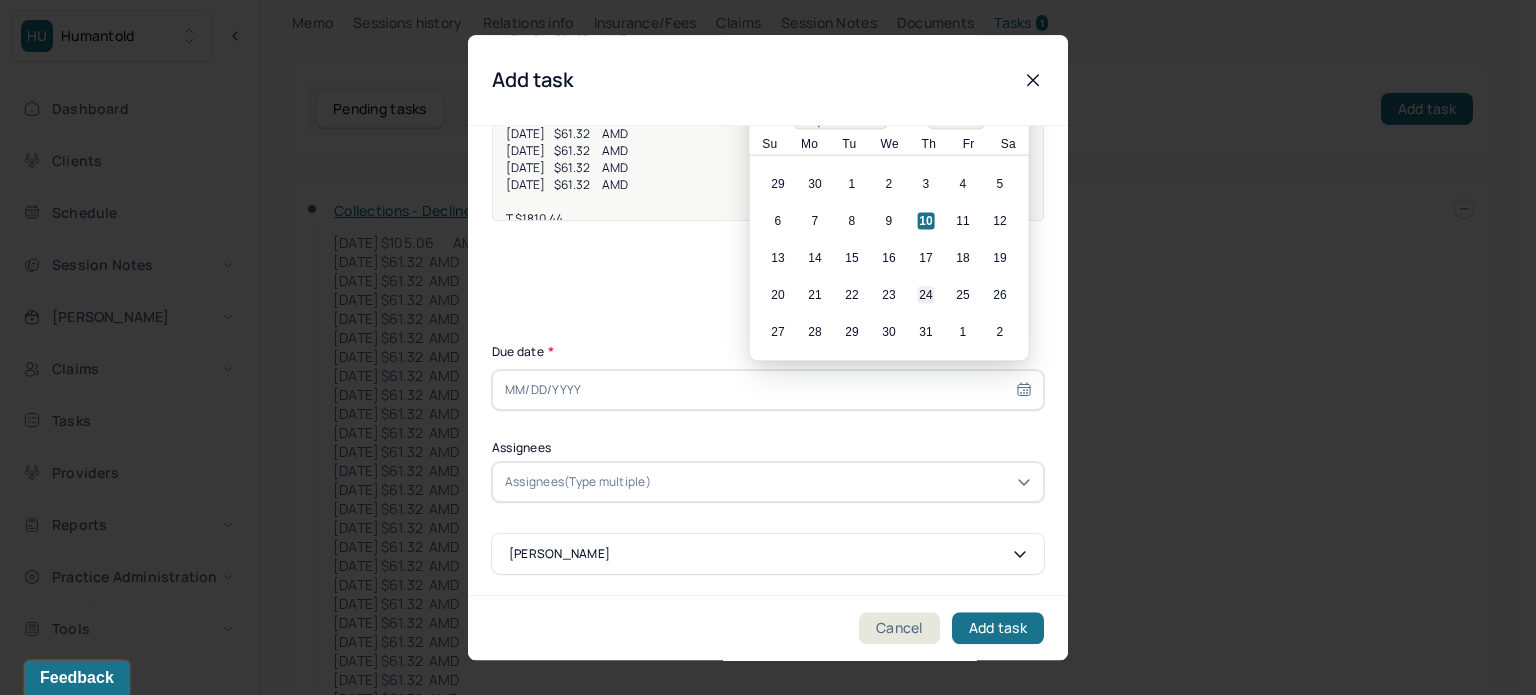 click on "24" at bounding box center (926, 295) 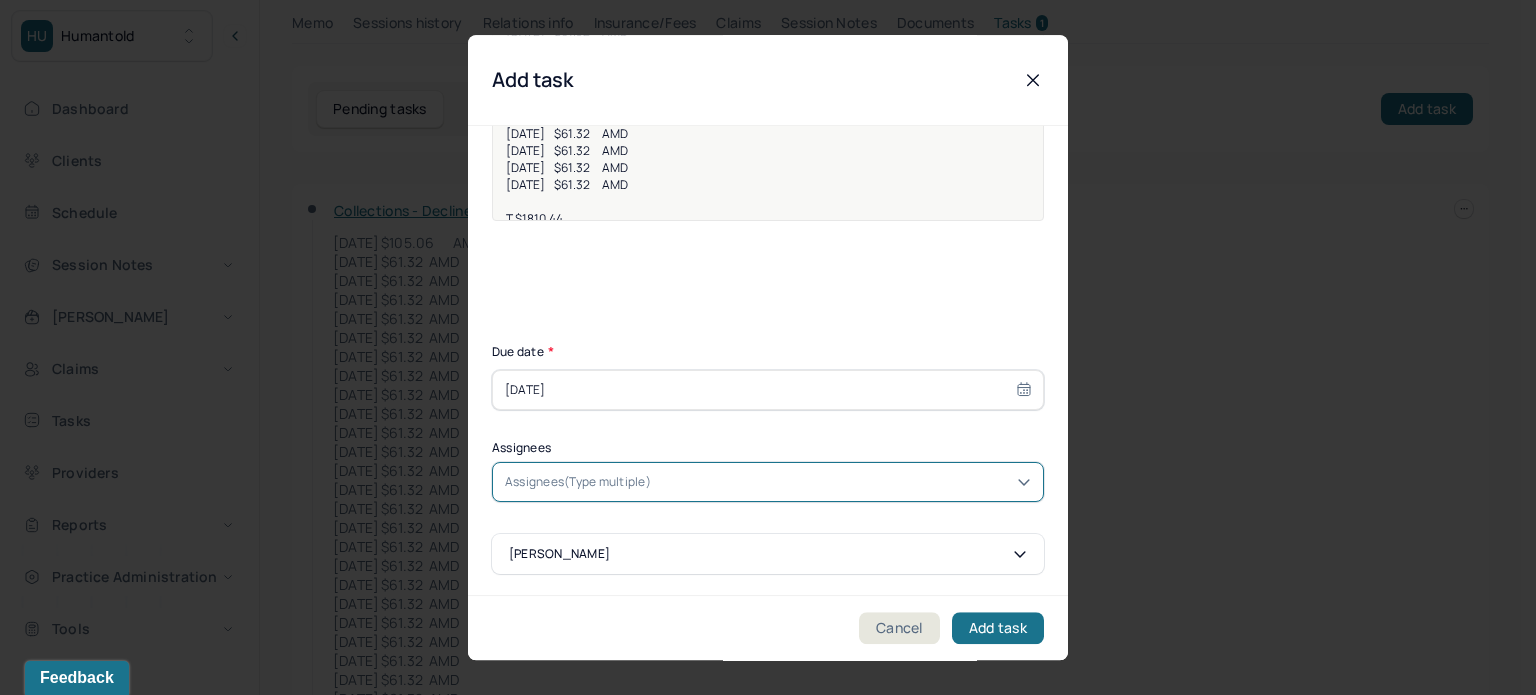 click at bounding box center (843, 482) 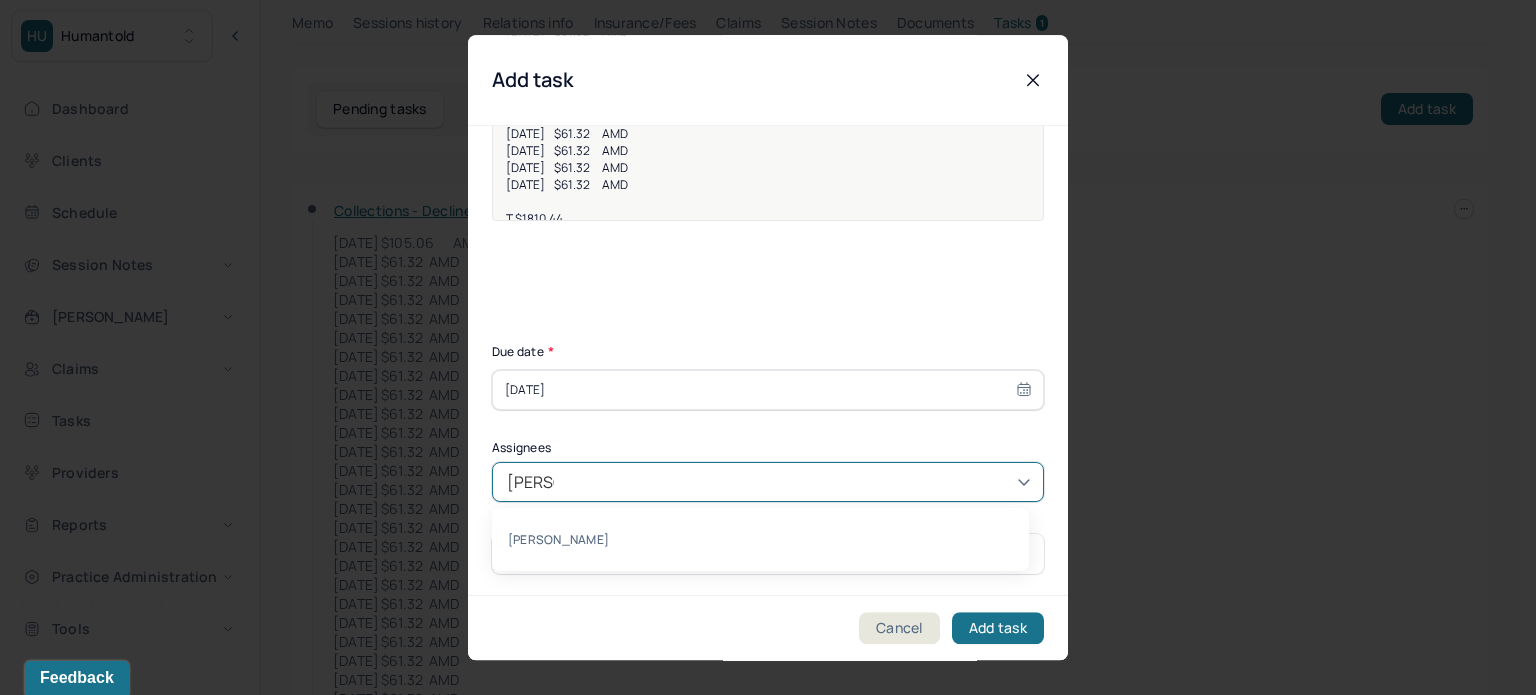 type on "[PERSON_NAME]" 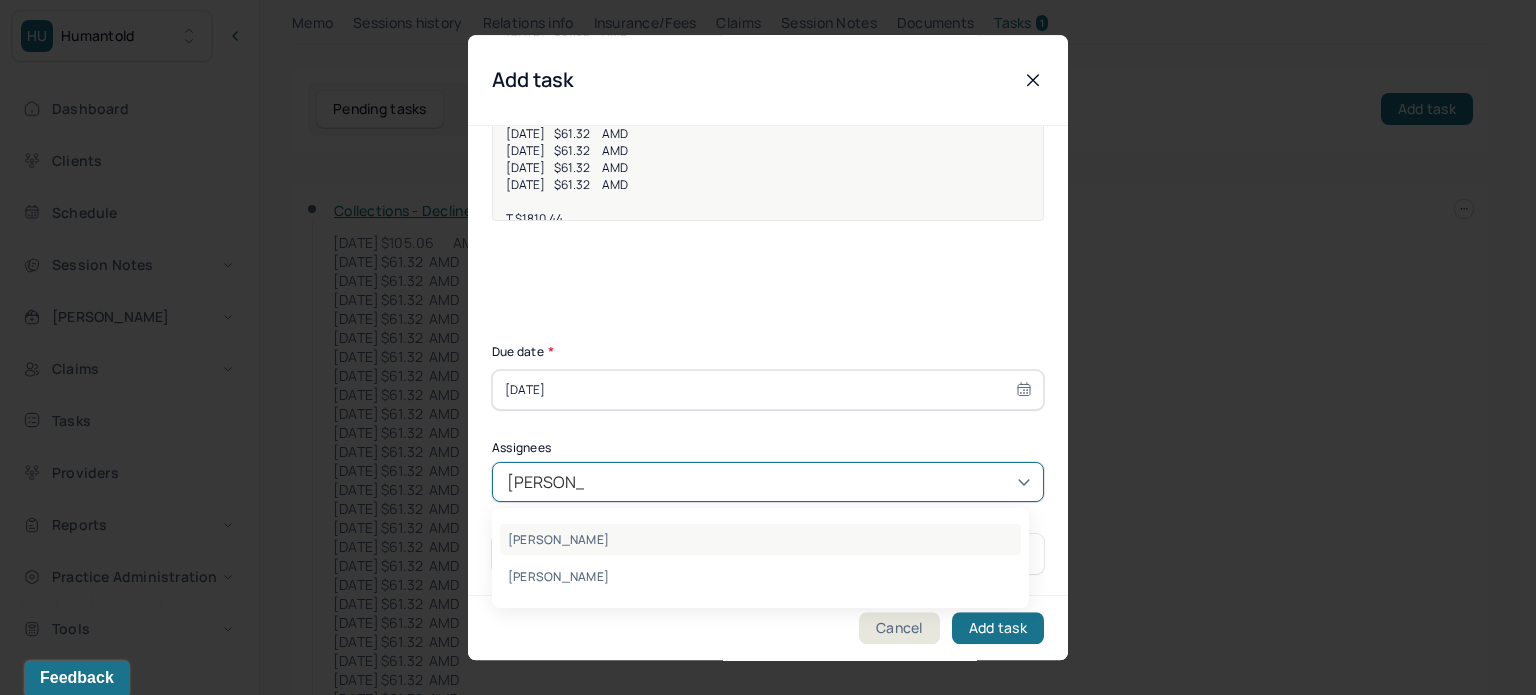 click on "[PERSON_NAME]" at bounding box center (760, 539) 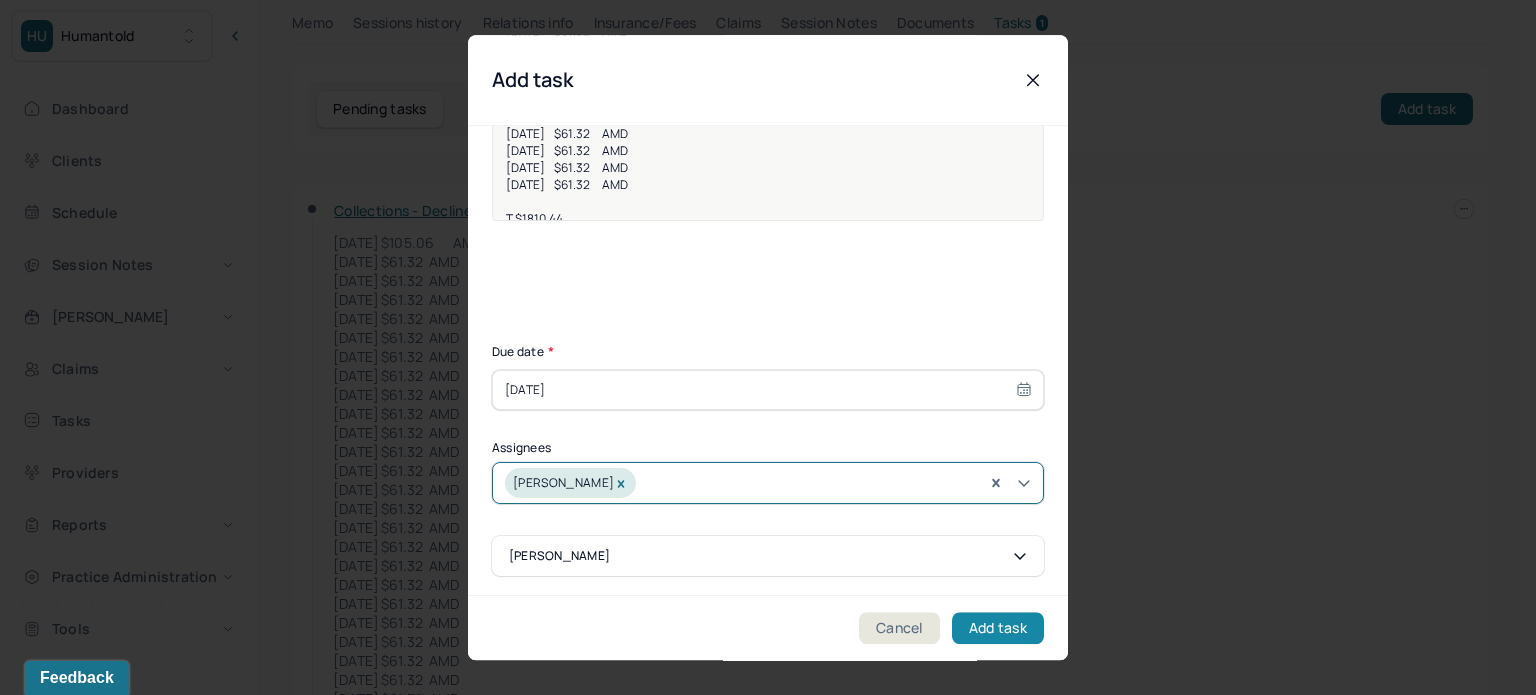 click on "Add task" at bounding box center (998, 628) 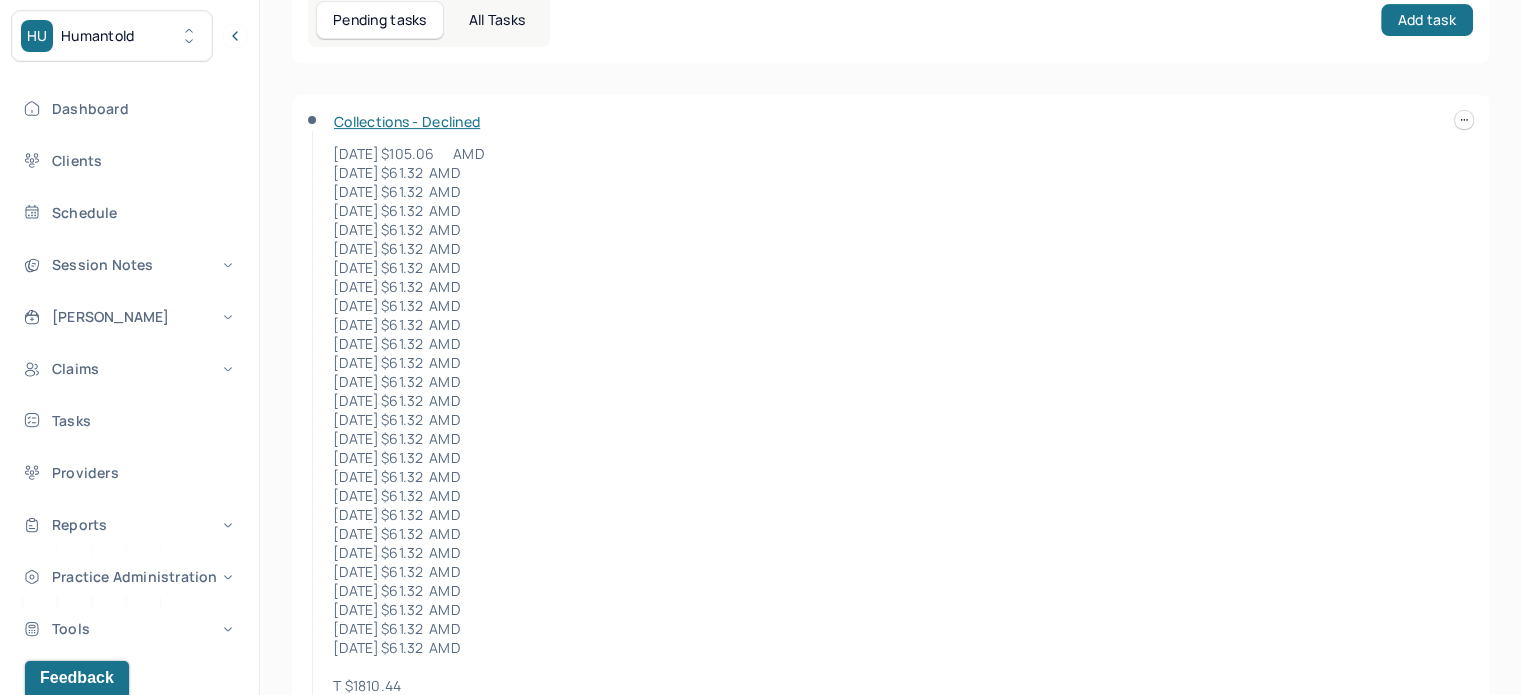 scroll, scrollTop: 407, scrollLeft: 0, axis: vertical 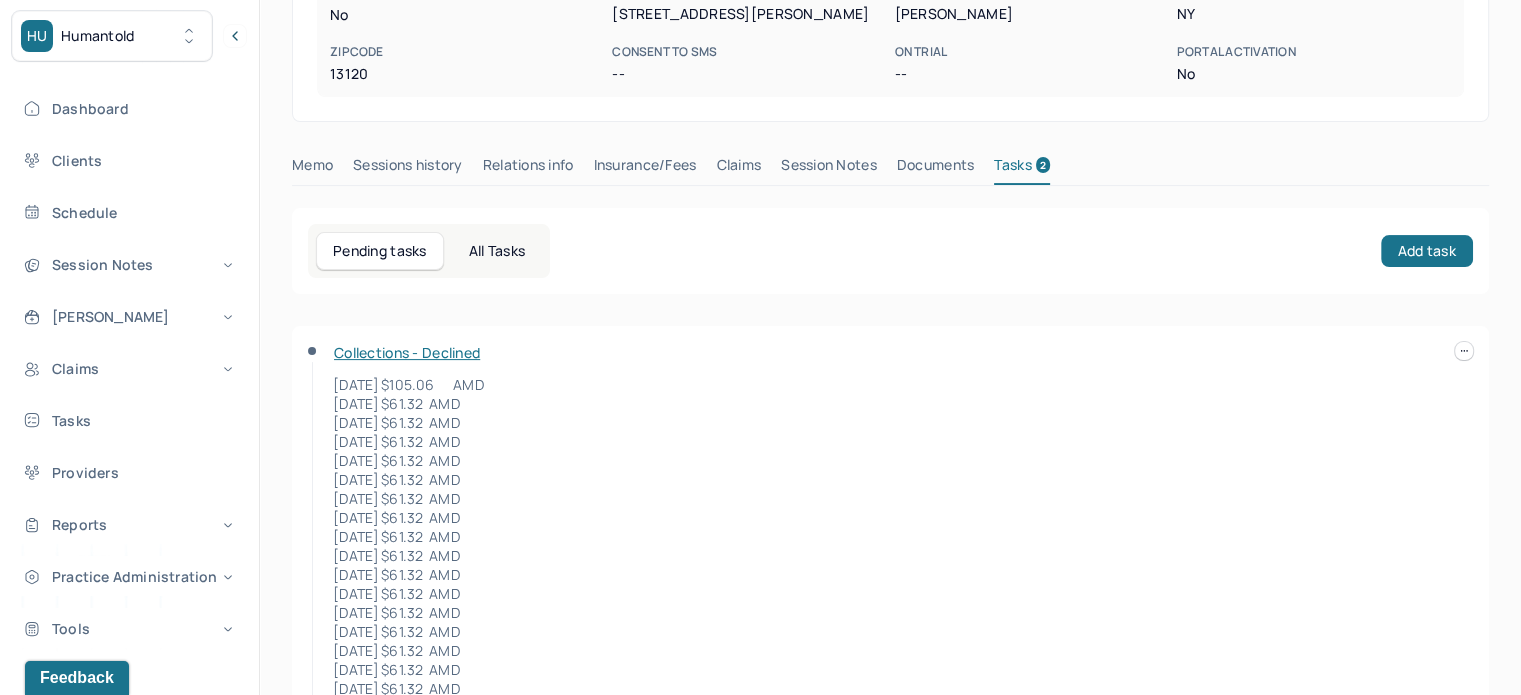 click at bounding box center [1464, 351] 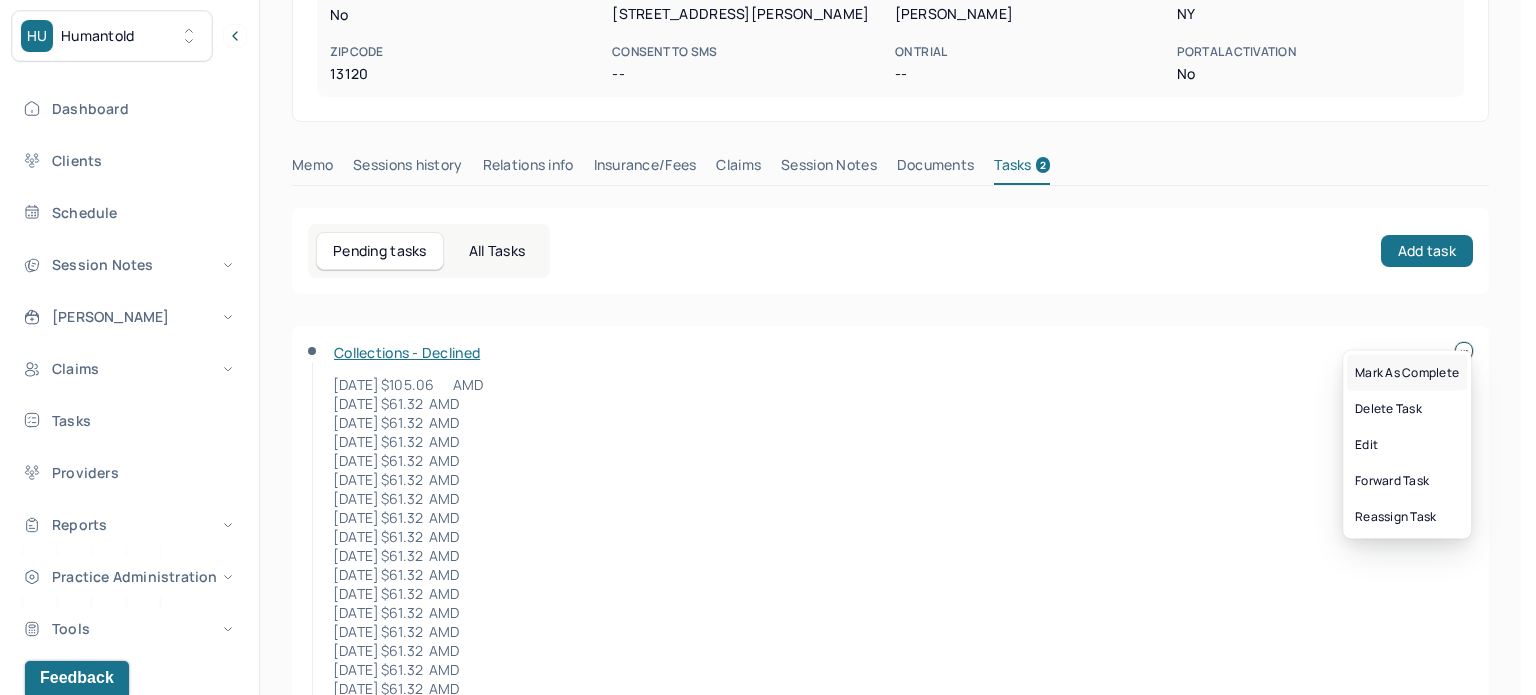 click on "Mark as complete" at bounding box center [1407, 373] 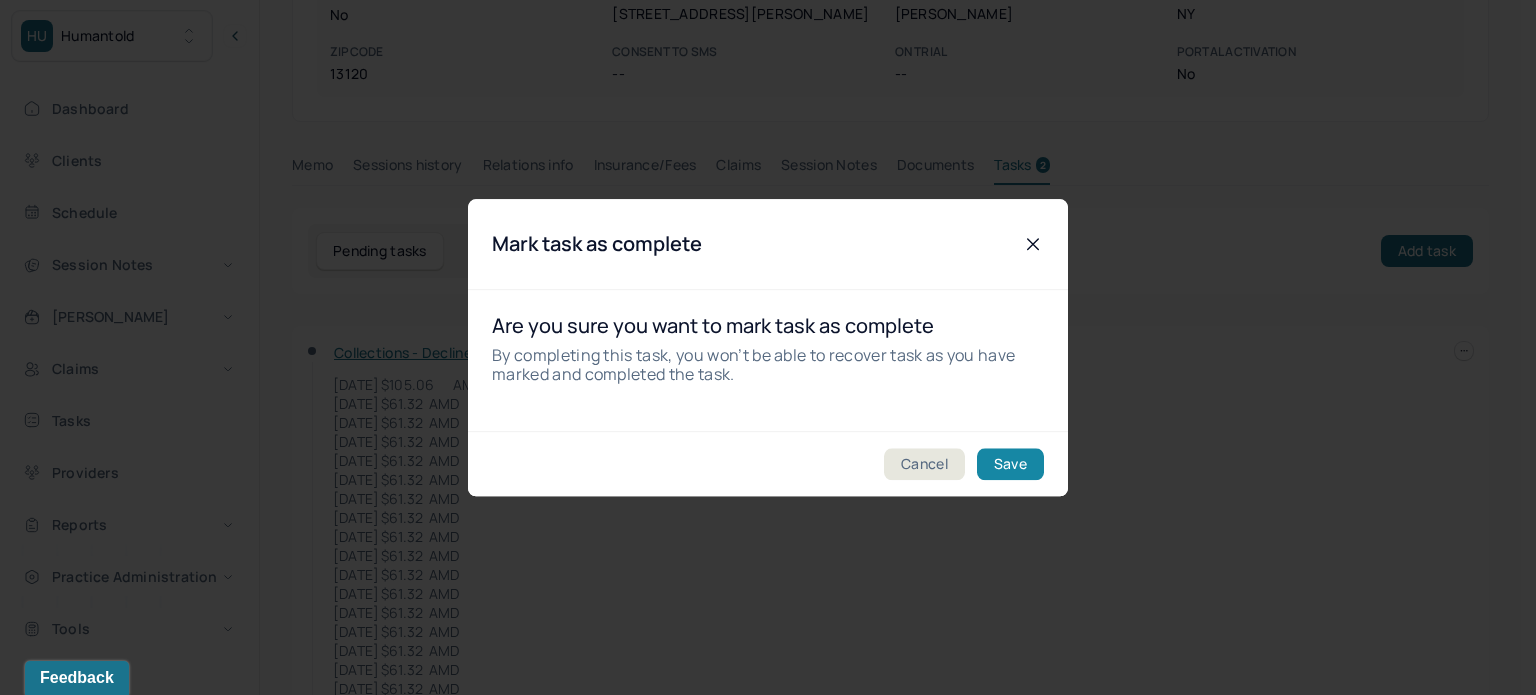 click on "Save" at bounding box center (1010, 464) 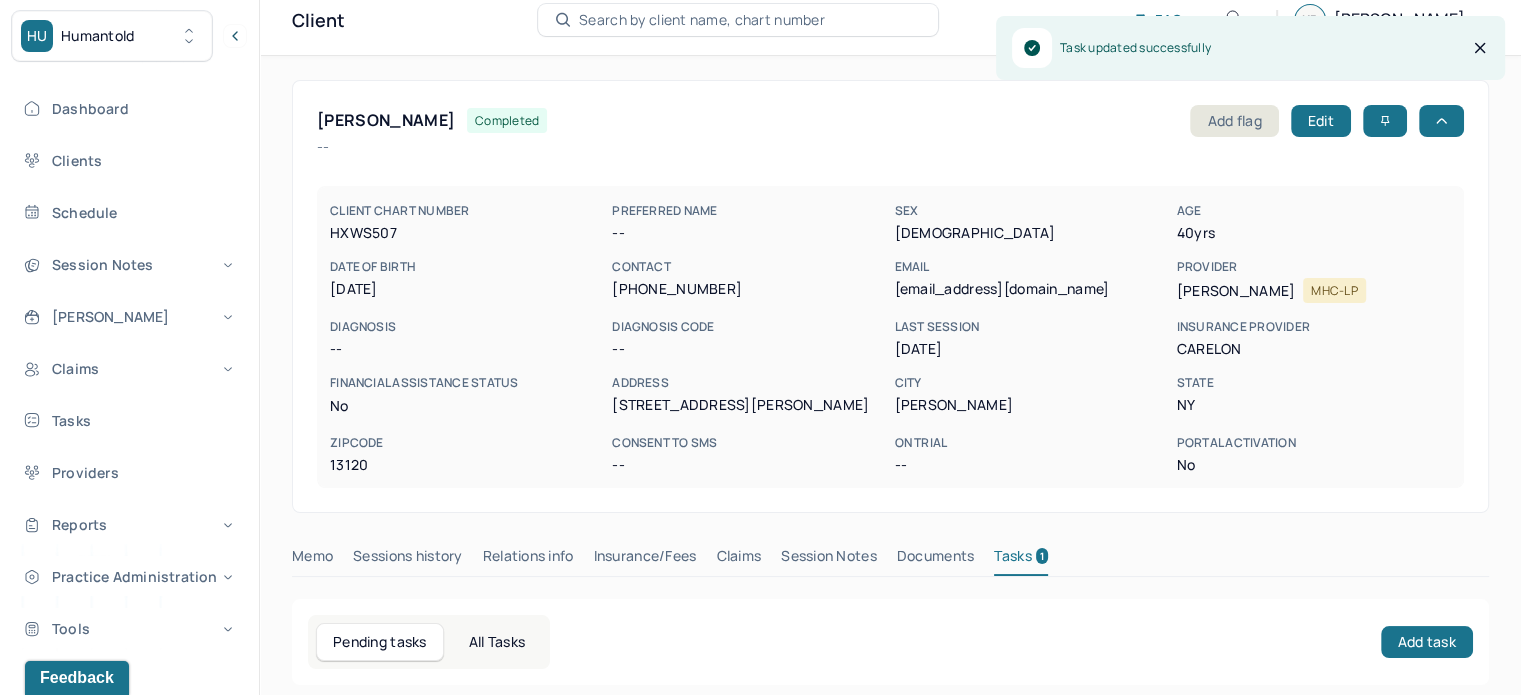 scroll, scrollTop: 0, scrollLeft: 0, axis: both 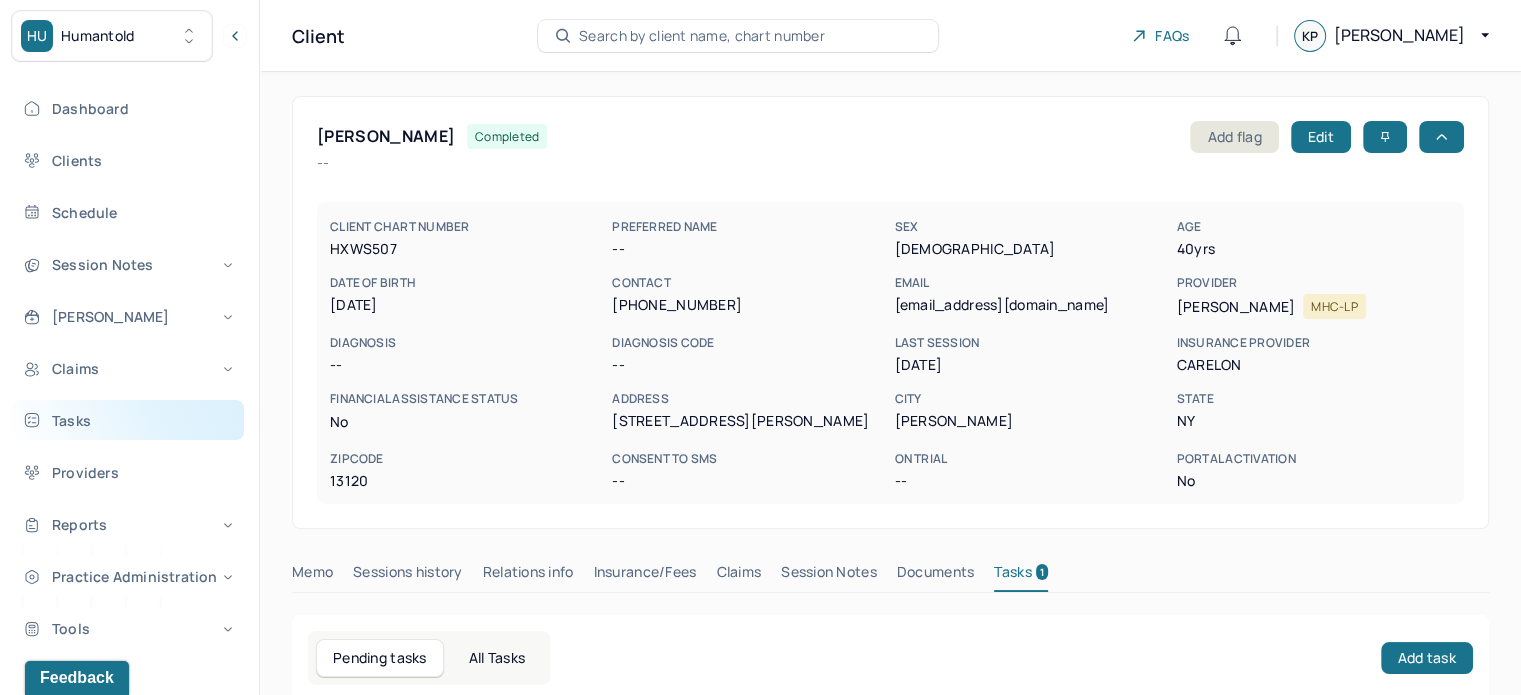 click on "Tasks" at bounding box center [128, 420] 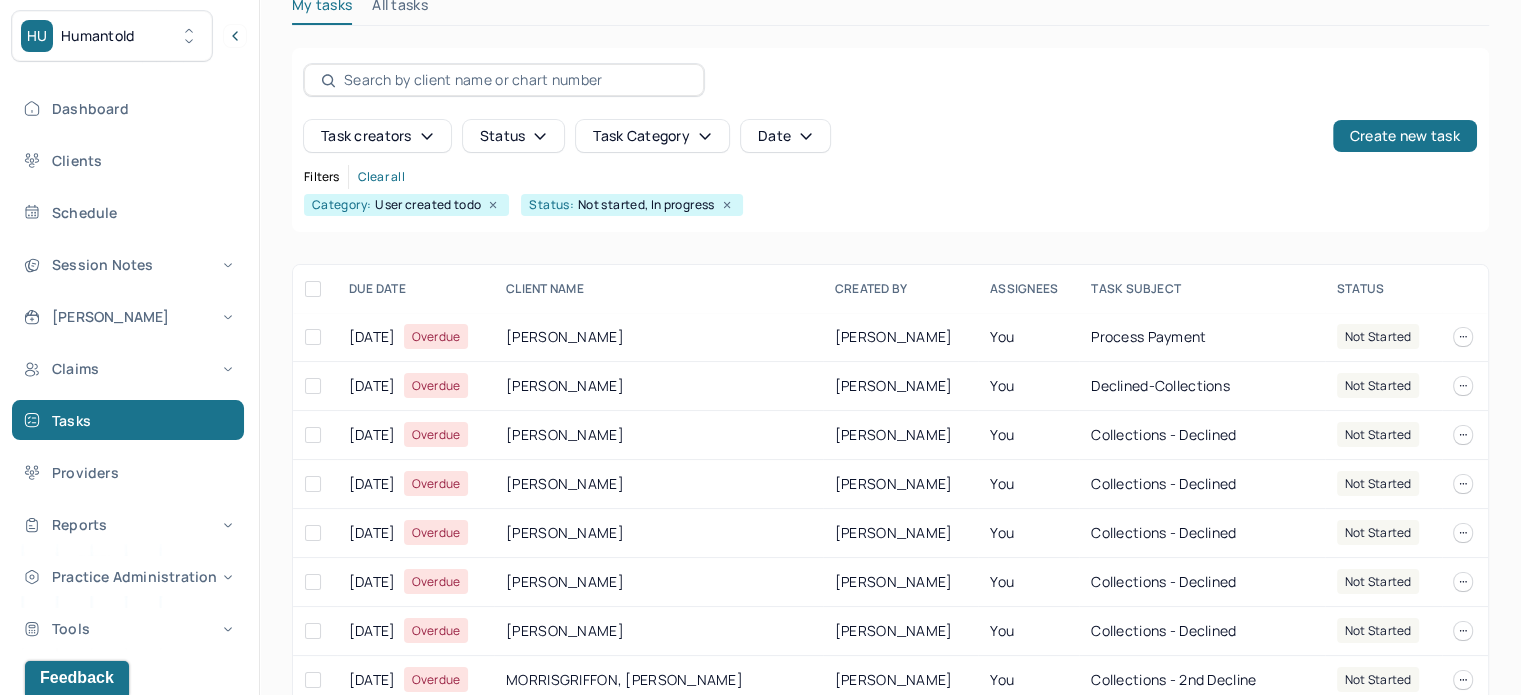 scroll, scrollTop: 200, scrollLeft: 0, axis: vertical 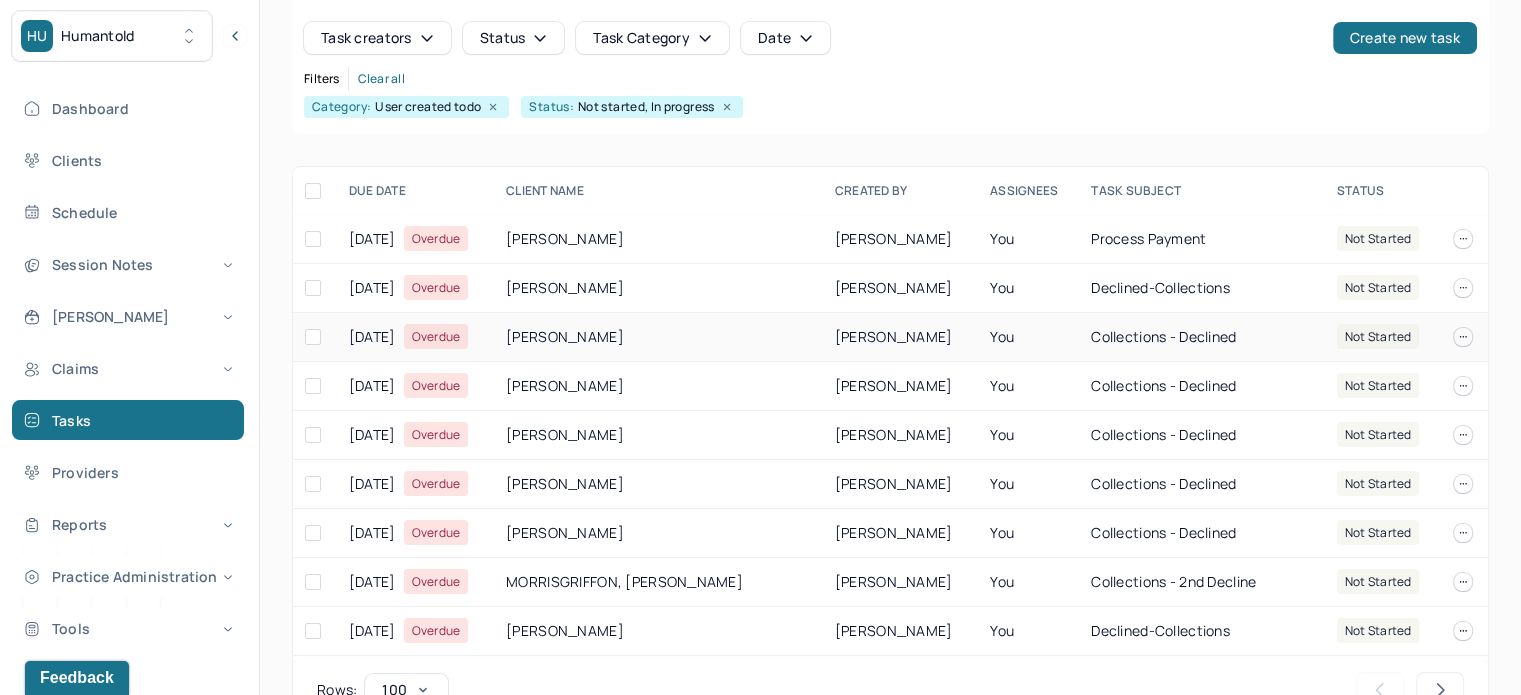 click on "[PERSON_NAME]" at bounding box center [658, 337] 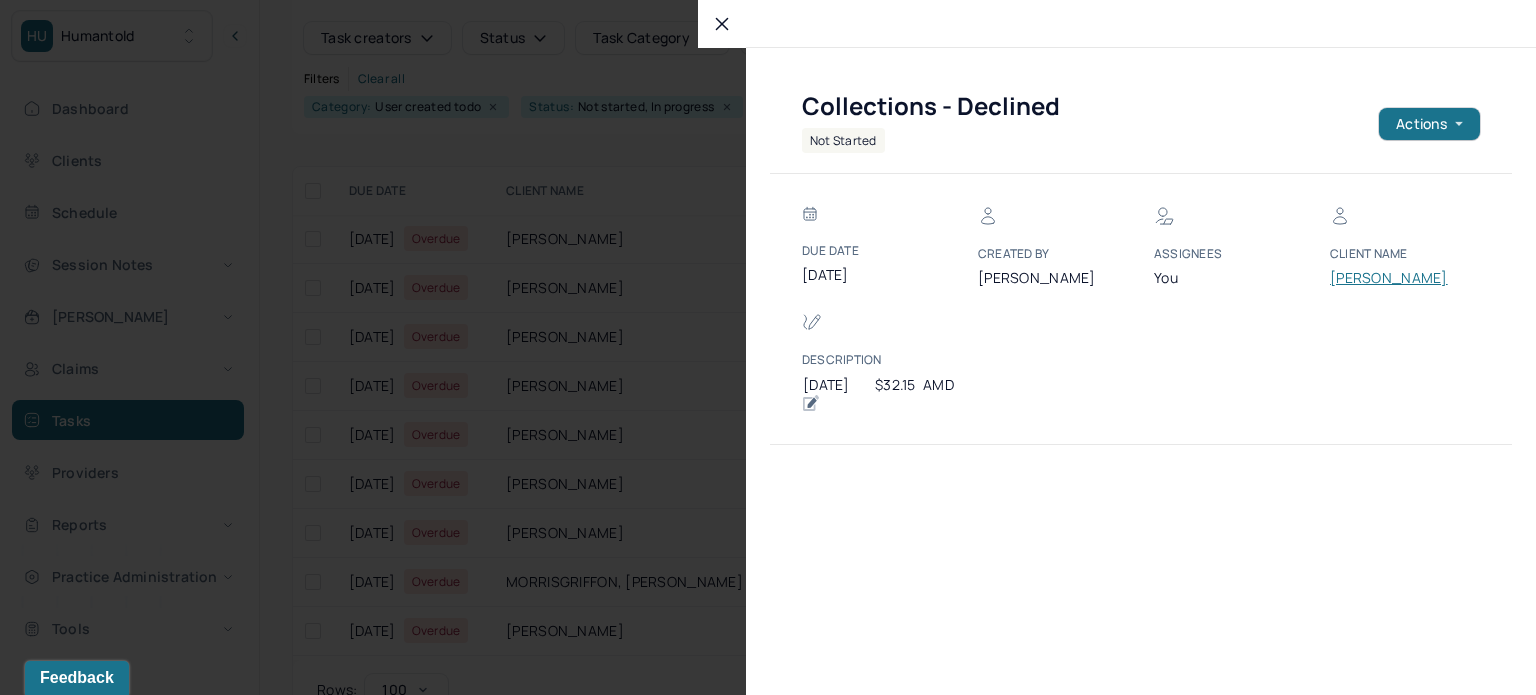 click on "[PERSON_NAME]" at bounding box center [1390, 278] 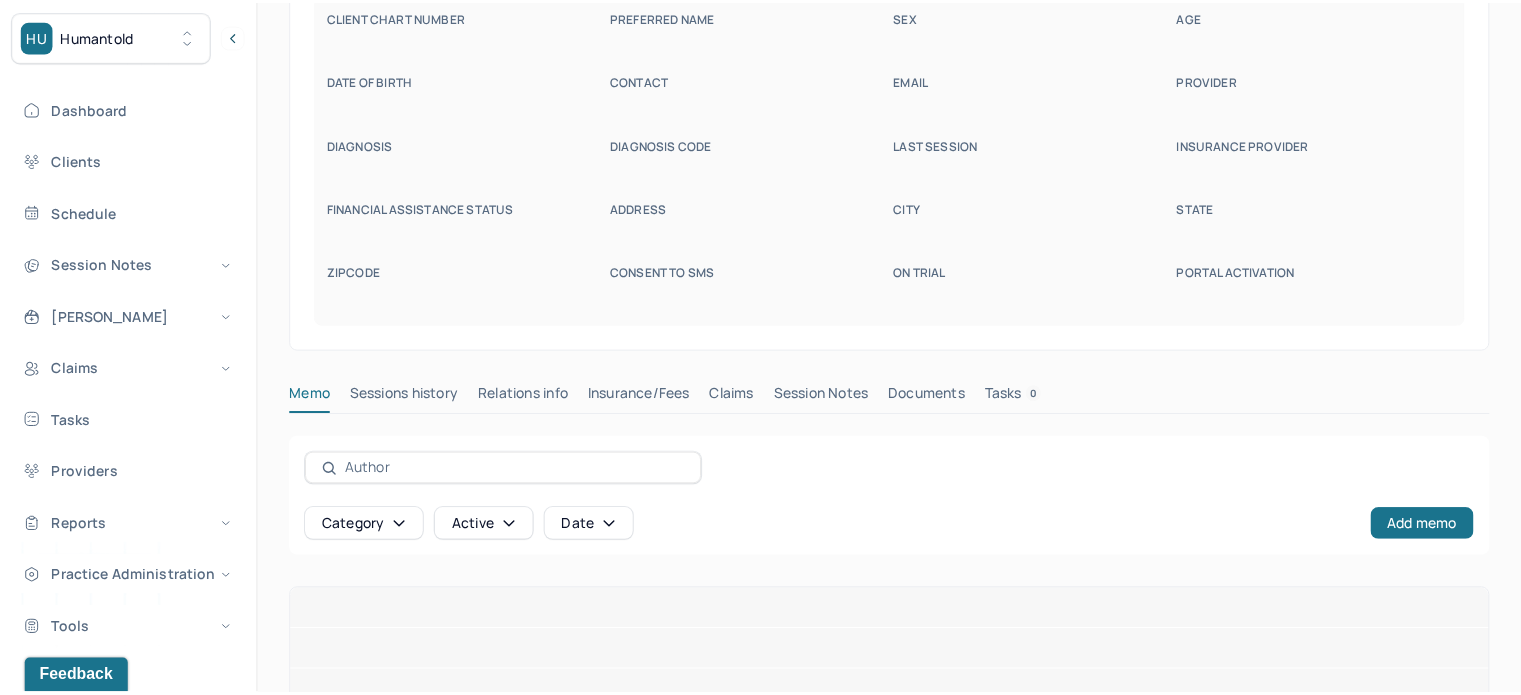 scroll, scrollTop: 128, scrollLeft: 0, axis: vertical 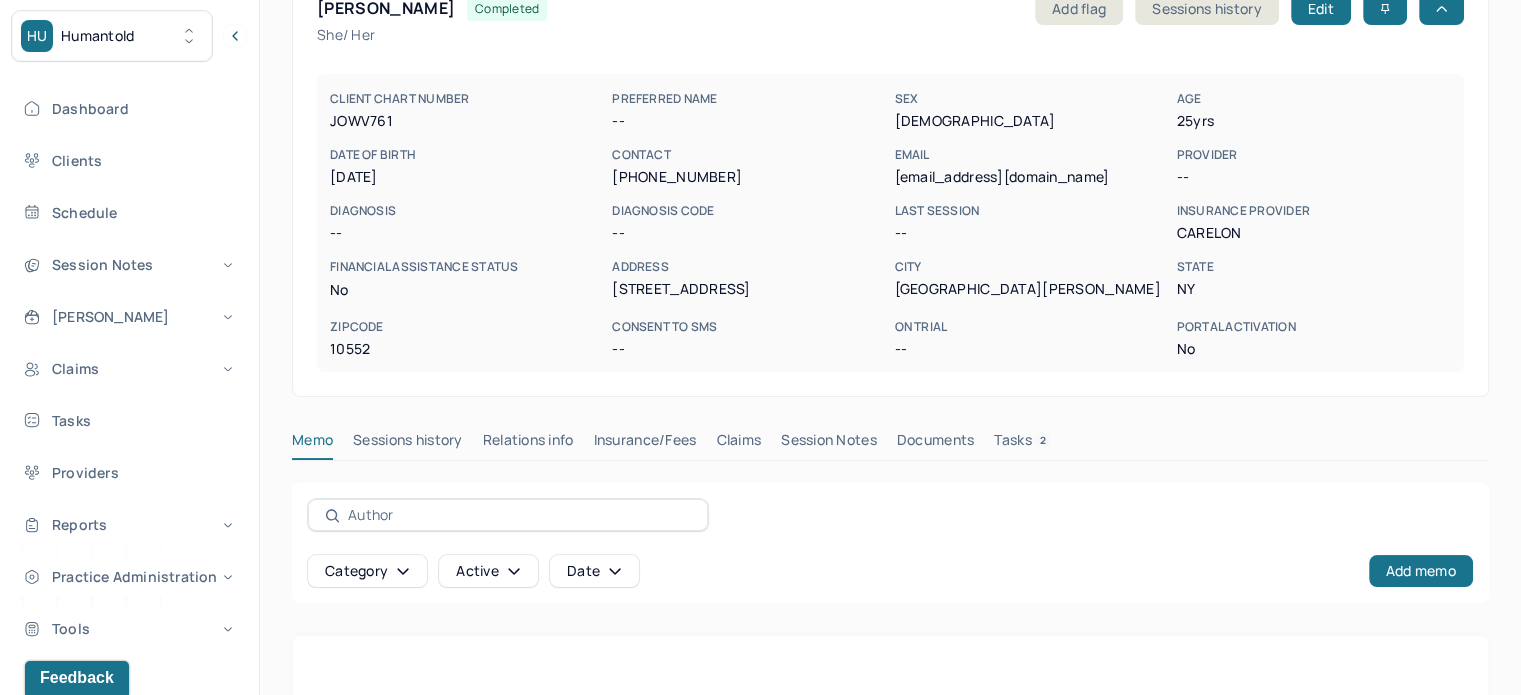click on "cassie.j94@yahoo.com" at bounding box center (1031, 177) 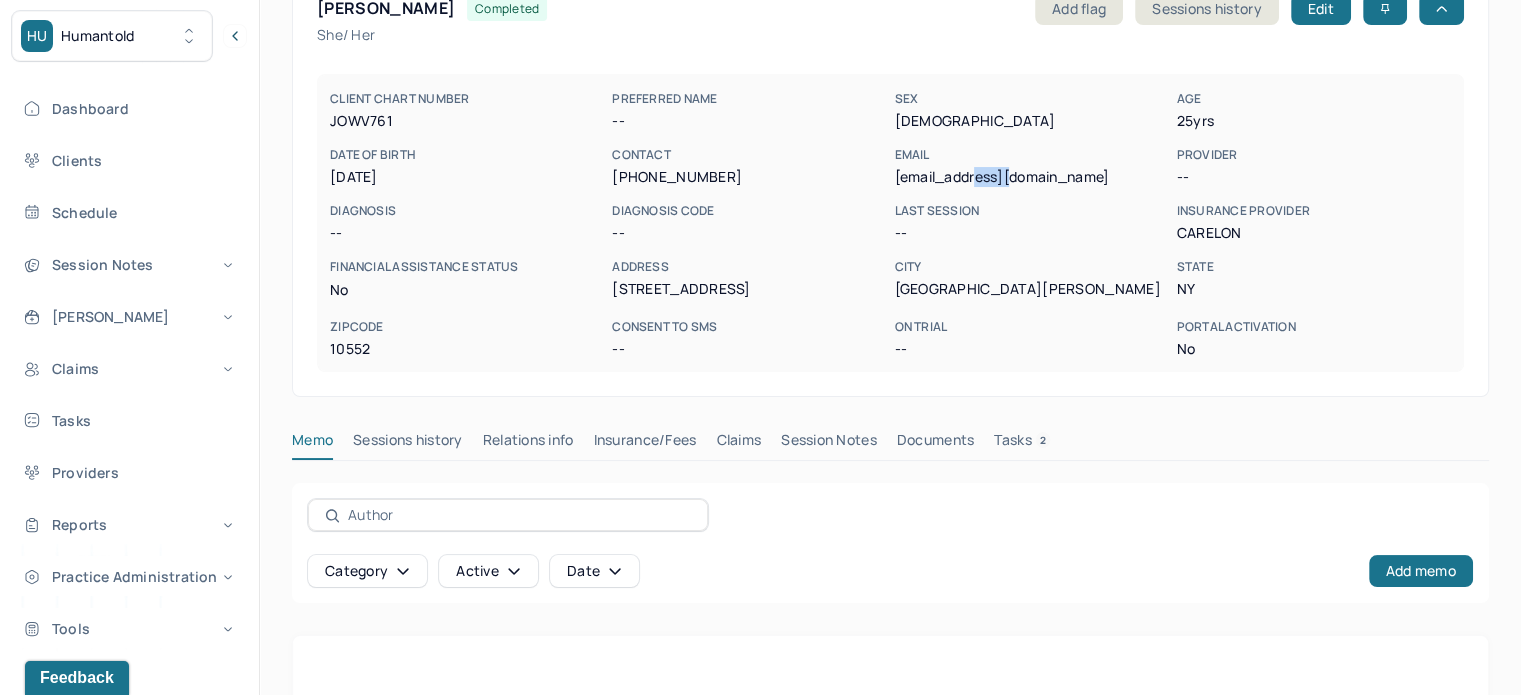 click on "cassie.j94@yahoo.com" at bounding box center [1031, 177] 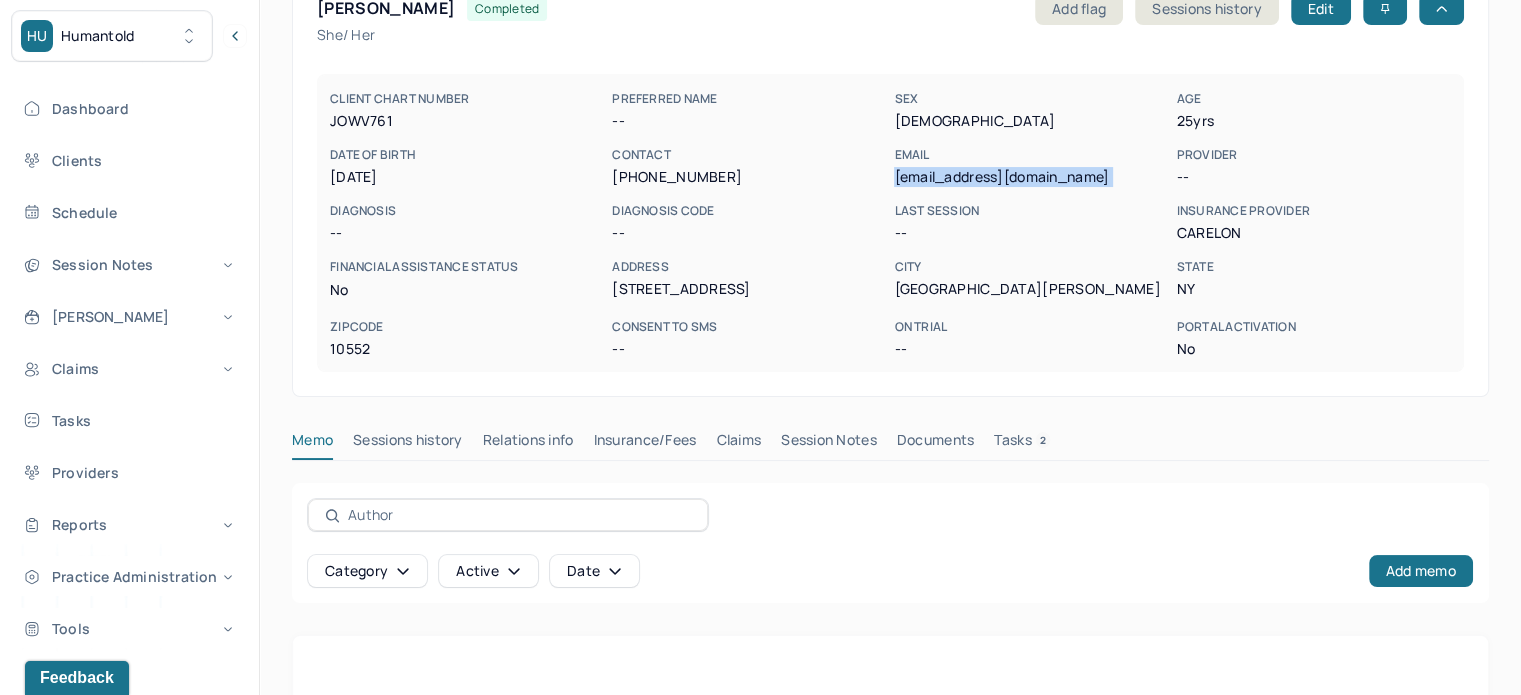 click on "cassie.j94@yahoo.com" at bounding box center (1031, 177) 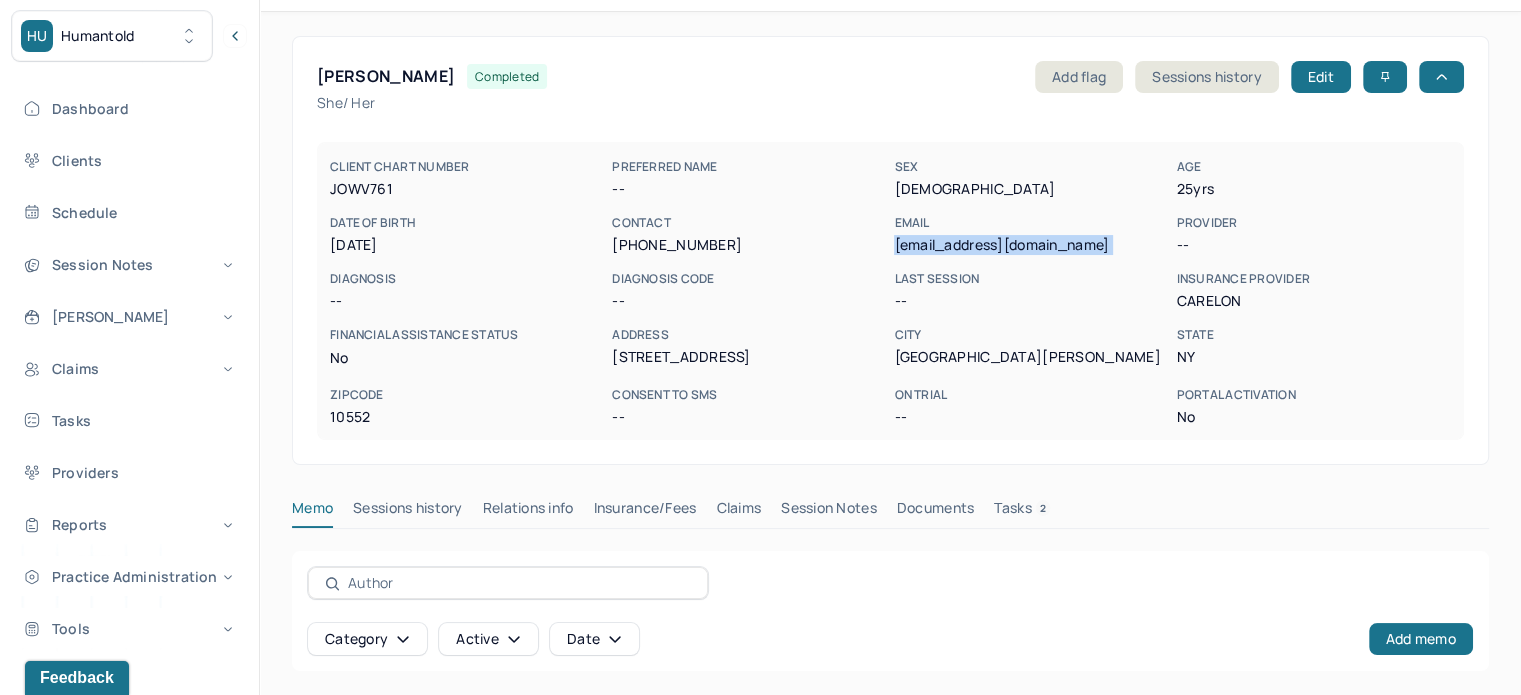scroll, scrollTop: 0, scrollLeft: 0, axis: both 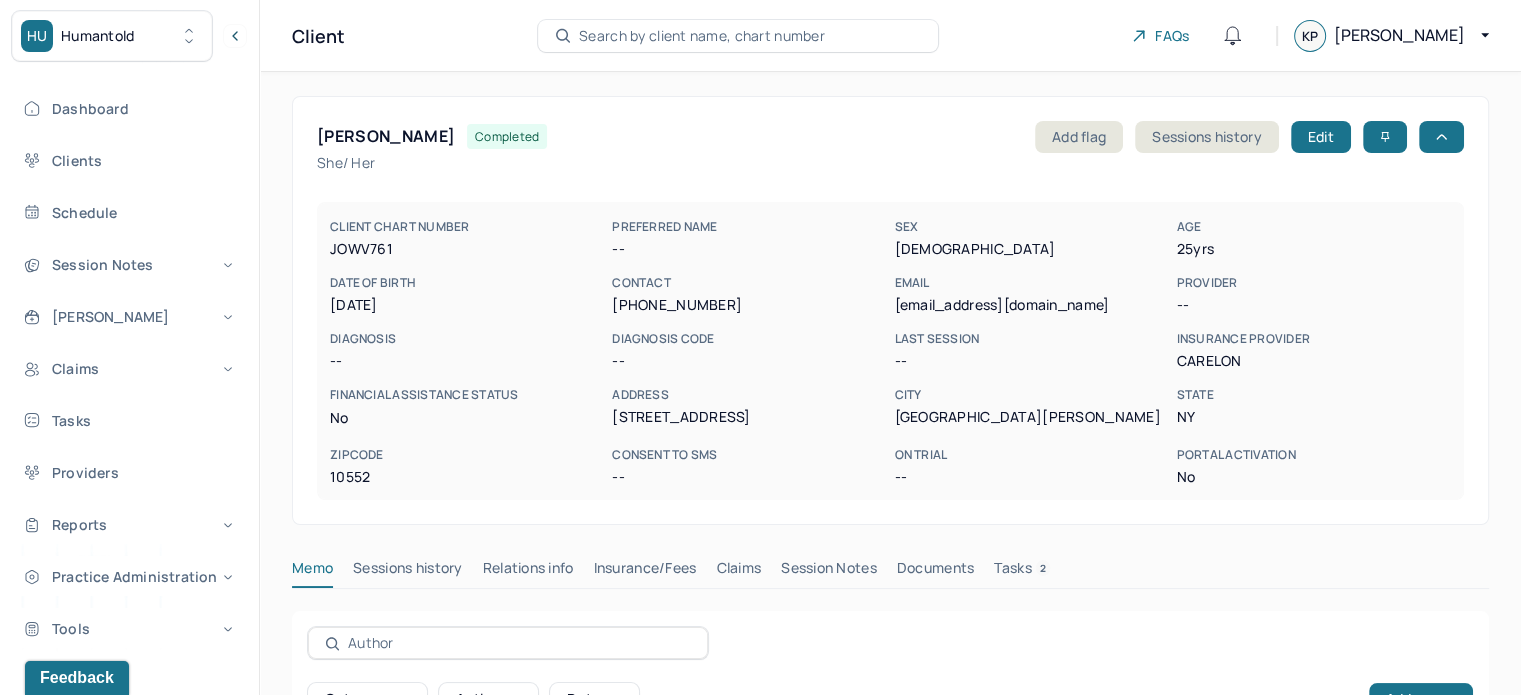 click on "[PERSON_NAME]" at bounding box center [386, 136] 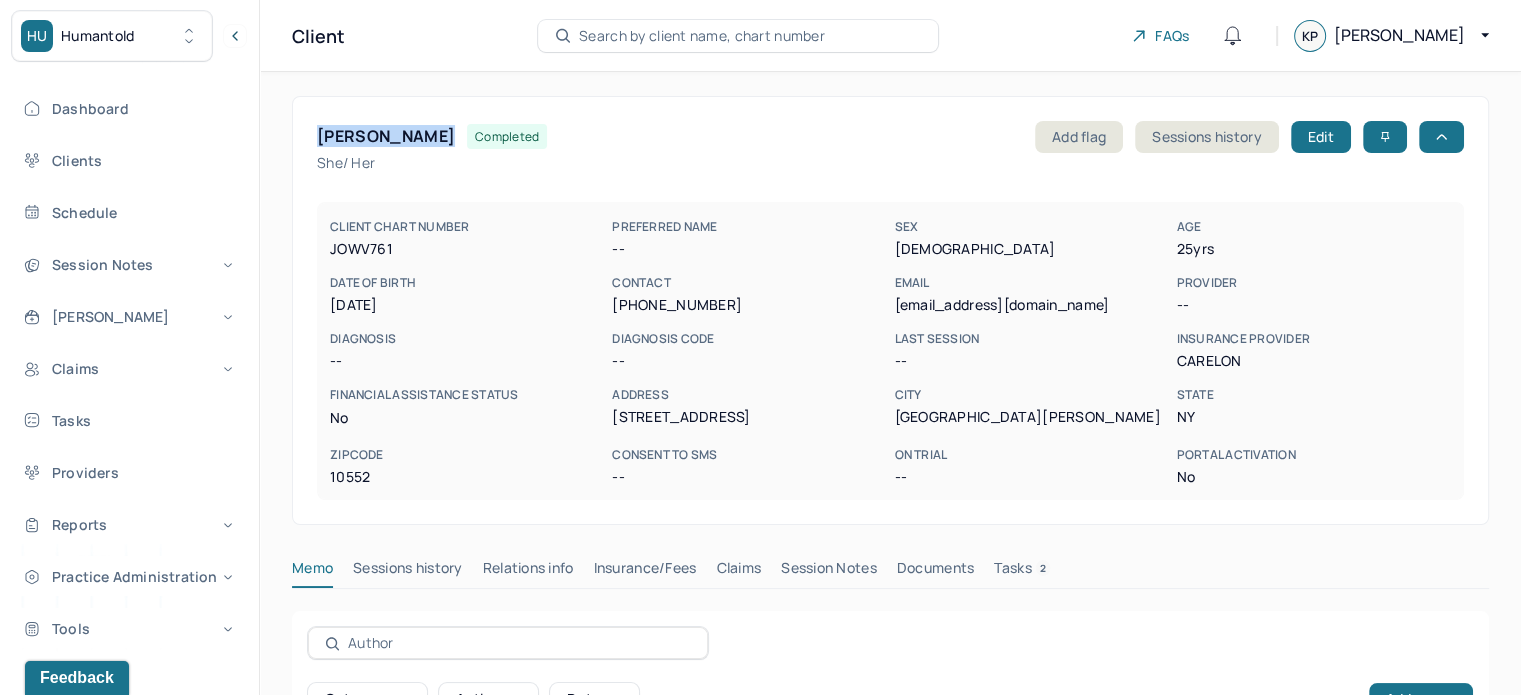 click on "[PERSON_NAME]" at bounding box center [386, 136] 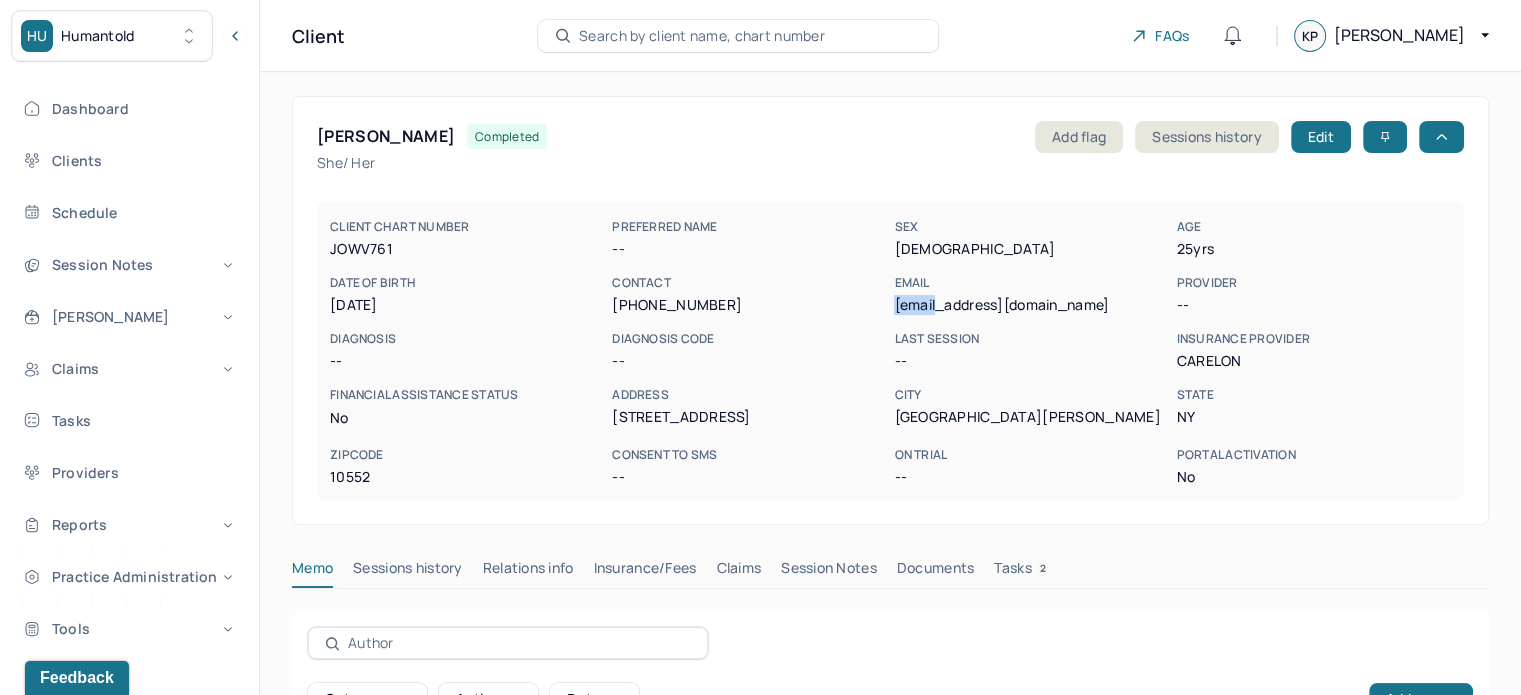 click on "cassie.j94@yahoo.com" at bounding box center [1031, 305] 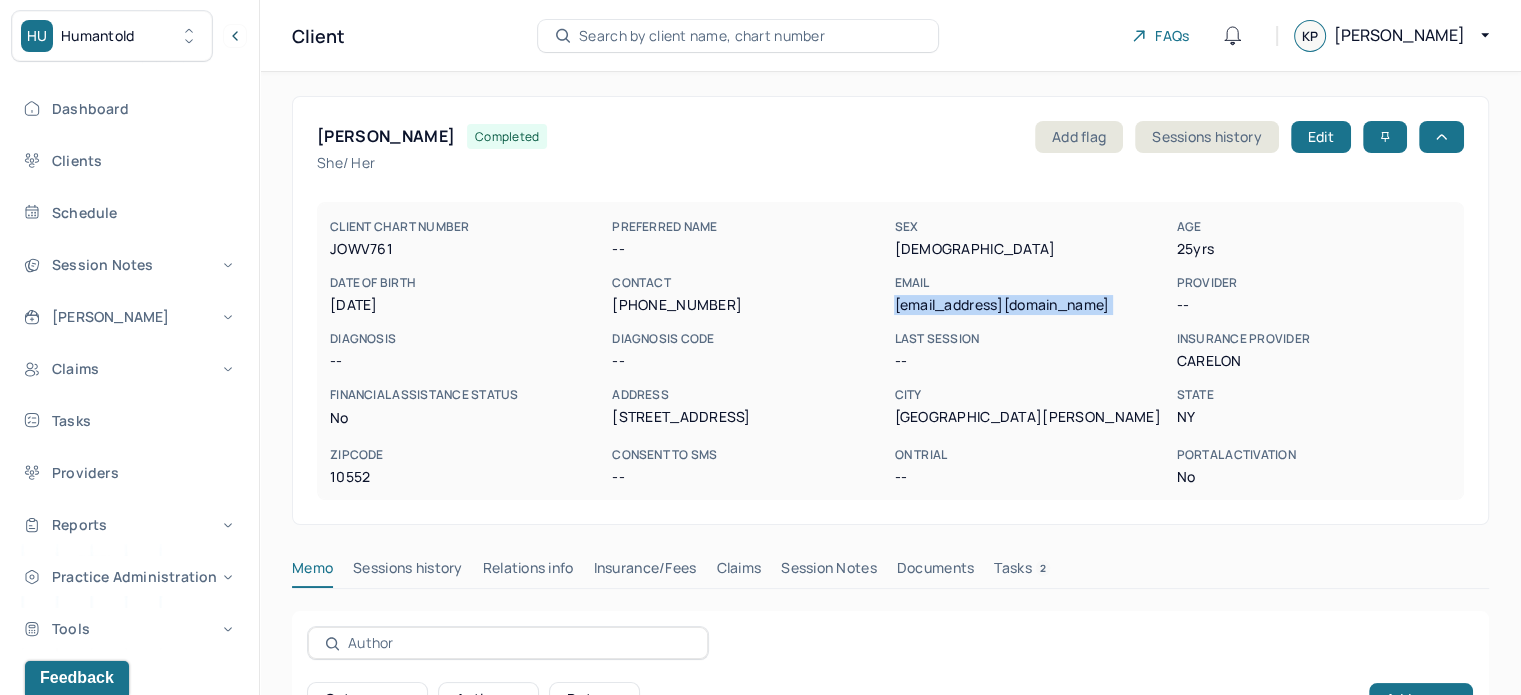 click on "cassie.j94@yahoo.com" at bounding box center [1031, 305] 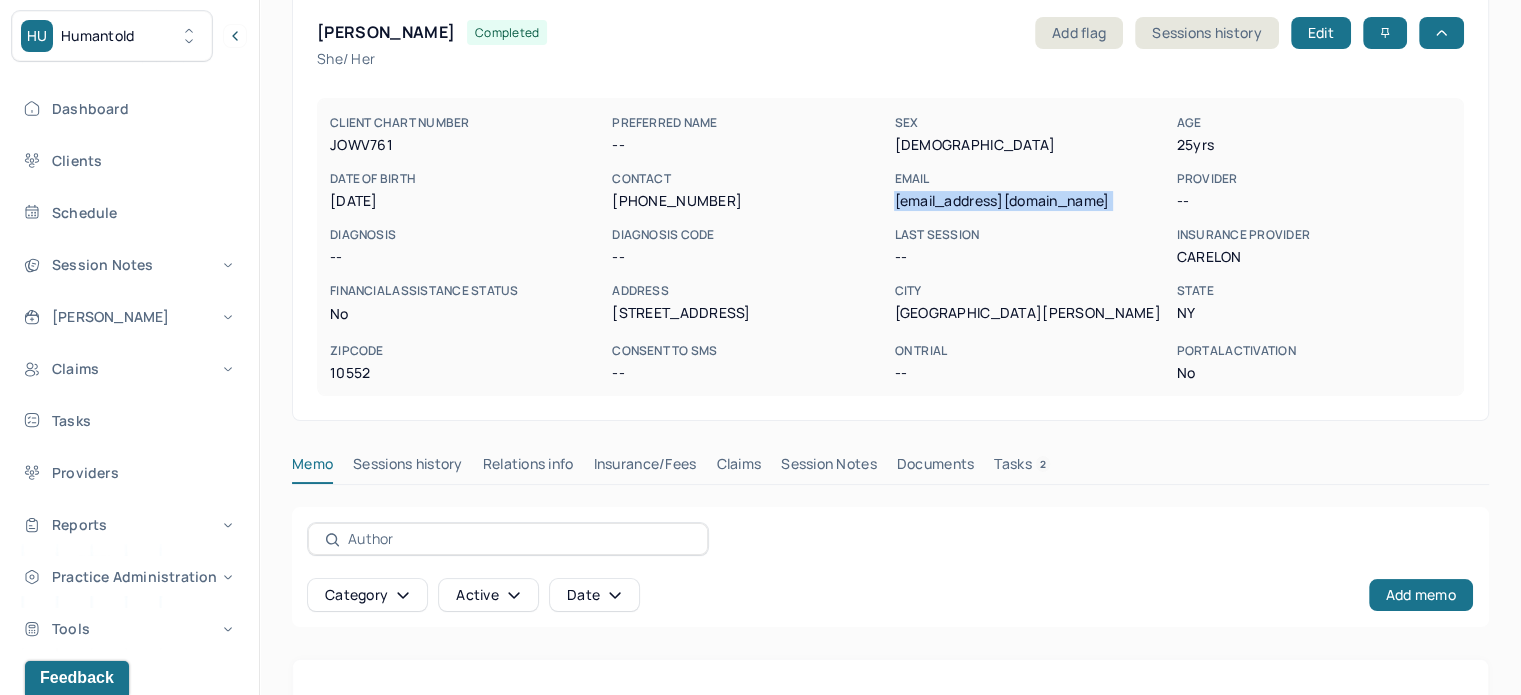 scroll, scrollTop: 0, scrollLeft: 0, axis: both 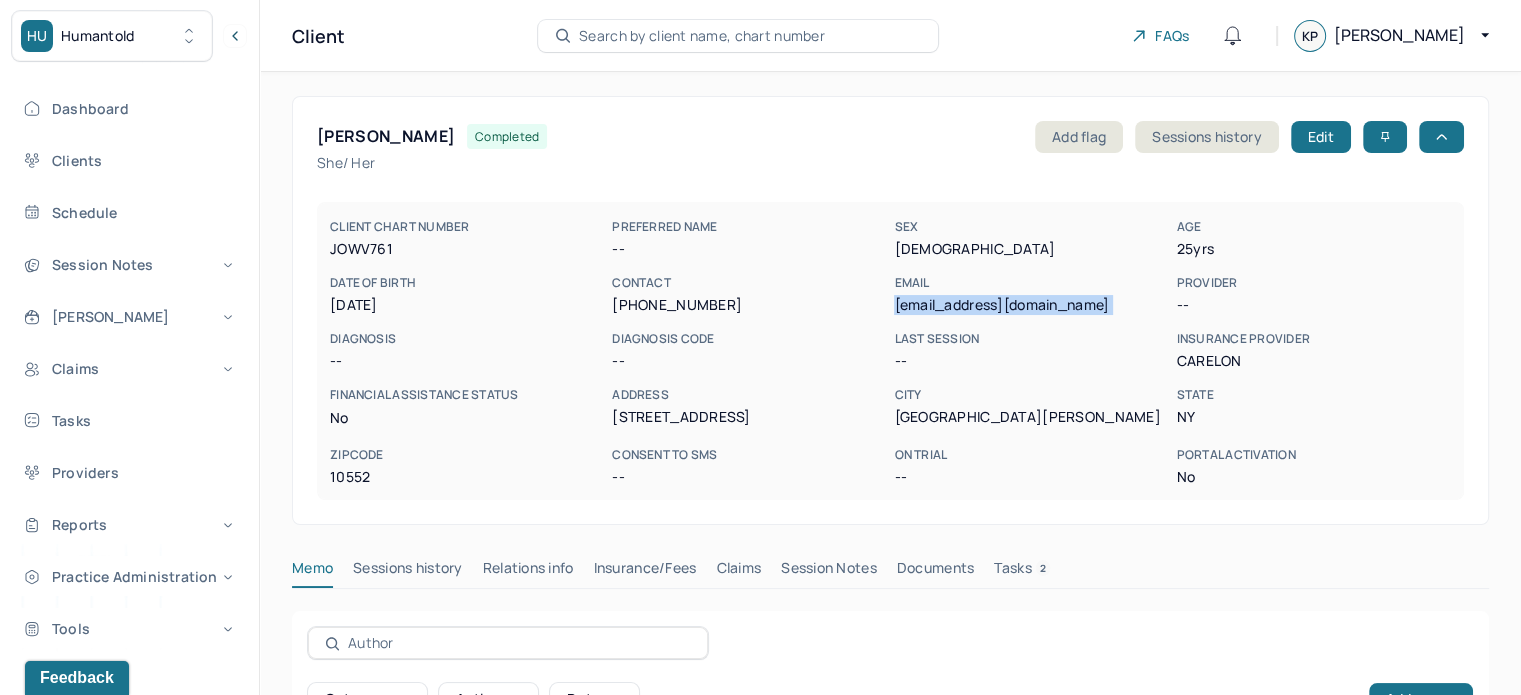 click on "Tasks 2" at bounding box center (1022, 572) 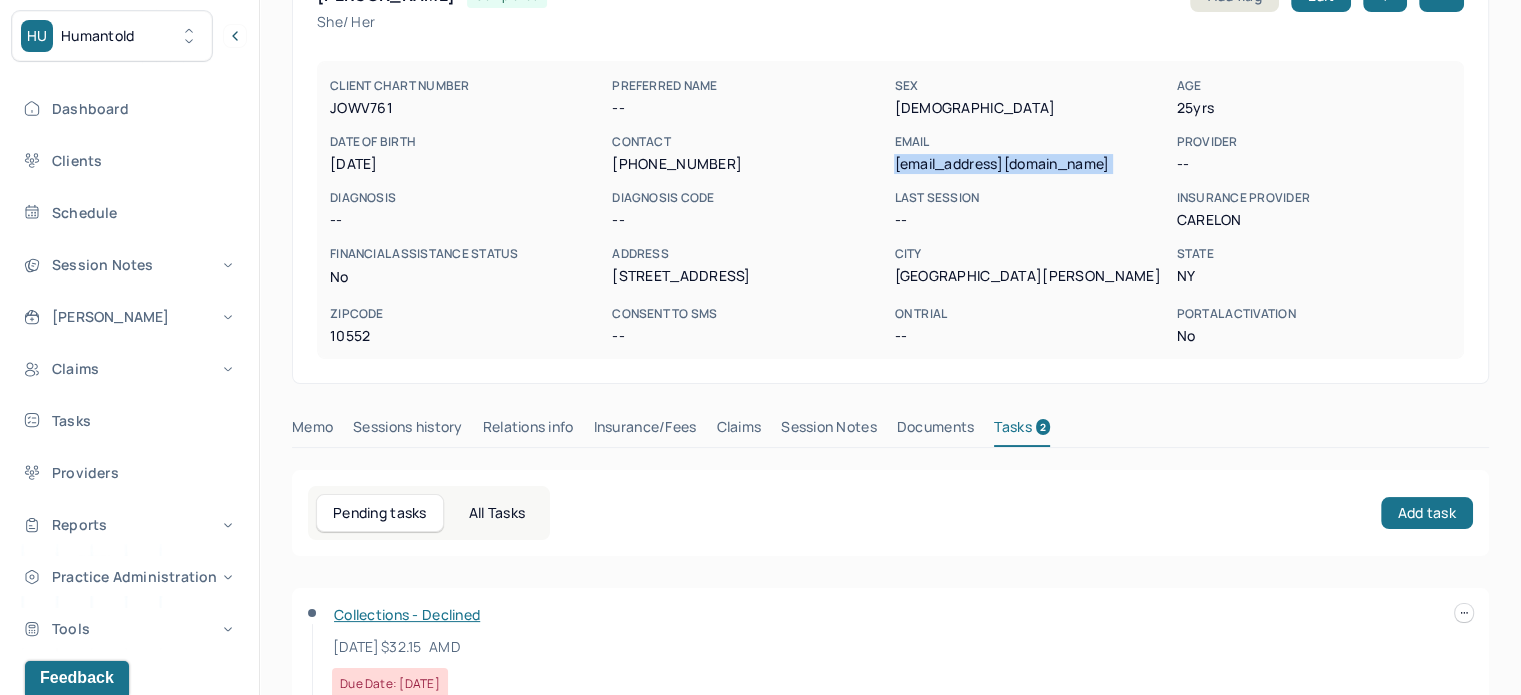 scroll, scrollTop: 0, scrollLeft: 0, axis: both 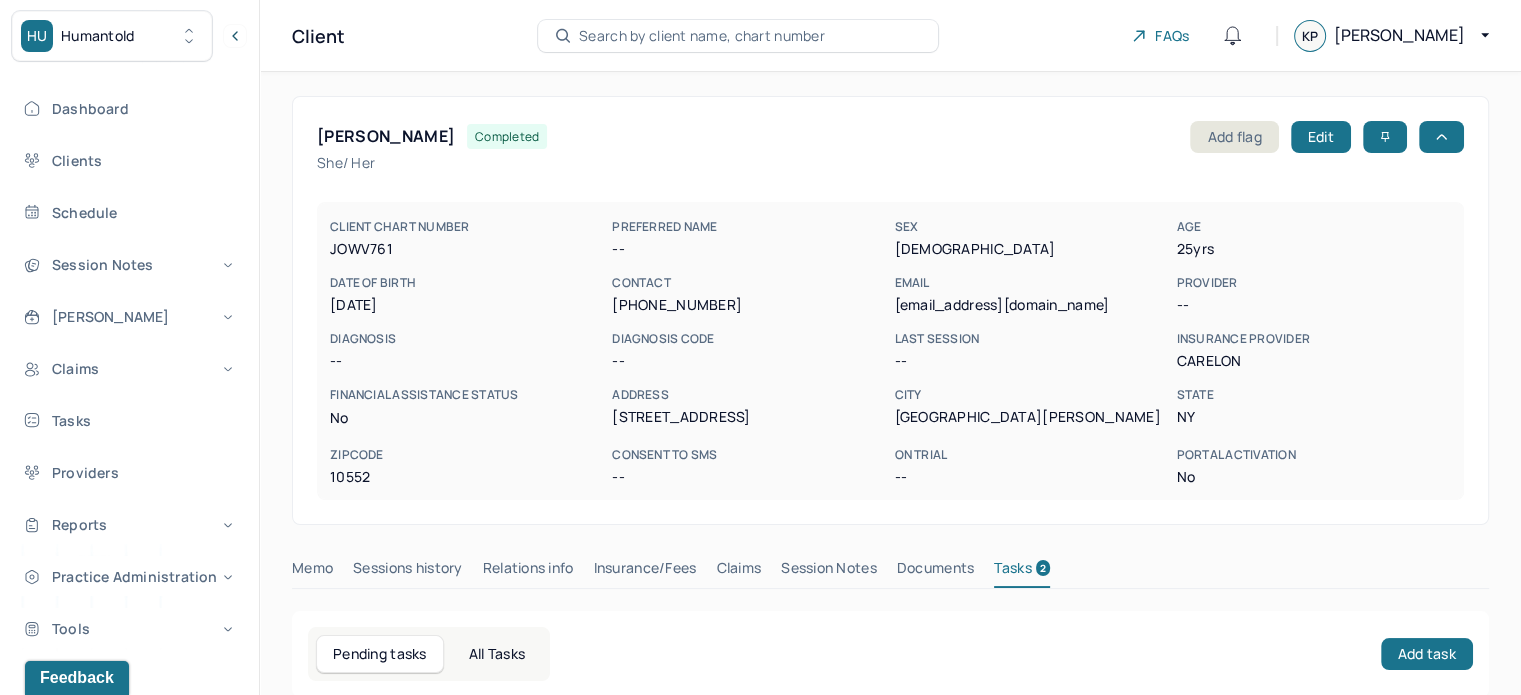 click on "[PERSON_NAME]" at bounding box center [386, 136] 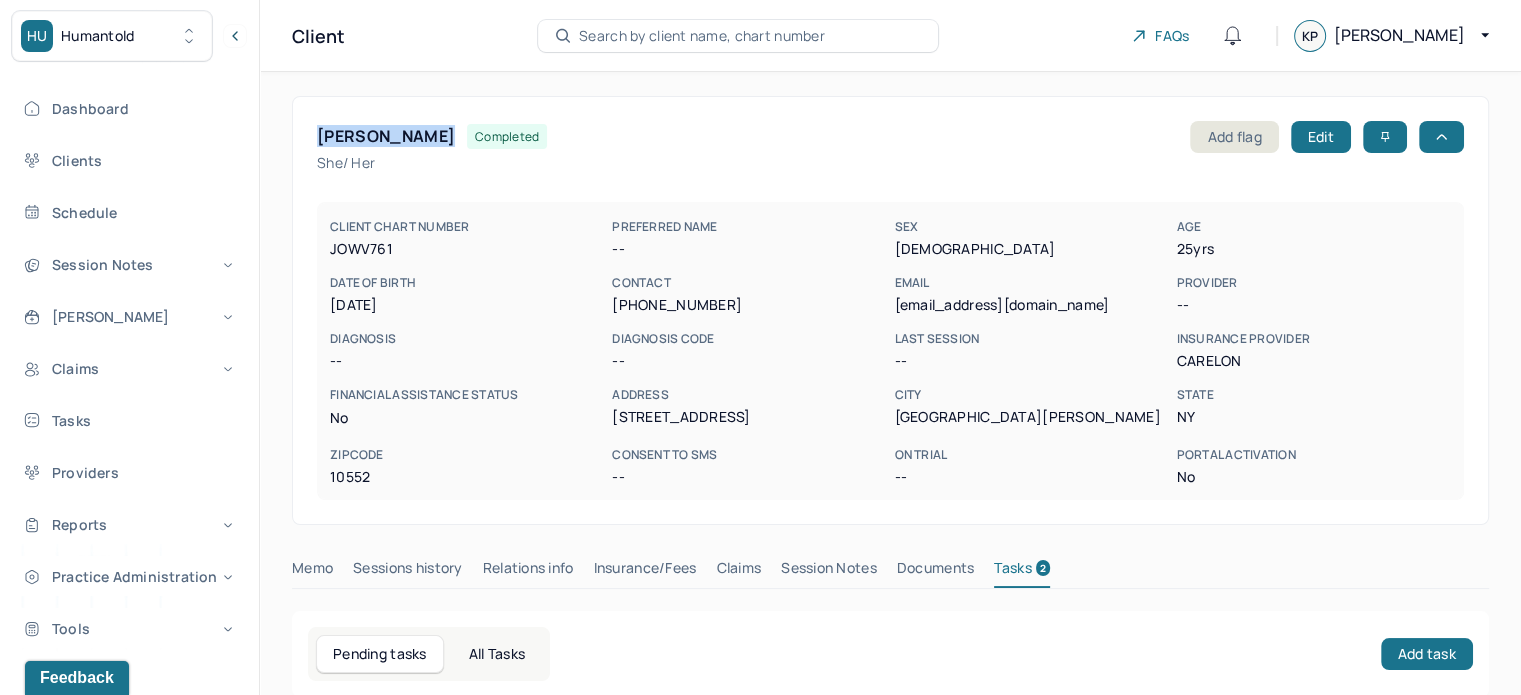 click on "[PERSON_NAME]" at bounding box center (386, 136) 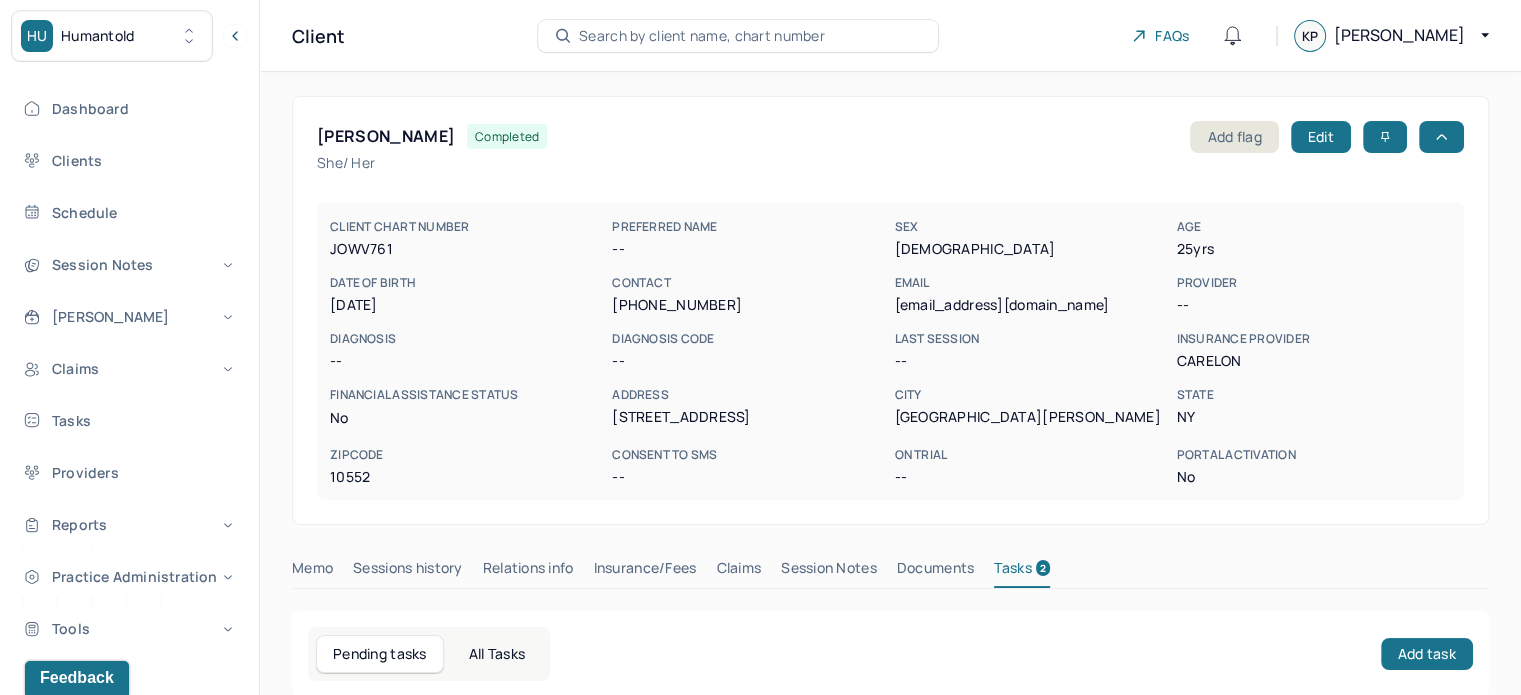 click on "CLIENT CHART NUMBER JOWV761 PREFERRED NAME -- SEX female AGE 25  yrs DATE OF BIRTH 03/24/2000  CONTACT (917) 504-2753 EMAIL cassie.j94@yahoo.com PROVIDER -- DIAGNOSIS -- DIAGNOSIS CODE -- LAST SESSION -- insurance provider CARELON FINANCIAL ASSISTANCE STATUS no Address 36 Primrose Ave City Mount Vernon State NY Zipcode 10552 Consent to Sms -- On Trial -- Portal Activation No" at bounding box center [890, 351] 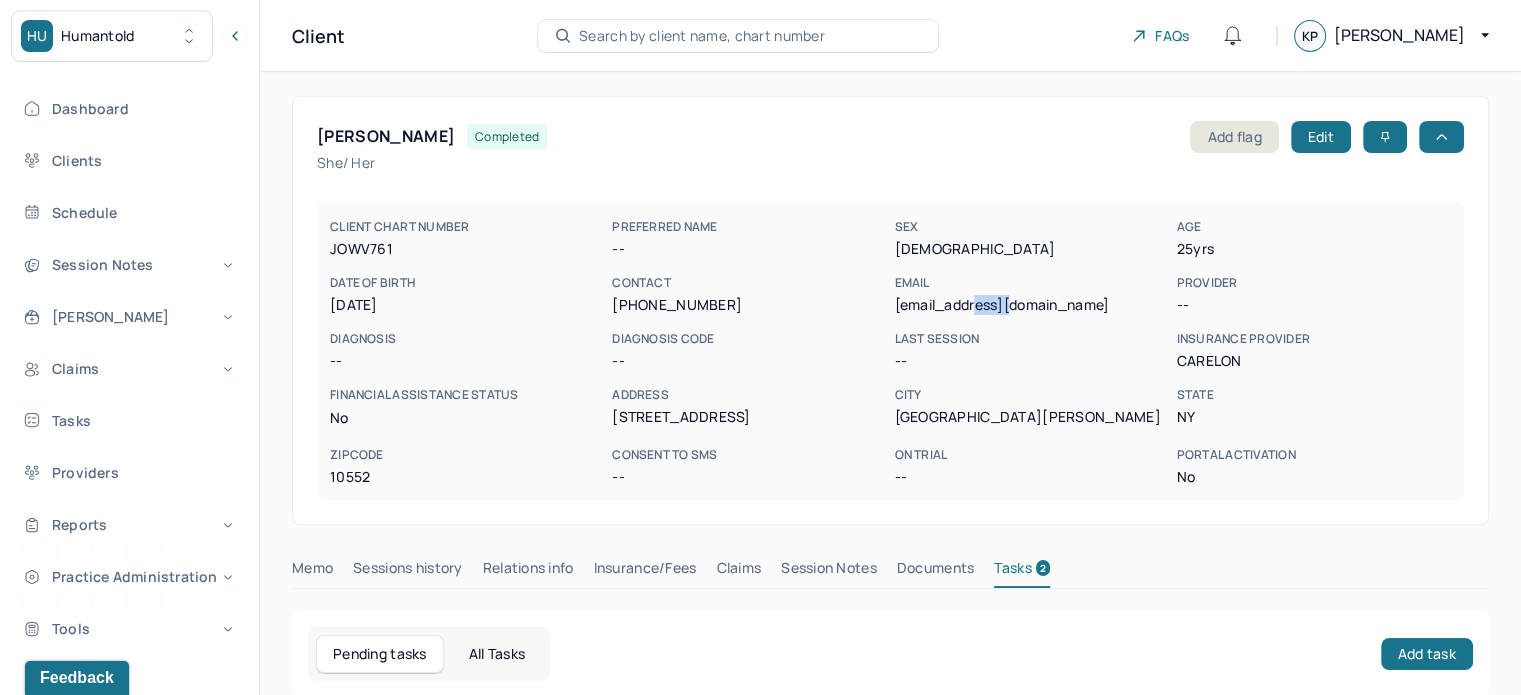 click on "cassie.j94@yahoo.com" at bounding box center [1031, 305] 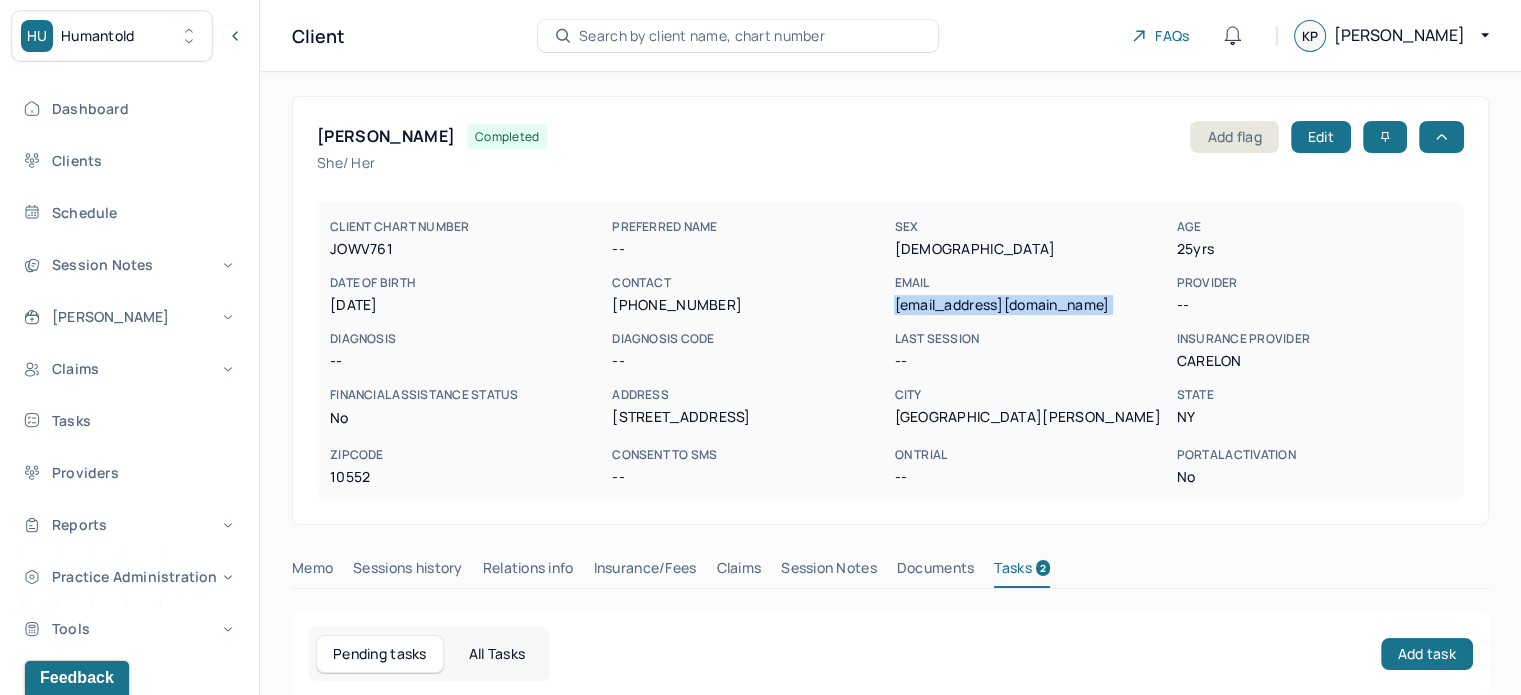 click on "cassie.j94@yahoo.com" at bounding box center (1031, 305) 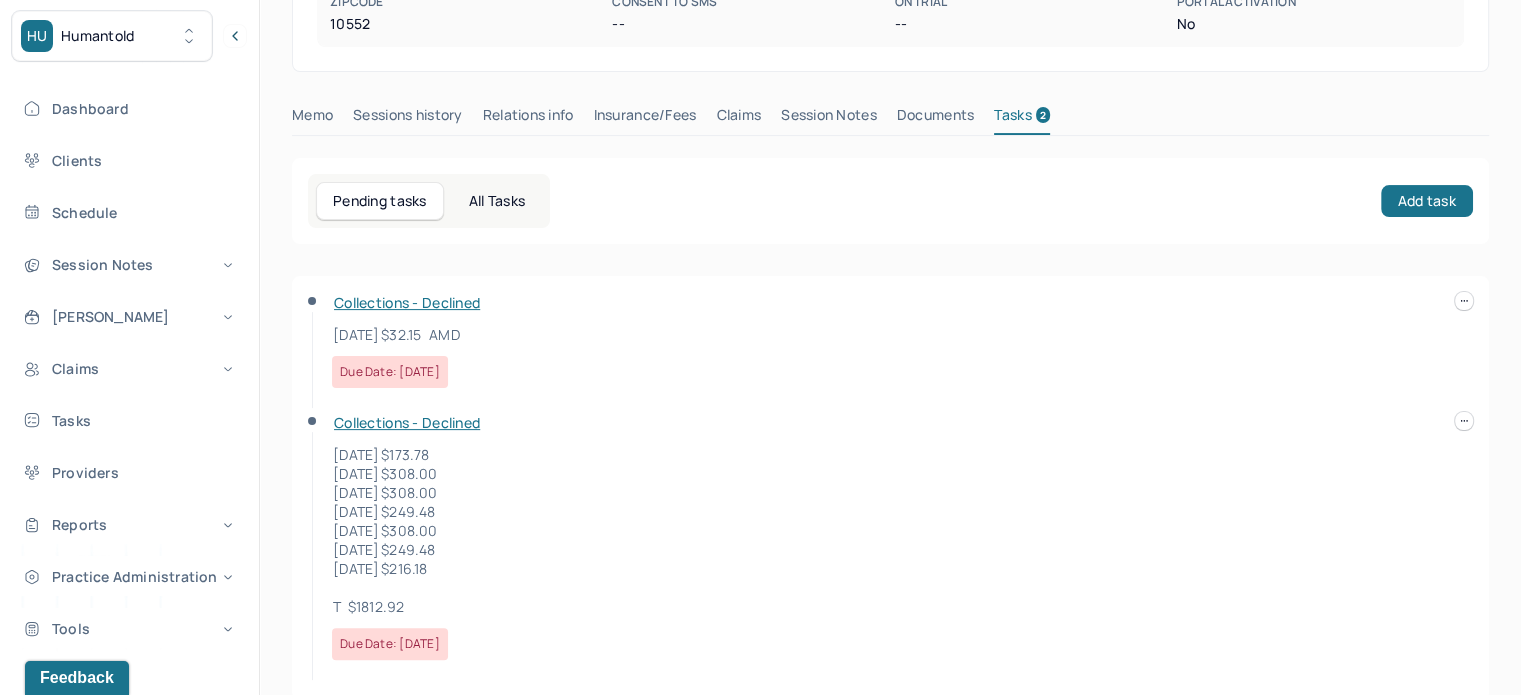 scroll, scrollTop: 481, scrollLeft: 0, axis: vertical 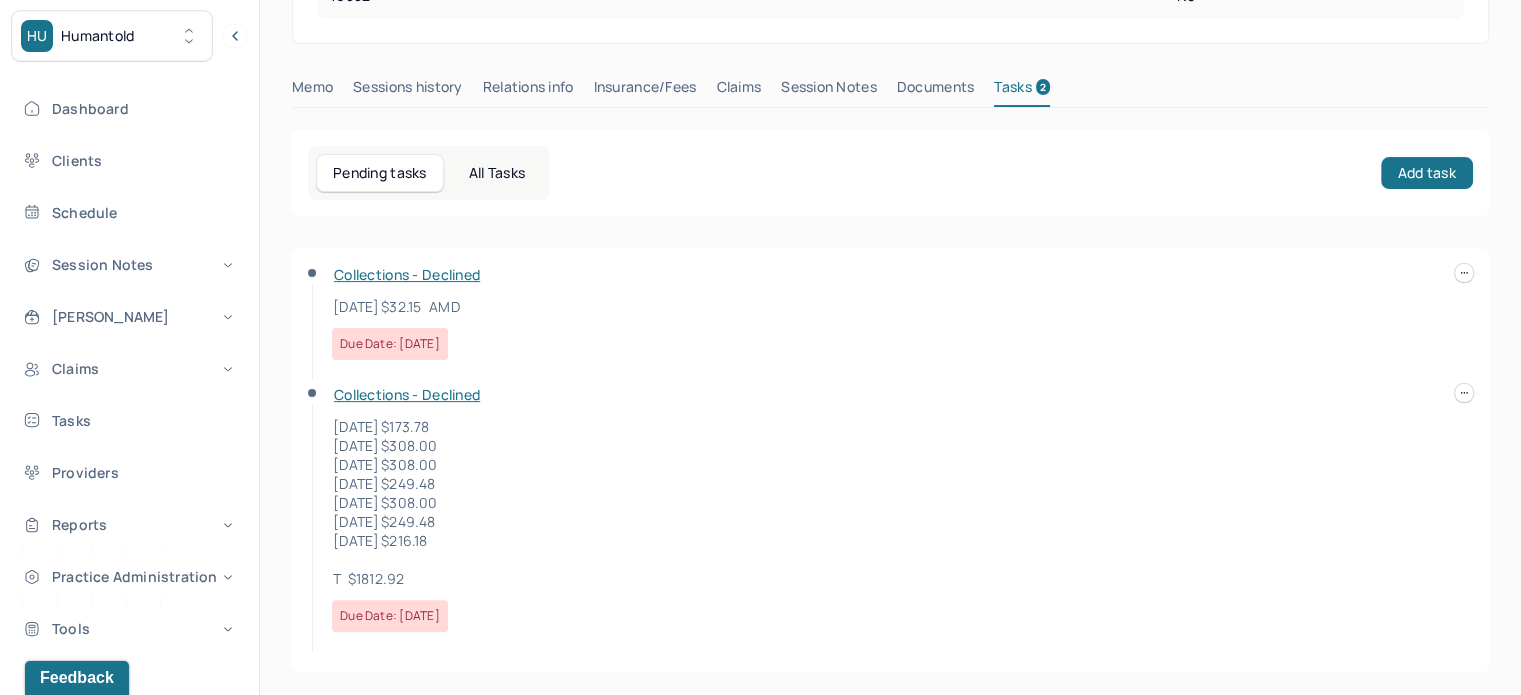 drag, startPoint x: 477, startPoint y: 303, endPoint x: 325, endPoint y: 309, distance: 152.11838 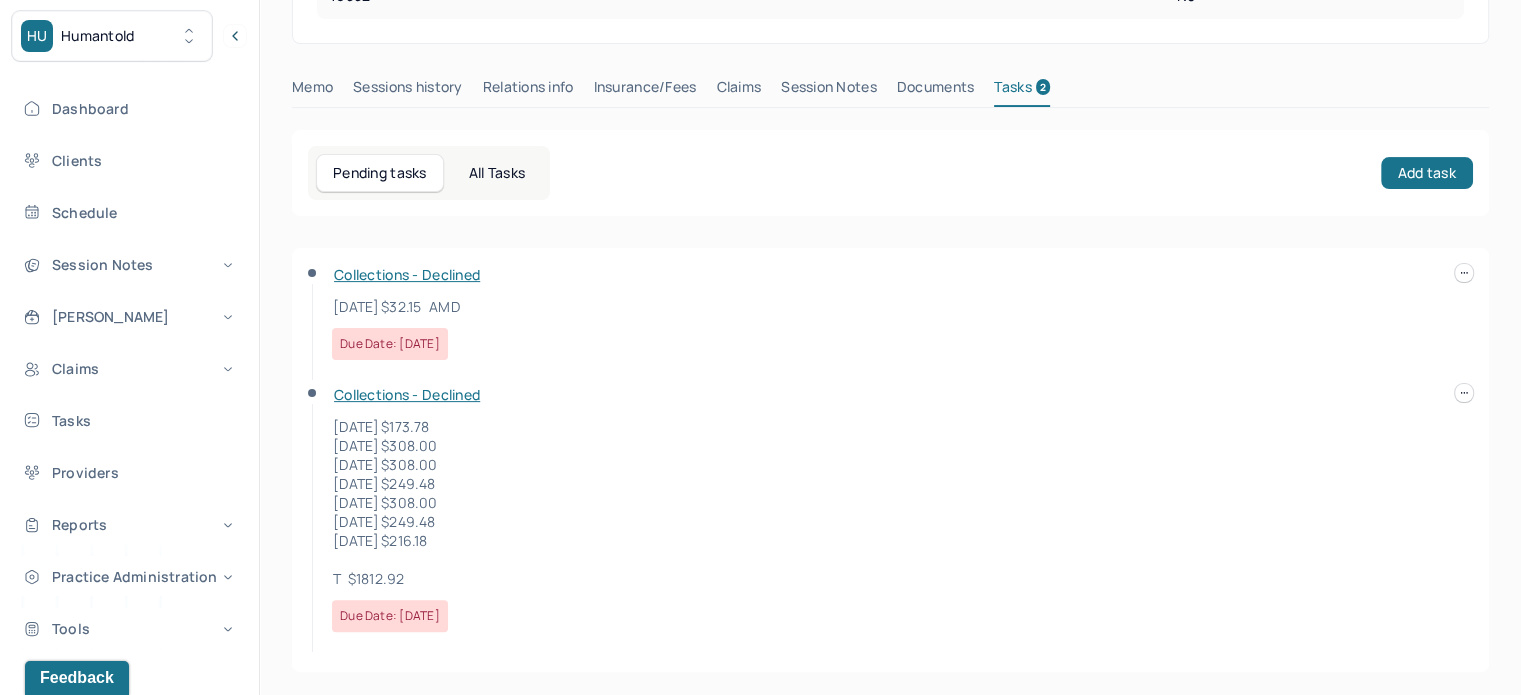 click on "Collections - Declined   5/16/2024	$32.15	AMD Due date: 07/10/2025" at bounding box center (774, 312) 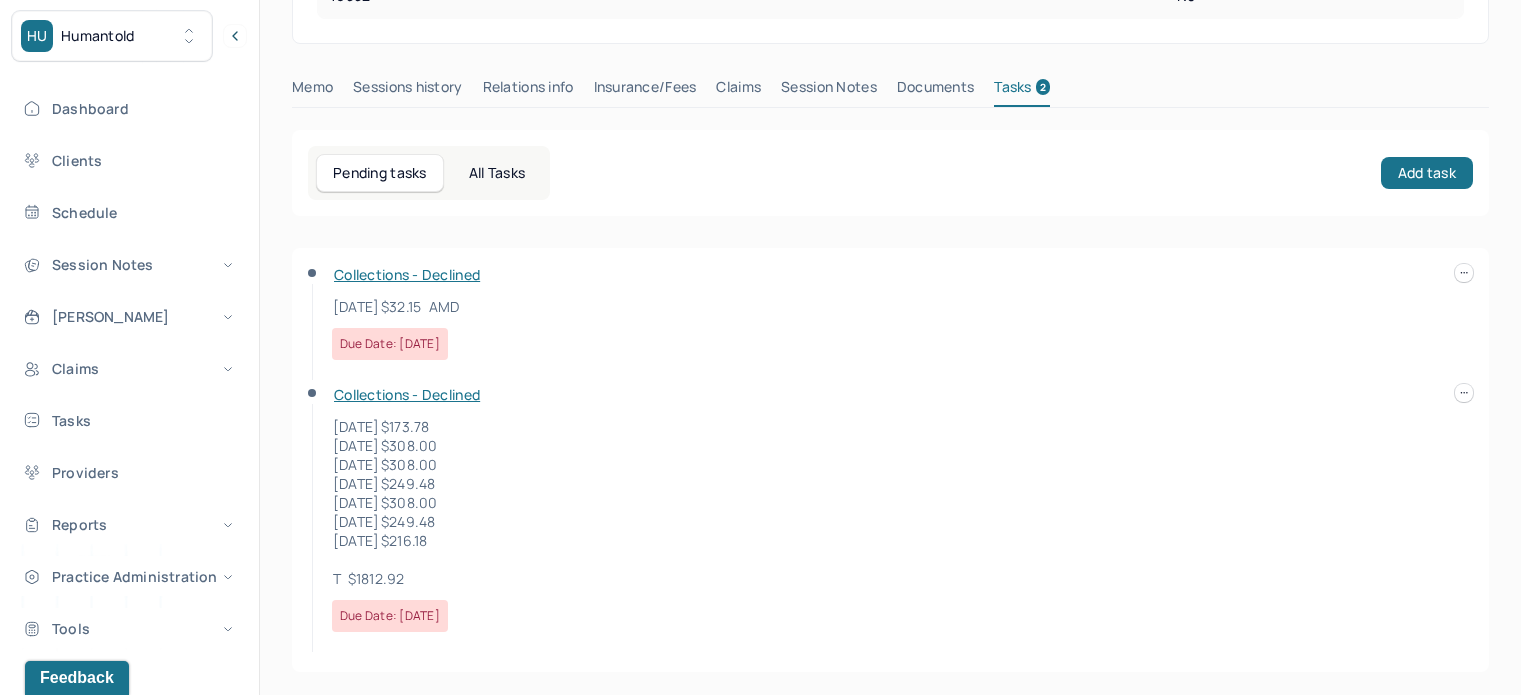click at bounding box center [1464, 273] 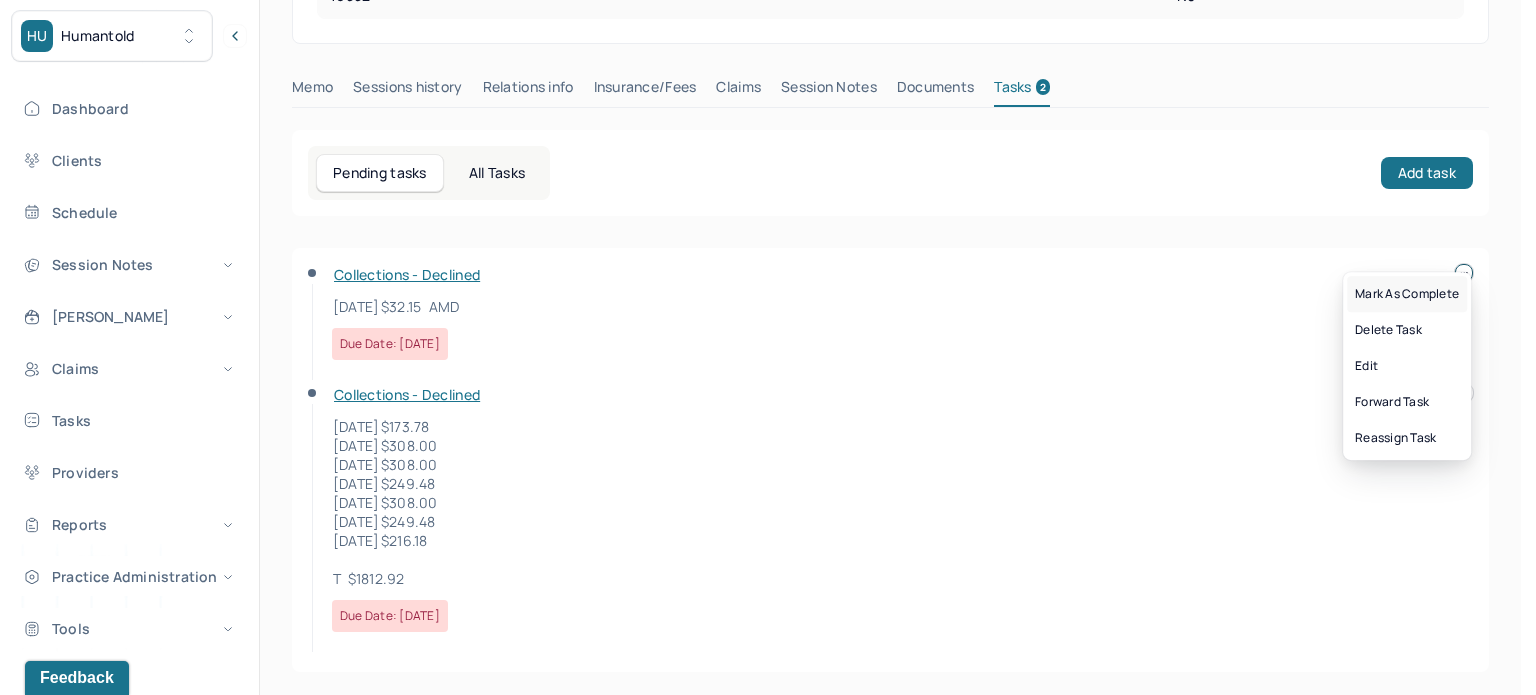 click on "Mark as complete" at bounding box center (1407, 294) 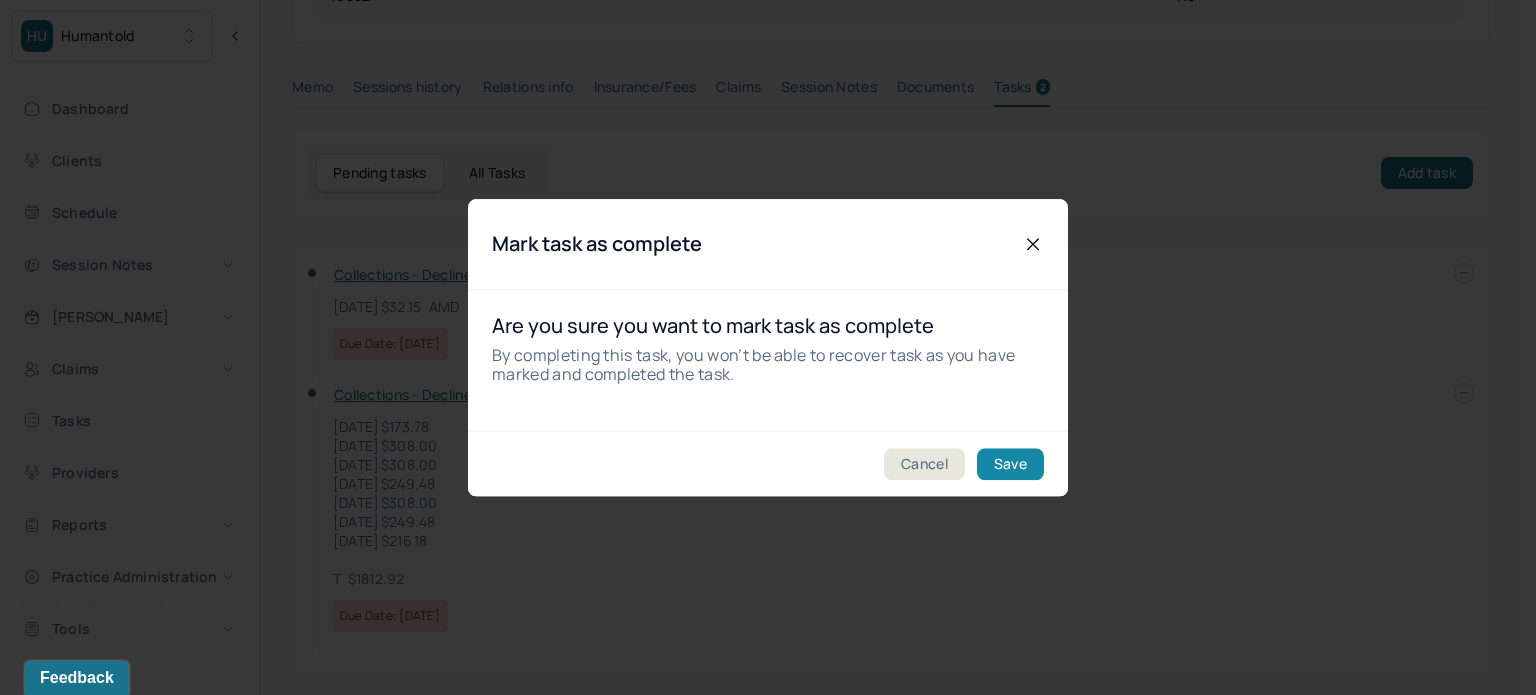 click on "Save" at bounding box center [1010, 464] 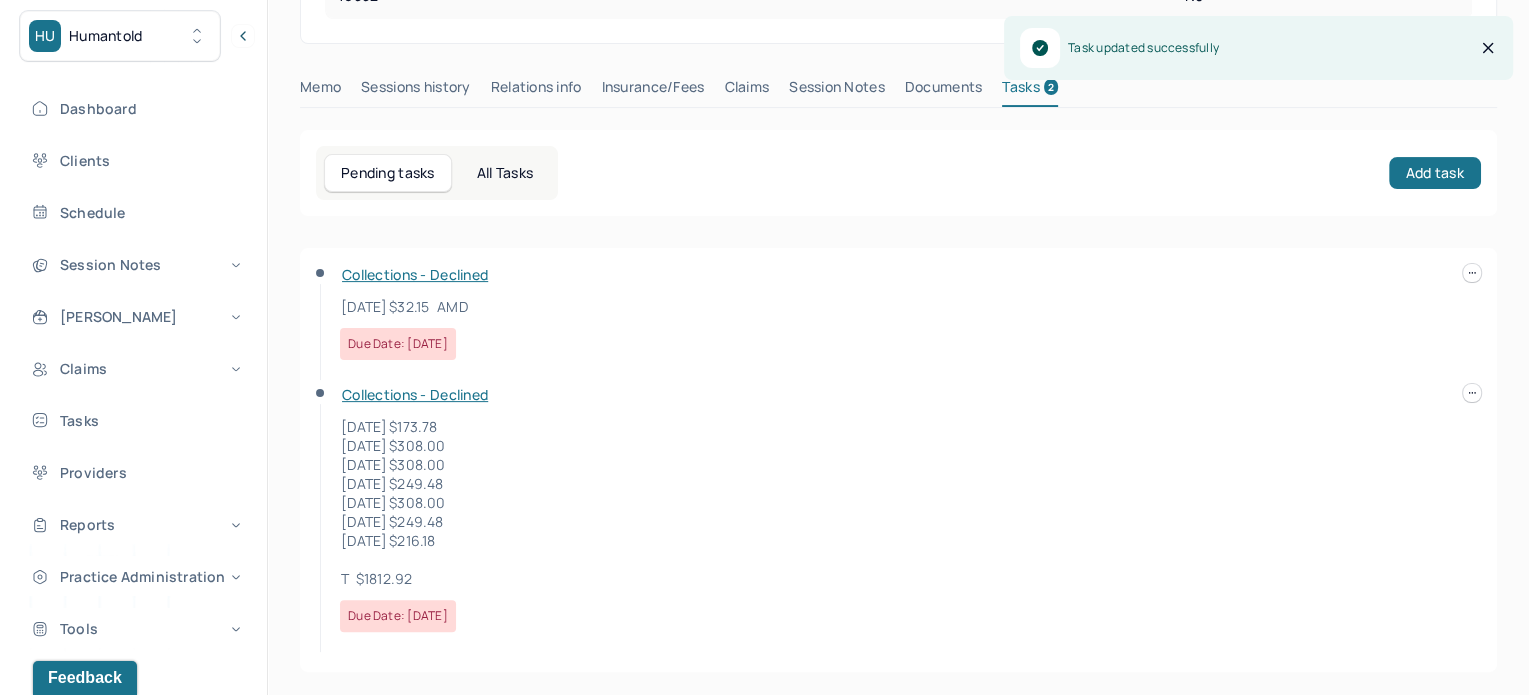 scroll, scrollTop: 361, scrollLeft: 0, axis: vertical 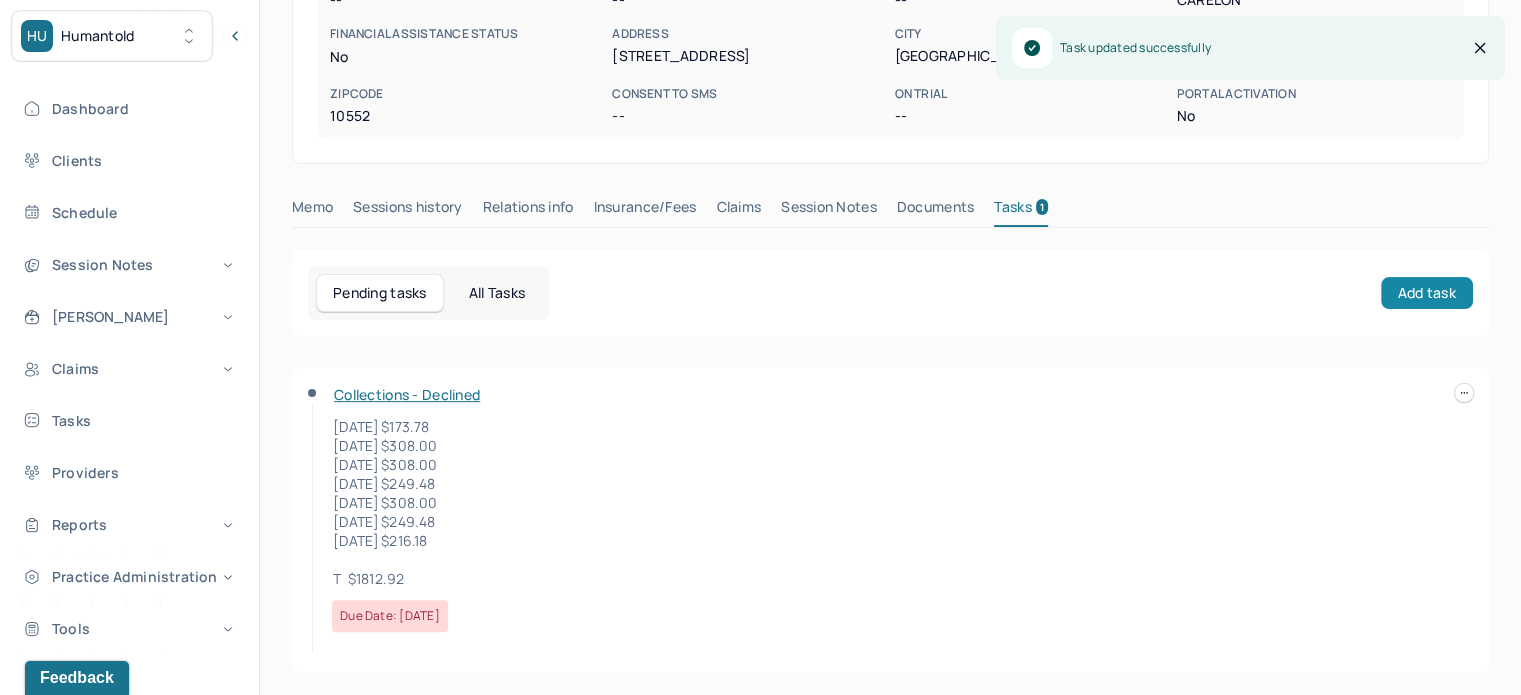 click on "Add task" at bounding box center (1427, 293) 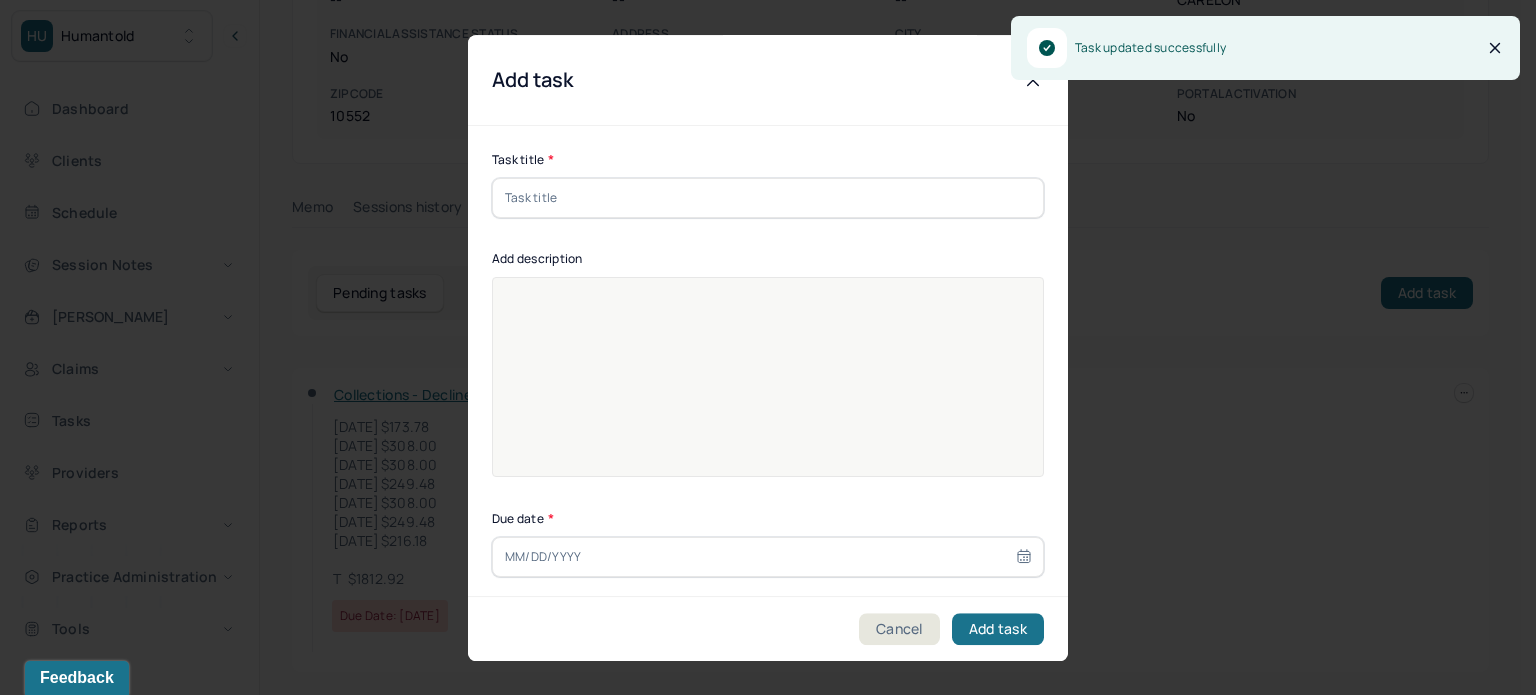 click on "Task title * Add description Due date * Assignees Assignees(Type multiple)   Cassie Johnson" at bounding box center [768, 445] 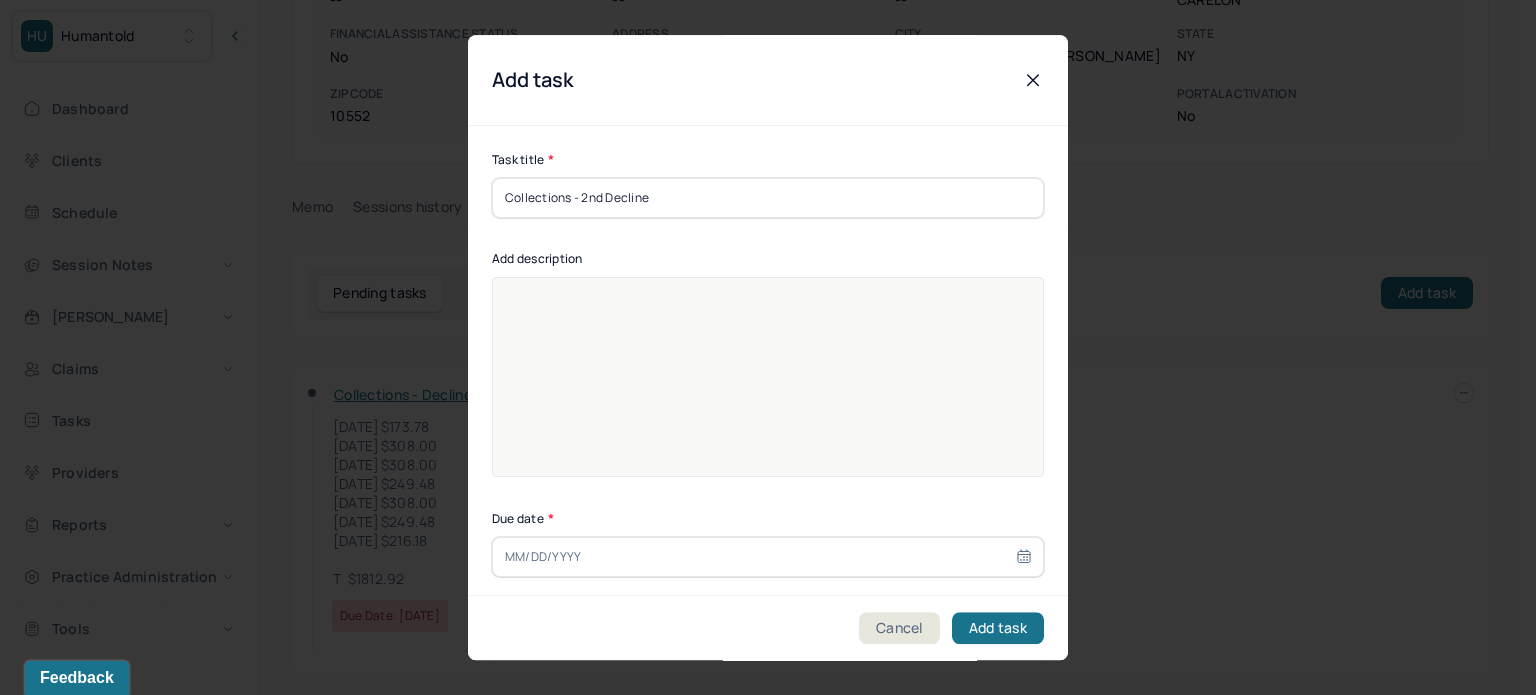 type on "Collections - 2nd Decline" 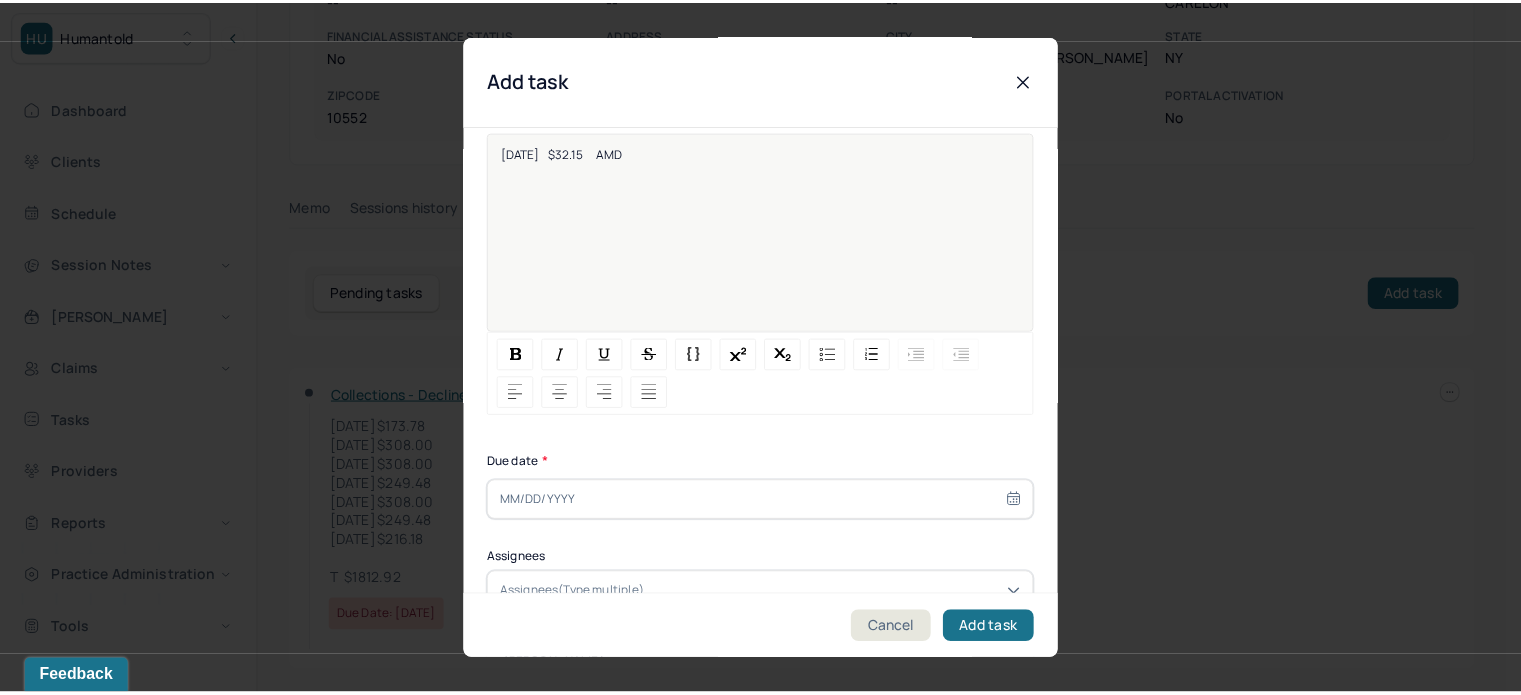 scroll, scrollTop: 256, scrollLeft: 0, axis: vertical 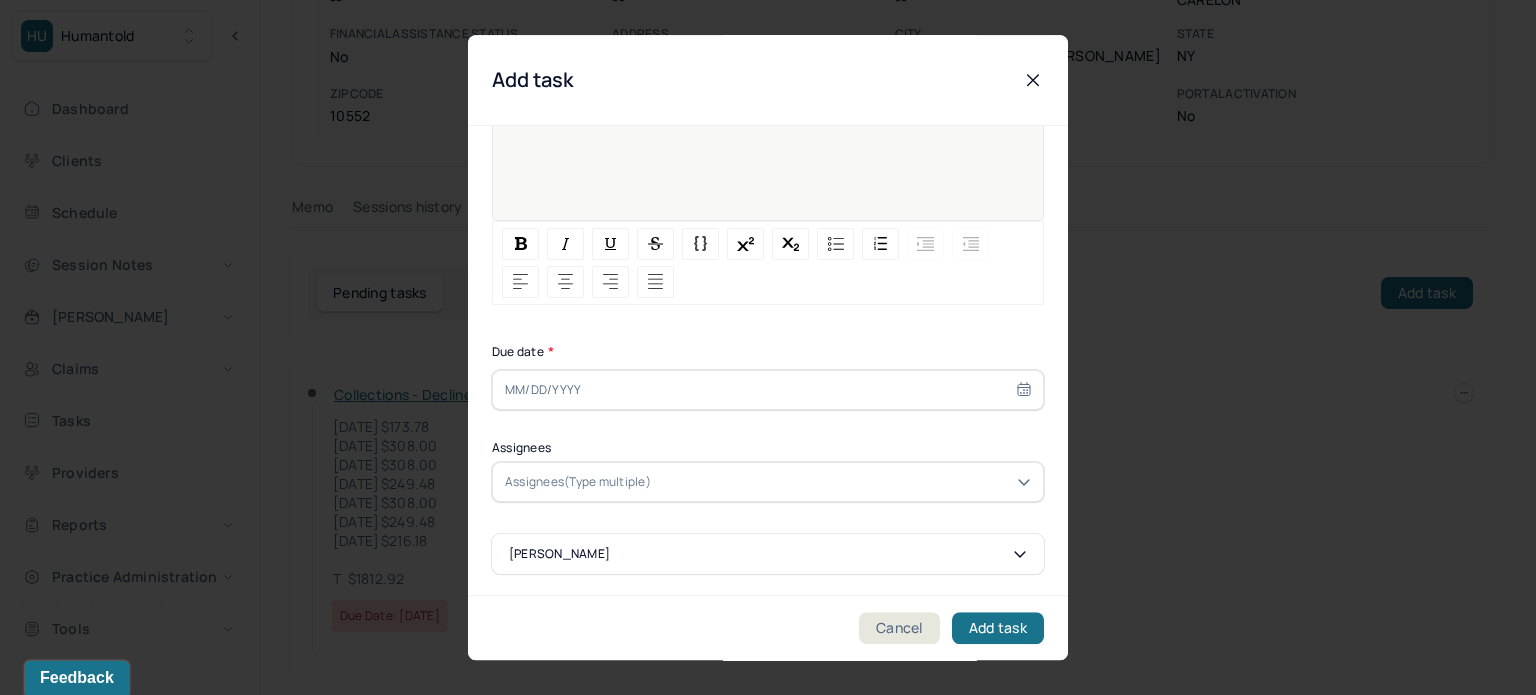 click at bounding box center [768, 390] 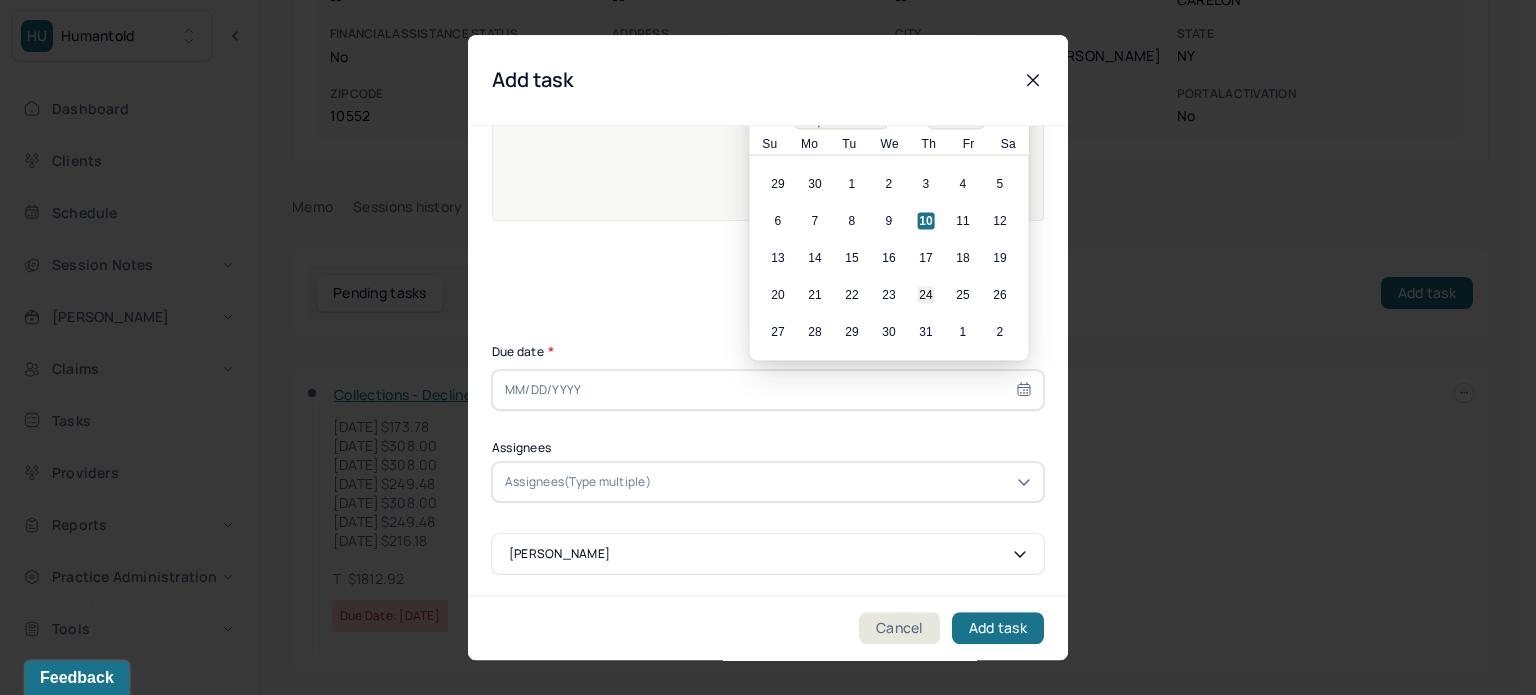click on "24" at bounding box center (926, 295) 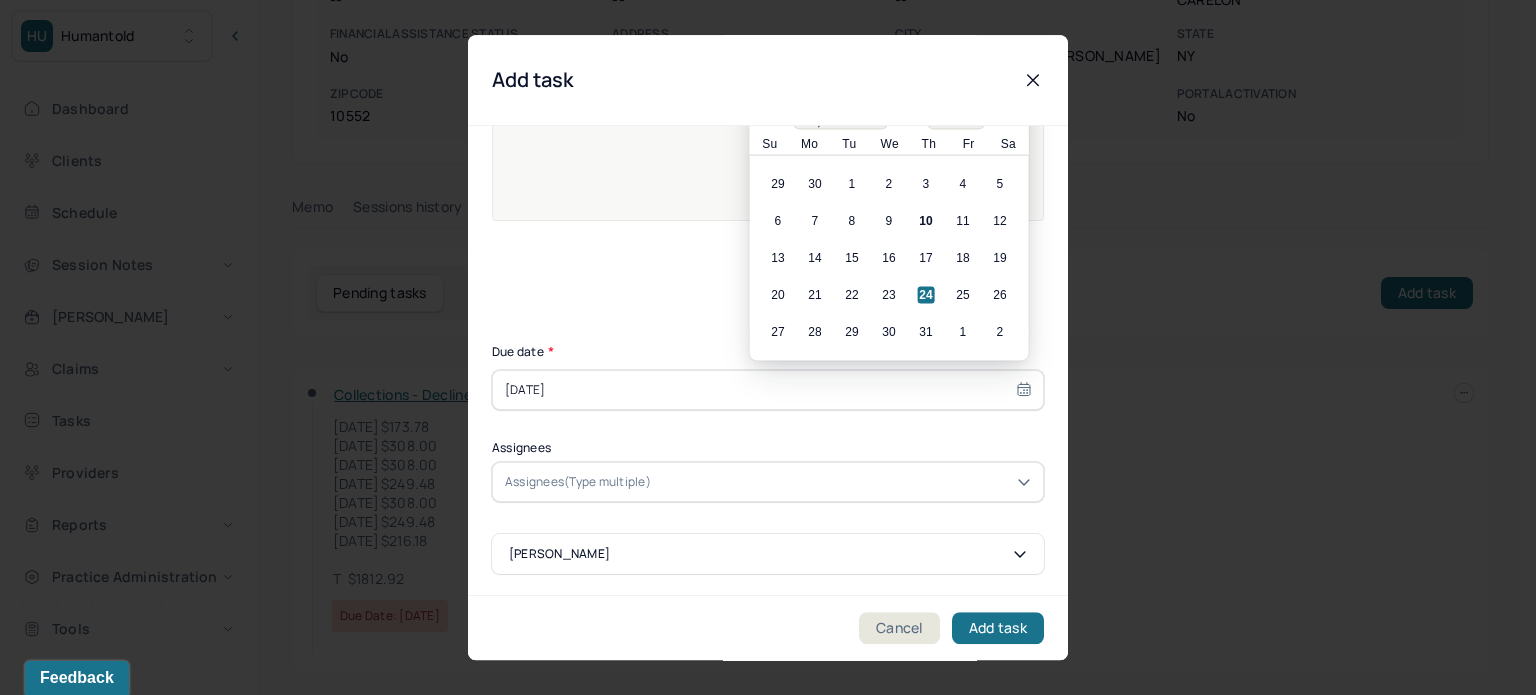 click at bounding box center (843, 482) 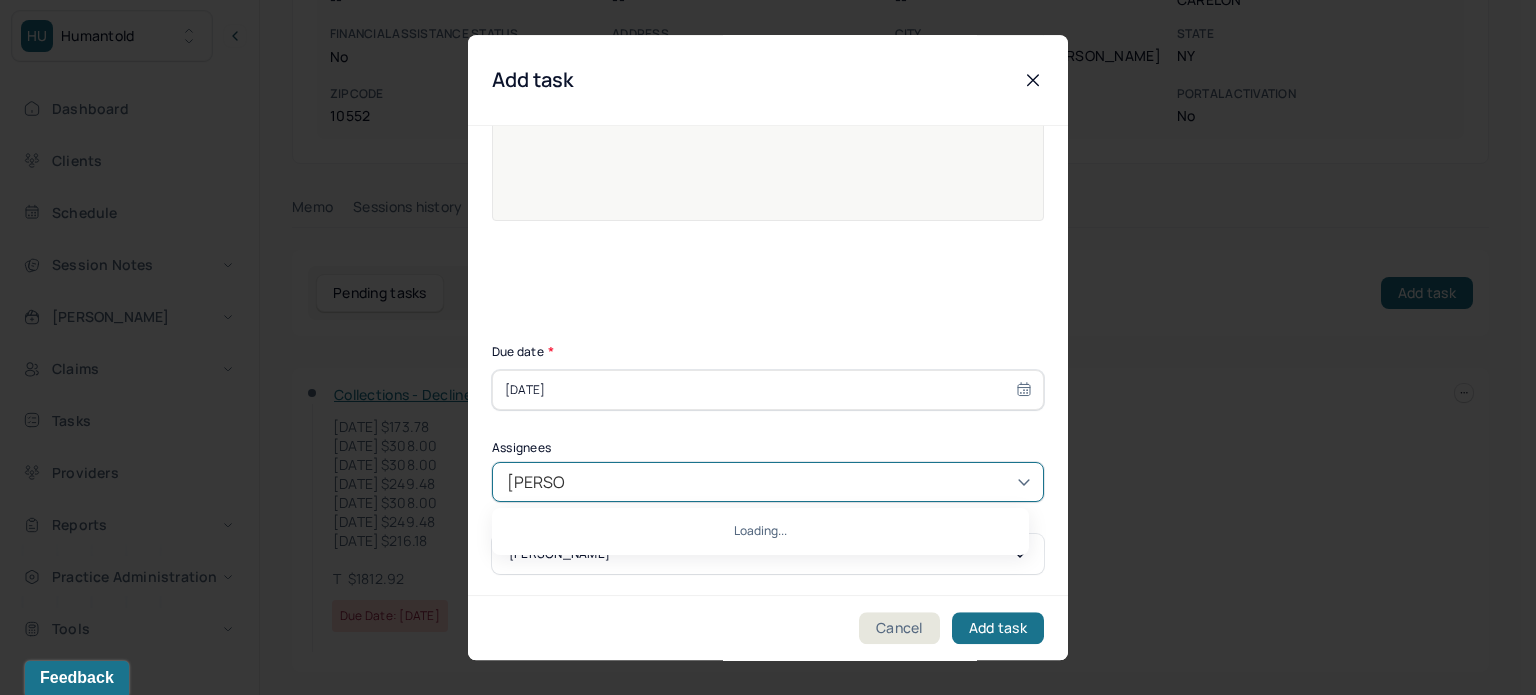 type on "[PERSON_NAME]" 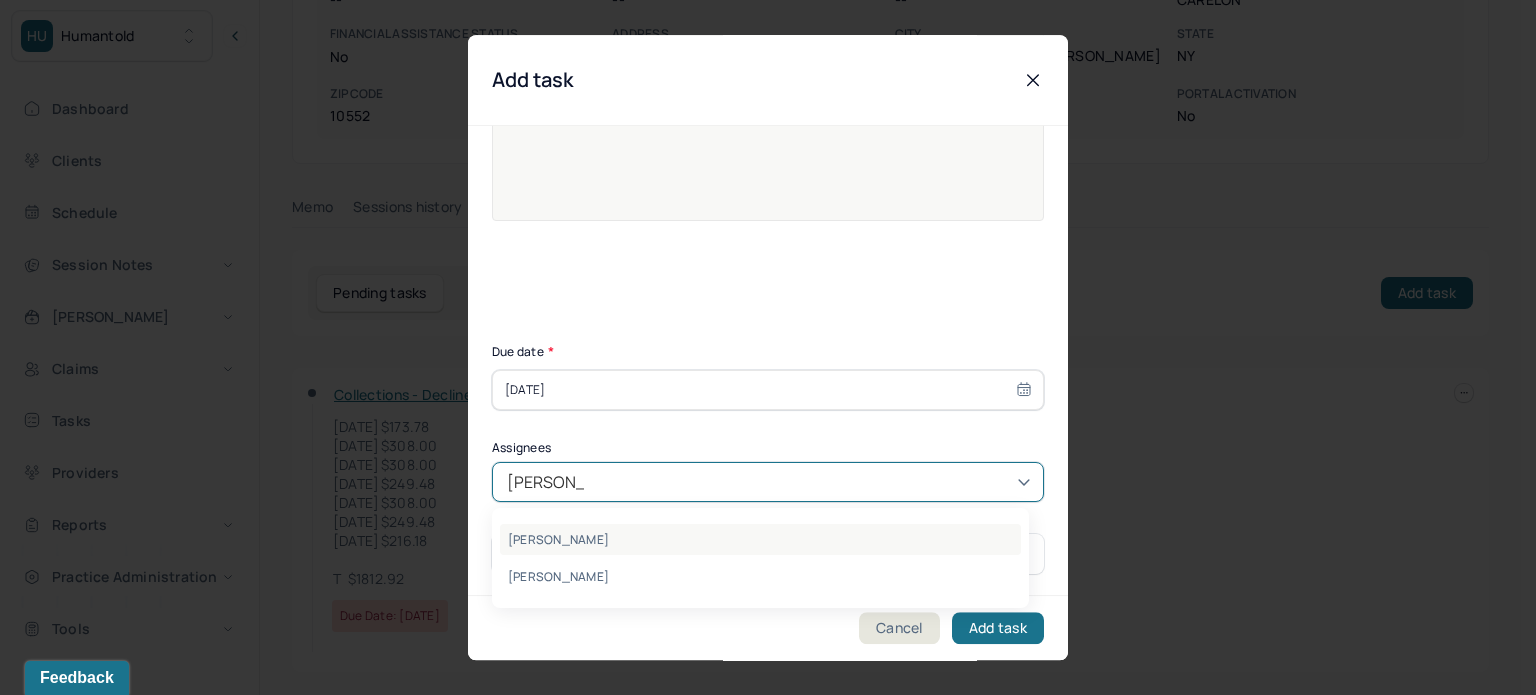 click on "[PERSON_NAME]" at bounding box center (760, 539) 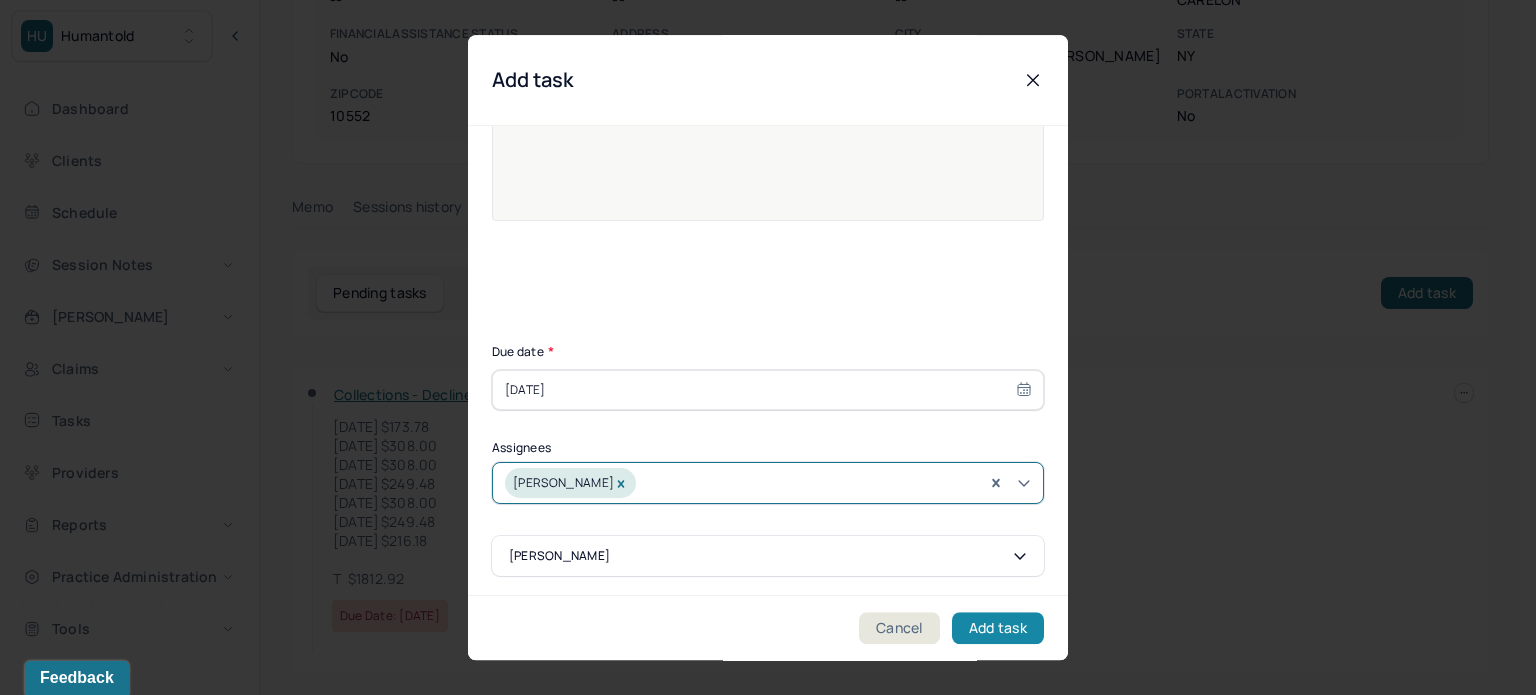 click on "Add task" at bounding box center (998, 628) 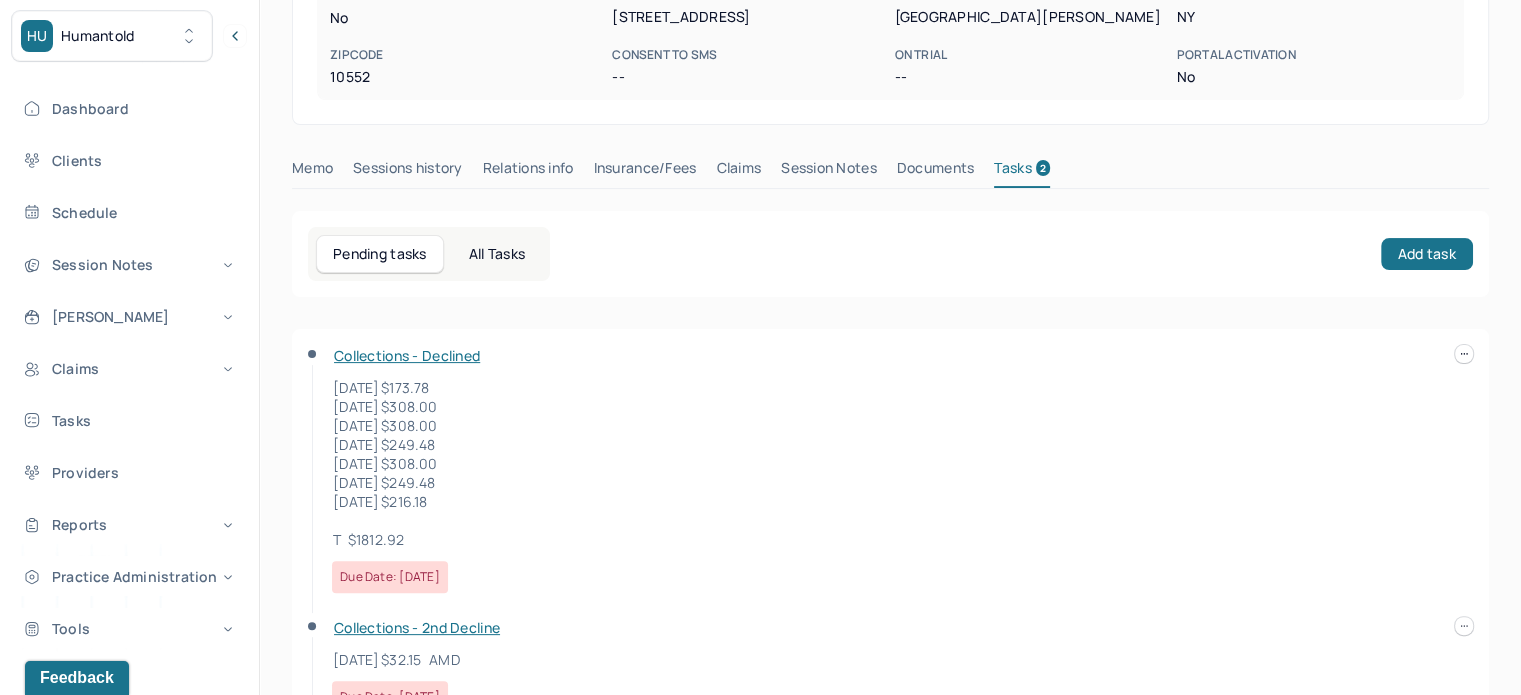 scroll, scrollTop: 0, scrollLeft: 0, axis: both 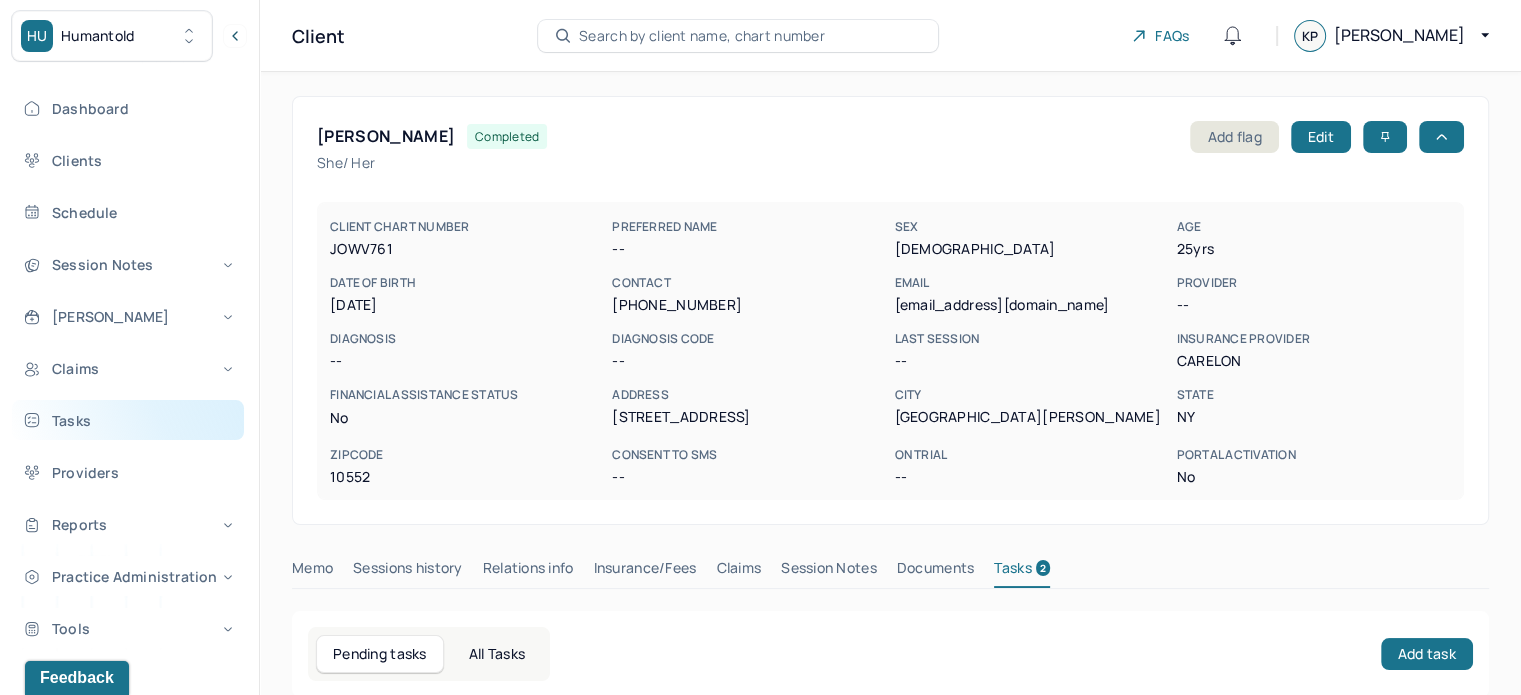 click on "Tasks" at bounding box center (128, 420) 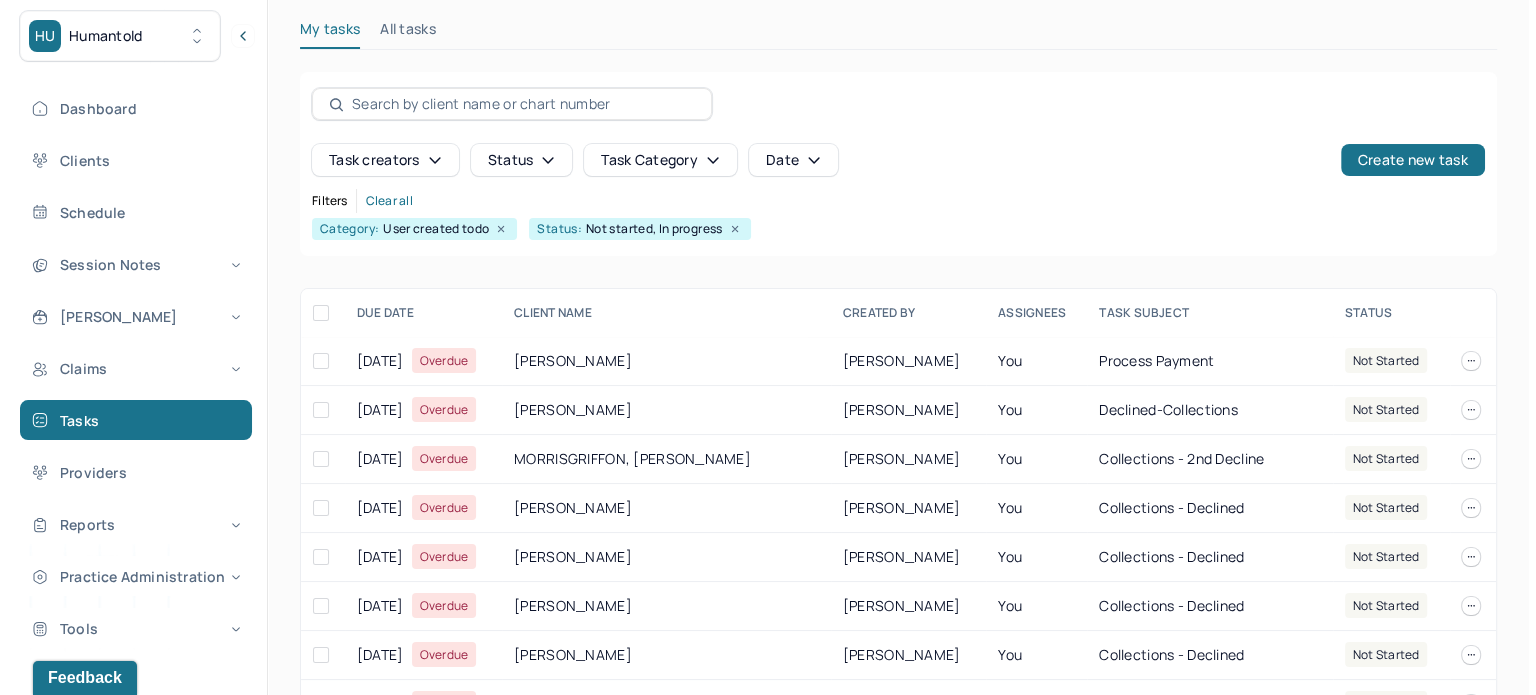 scroll, scrollTop: 200, scrollLeft: 0, axis: vertical 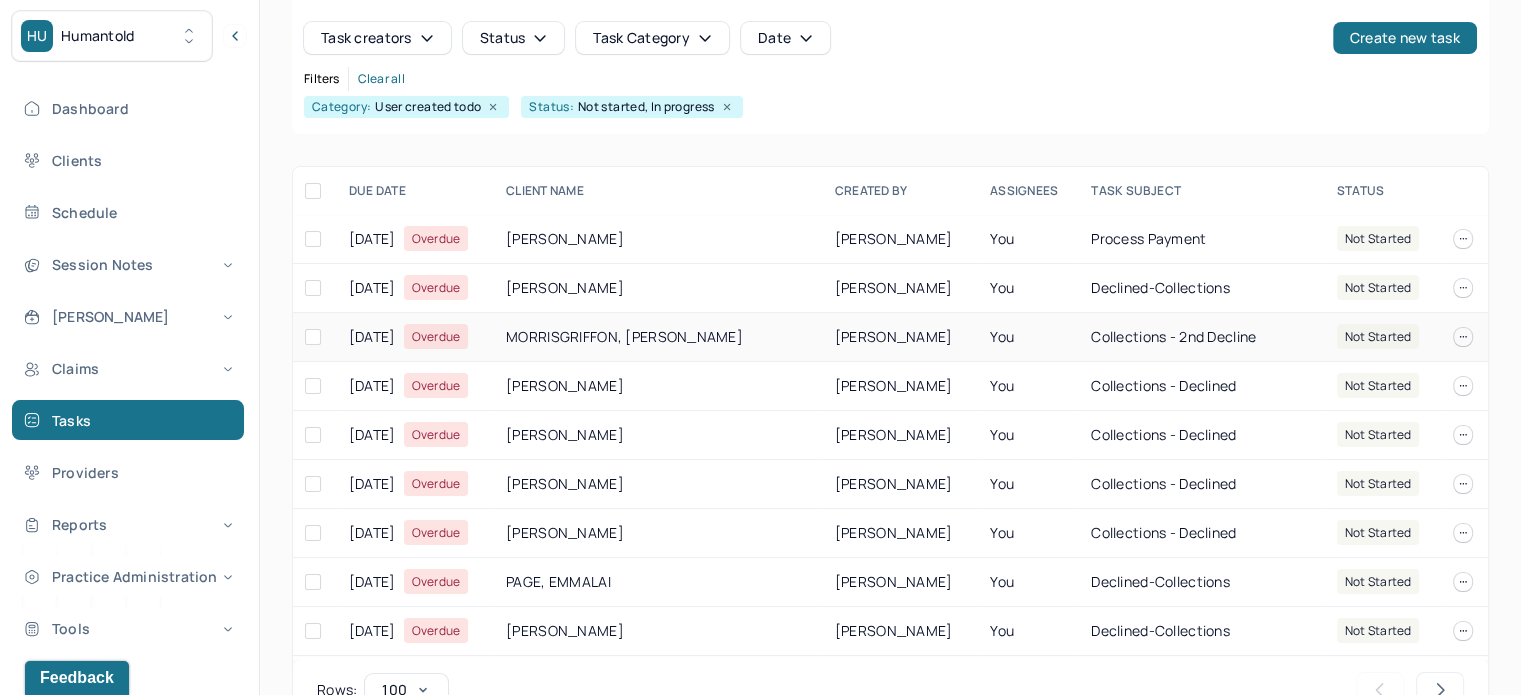 click on "MORRISGRIFFON, [PERSON_NAME]" at bounding box center [658, 337] 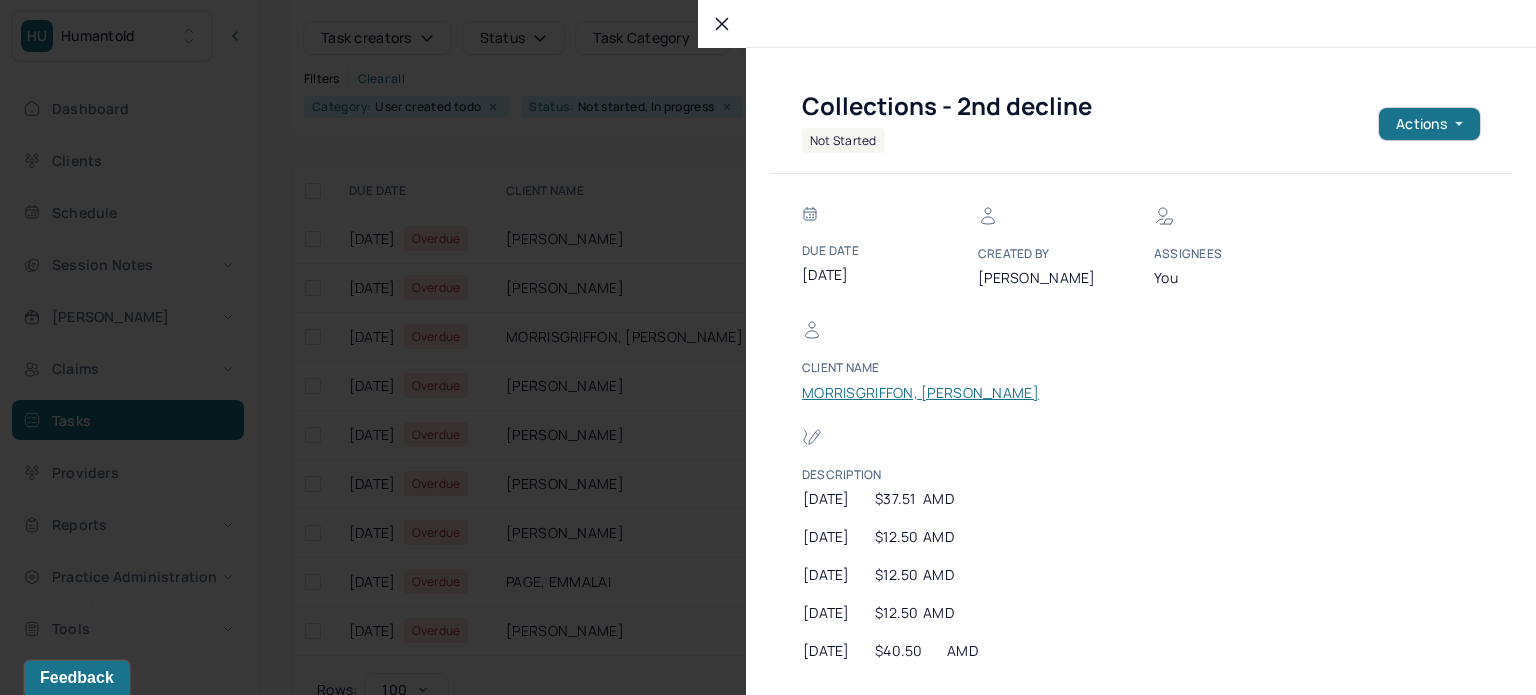 click on "MORRISGRIFFON, [PERSON_NAME]" at bounding box center [920, 393] 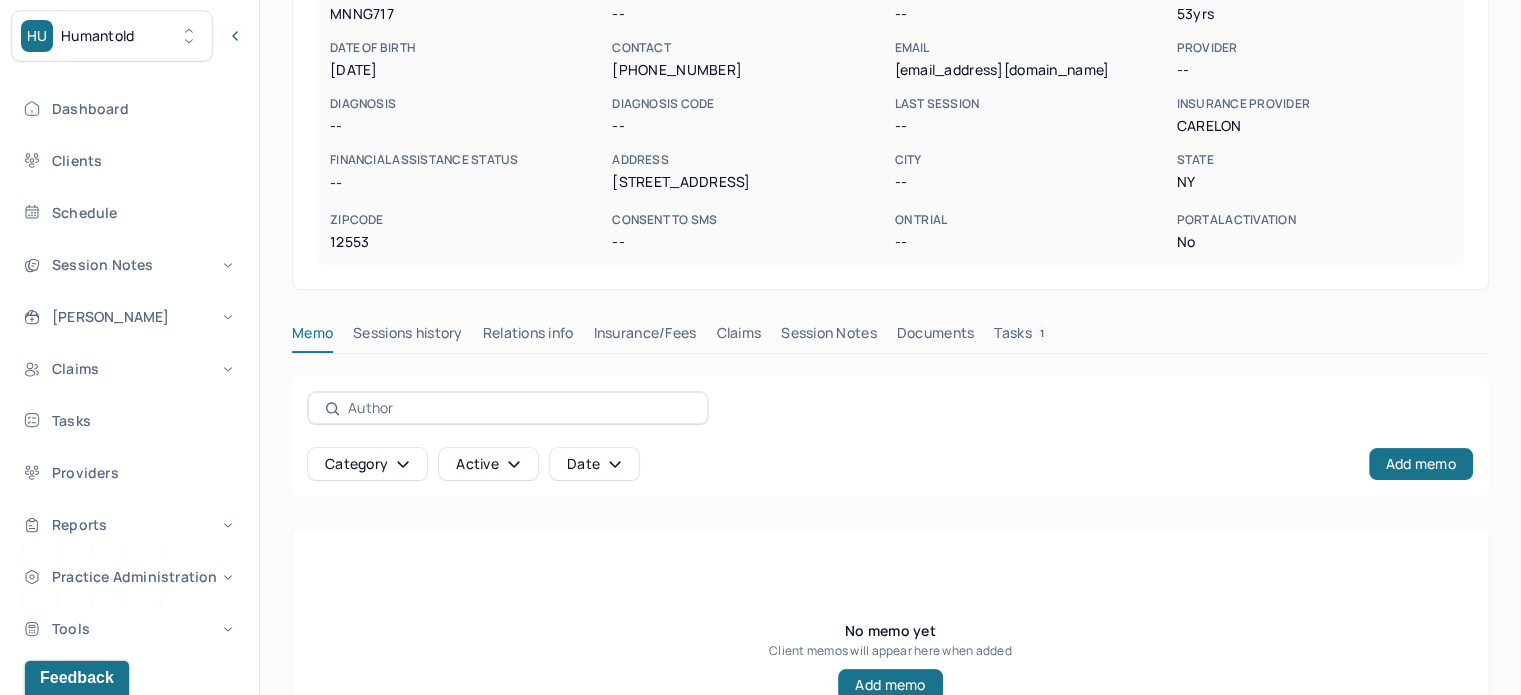 scroll, scrollTop: 356, scrollLeft: 0, axis: vertical 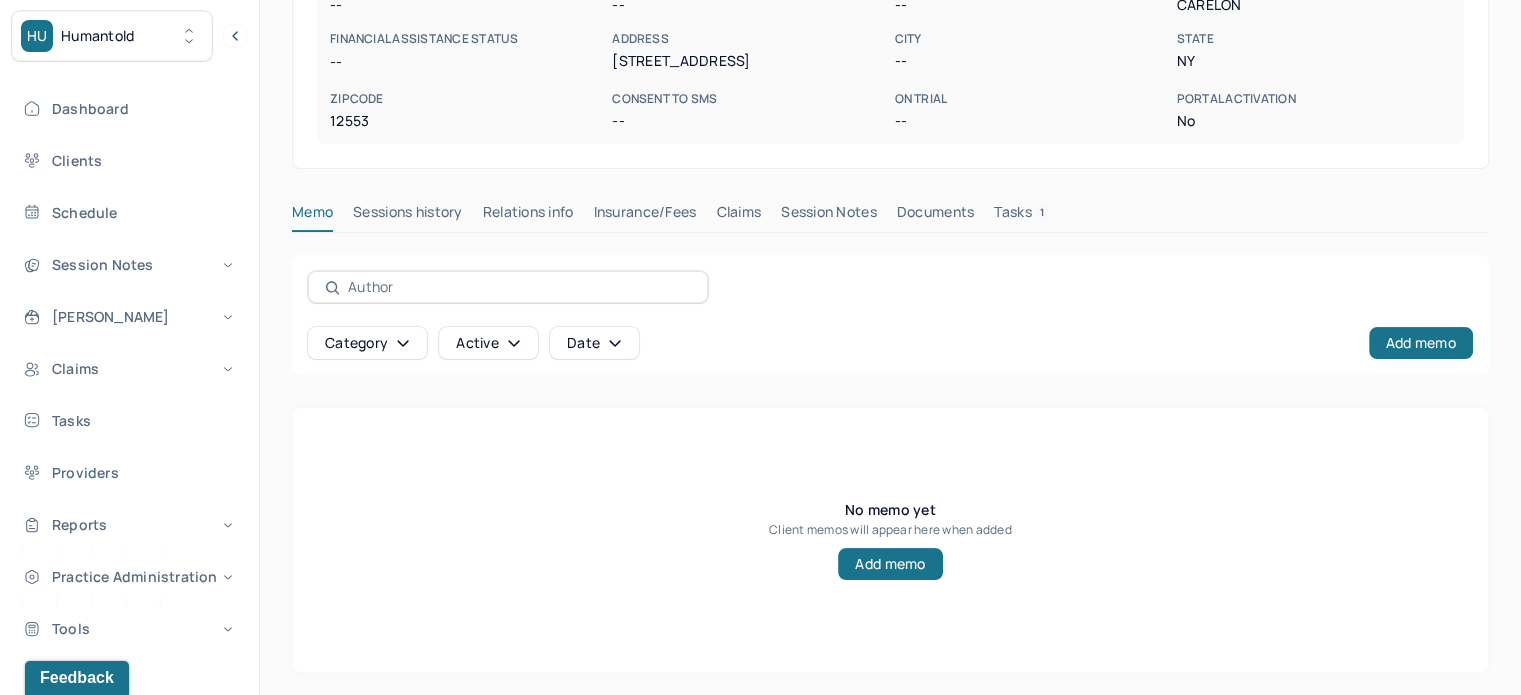click on "Claims" at bounding box center [738, 216] 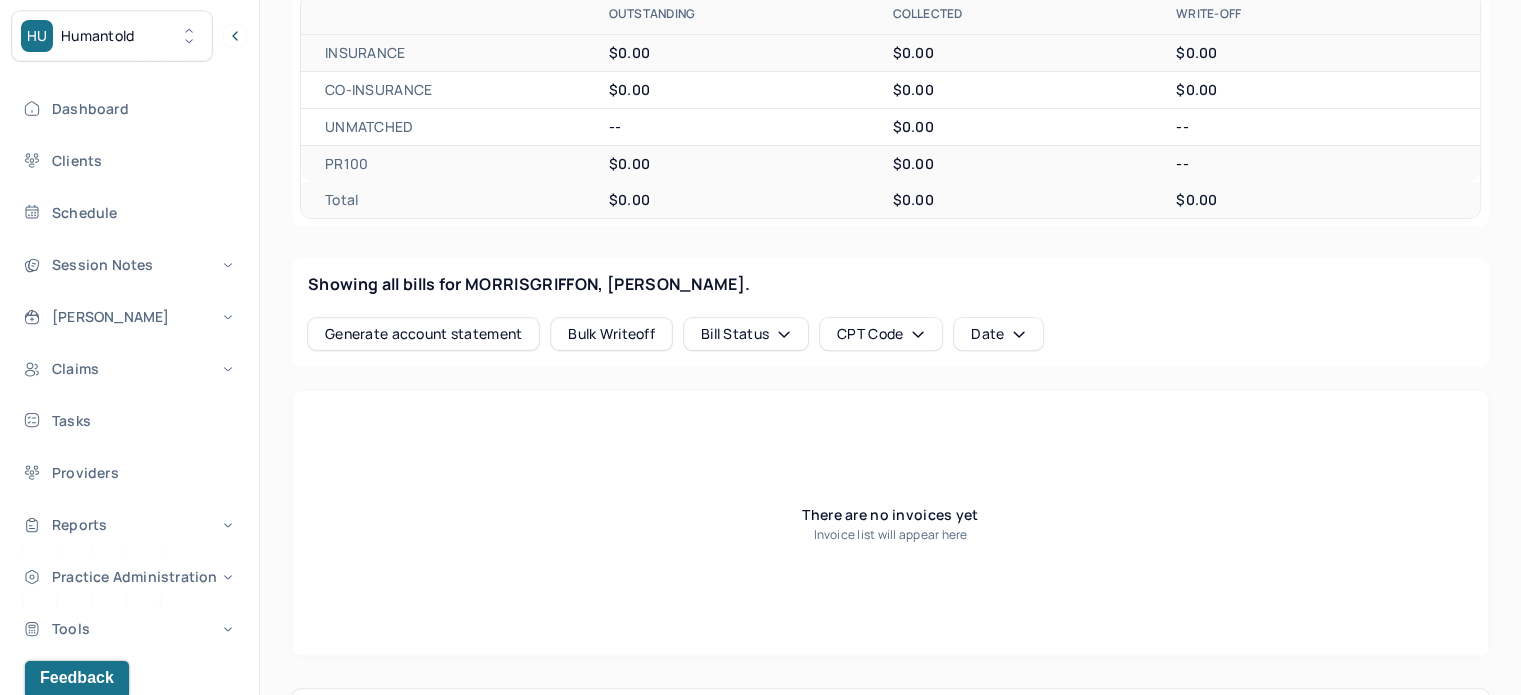 scroll, scrollTop: 297, scrollLeft: 0, axis: vertical 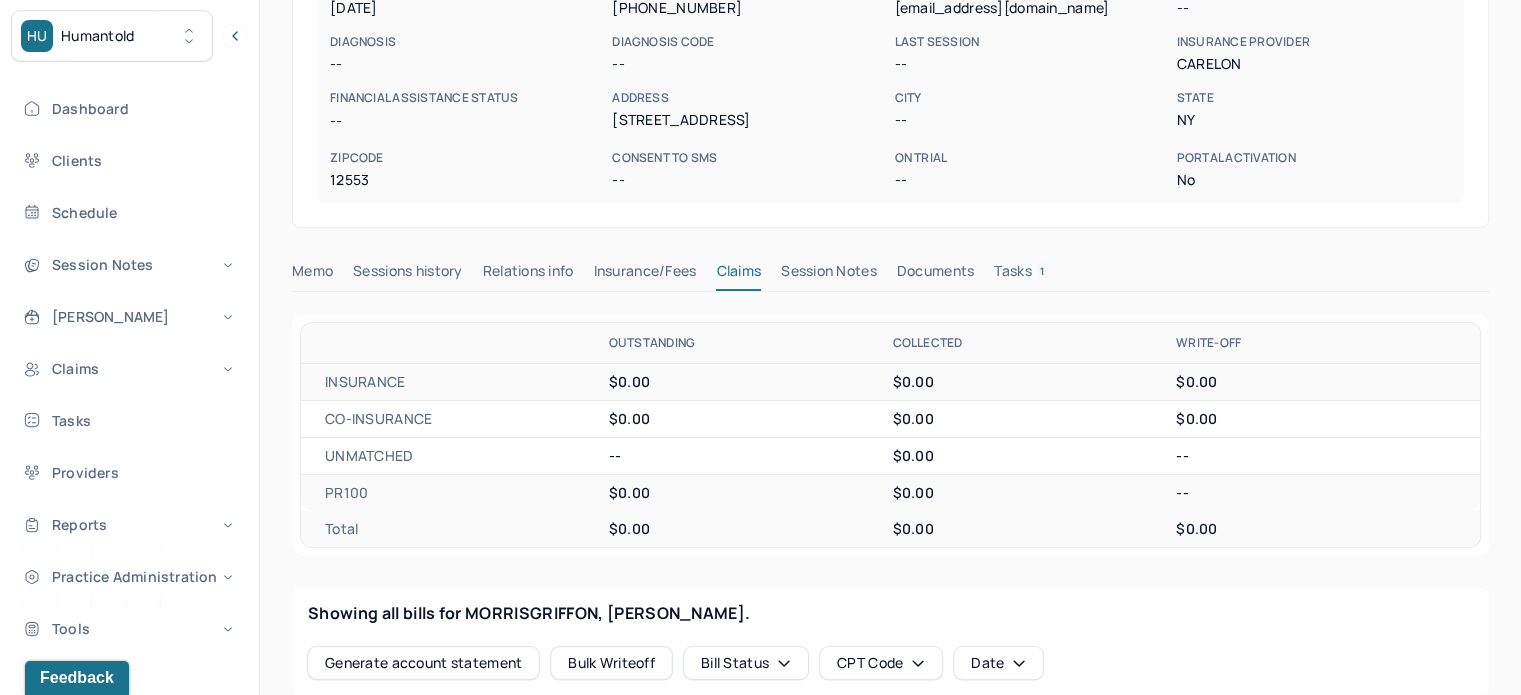 click on "Tasks 1" at bounding box center [1021, 275] 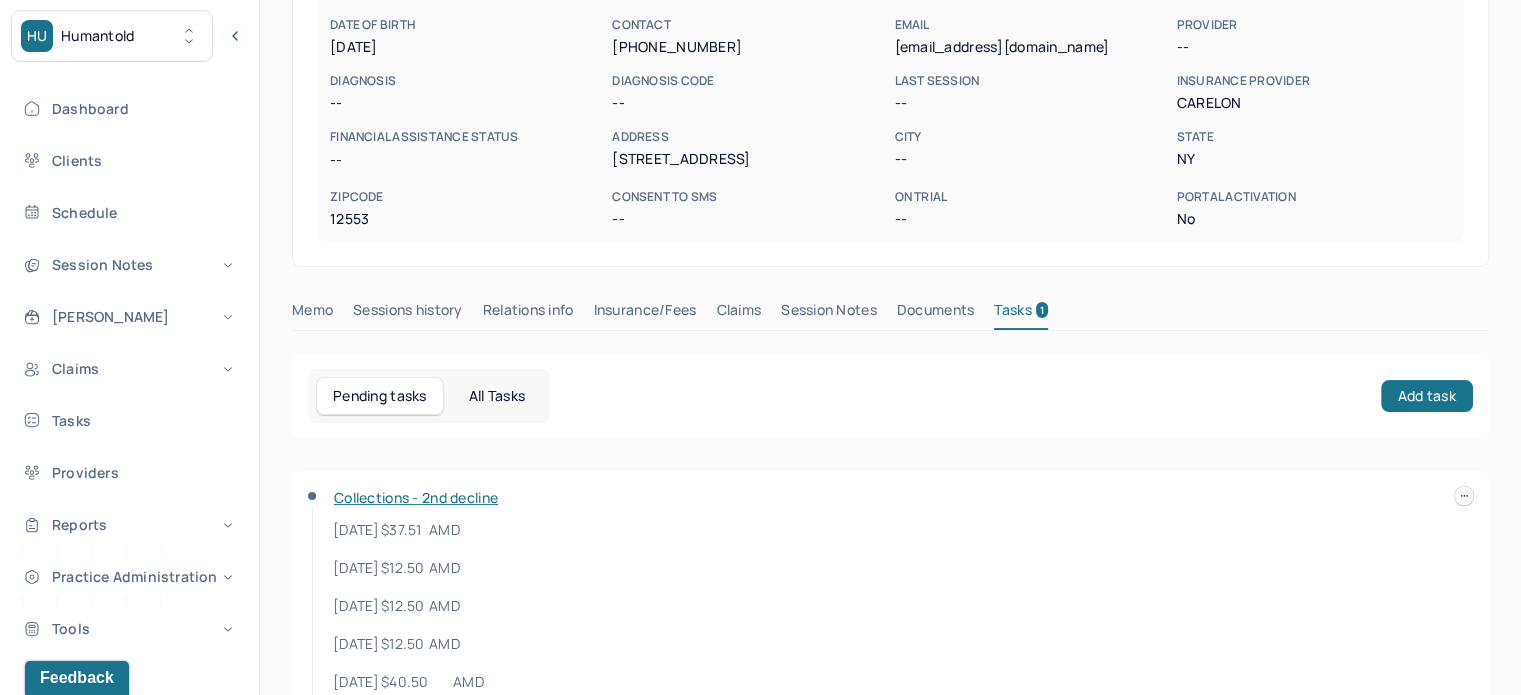 scroll, scrollTop: 0, scrollLeft: 0, axis: both 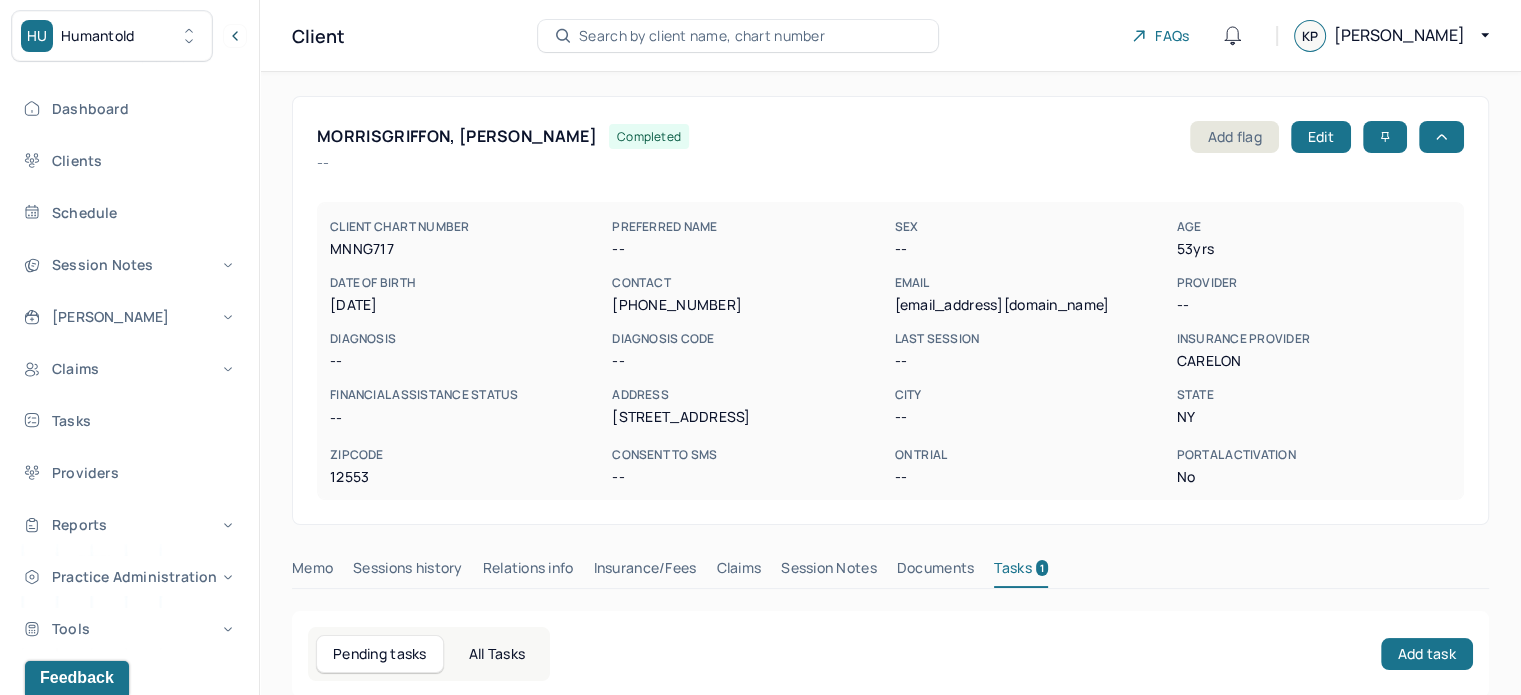 click on "kristi5207@gmail.com" at bounding box center (1031, 305) 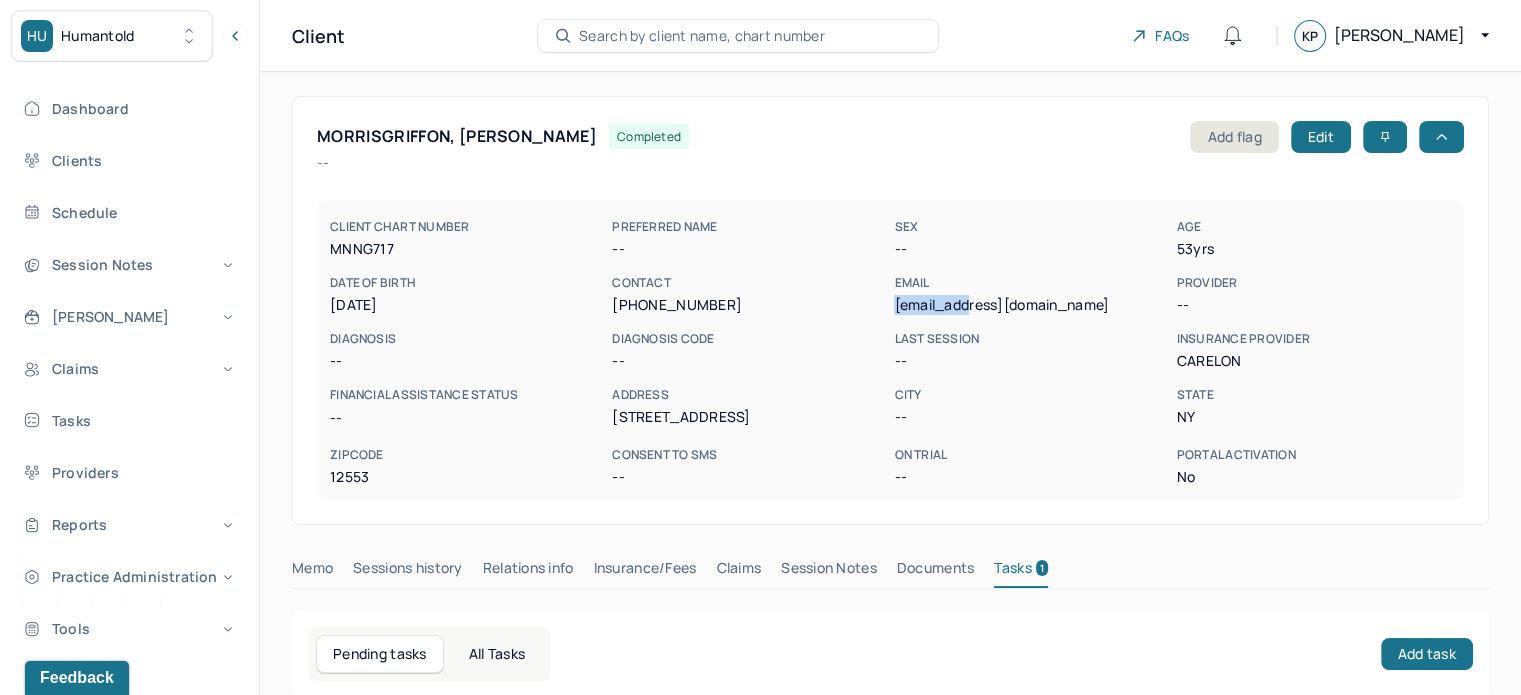 click on "kristi5207@gmail.com" at bounding box center [1031, 305] 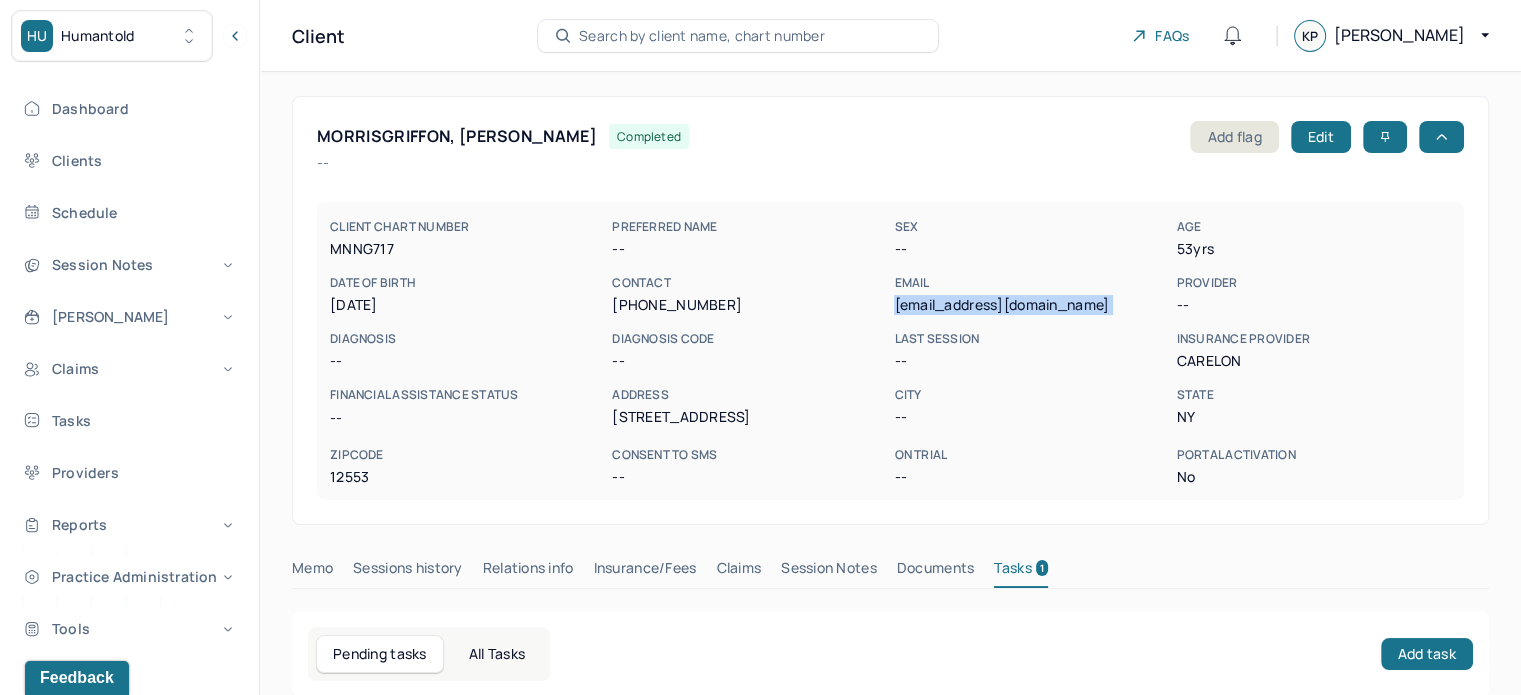 click on "kristi5207@gmail.com" at bounding box center (1031, 305) 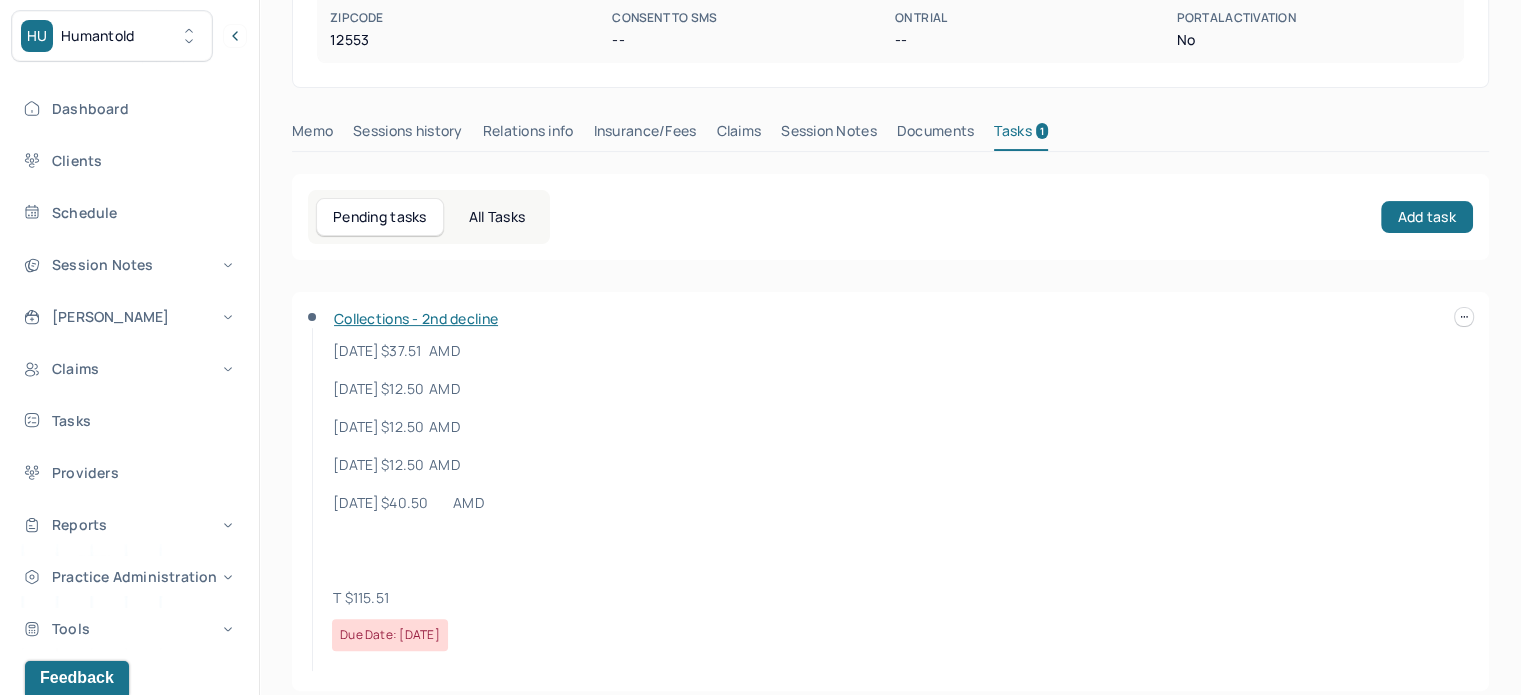 scroll, scrollTop: 457, scrollLeft: 0, axis: vertical 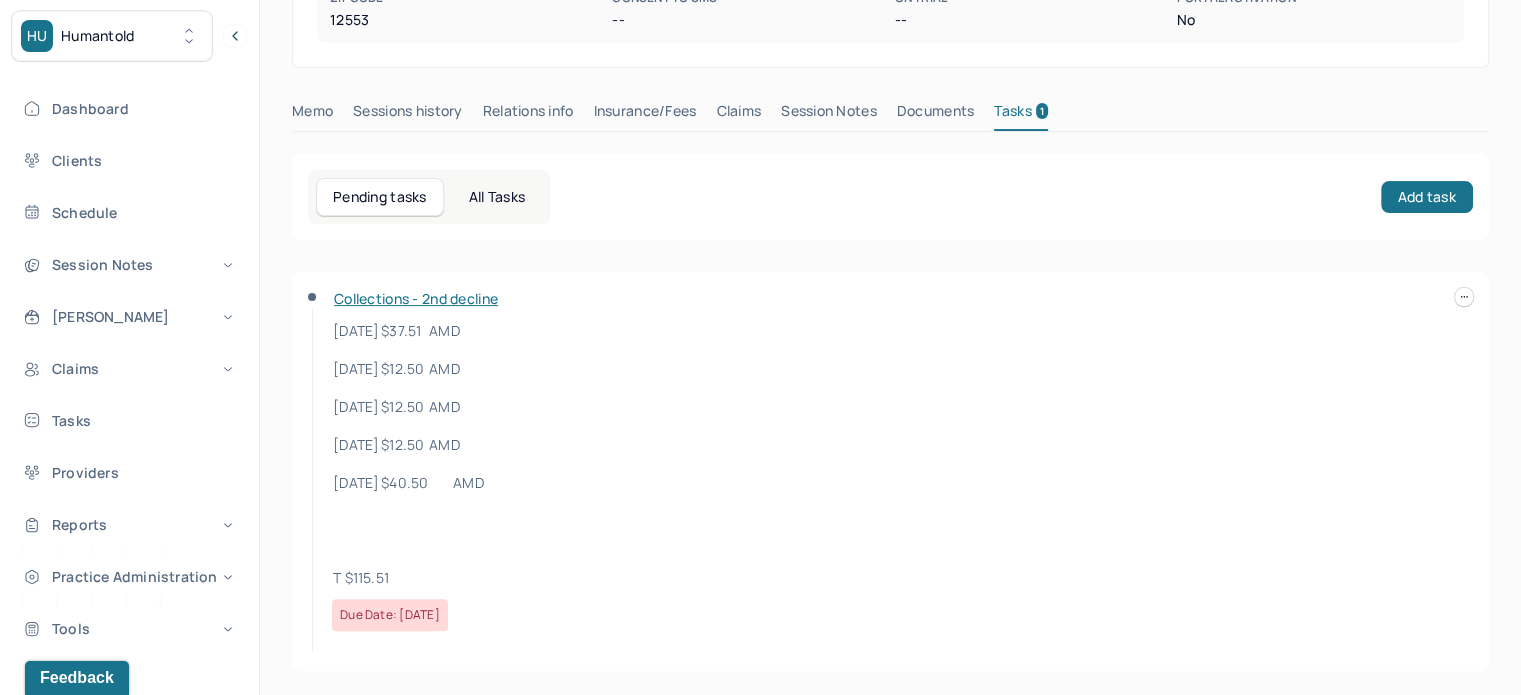 drag, startPoint x: 420, startPoint y: 575, endPoint x: 310, endPoint y: 330, distance: 268.56097 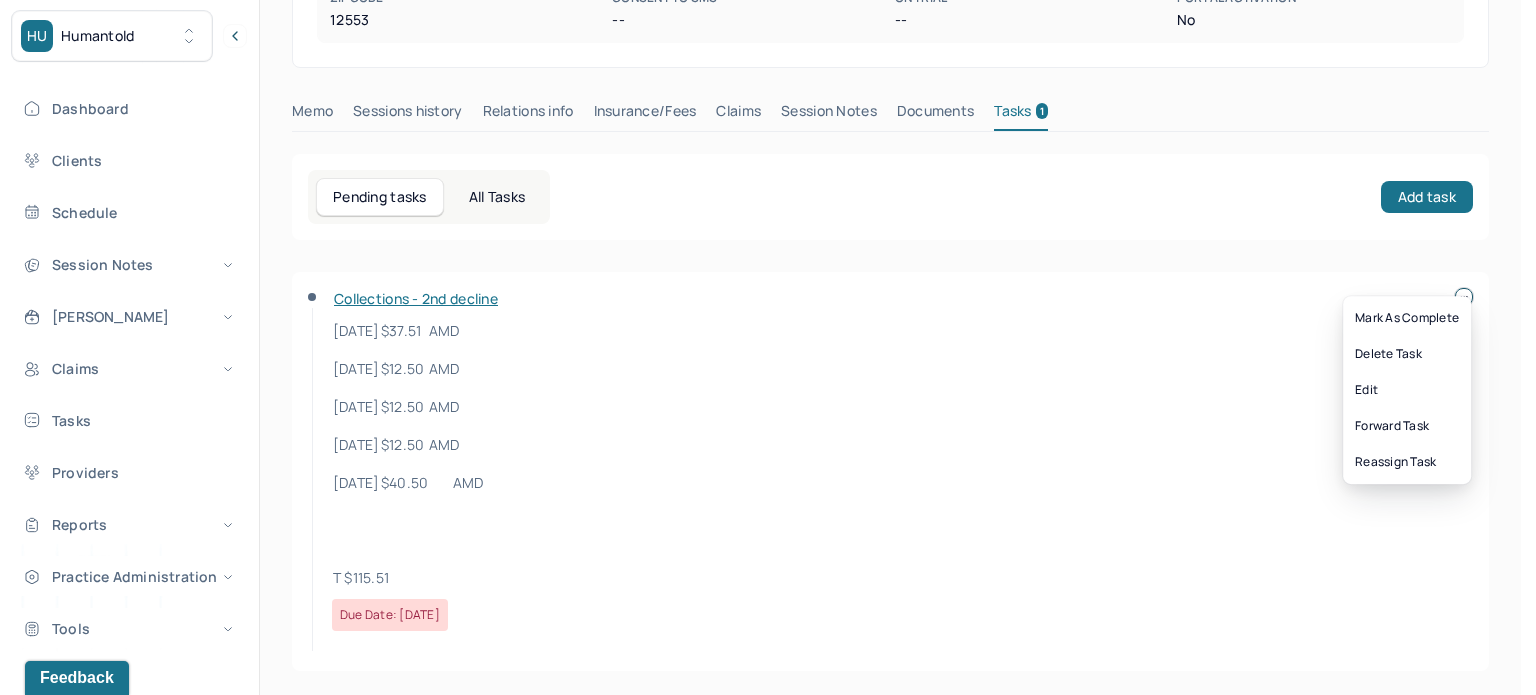 click 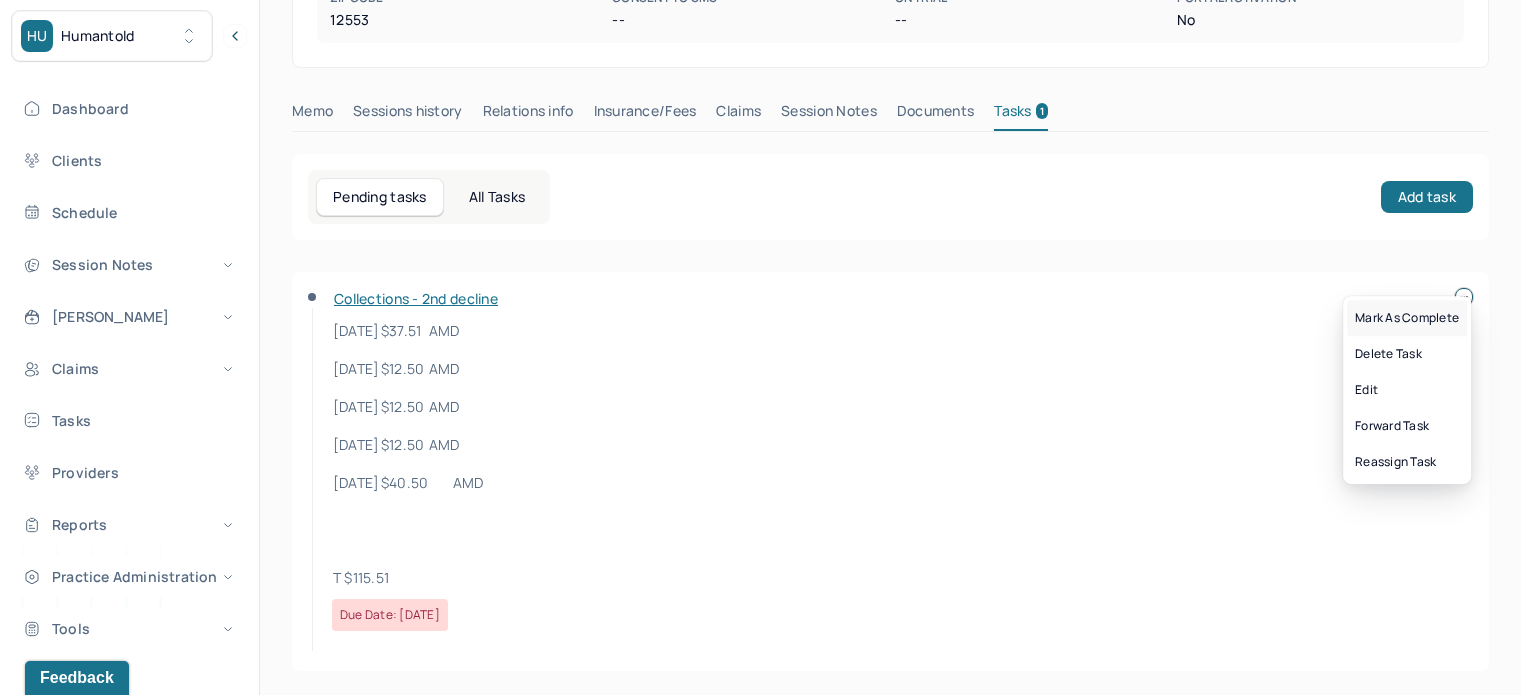 click on "Mark as complete" at bounding box center (1407, 318) 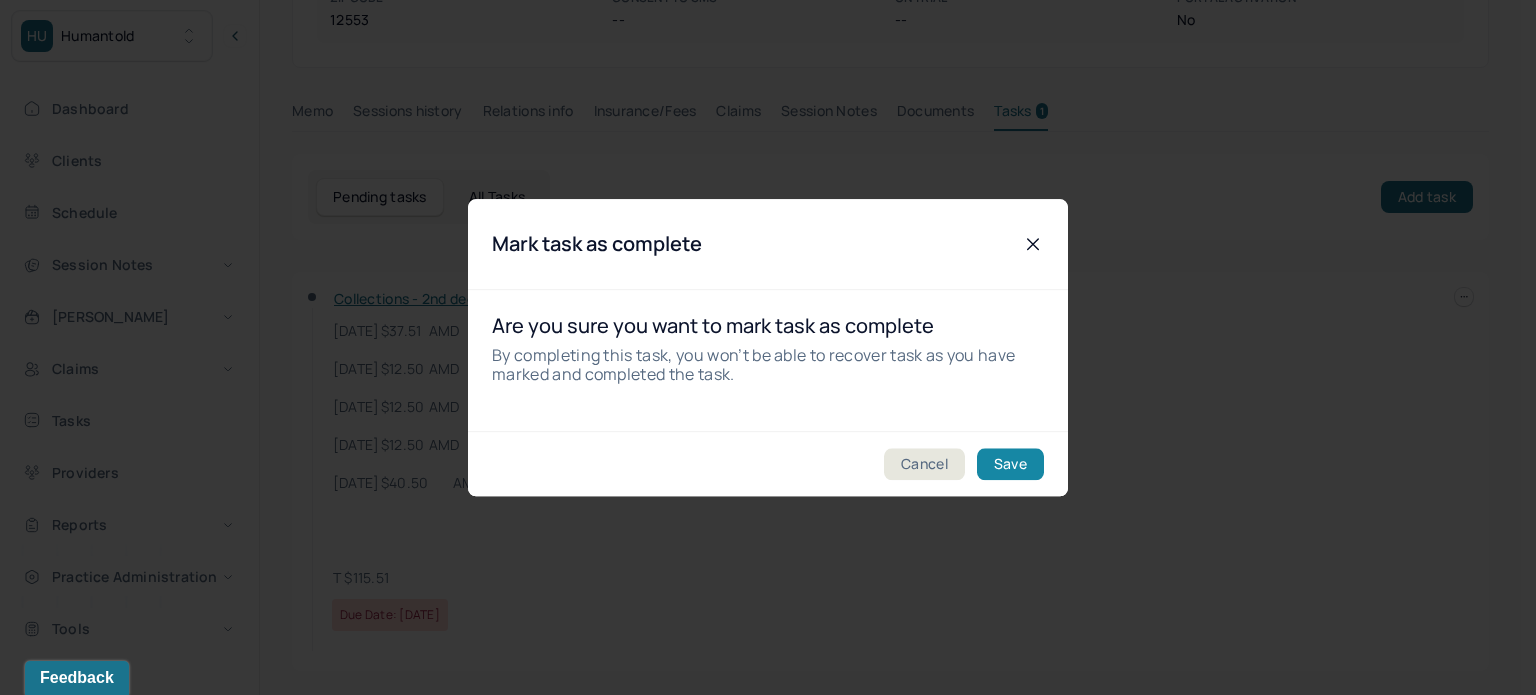 click on "Save" at bounding box center [1010, 464] 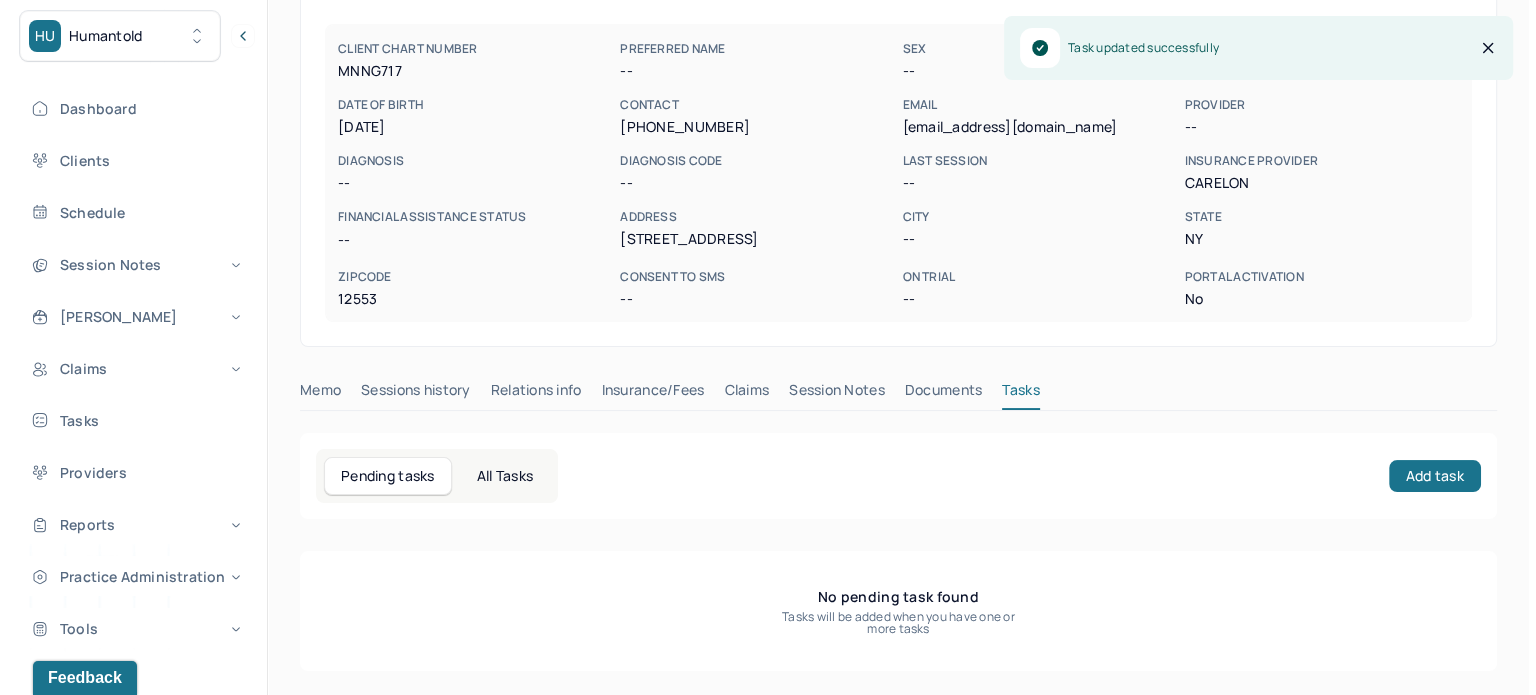 scroll, scrollTop: 176, scrollLeft: 0, axis: vertical 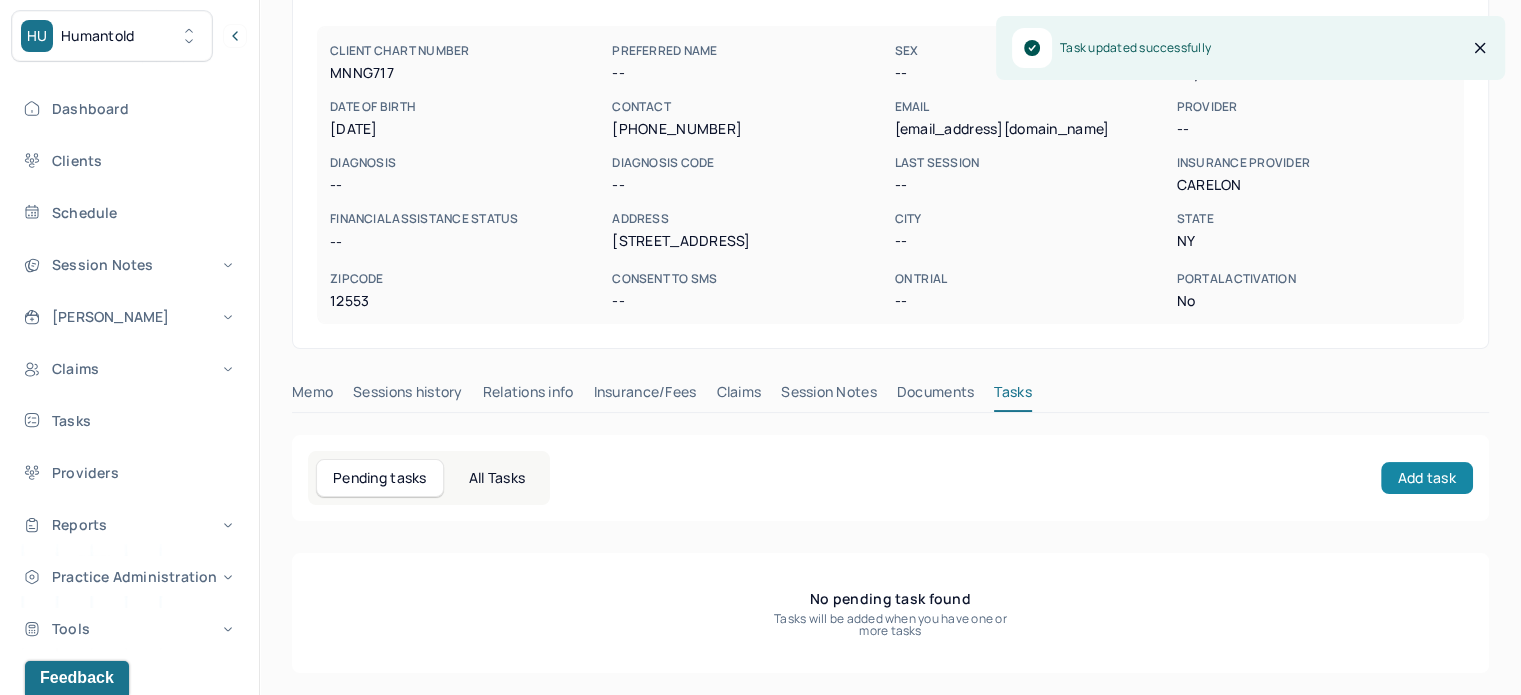 click on "Add task" at bounding box center [1427, 478] 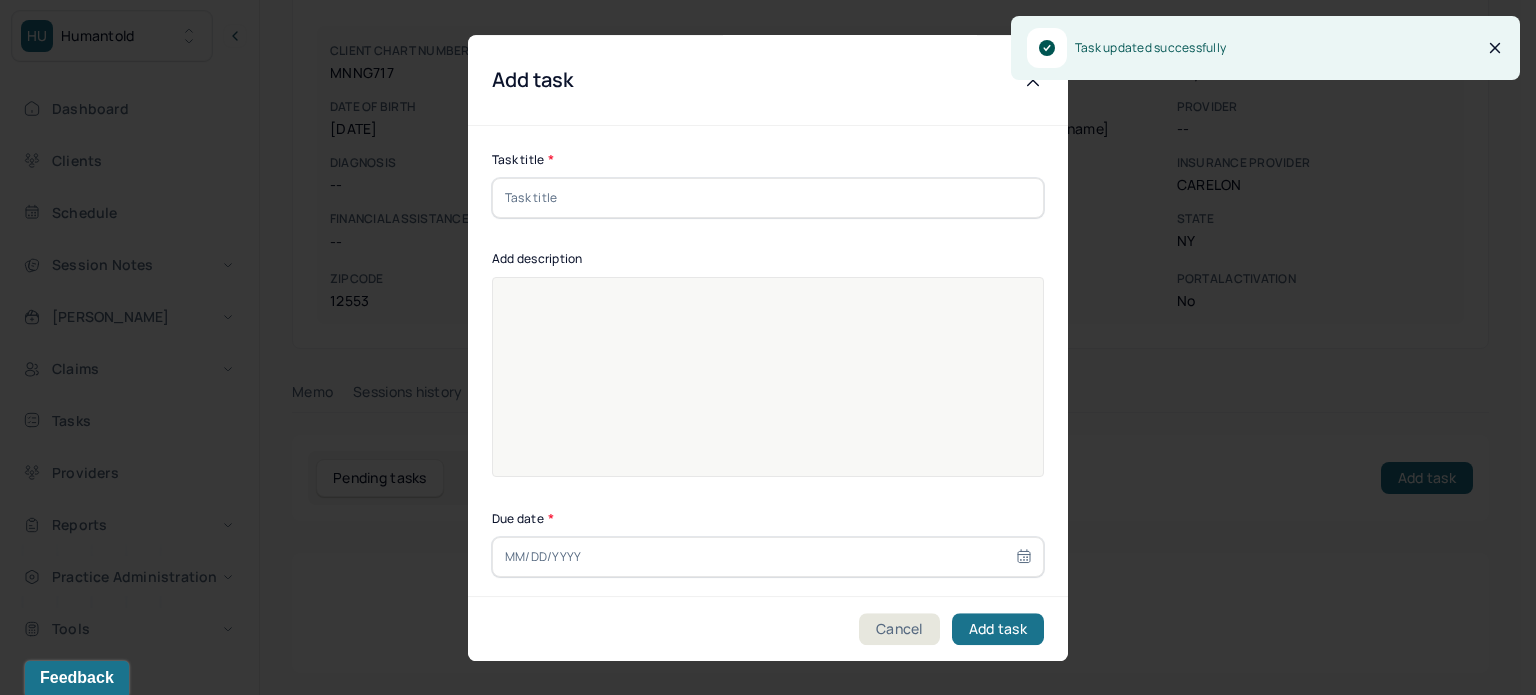 click at bounding box center (768, 198) 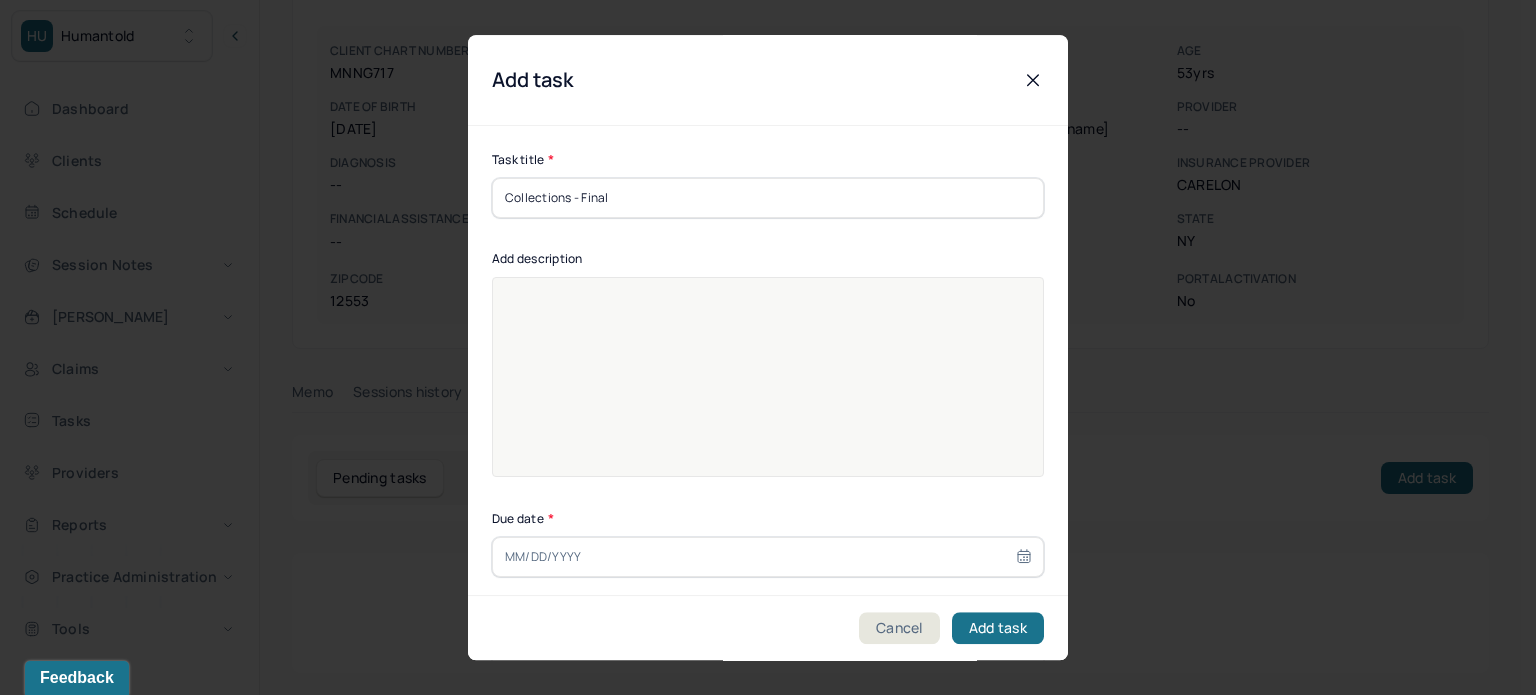 type on "Collections - Final" 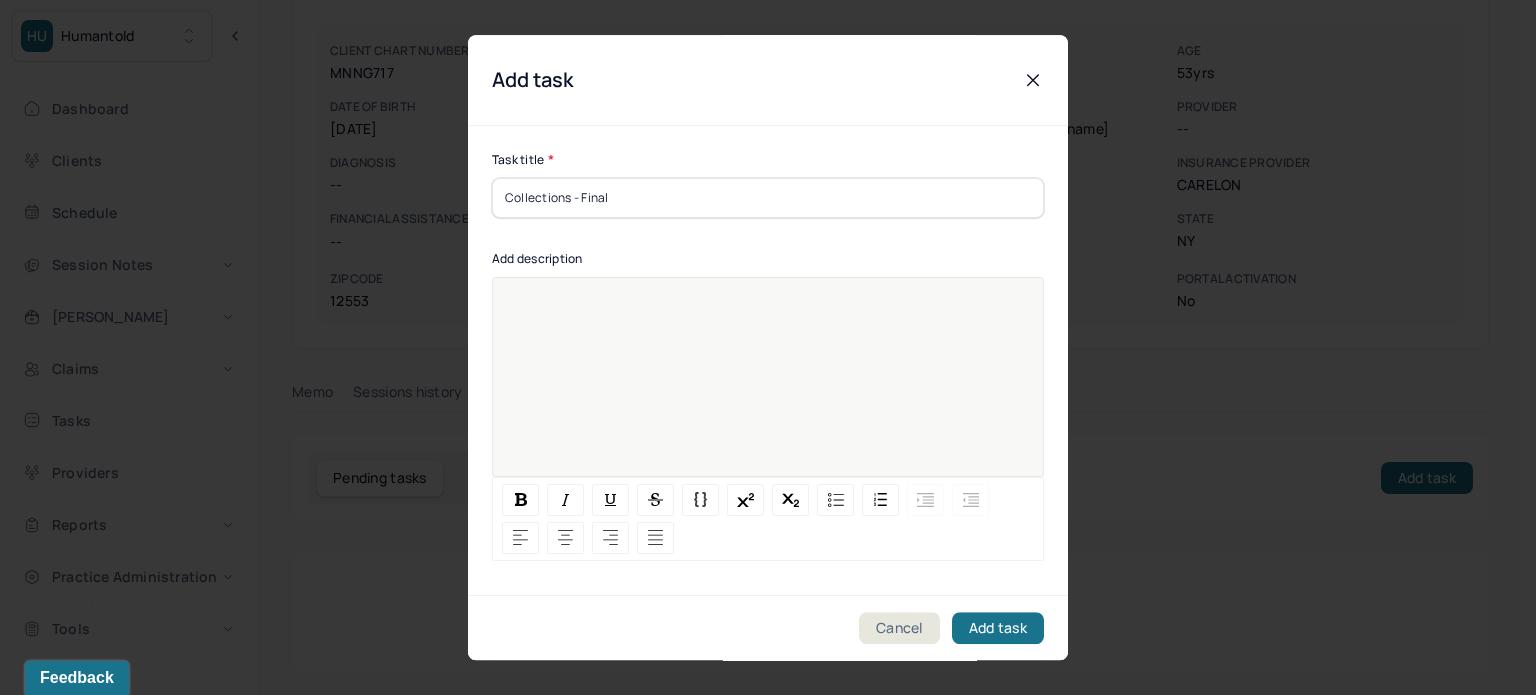 click at bounding box center (768, 390) 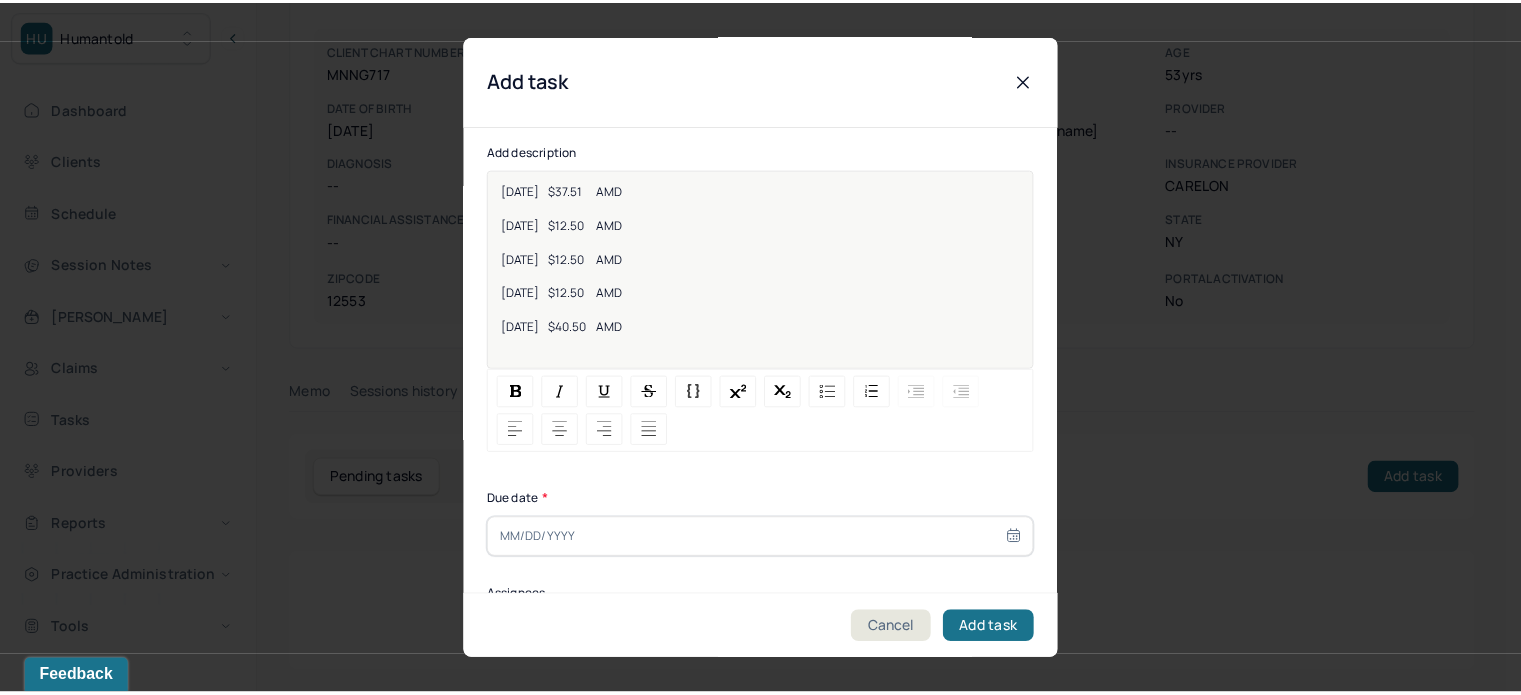scroll, scrollTop: 256, scrollLeft: 0, axis: vertical 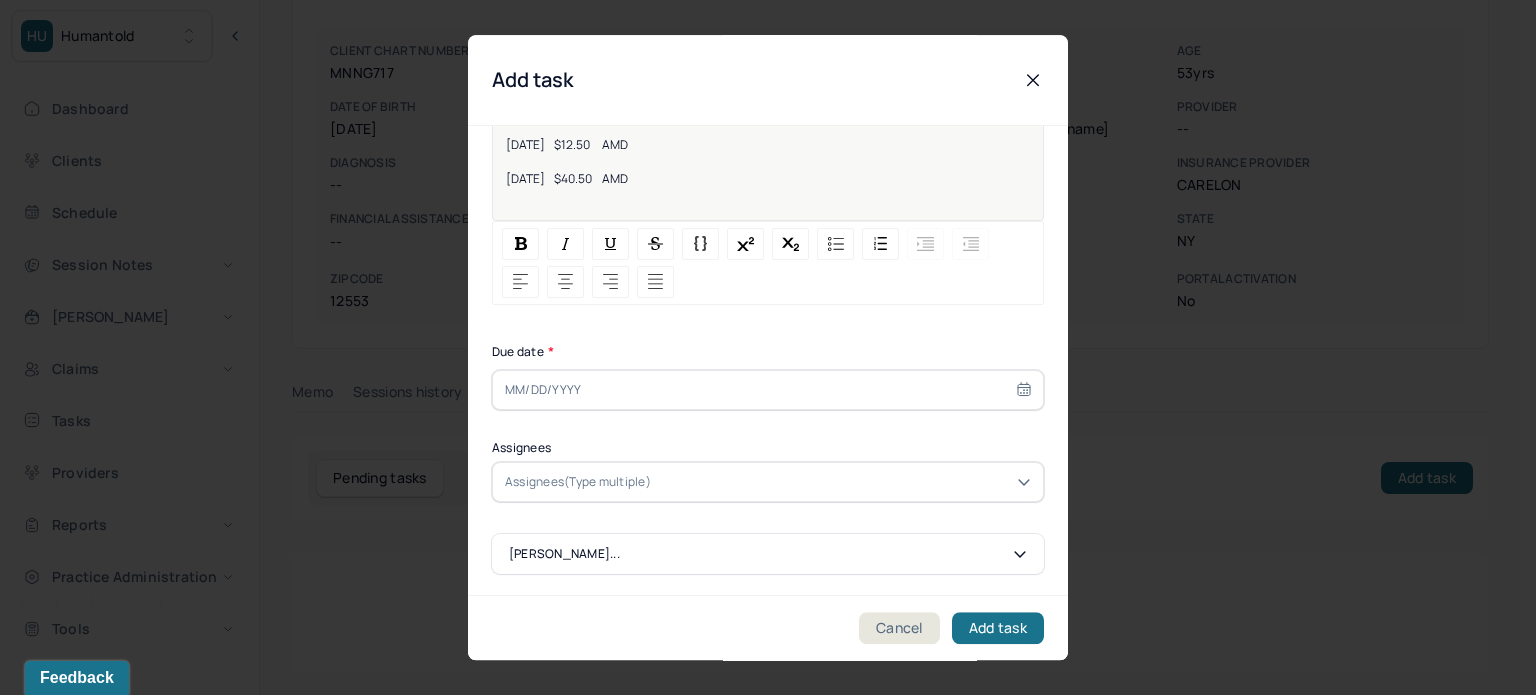 click at bounding box center [768, 390] 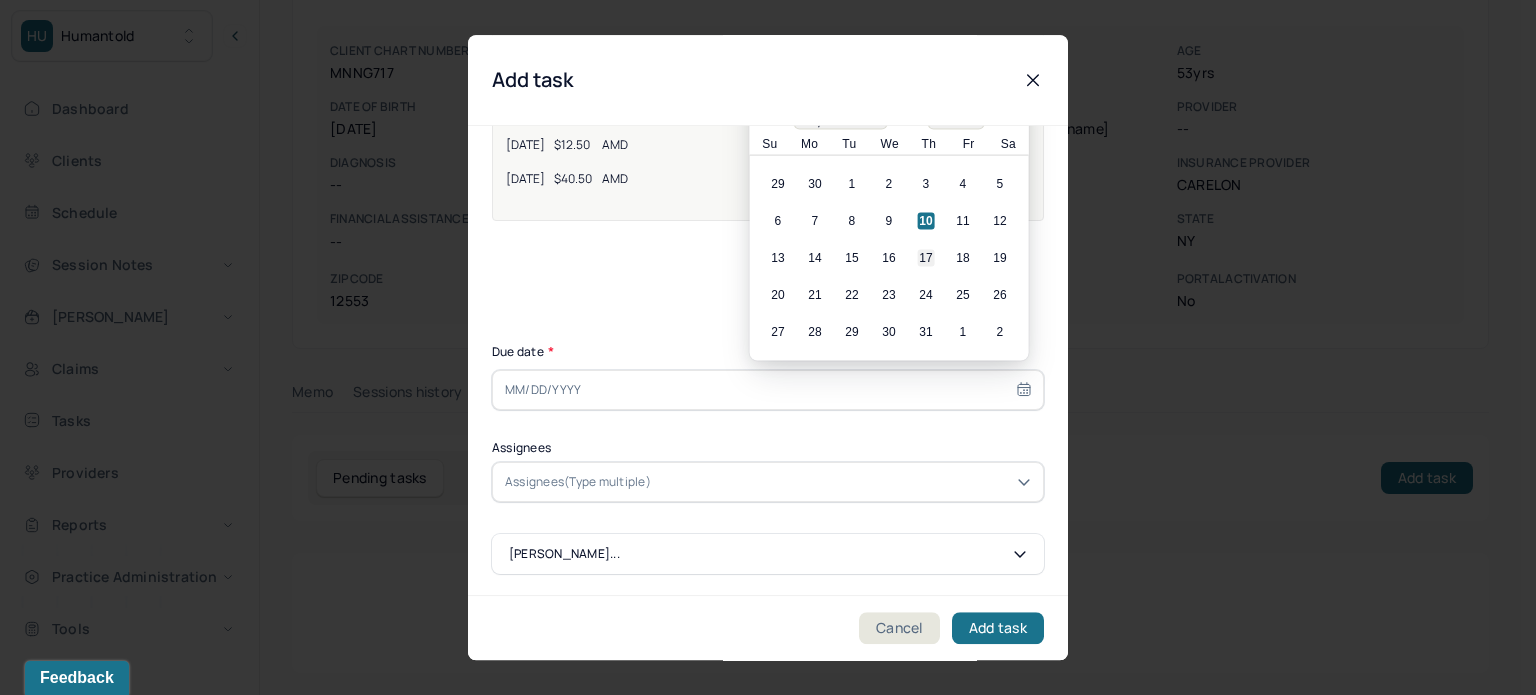 click on "17" at bounding box center (926, 258) 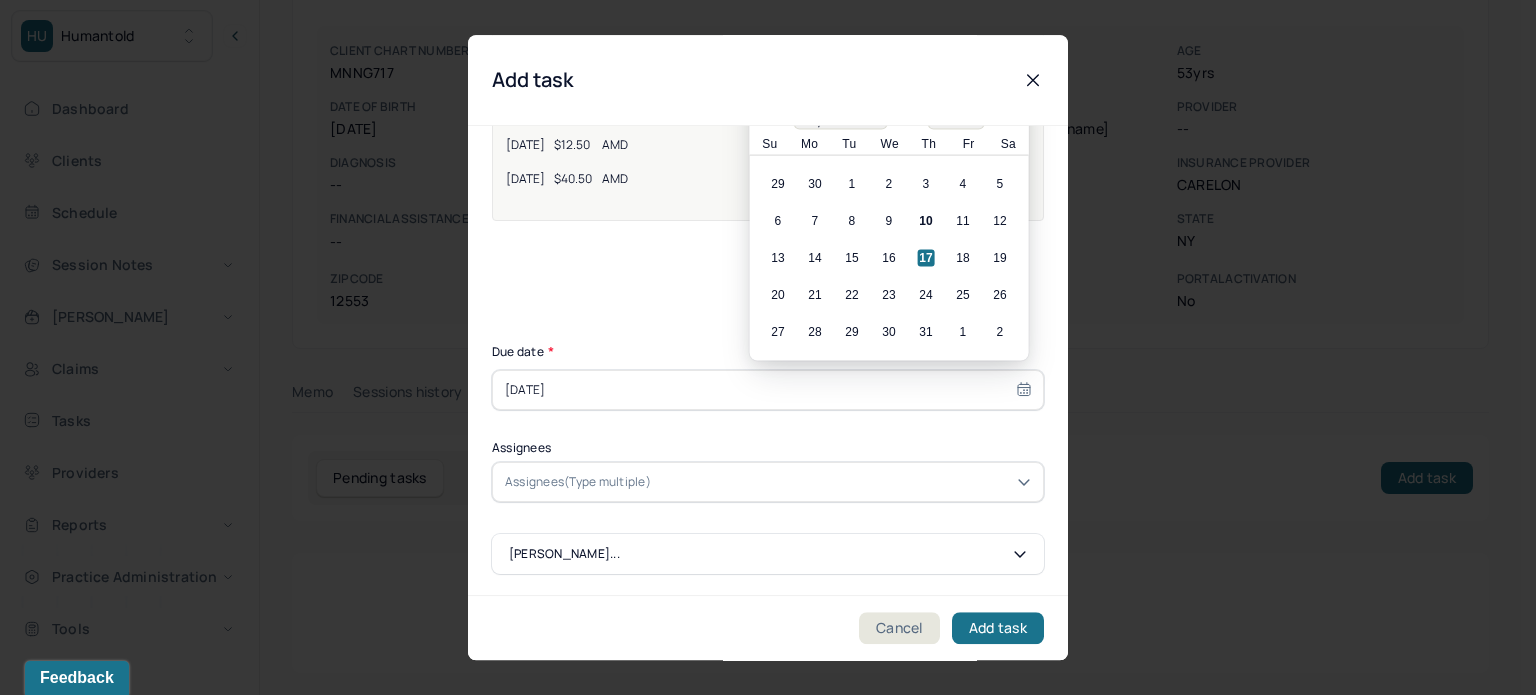 click on "Assignees(Type multiple)" at bounding box center (578, 482) 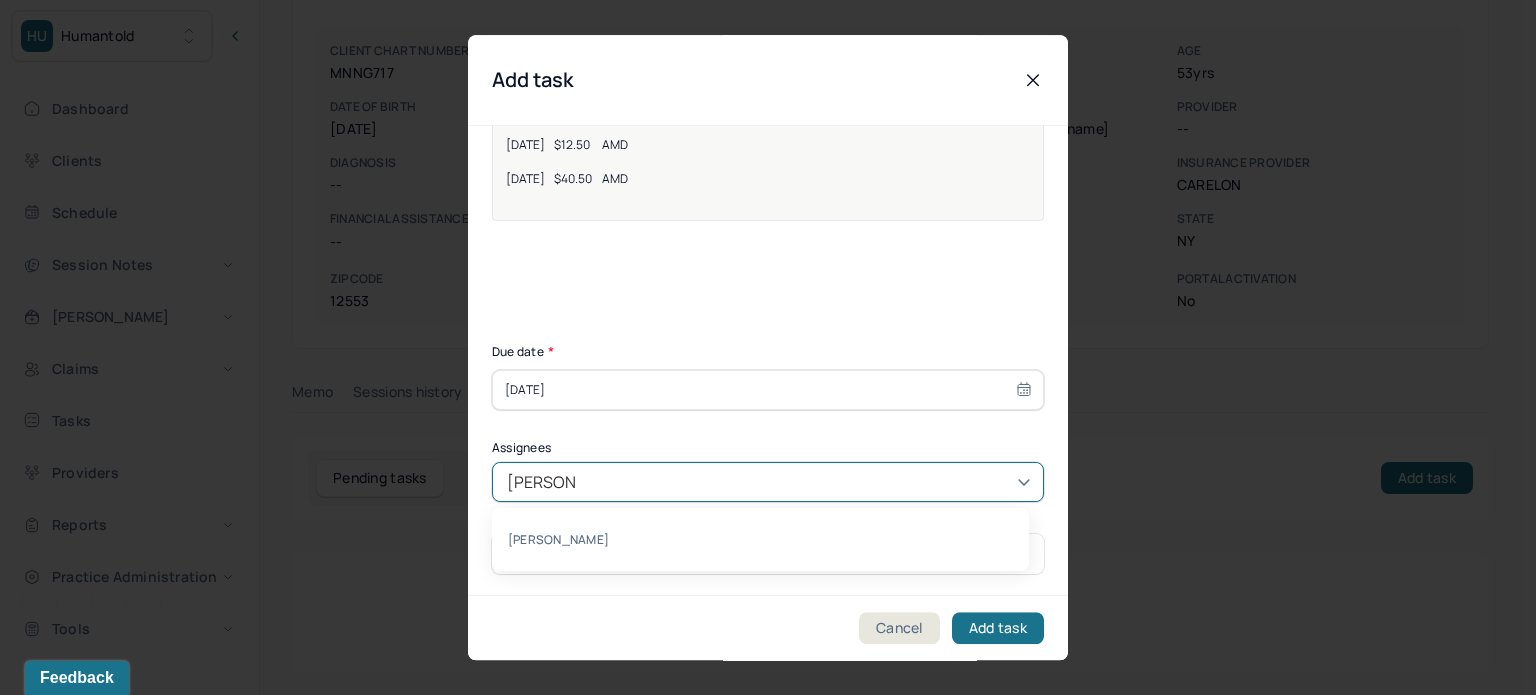 type on "[PERSON_NAME]" 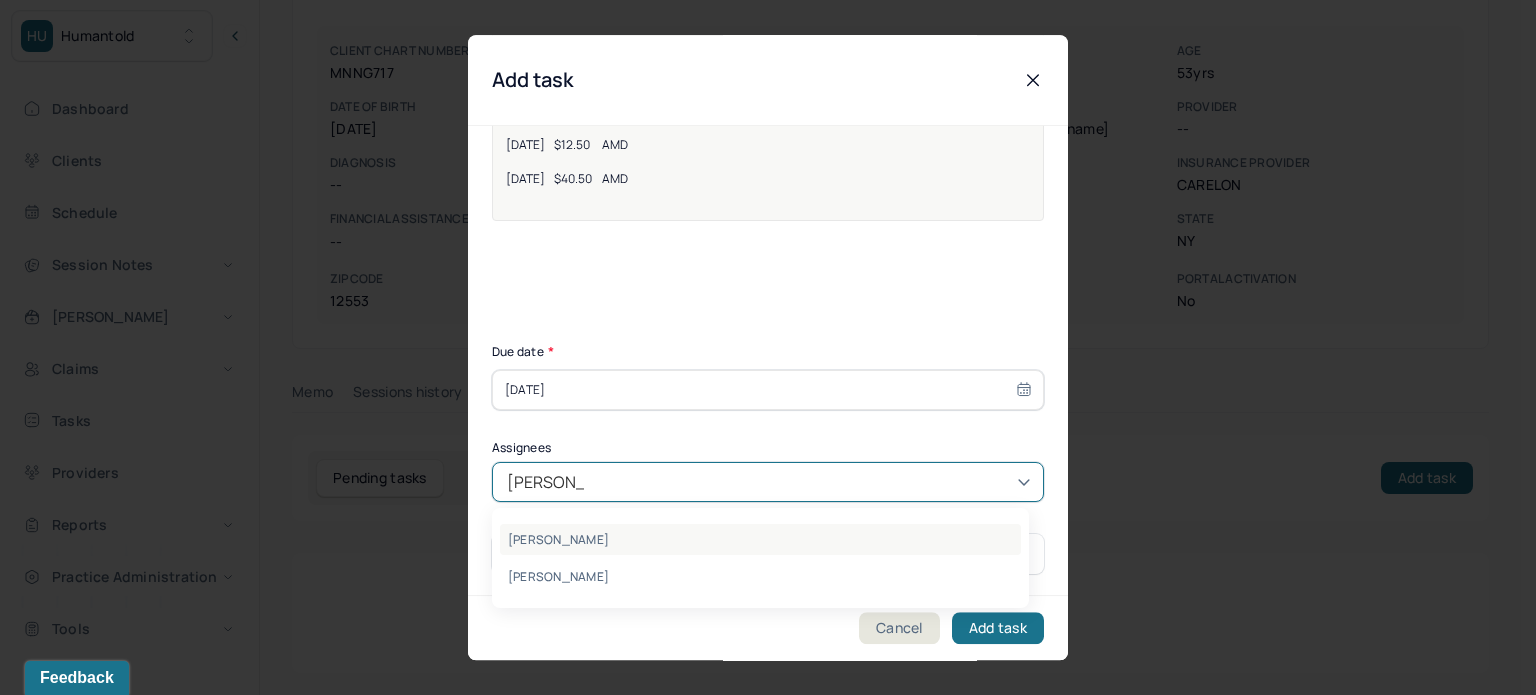 click on "[PERSON_NAME]" at bounding box center [760, 539] 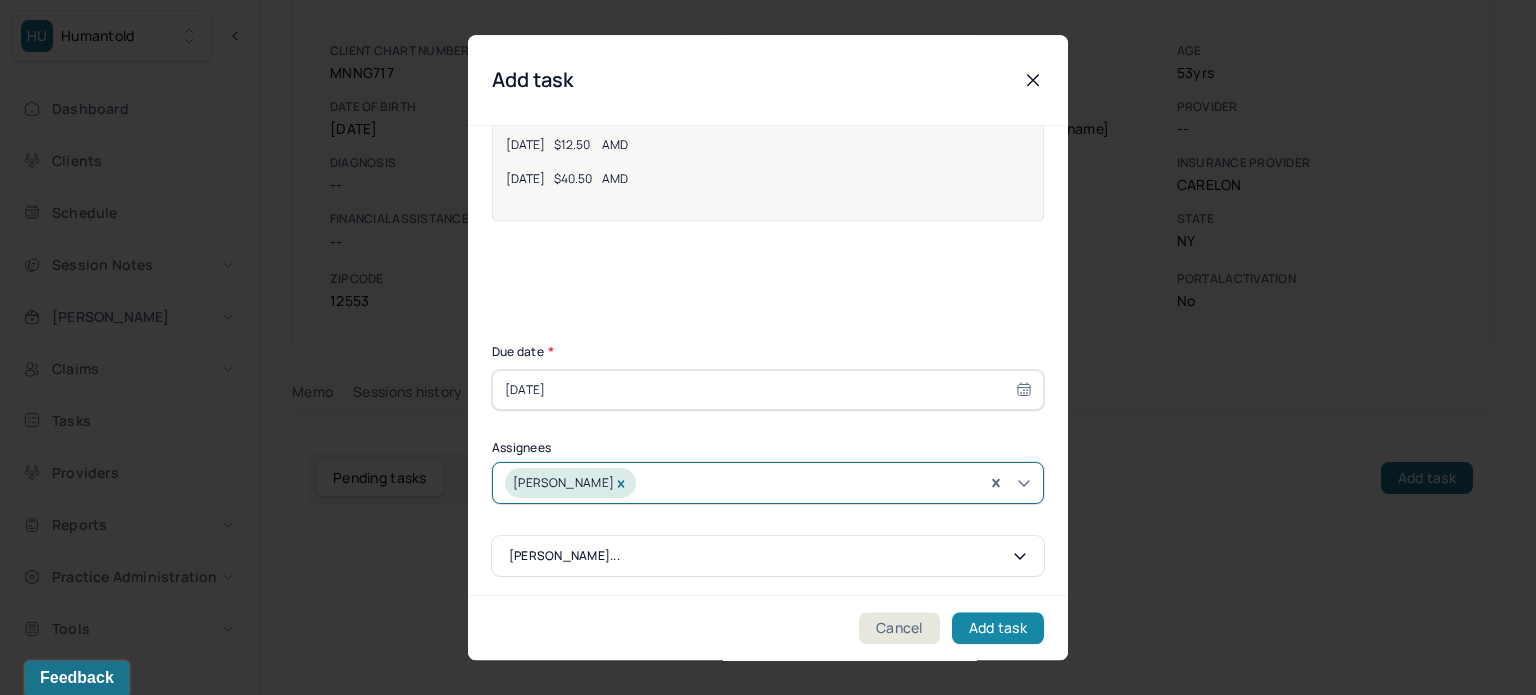 click on "Add task" at bounding box center [998, 628] 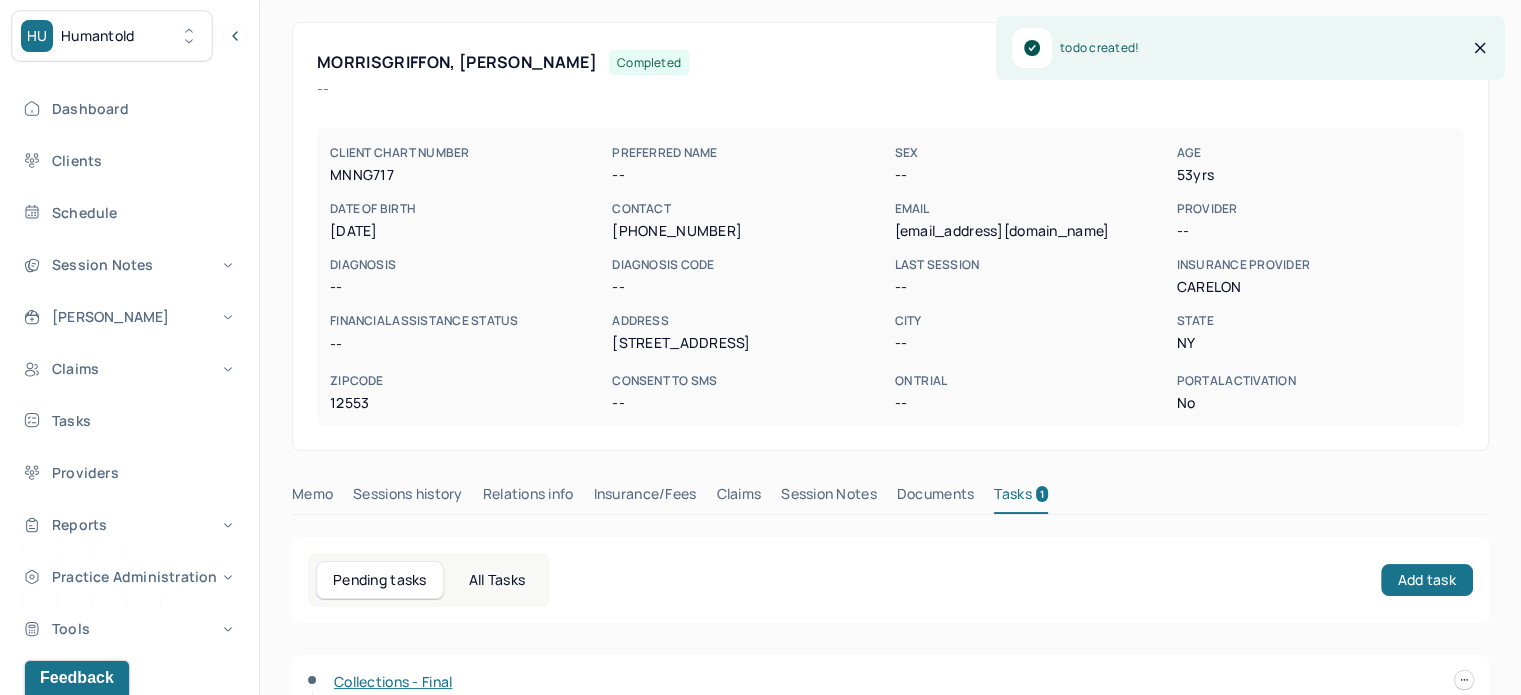 scroll, scrollTop: 0, scrollLeft: 0, axis: both 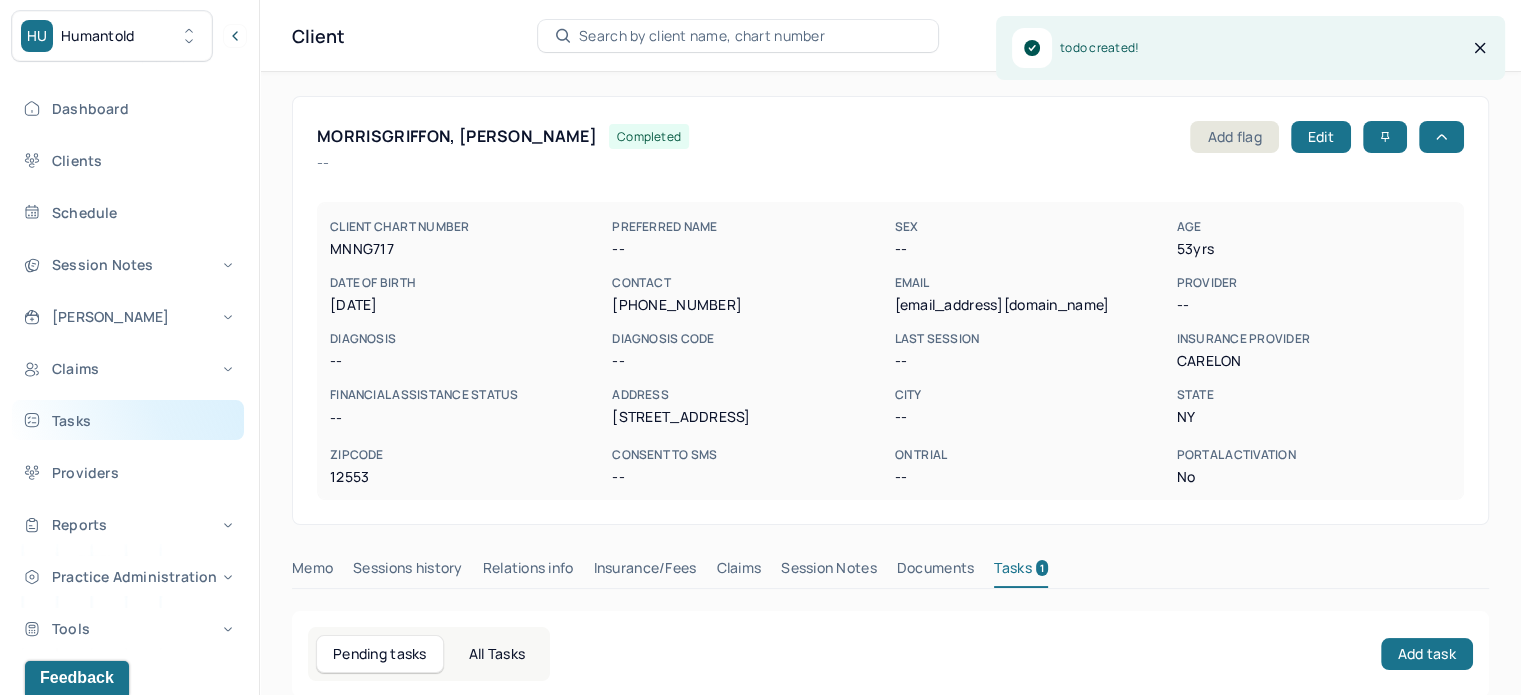 click on "Tasks" at bounding box center (128, 420) 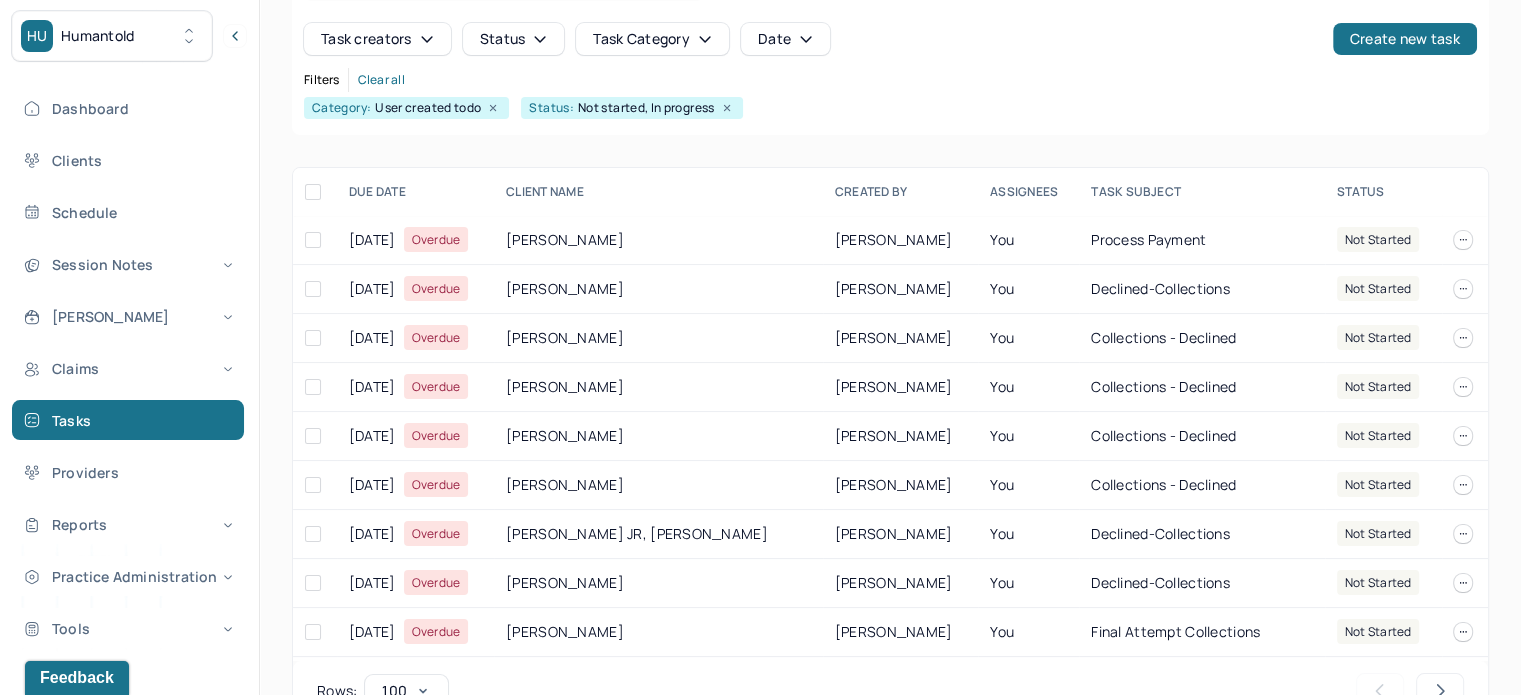 scroll, scrollTop: 200, scrollLeft: 0, axis: vertical 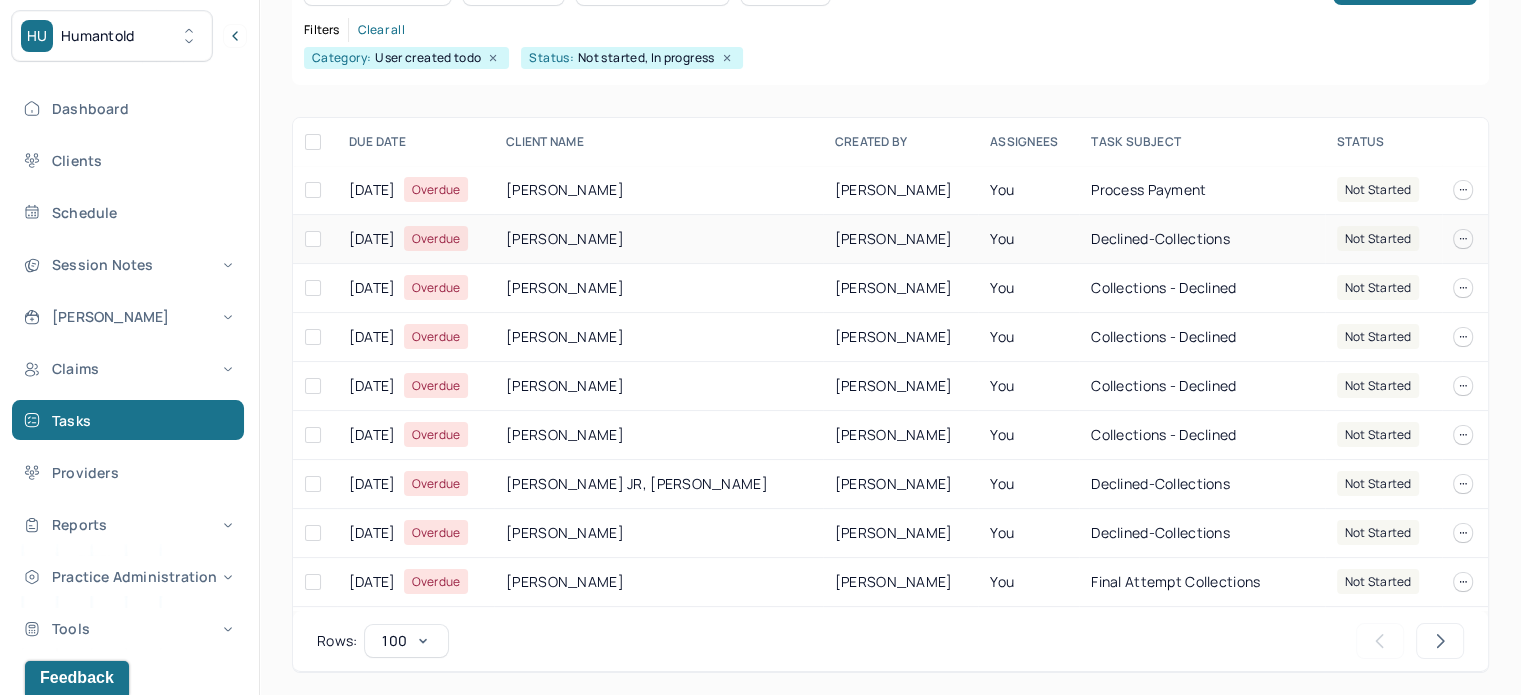 click on "[PERSON_NAME]" at bounding box center [658, 239] 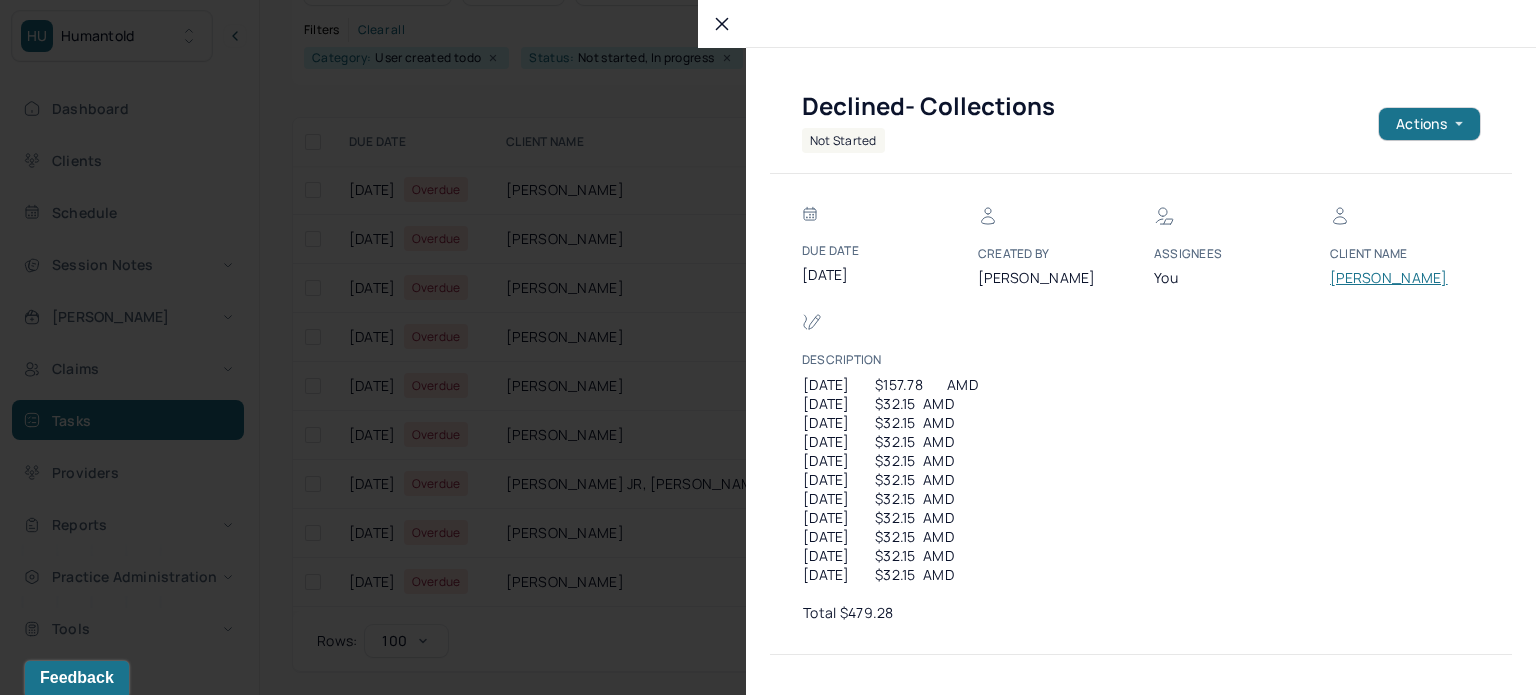 click on "[PERSON_NAME]" at bounding box center (1390, 278) 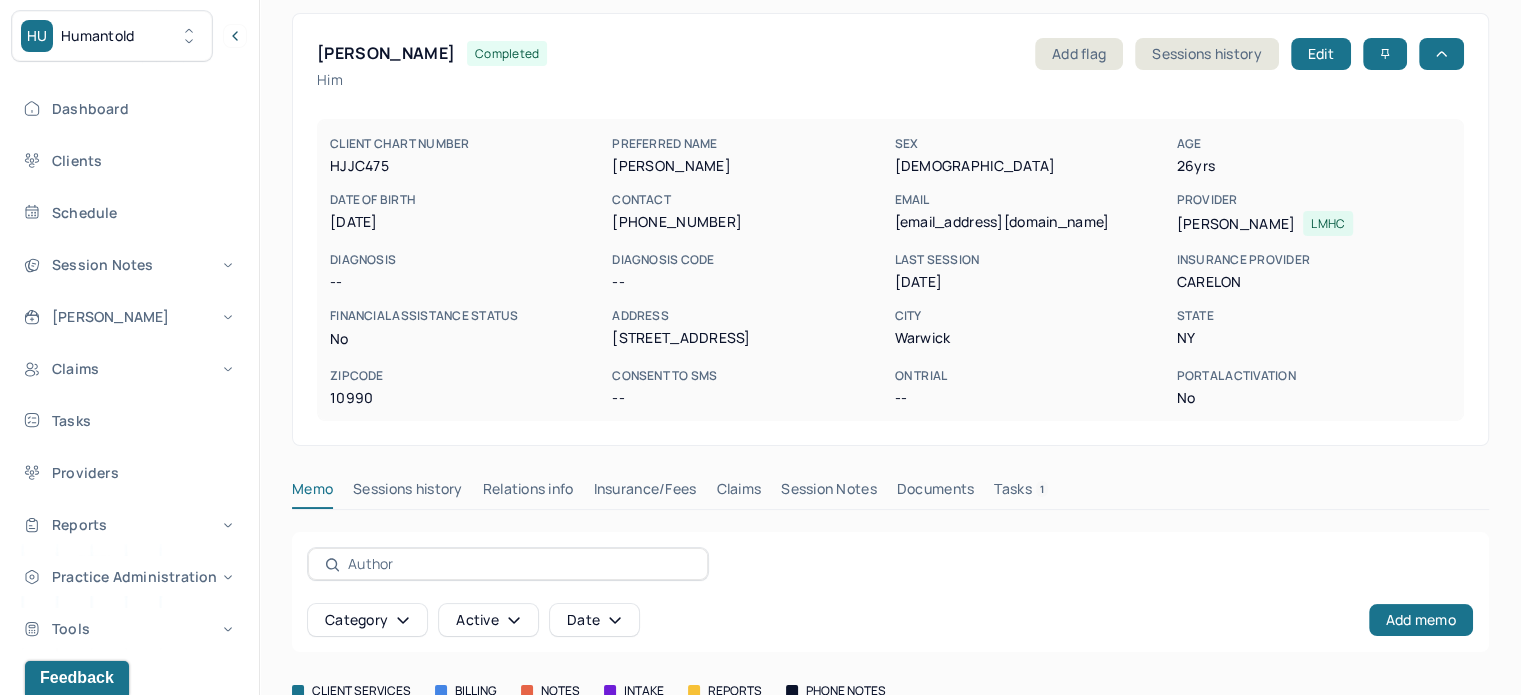 scroll, scrollTop: 0, scrollLeft: 0, axis: both 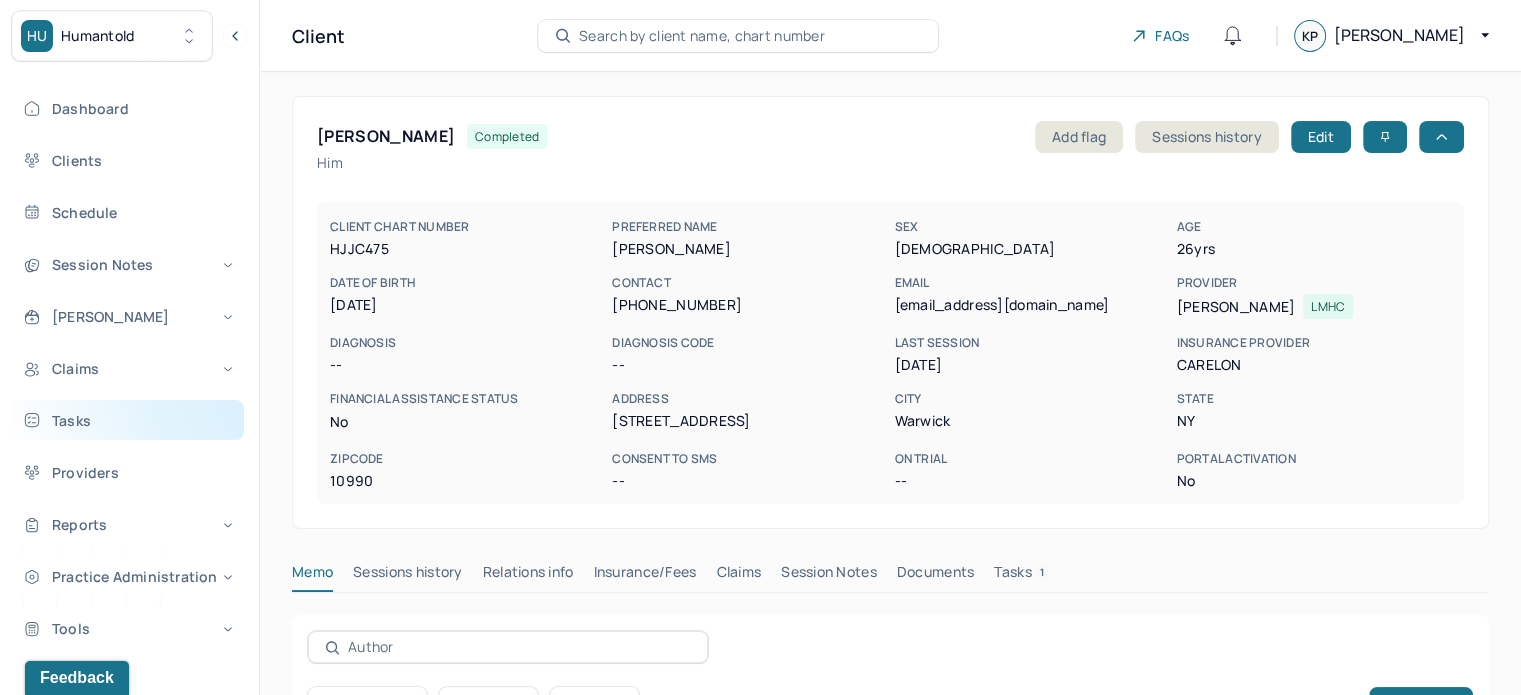 click on "Tasks" at bounding box center [128, 420] 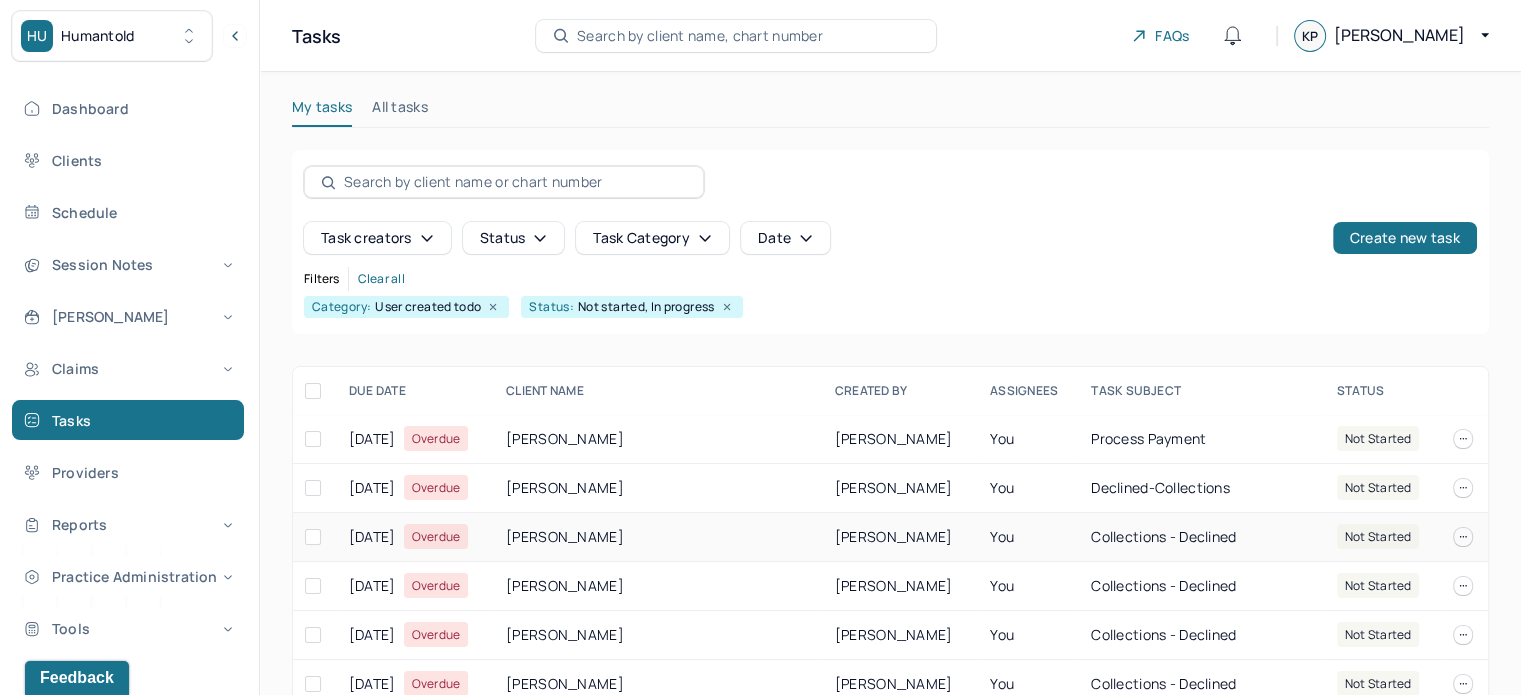 click on "[PERSON_NAME]" at bounding box center [658, 537] 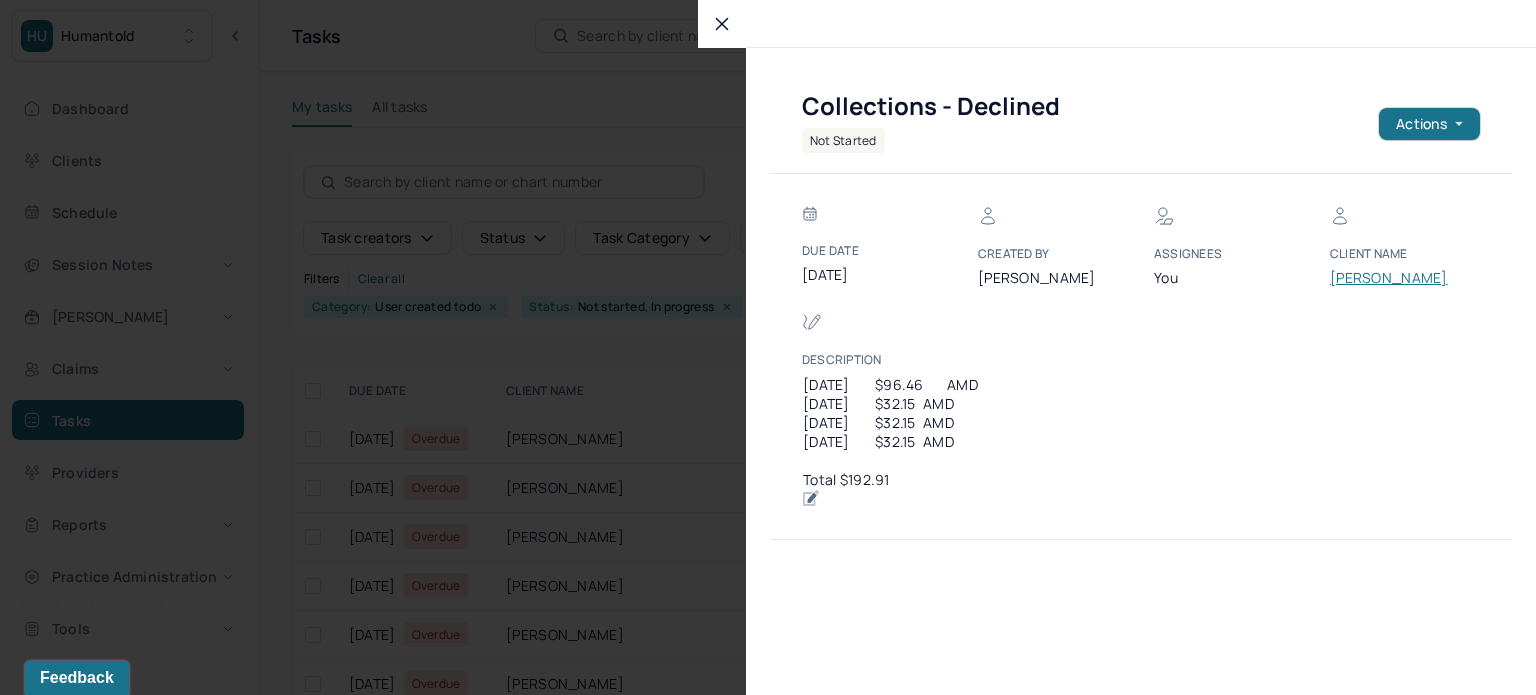 click on "[PERSON_NAME]" at bounding box center [1390, 278] 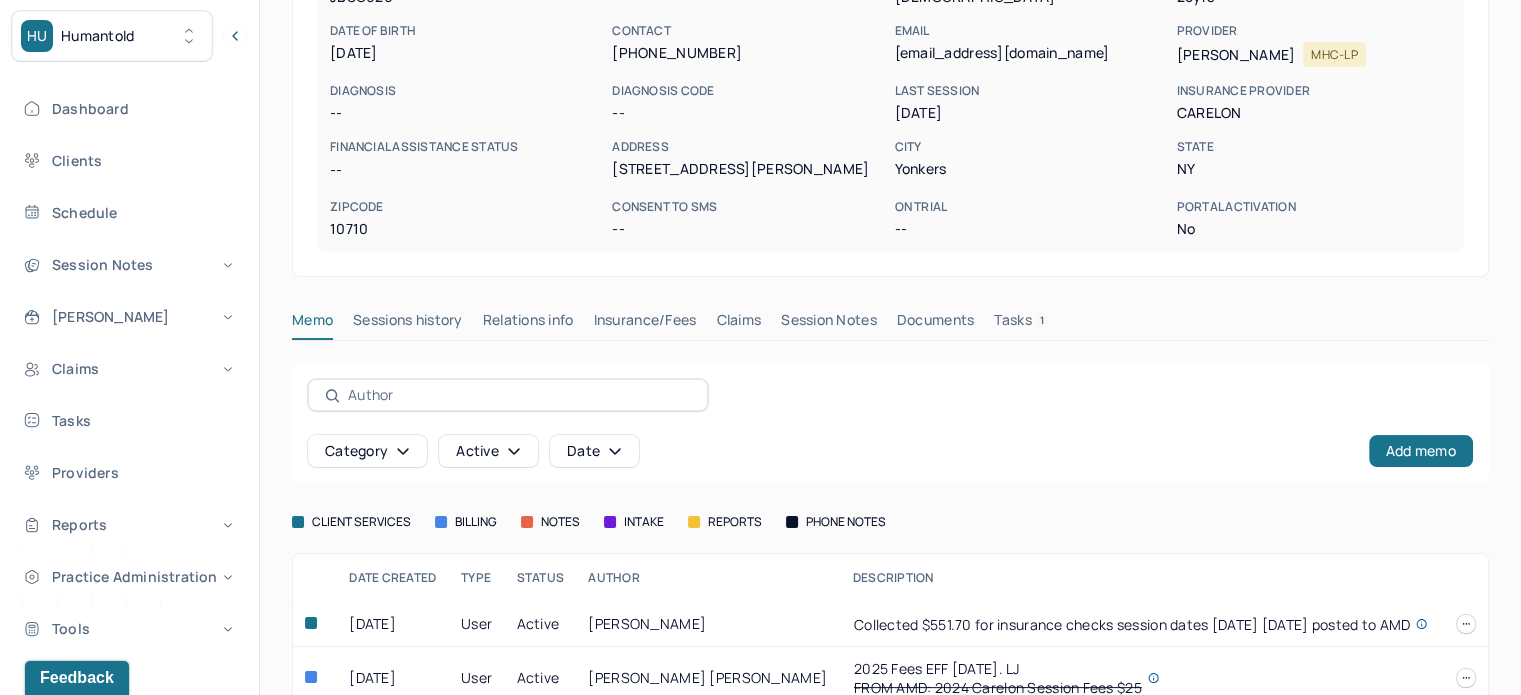 scroll, scrollTop: 290, scrollLeft: 0, axis: vertical 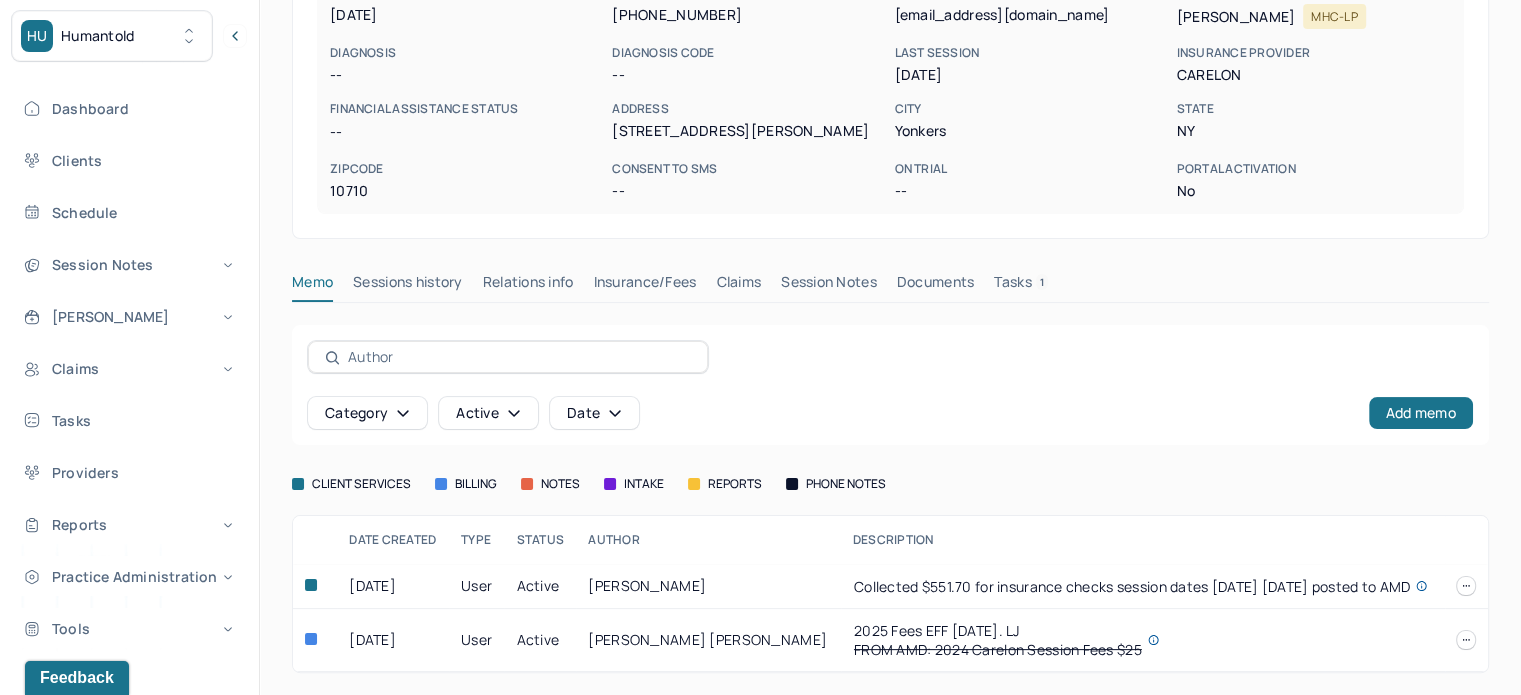 click on "Tasks 1" at bounding box center (1021, 286) 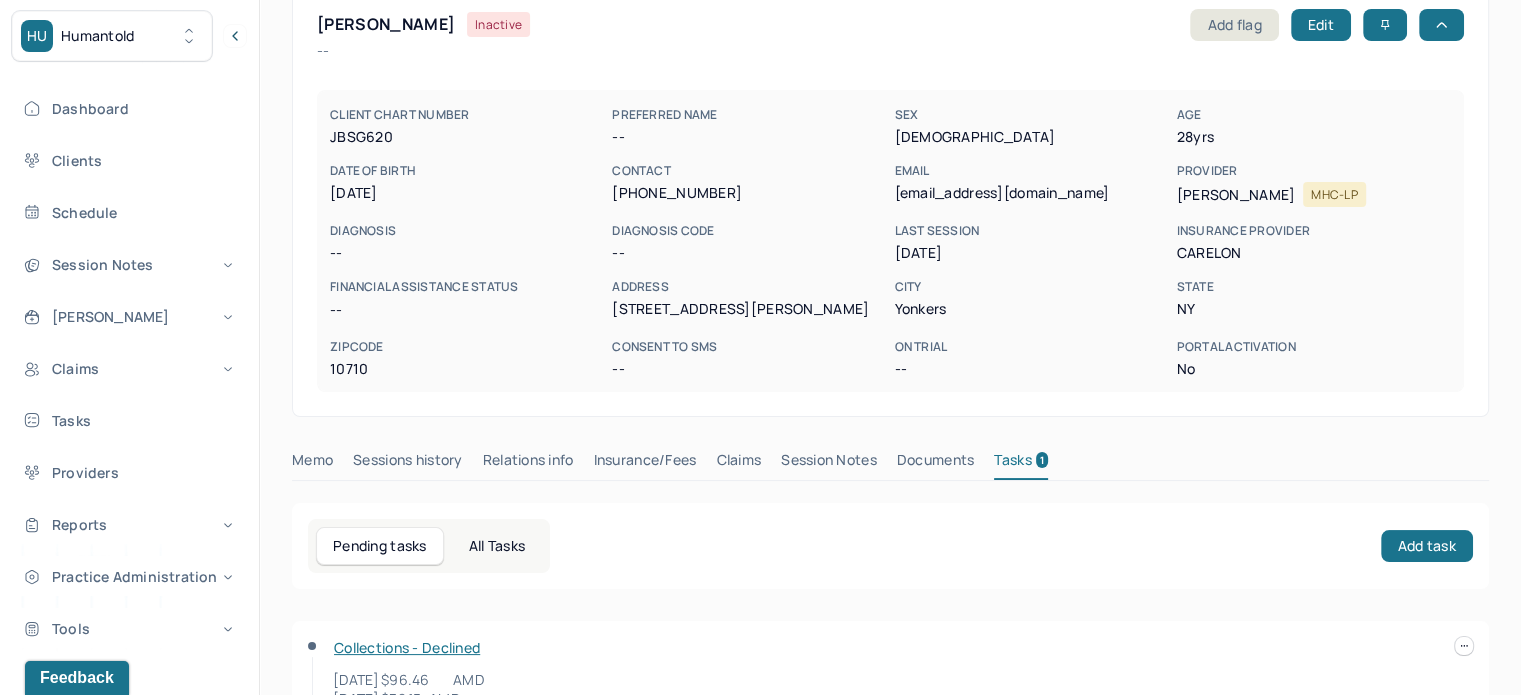 scroll, scrollTop: 0, scrollLeft: 0, axis: both 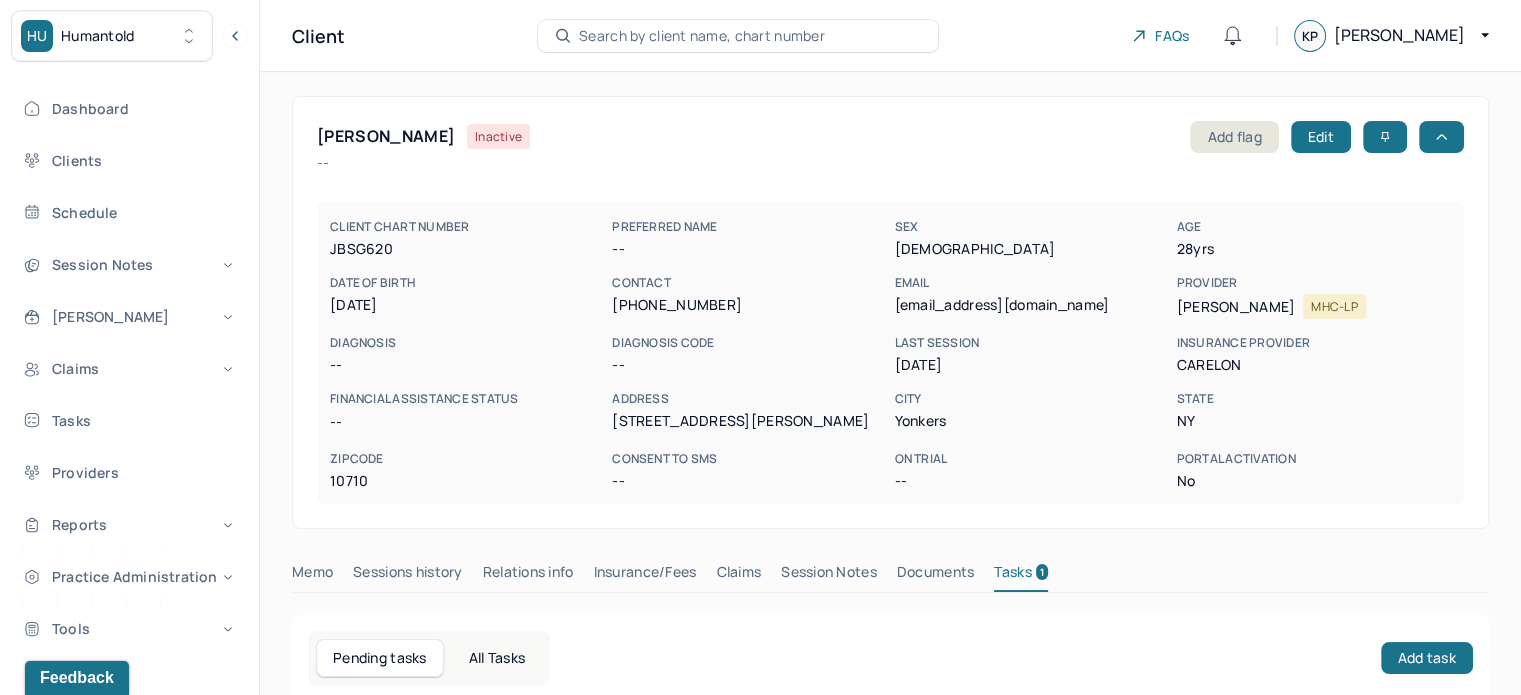 click on "[PERSON_NAME]" at bounding box center [386, 136] 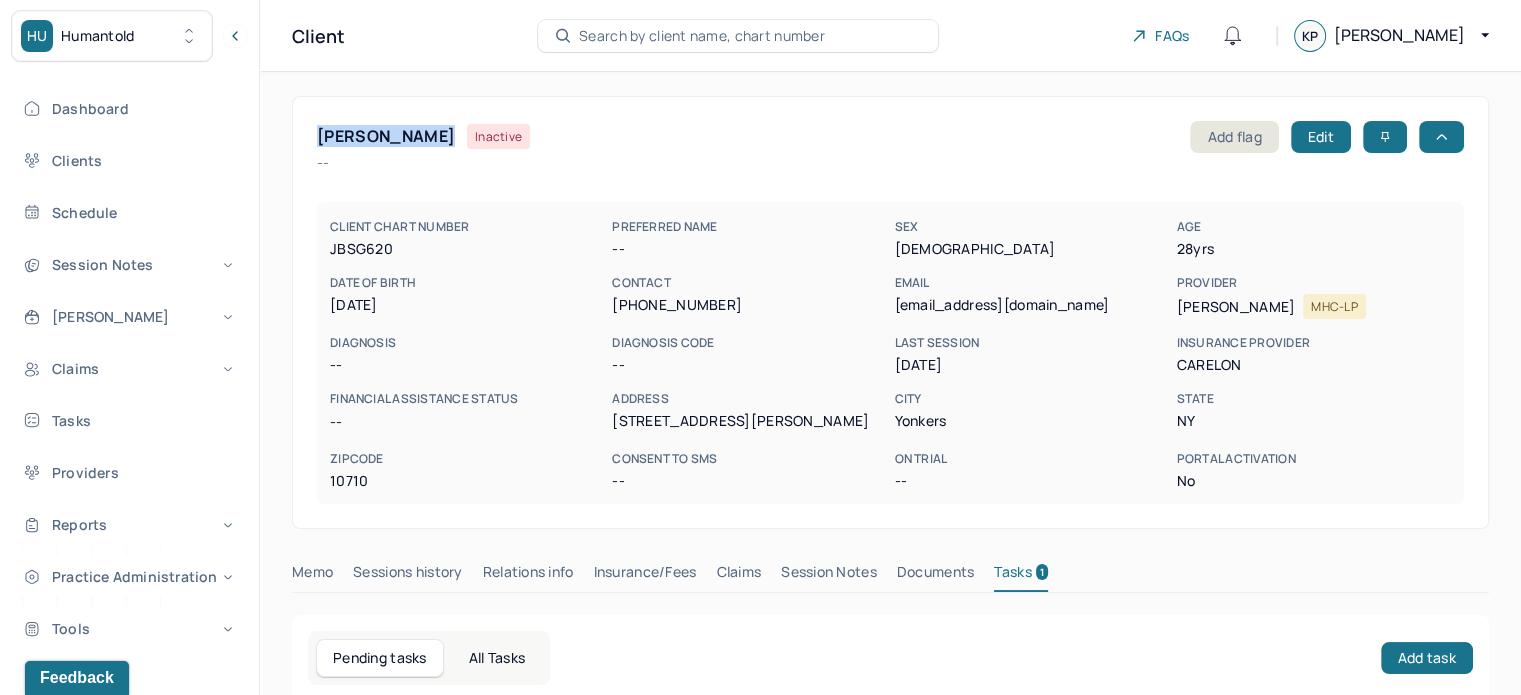 click on "[PERSON_NAME]" at bounding box center (386, 136) 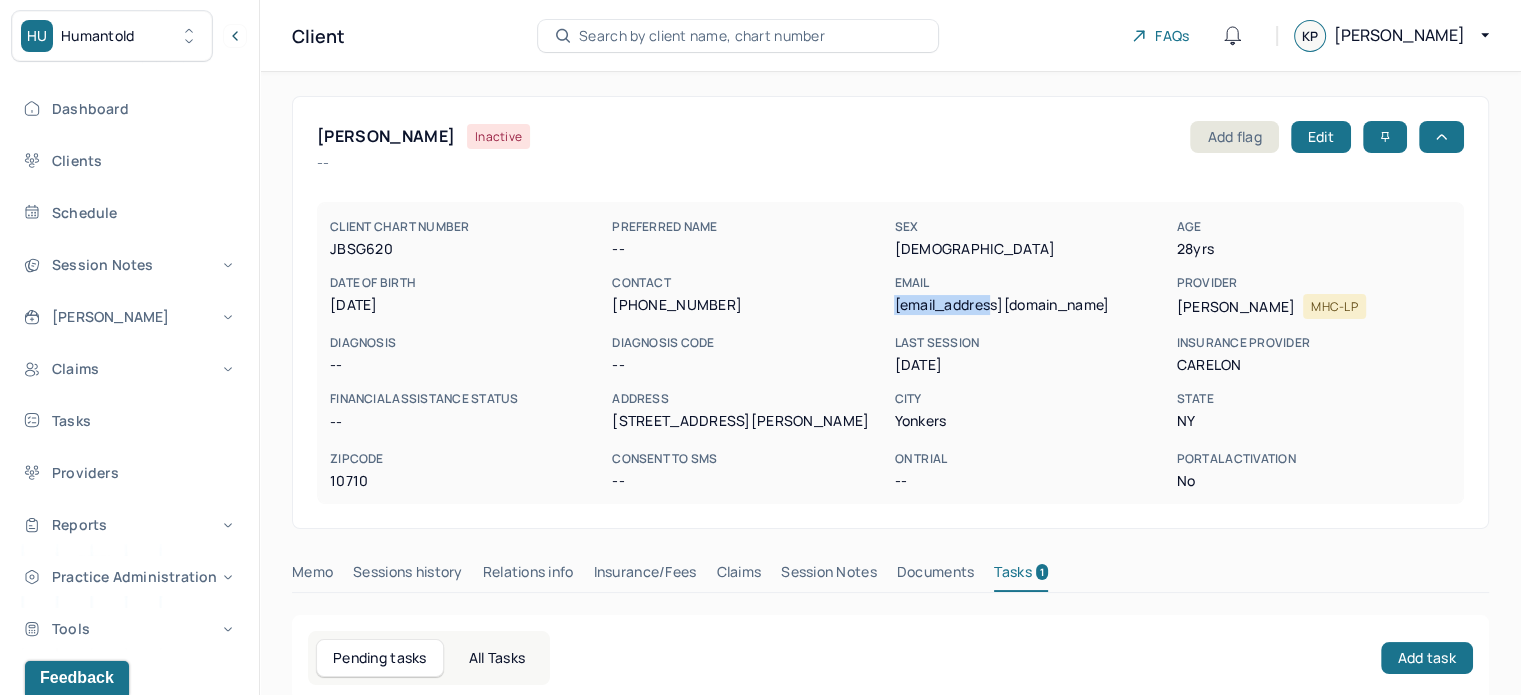 click on "jenniferj0313@yahoo.com" at bounding box center [1031, 305] 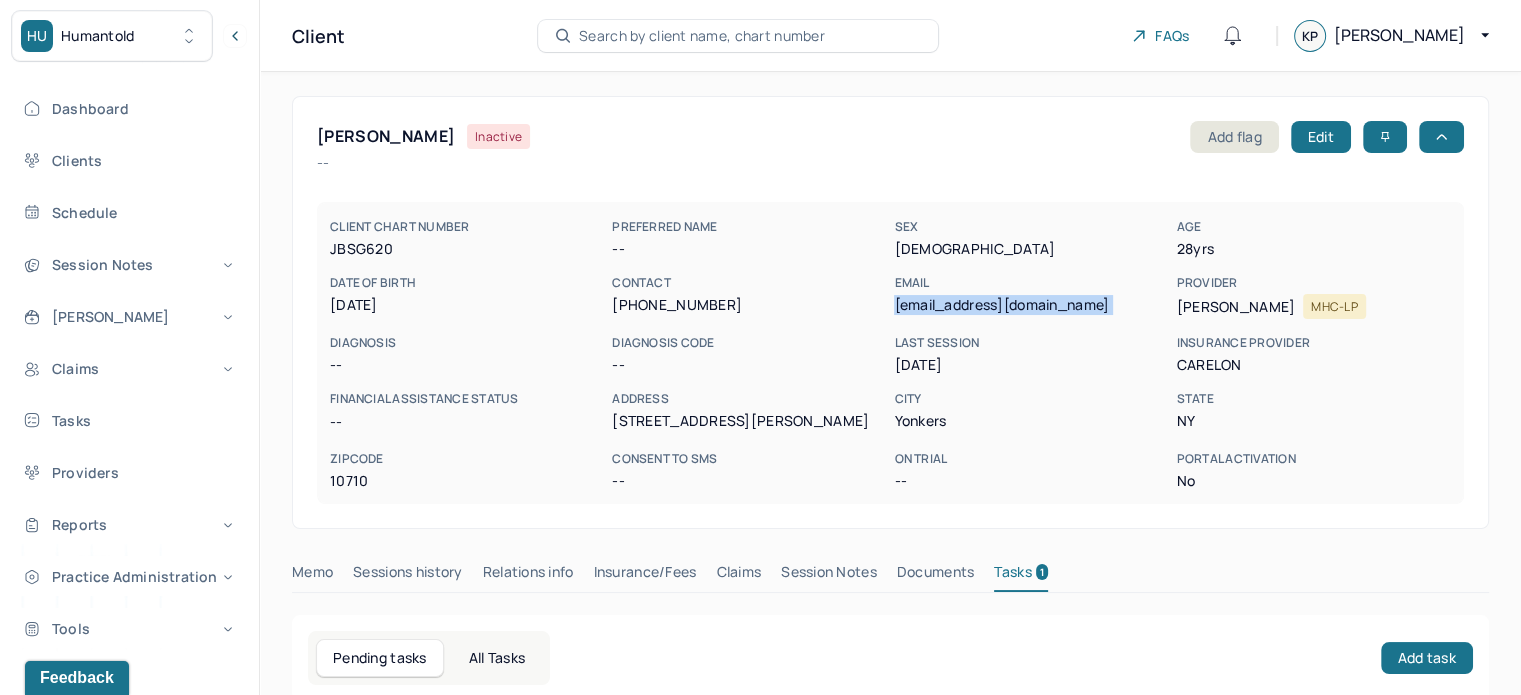 click on "jenniferj0313@yahoo.com" at bounding box center [1031, 305] 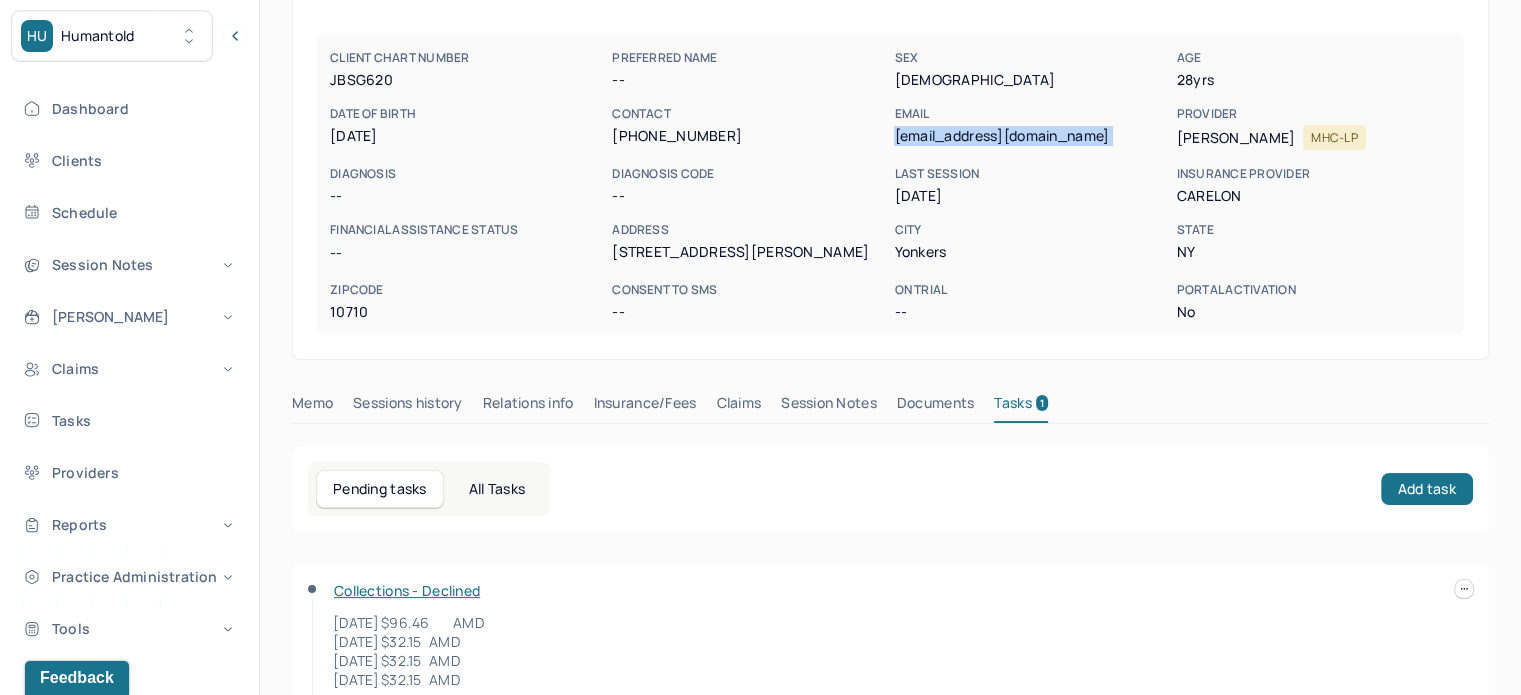 scroll, scrollTop: 308, scrollLeft: 0, axis: vertical 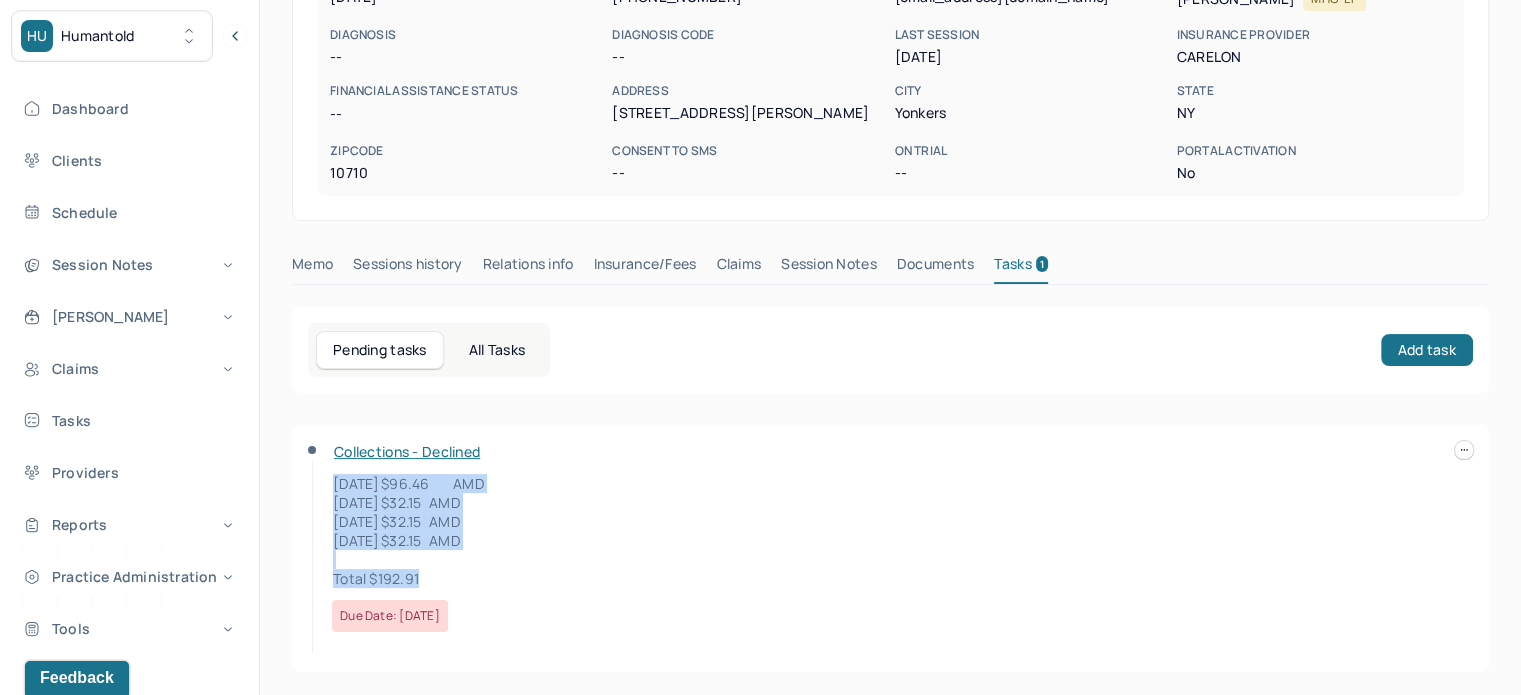 drag, startPoint x: 438, startPoint y: 579, endPoint x: 332, endPoint y: 487, distance: 140.35669 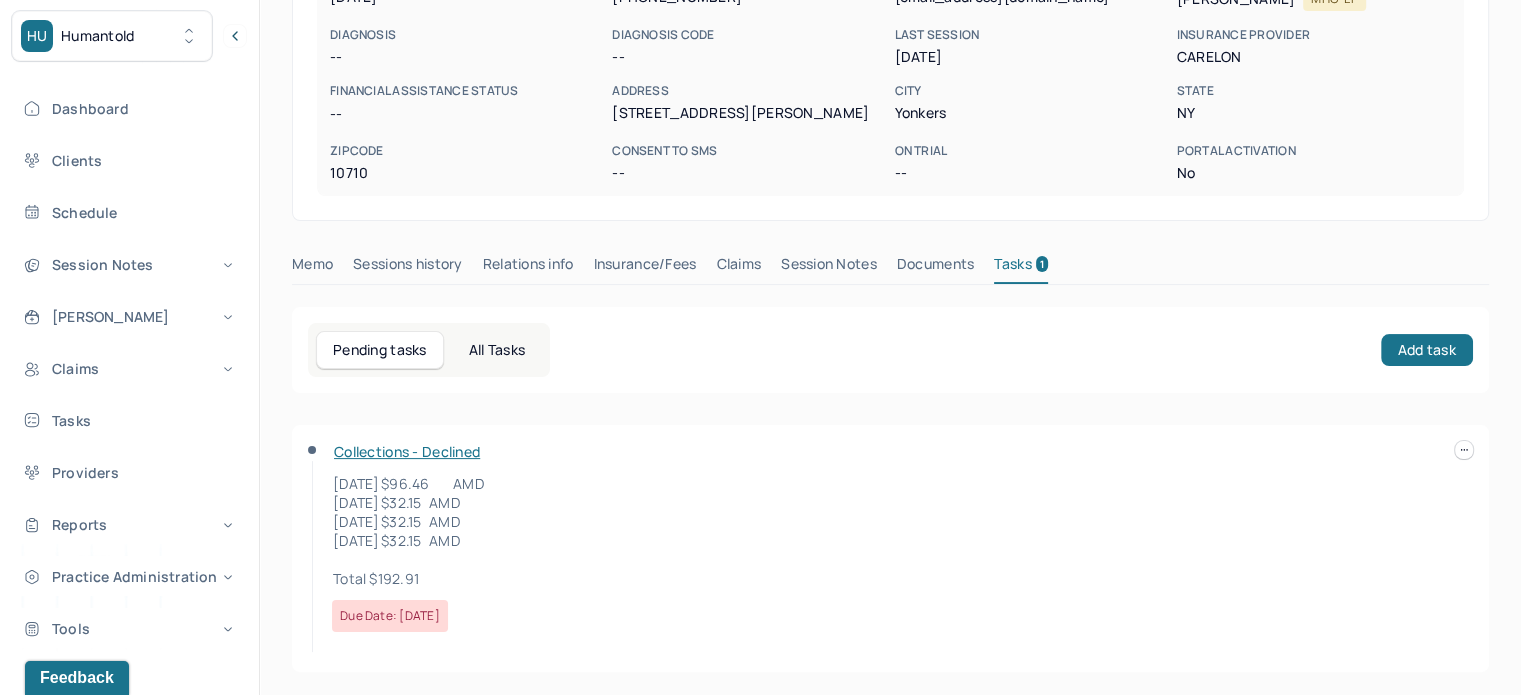 click on "Collections - Declined   10/22/2024	$96.46	AMD 10/29/2024	$32.15	AMD 11/5/2024	$32.15	AMD 11/19/2024	$32.15	AMD Total $192.91 Due date: 07/10/2025" at bounding box center [890, 548] 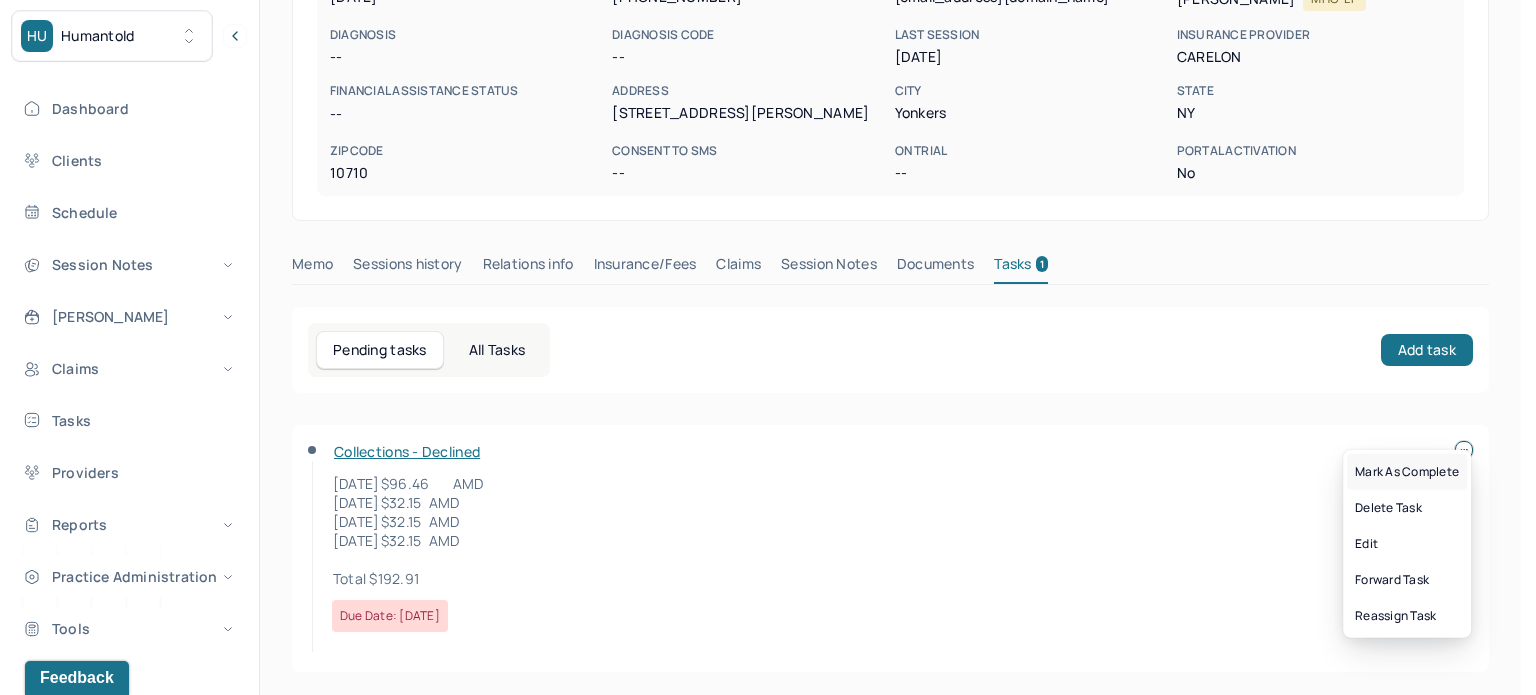 click on "Mark as complete" at bounding box center (1407, 472) 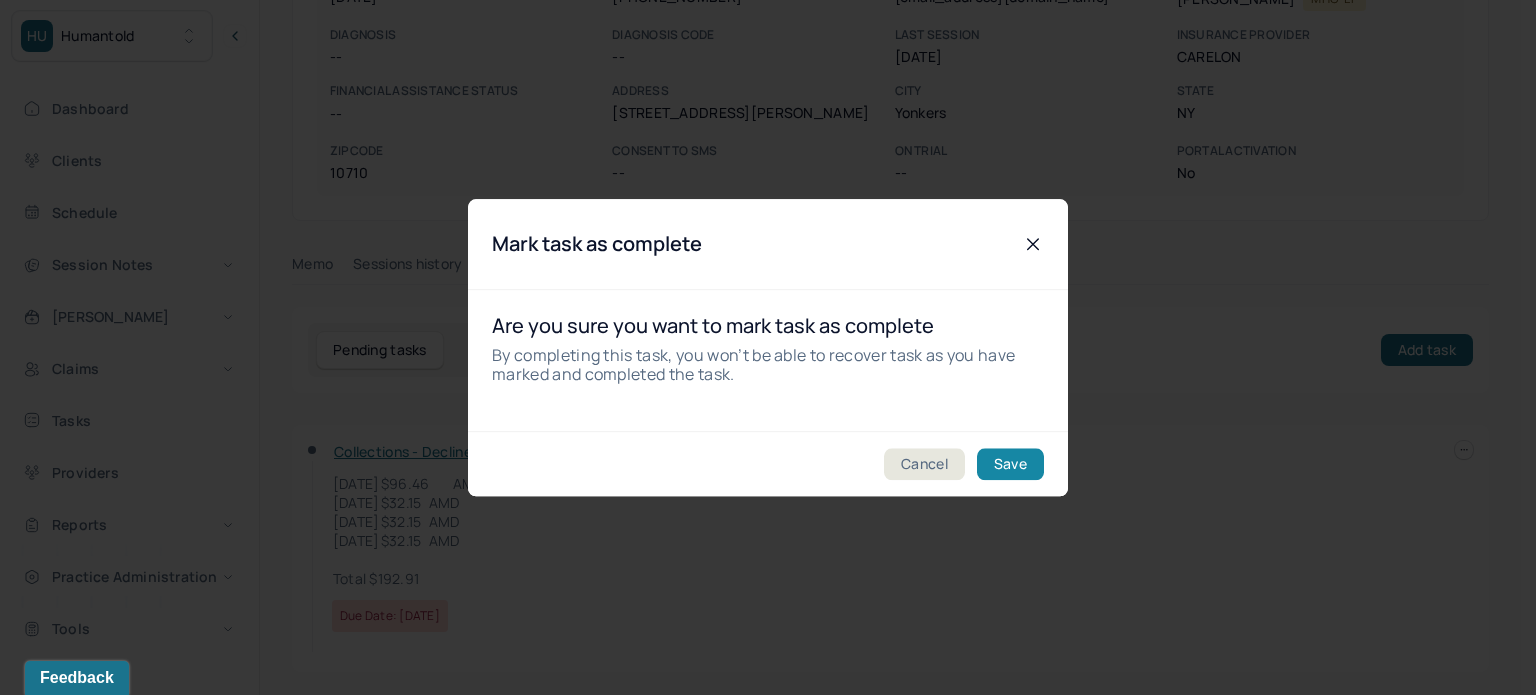 click on "Save" at bounding box center (1010, 464) 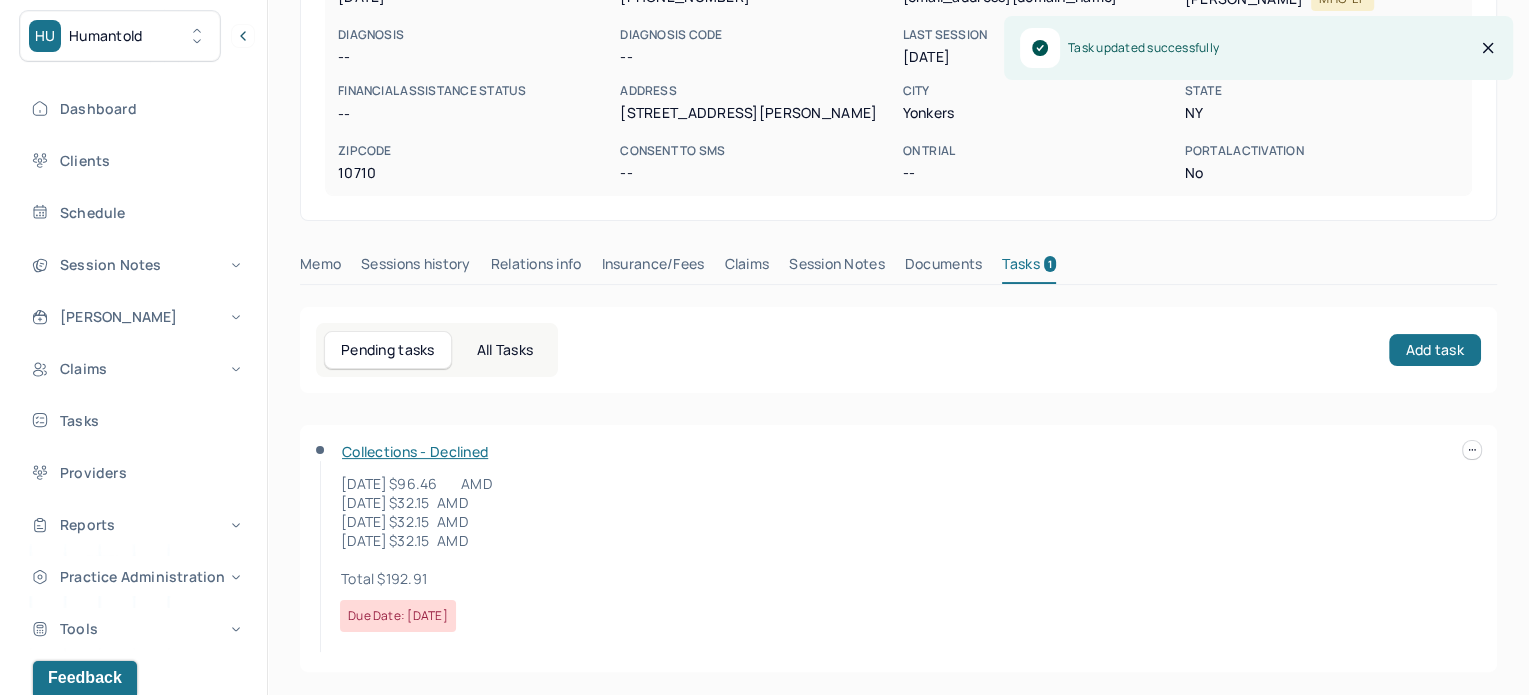 scroll, scrollTop: 180, scrollLeft: 0, axis: vertical 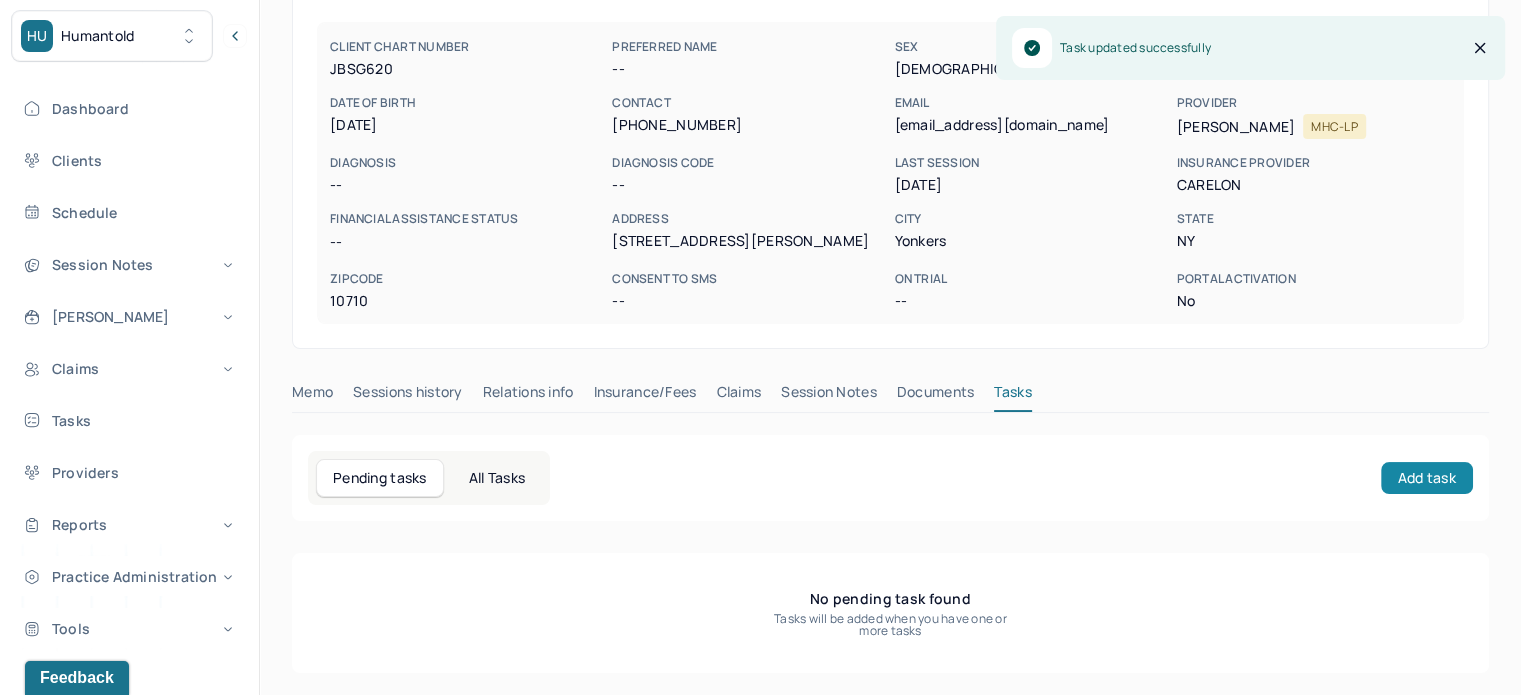 click on "Add task" at bounding box center (1427, 478) 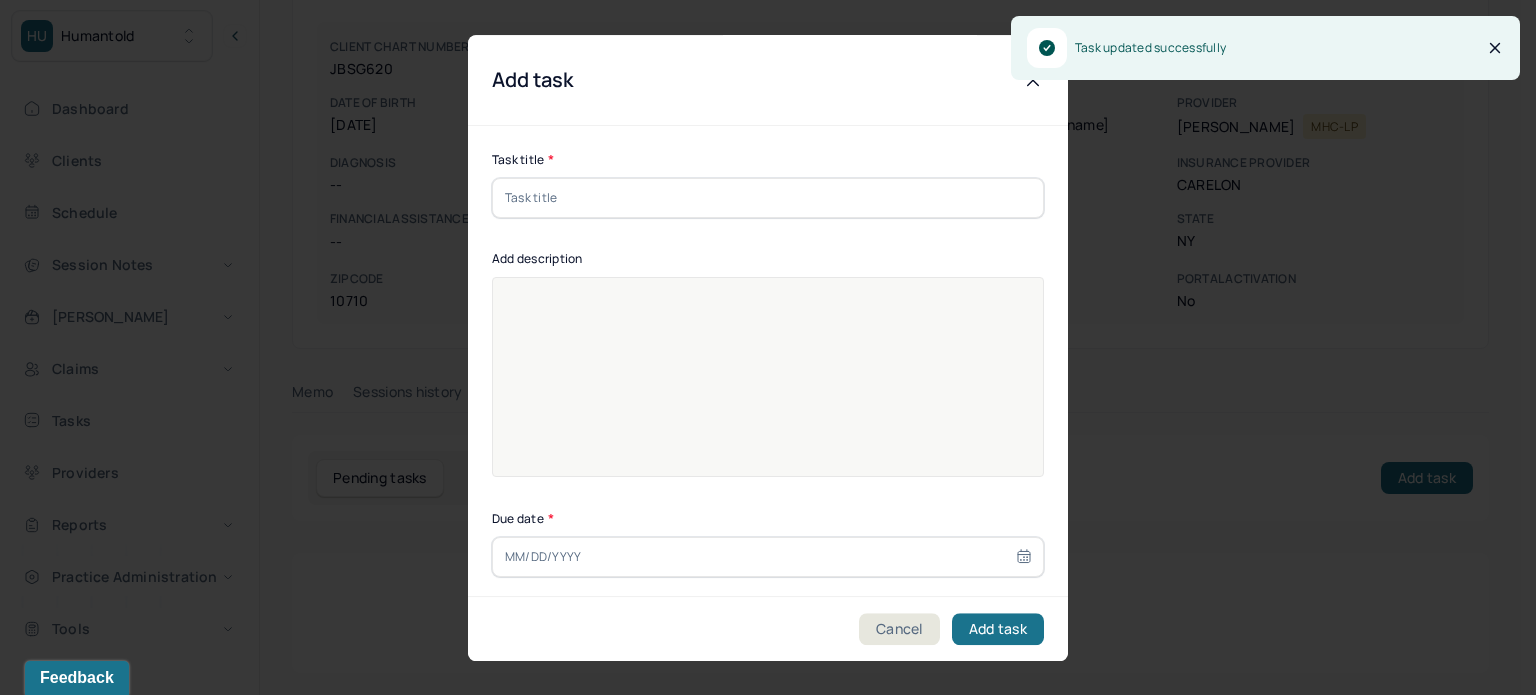 click at bounding box center (768, 198) 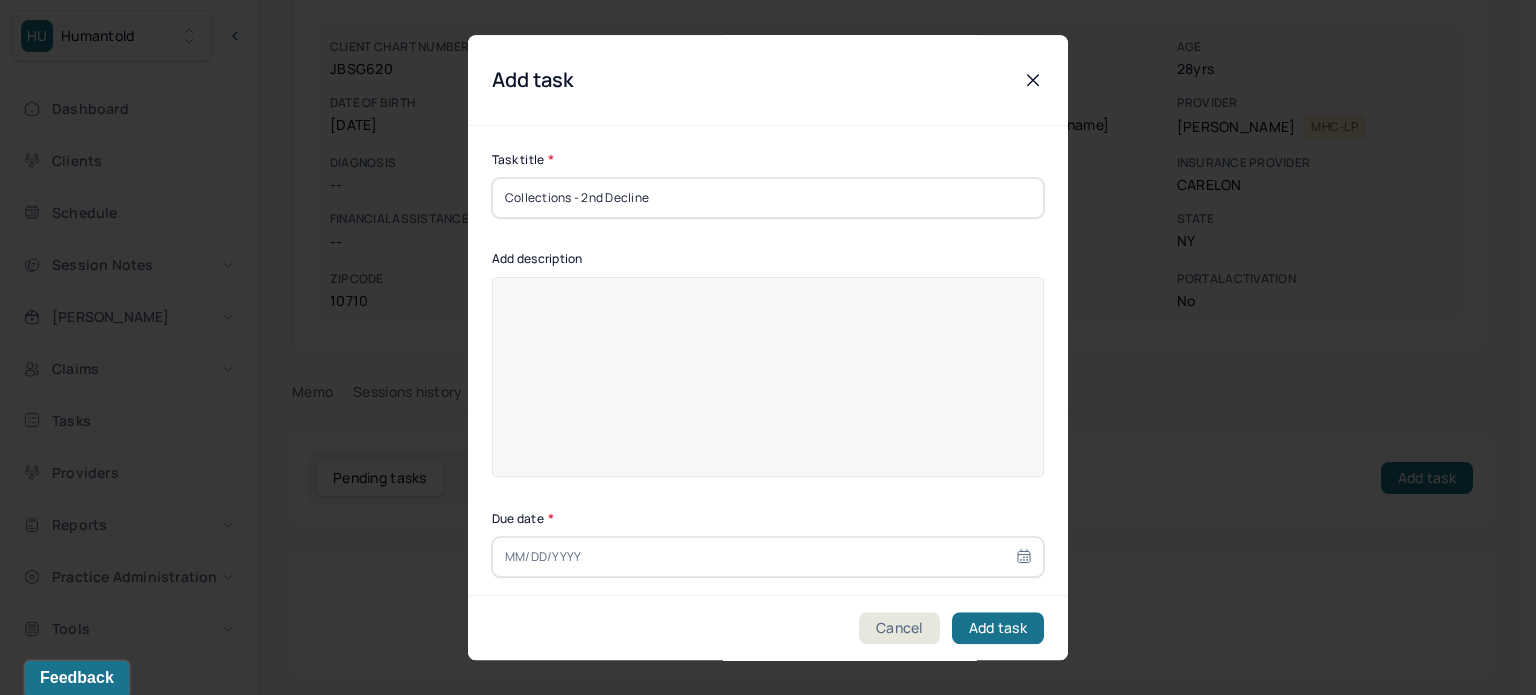 type on "Collections - 2nd Decline" 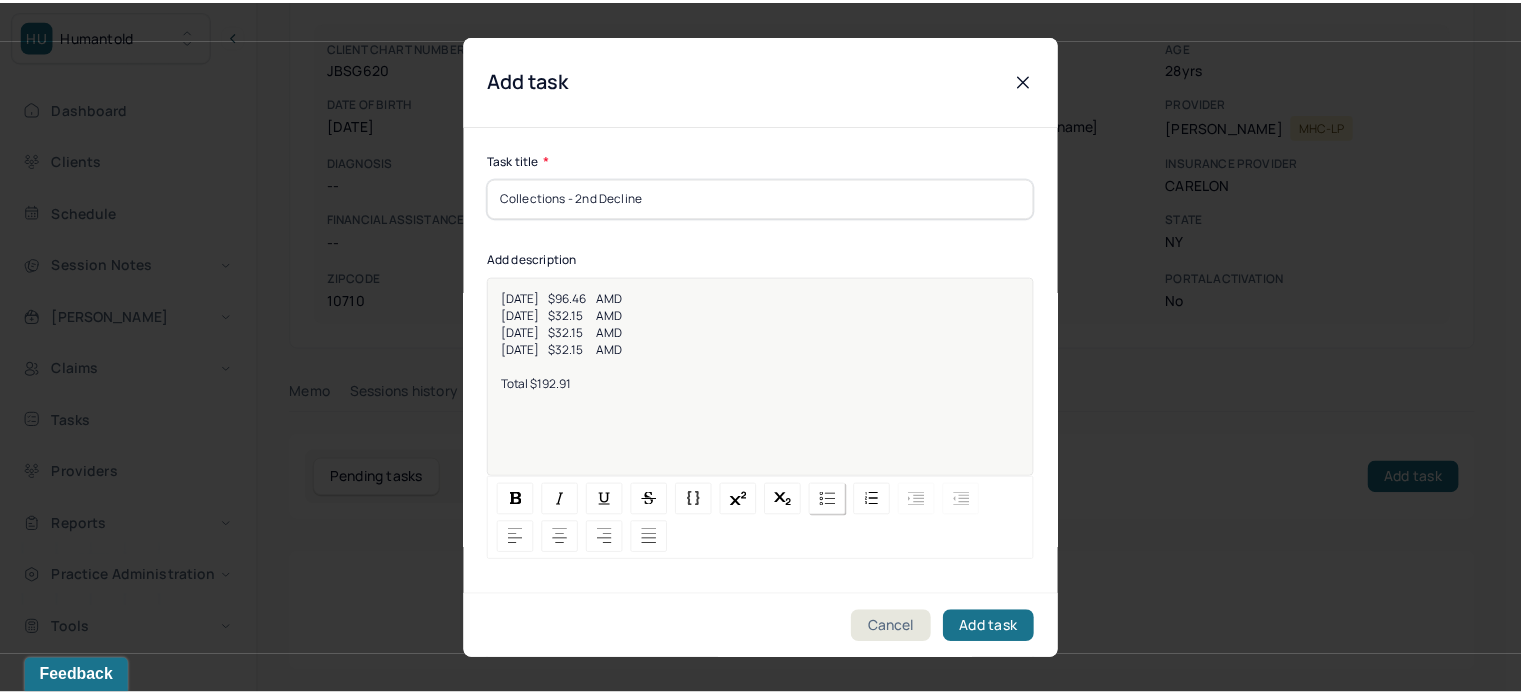 scroll, scrollTop: 256, scrollLeft: 0, axis: vertical 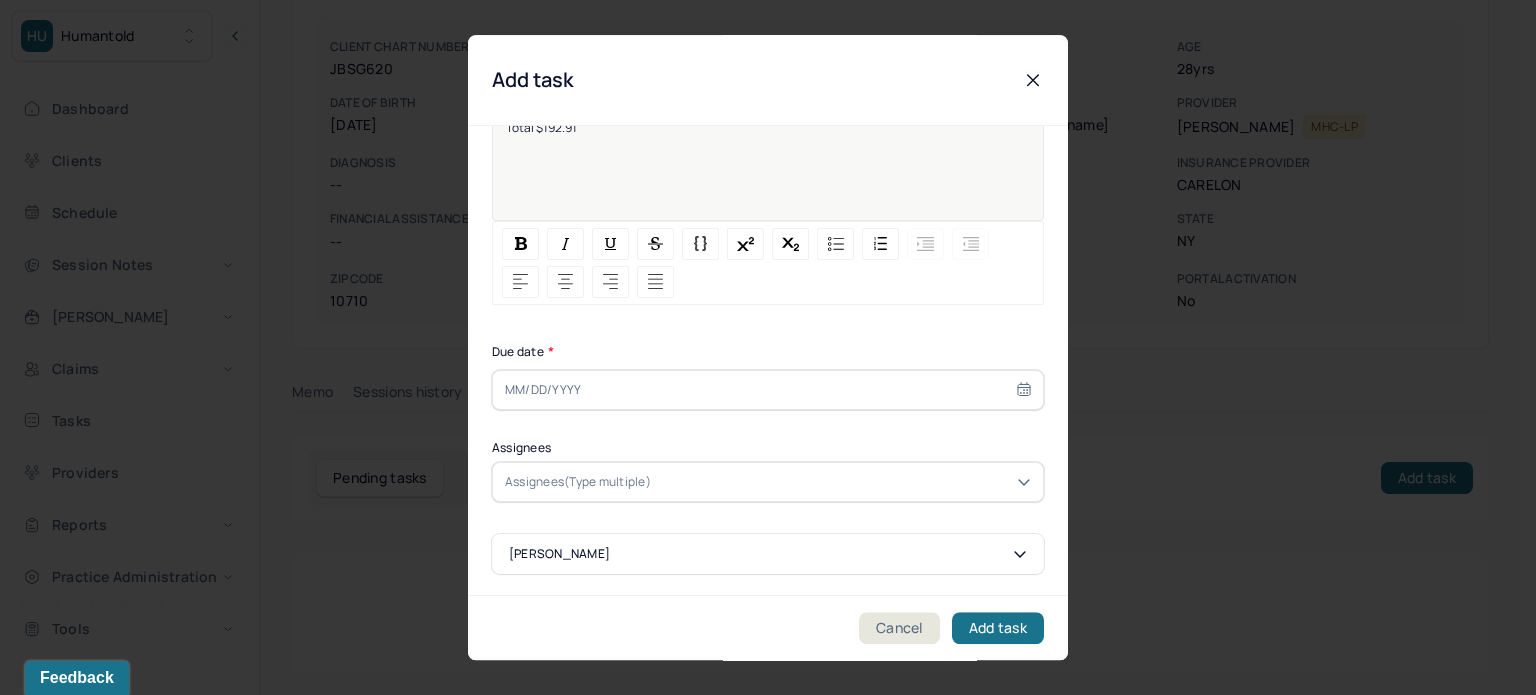 click at bounding box center (768, 390) 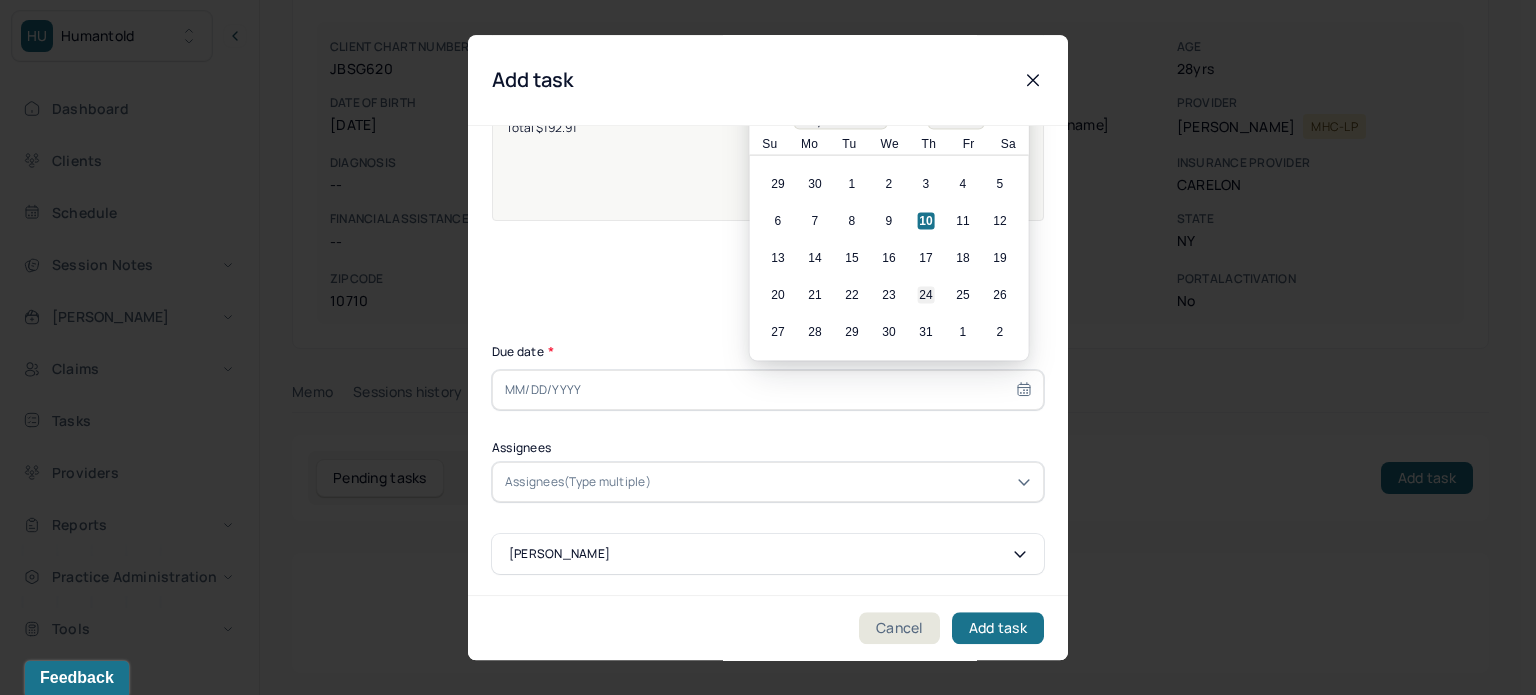 click on "24" at bounding box center (926, 295) 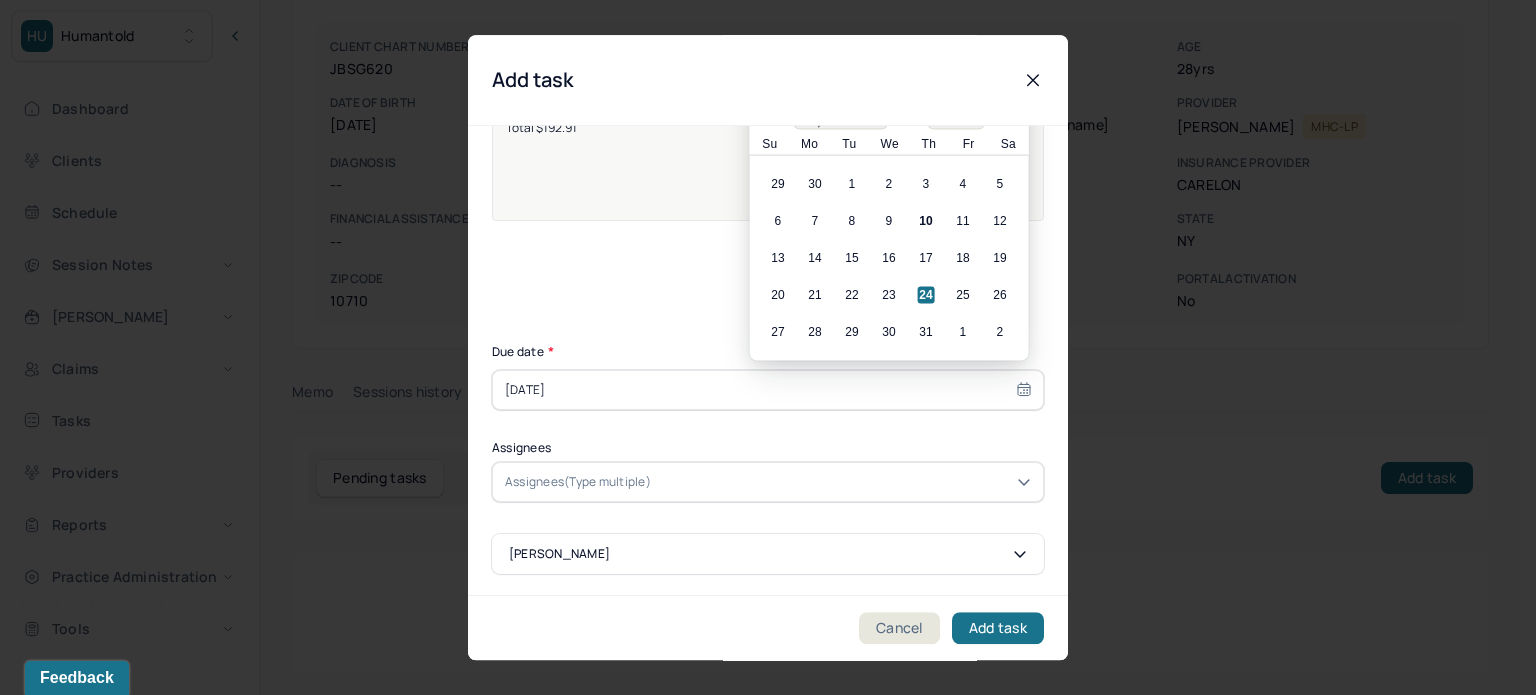 click at bounding box center (843, 482) 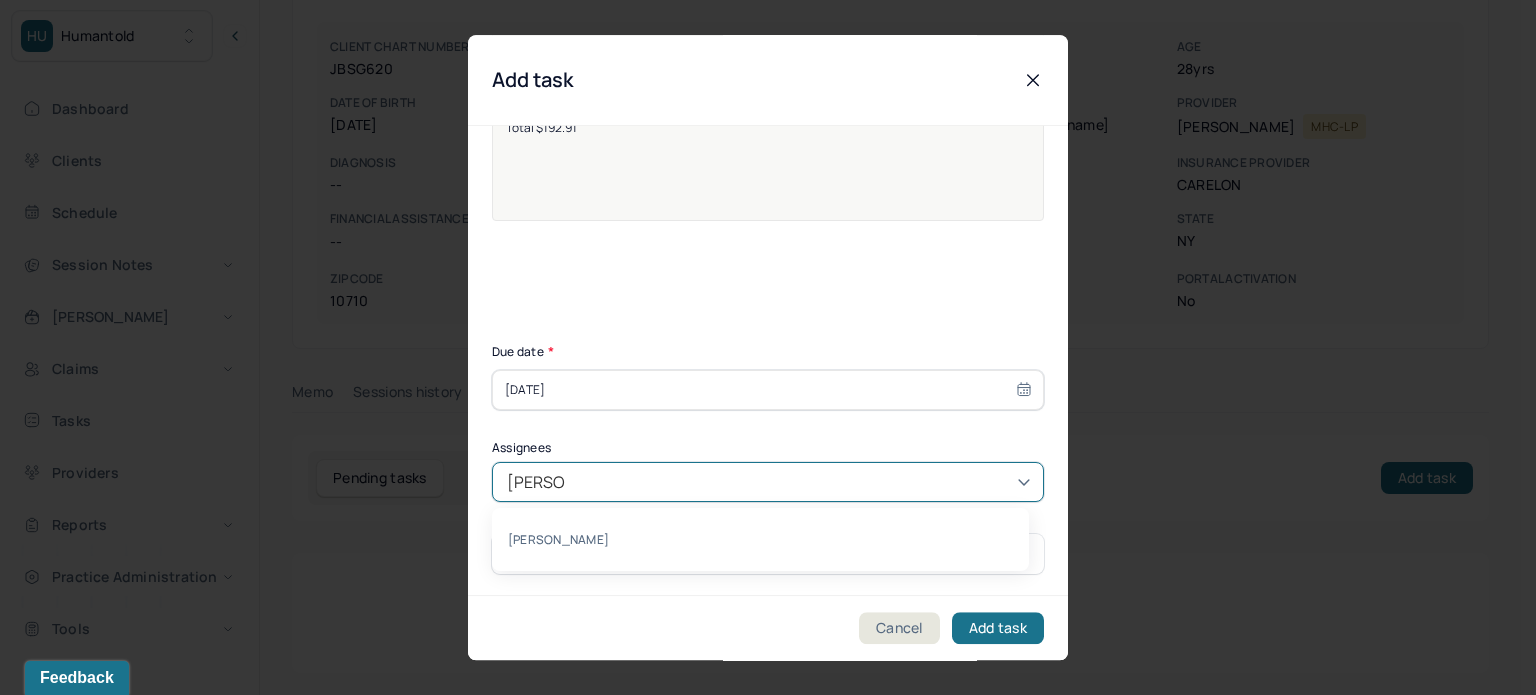 type on "[PERSON_NAME]" 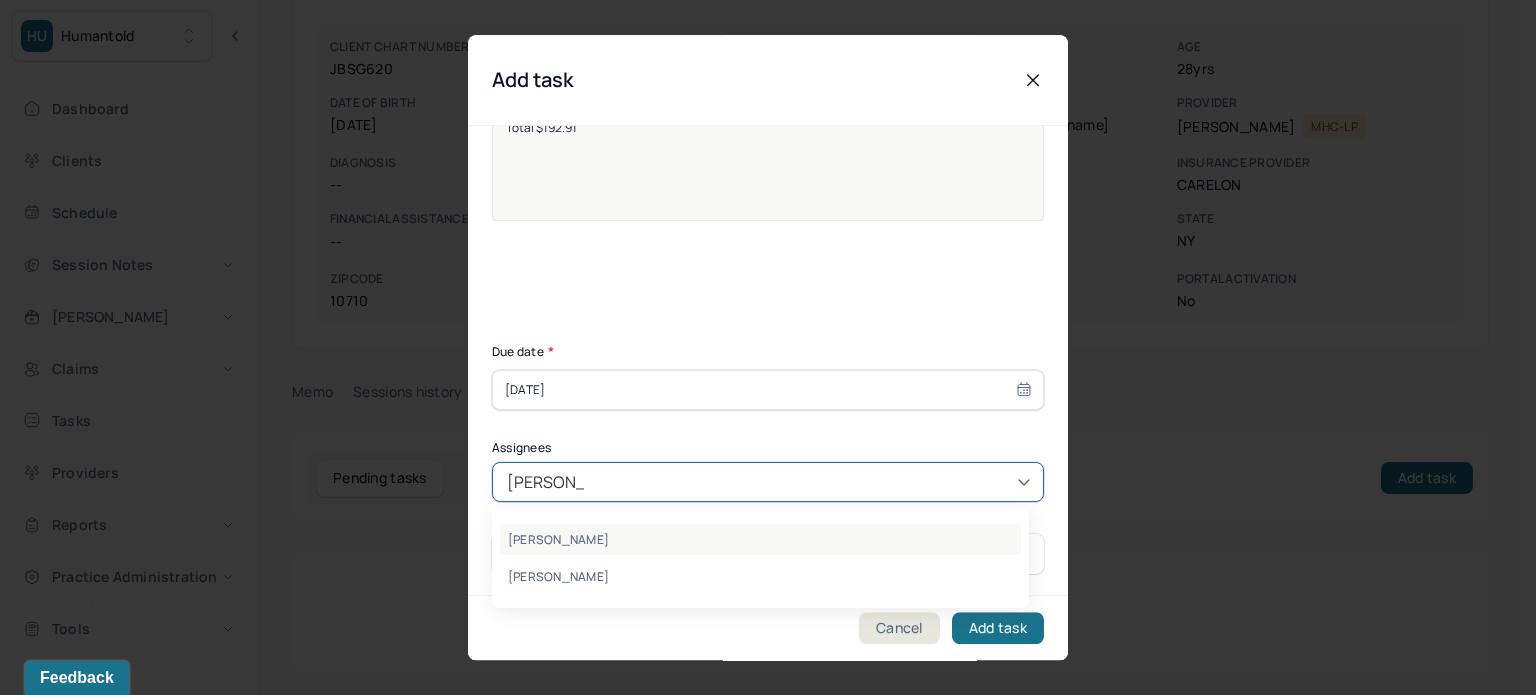 click on "[PERSON_NAME]" at bounding box center (760, 539) 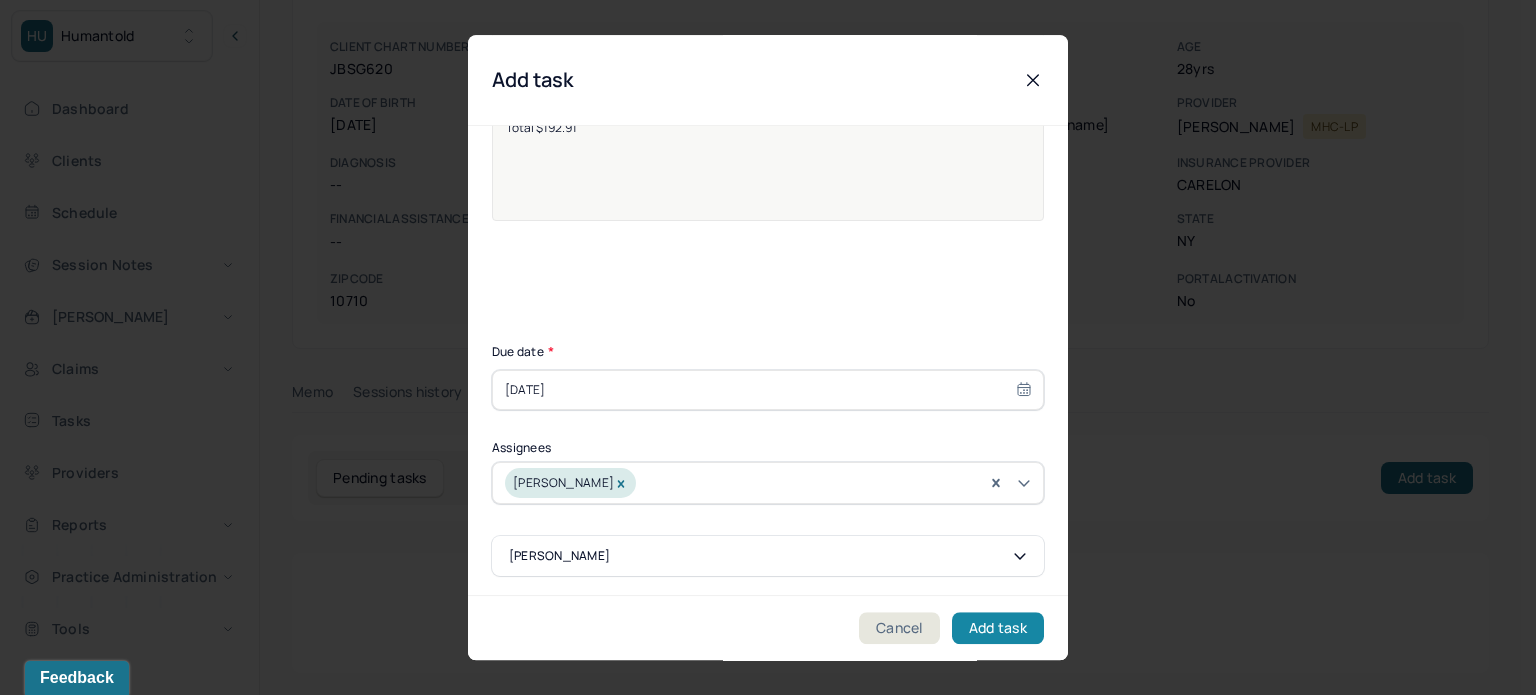 click on "Add task" at bounding box center (998, 628) 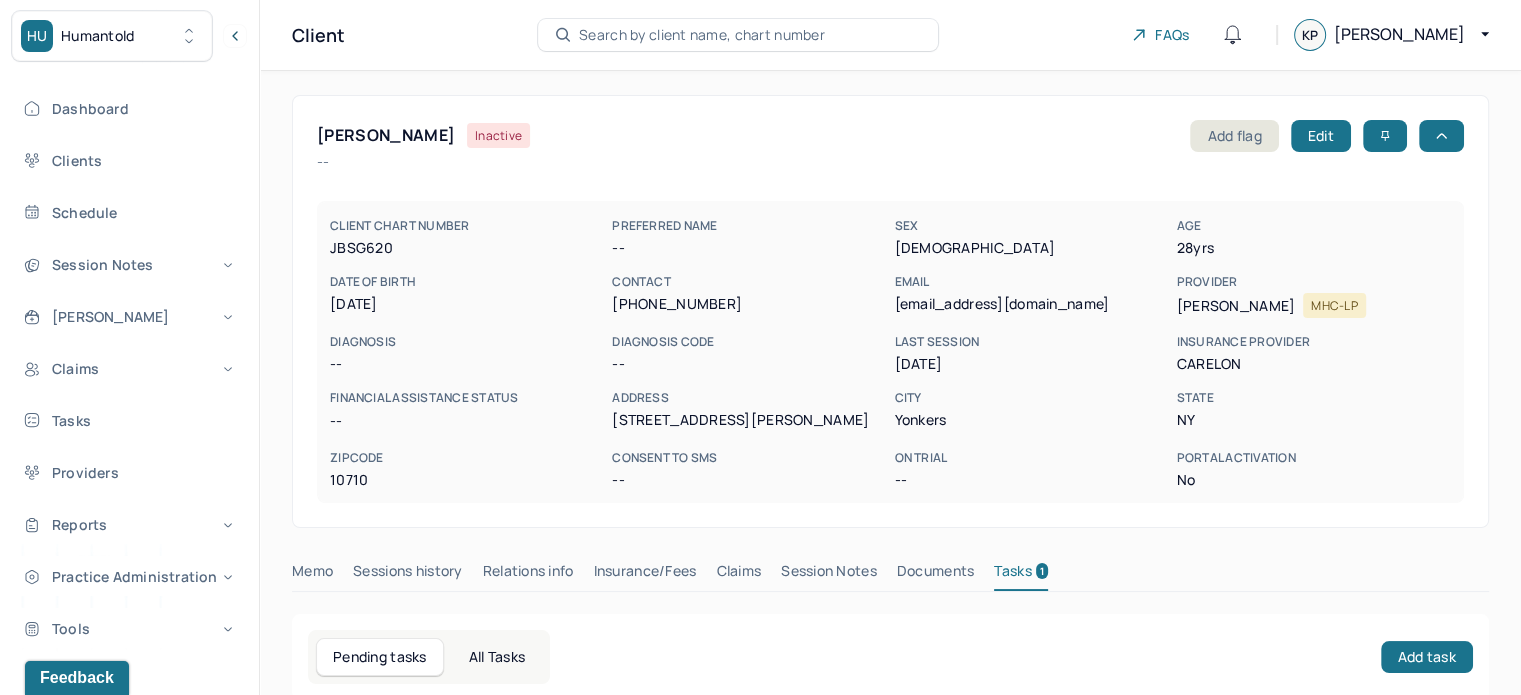 scroll, scrollTop: 0, scrollLeft: 0, axis: both 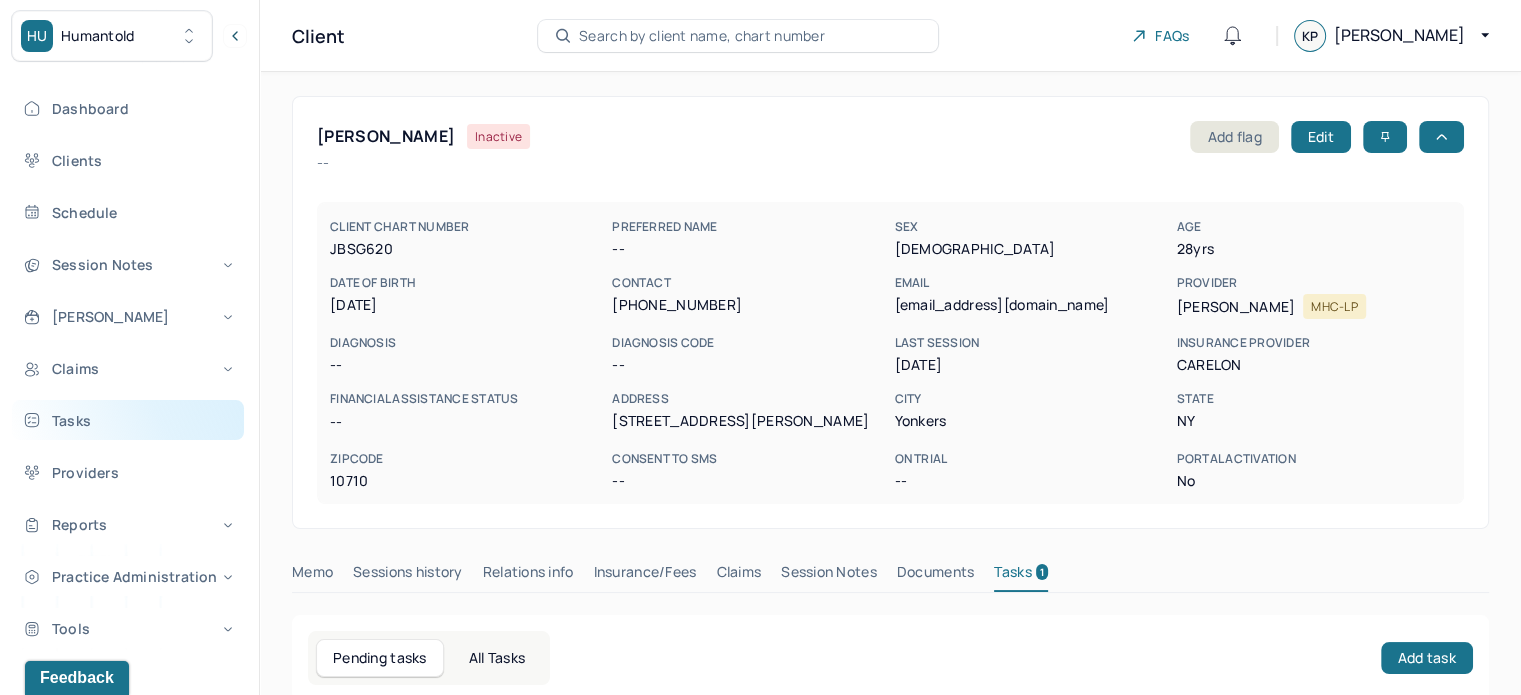 click on "Tasks" at bounding box center (128, 420) 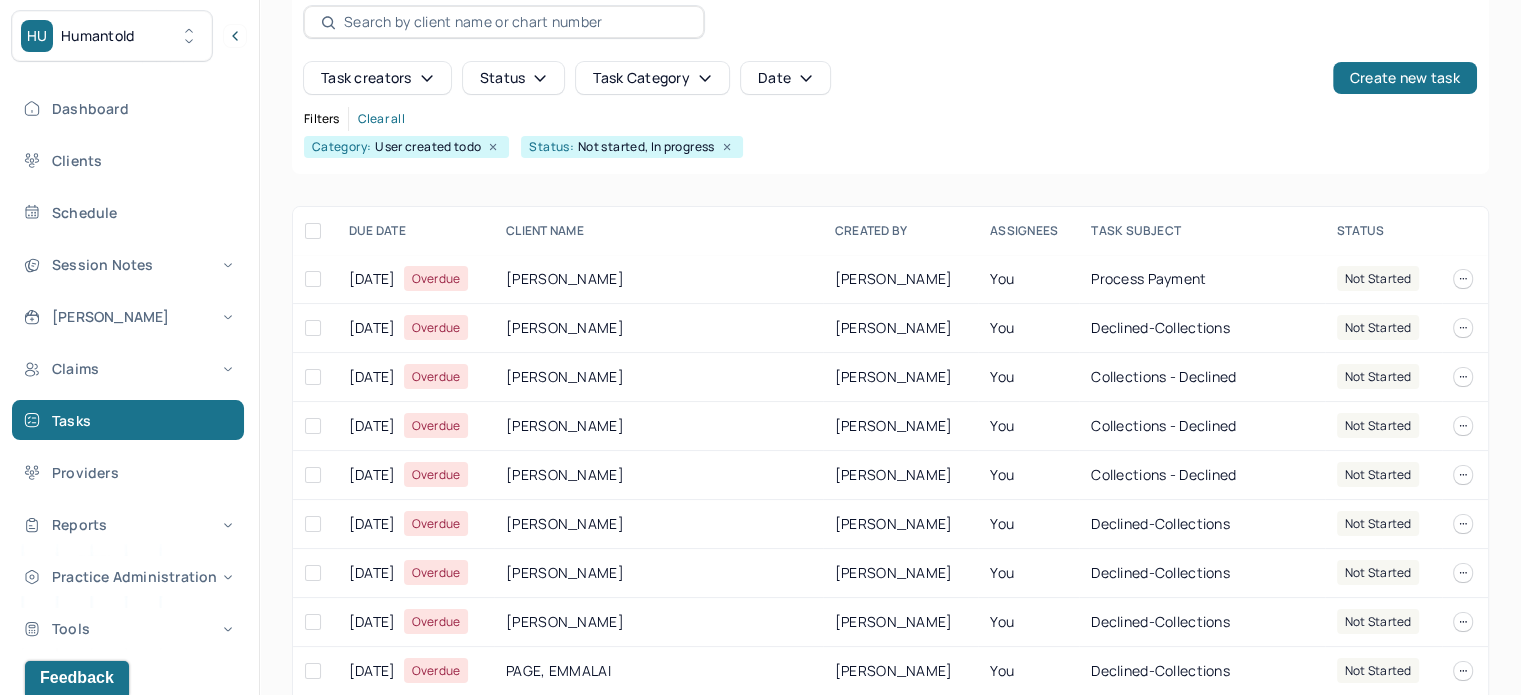 scroll, scrollTop: 200, scrollLeft: 0, axis: vertical 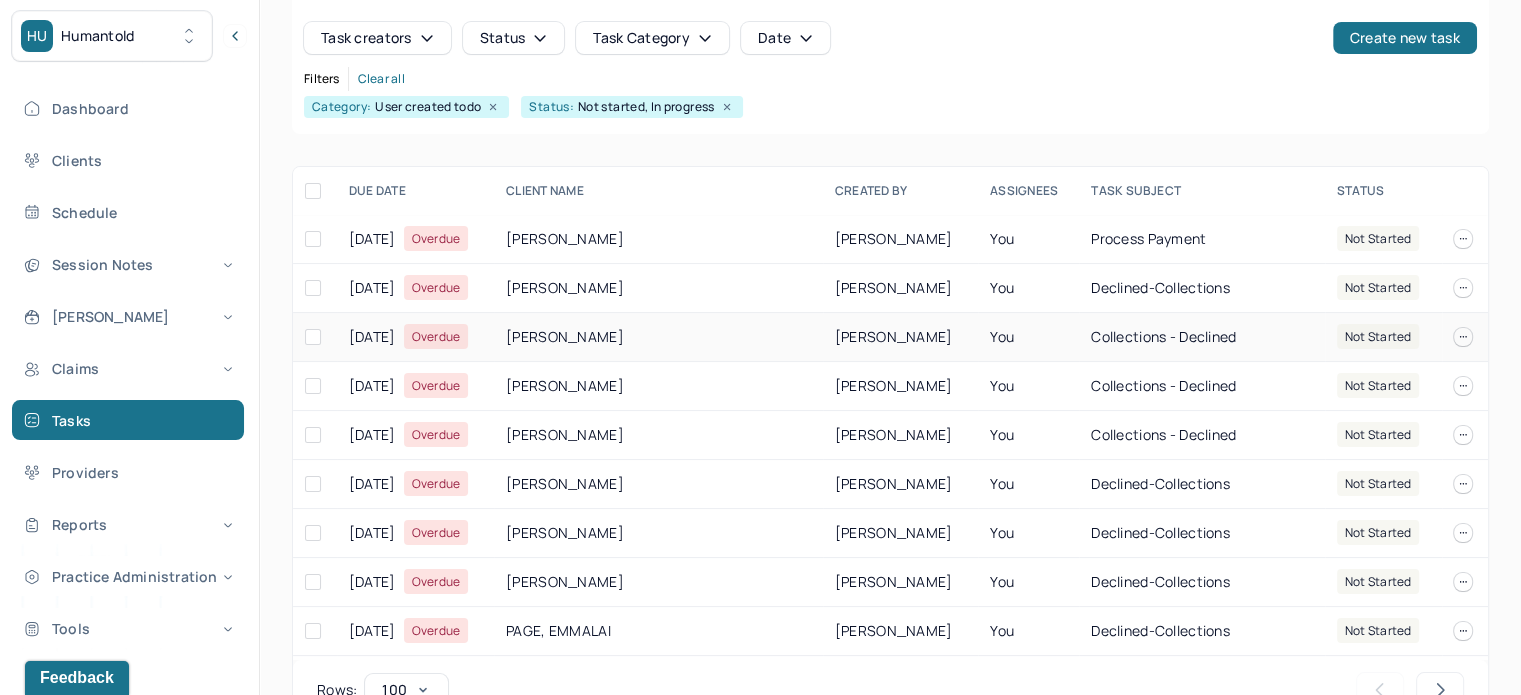 click on "ALRAYES, MARIAM" at bounding box center (658, 337) 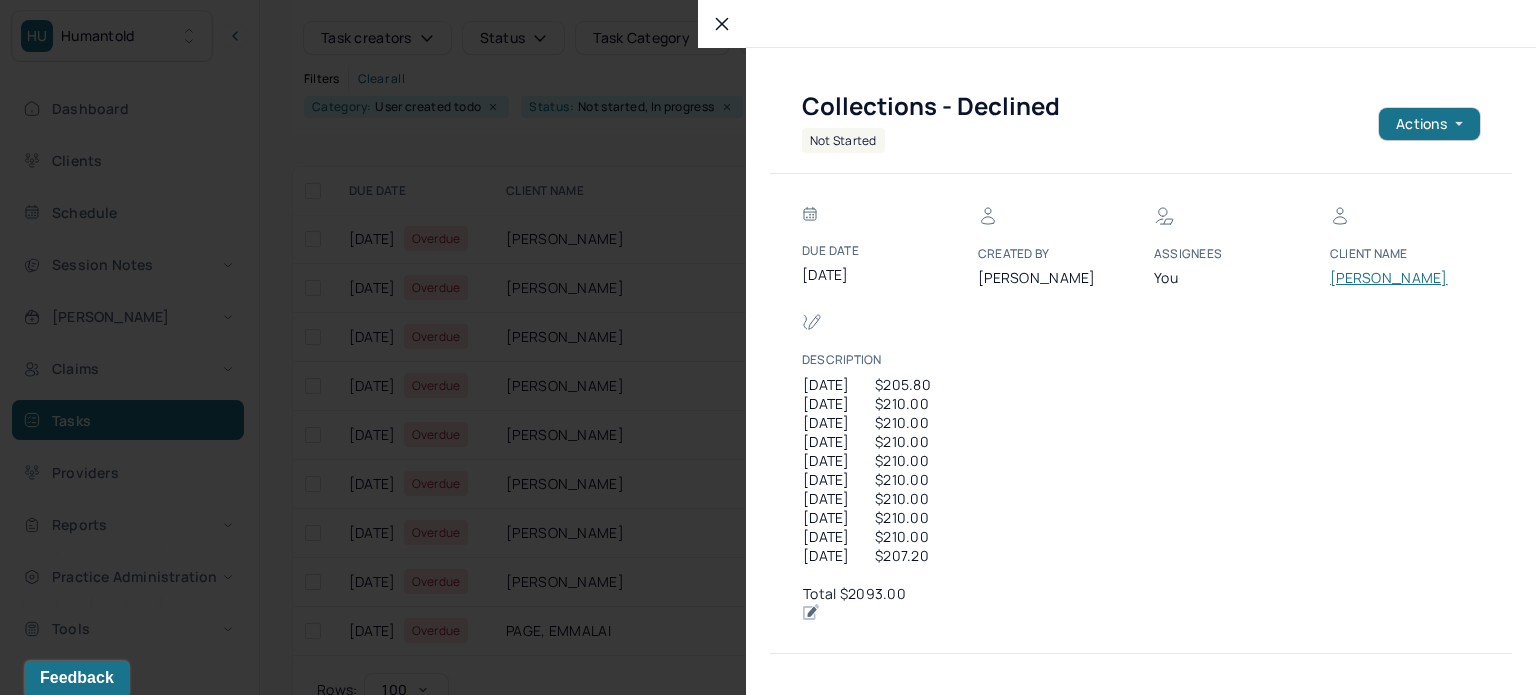 click on "ALRAYES, MARIAM" at bounding box center [1390, 278] 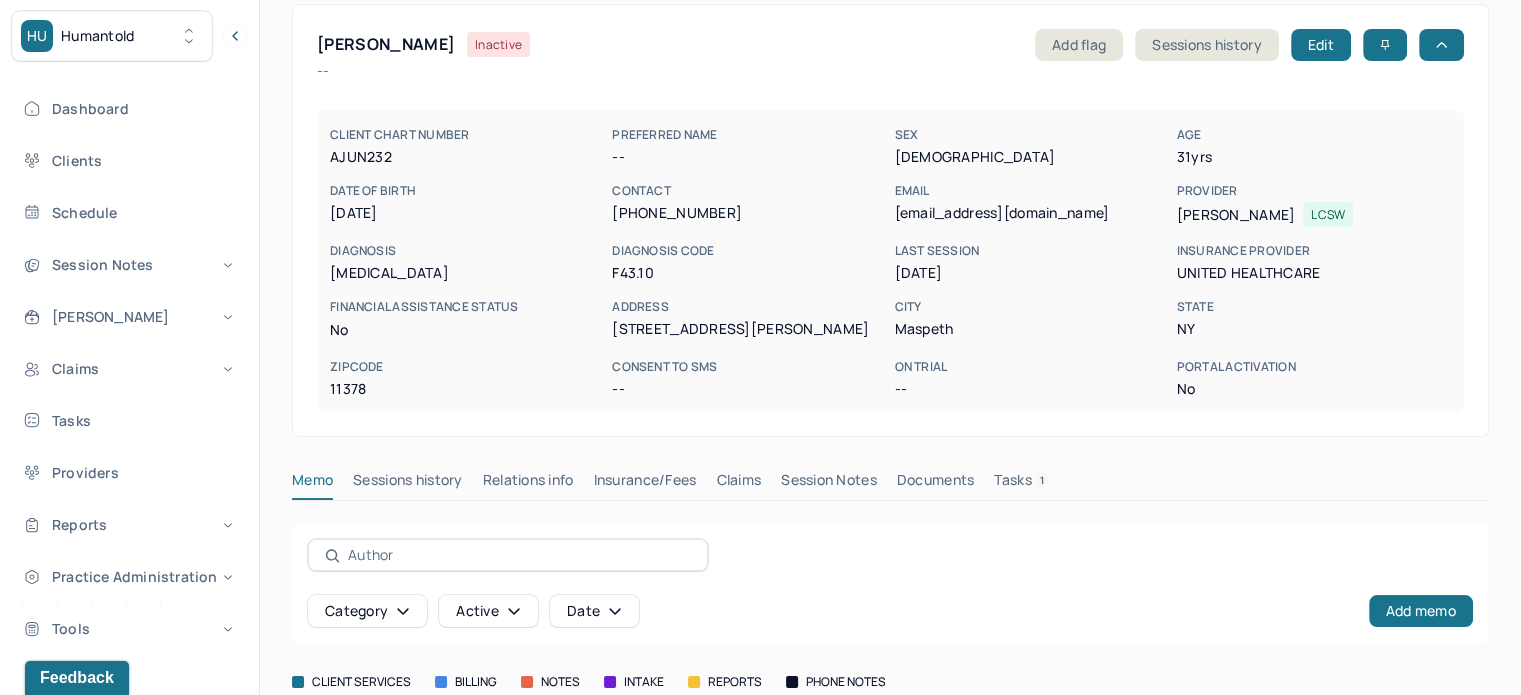 scroll, scrollTop: 0, scrollLeft: 0, axis: both 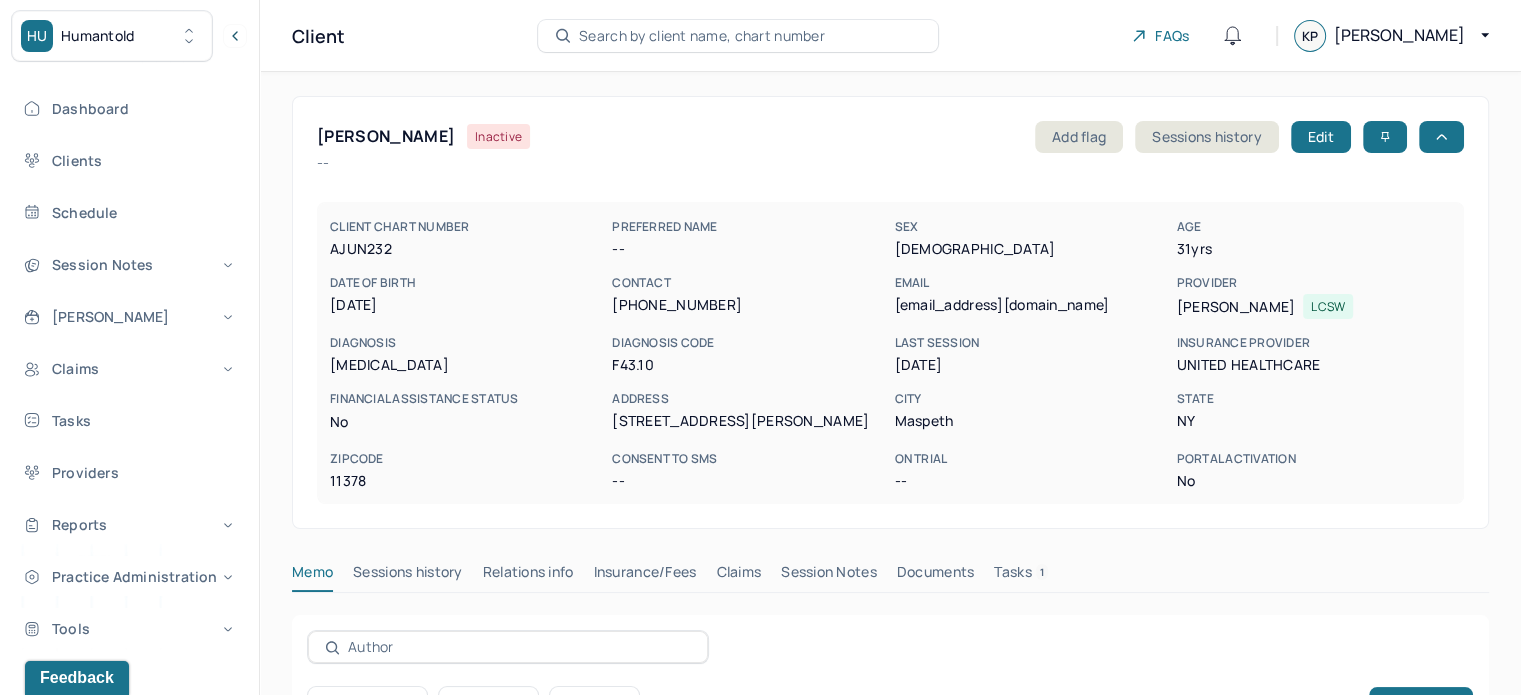 click on "ALRAYES, MARIAM" at bounding box center [386, 136] 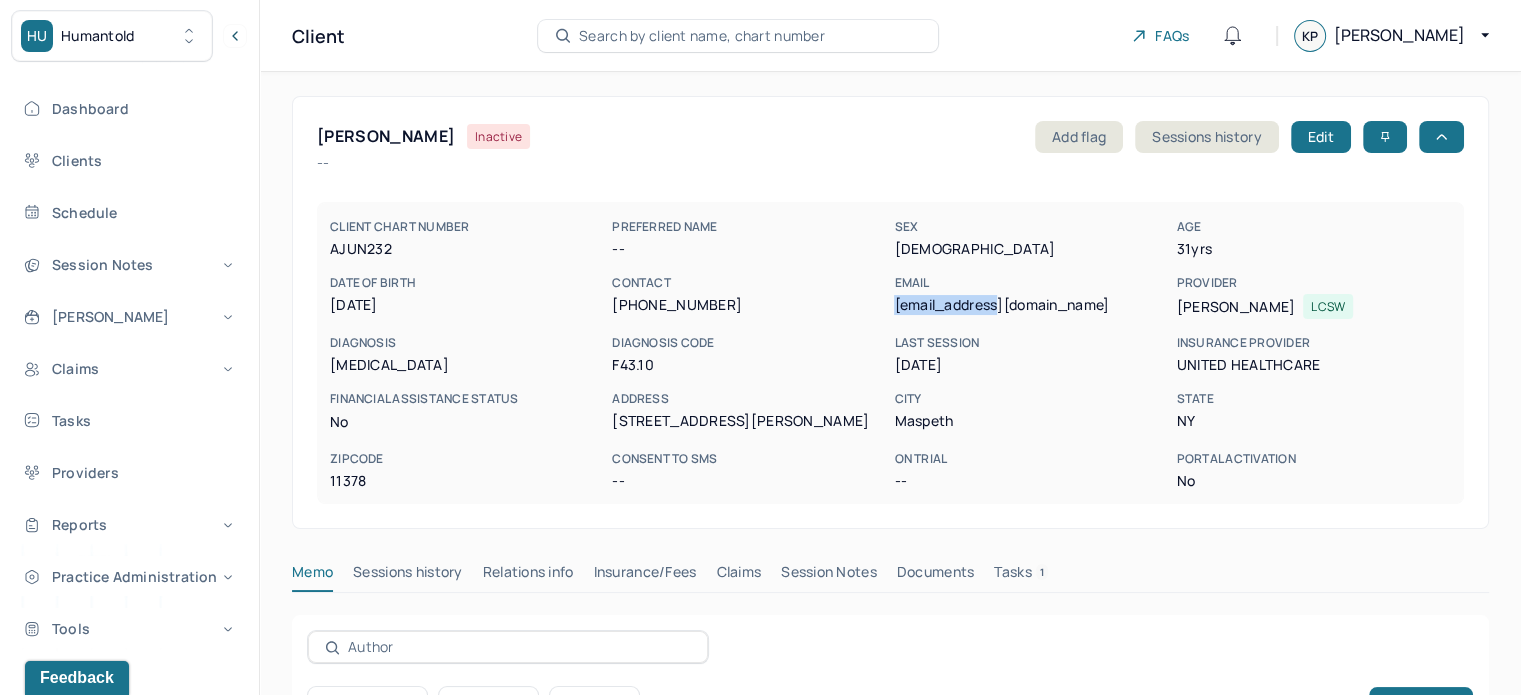 click on "mariamsalrayes@gmail.com" at bounding box center (1031, 305) 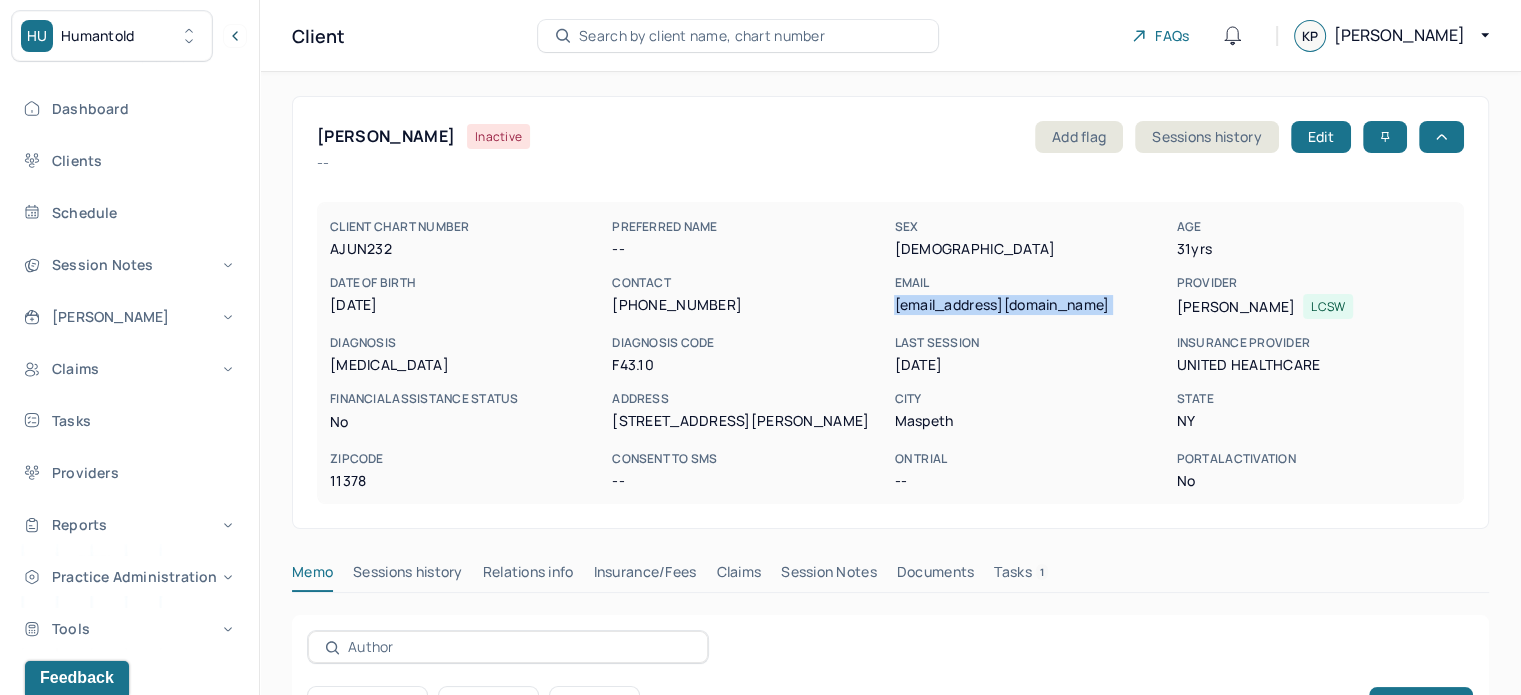 click on "mariamsalrayes@gmail.com" at bounding box center (1031, 305) 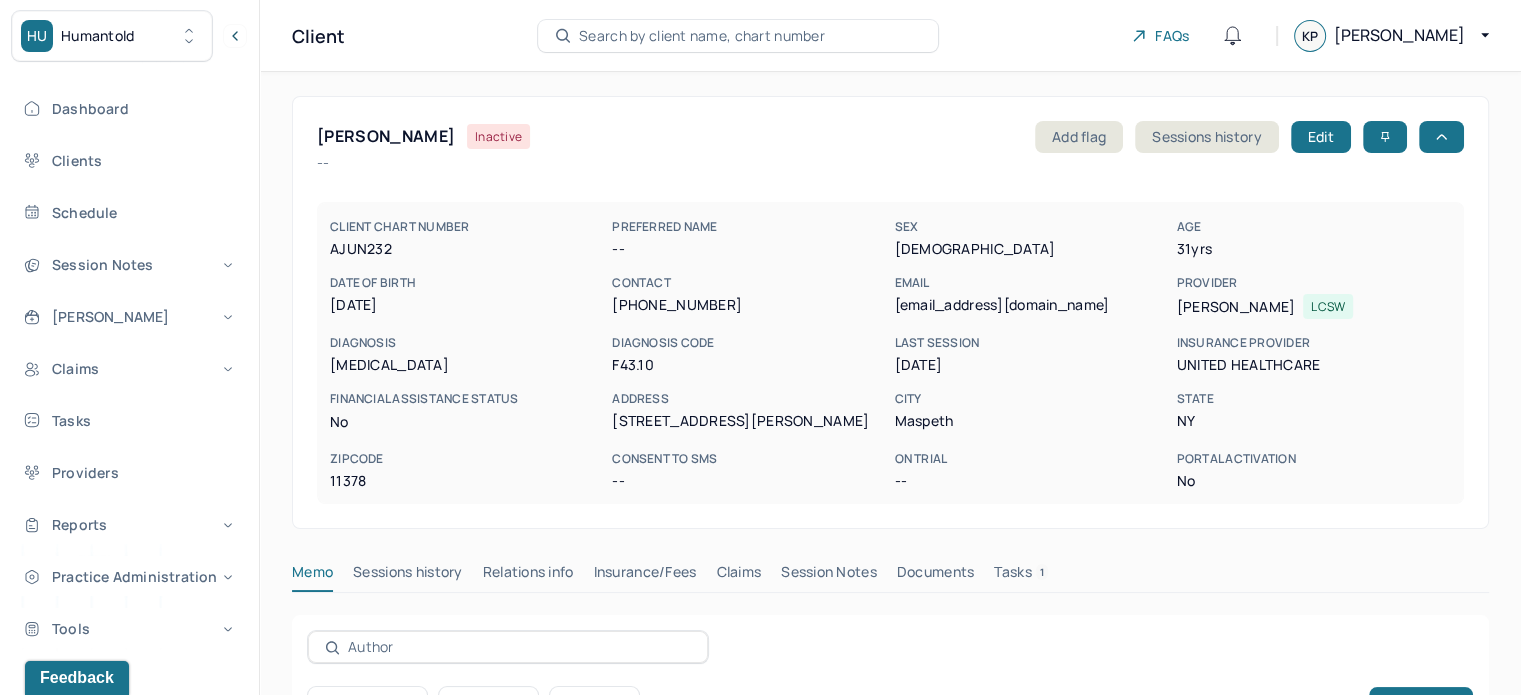 click on "ALRAYES, MARIAM" at bounding box center [386, 136] 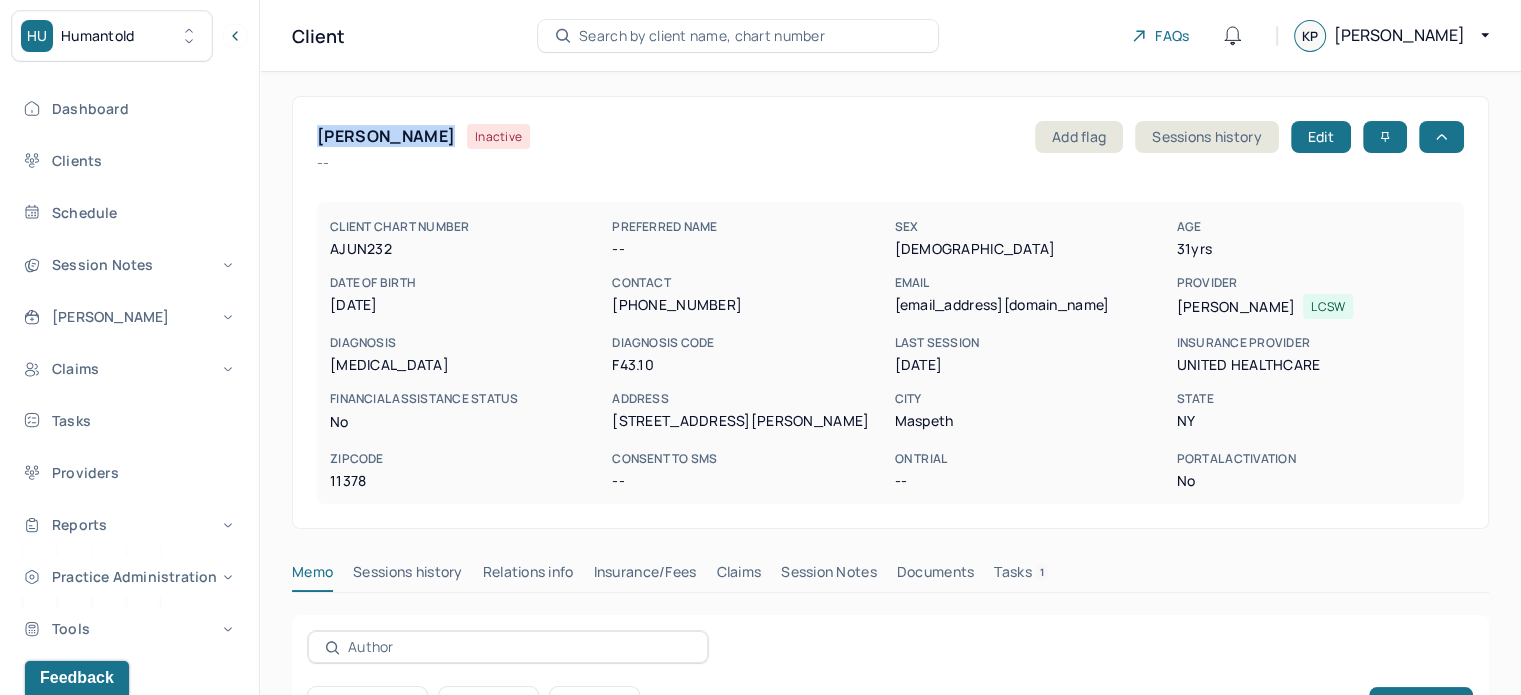 click on "ALRAYES, MARIAM" at bounding box center [386, 136] 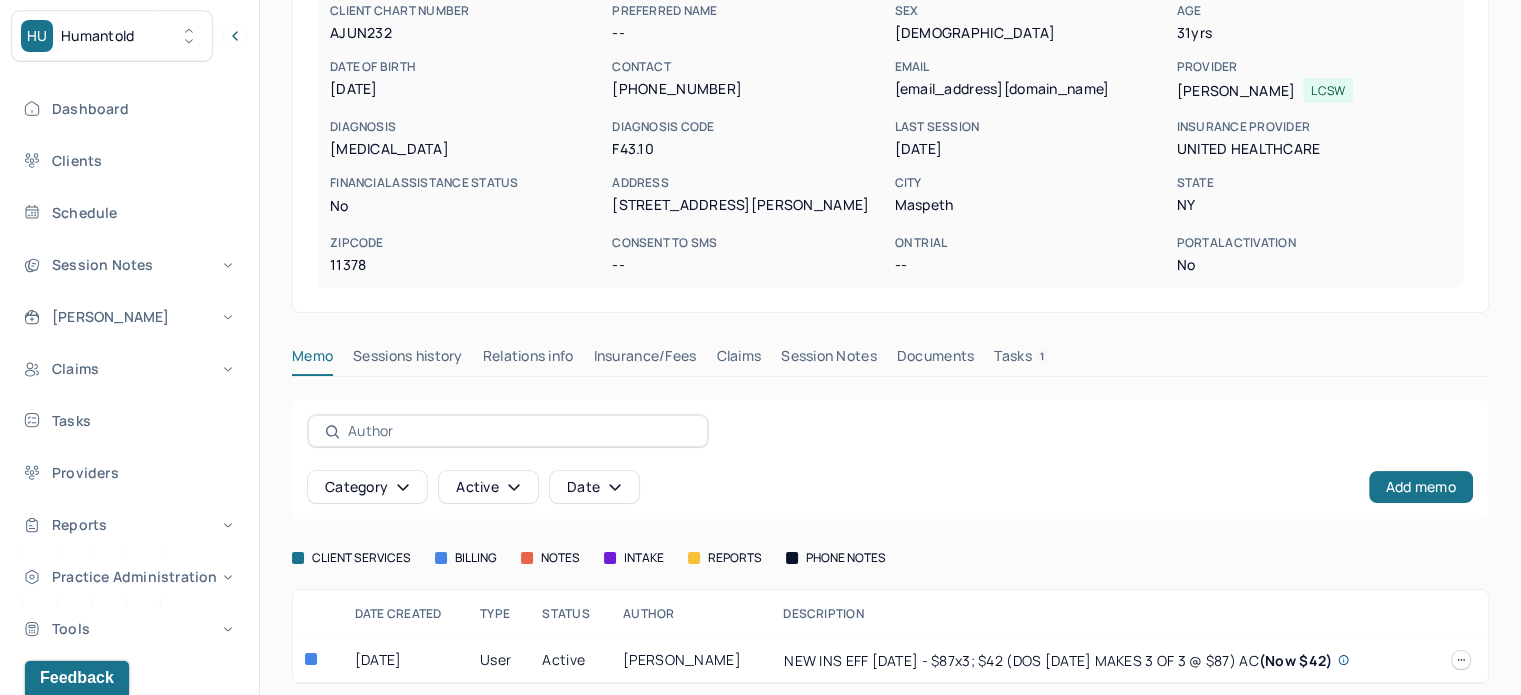scroll, scrollTop: 227, scrollLeft: 0, axis: vertical 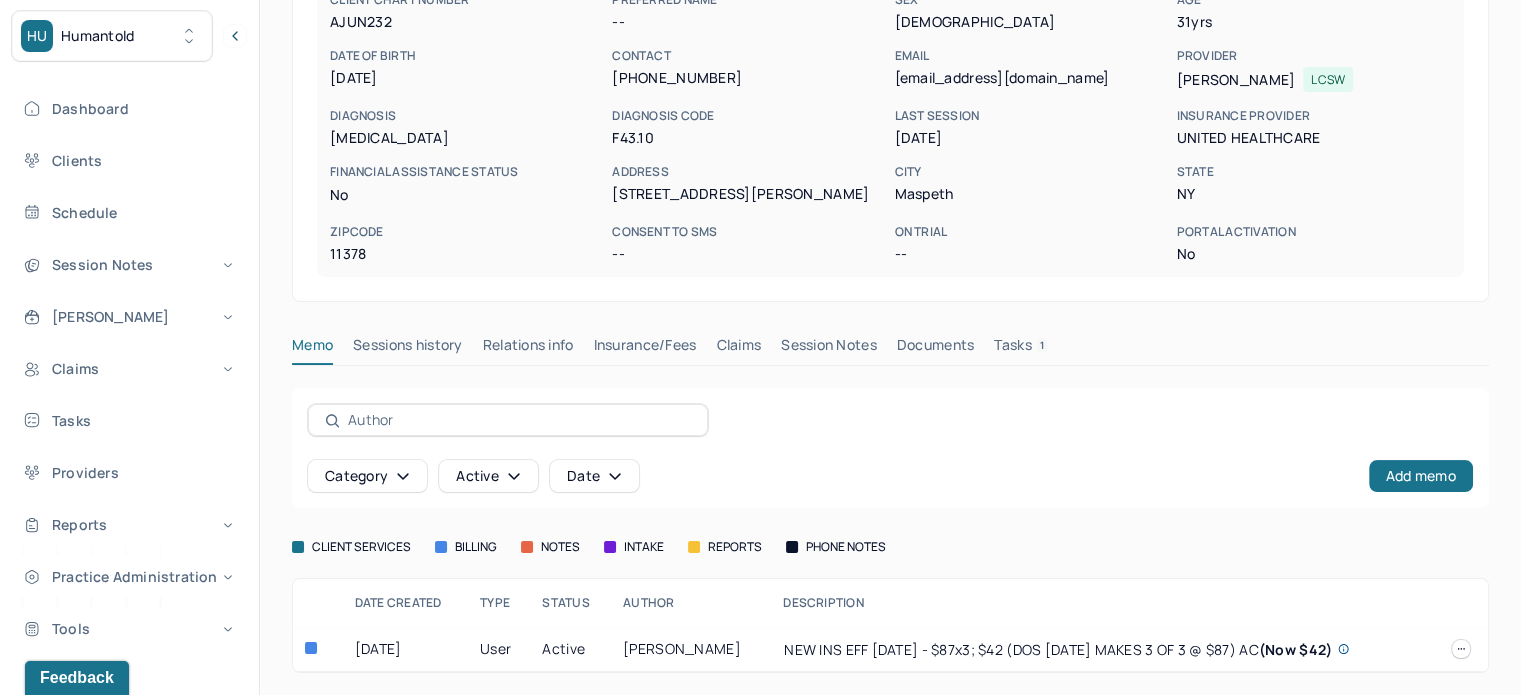 click on "Claims" at bounding box center [738, 349] 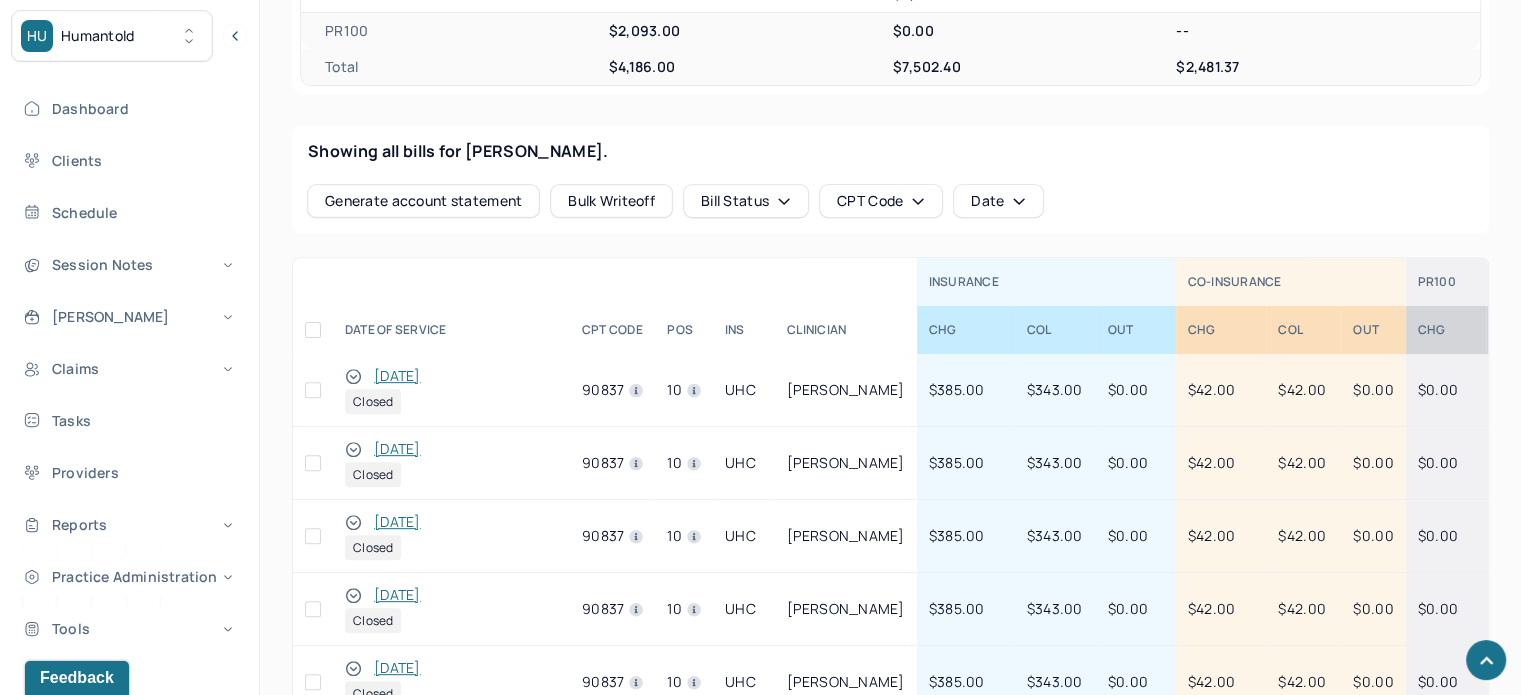 scroll, scrollTop: 1027, scrollLeft: 0, axis: vertical 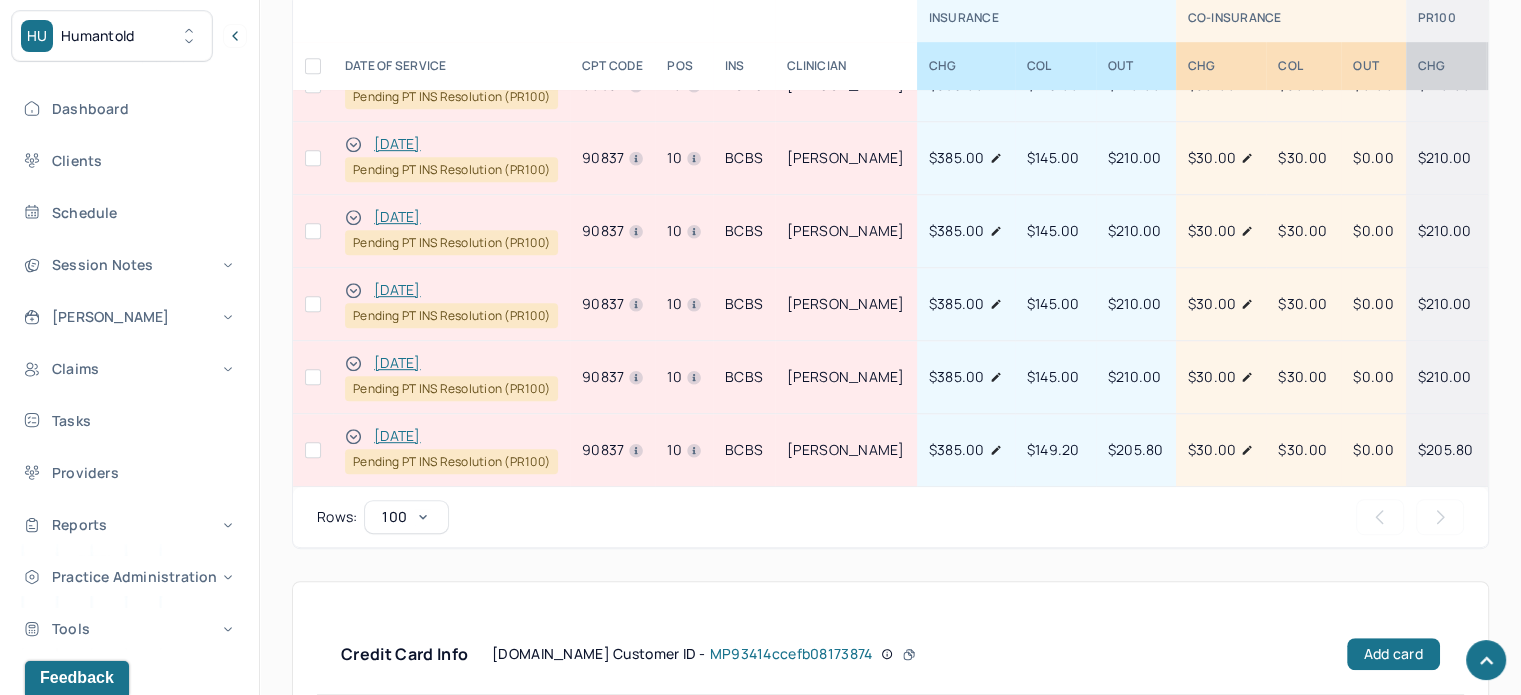 click at bounding box center (313, 450) 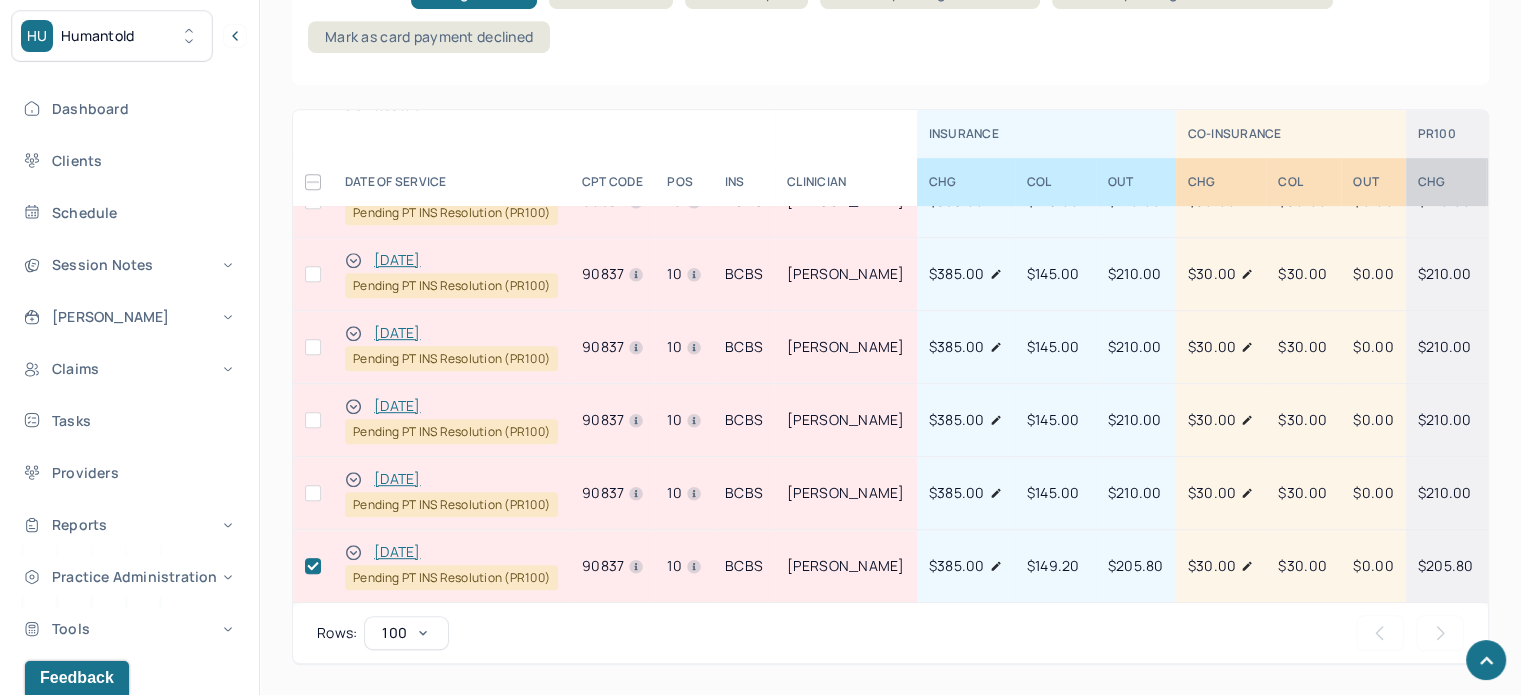 scroll, scrollTop: 1143, scrollLeft: 0, axis: vertical 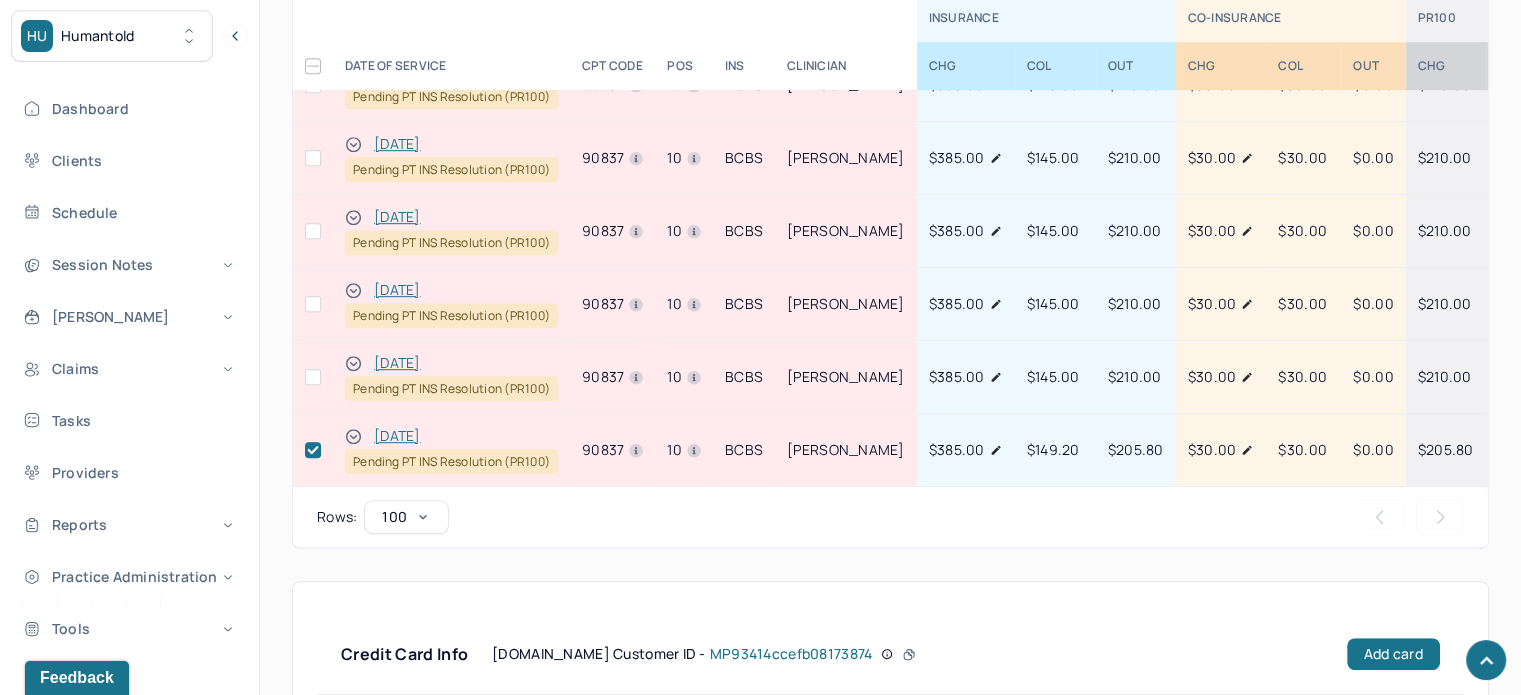 click at bounding box center [313, 377] 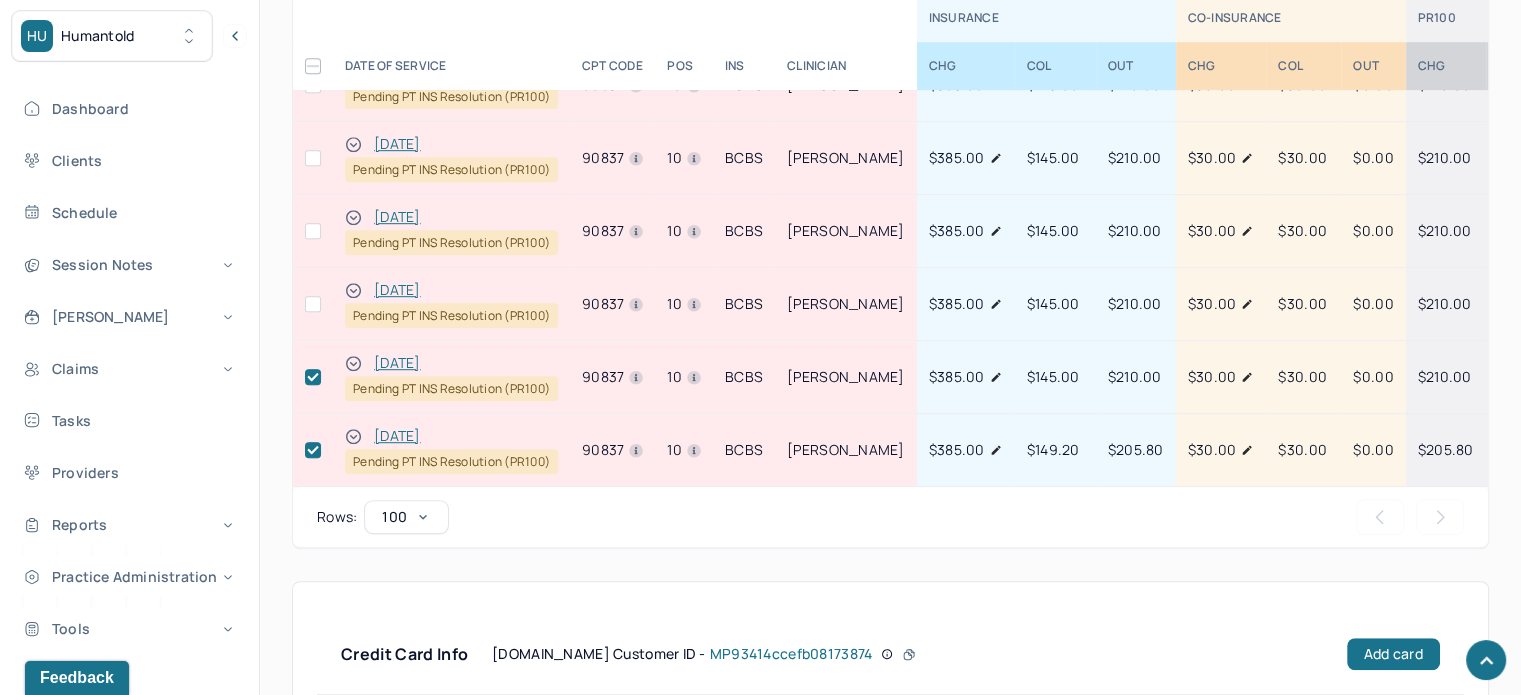 click at bounding box center [313, 304] 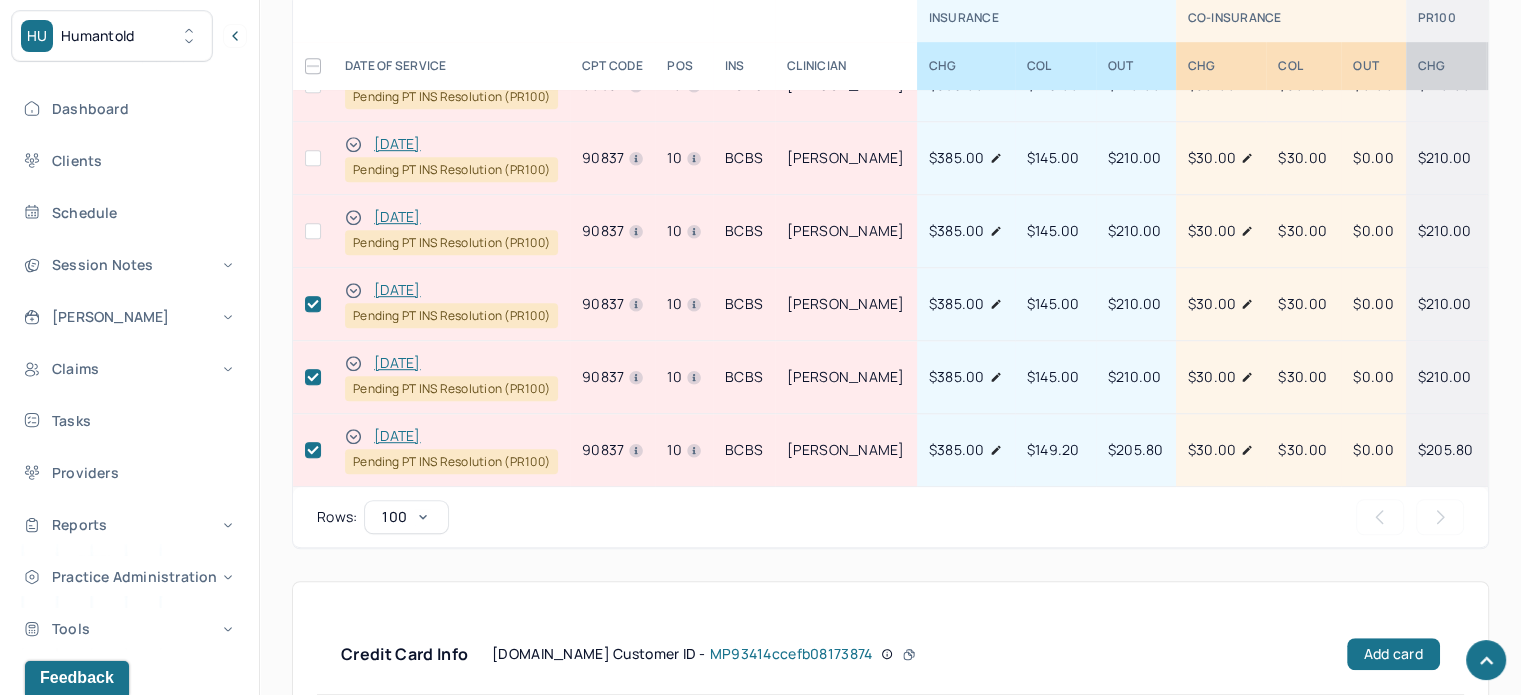 click at bounding box center [313, 231] 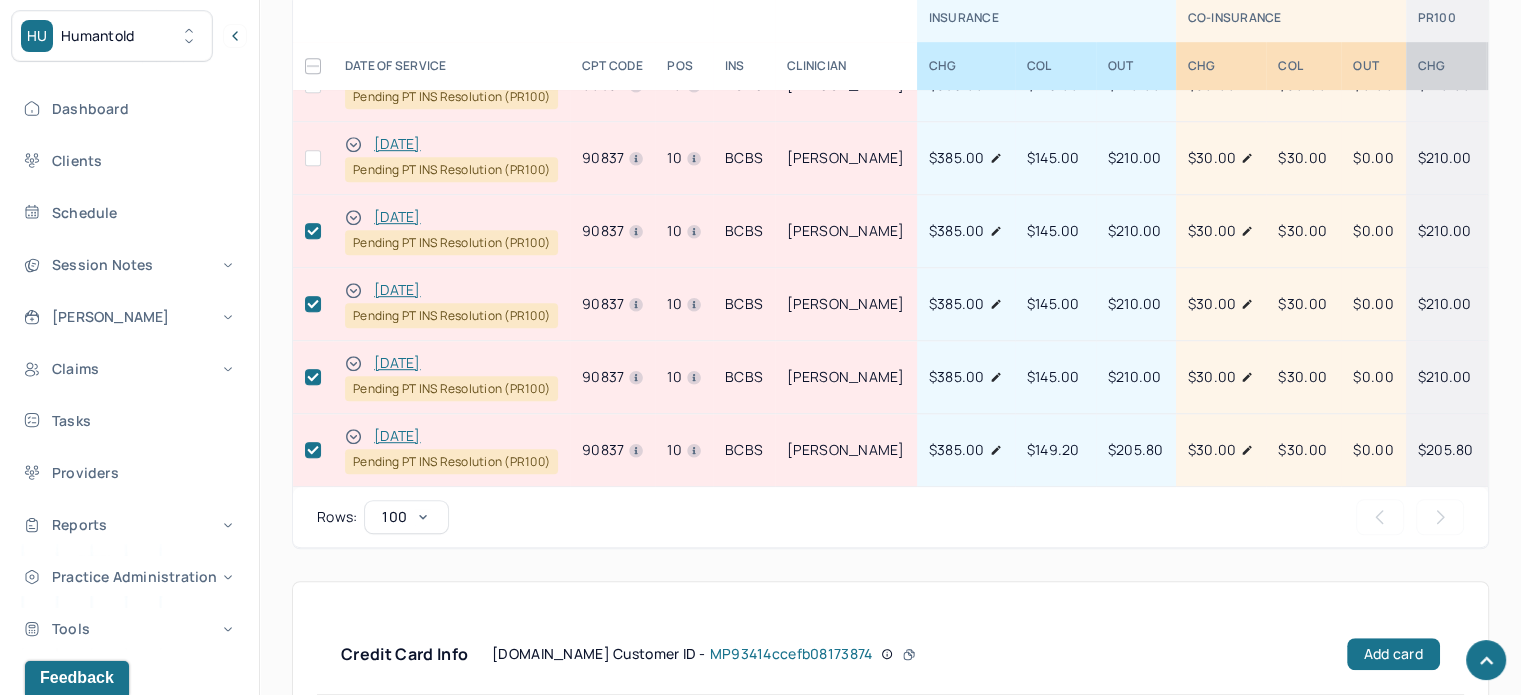 click at bounding box center [313, 158] 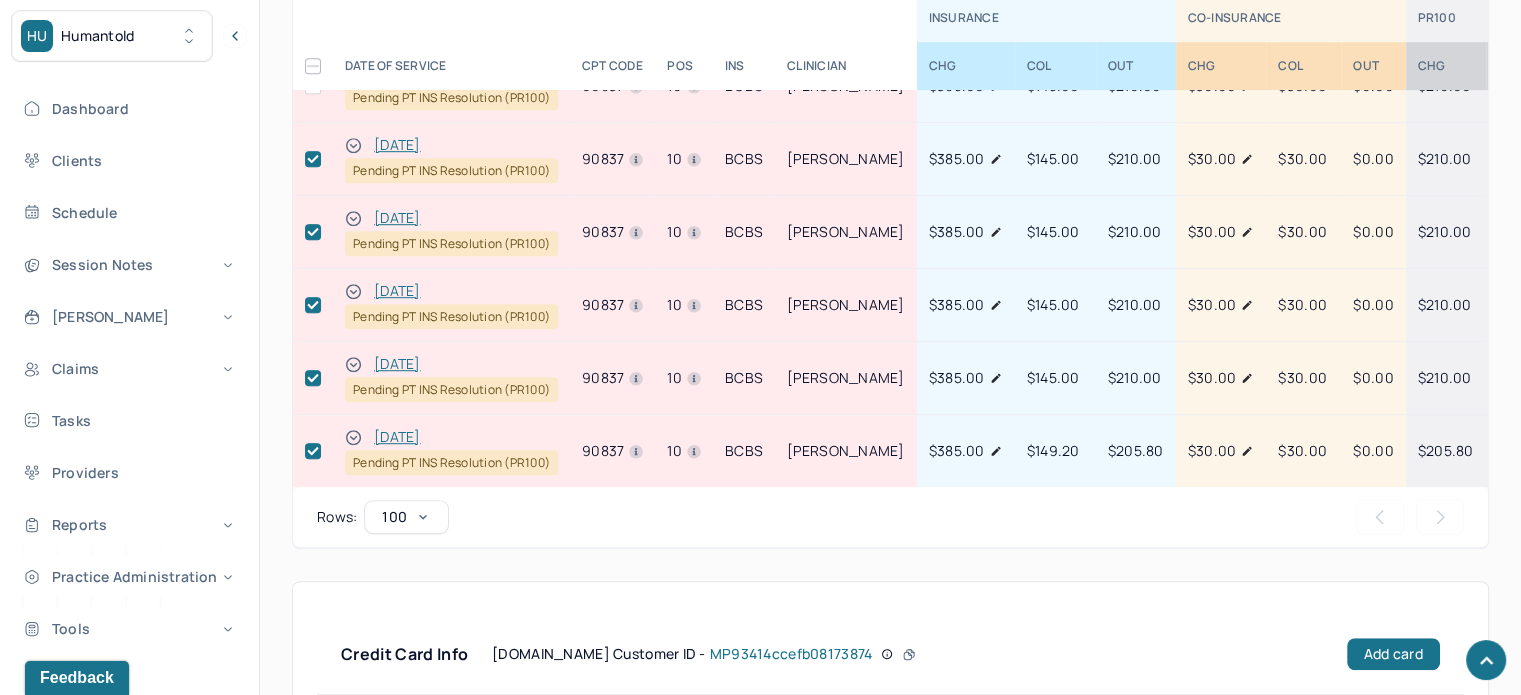 scroll, scrollTop: 1000, scrollLeft: 0, axis: vertical 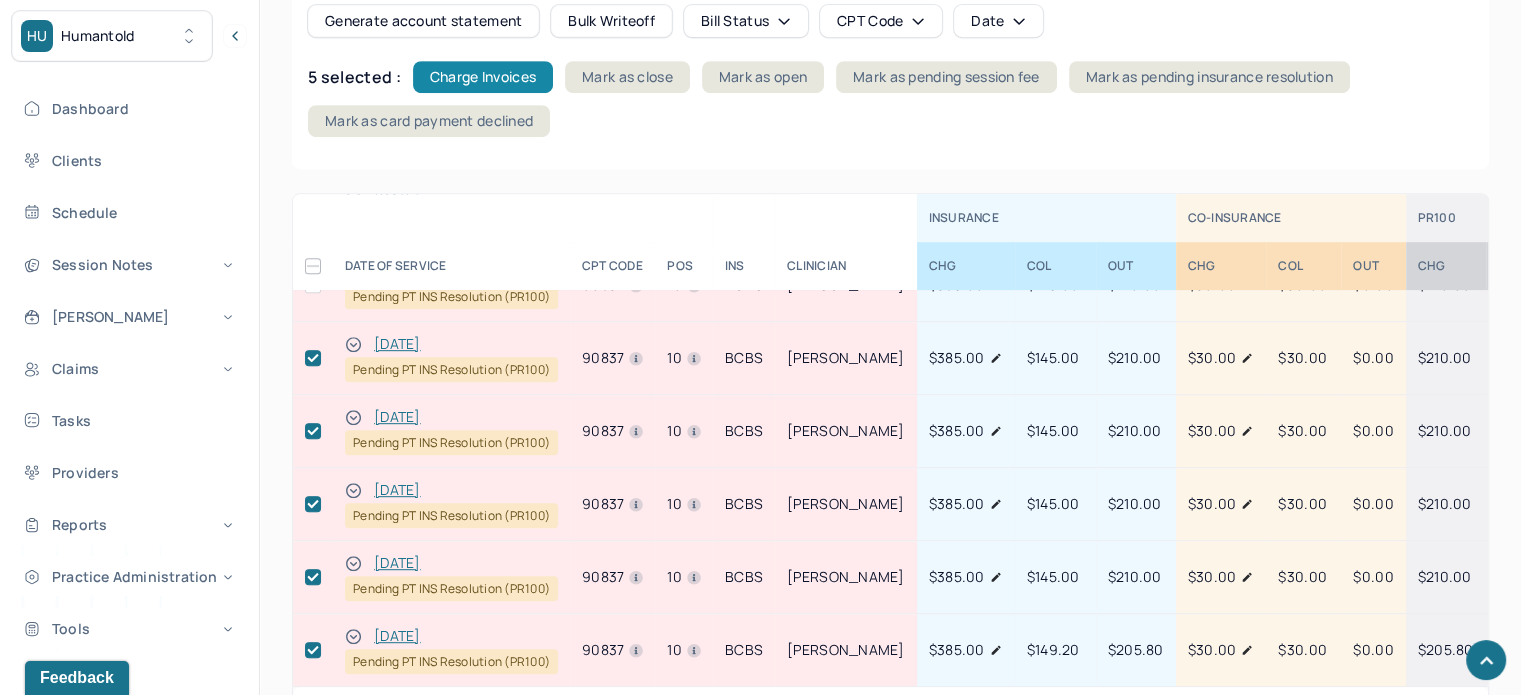 click on "Charge Invoices" at bounding box center (483, 77) 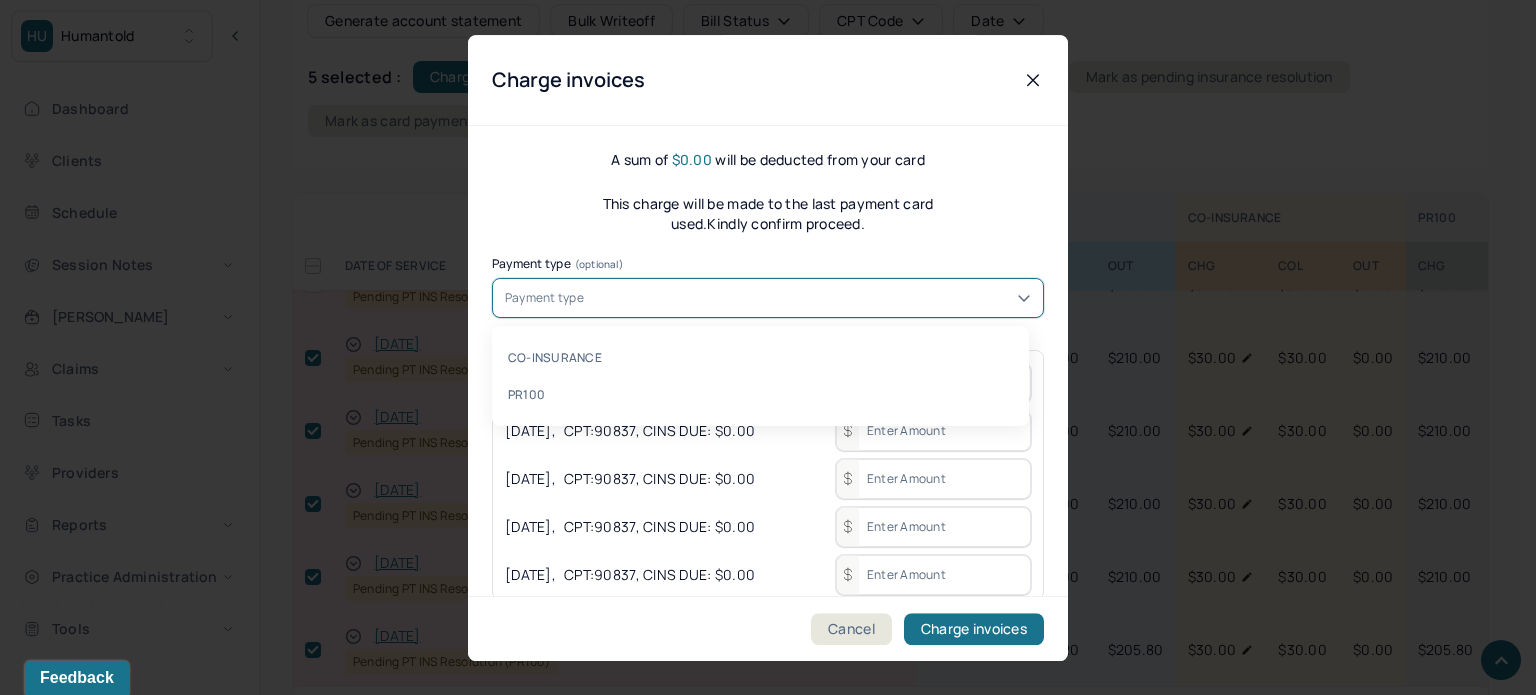 click on "Payment type" at bounding box center (768, 298) 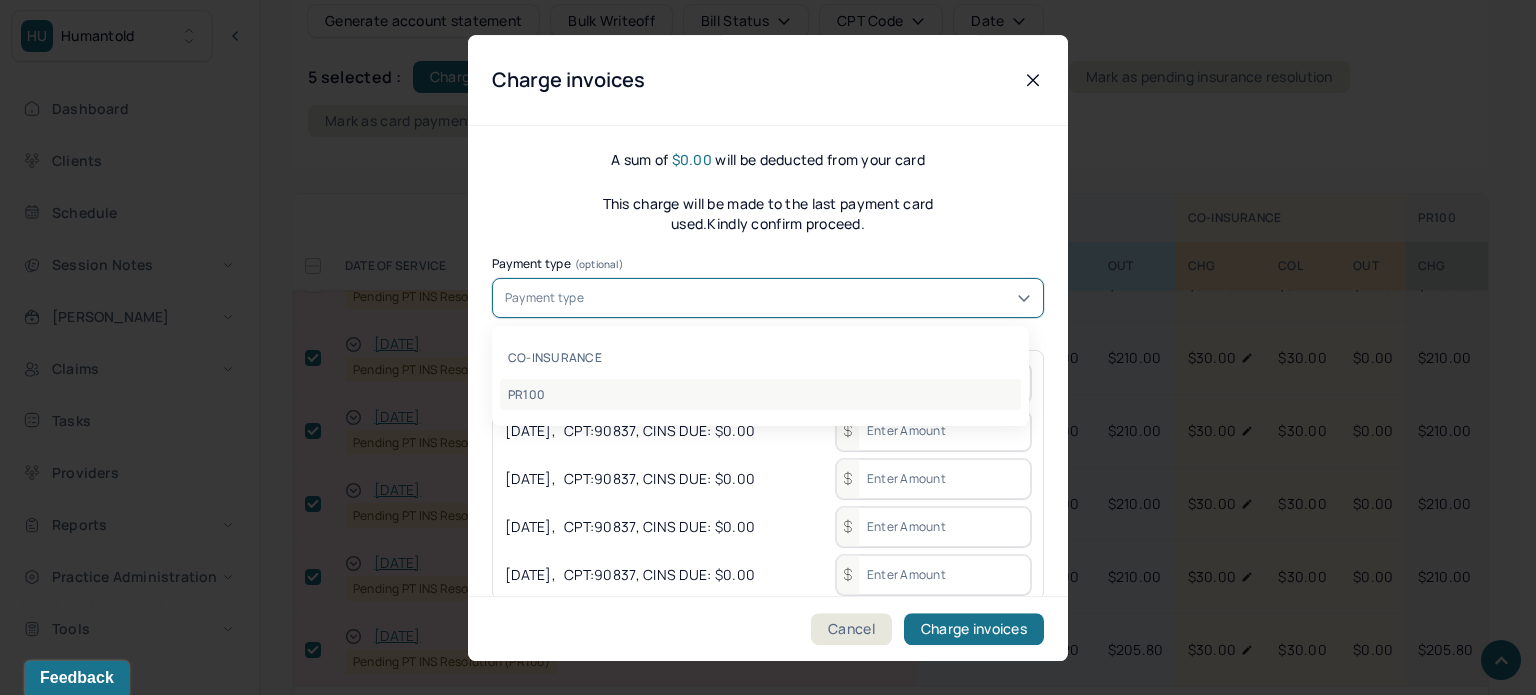 click on "PR100" at bounding box center (760, 394) 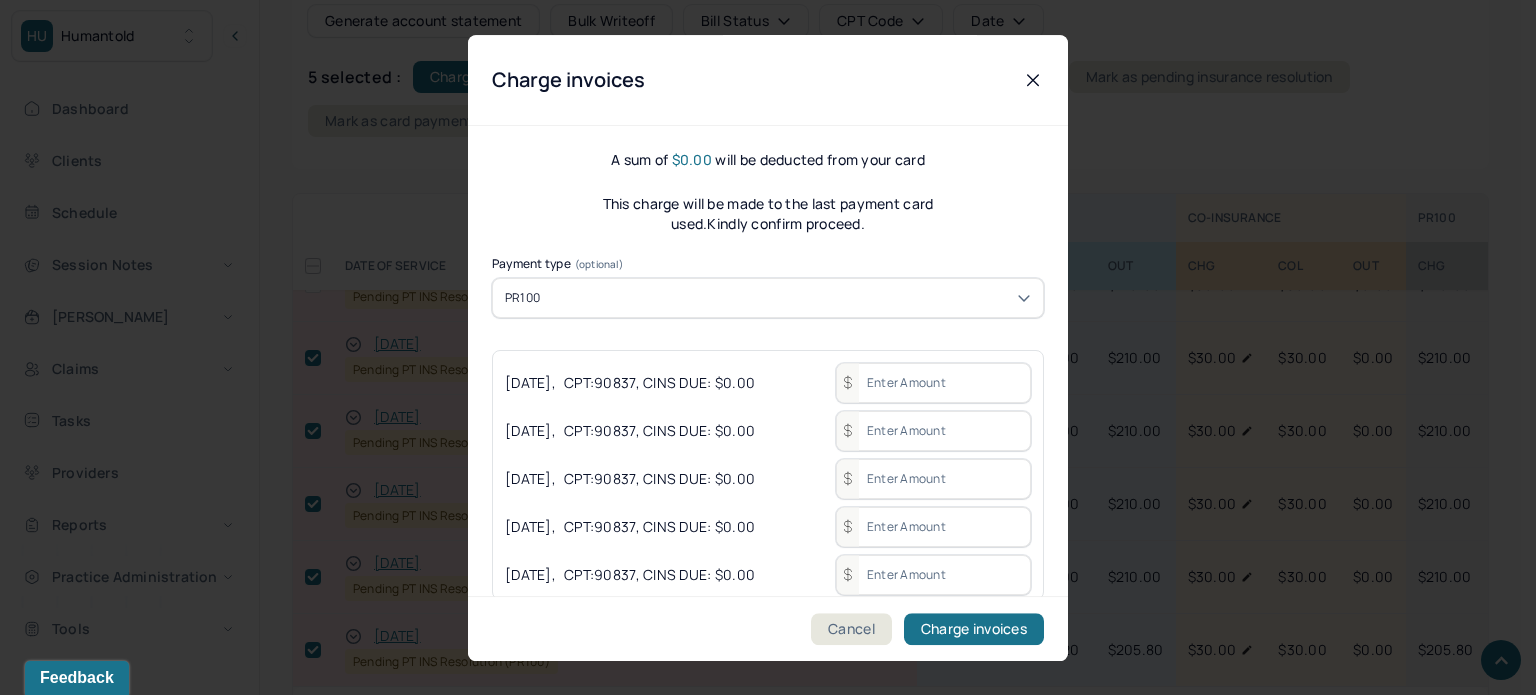 click at bounding box center [933, 383] 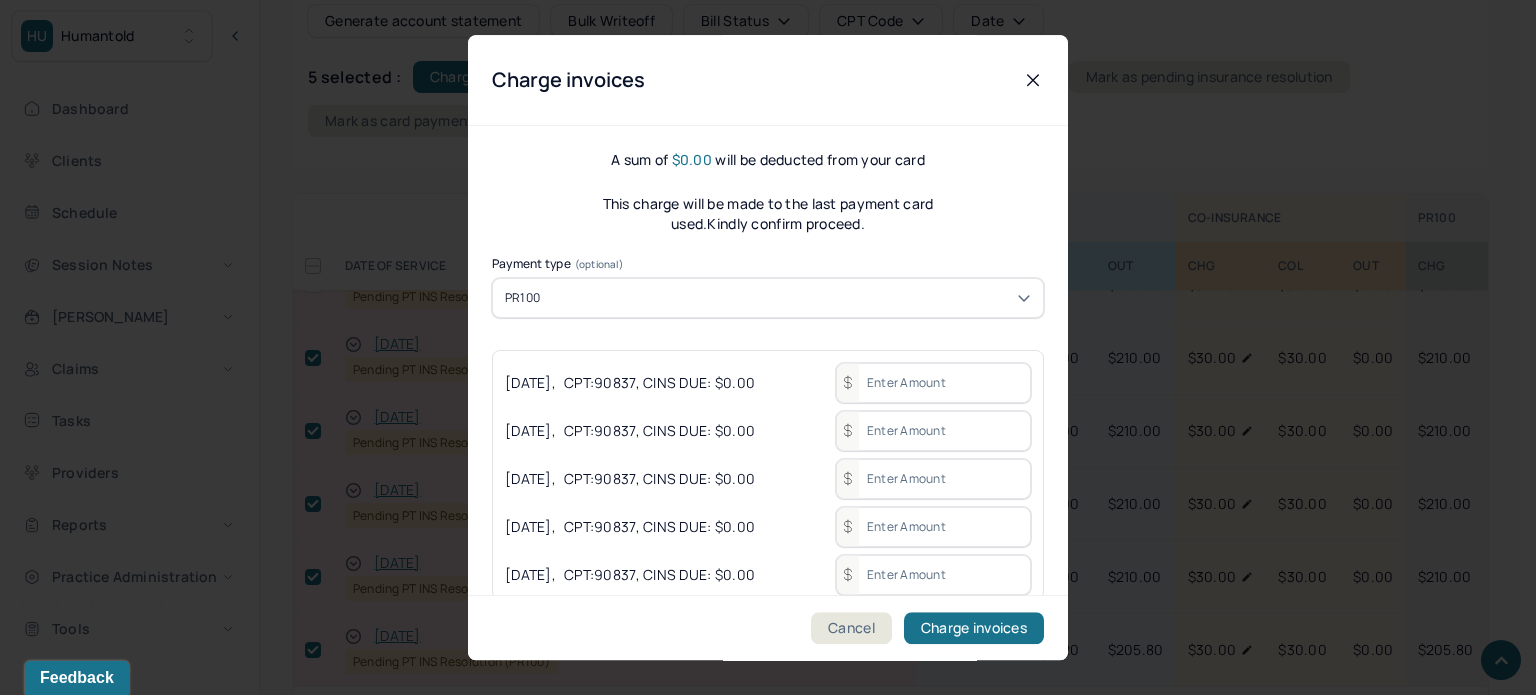 click at bounding box center (933, 383) 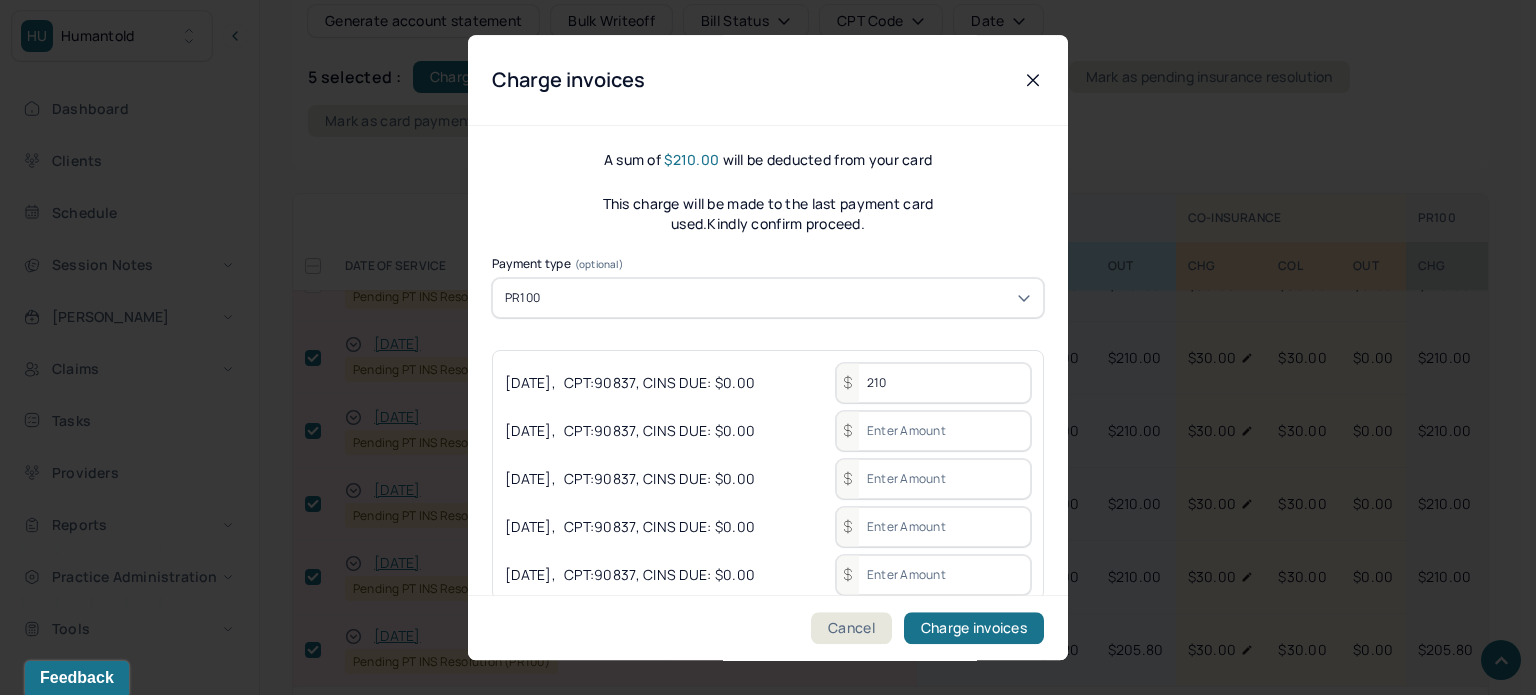 type on "210" 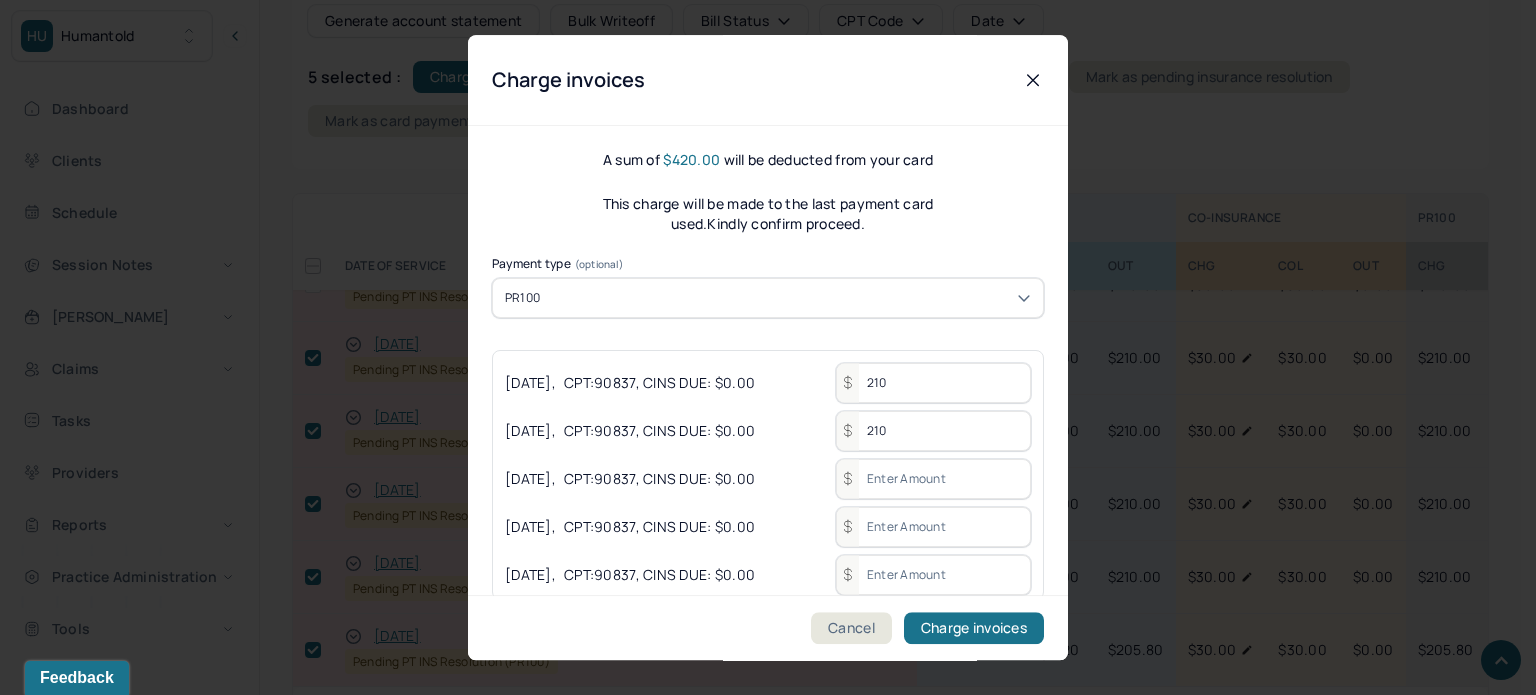 type on "210" 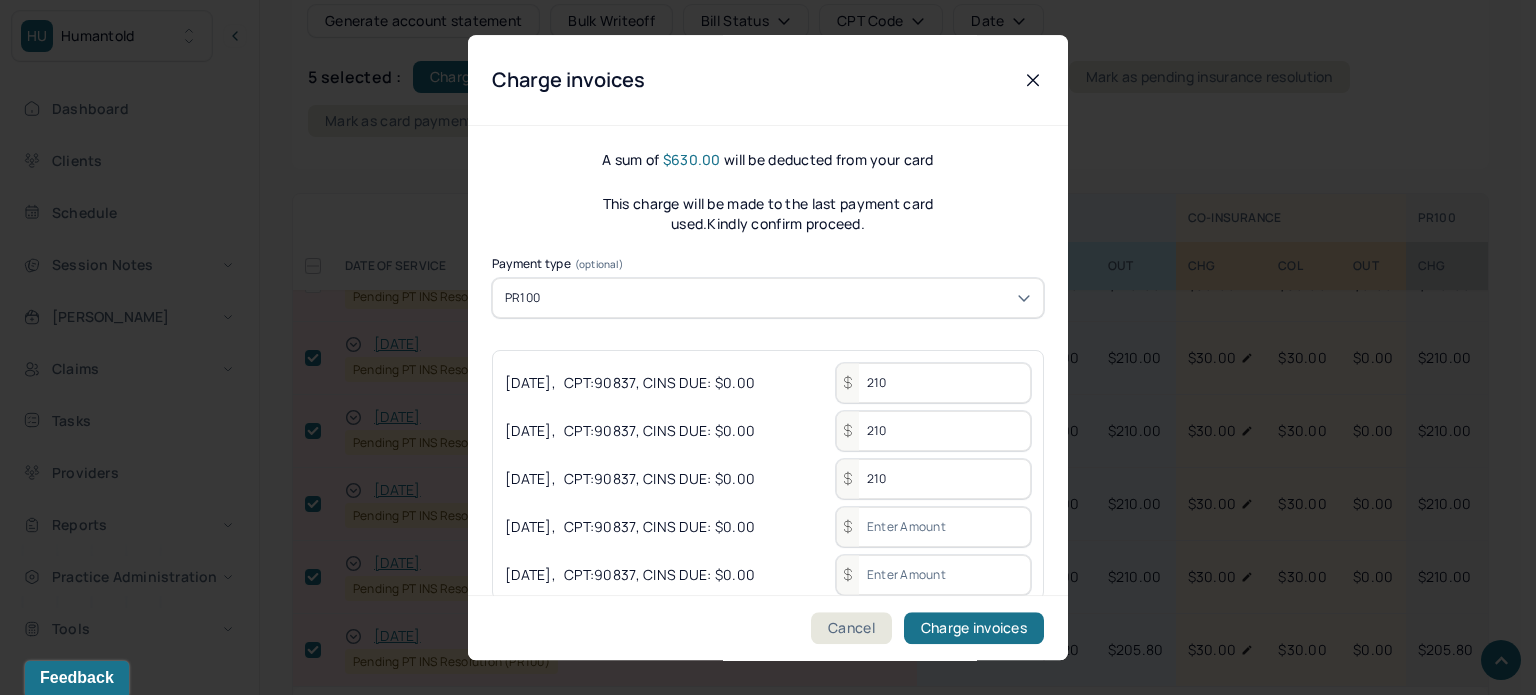 type on "210" 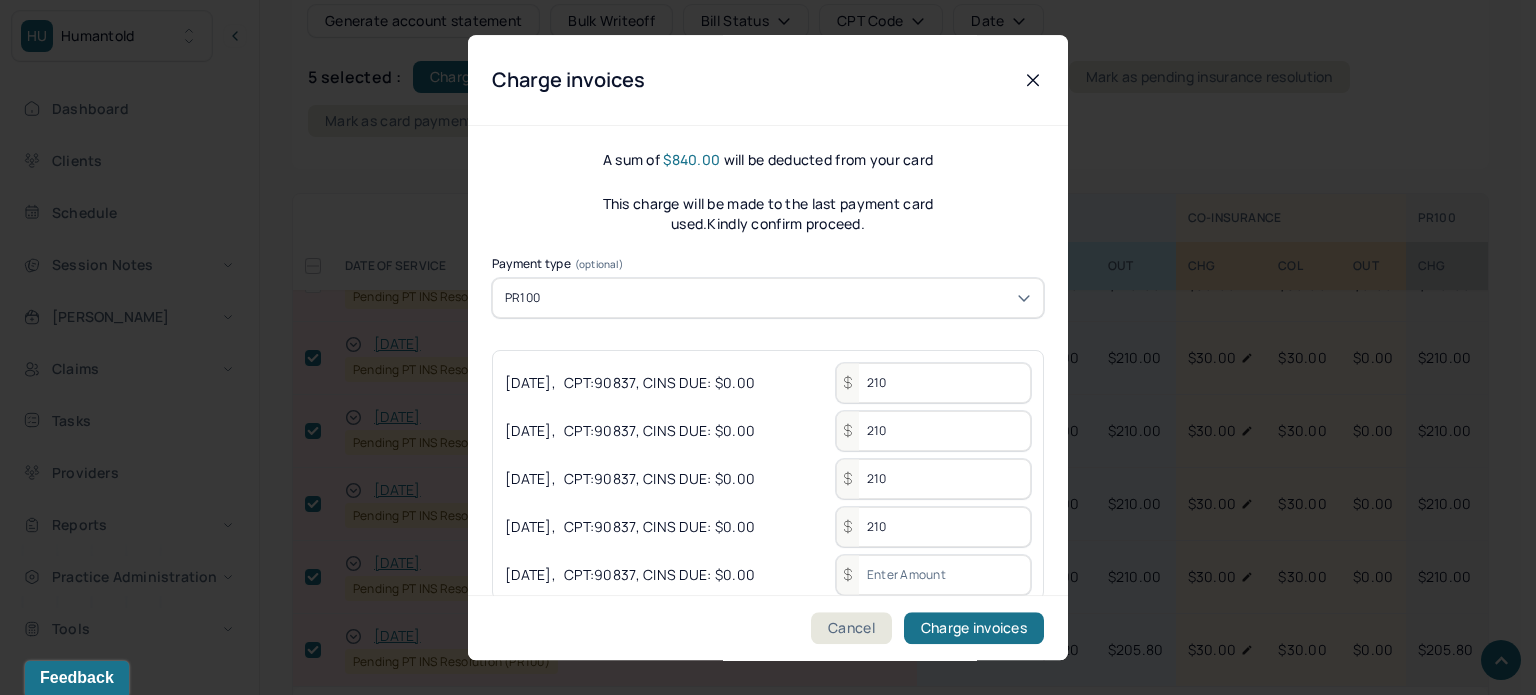 type on "210" 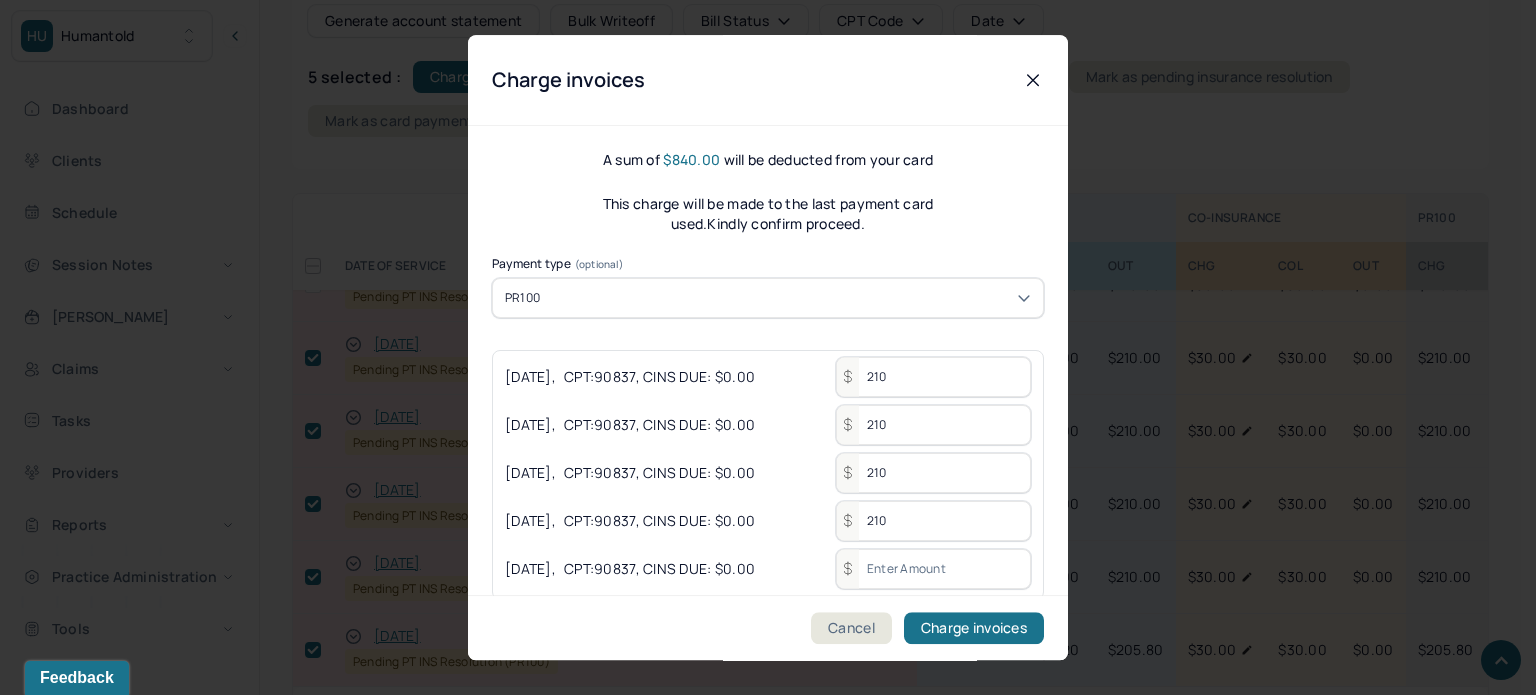 scroll, scrollTop: 7, scrollLeft: 0, axis: vertical 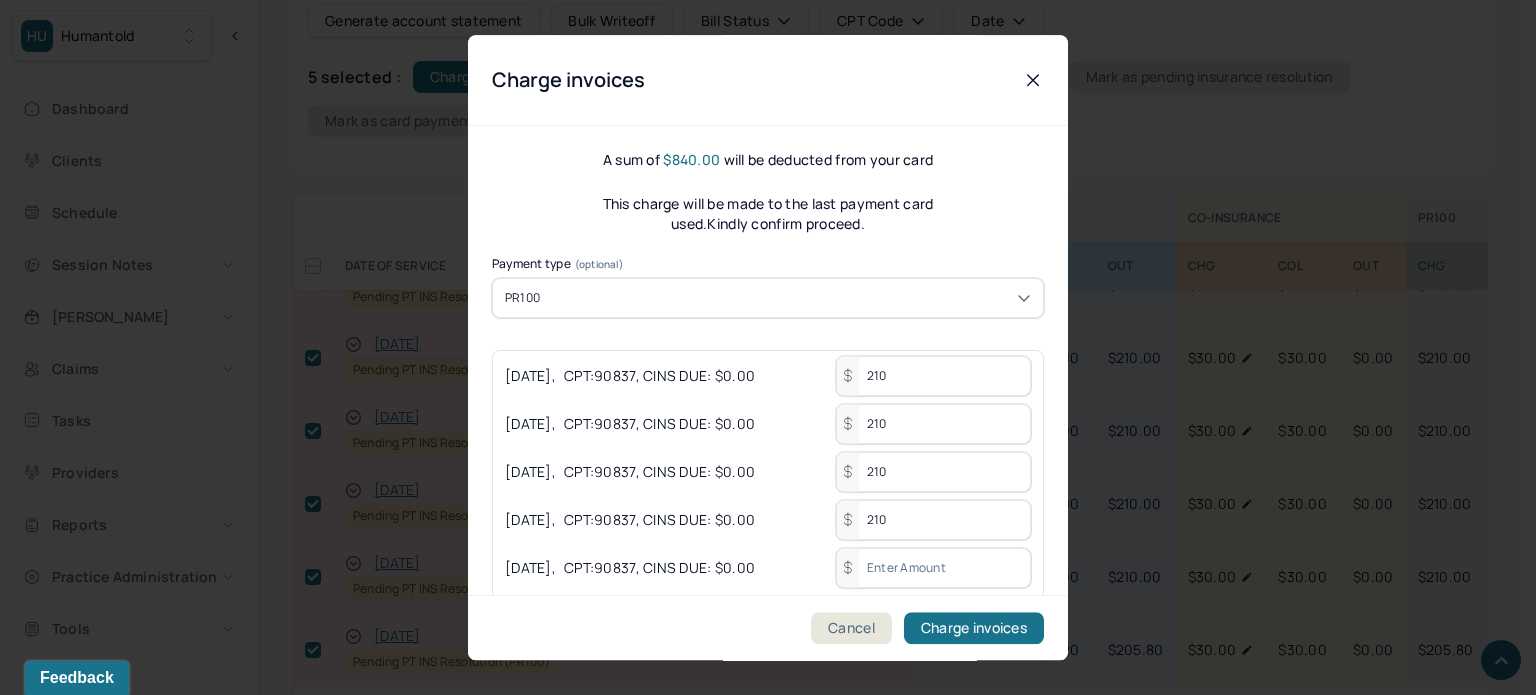 click at bounding box center (933, 568) 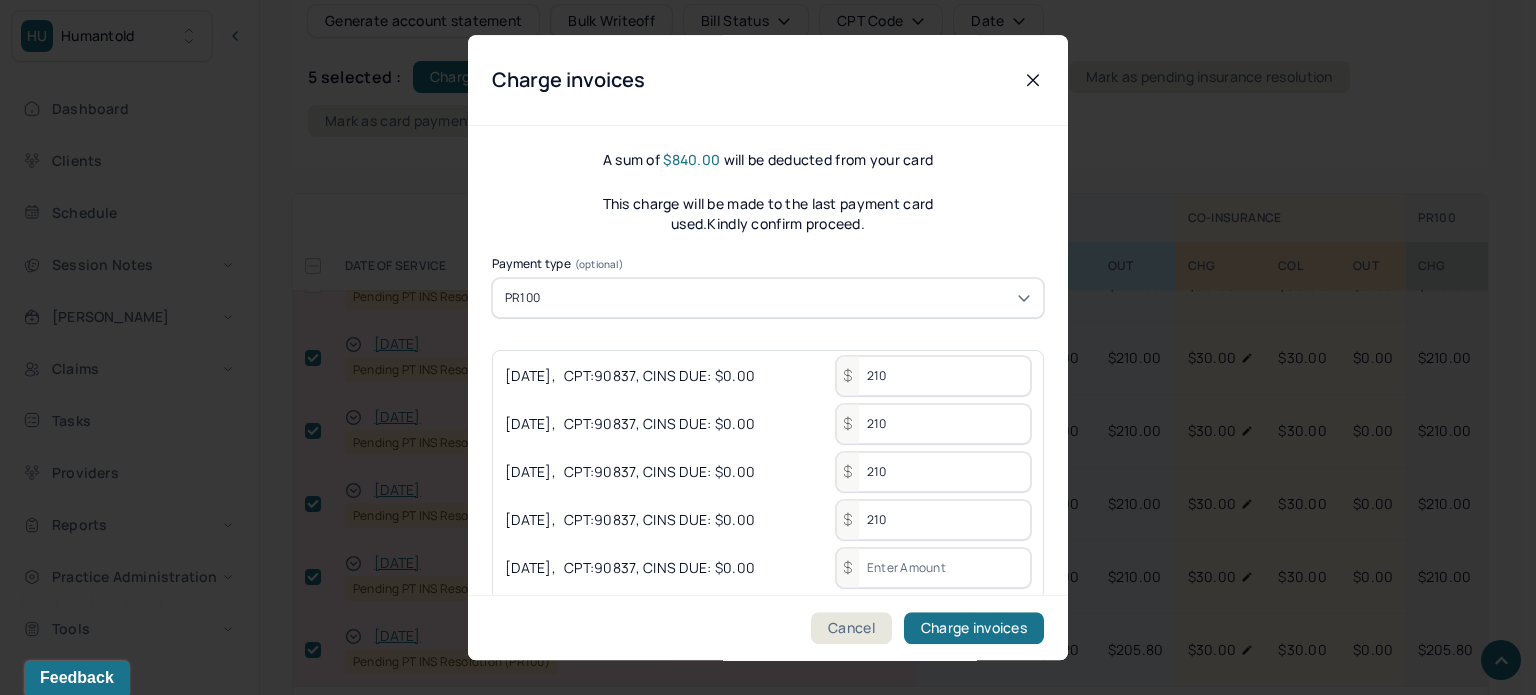 click at bounding box center [933, 568] 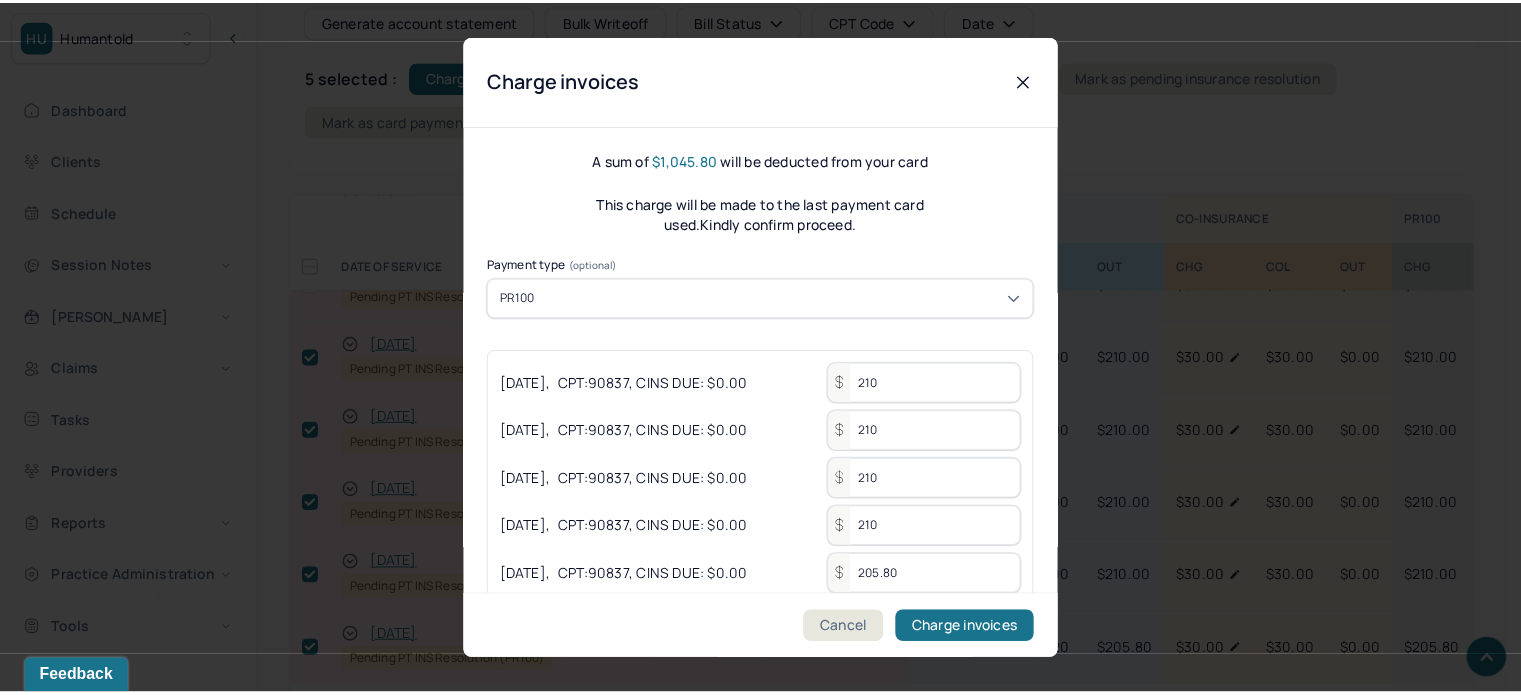 scroll, scrollTop: 7, scrollLeft: 0, axis: vertical 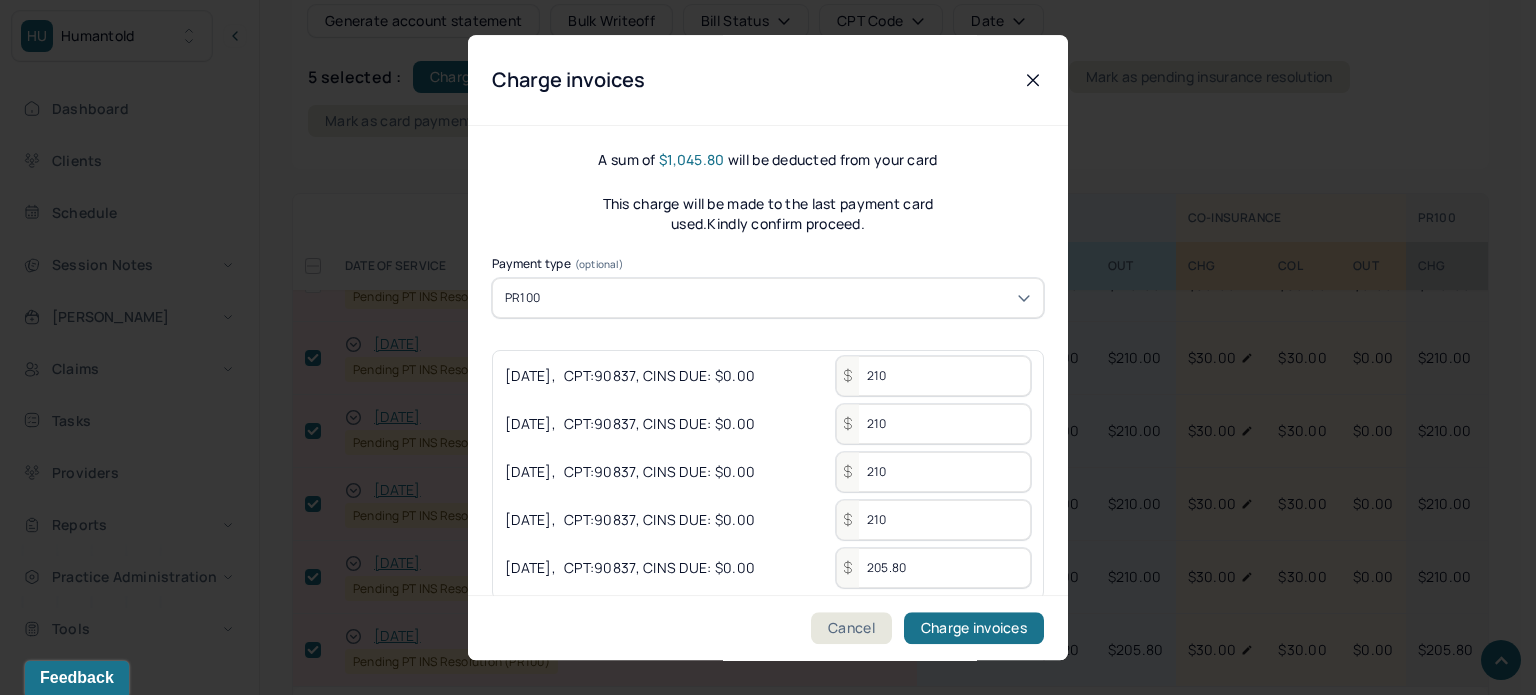 type on "205.80" 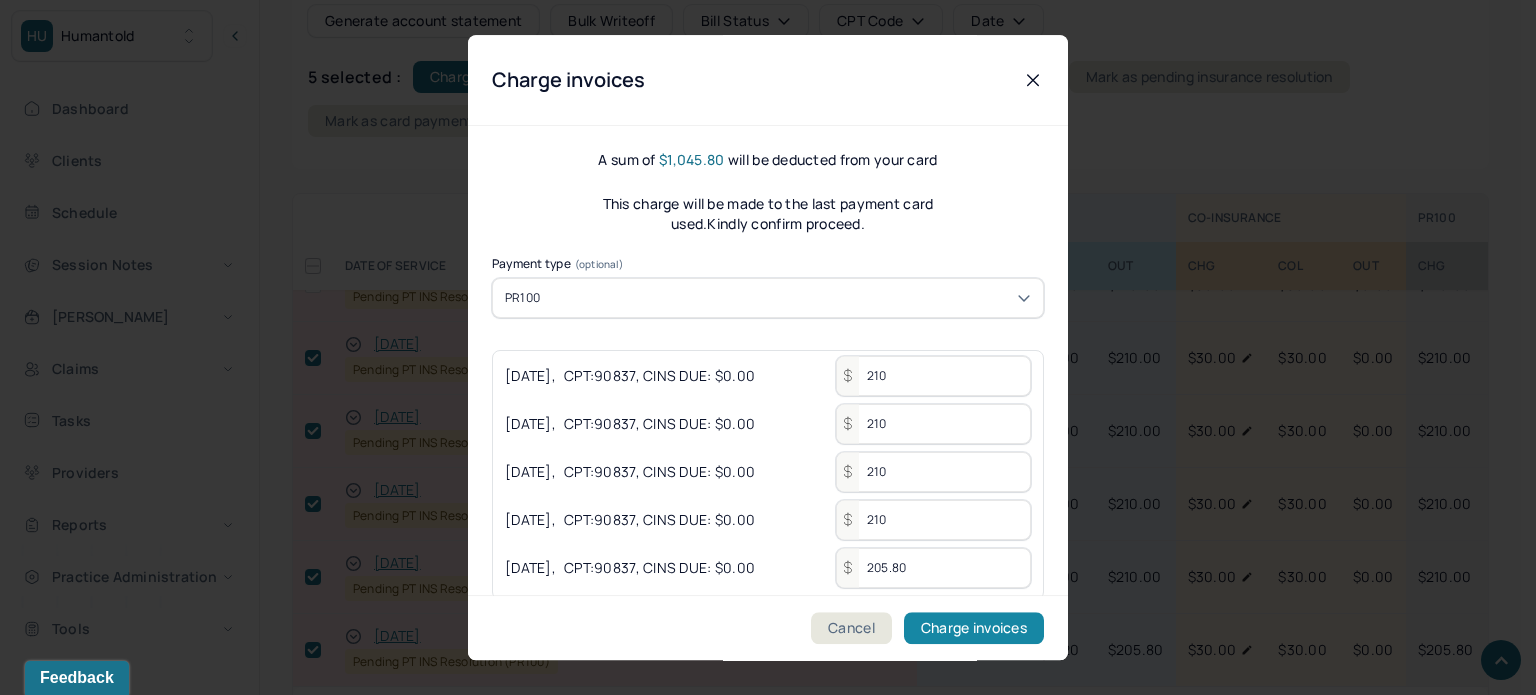 click on "Charge invoices" at bounding box center (974, 628) 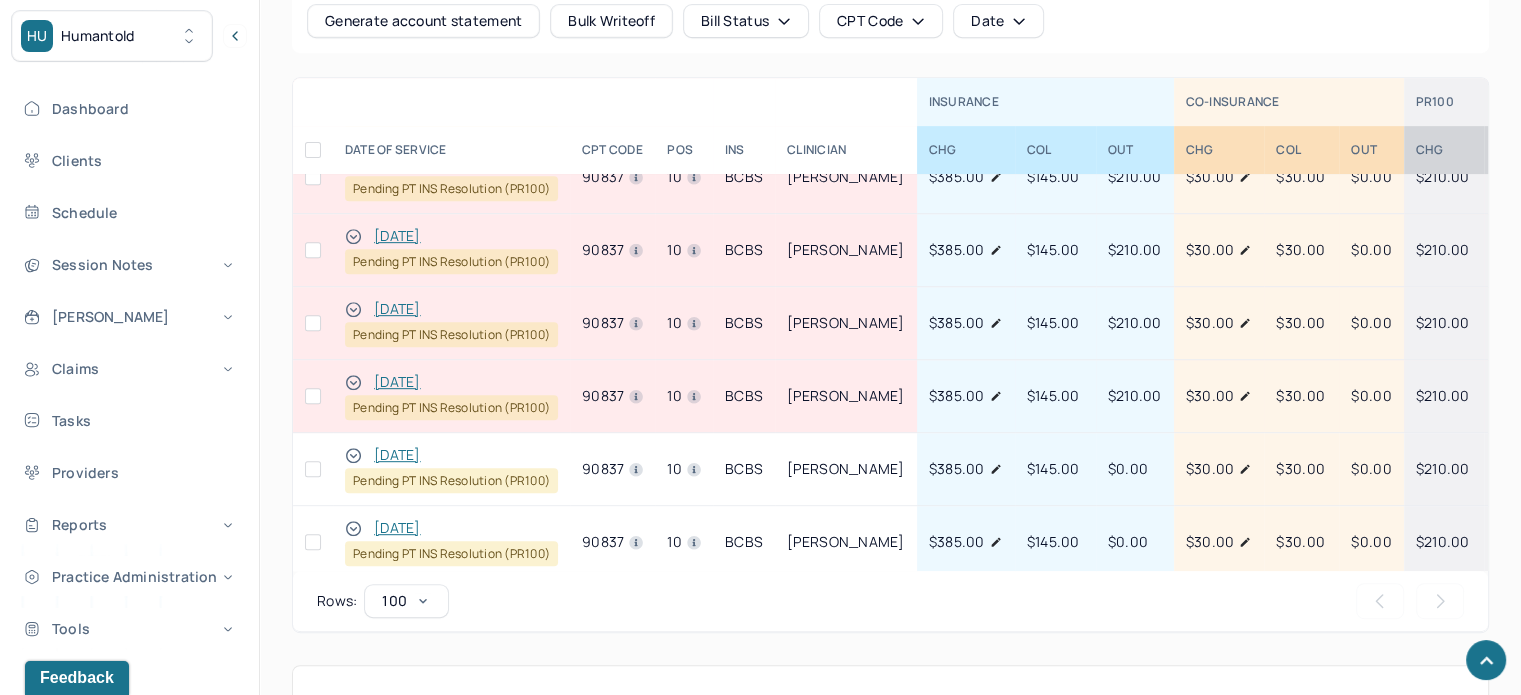 scroll, scrollTop: 700, scrollLeft: 0, axis: vertical 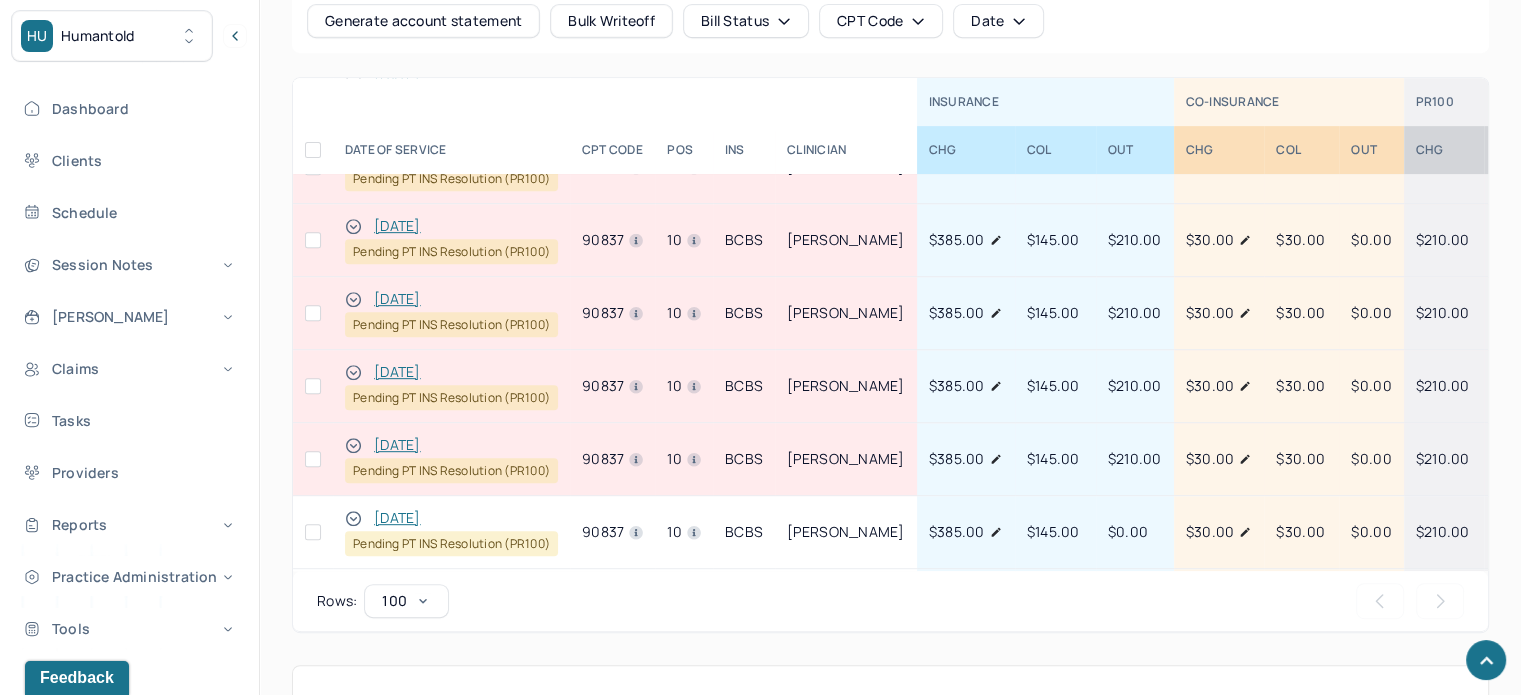 drag, startPoint x: 313, startPoint y: 451, endPoint x: 332, endPoint y: 439, distance: 22.472204 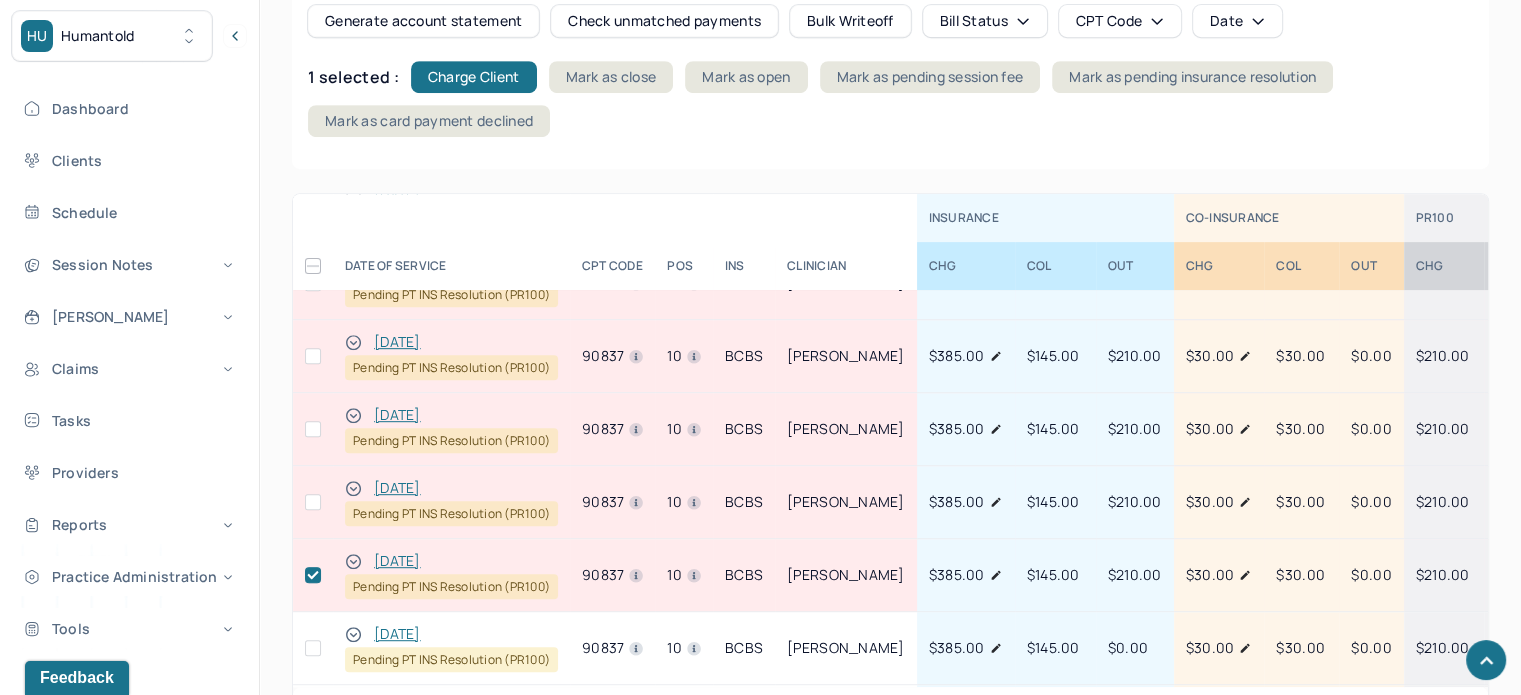 click at bounding box center [313, 502] 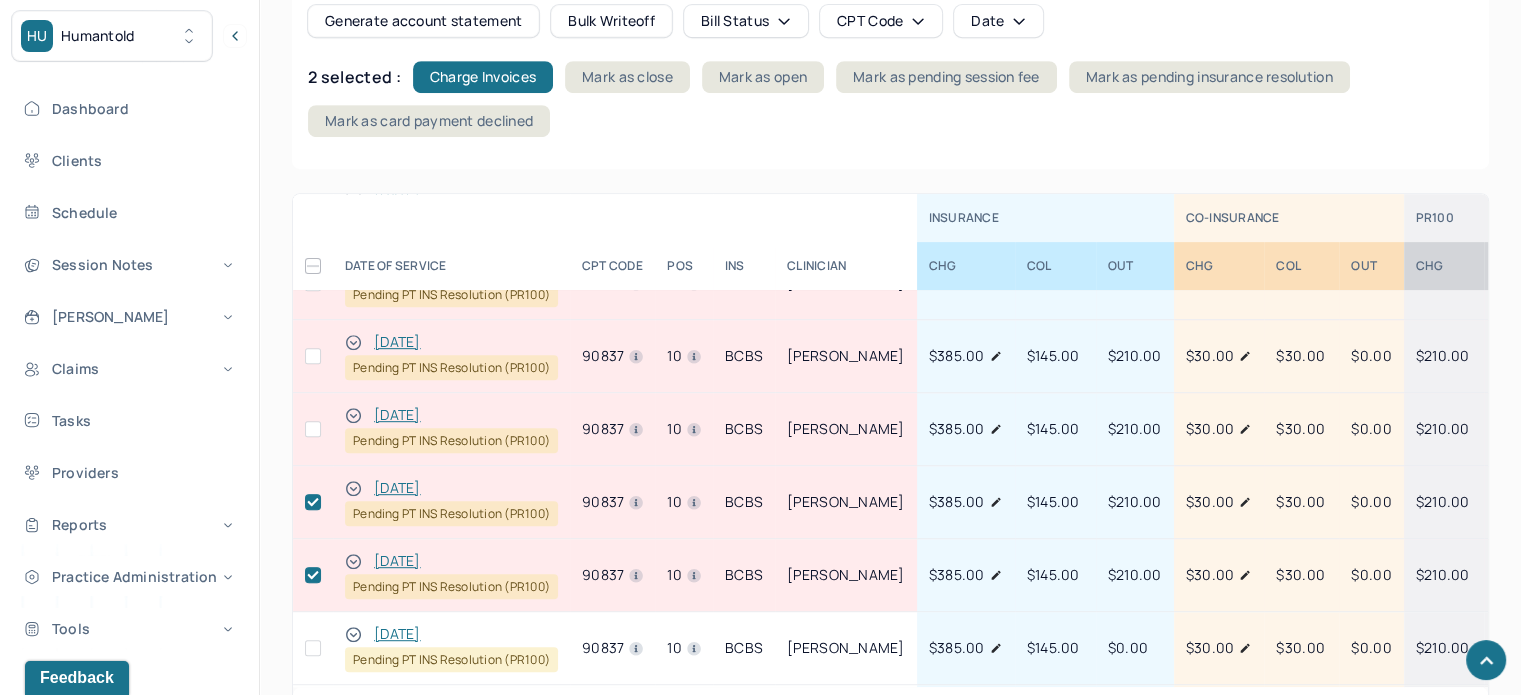 click at bounding box center (313, 429) 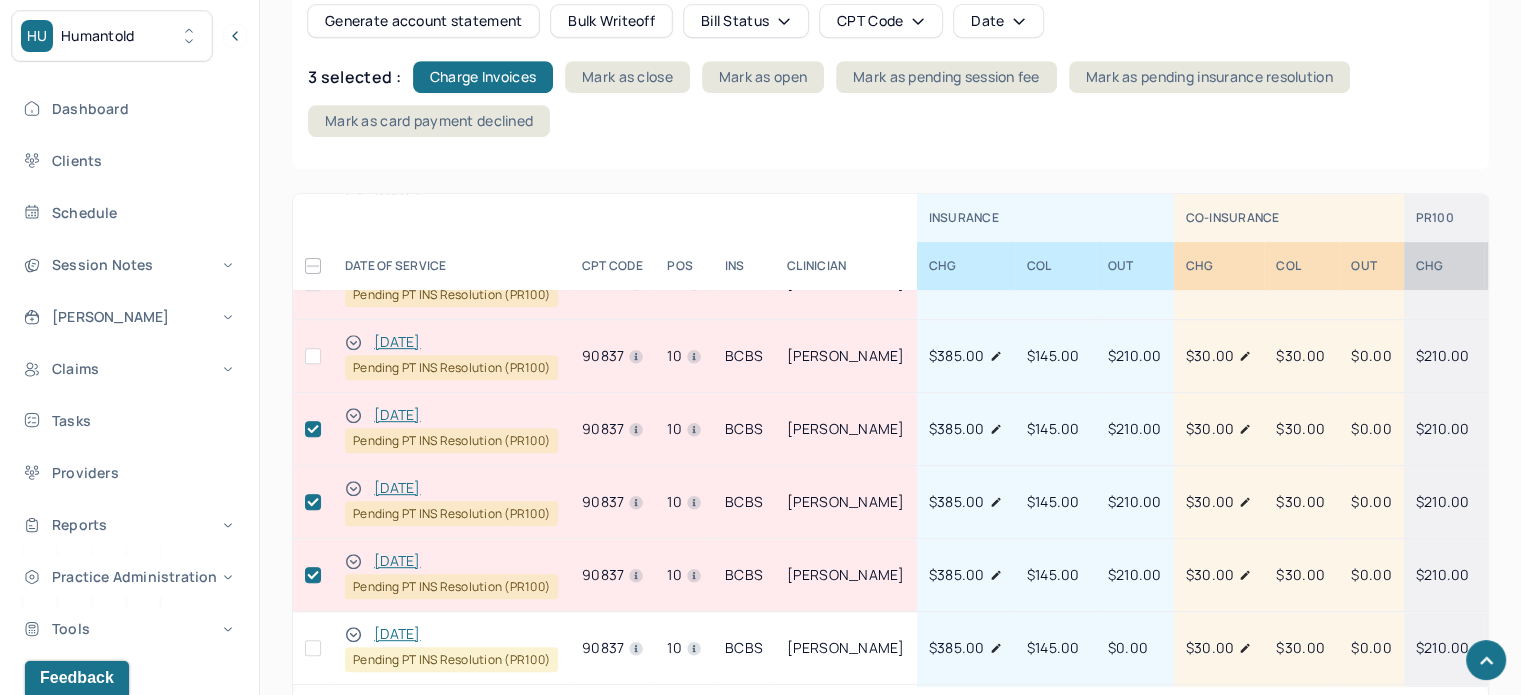 click at bounding box center [313, 356] 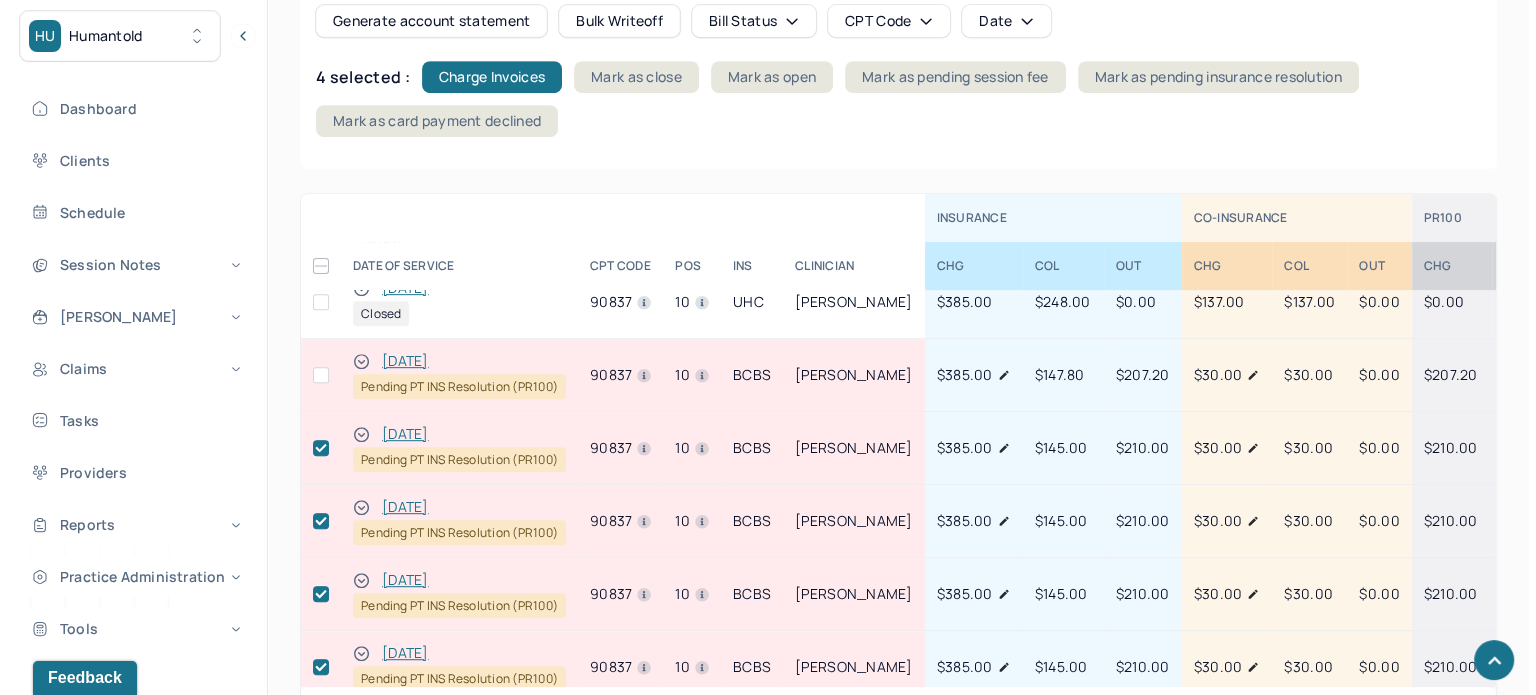 scroll, scrollTop: 600, scrollLeft: 0, axis: vertical 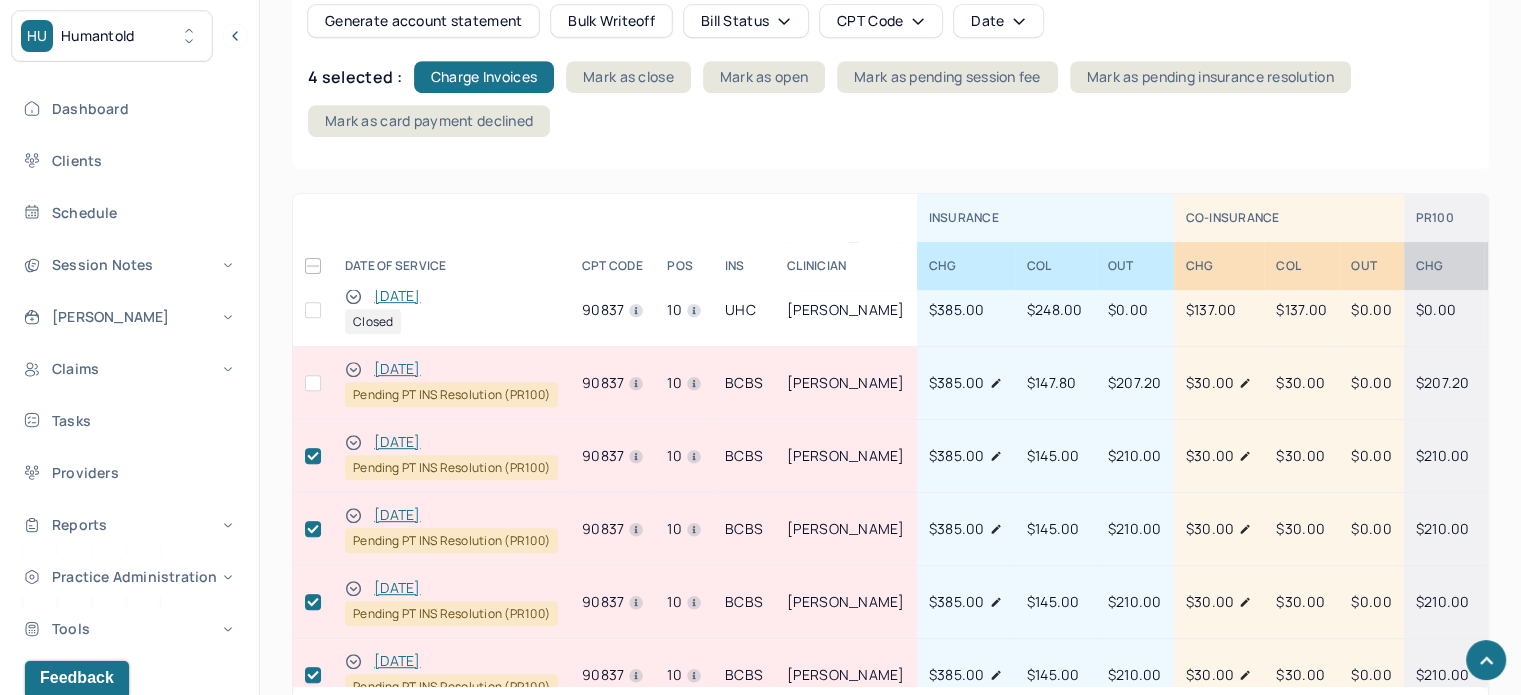 click at bounding box center (313, 383) 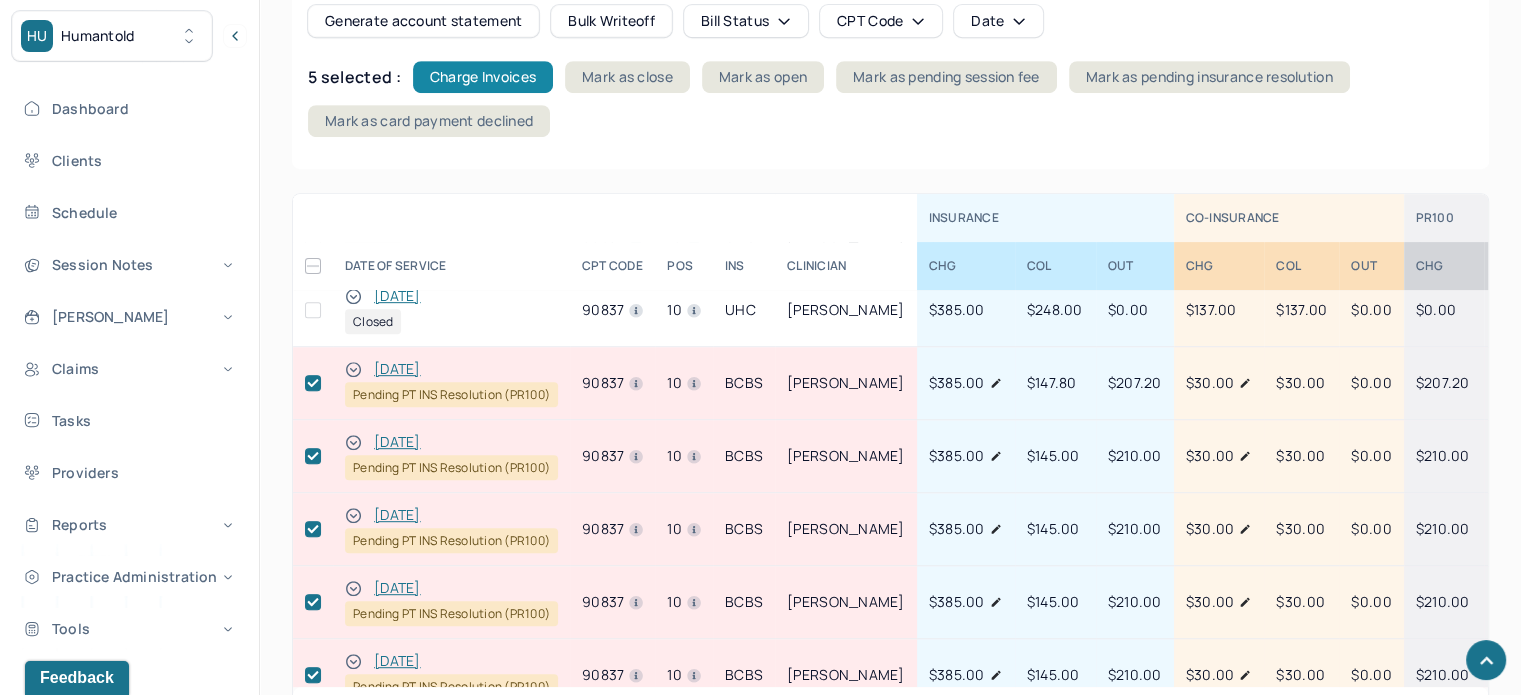 click on "Charge Invoices" at bounding box center [483, 77] 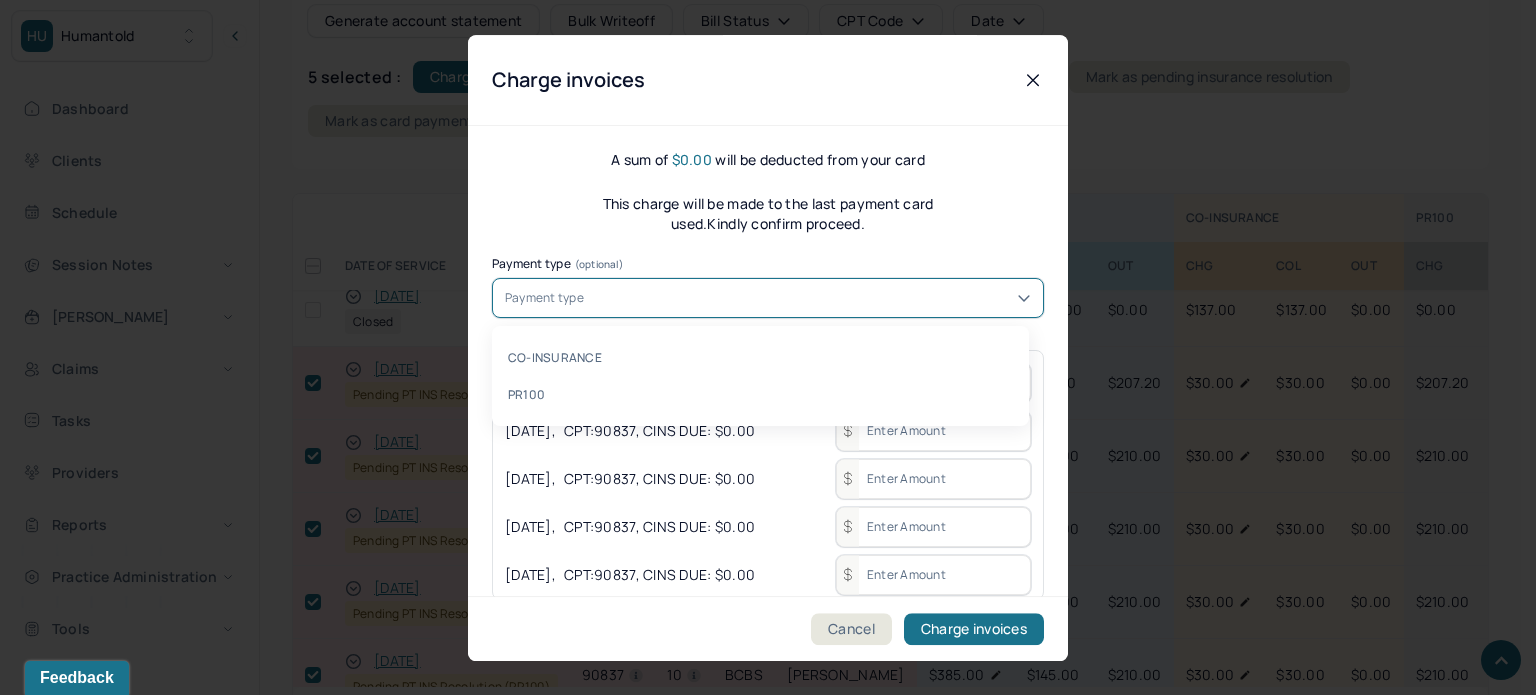 click on "Payment type" at bounding box center (768, 298) 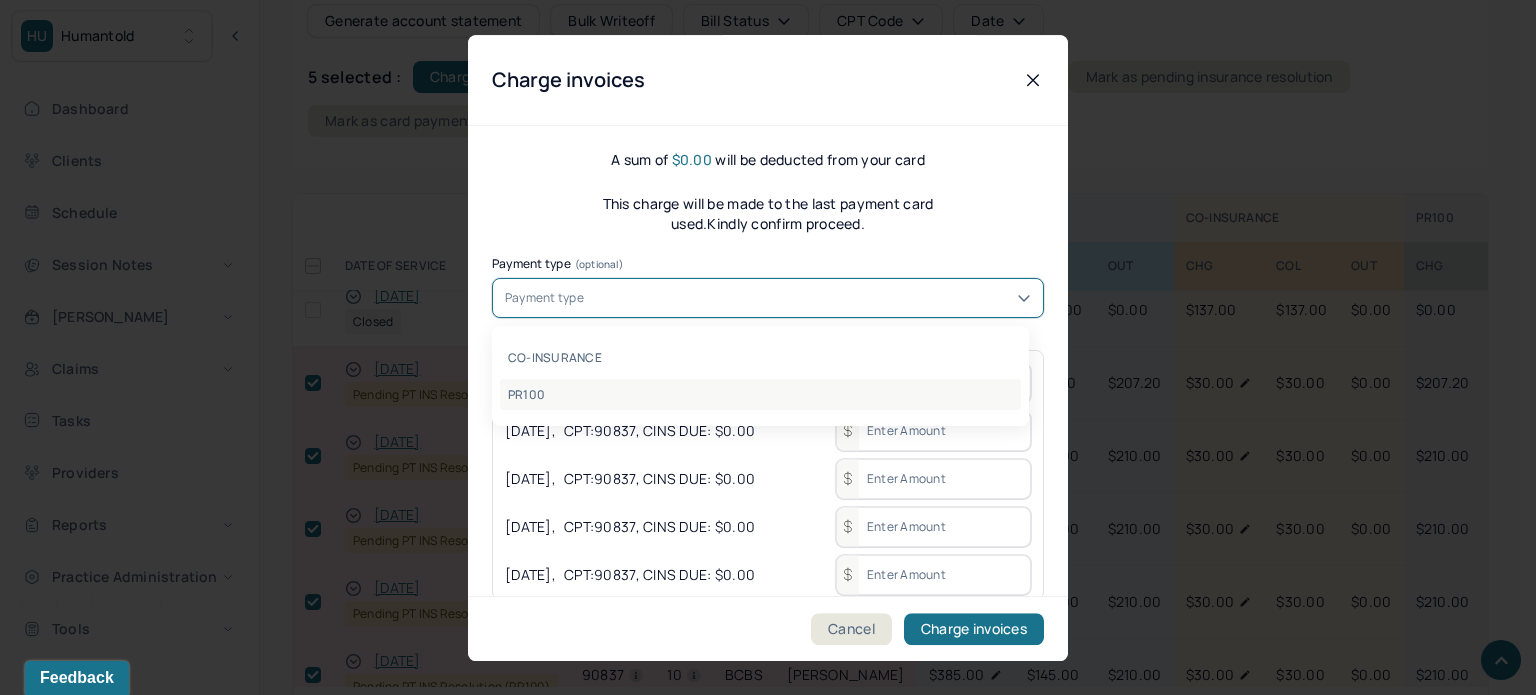 click on "PR100" at bounding box center [760, 394] 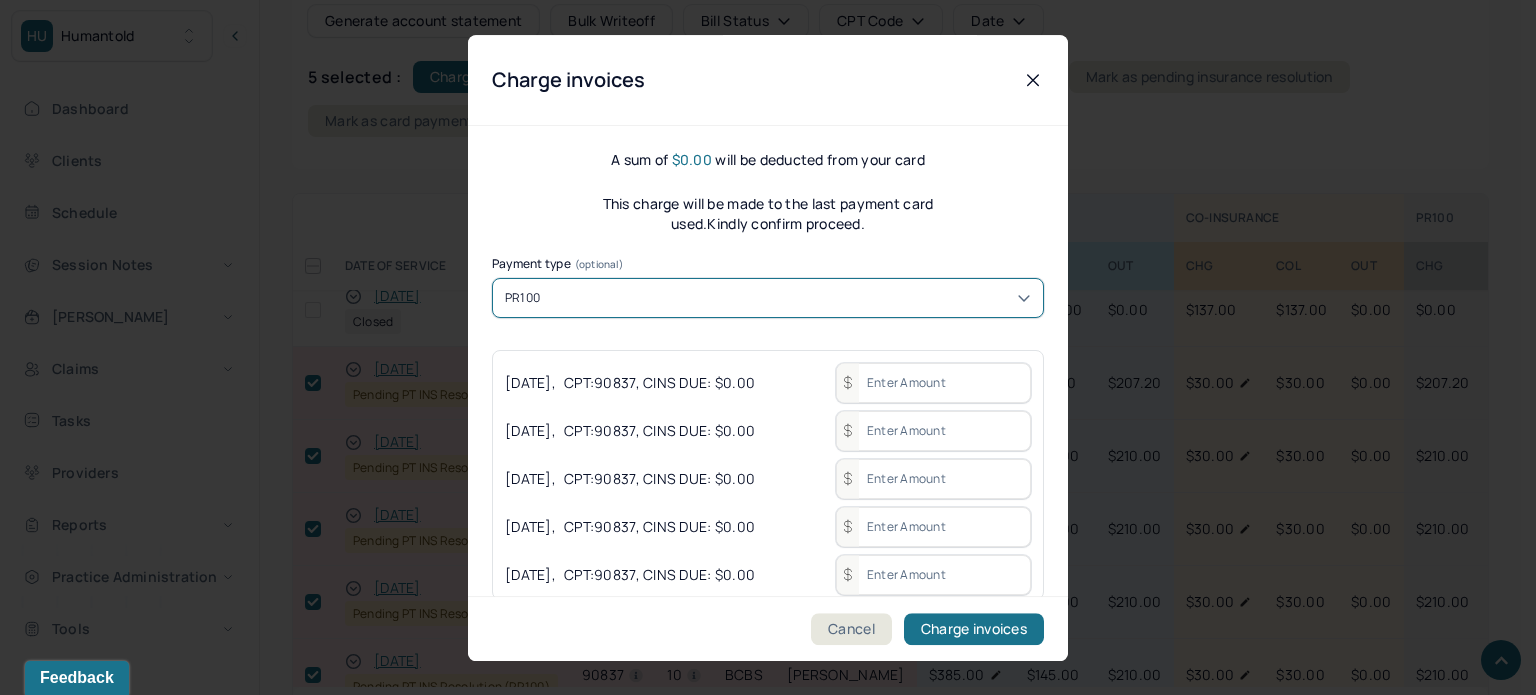 click at bounding box center (933, 383) 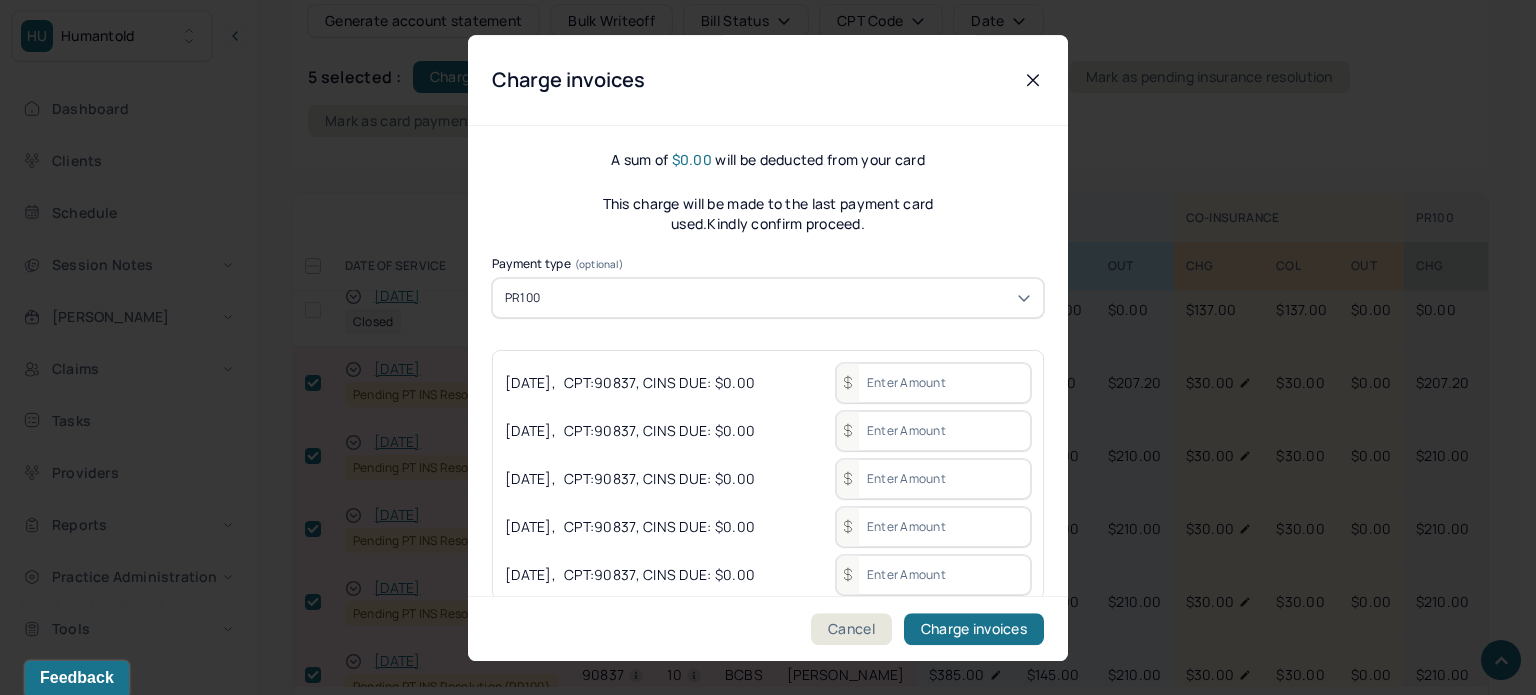 click at bounding box center (933, 383) 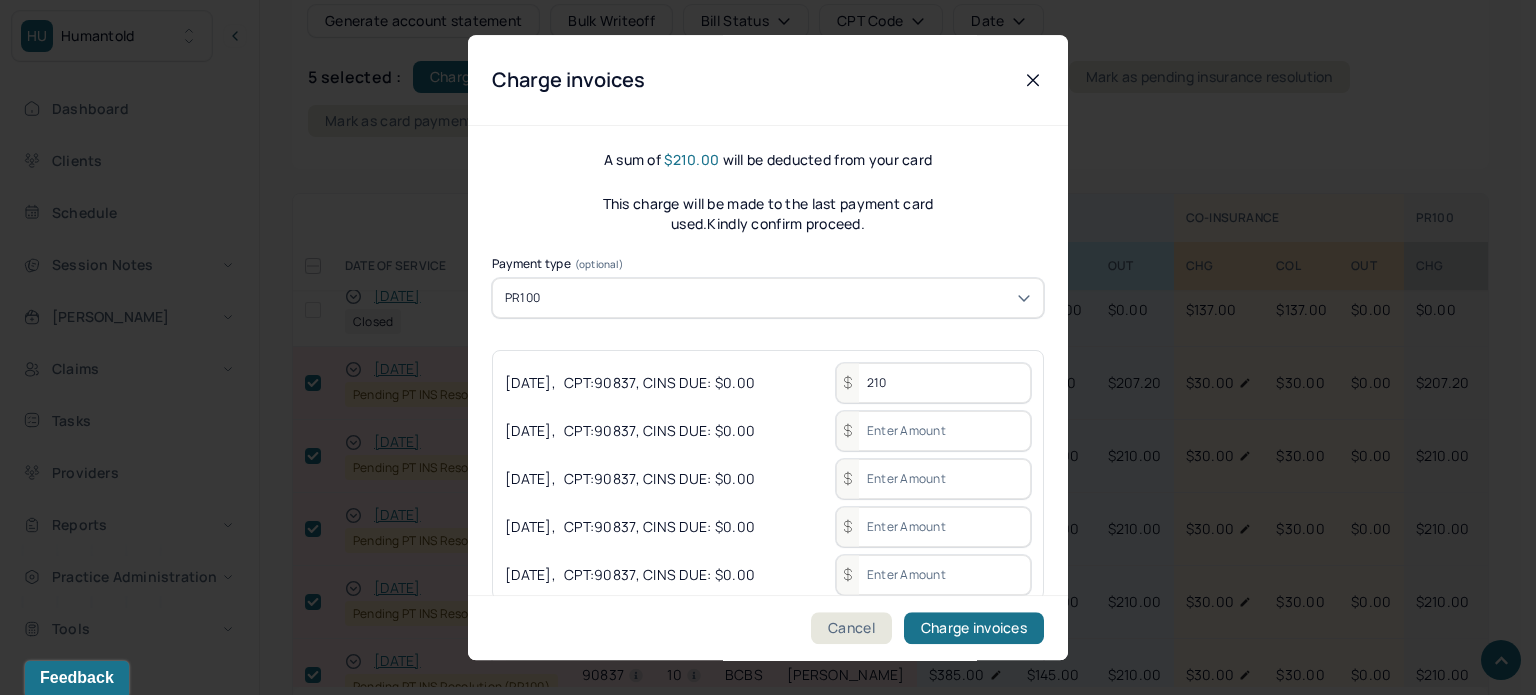 type on "210" 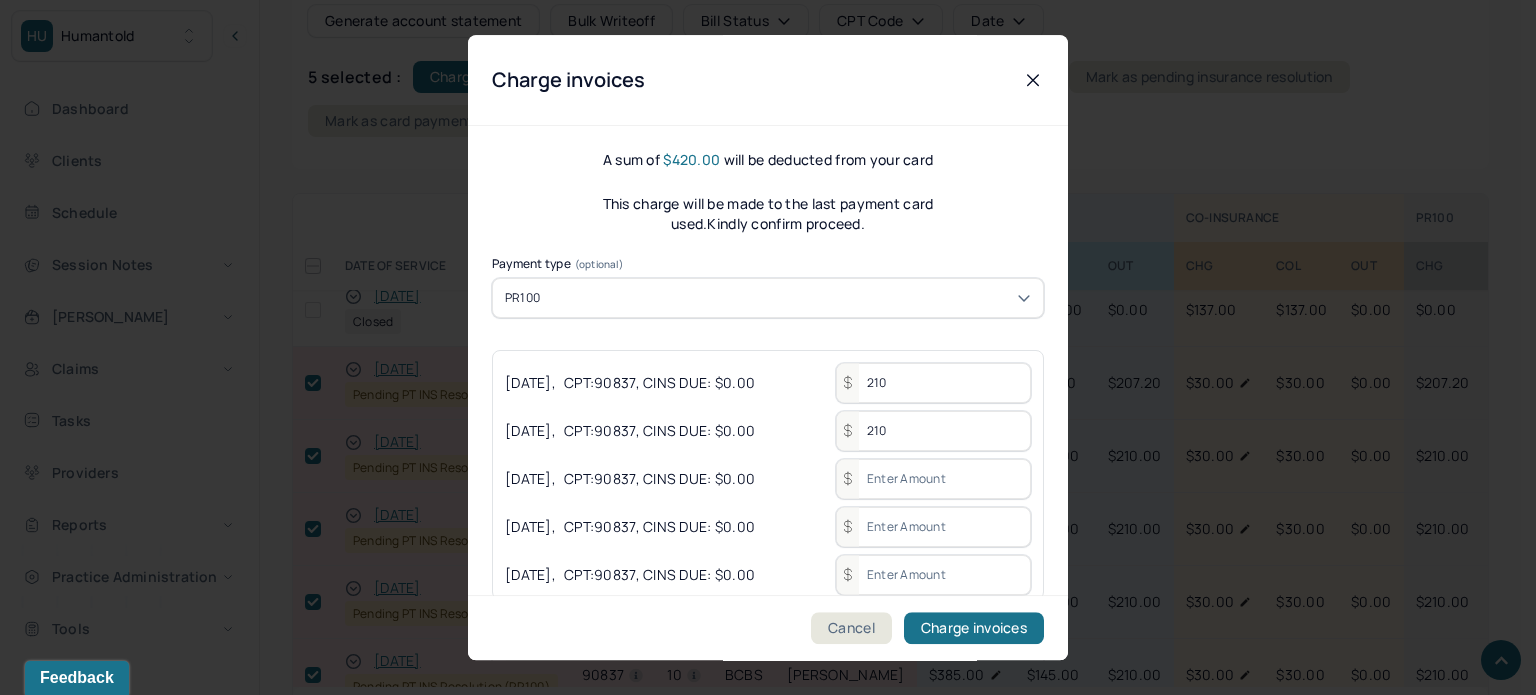 type on "210" 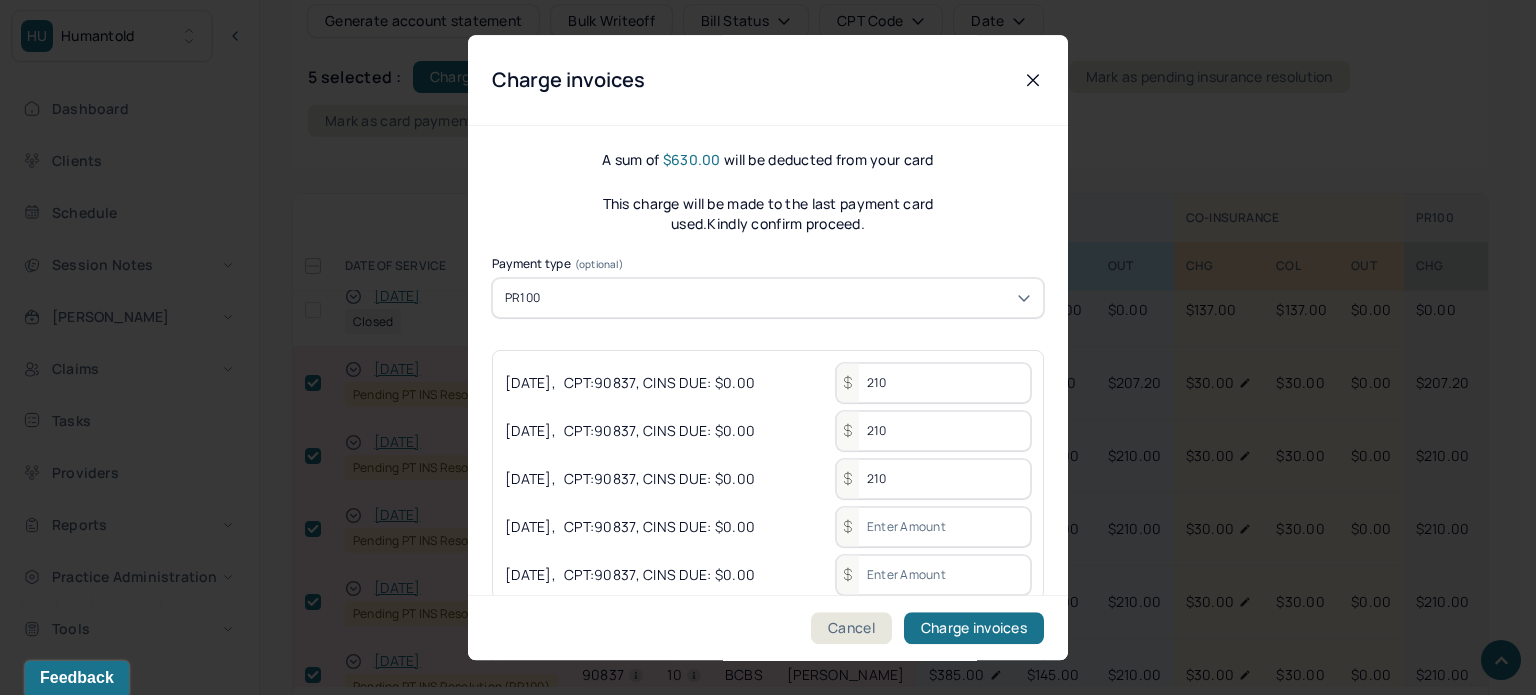 type on "210" 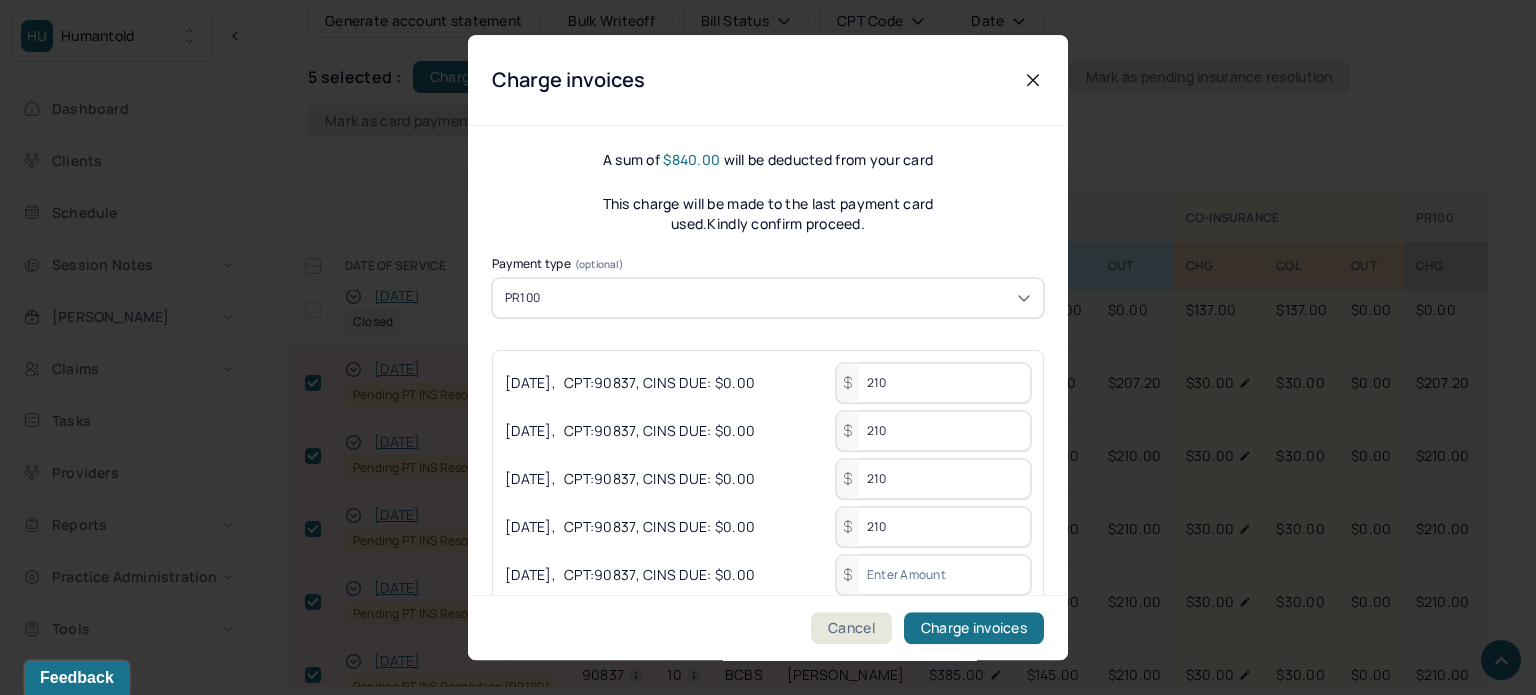 type on "210" 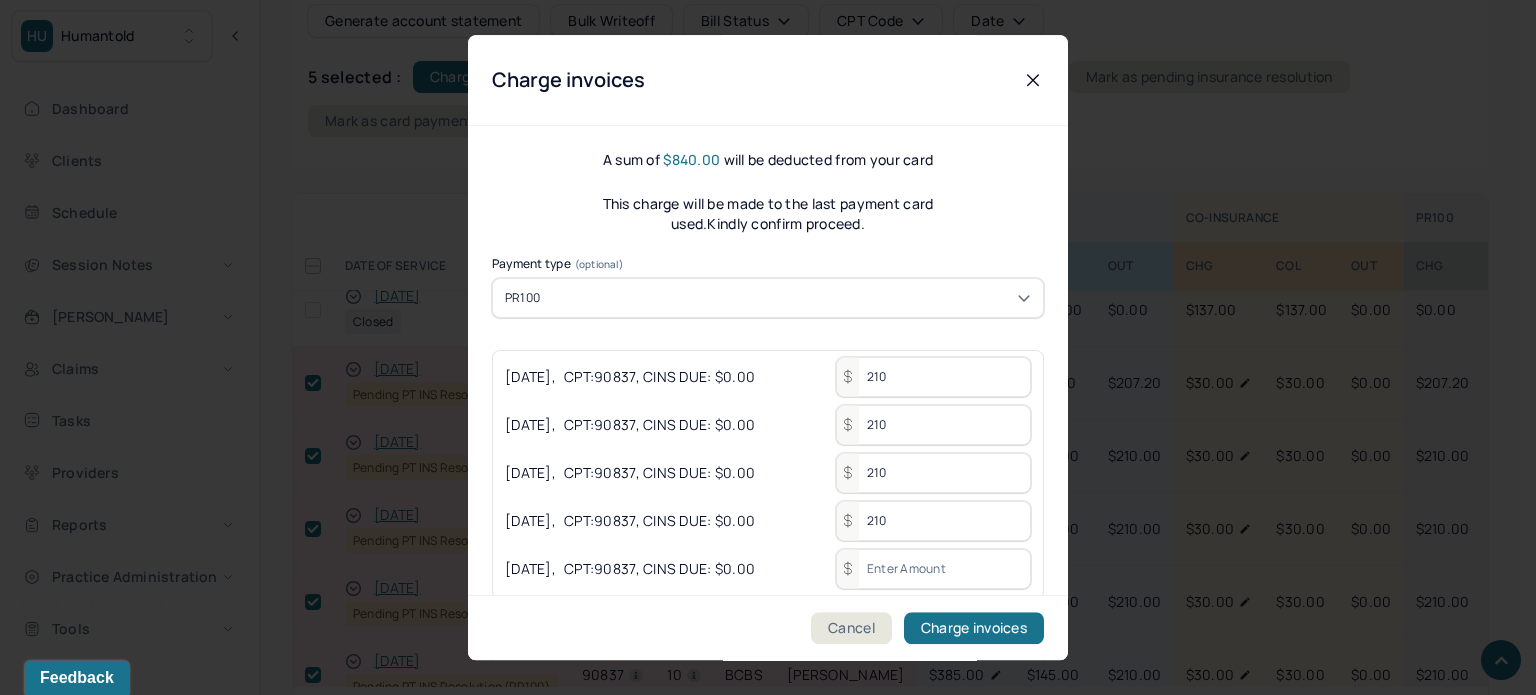 scroll, scrollTop: 7, scrollLeft: 0, axis: vertical 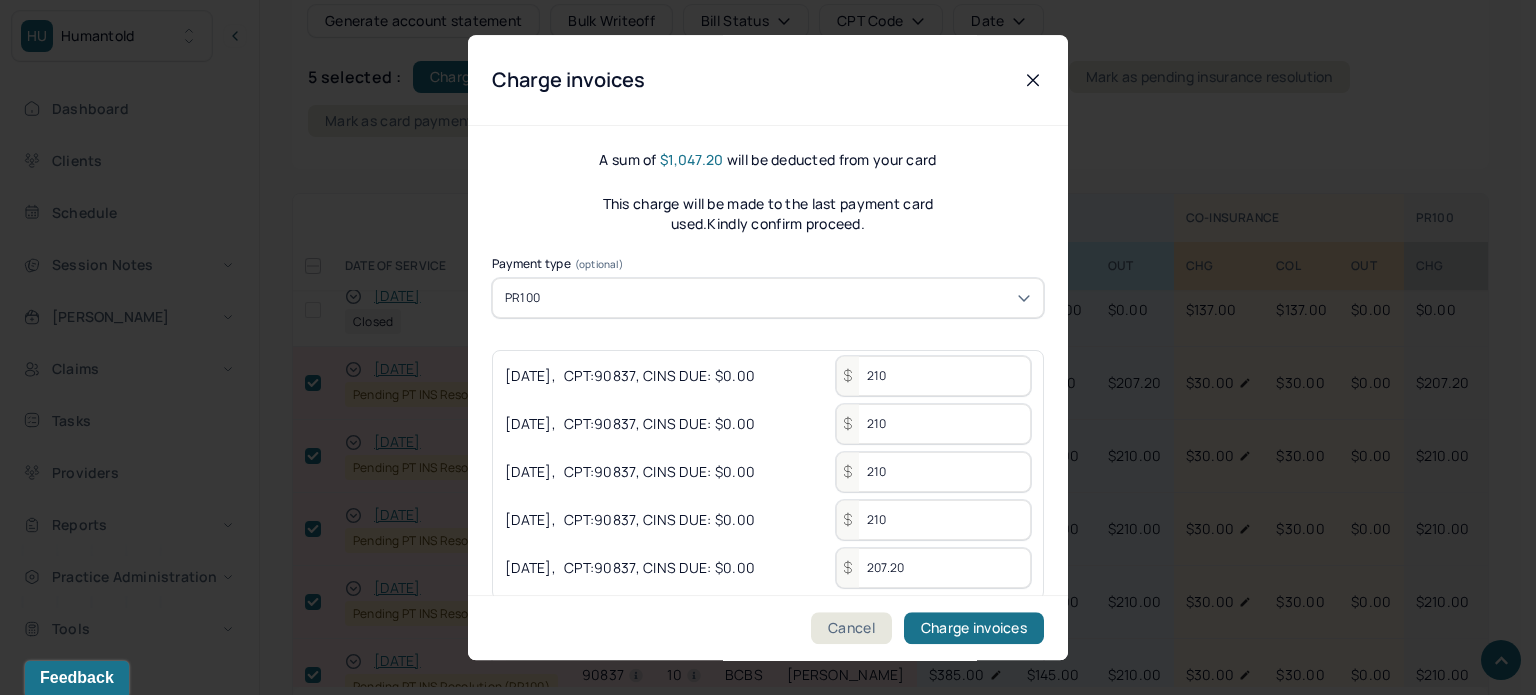 type on "207.20" 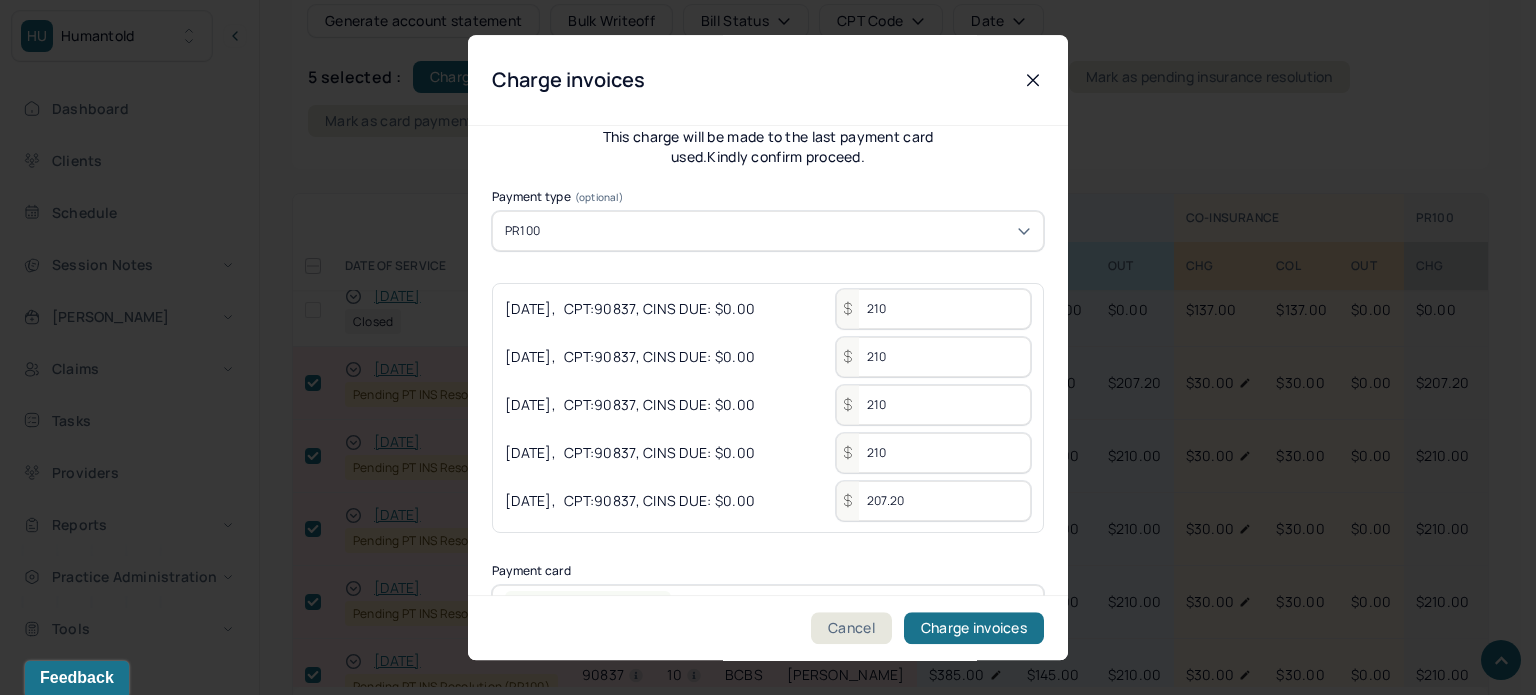 scroll, scrollTop: 119, scrollLeft: 0, axis: vertical 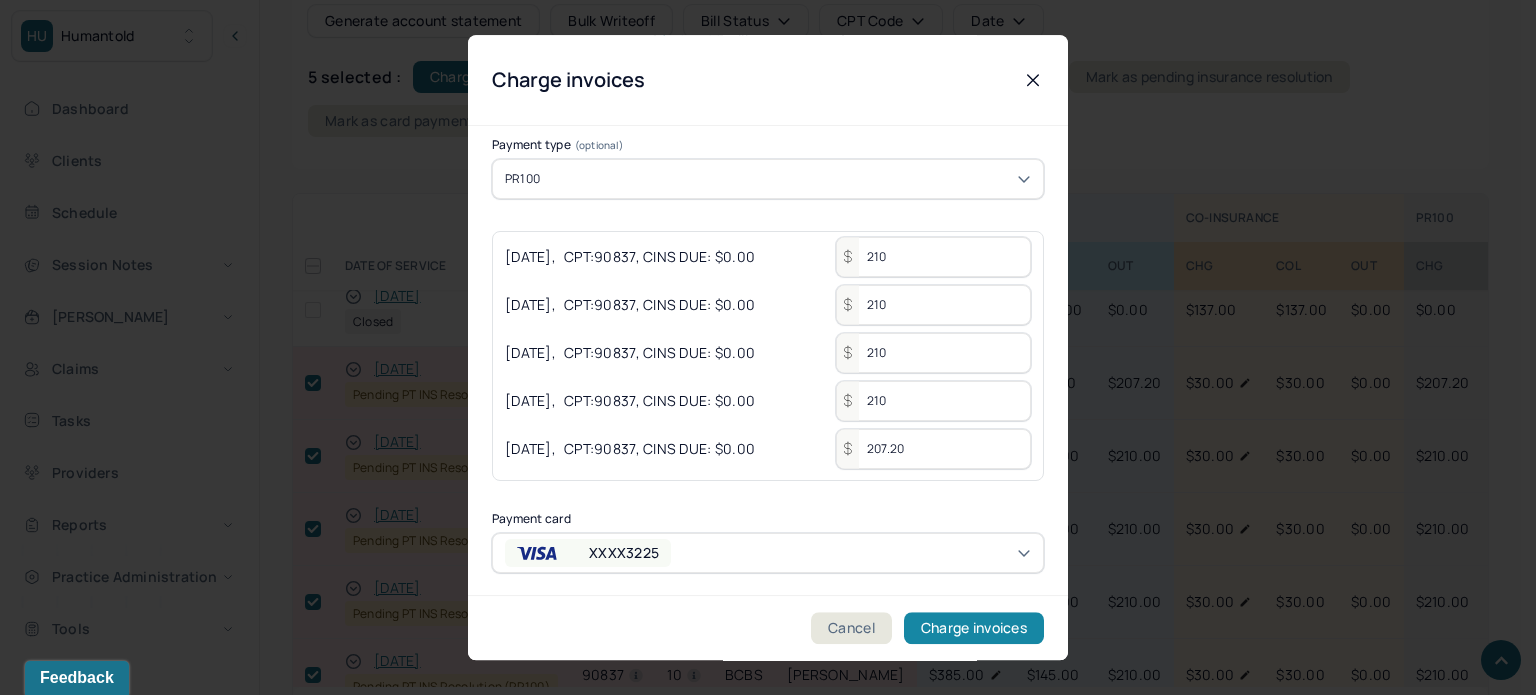 click on "Charge invoices" at bounding box center (974, 628) 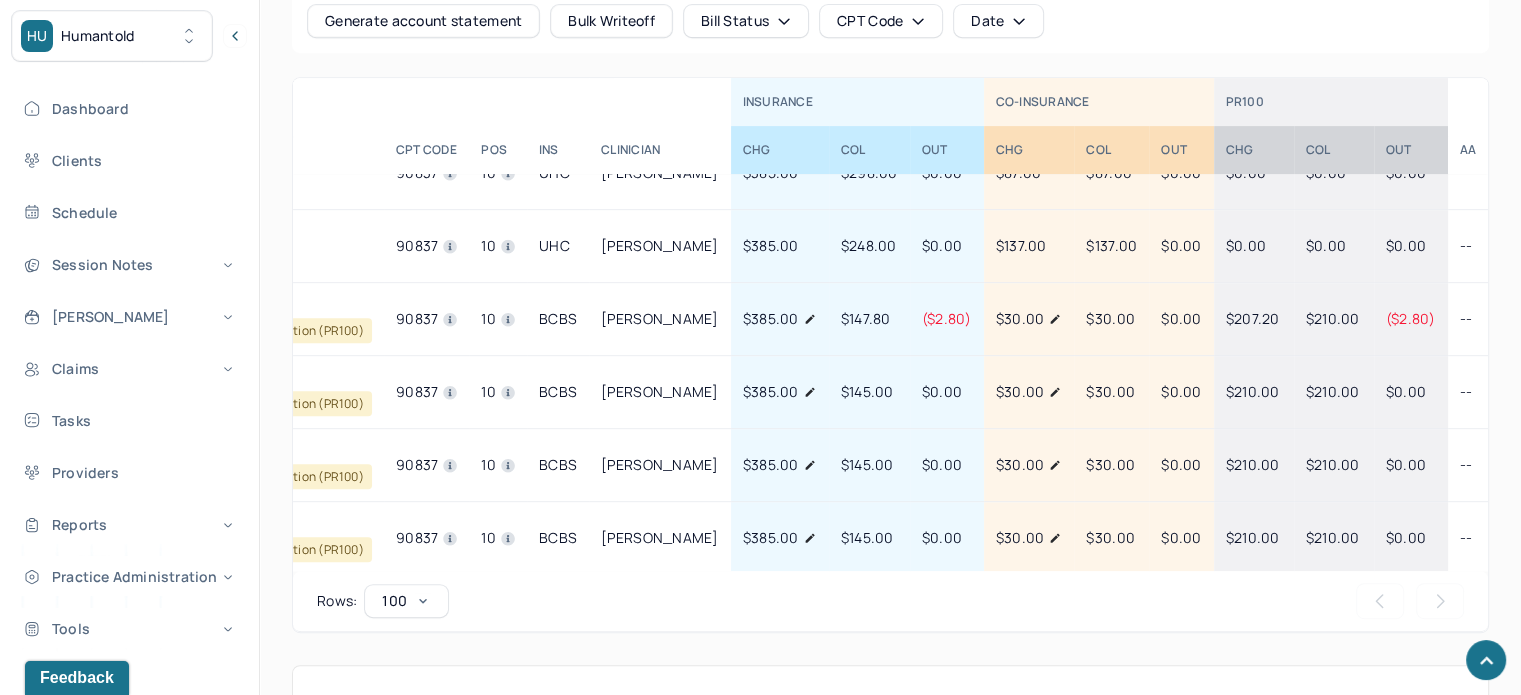 scroll, scrollTop: 500, scrollLeft: 195, axis: both 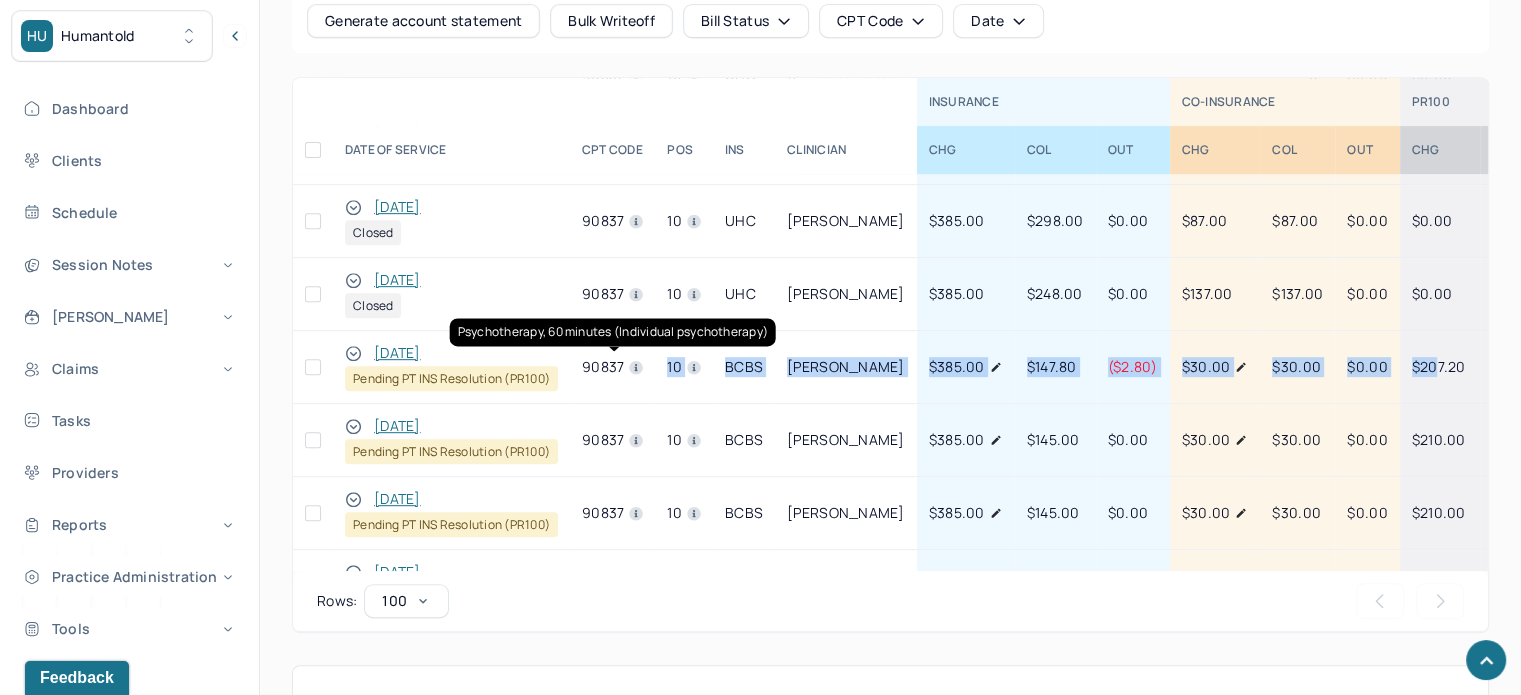 drag, startPoint x: 1236, startPoint y: 358, endPoint x: 641, endPoint y: 366, distance: 595.0538 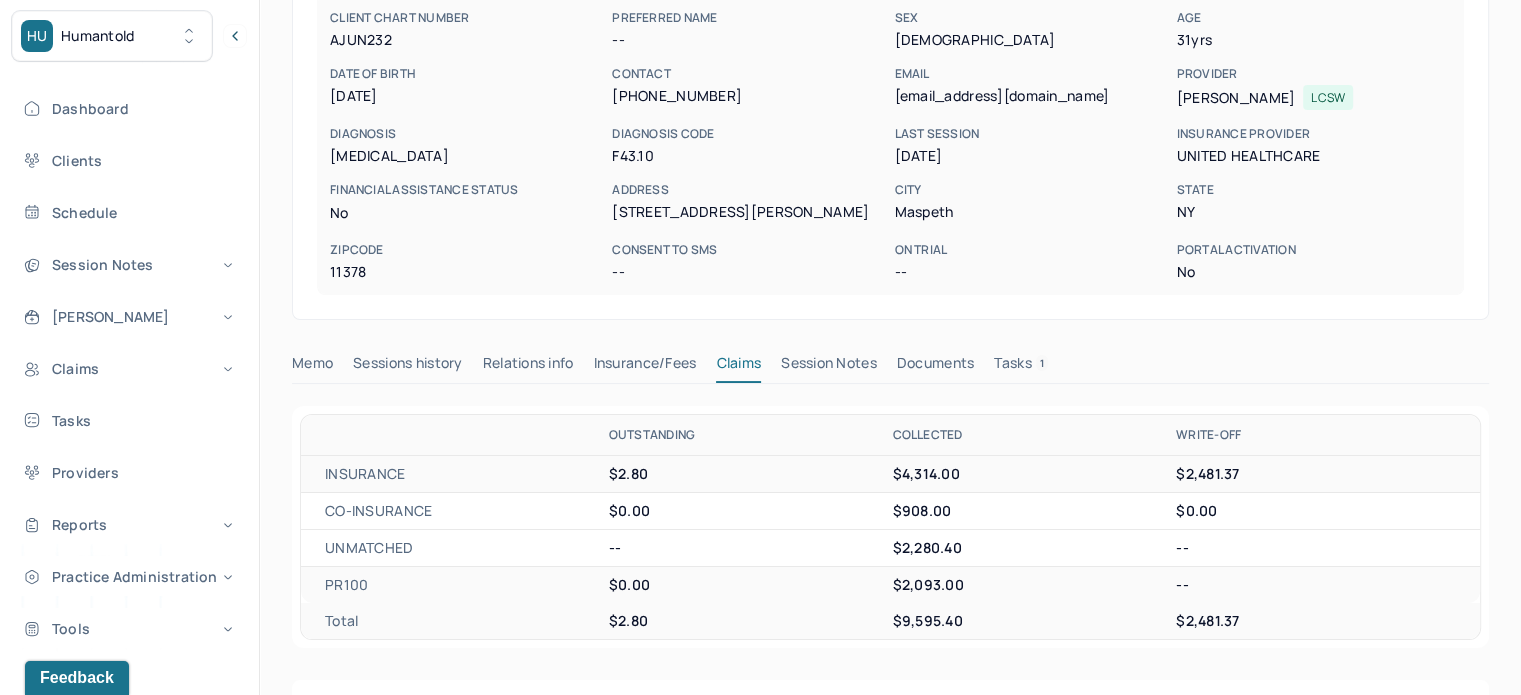 scroll, scrollTop: 43, scrollLeft: 0, axis: vertical 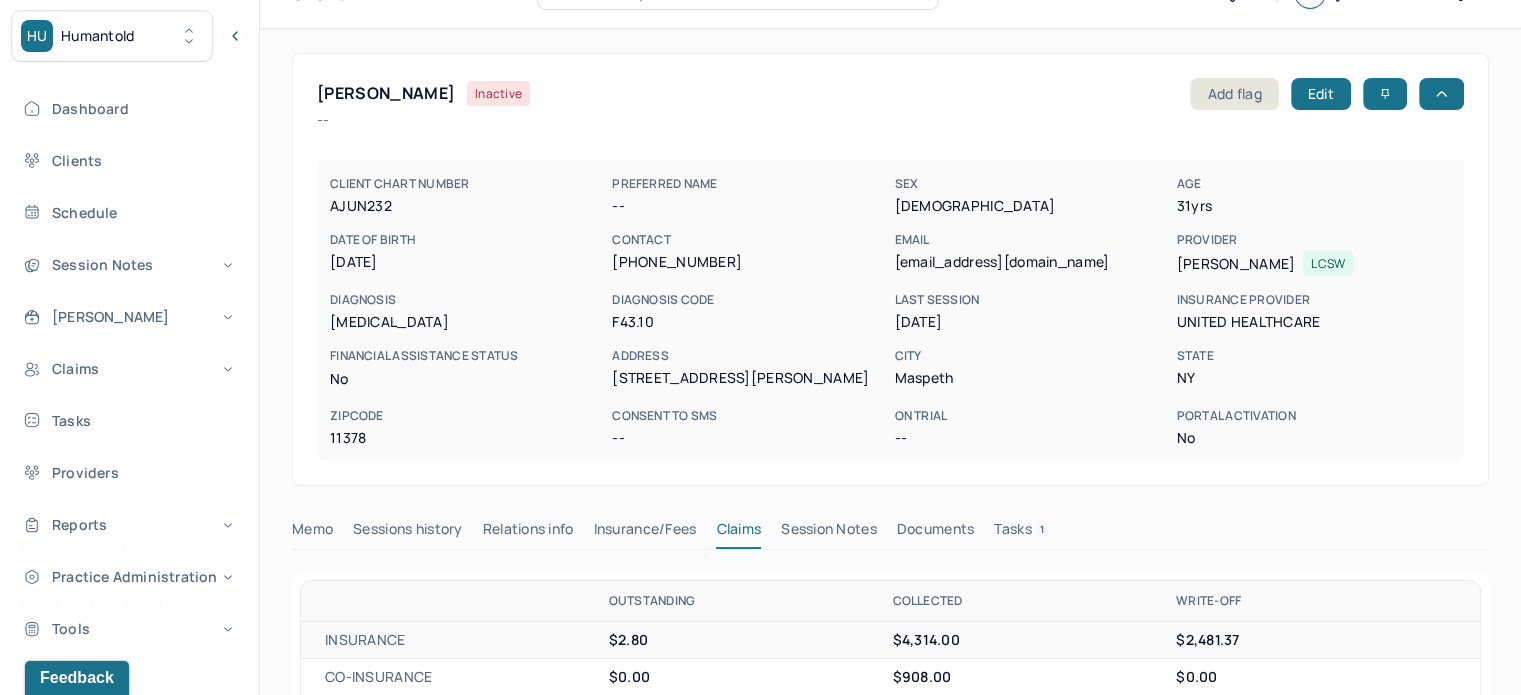 click on "AJUN232" at bounding box center [467, 206] 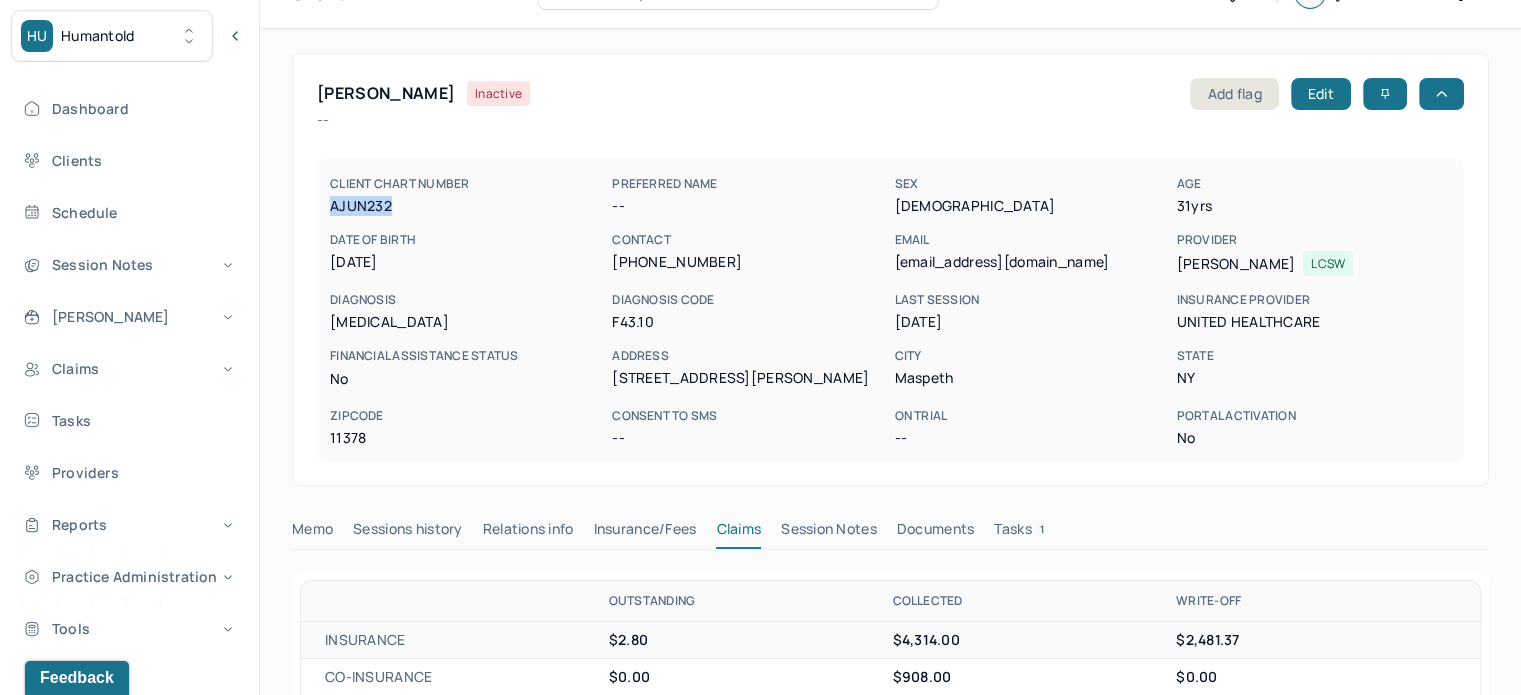 click on "AJUN232" at bounding box center [467, 206] 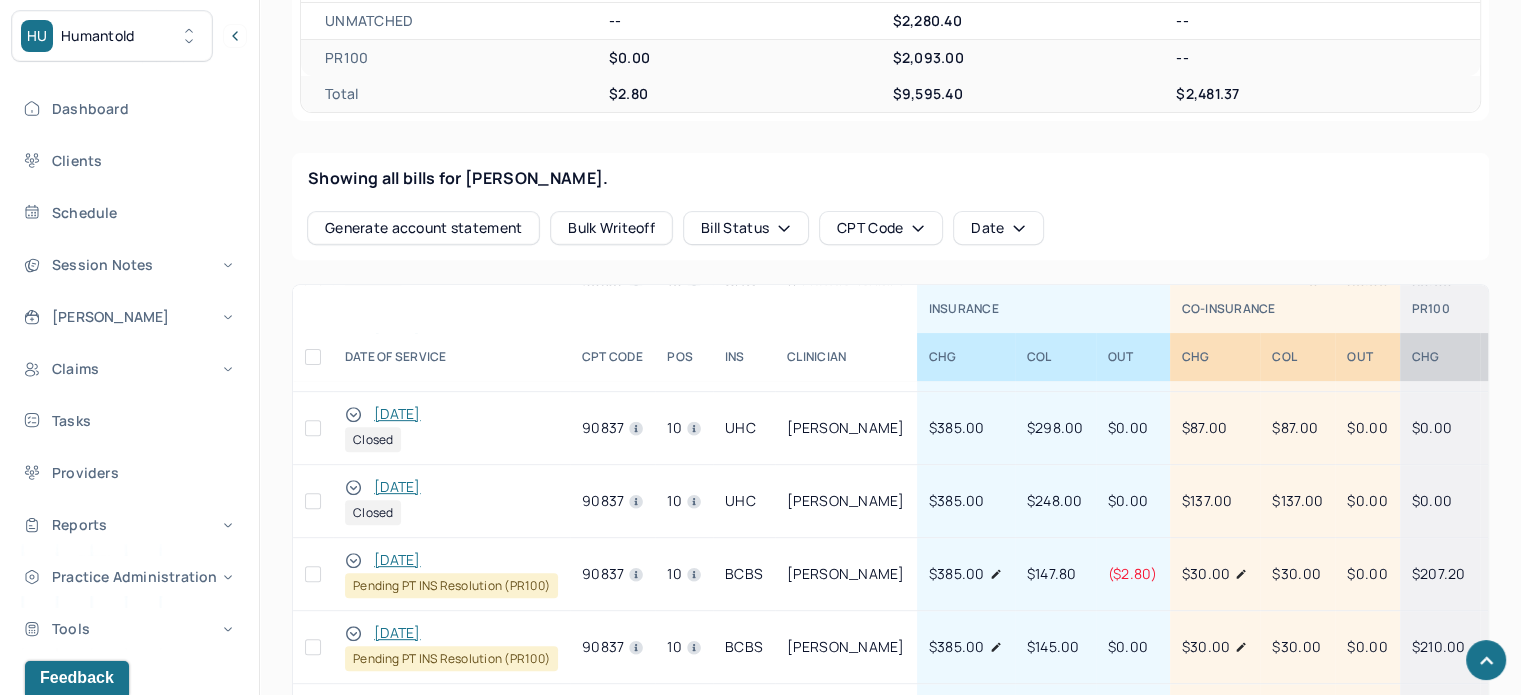 scroll, scrollTop: 843, scrollLeft: 0, axis: vertical 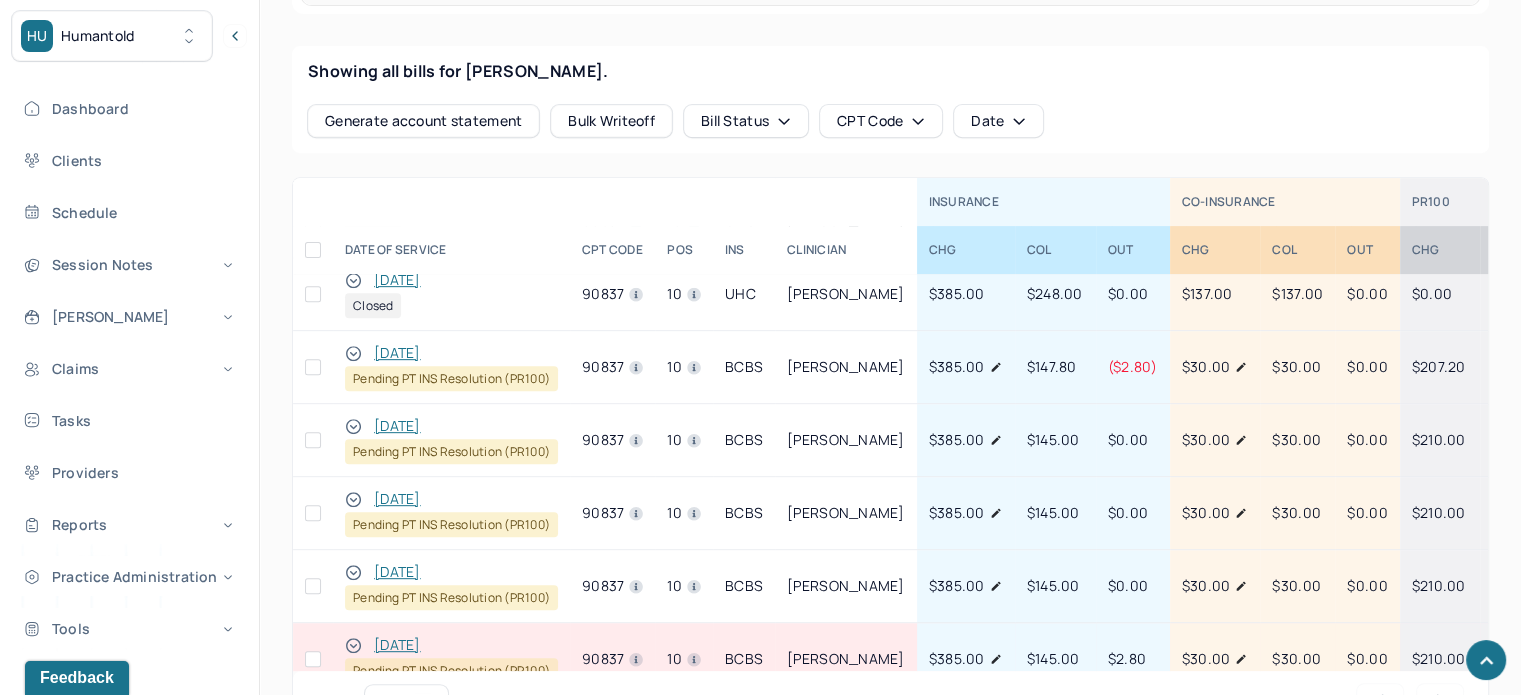 click 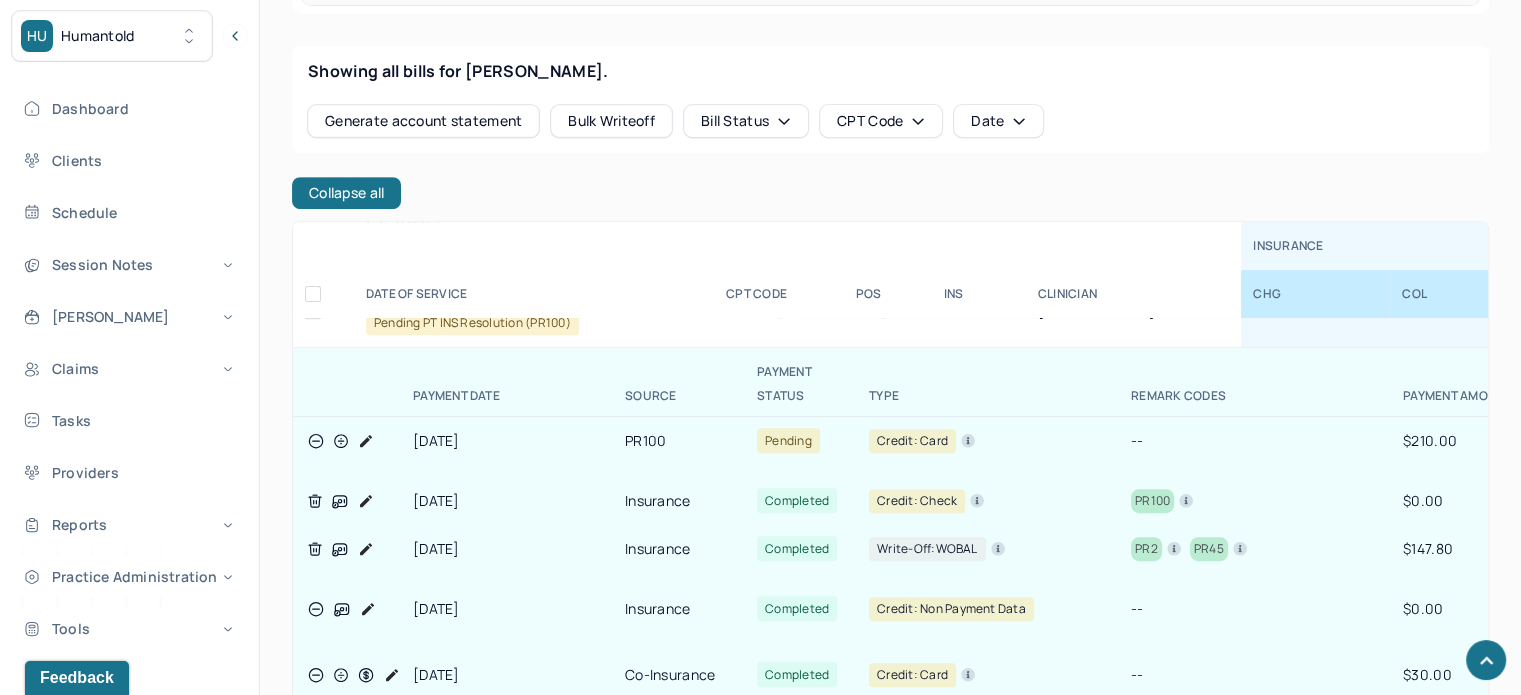 scroll, scrollTop: 600, scrollLeft: 0, axis: vertical 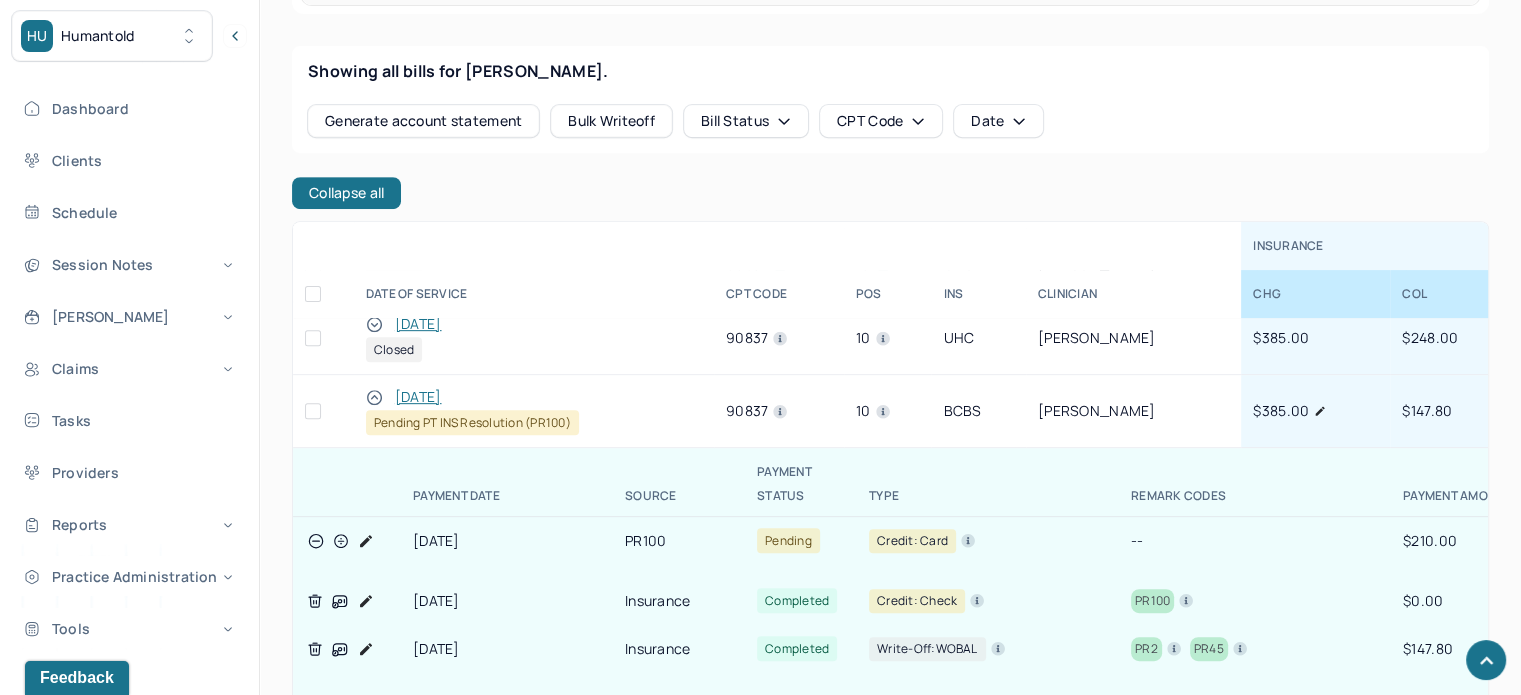 click 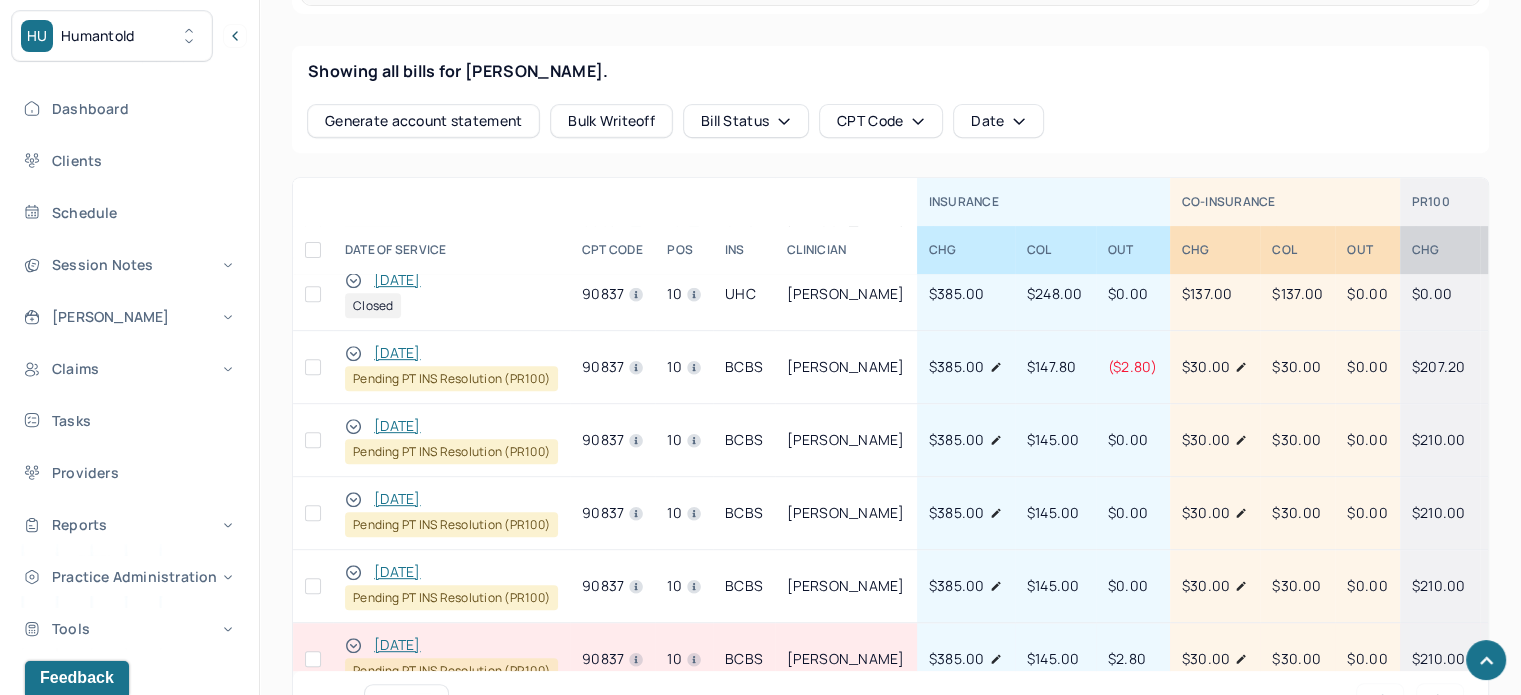 scroll, scrollTop: 800, scrollLeft: 0, axis: vertical 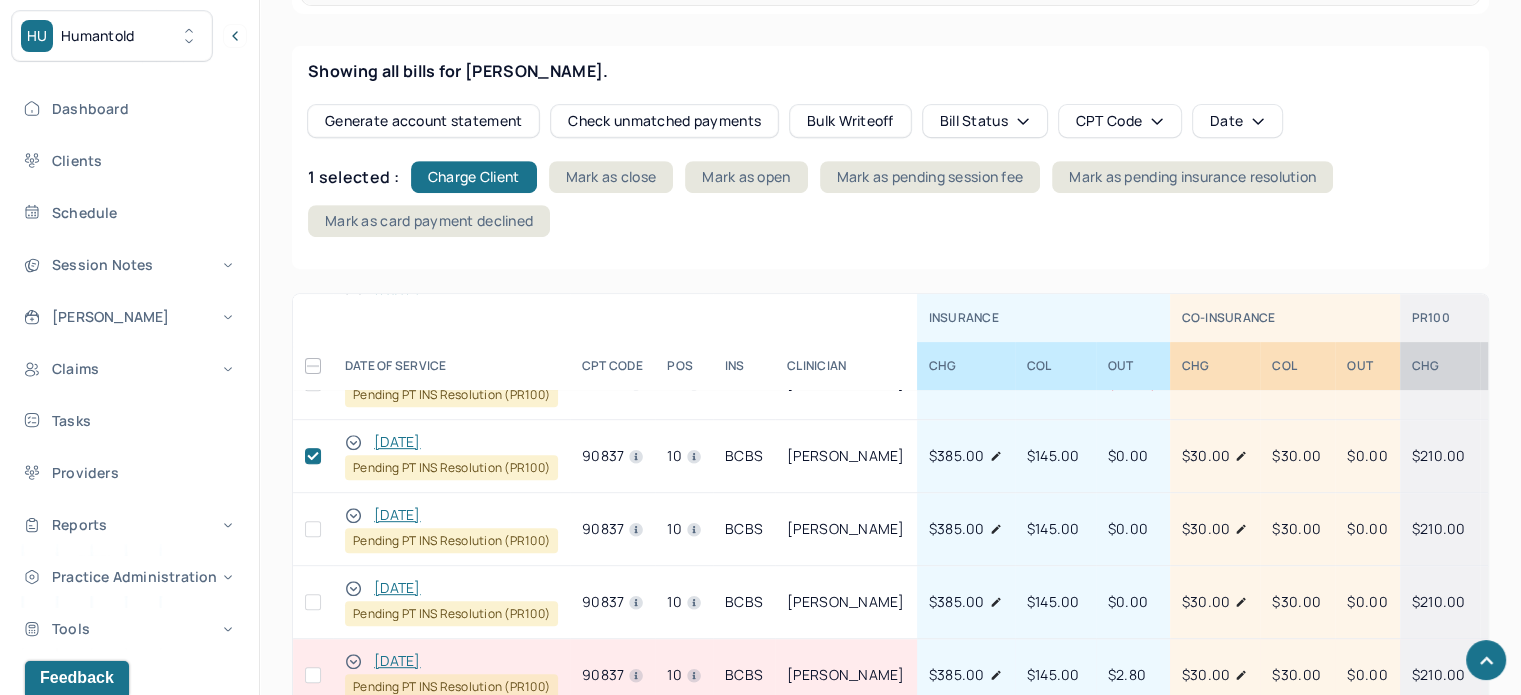 click at bounding box center [313, 529] 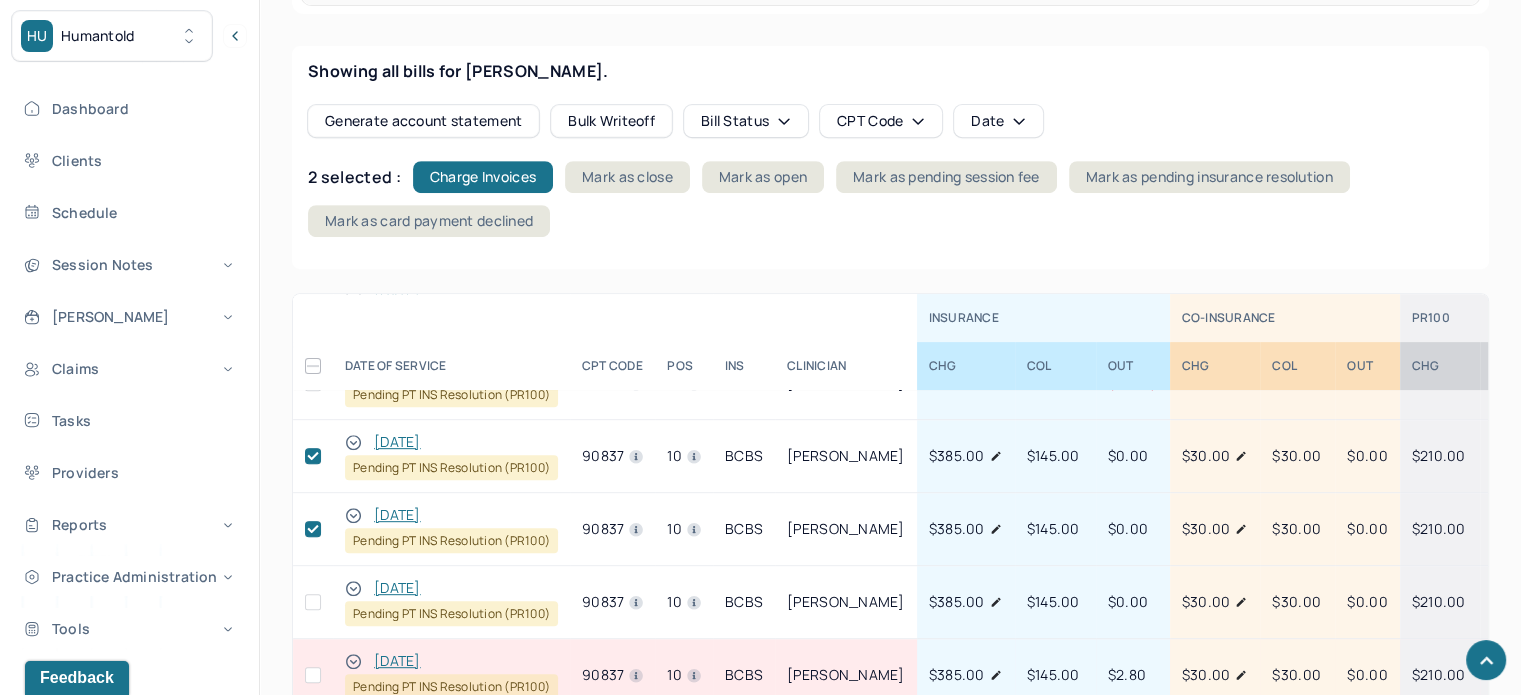 click at bounding box center (313, 602) 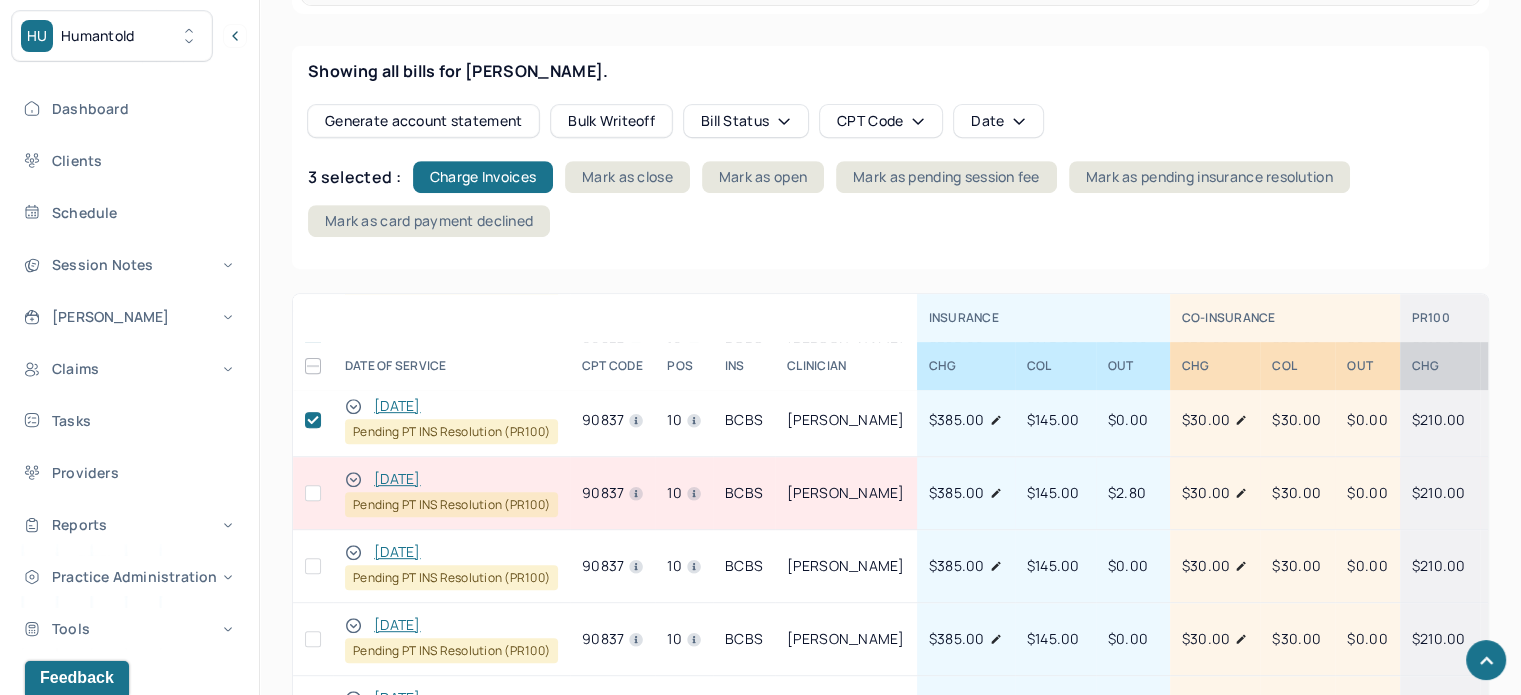 scroll, scrollTop: 900, scrollLeft: 0, axis: vertical 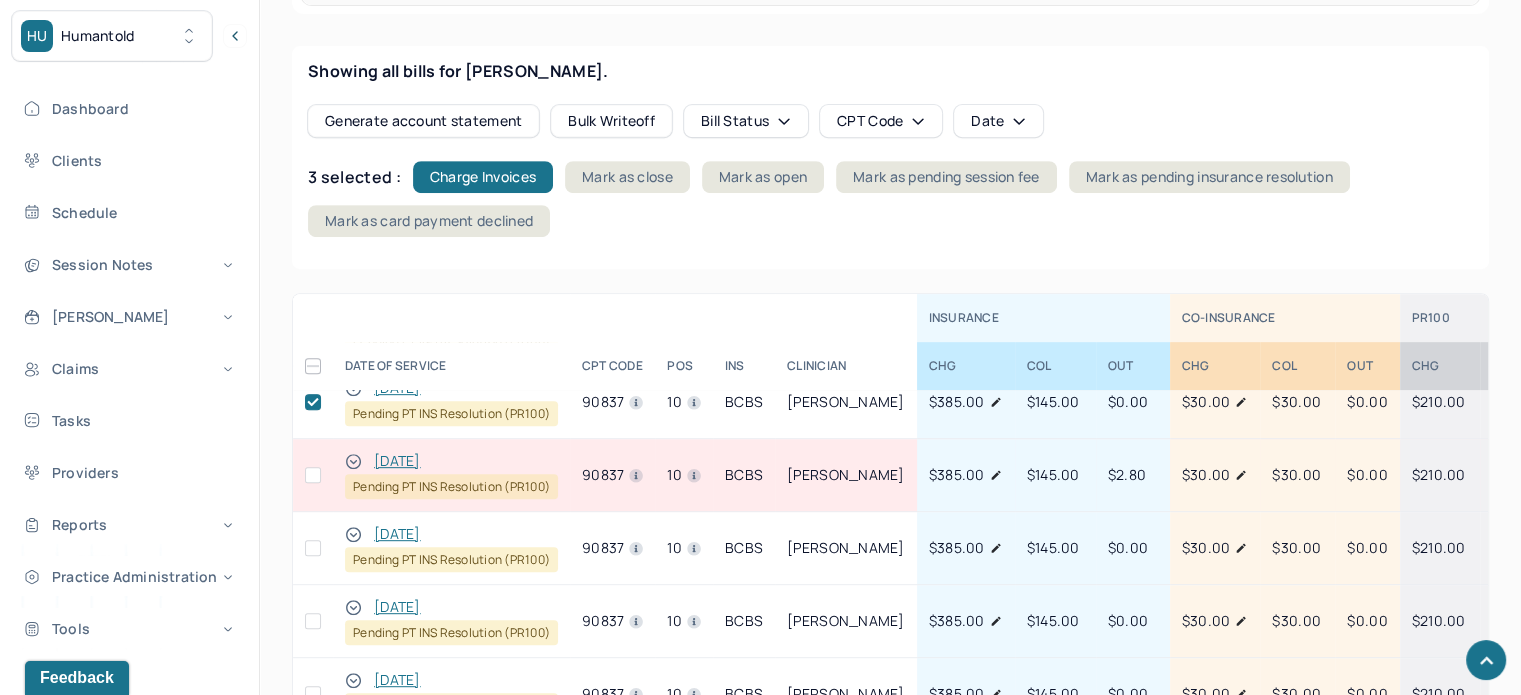 drag, startPoint x: 312, startPoint y: 540, endPoint x: 739, endPoint y: 506, distance: 428.3515 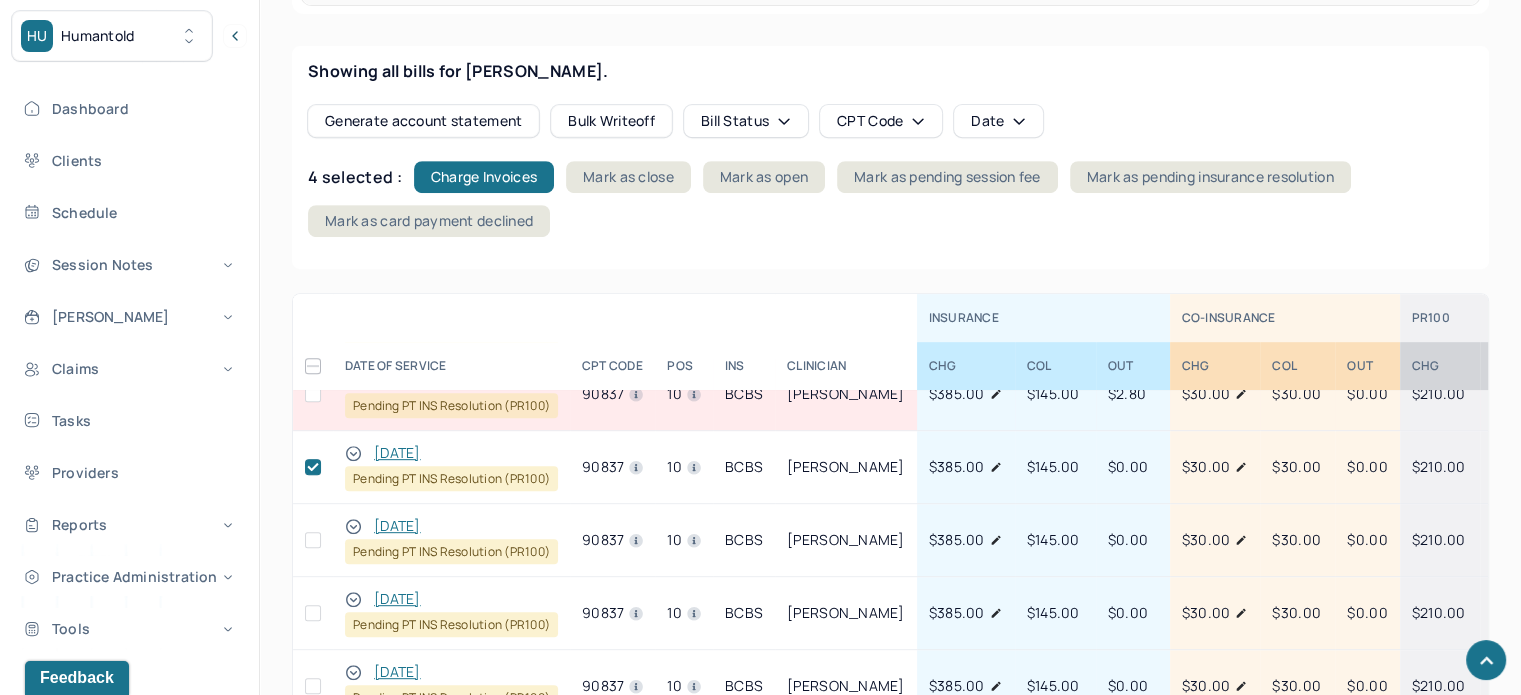 scroll, scrollTop: 1000, scrollLeft: 0, axis: vertical 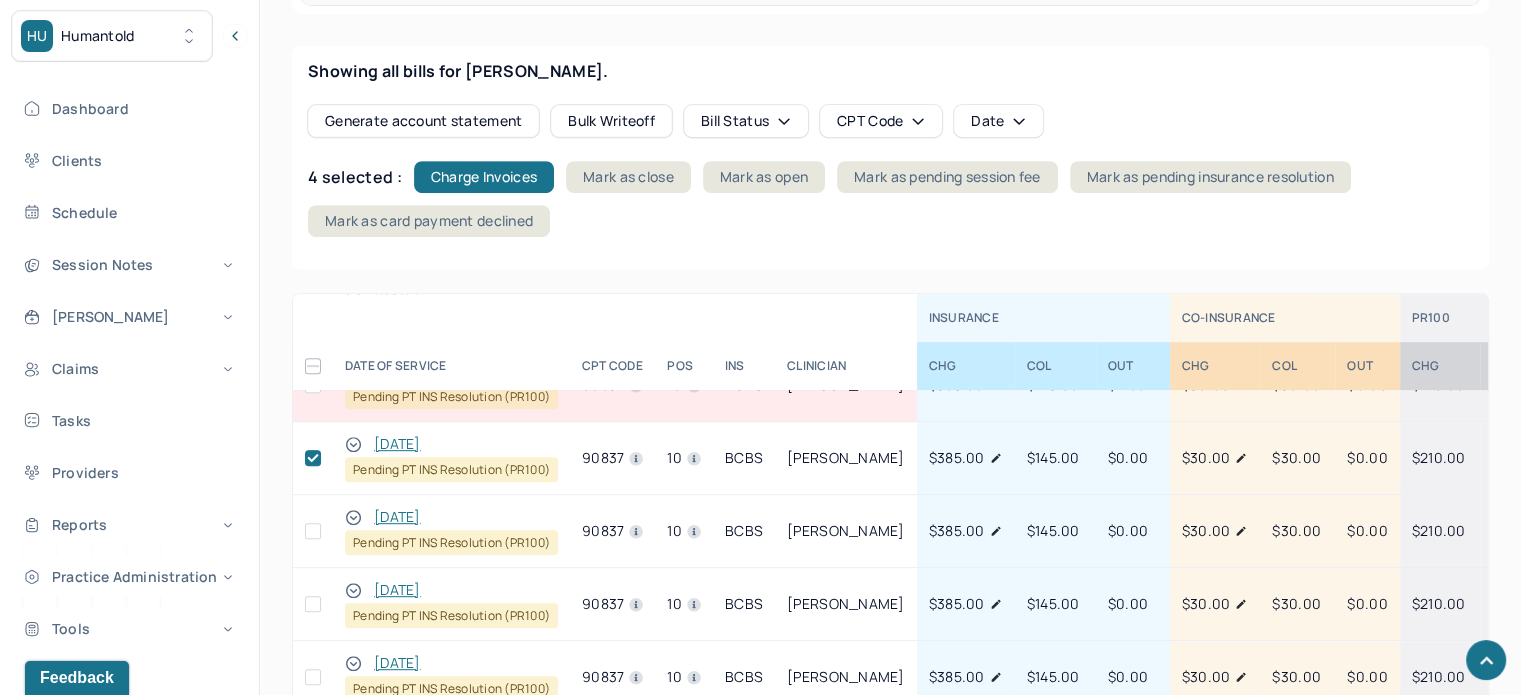 click at bounding box center (313, 531) 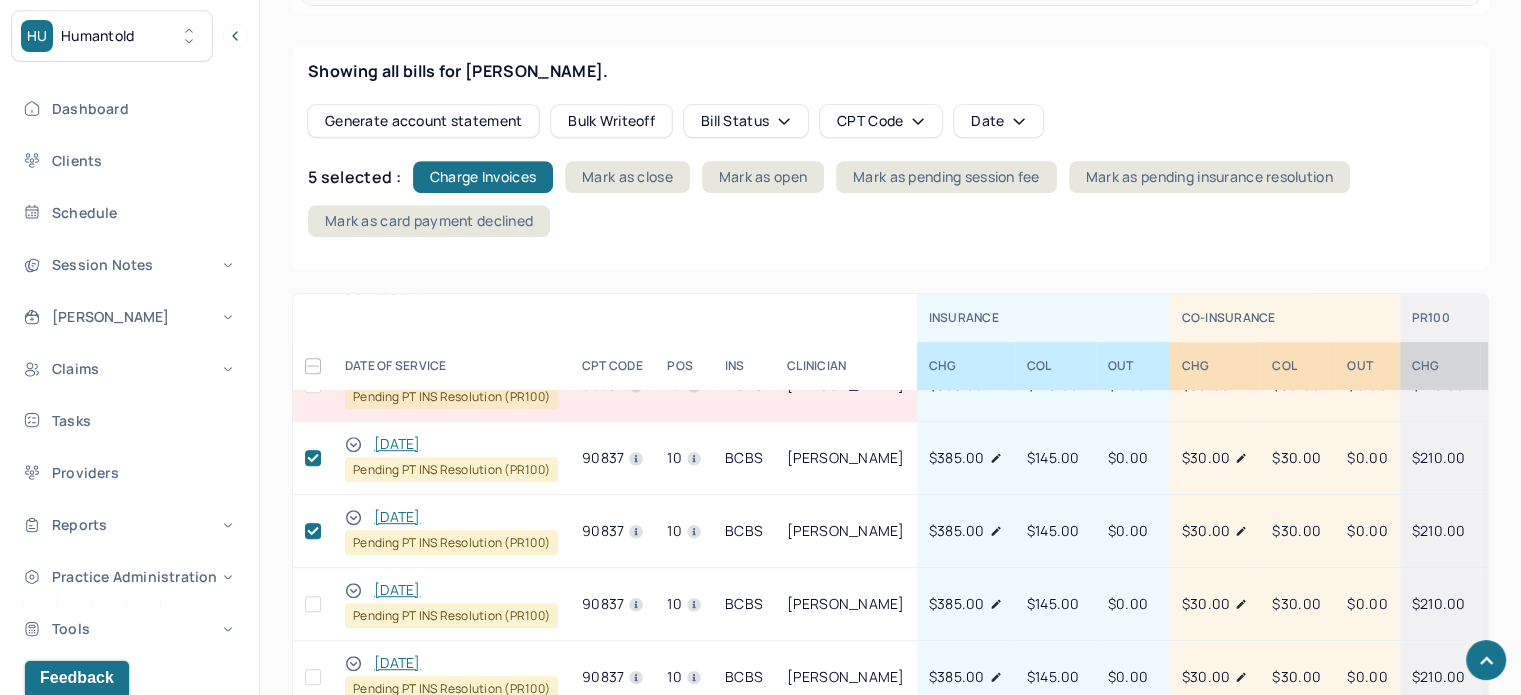 click at bounding box center (313, 604) 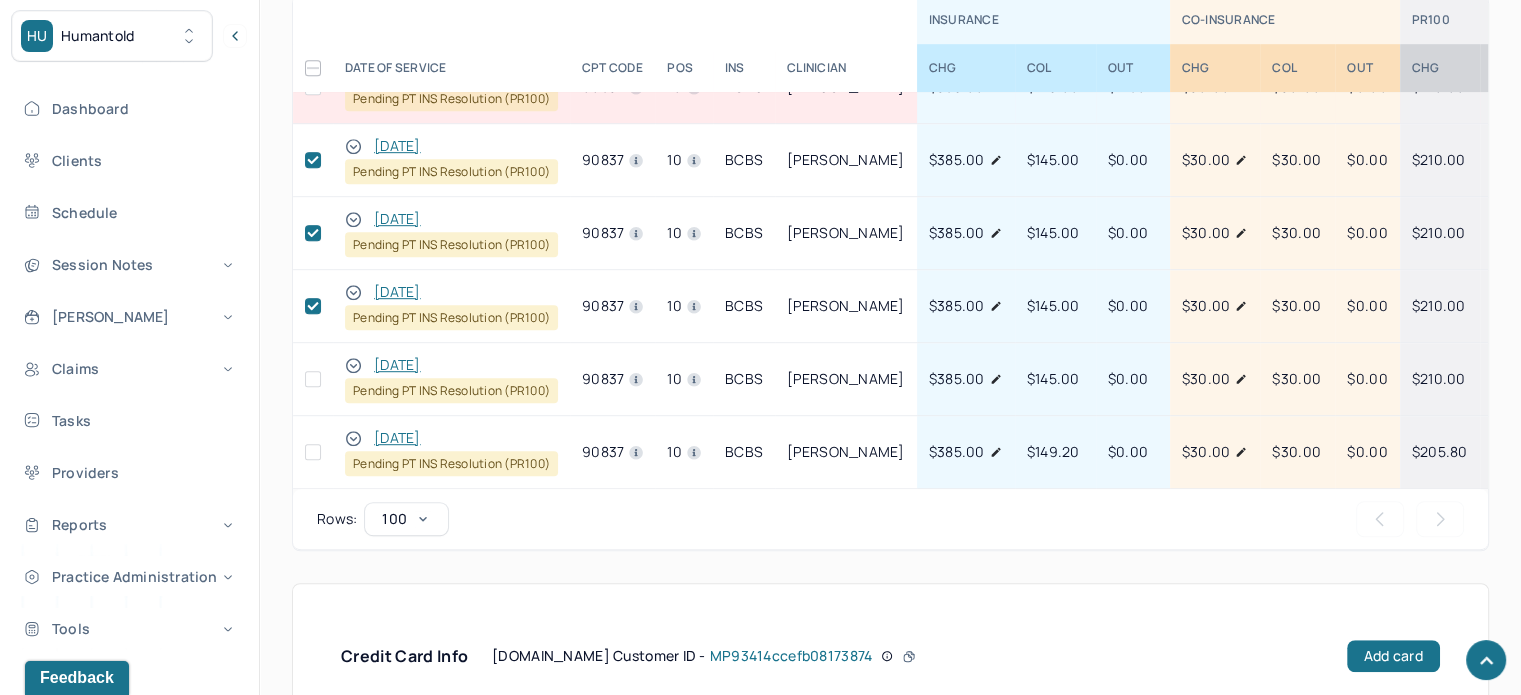 scroll, scrollTop: 1143, scrollLeft: 0, axis: vertical 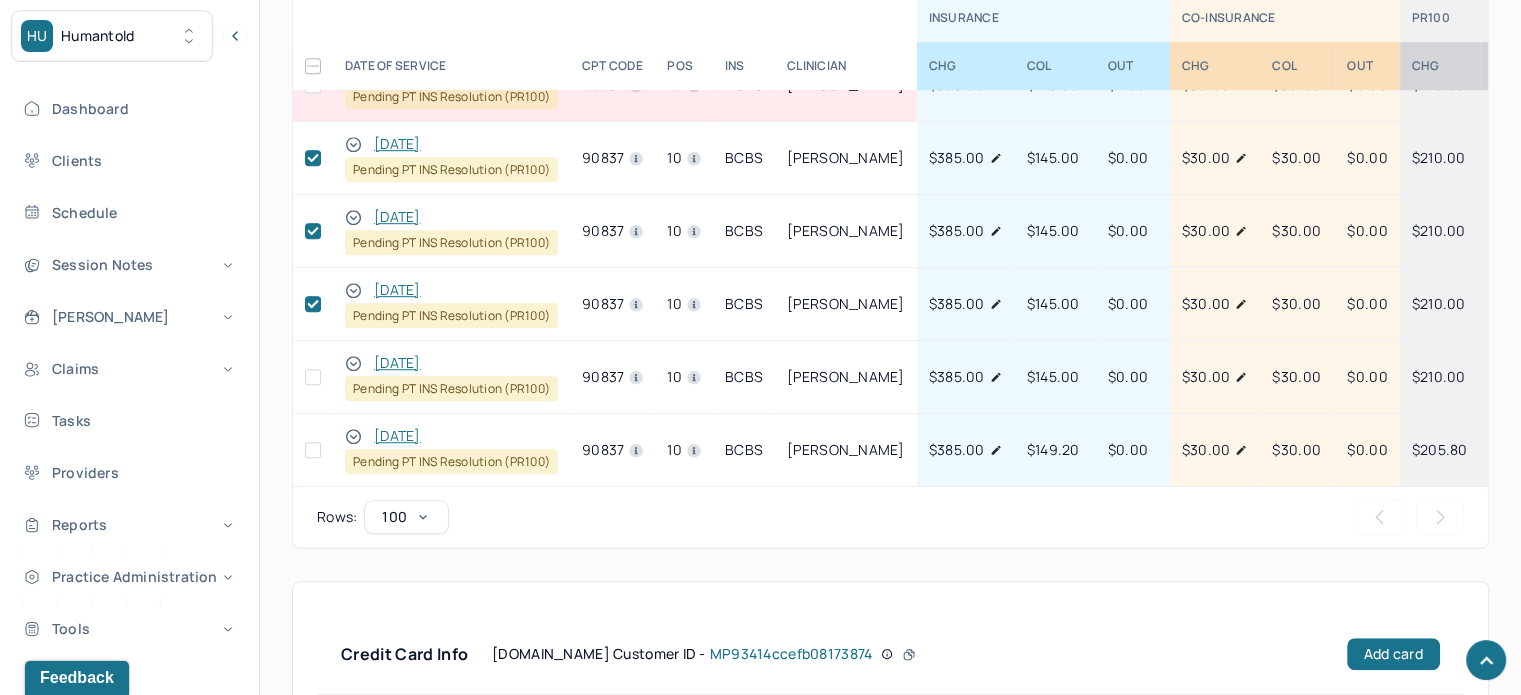 click at bounding box center (313, 377) 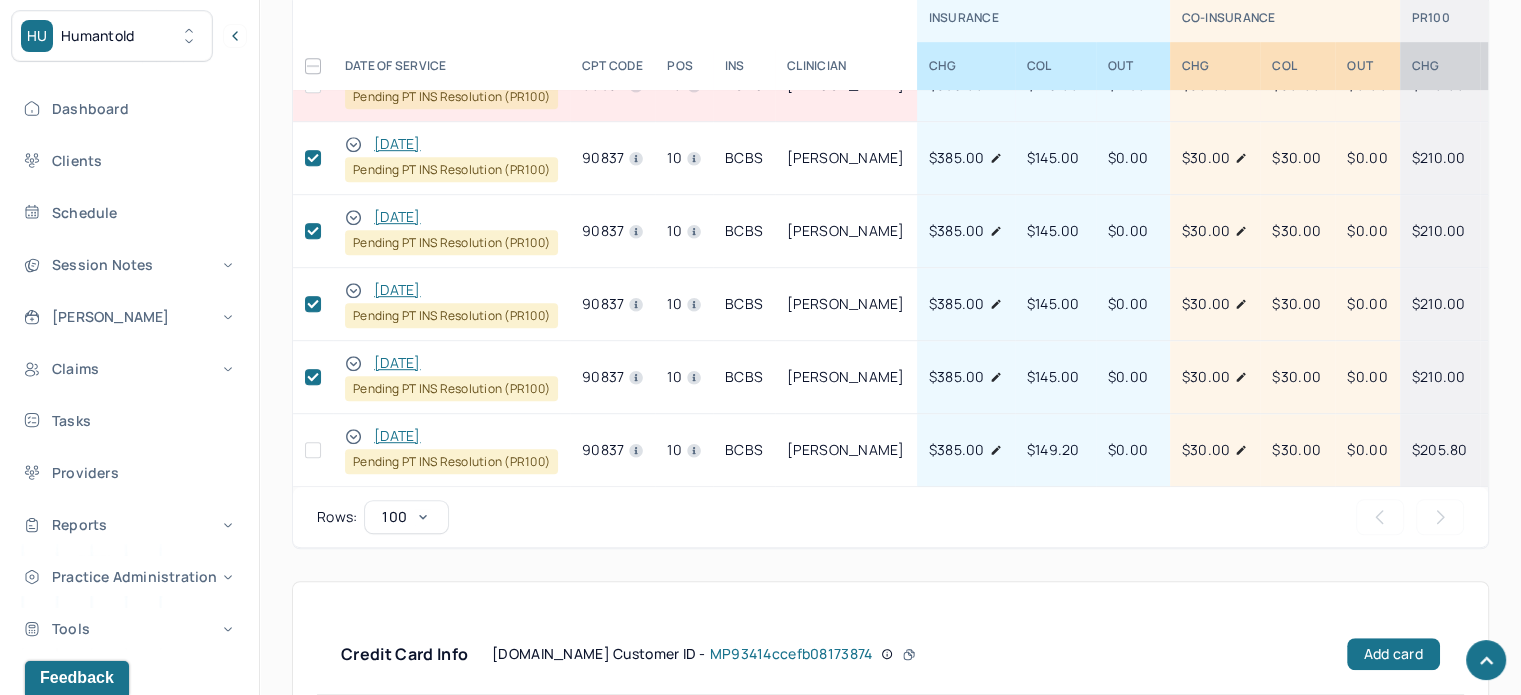 click at bounding box center [313, 450] 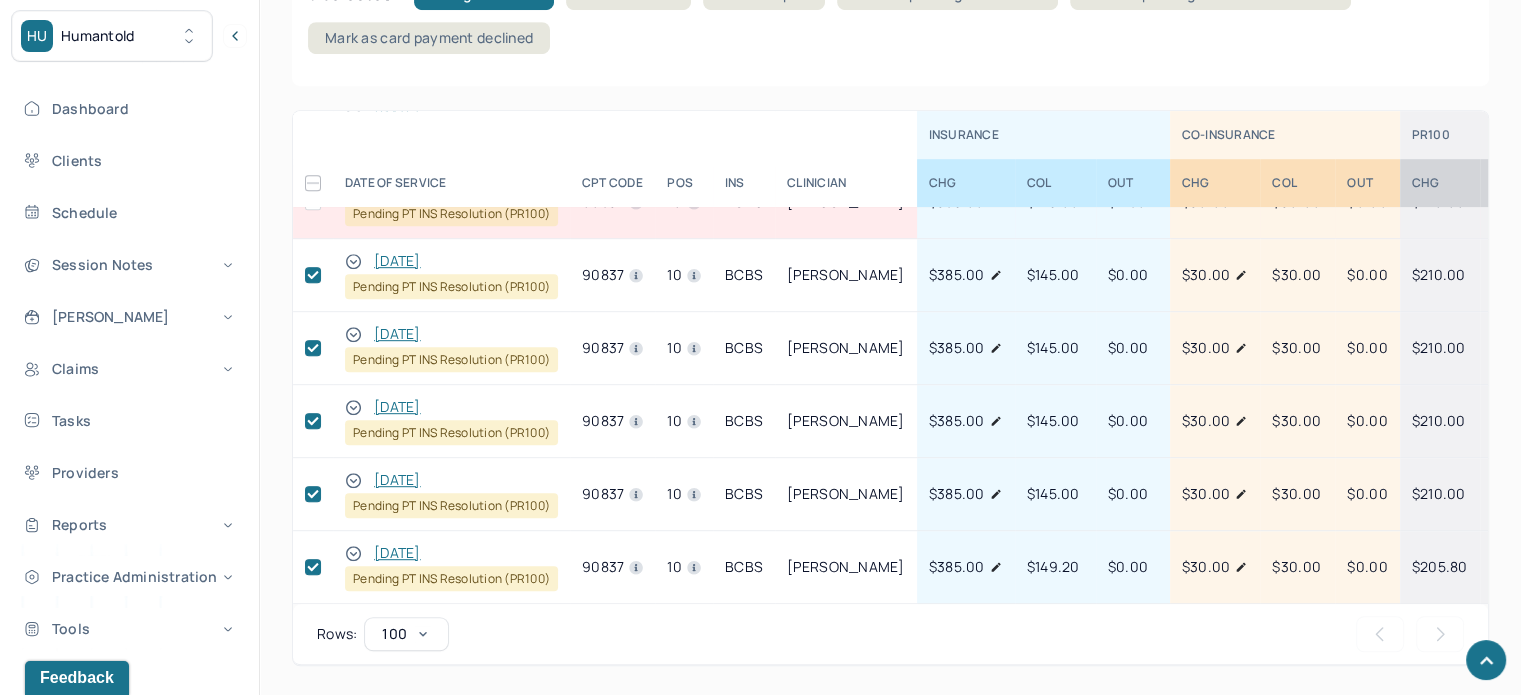 scroll, scrollTop: 943, scrollLeft: 0, axis: vertical 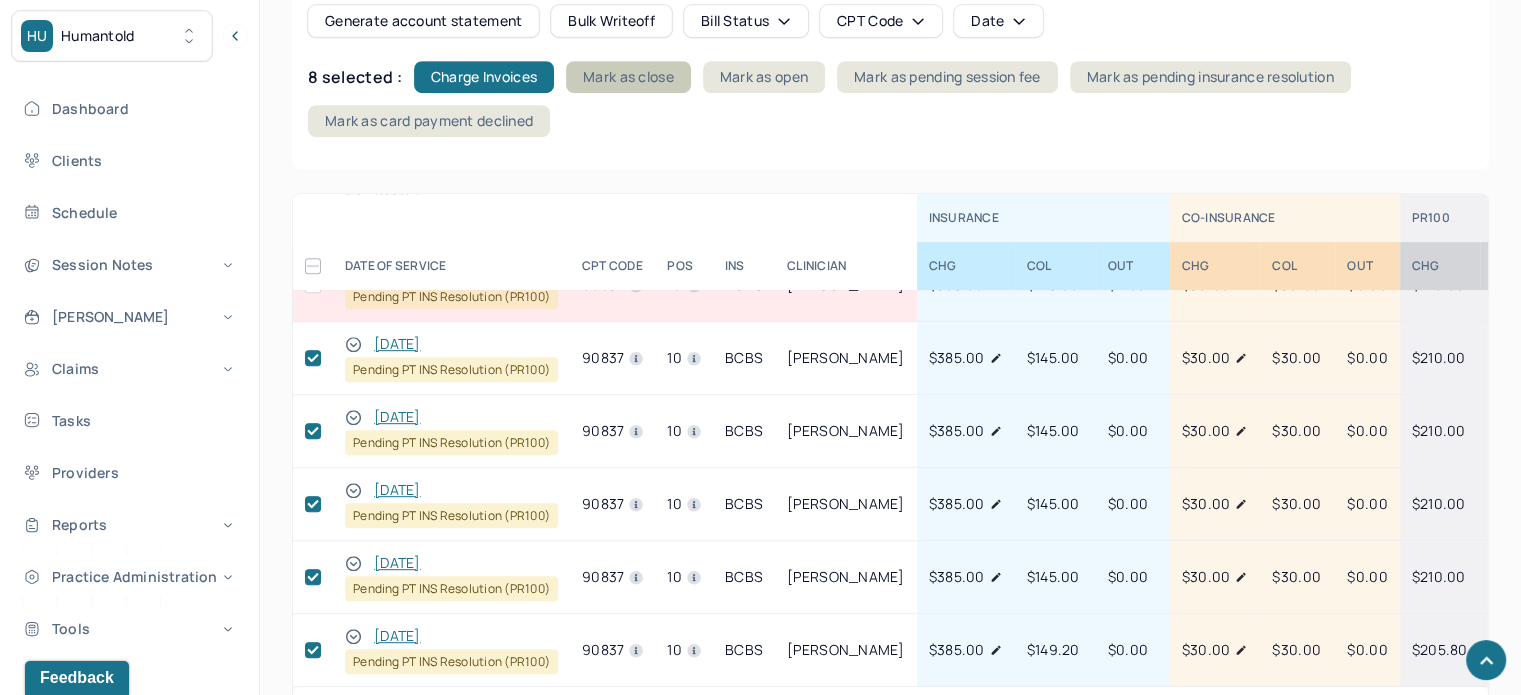 click on "Mark as close" at bounding box center [628, 77] 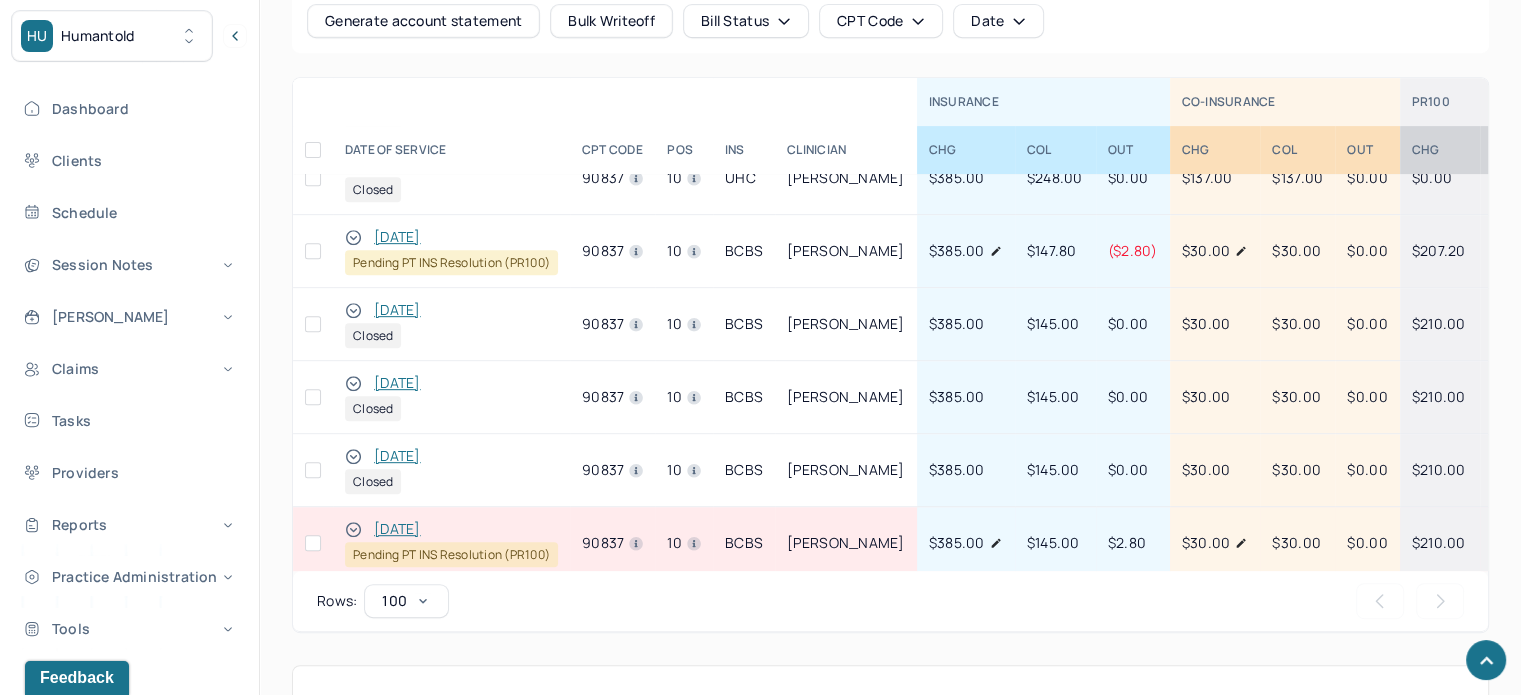 scroll, scrollTop: 600, scrollLeft: 0, axis: vertical 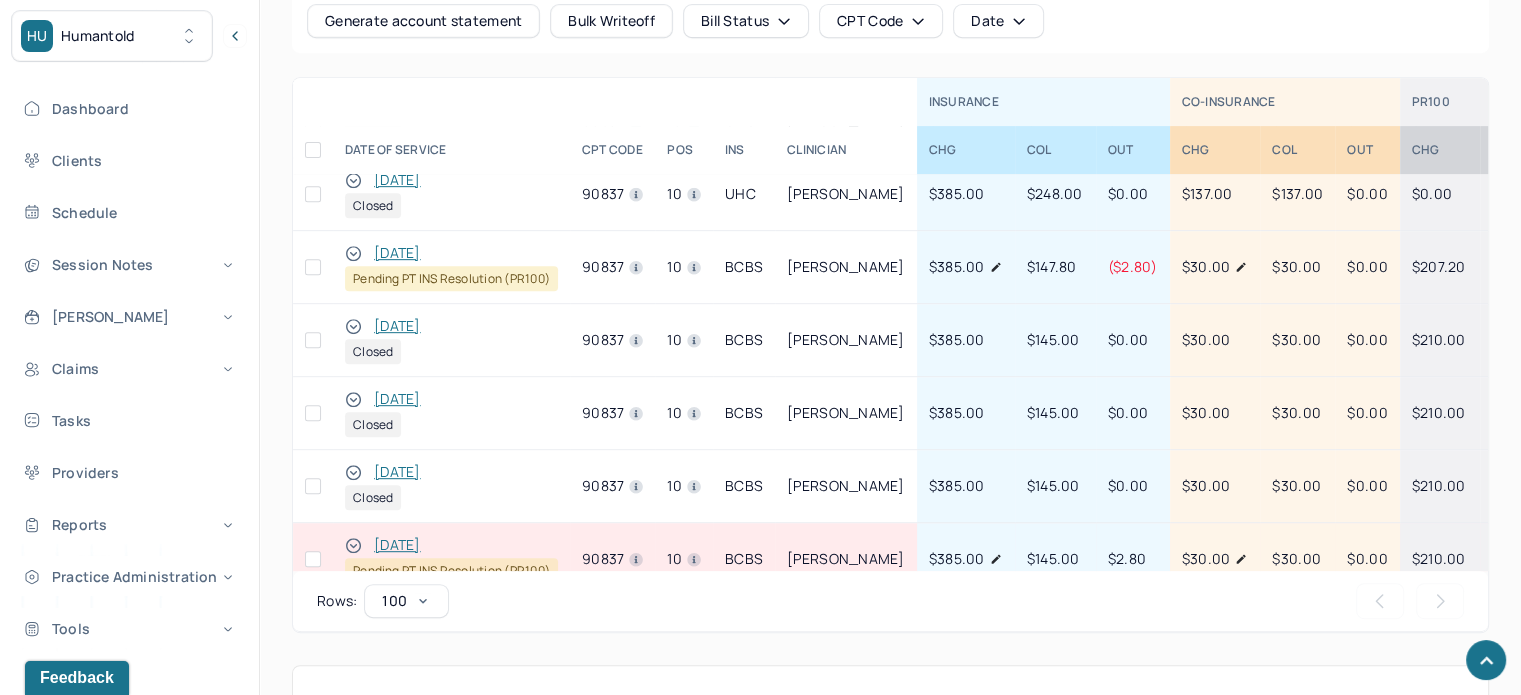click 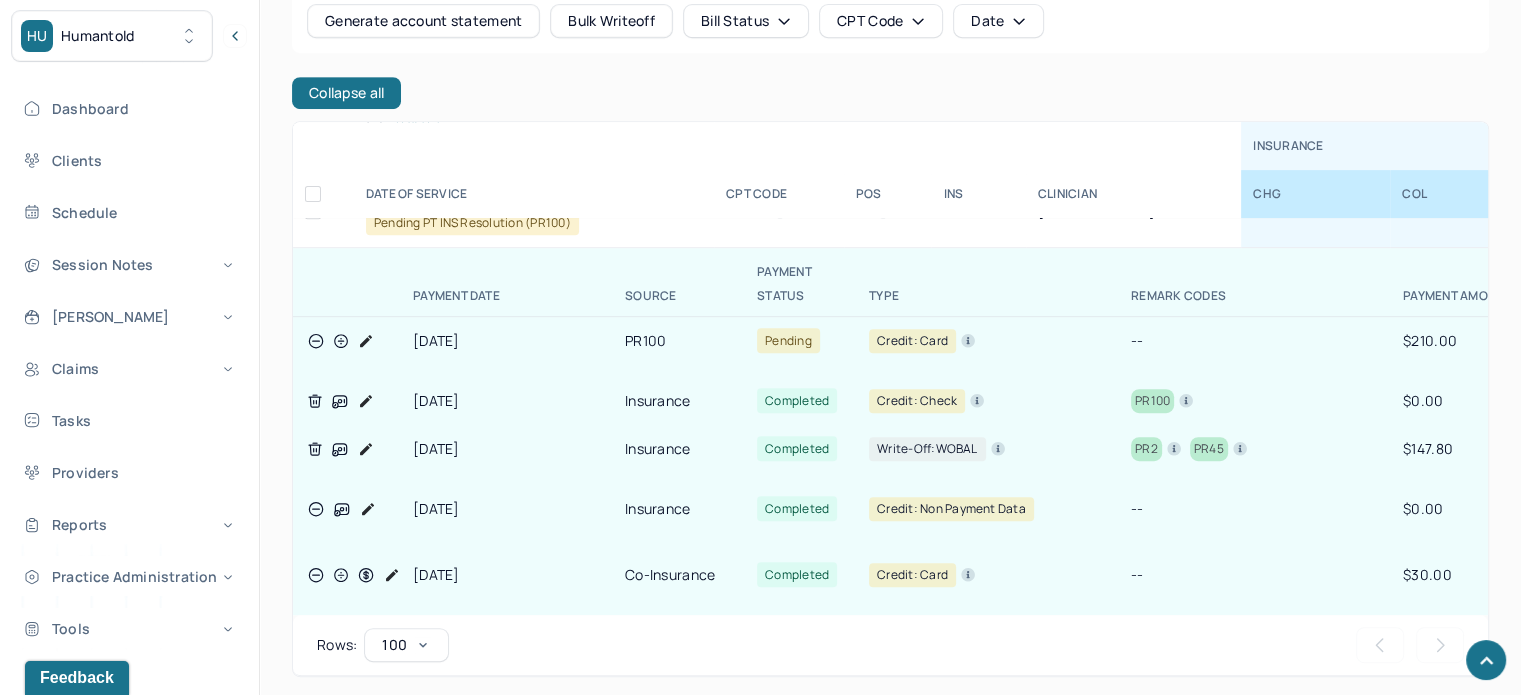 scroll, scrollTop: 800, scrollLeft: 0, axis: vertical 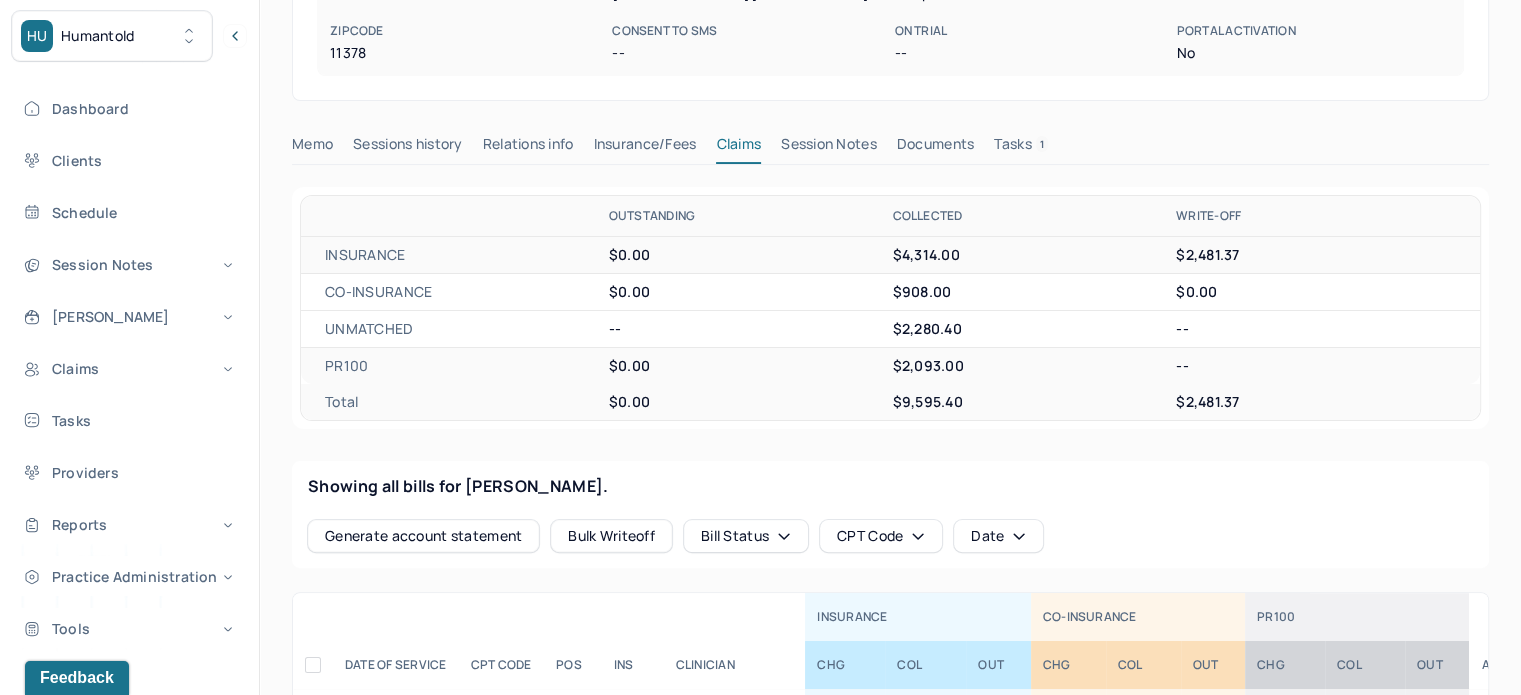 click on "Tasks 1" at bounding box center [1021, 148] 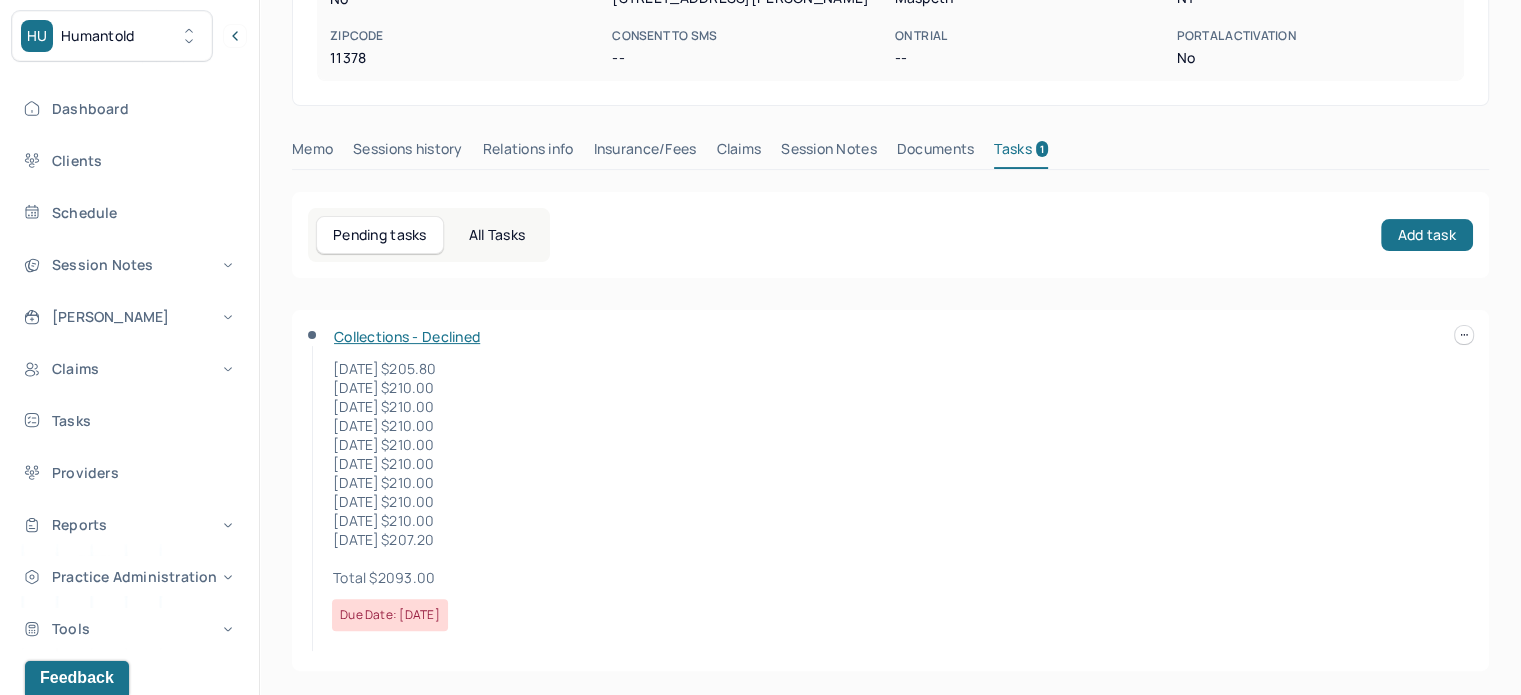 scroll, scrollTop: 423, scrollLeft: 0, axis: vertical 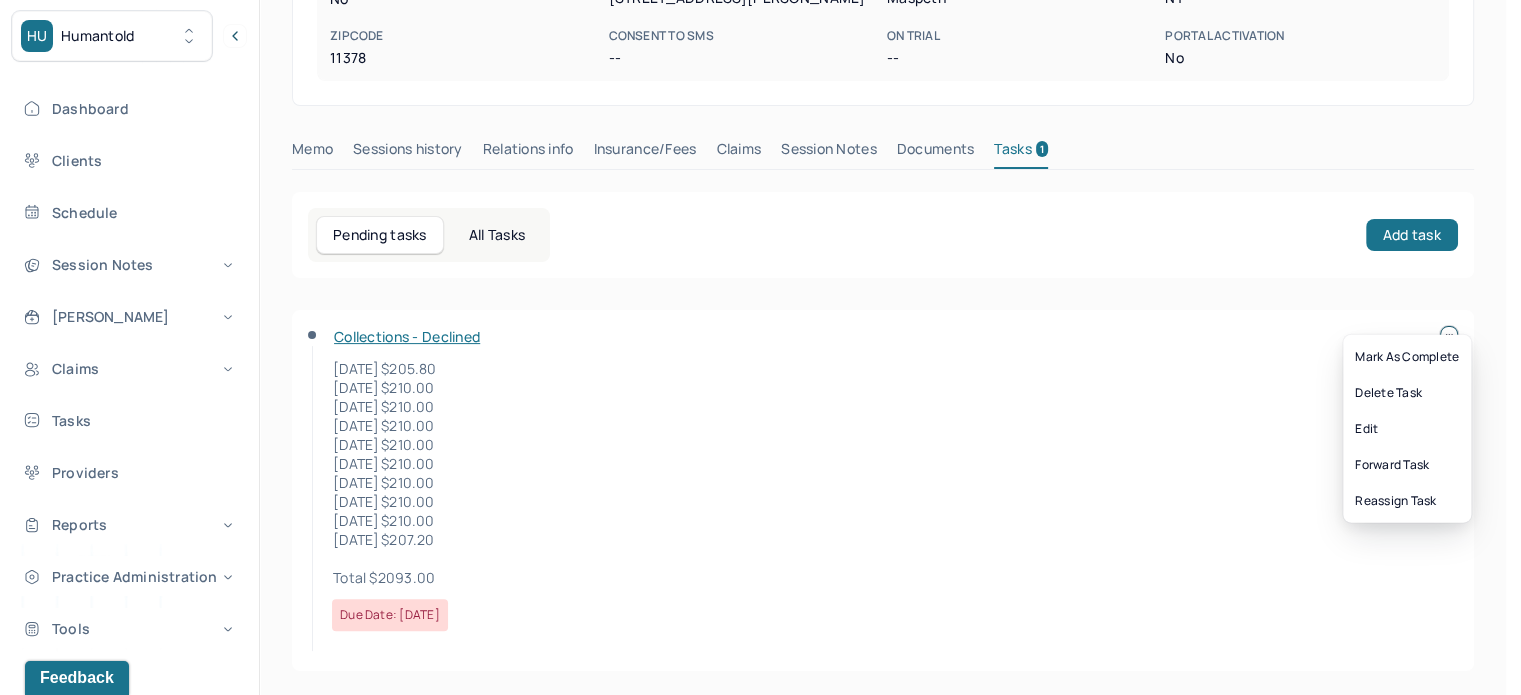 click on "HU Humantold       Dashboard Clients Schedule Session Notes Billings Claims Tasks Providers Reports Practice Administration Tools KP Katherine   Powers clientsupport,biller   Logout Client   Search by client name, chart number     FAQs     KP Katherine ALRAYES, MARIAM Inactive   Add flag     Edit               -- CLIENT CHART NUMBER AJUN232 PREFERRED NAME -- SEX female AGE 31  yrs DATE OF BIRTH 07/06/1994  CONTACT (313) 510-9068 EMAIL mariamsalrayes@gmail.com PROVIDER ALIPERTI, DEANNA LCSW DIAGNOSIS POSTTRAUMATIC STRESS DISORDER DIAGNOSIS CODE F43.10 LAST SESSION 05/22/2025 insurance provider United Healthcare FINANCIAL ASSISTANCE STATUS no Address 6149 Borden Ave City Maspeth State NY Zipcode 11378 Consent to Sms -- On Trial -- Portal Activation No   Memo     Sessions history     Relations info     Insurance/Fees     Claims     Session Notes     Documents     Tasks 1     Pending tasks     All Tasks     Add task     Collections - Declined   5/23/2024	$205.80 6/6/2024	$210.00" at bounding box center (753, 136) 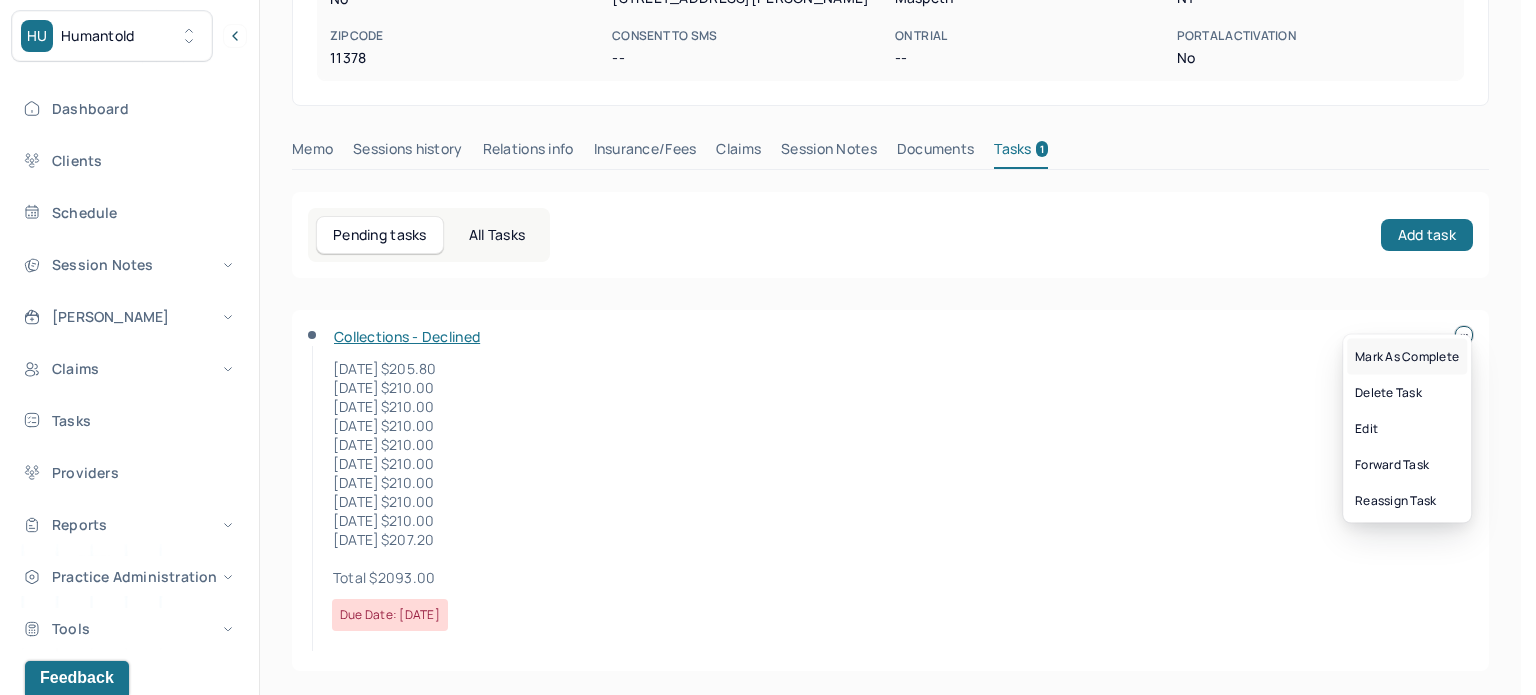 click on "Mark as complete" at bounding box center [1407, 357] 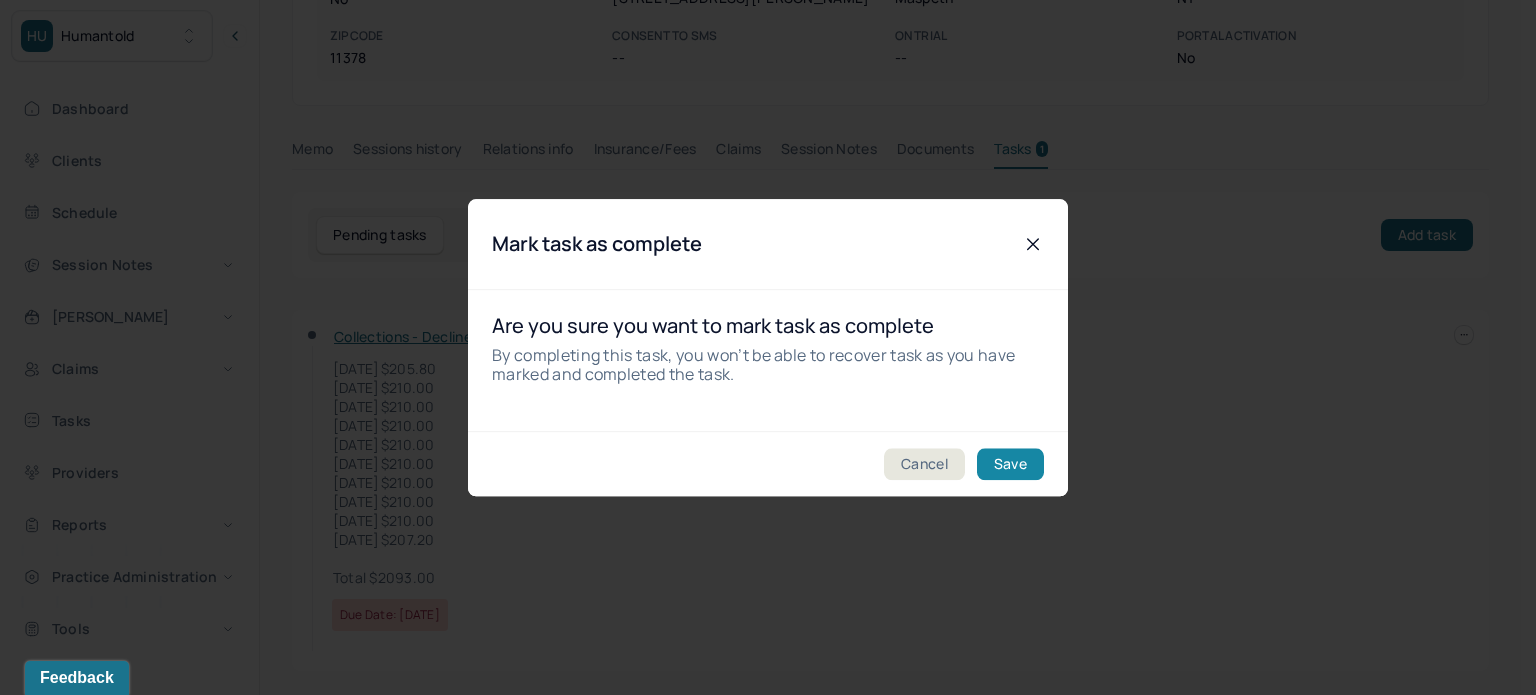 click on "Save" at bounding box center (1010, 464) 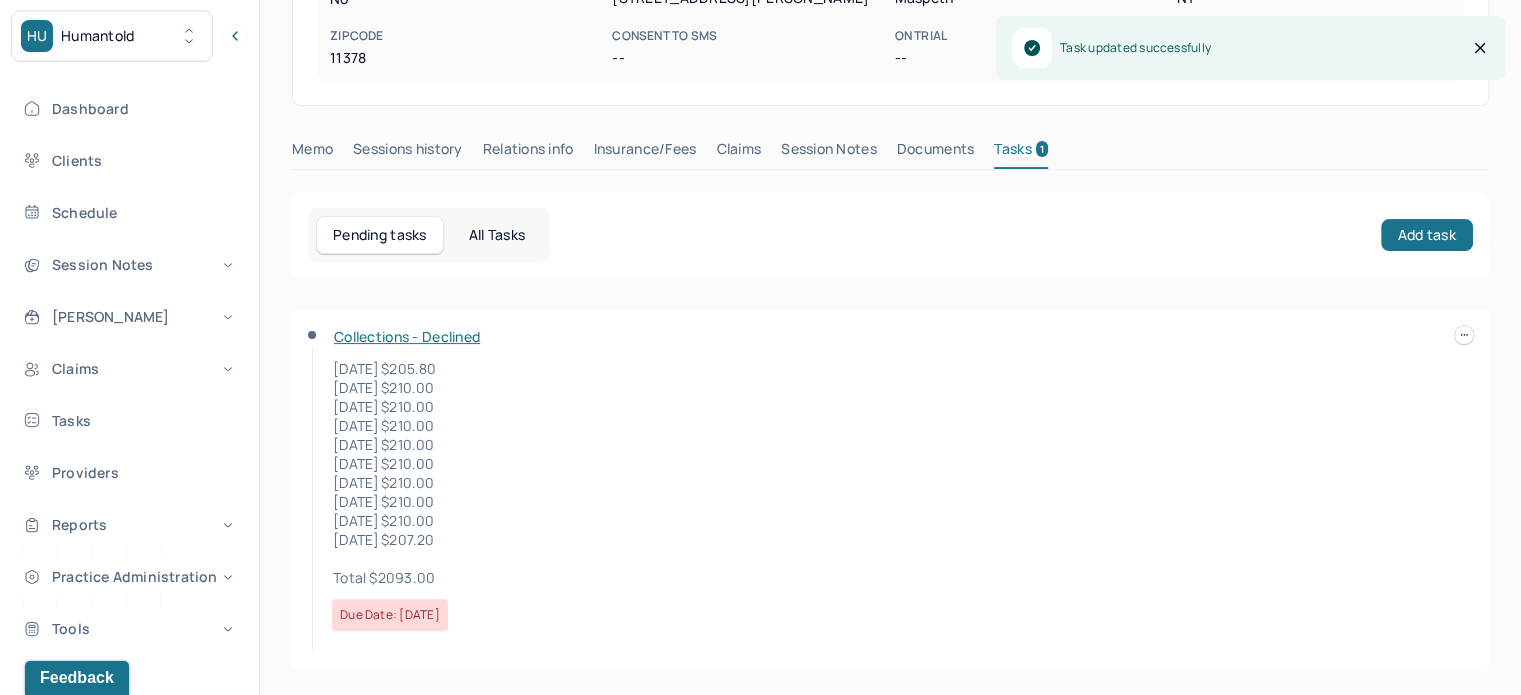 scroll, scrollTop: 180, scrollLeft: 0, axis: vertical 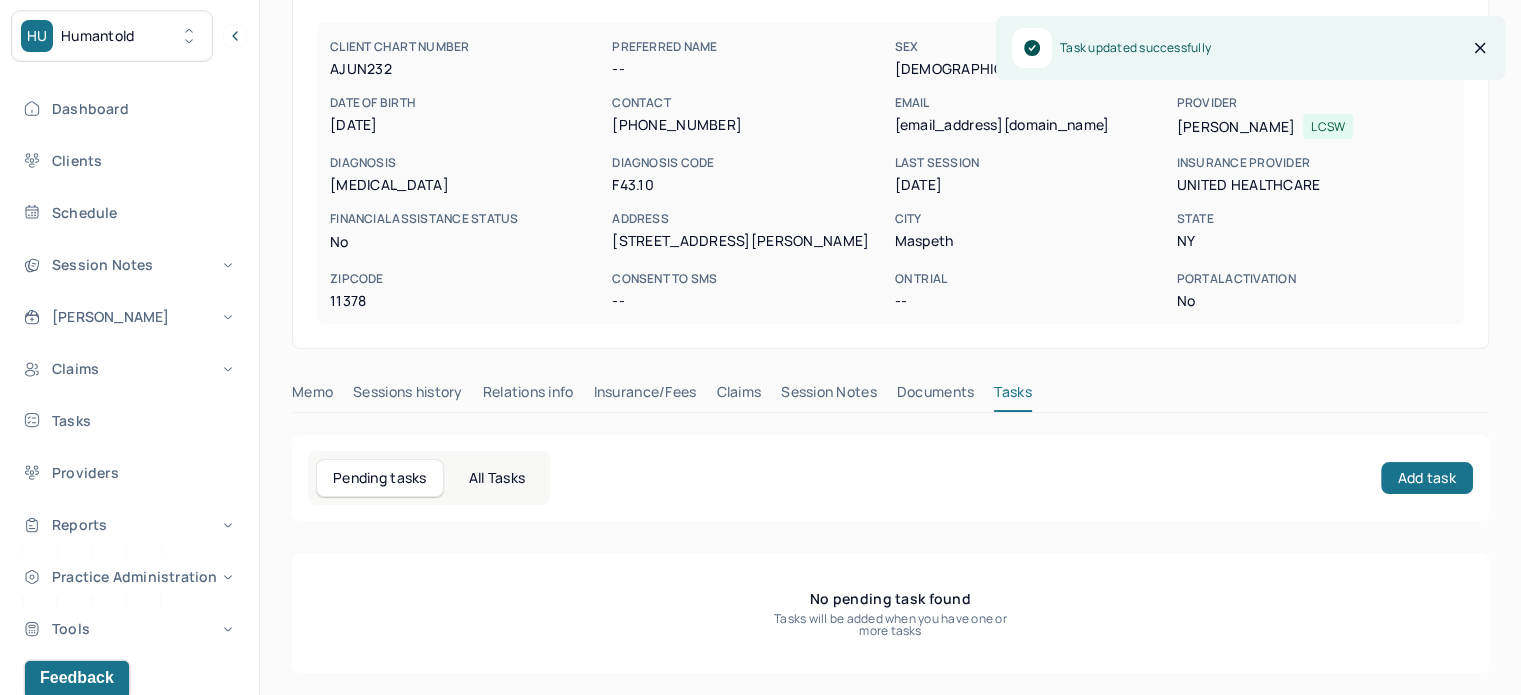 click on "Claims" at bounding box center [738, 396] 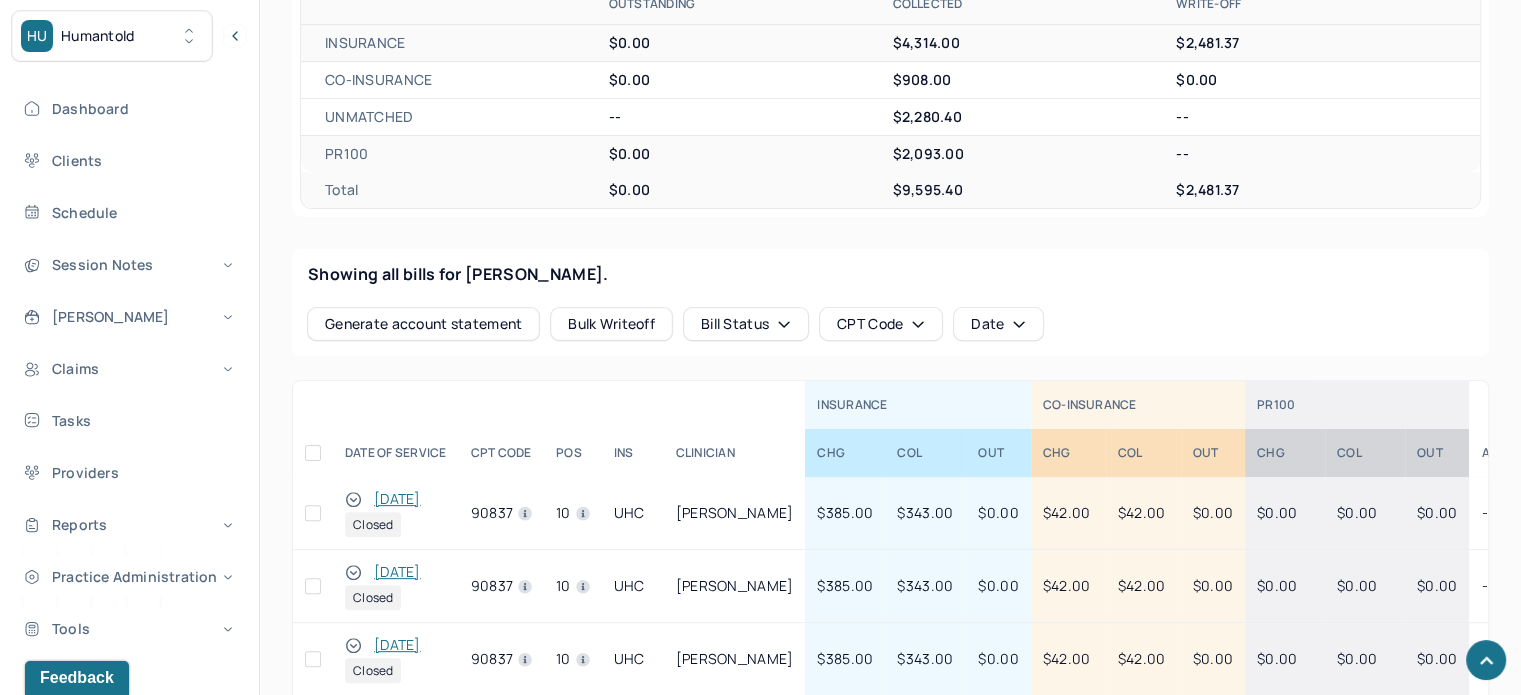 scroll, scrollTop: 780, scrollLeft: 0, axis: vertical 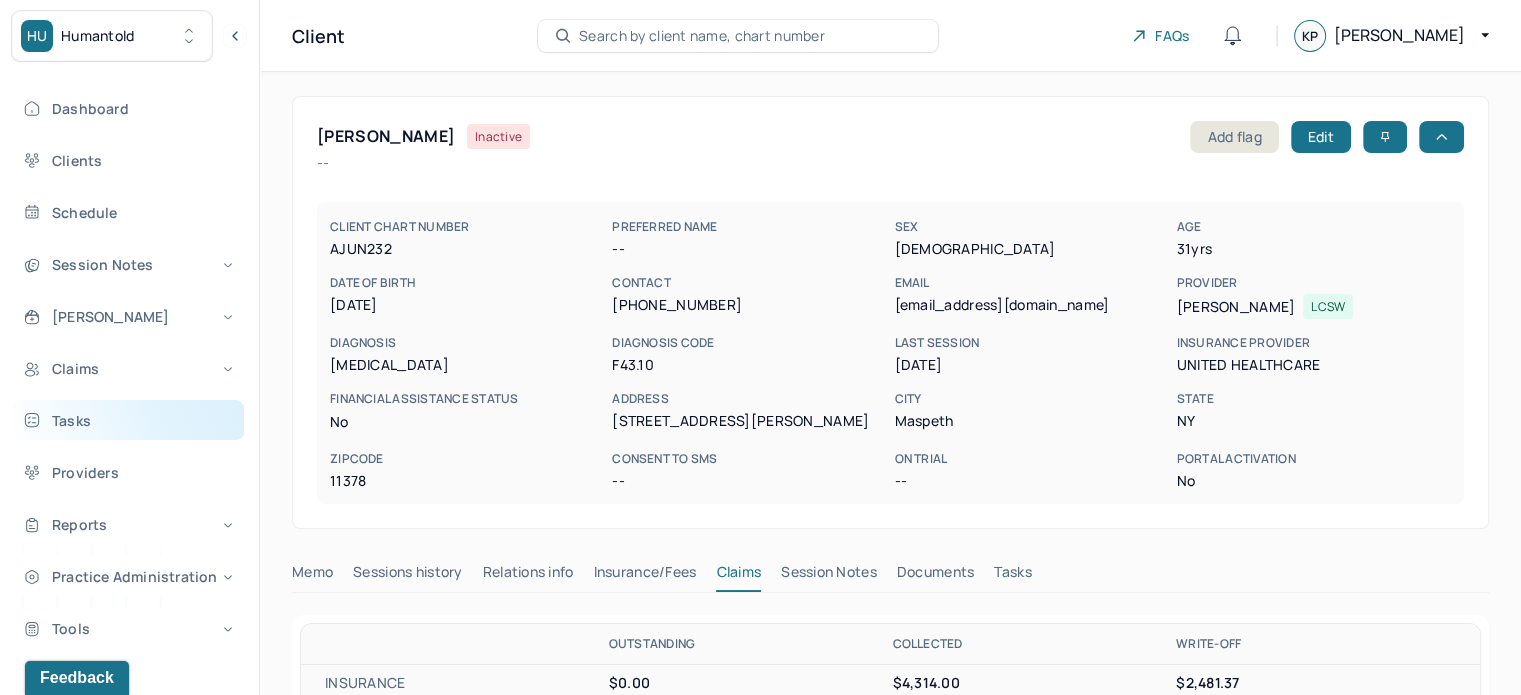 click on "Tasks" at bounding box center (128, 420) 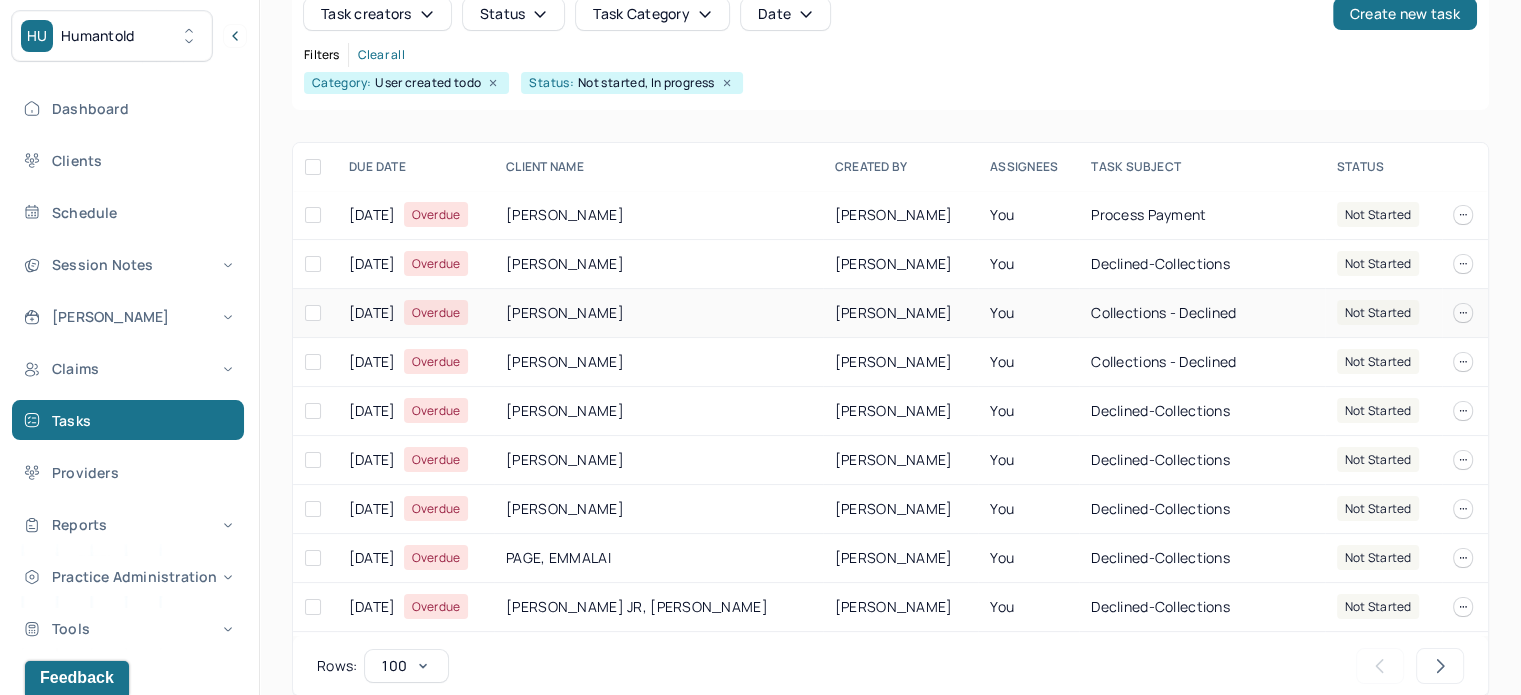 scroll, scrollTop: 249, scrollLeft: 0, axis: vertical 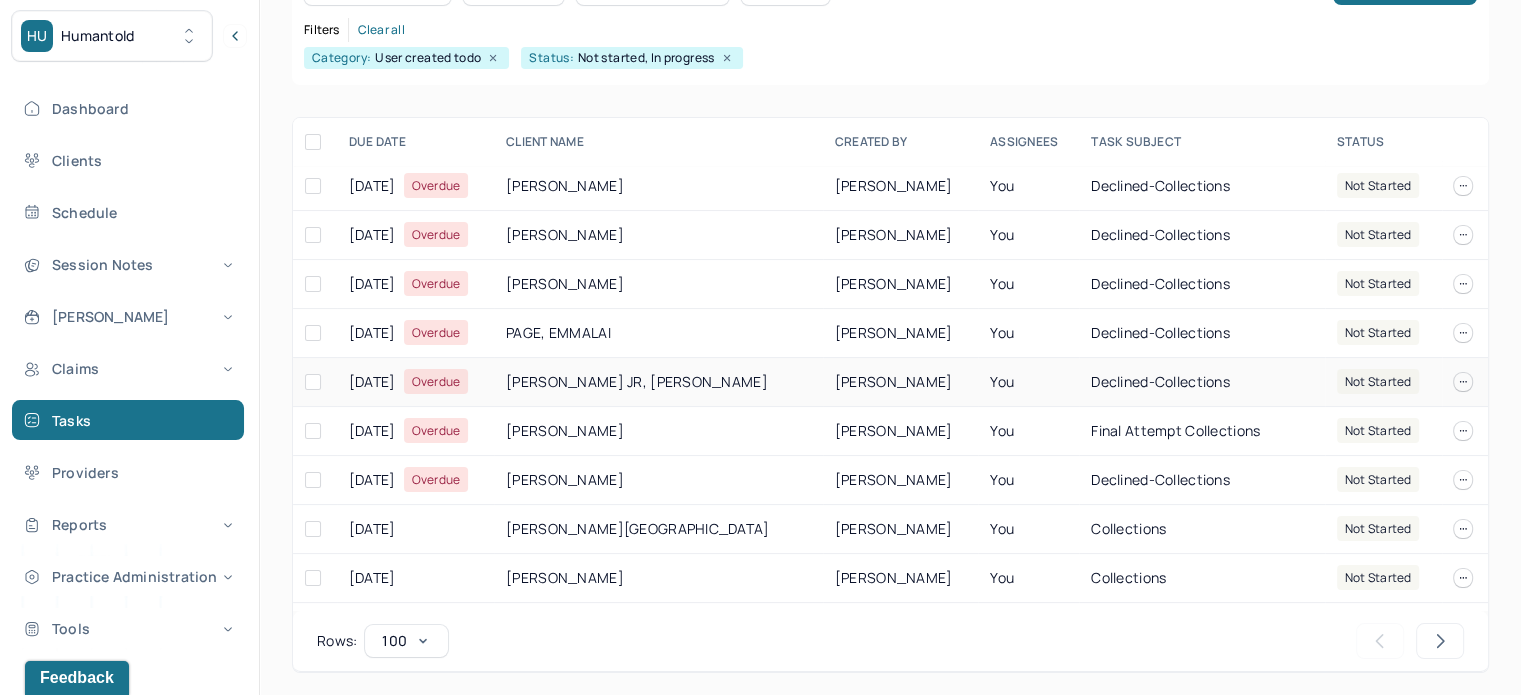 click on "[PERSON_NAME] JR, [PERSON_NAME]" at bounding box center (658, 382) 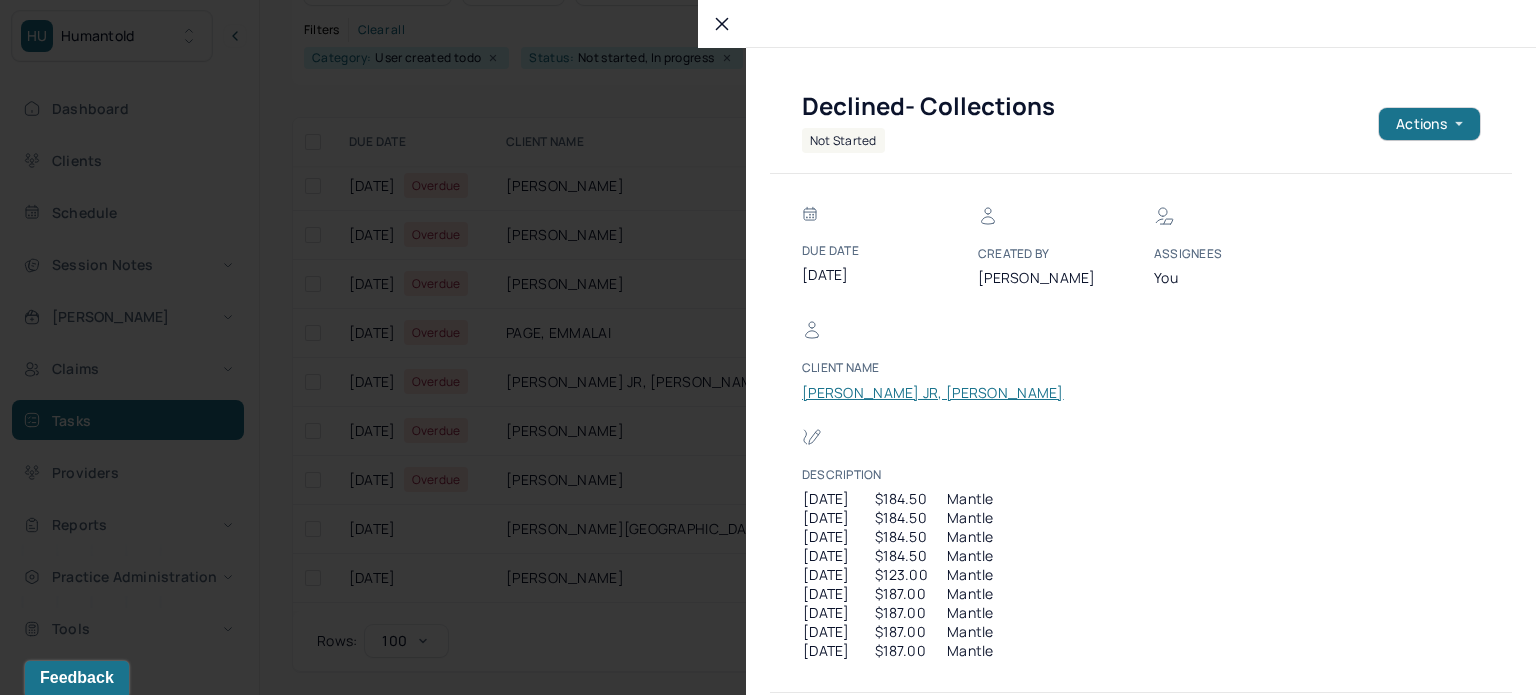 click at bounding box center [768, 347] 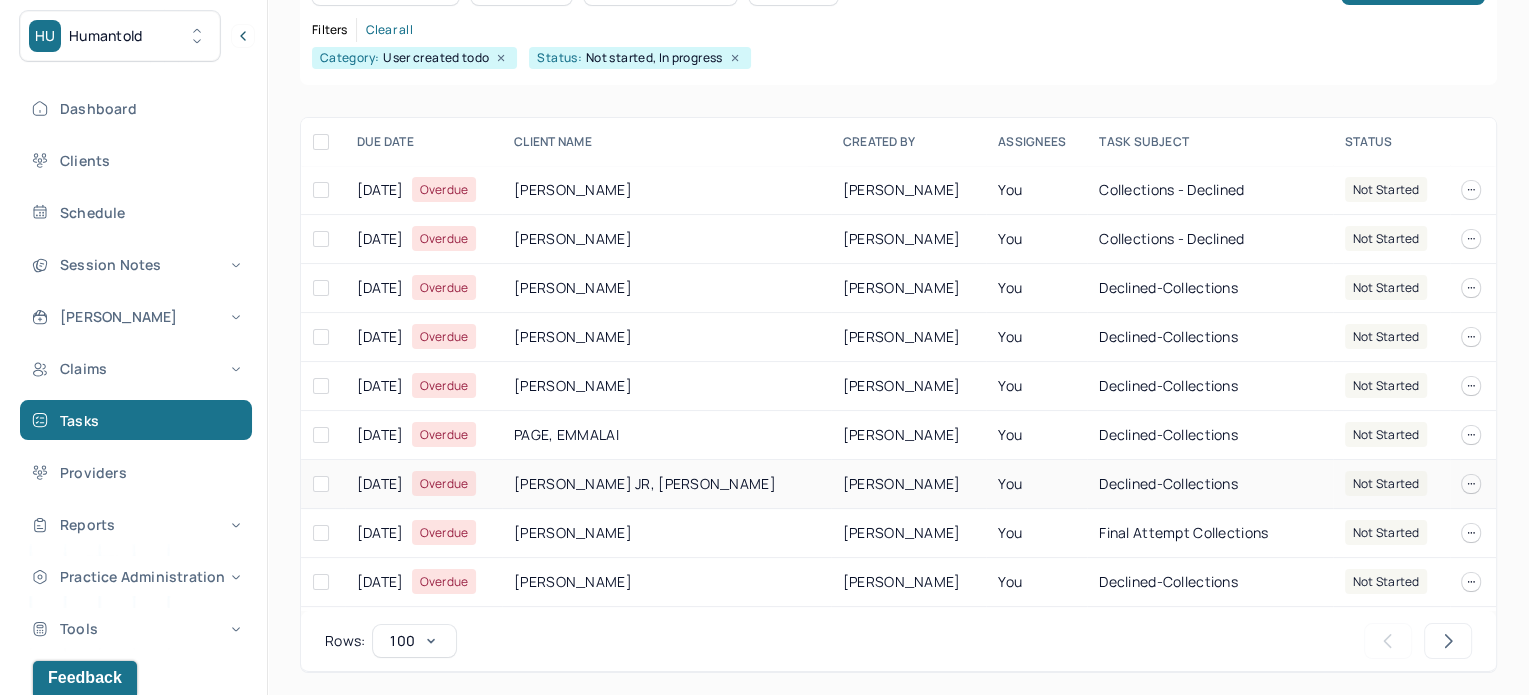 scroll, scrollTop: 0, scrollLeft: 0, axis: both 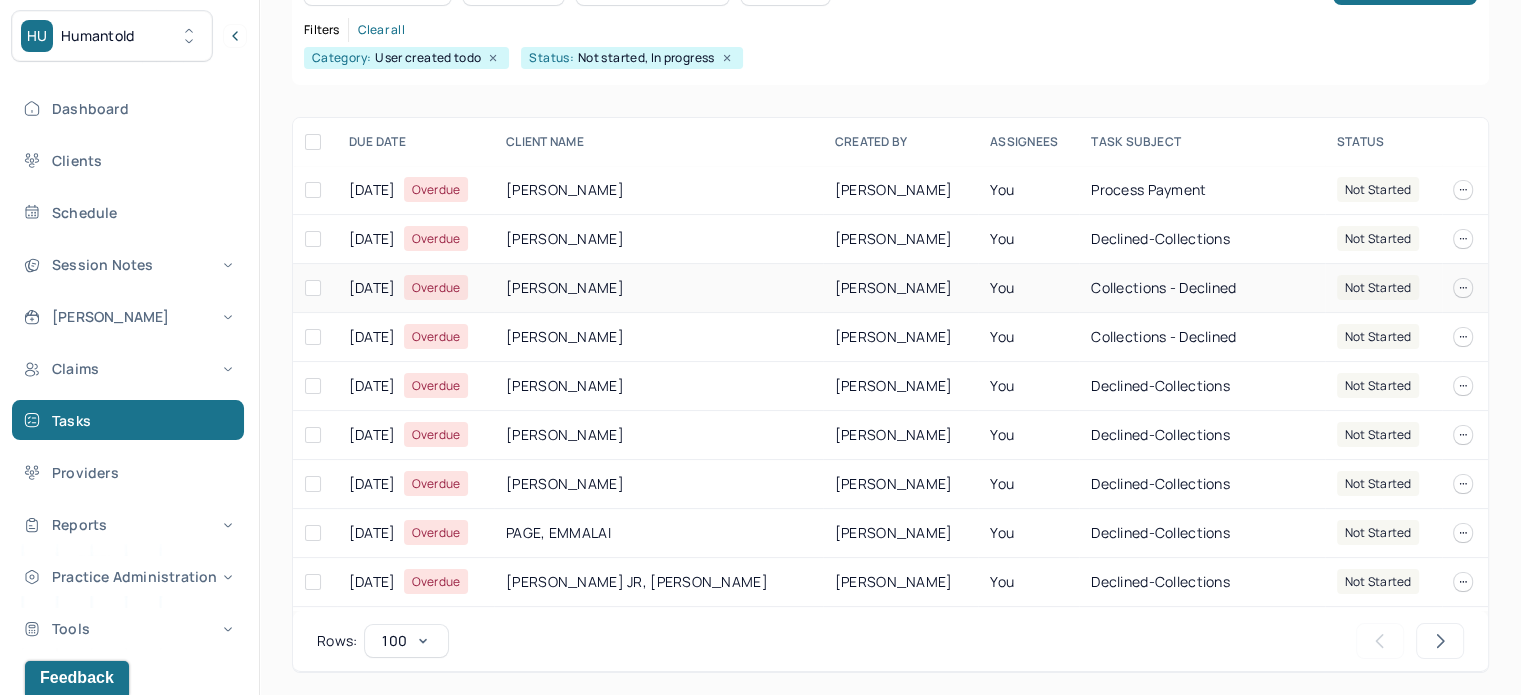 click on "[PERSON_NAME]" at bounding box center (658, 288) 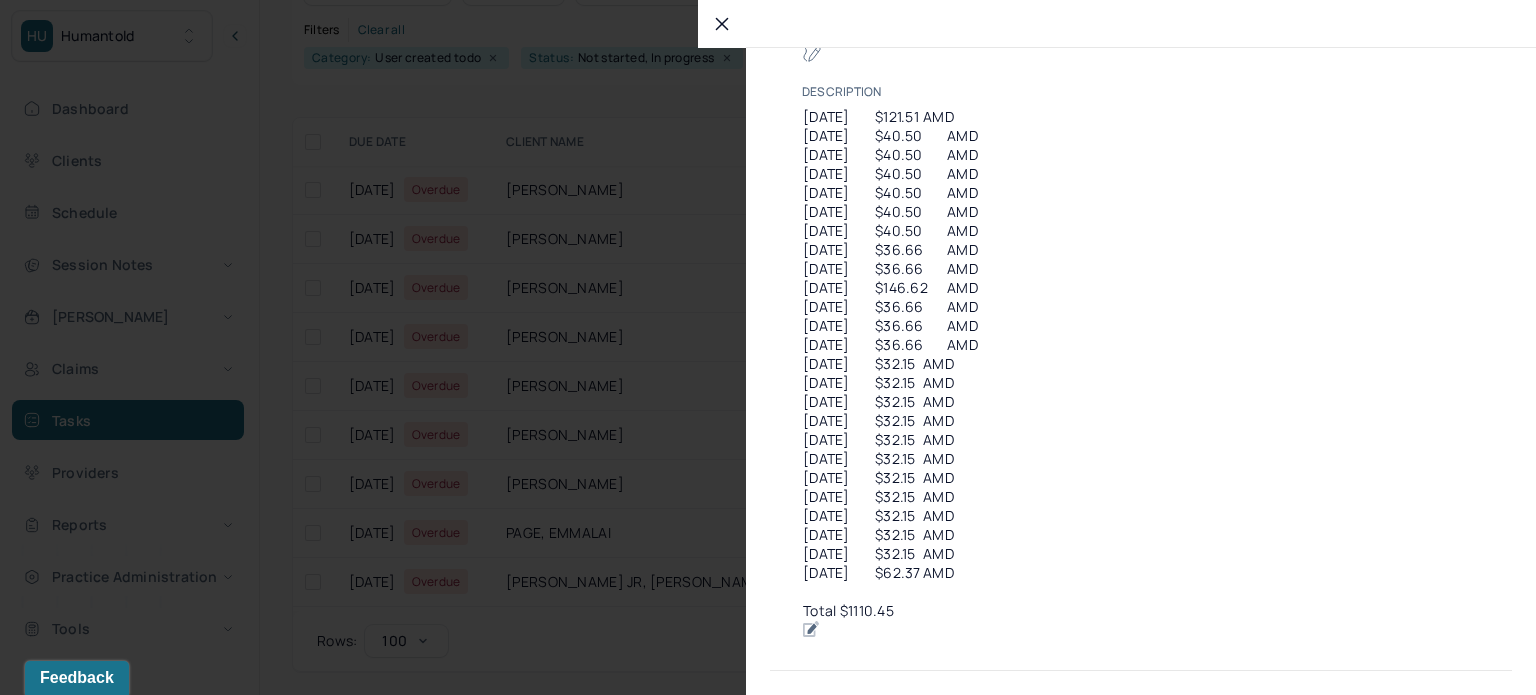 scroll, scrollTop: 186, scrollLeft: 0, axis: vertical 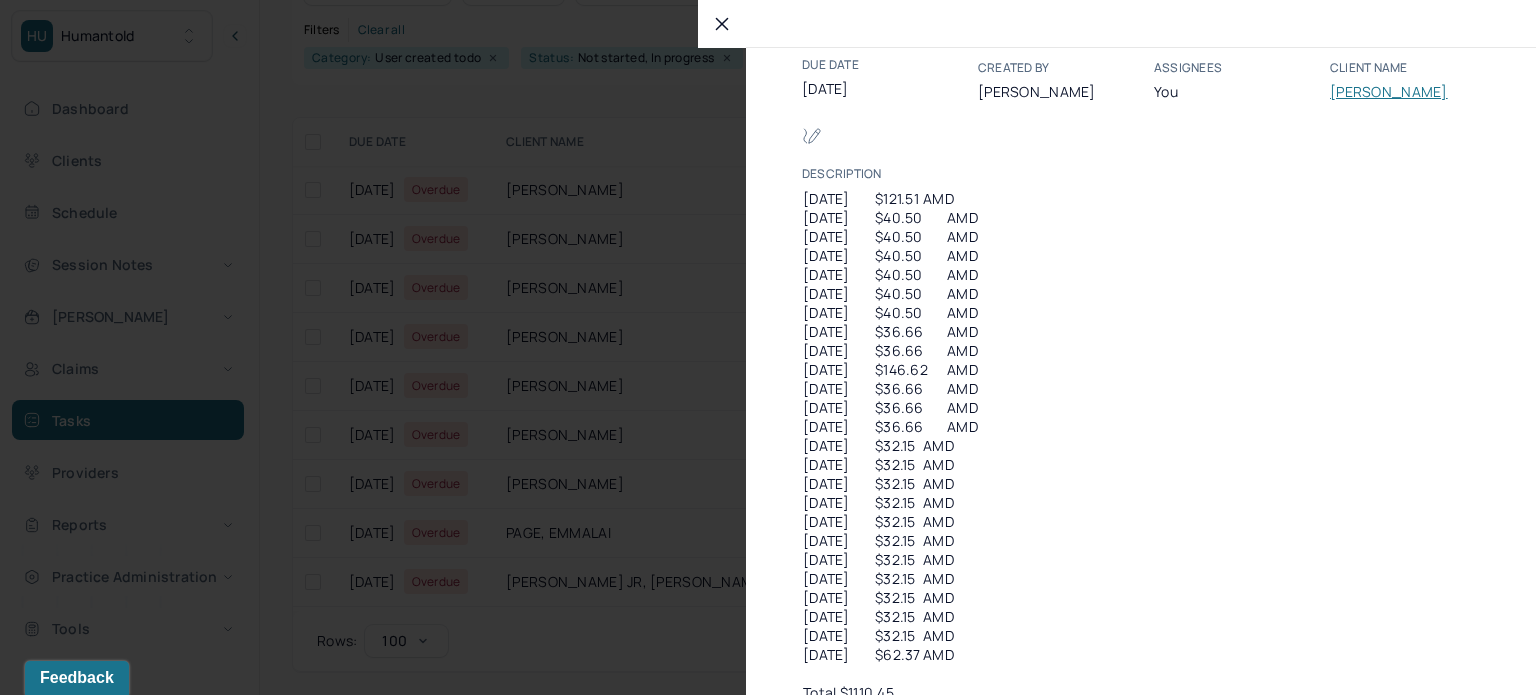 click on "[PERSON_NAME]" at bounding box center [1390, 92] 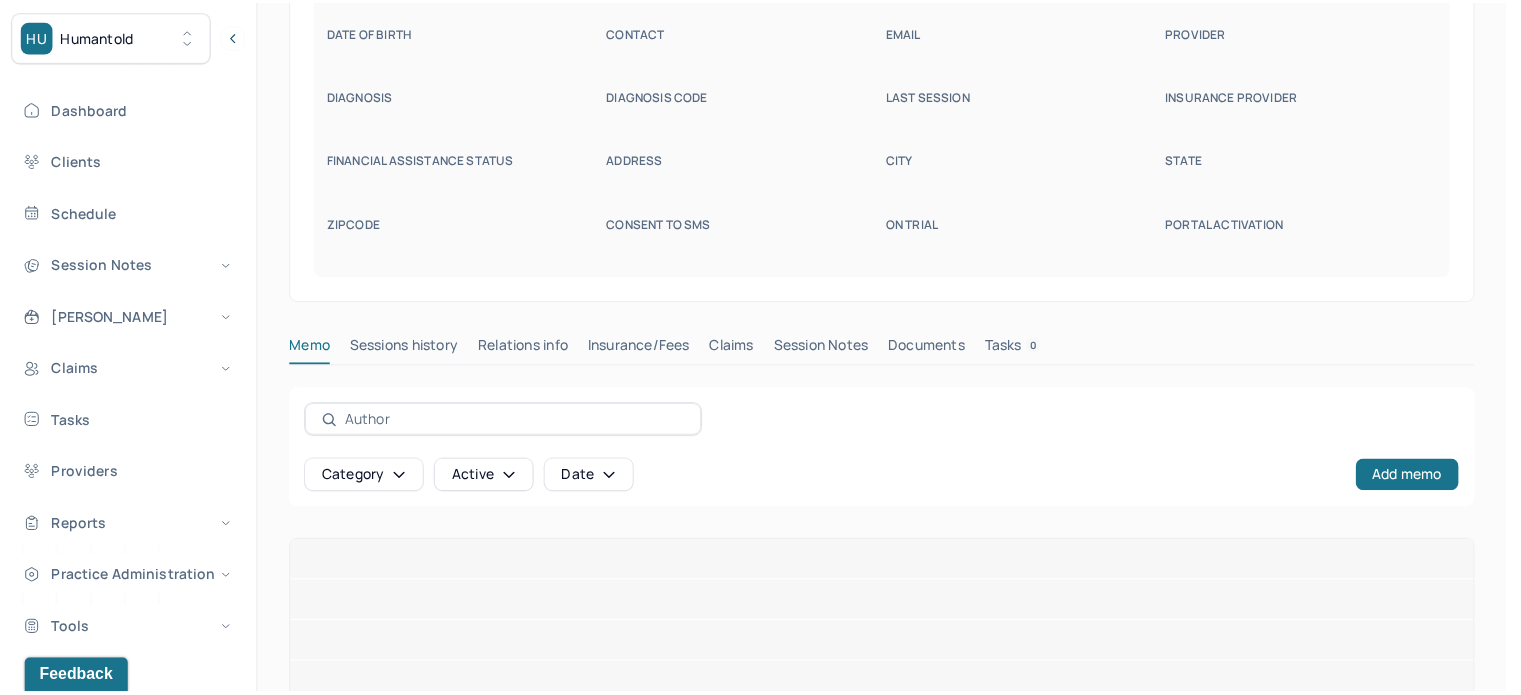 scroll, scrollTop: 129, scrollLeft: 0, axis: vertical 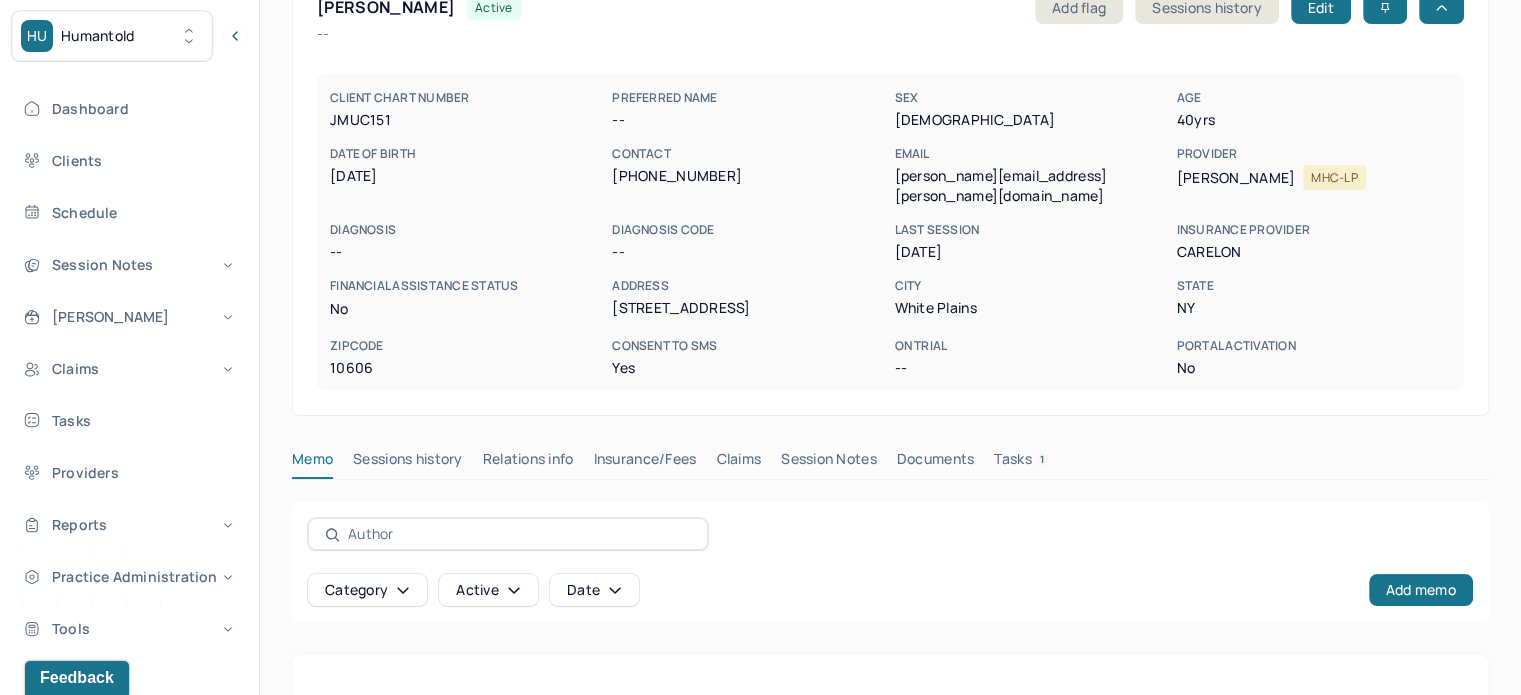 click on "sophia.jimenez@yahoo.com" at bounding box center (1031, 186) 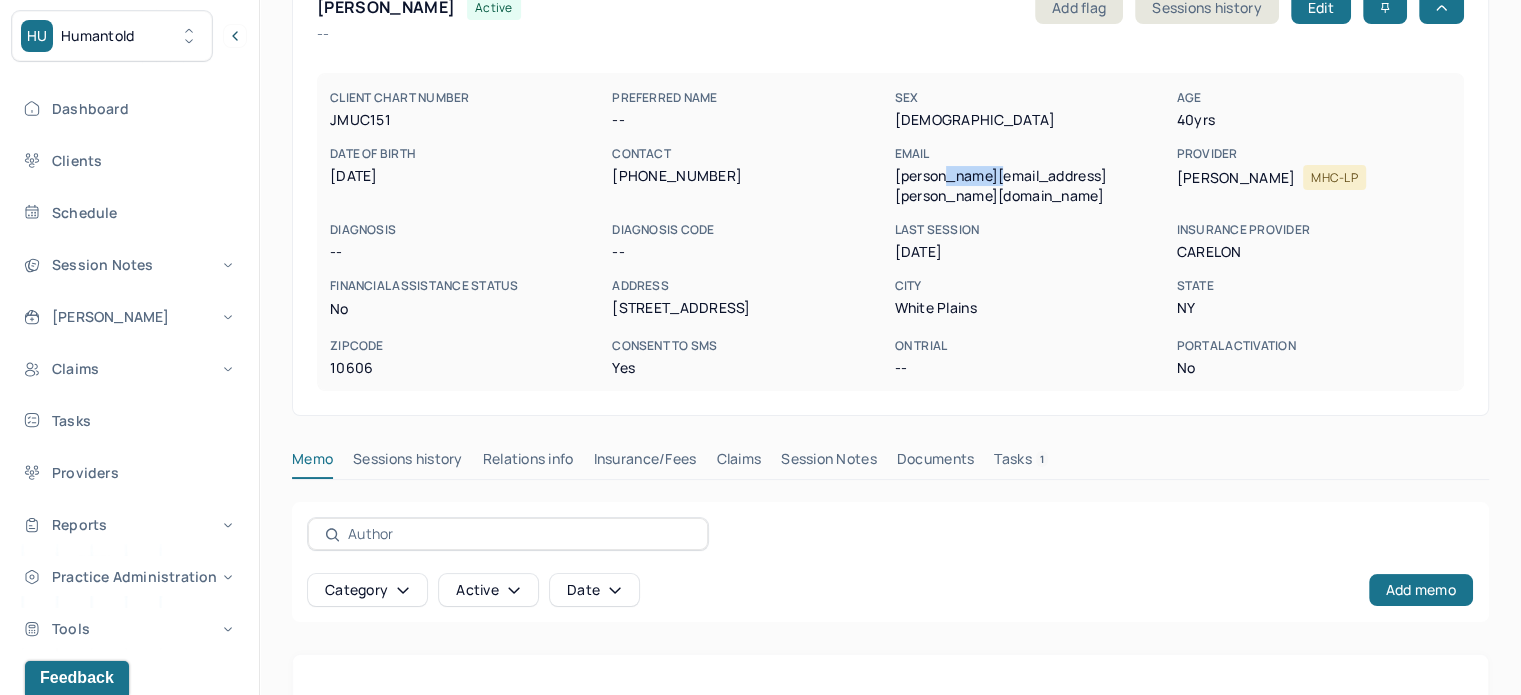 click on "sophia.jimenez@yahoo.com" at bounding box center (1031, 186) 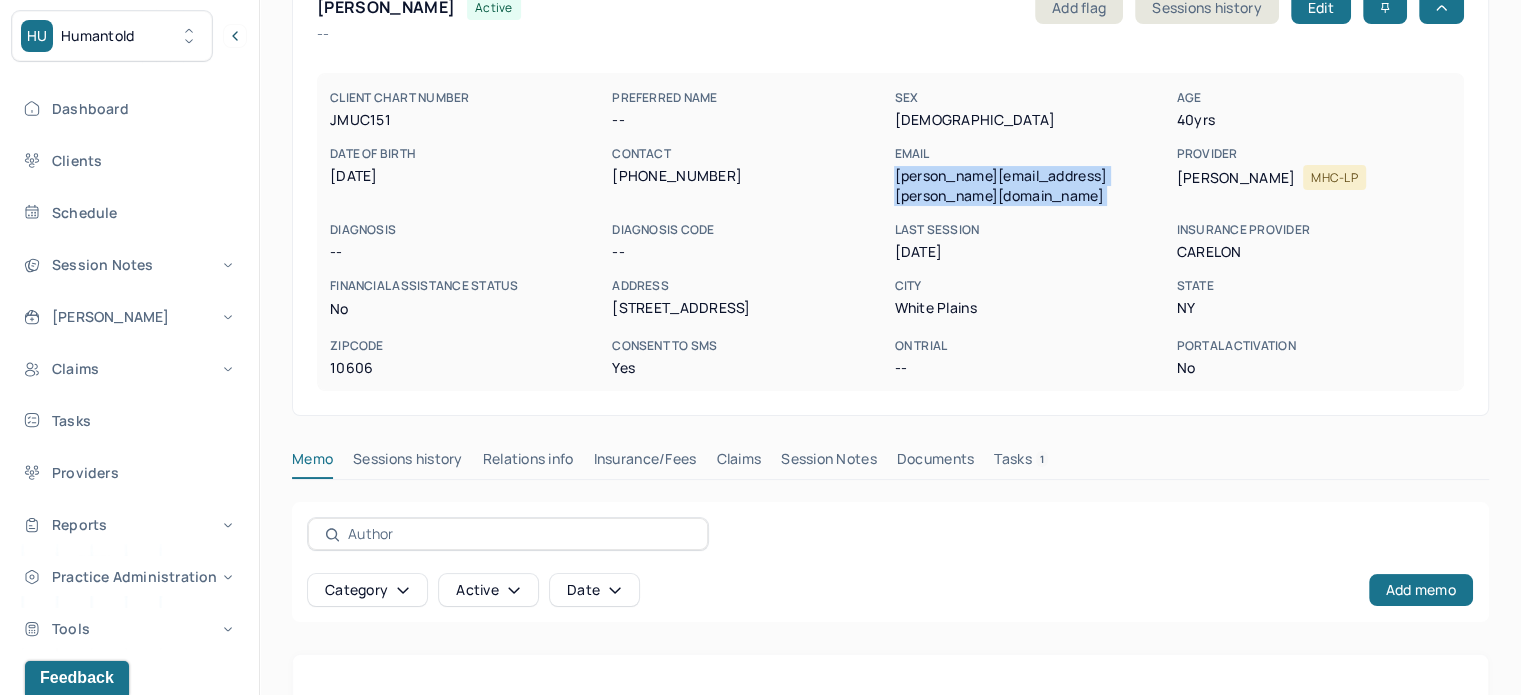 click on "sophia.jimenez@yahoo.com" at bounding box center [1031, 186] 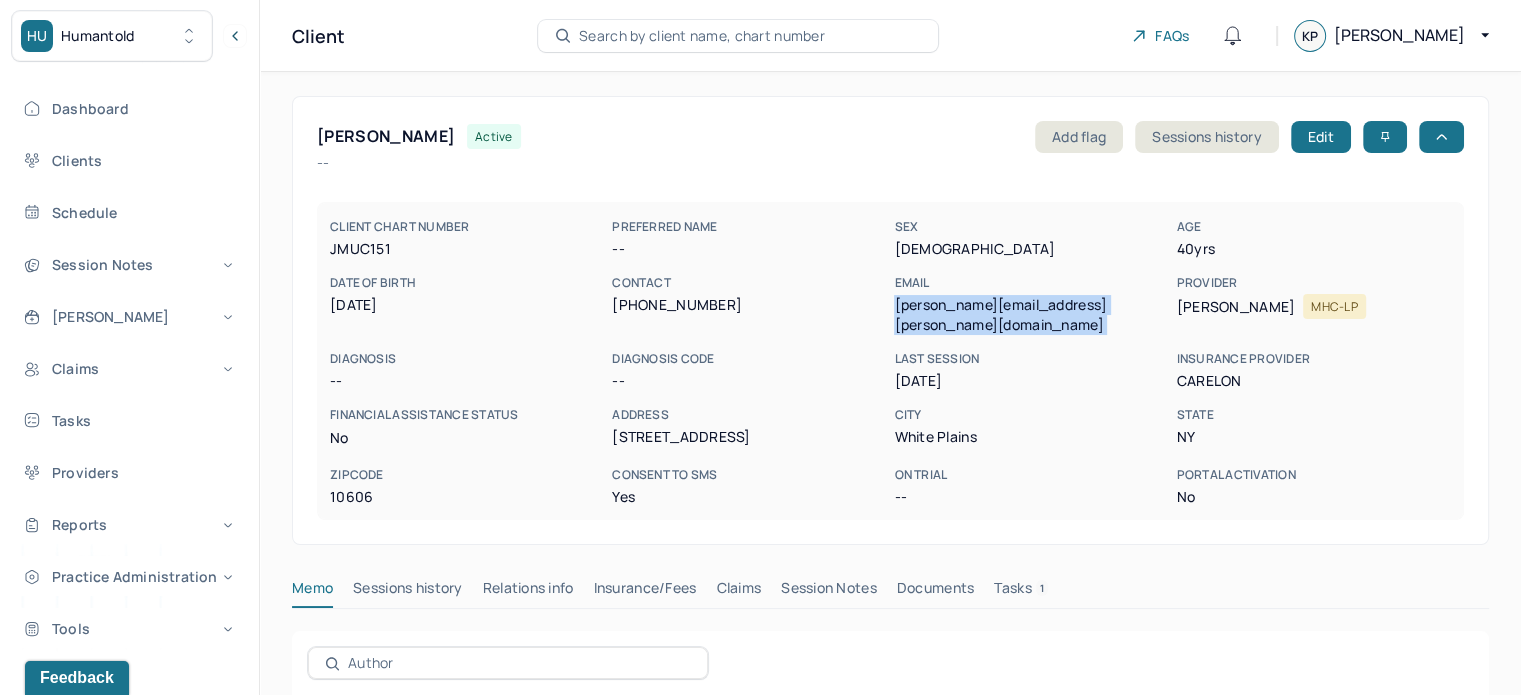 scroll, scrollTop: 0, scrollLeft: 0, axis: both 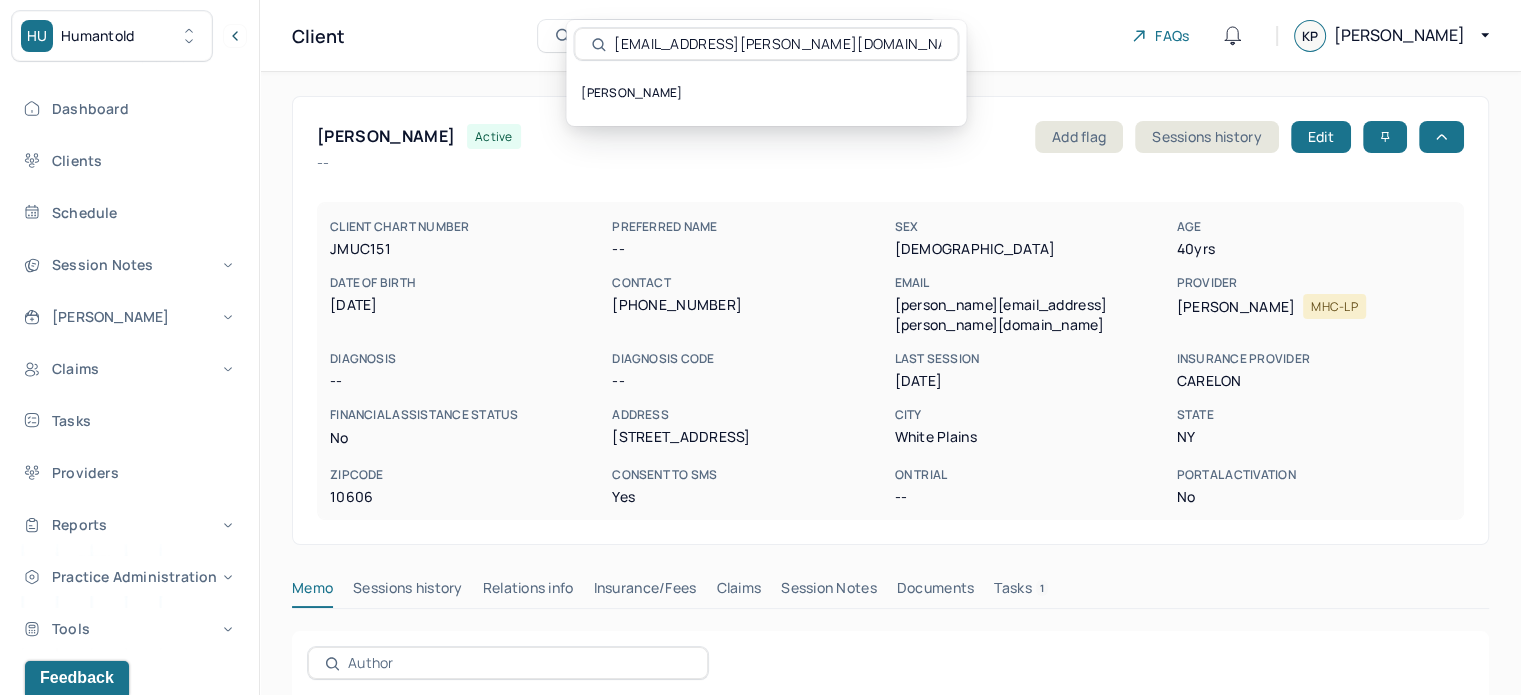type on "kelsey.kosnik@gmail.com" 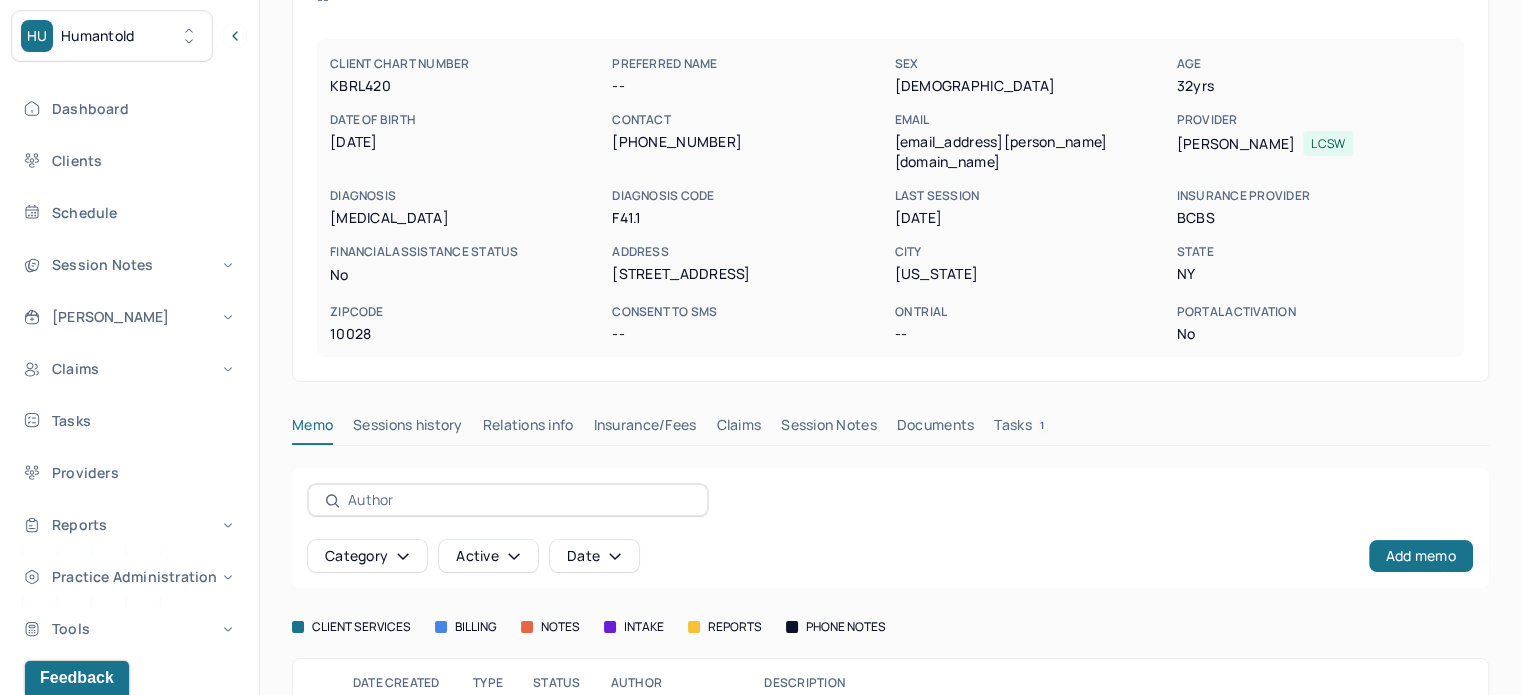 scroll, scrollTop: 335, scrollLeft: 0, axis: vertical 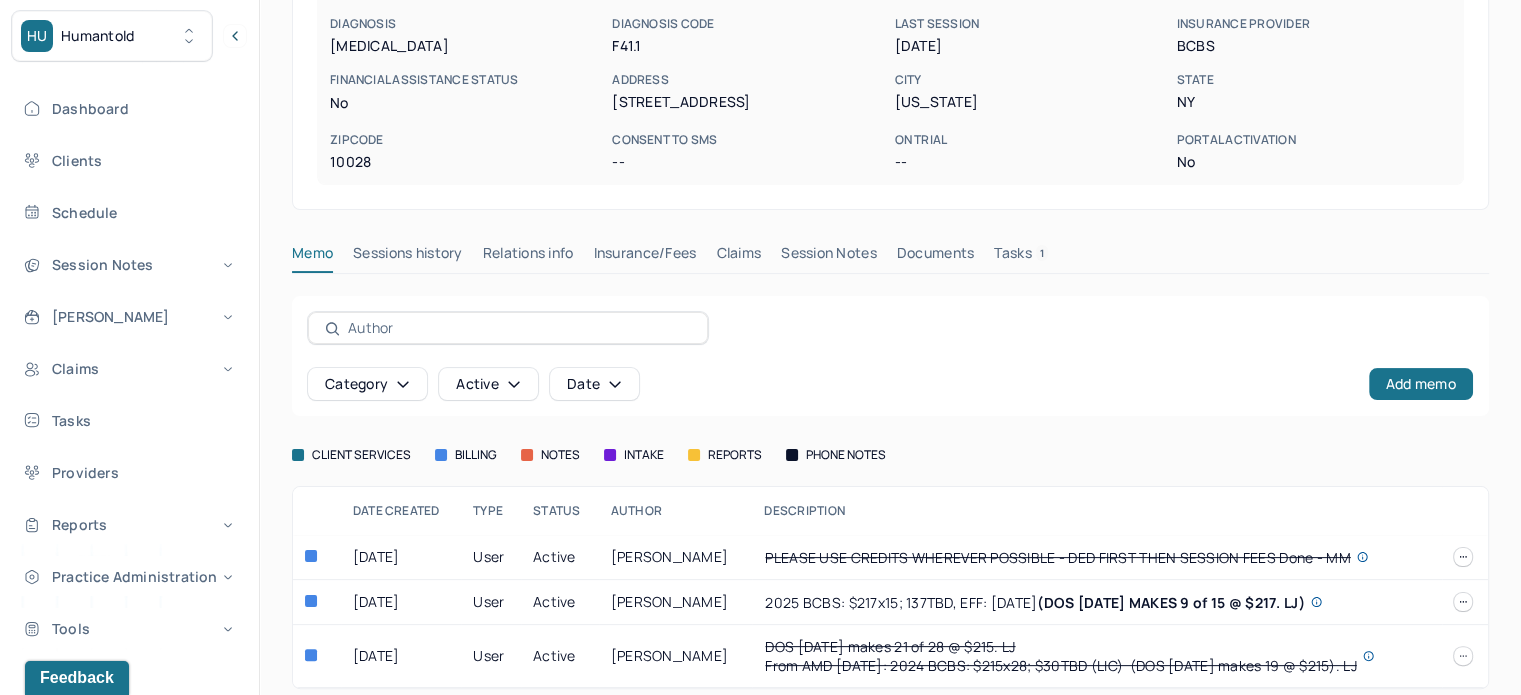 click on "Insurance/Fees" at bounding box center [645, 257] 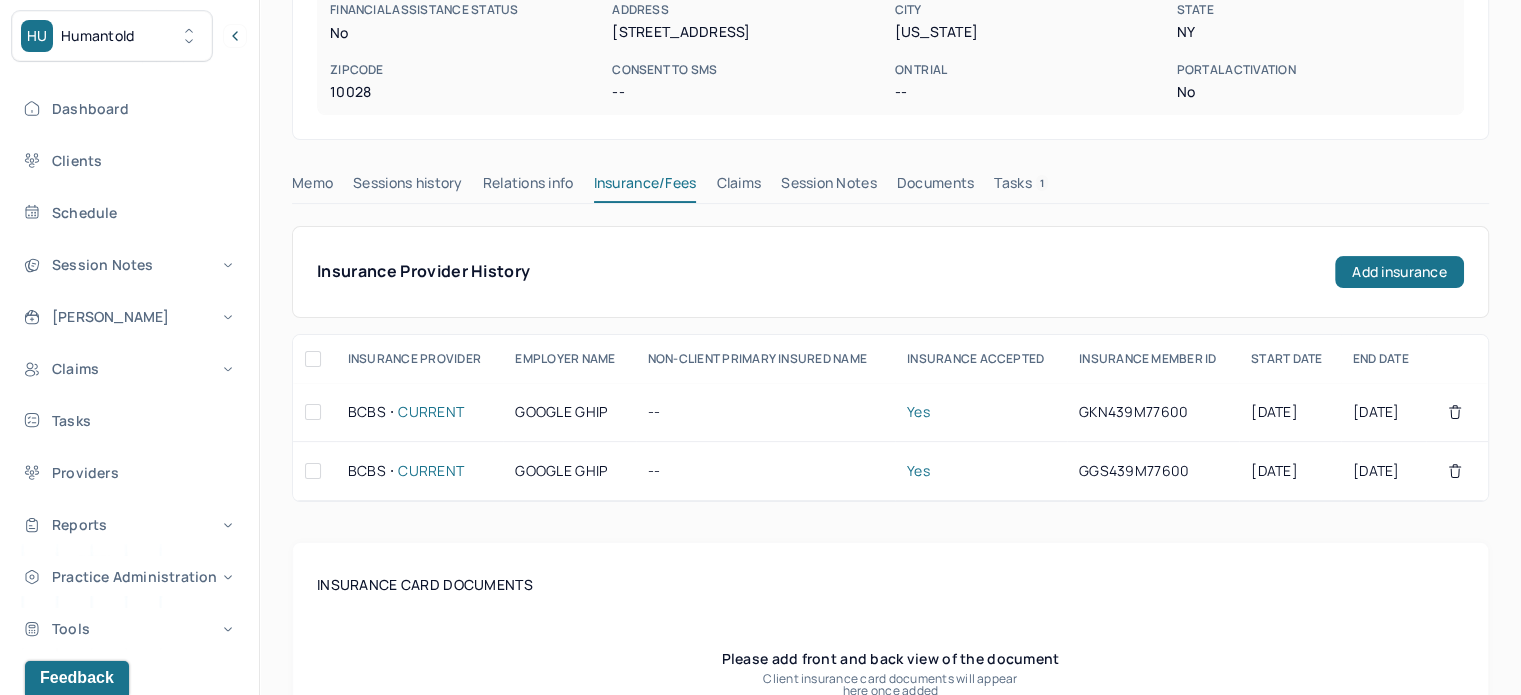 scroll, scrollTop: 435, scrollLeft: 0, axis: vertical 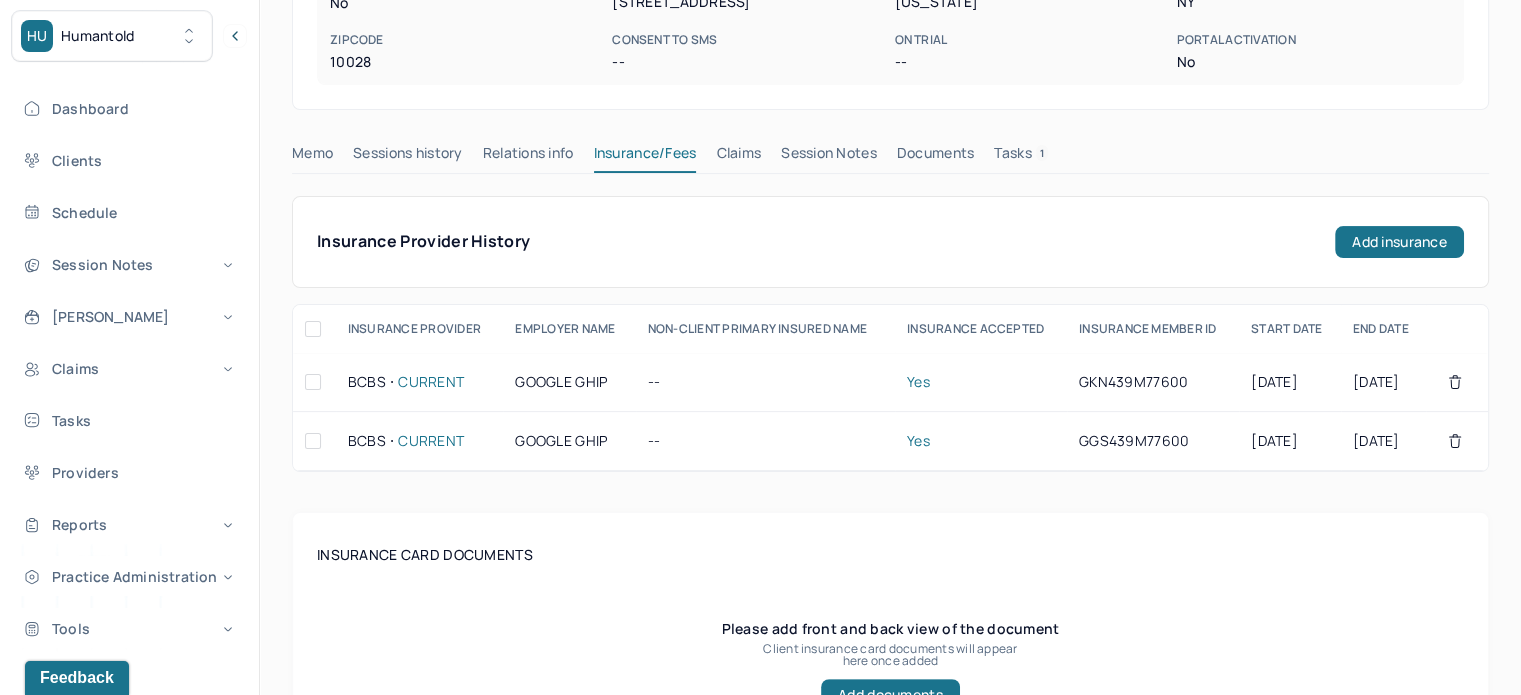 click on "Claims" at bounding box center [738, 157] 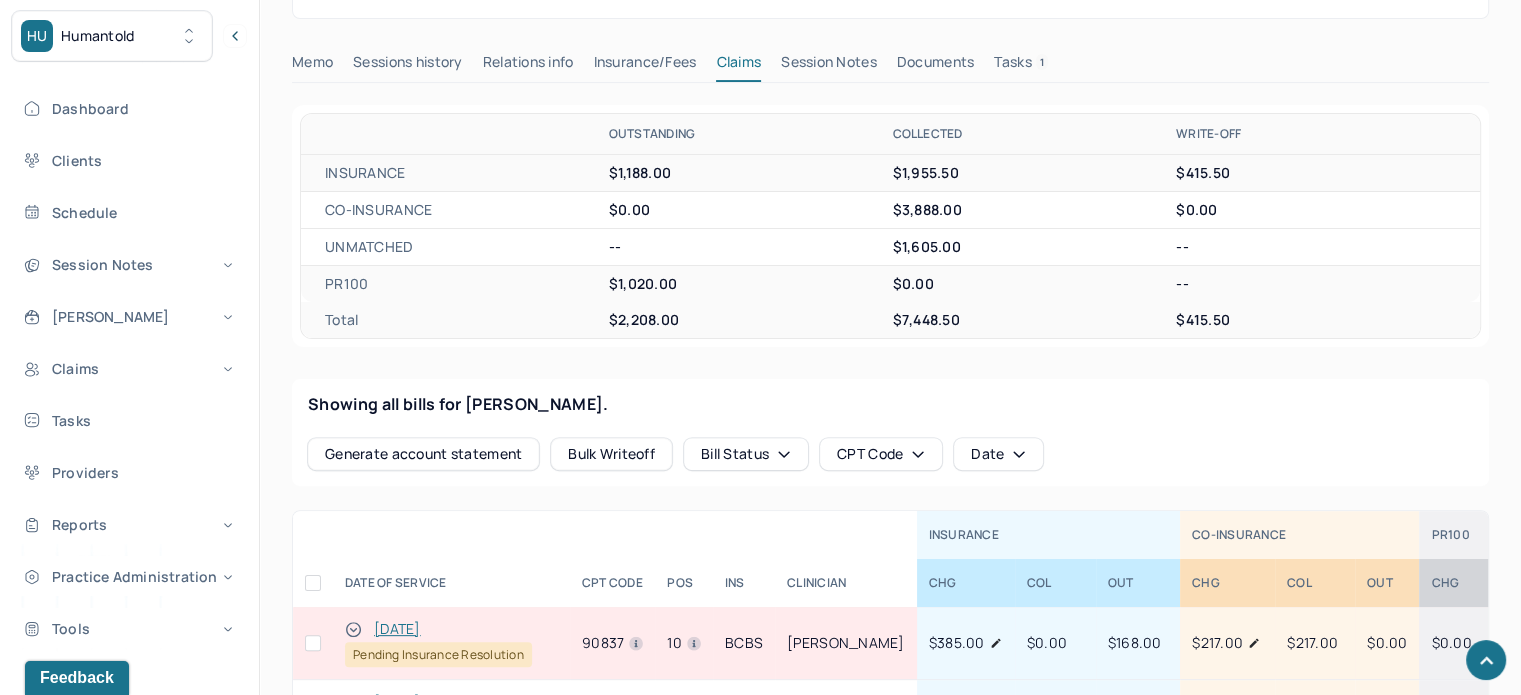 scroll, scrollTop: 835, scrollLeft: 0, axis: vertical 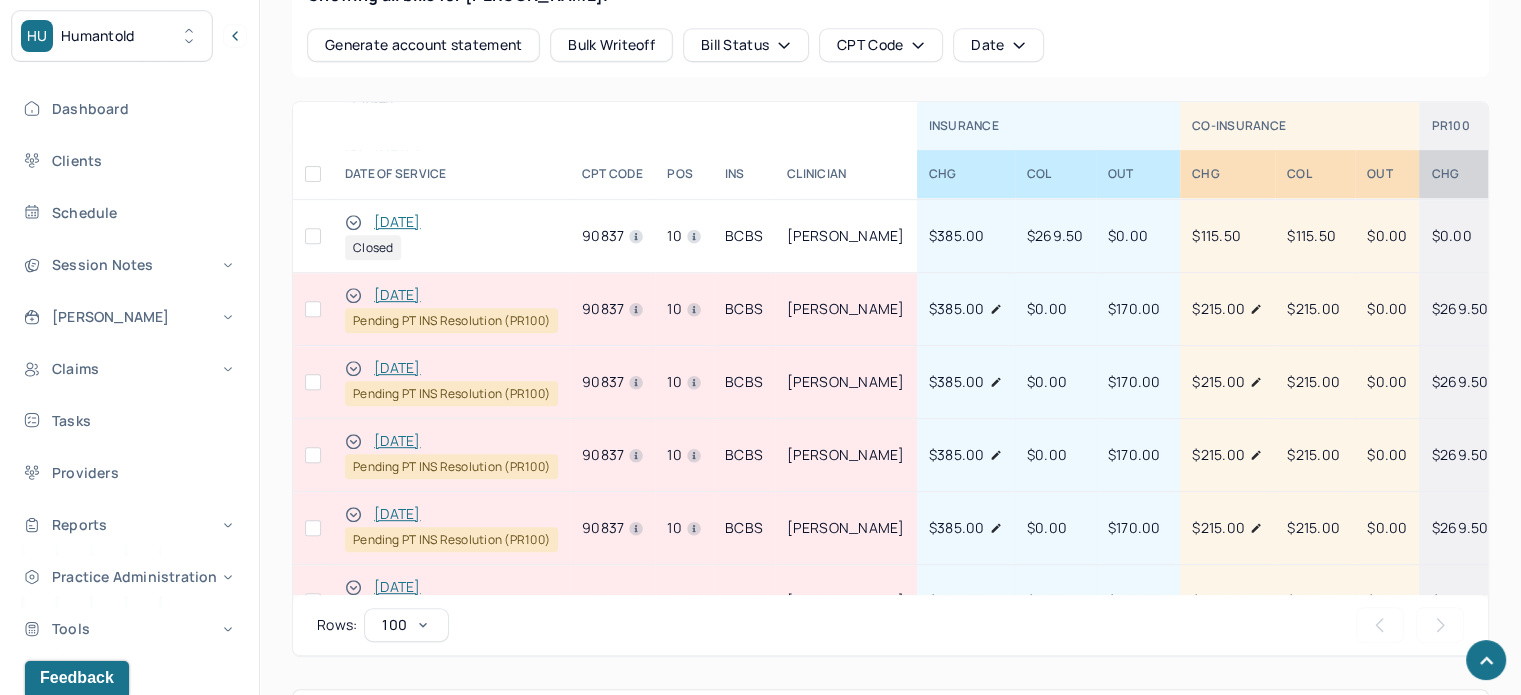 click 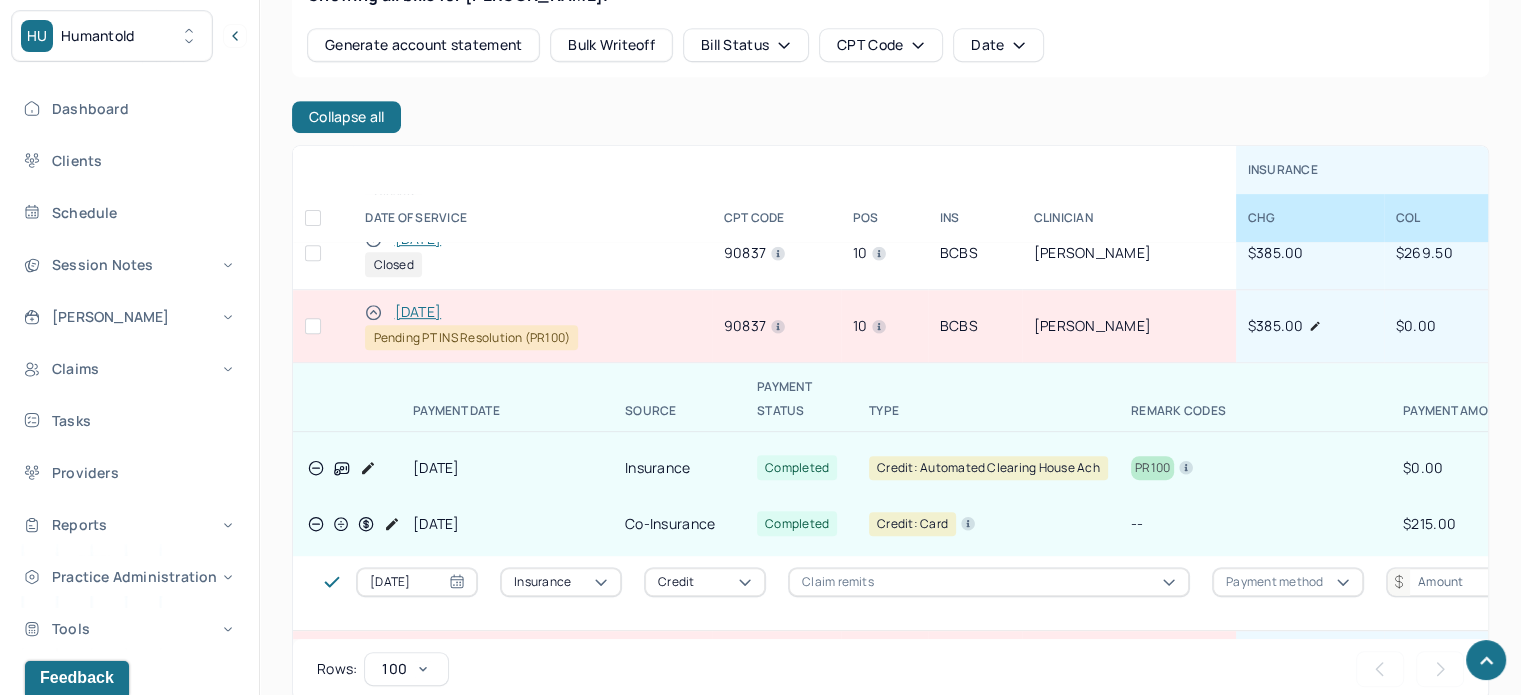 scroll, scrollTop: 728, scrollLeft: 0, axis: vertical 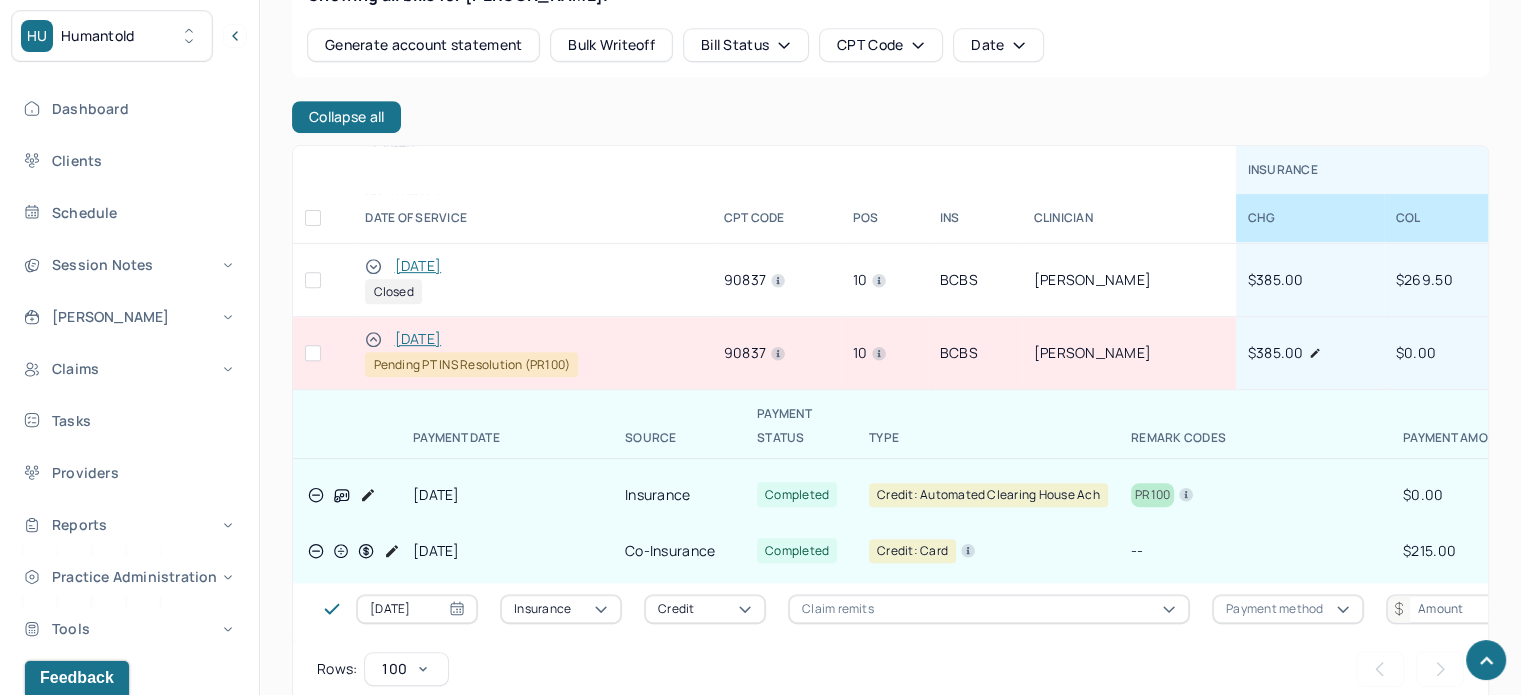click 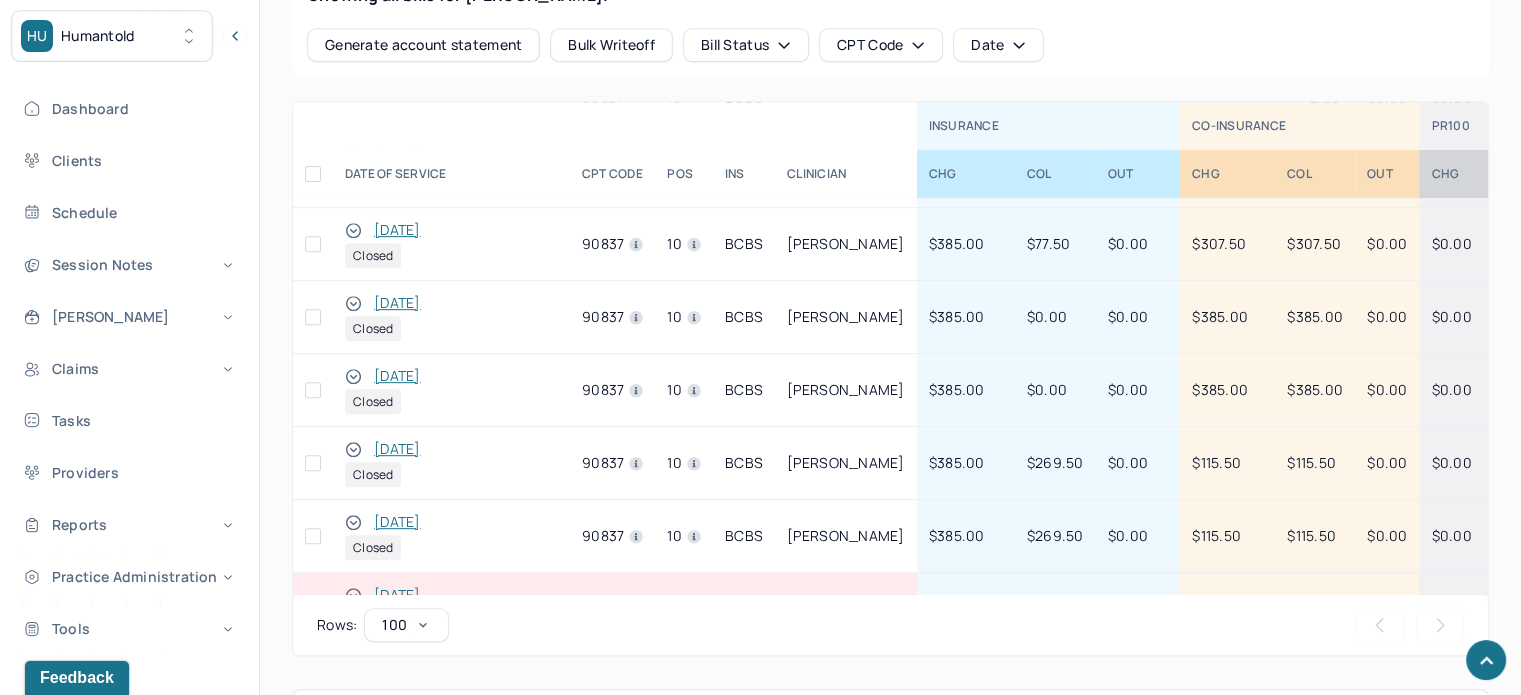 scroll, scrollTop: 0, scrollLeft: 0, axis: both 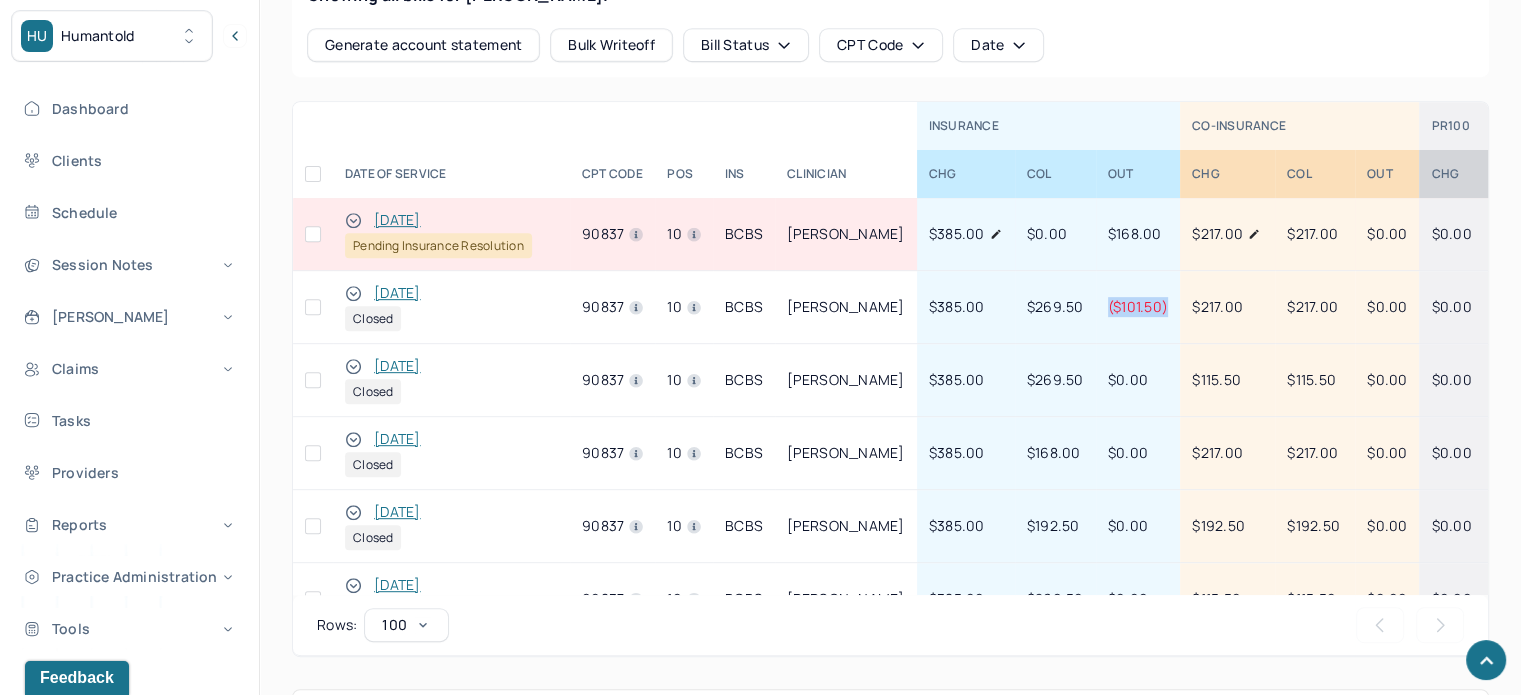 drag, startPoint x: 1111, startPoint y: 285, endPoint x: 1171, endPoint y: 289, distance: 60.133186 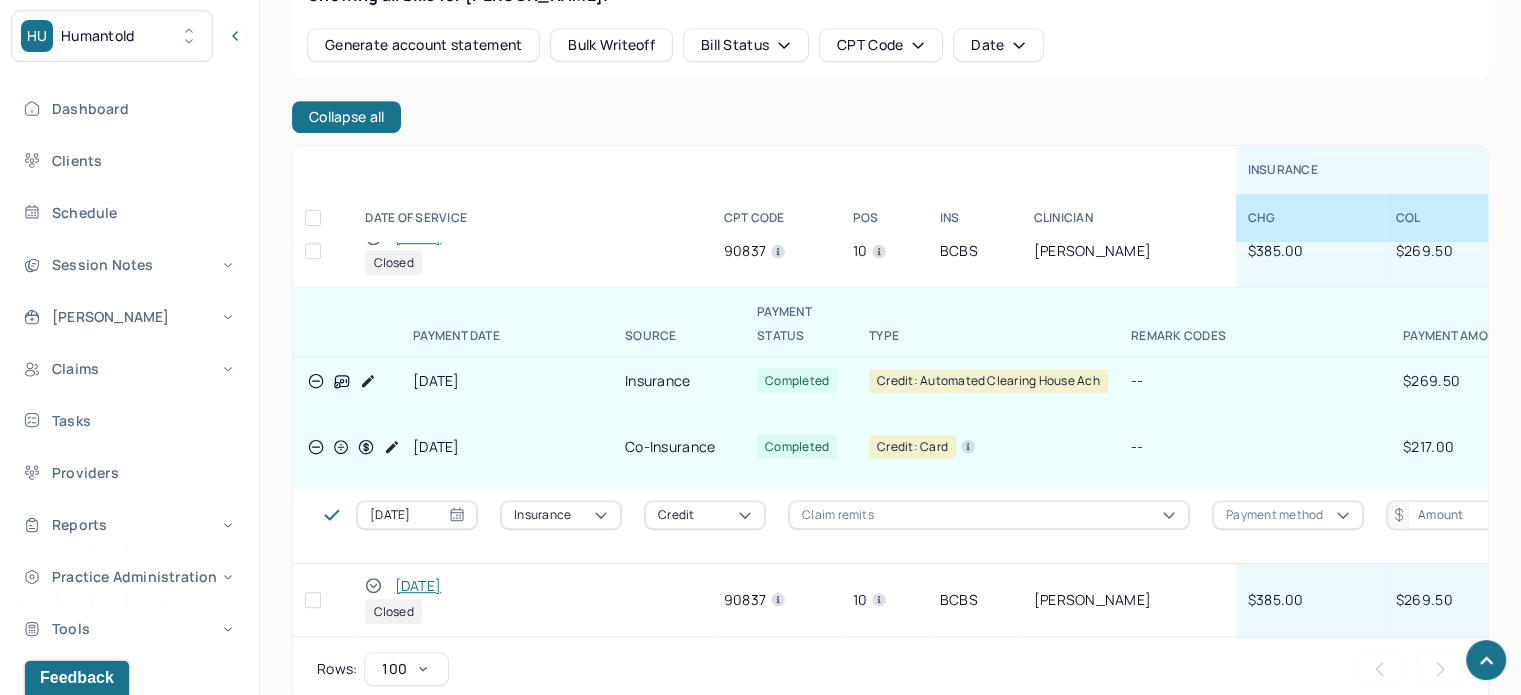 scroll, scrollTop: 0, scrollLeft: 0, axis: both 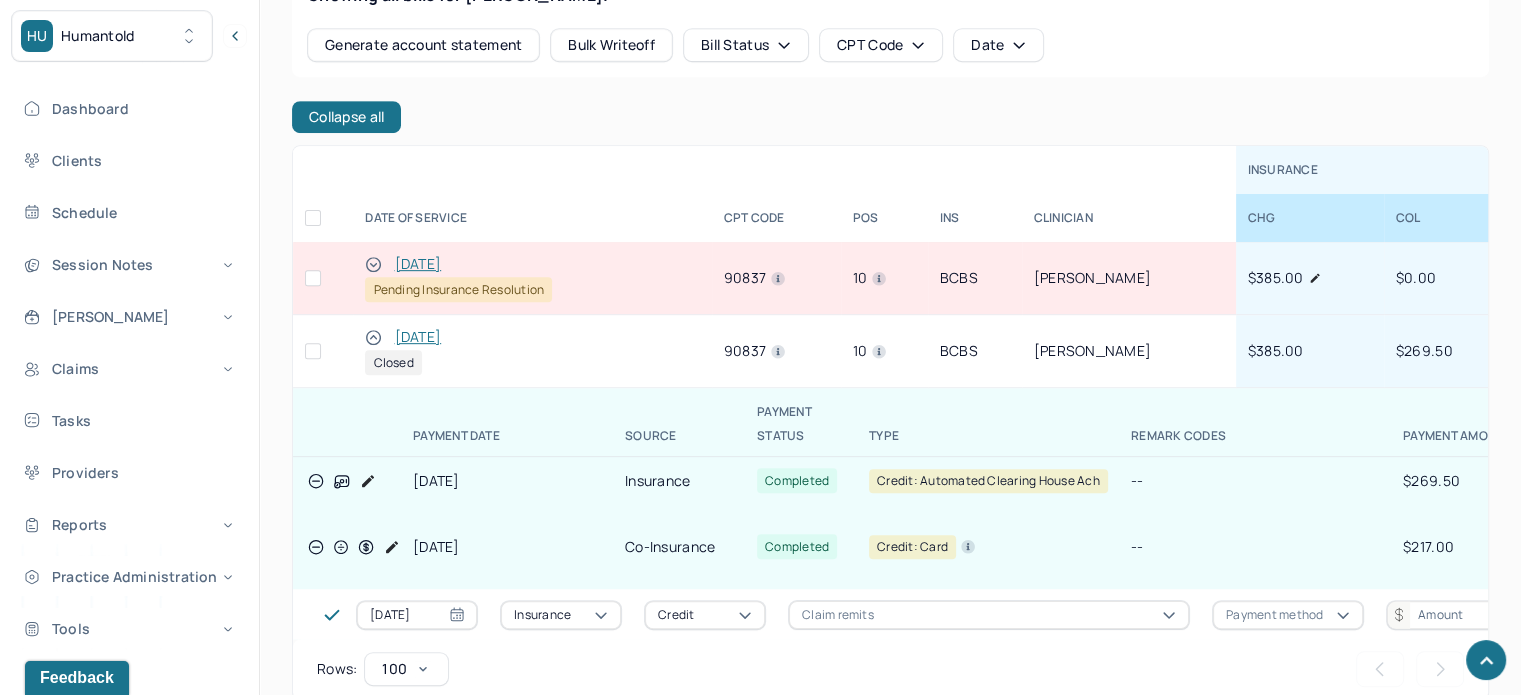 click 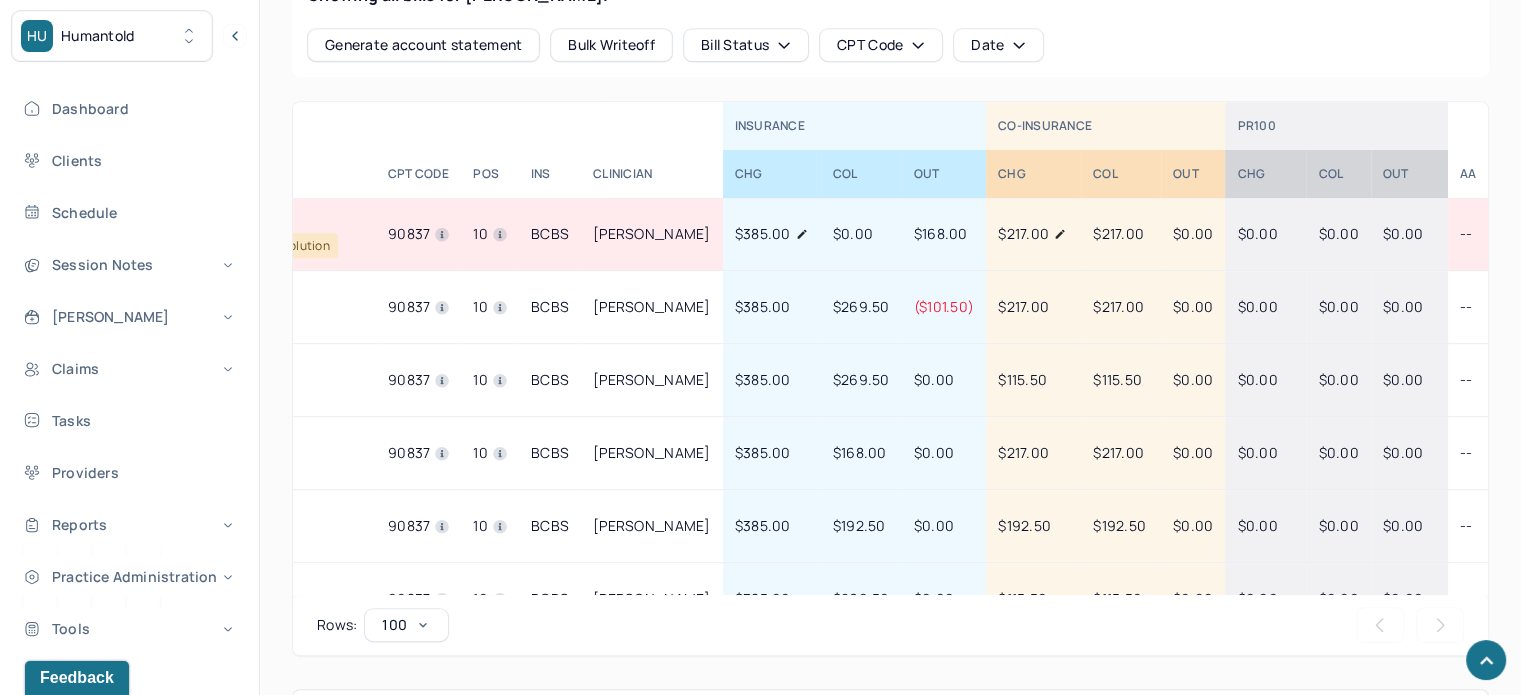scroll, scrollTop: 0, scrollLeft: 0, axis: both 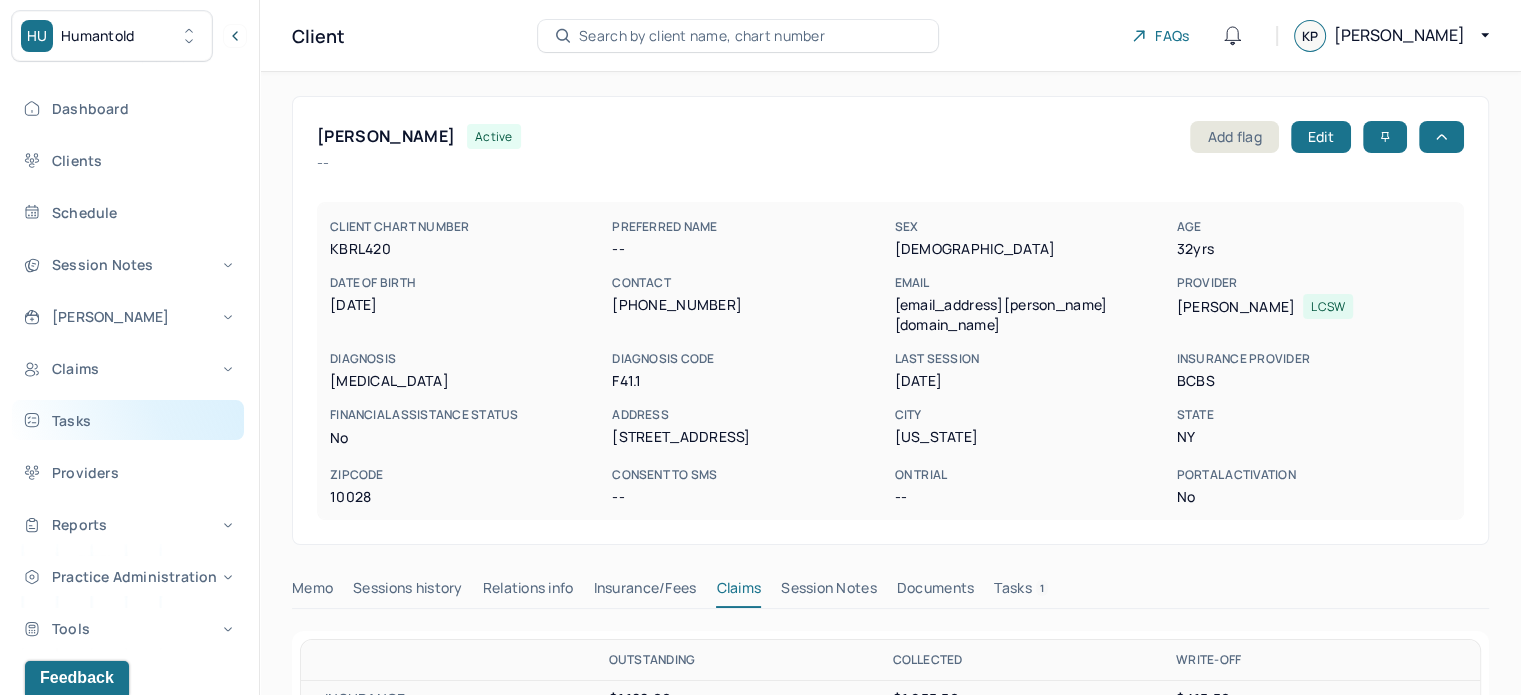 click on "Tasks" at bounding box center (128, 420) 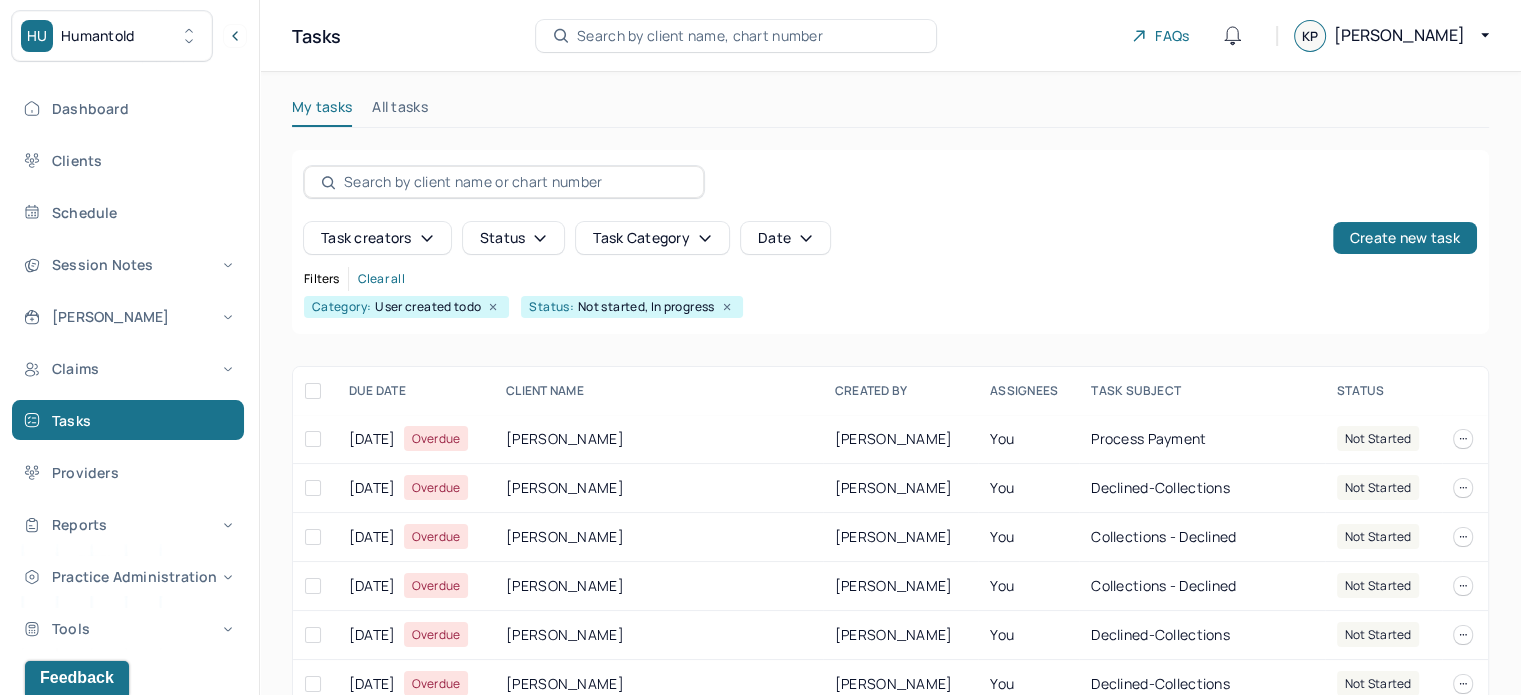 click on "Search by client name, chart number" at bounding box center [700, 36] 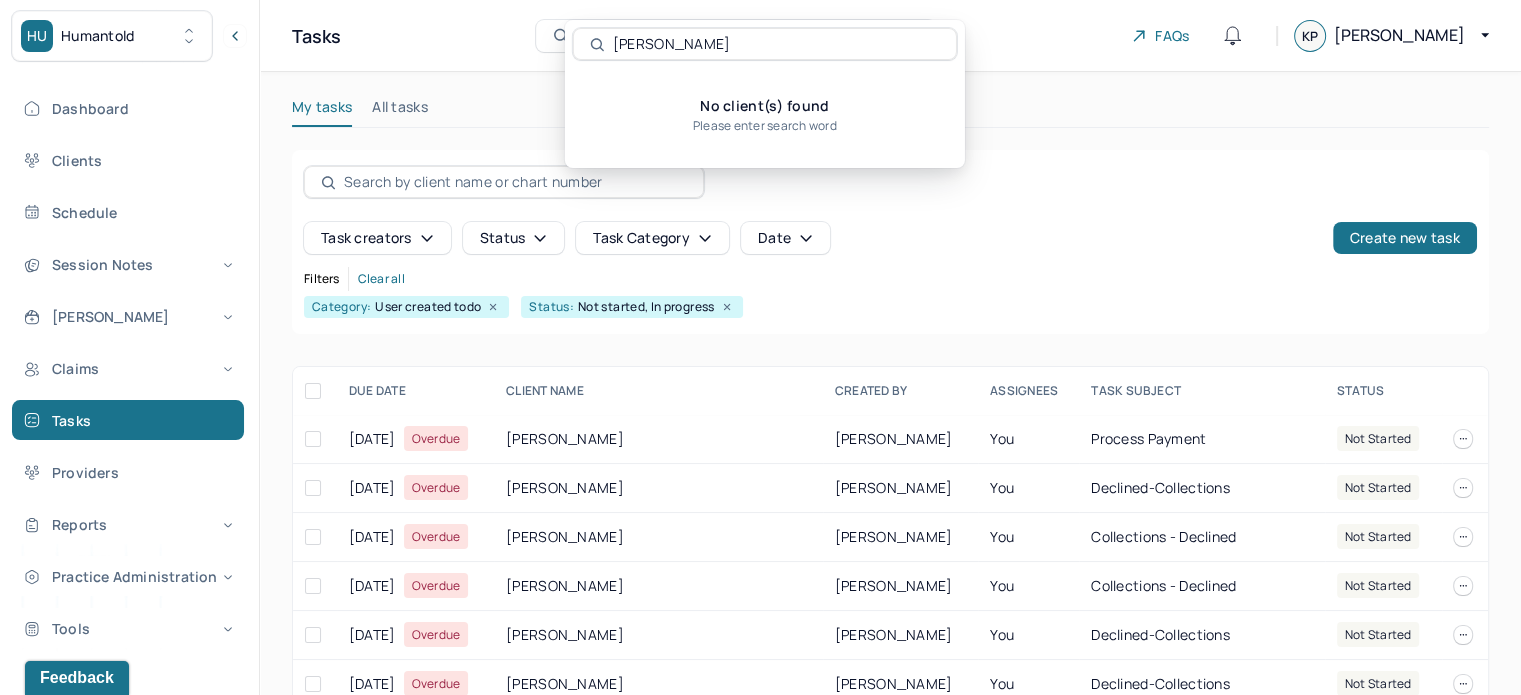 paste on "Matthew Mcmullan" 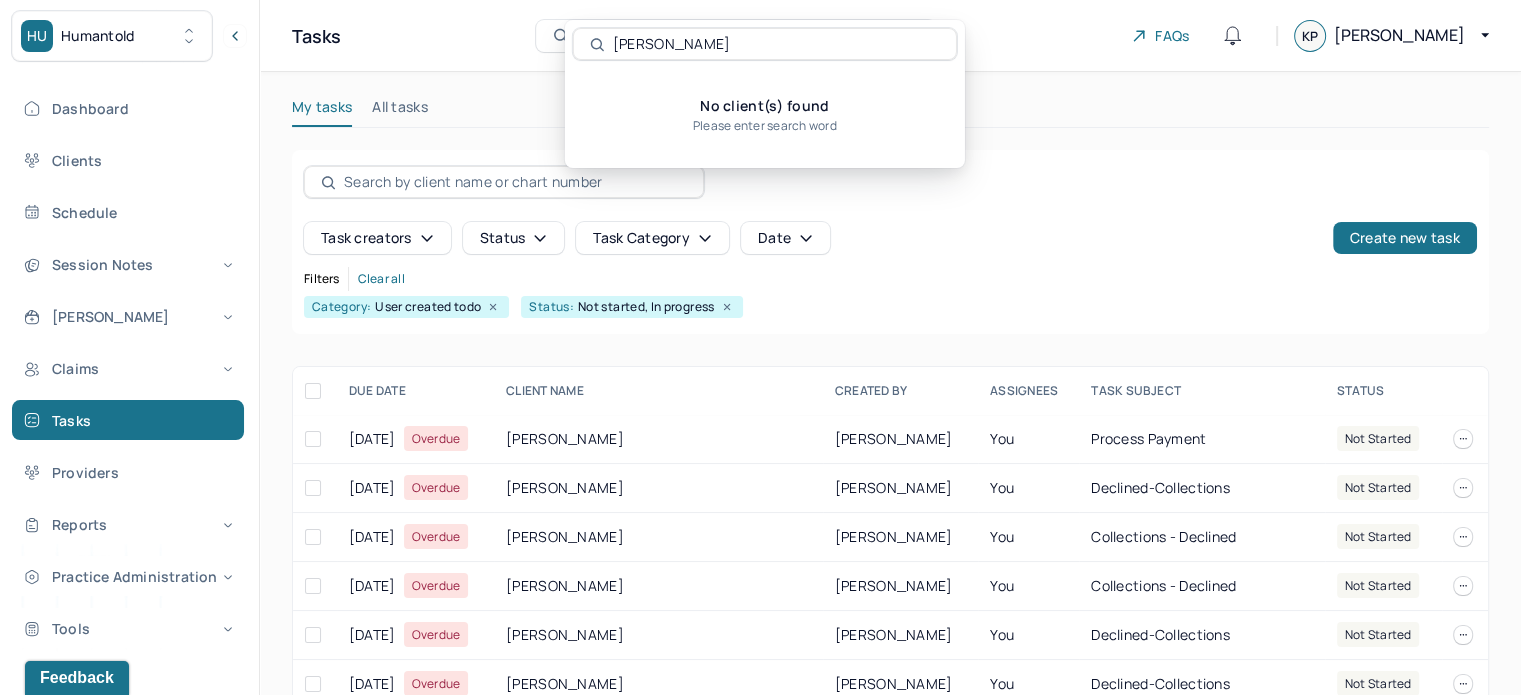 drag, startPoint x: 677, startPoint y: 45, endPoint x: 602, endPoint y: 47, distance: 75.026665 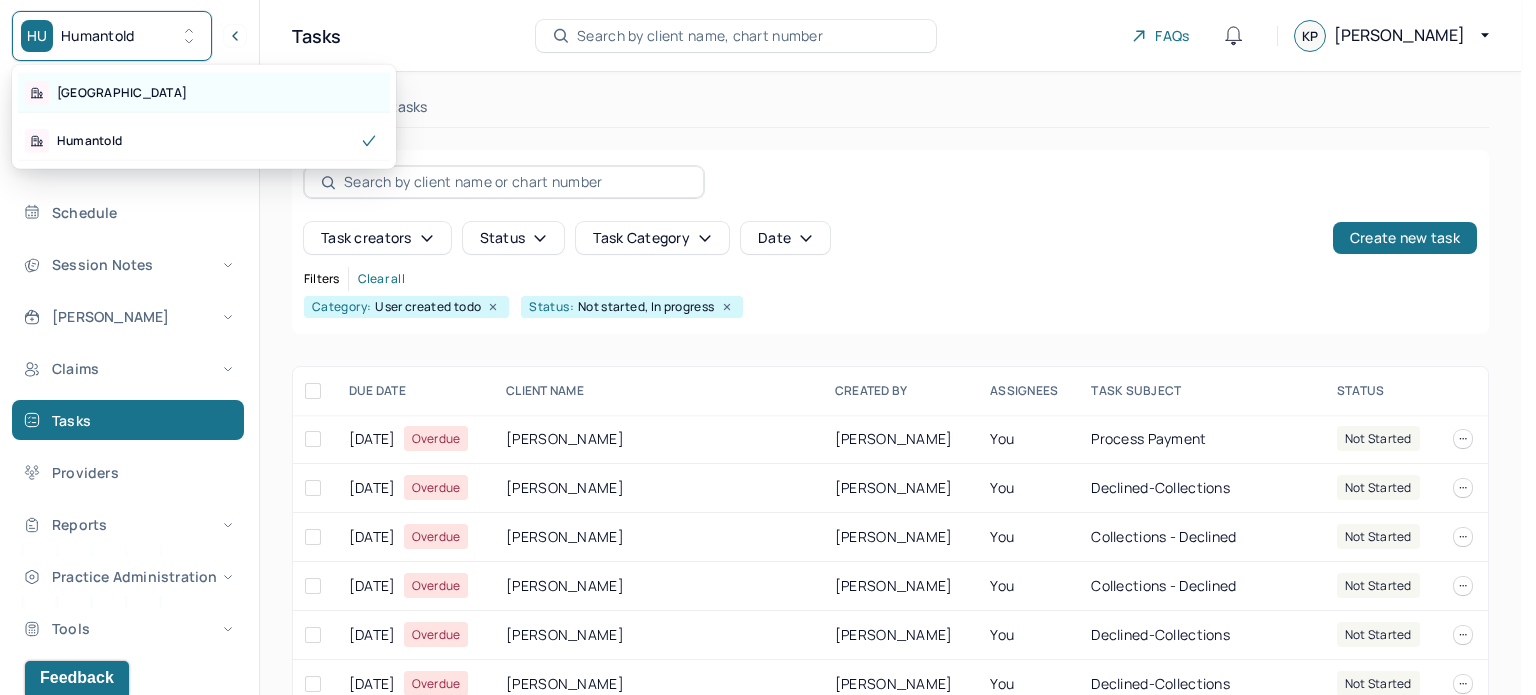 click on "Park Hill" at bounding box center (204, 93) 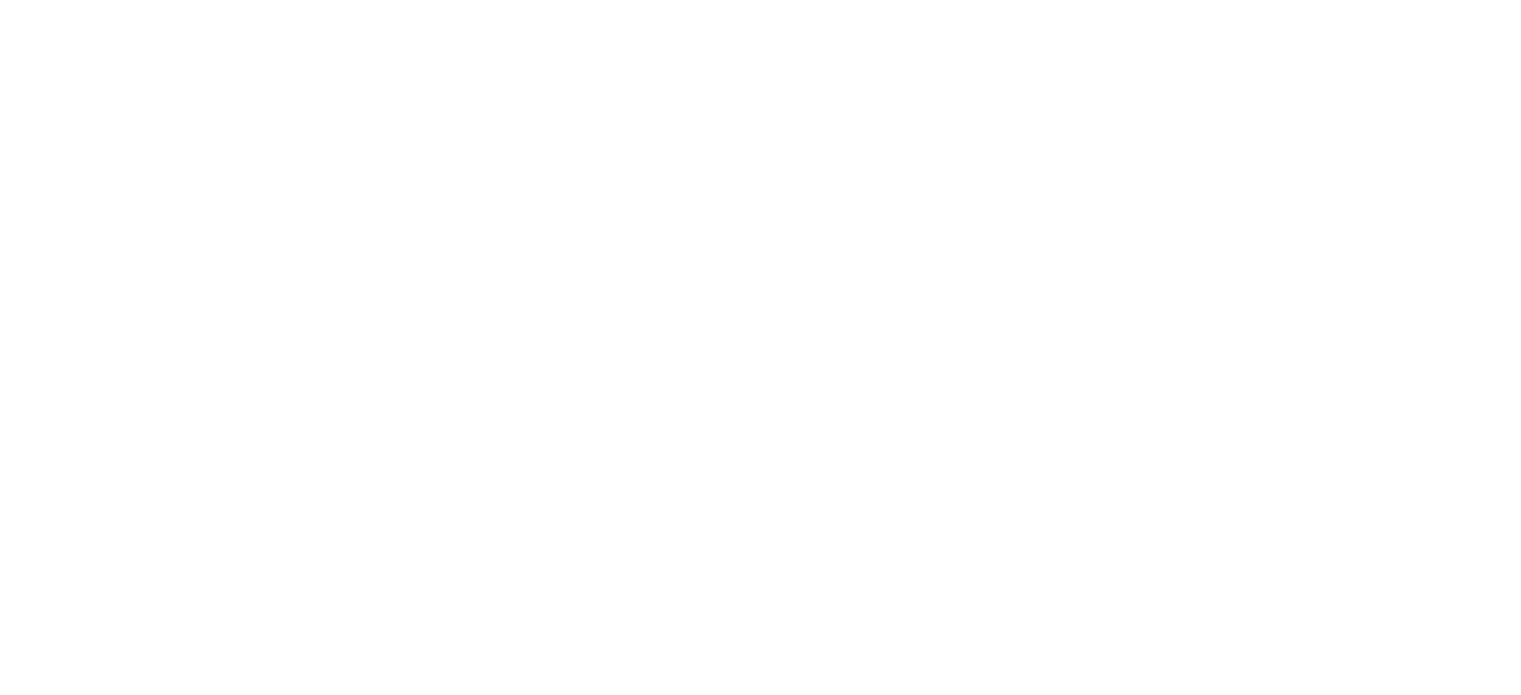 scroll, scrollTop: 0, scrollLeft: 0, axis: both 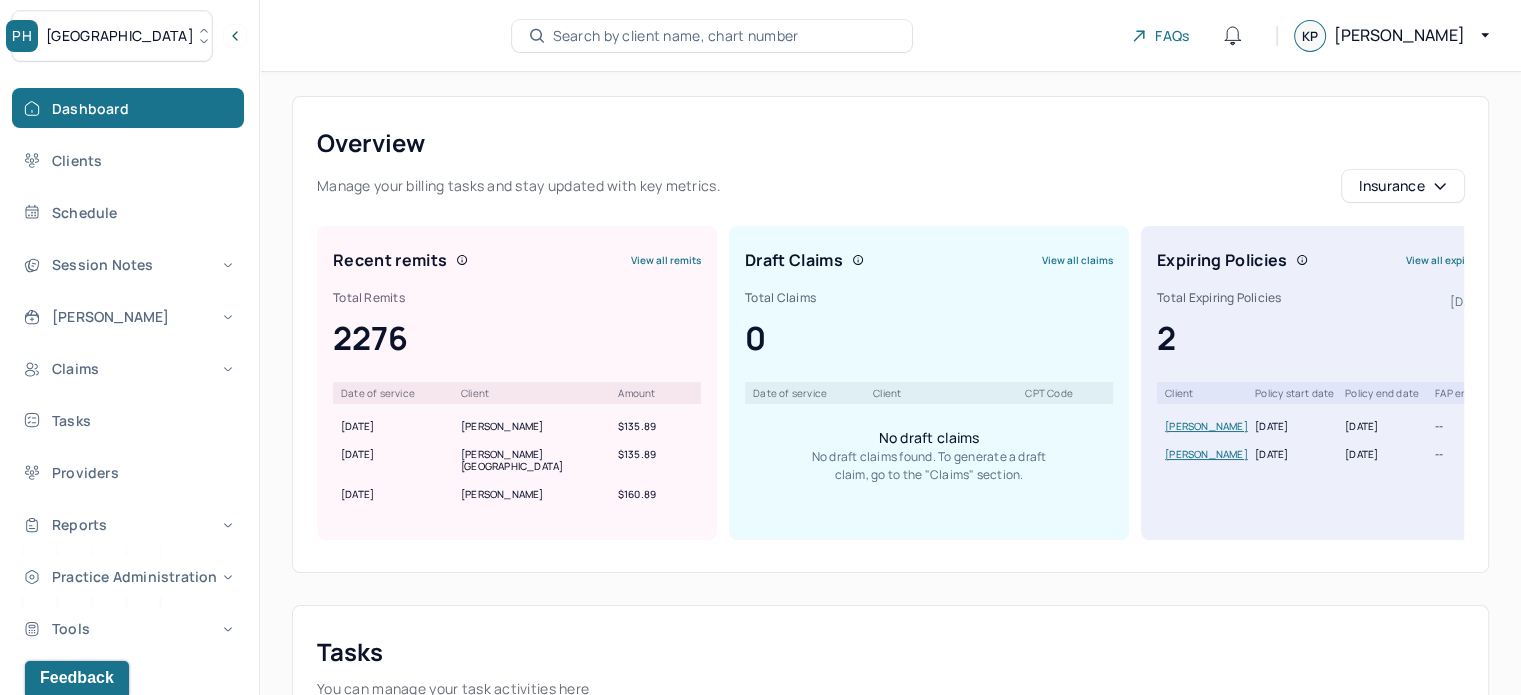 click on "Search by client name, chart number" at bounding box center (676, 36) 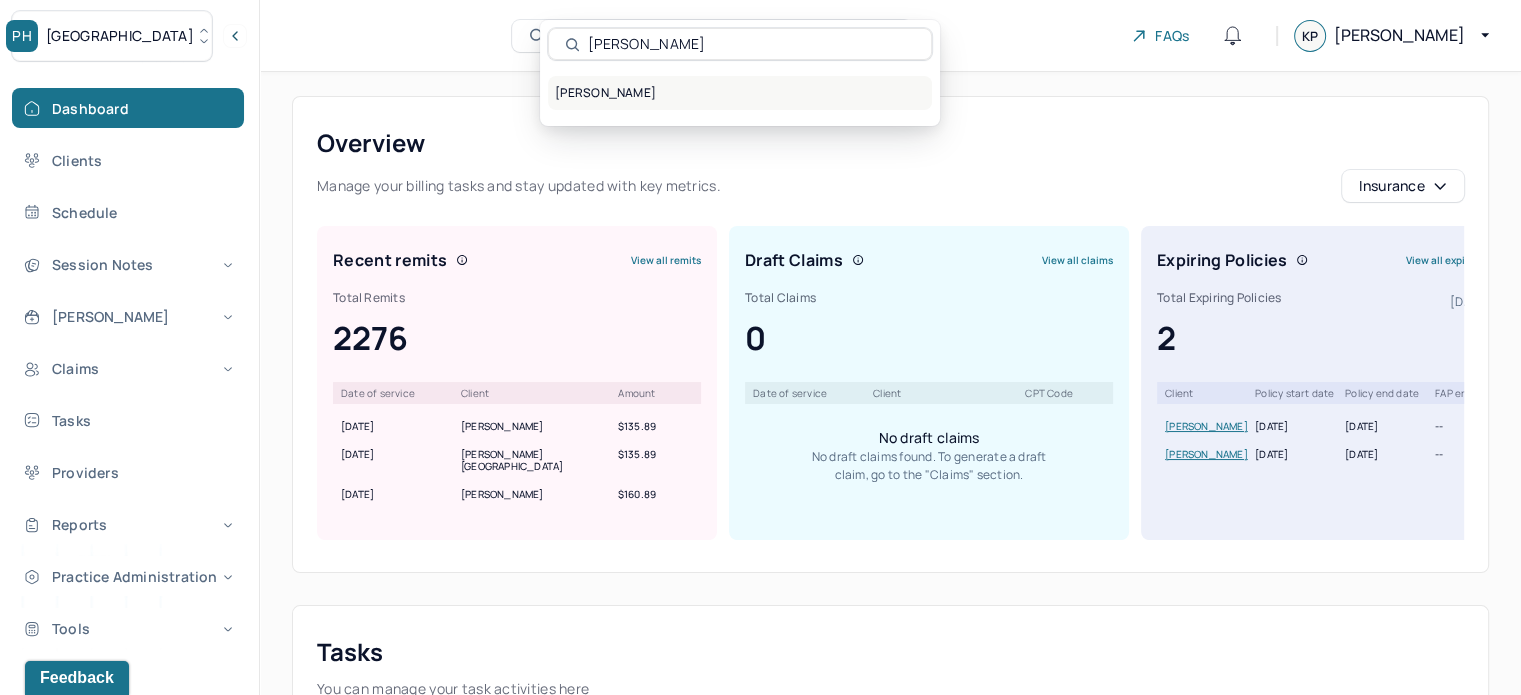 type on "[PERSON_NAME]" 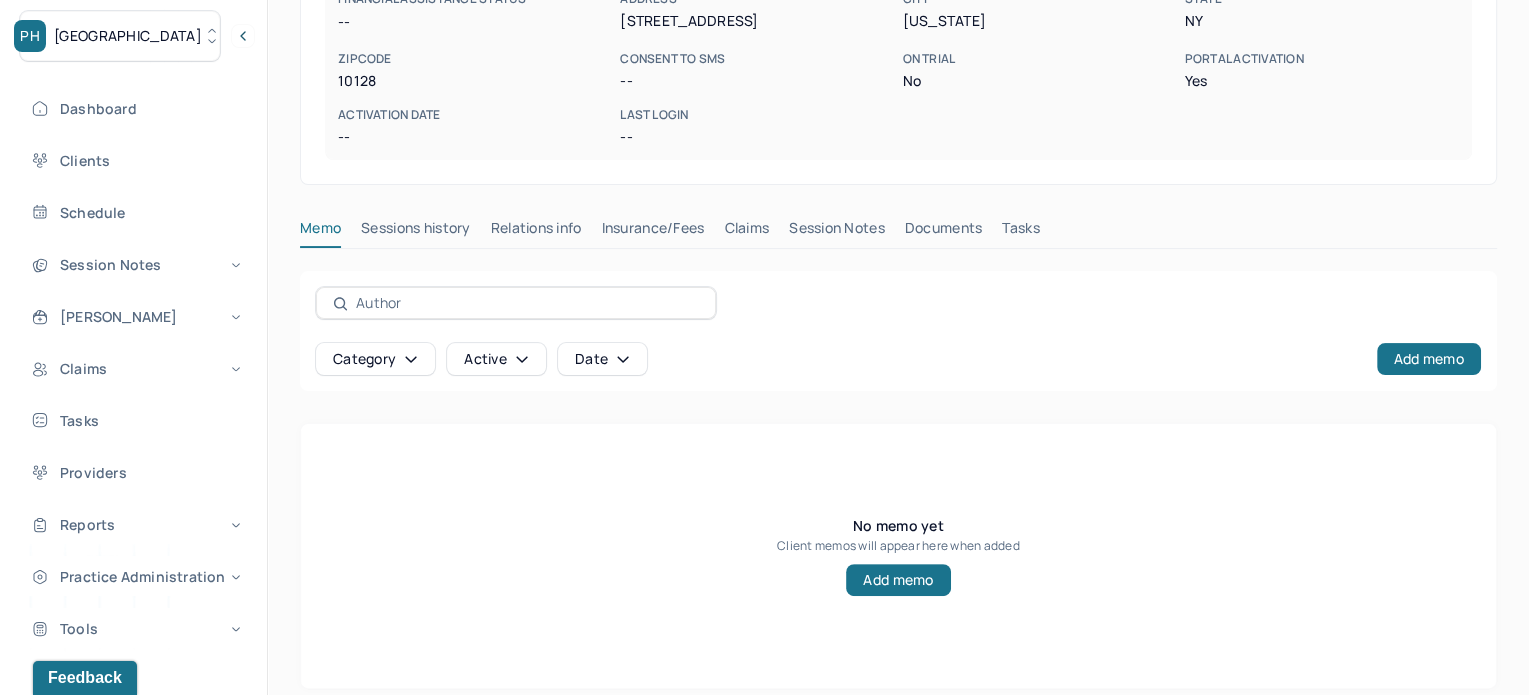 scroll, scrollTop: 0, scrollLeft: 0, axis: both 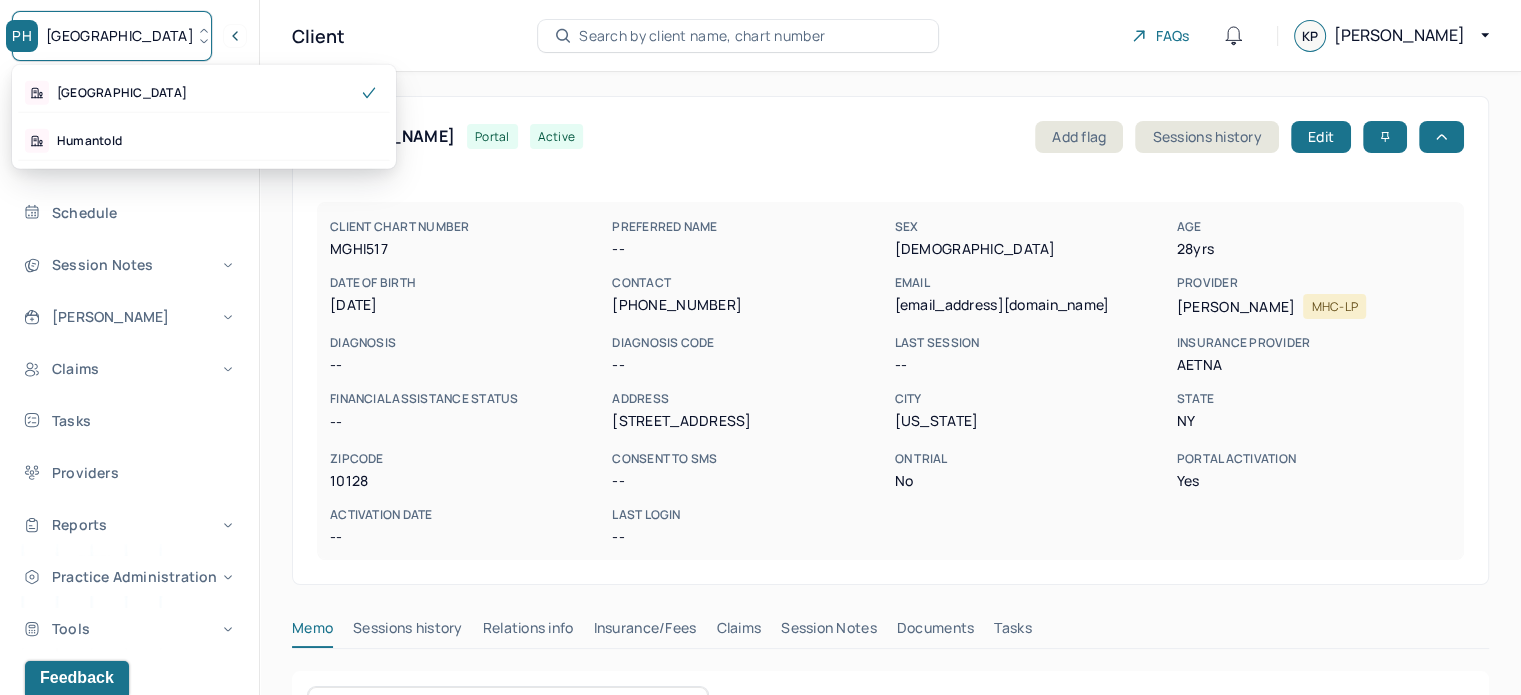 click on "Park Hill" at bounding box center [120, 36] 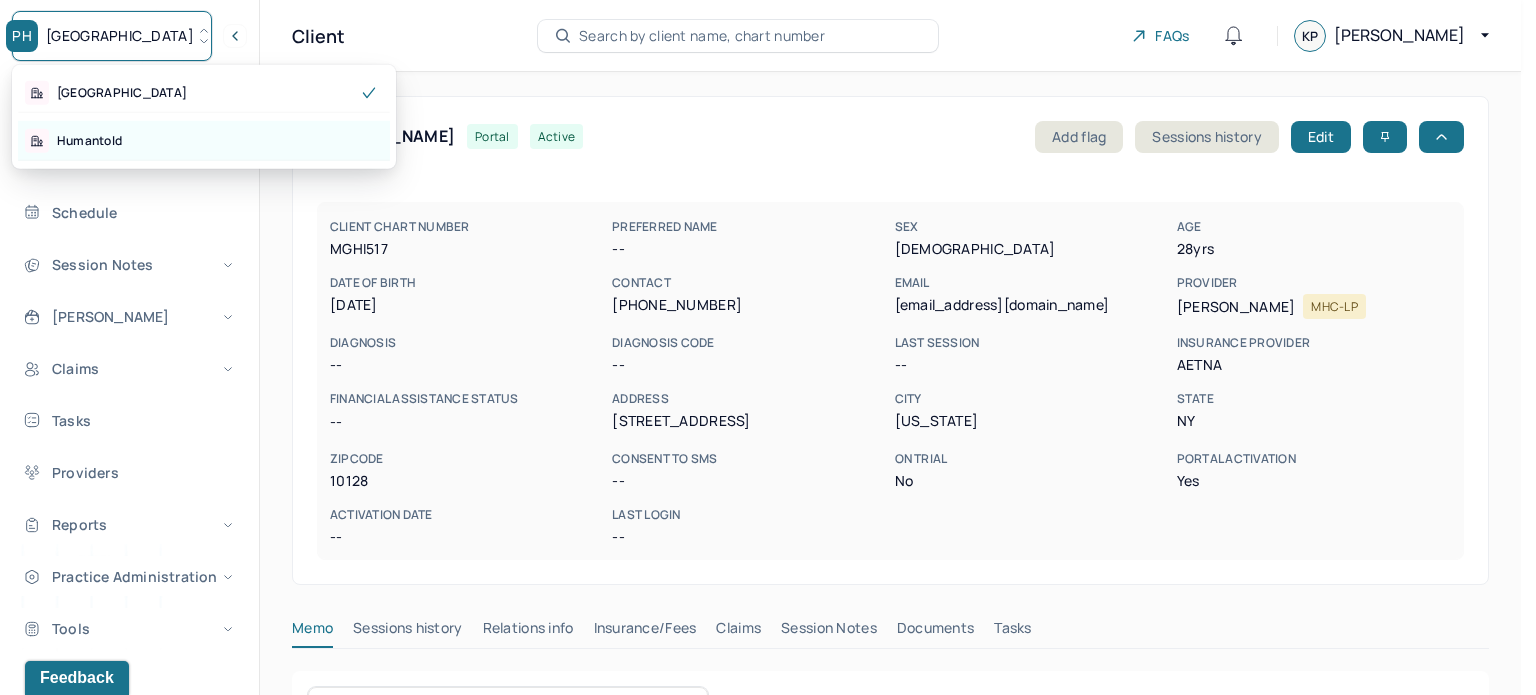 click on "Humantold" at bounding box center (204, 141) 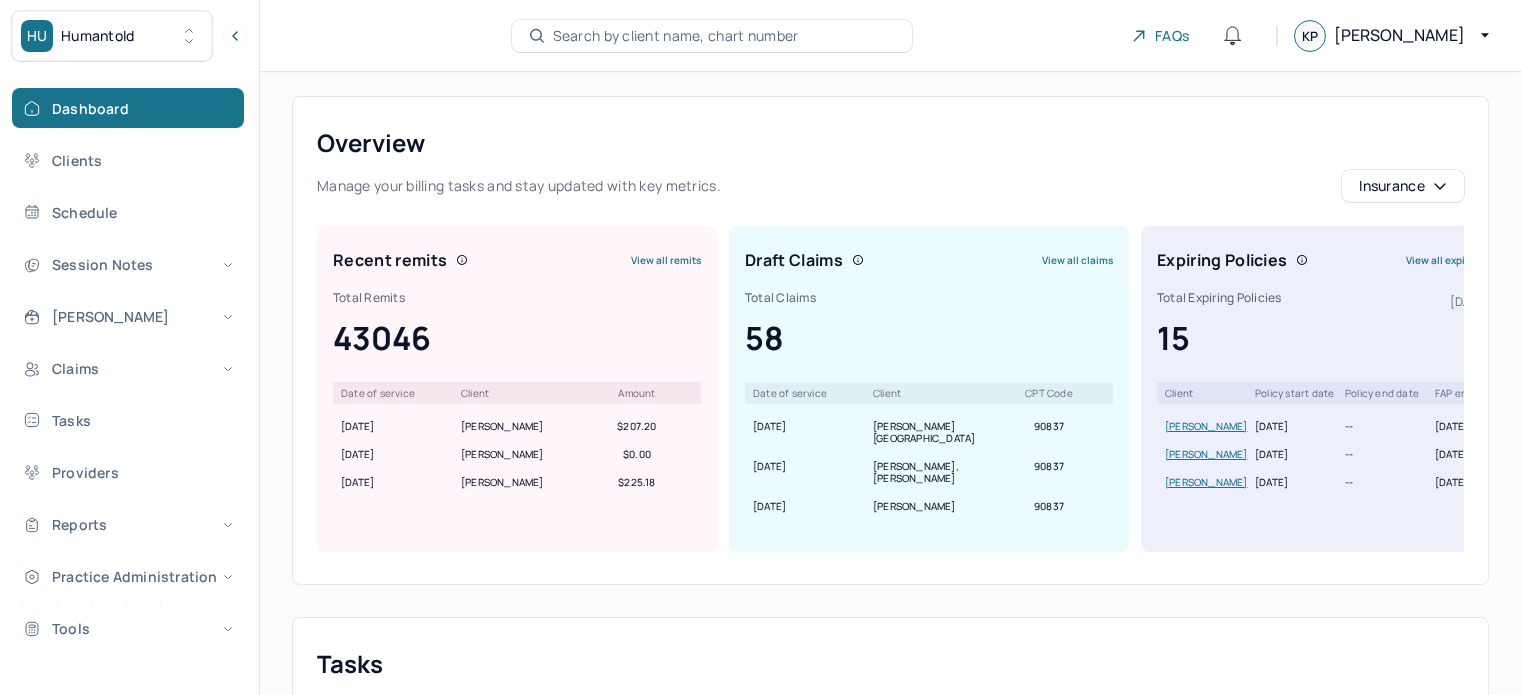 scroll, scrollTop: 0, scrollLeft: 0, axis: both 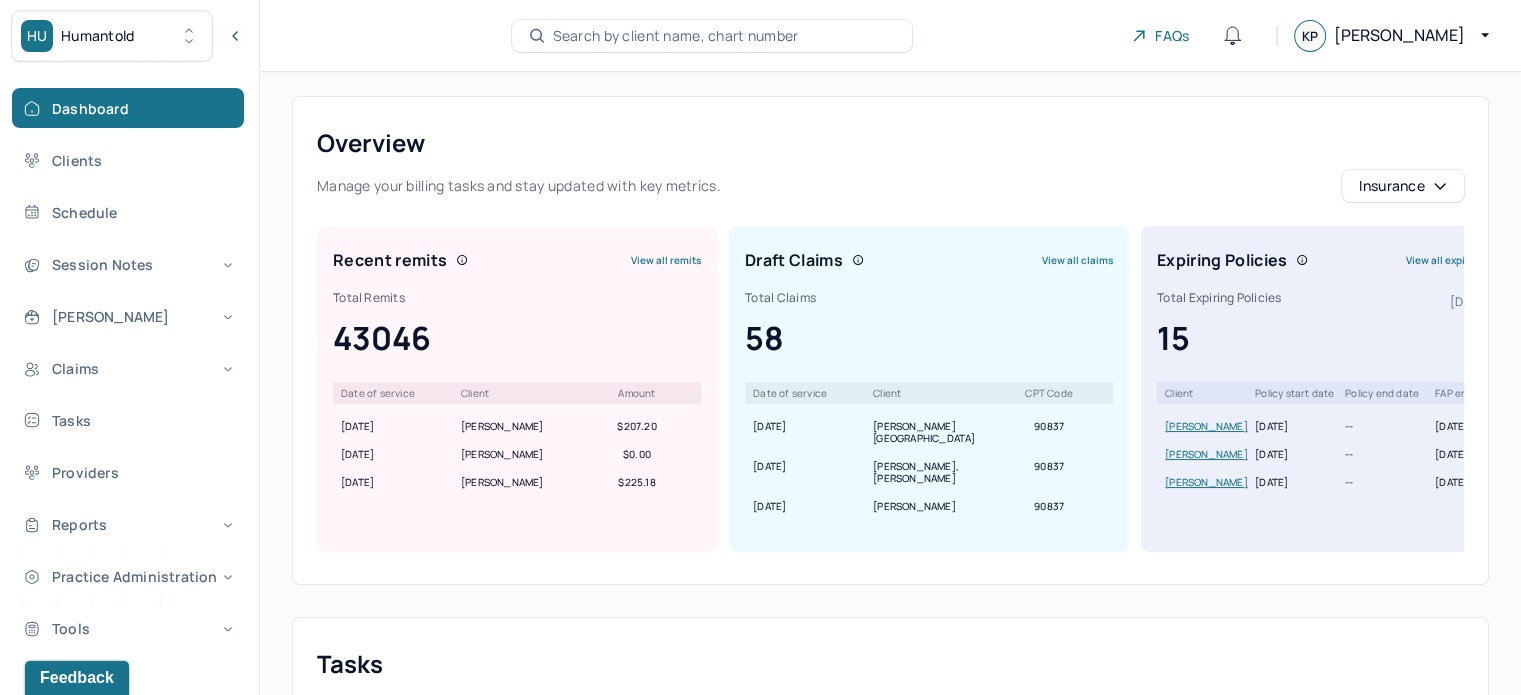 click on "Search by client name, chart number" at bounding box center (676, 36) 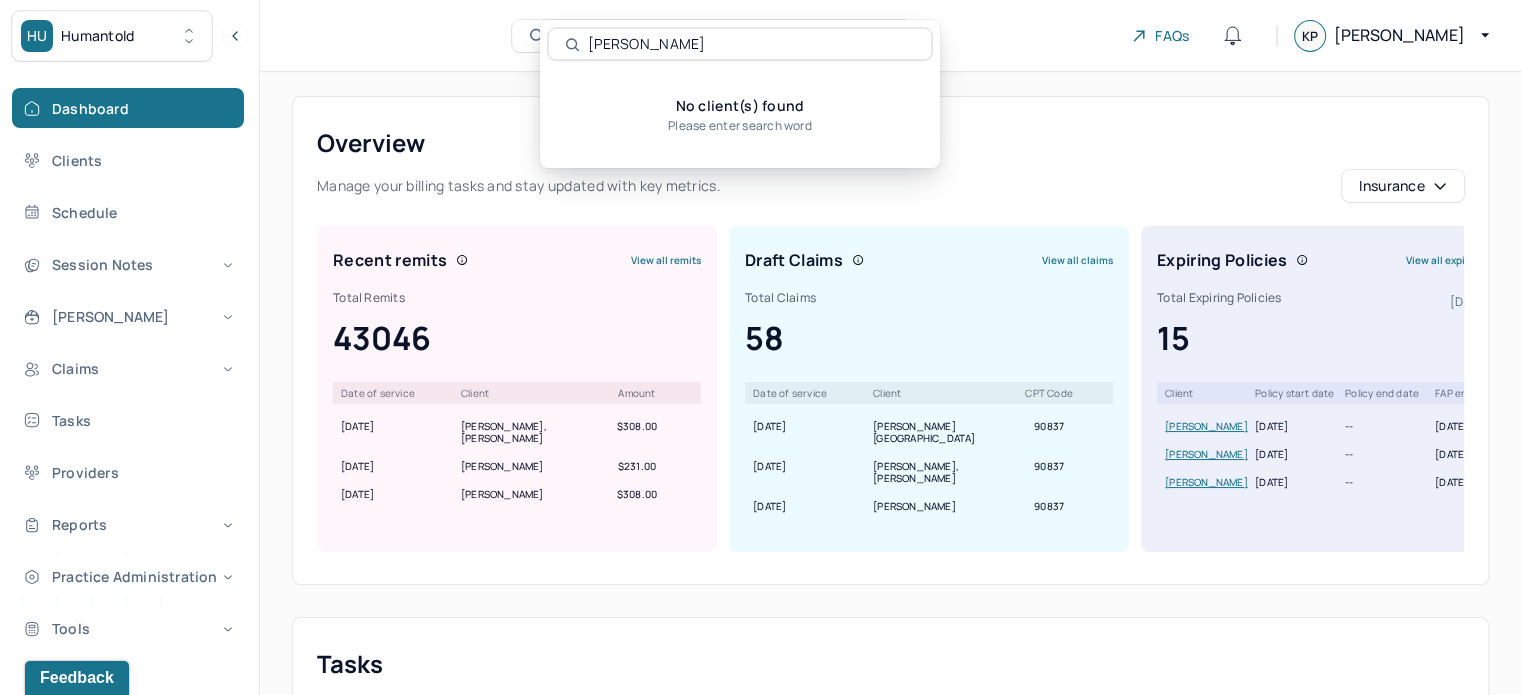 drag, startPoint x: 613, startPoint y: 44, endPoint x: 572, endPoint y: 44, distance: 41 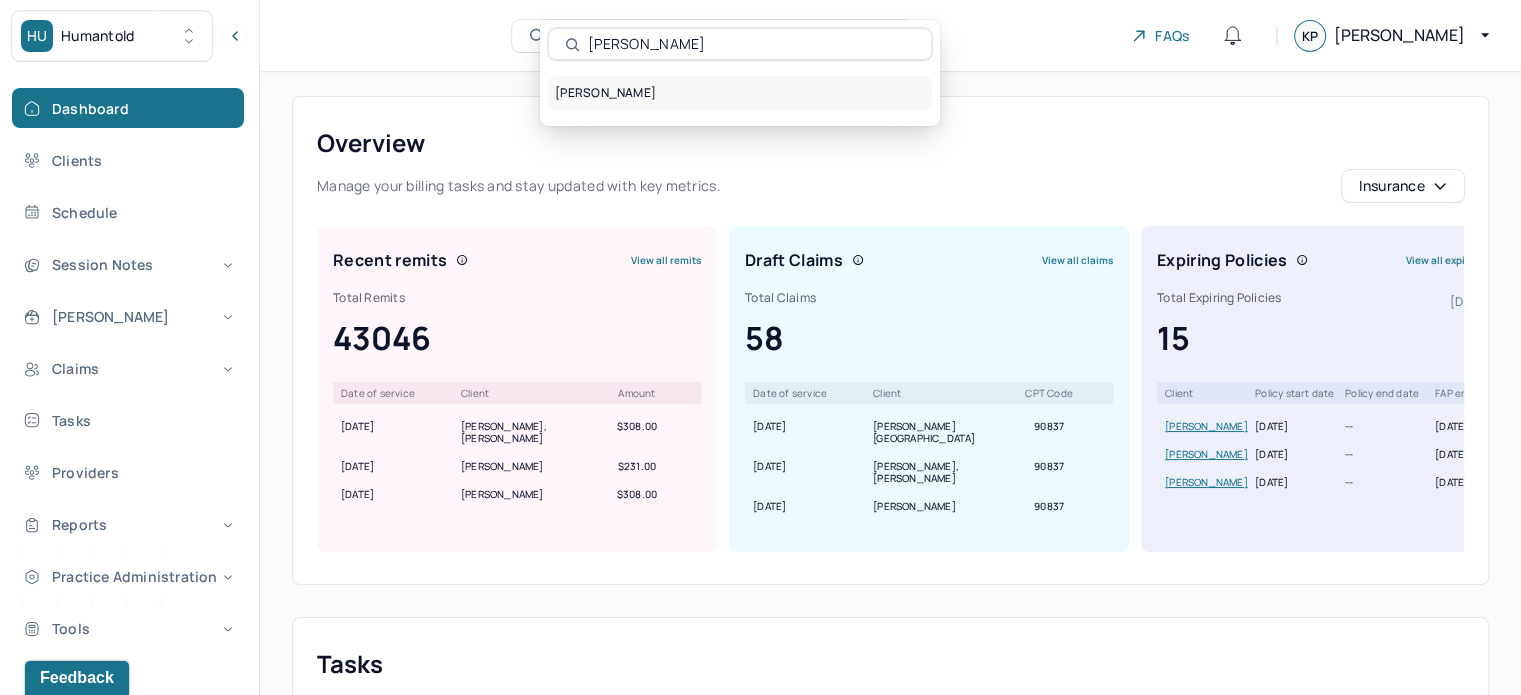 type on "Crescenzo" 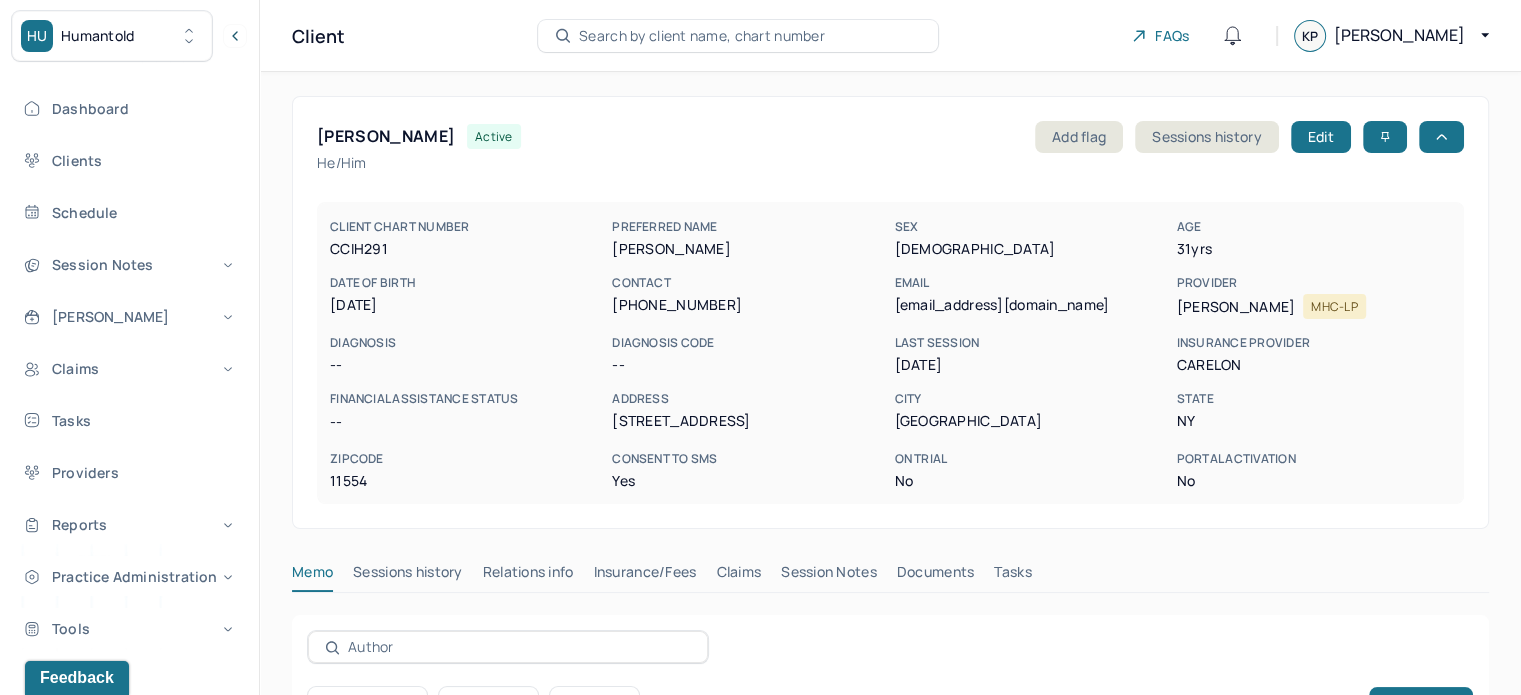 click on "CRESCENZO, TIMOTHY" at bounding box center (386, 136) 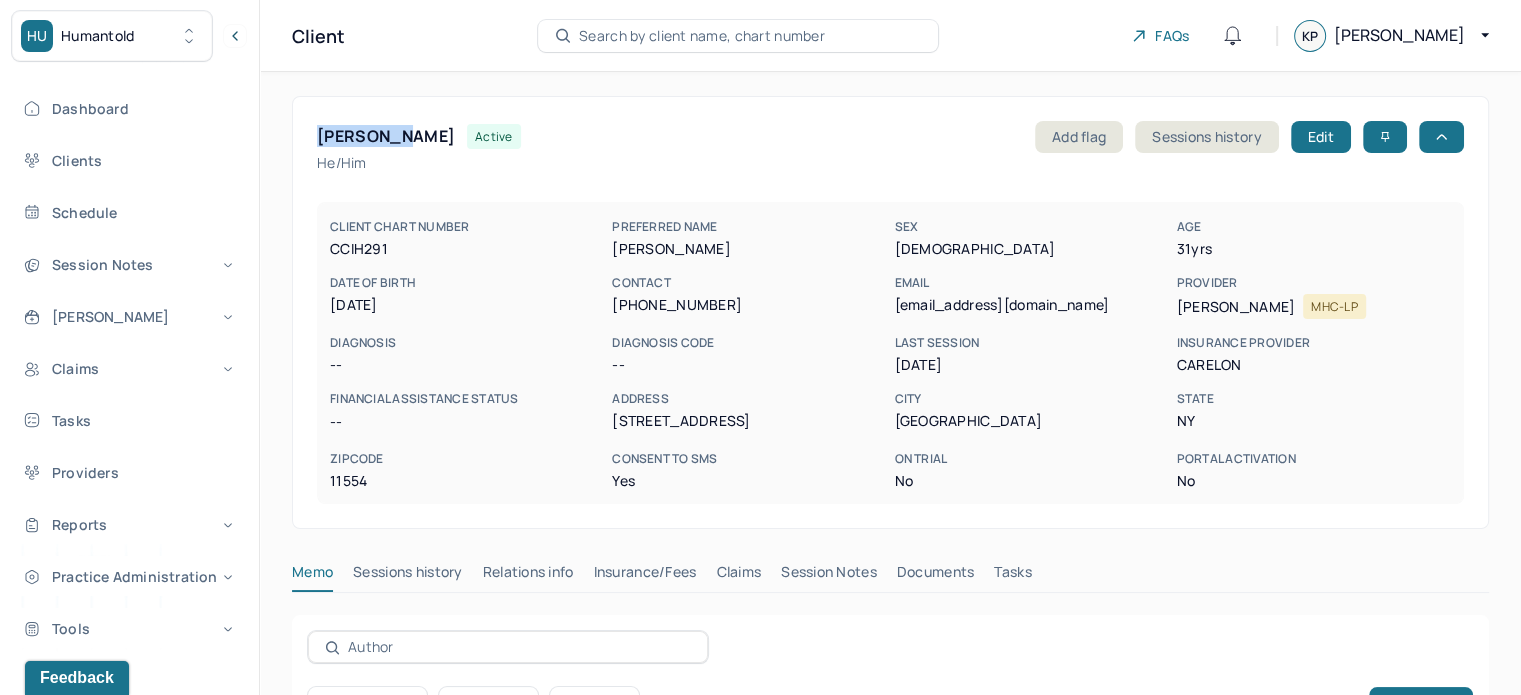 click on "CRESCENZO, TIMOTHY" at bounding box center [386, 136] 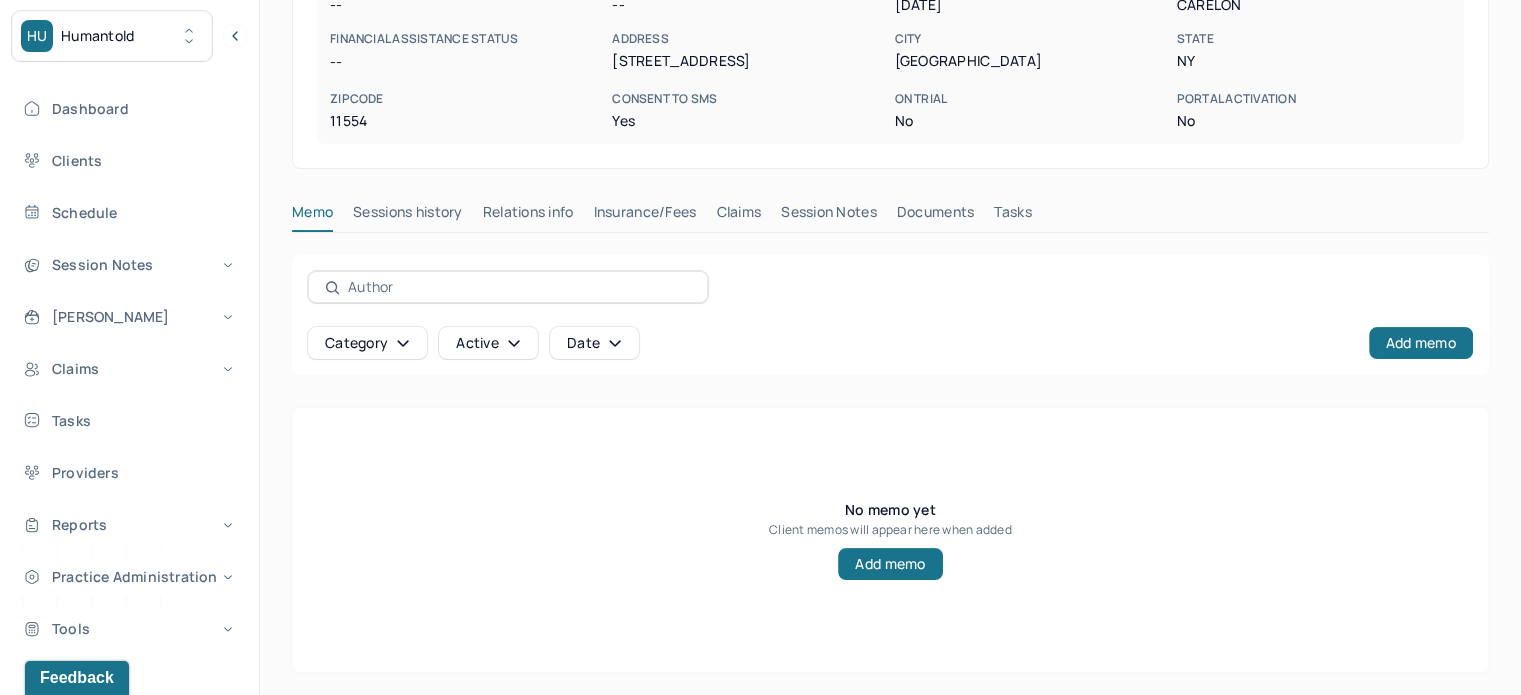 scroll, scrollTop: 0, scrollLeft: 0, axis: both 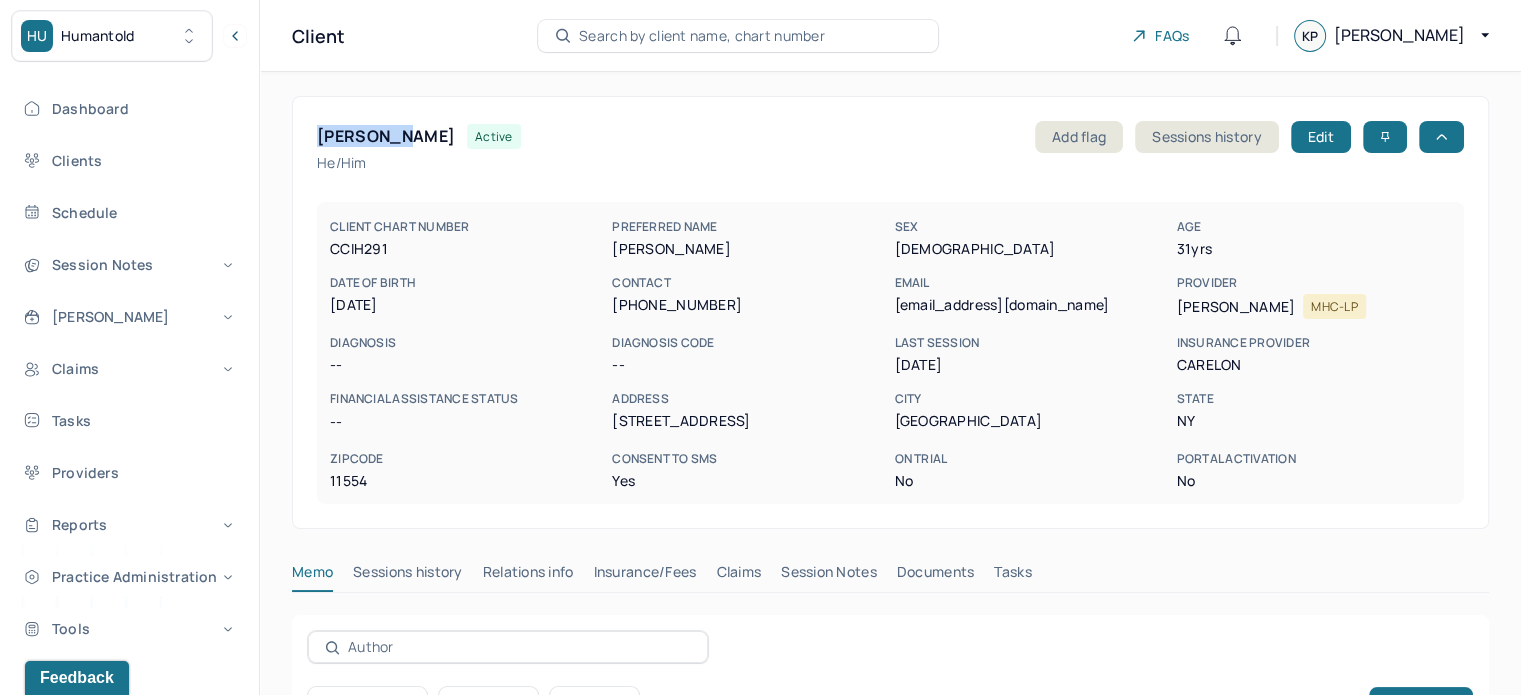 drag, startPoint x: 119, startPoint y: 100, endPoint x: 118, endPoint y: 6, distance: 94.00532 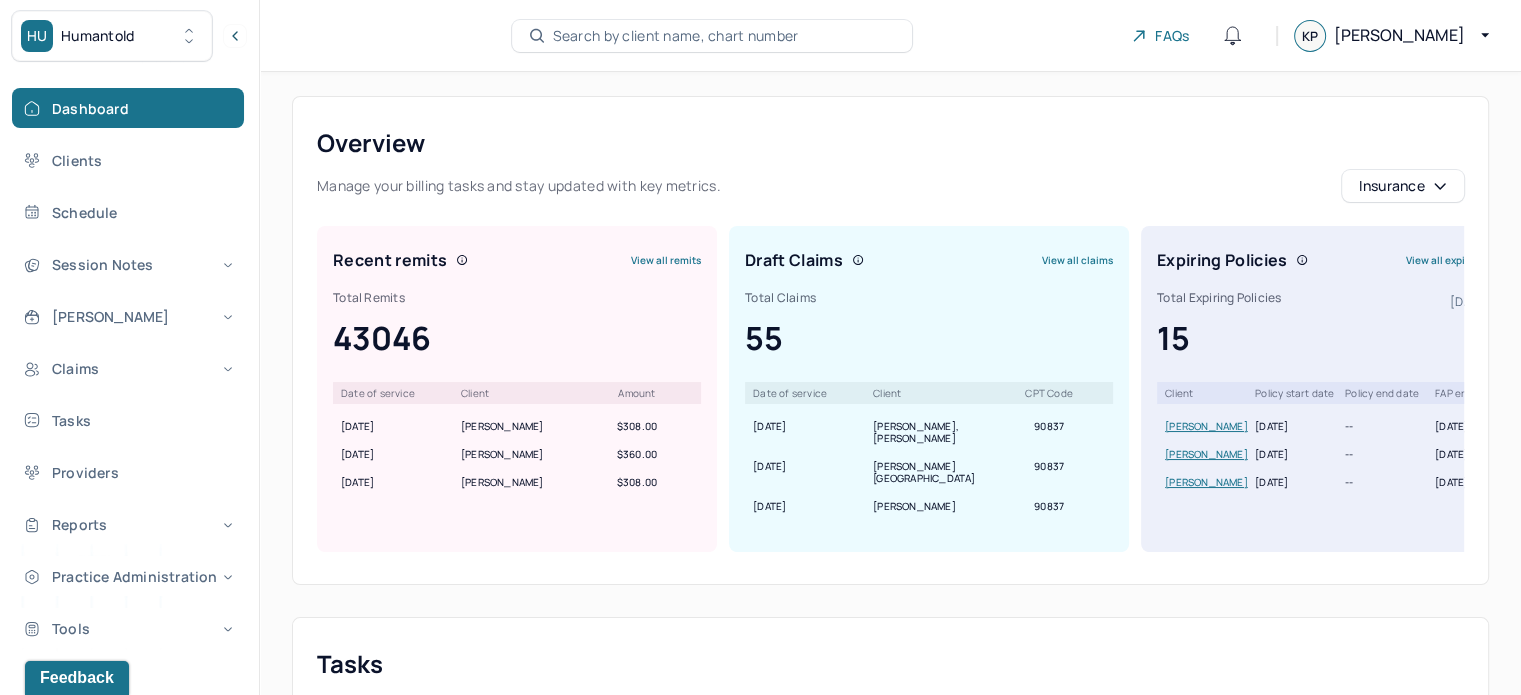 click on "Search by client name, chart number     FAQs     KP Katherine" at bounding box center [890, 36] 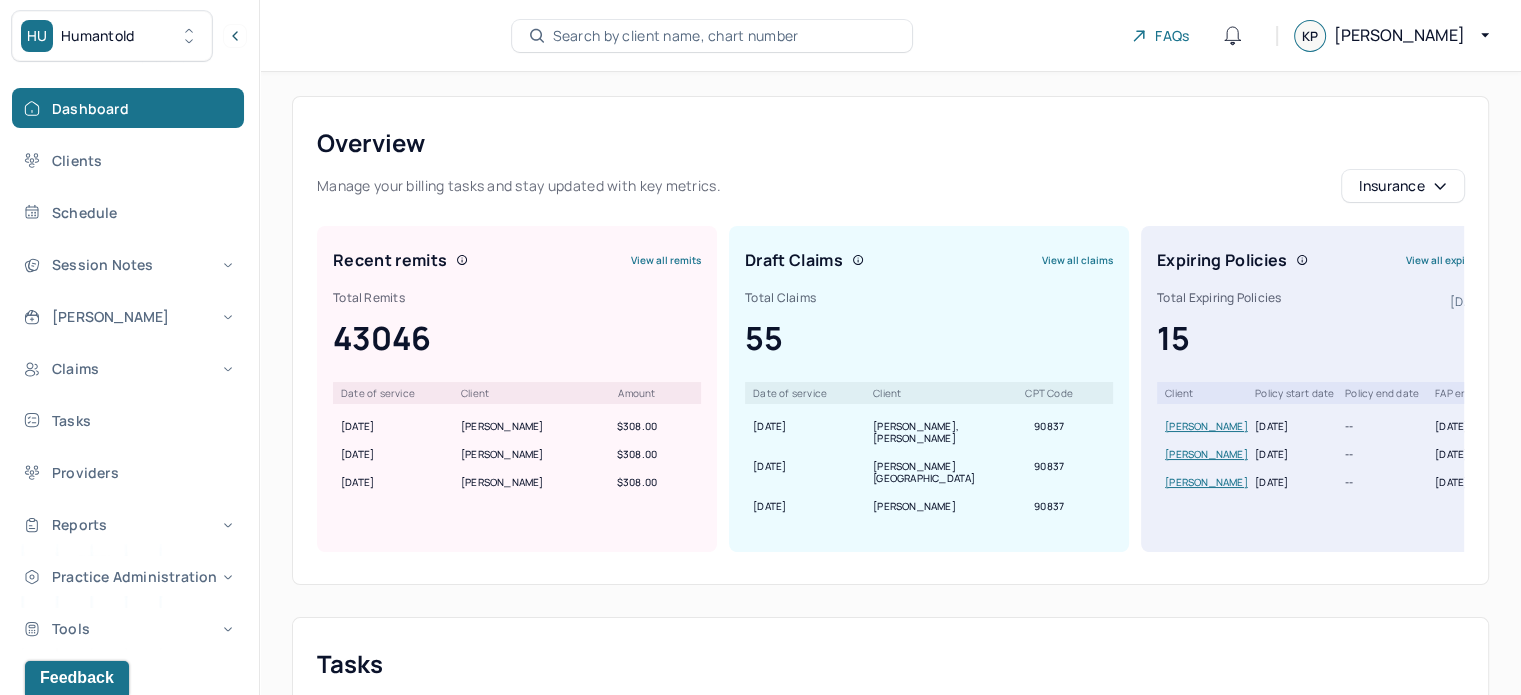 click on "Search by client name, chart number" at bounding box center (676, 36) 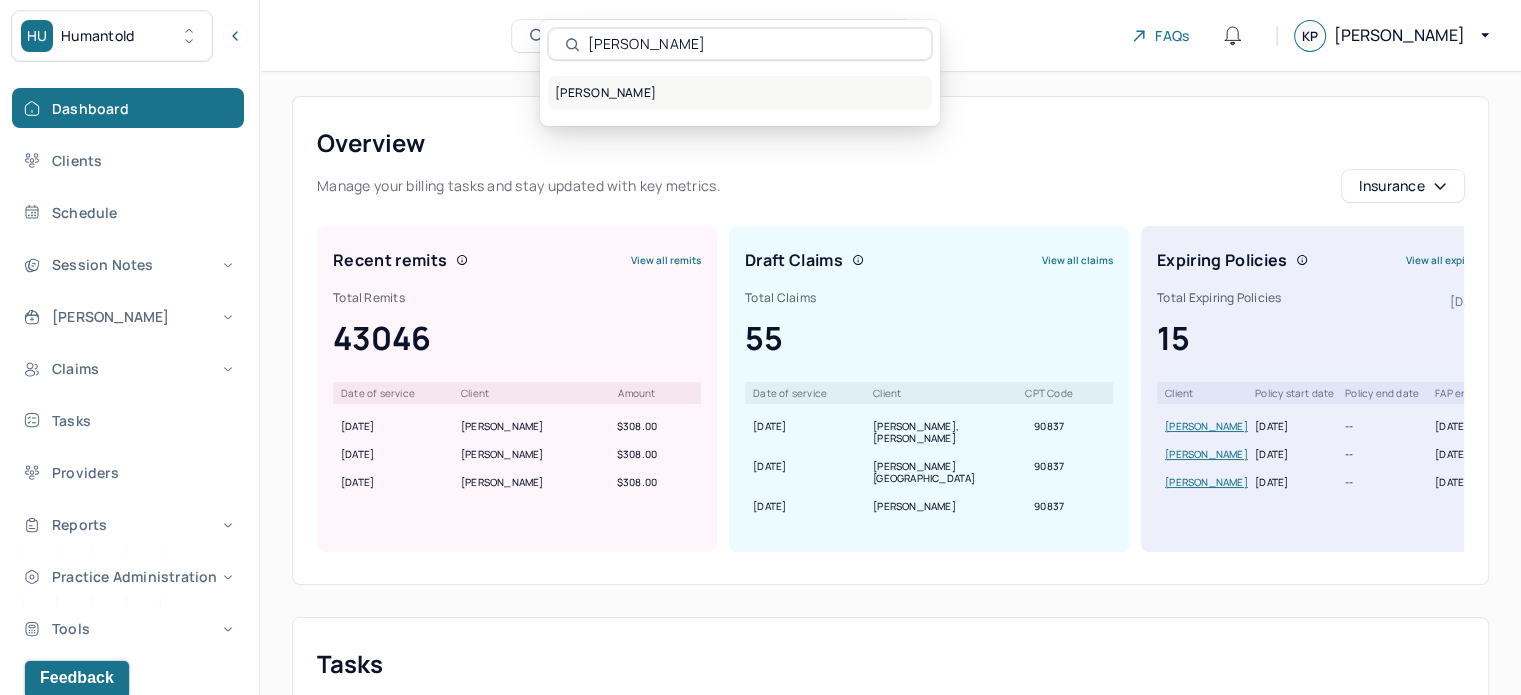 type on "Melanie Homsey" 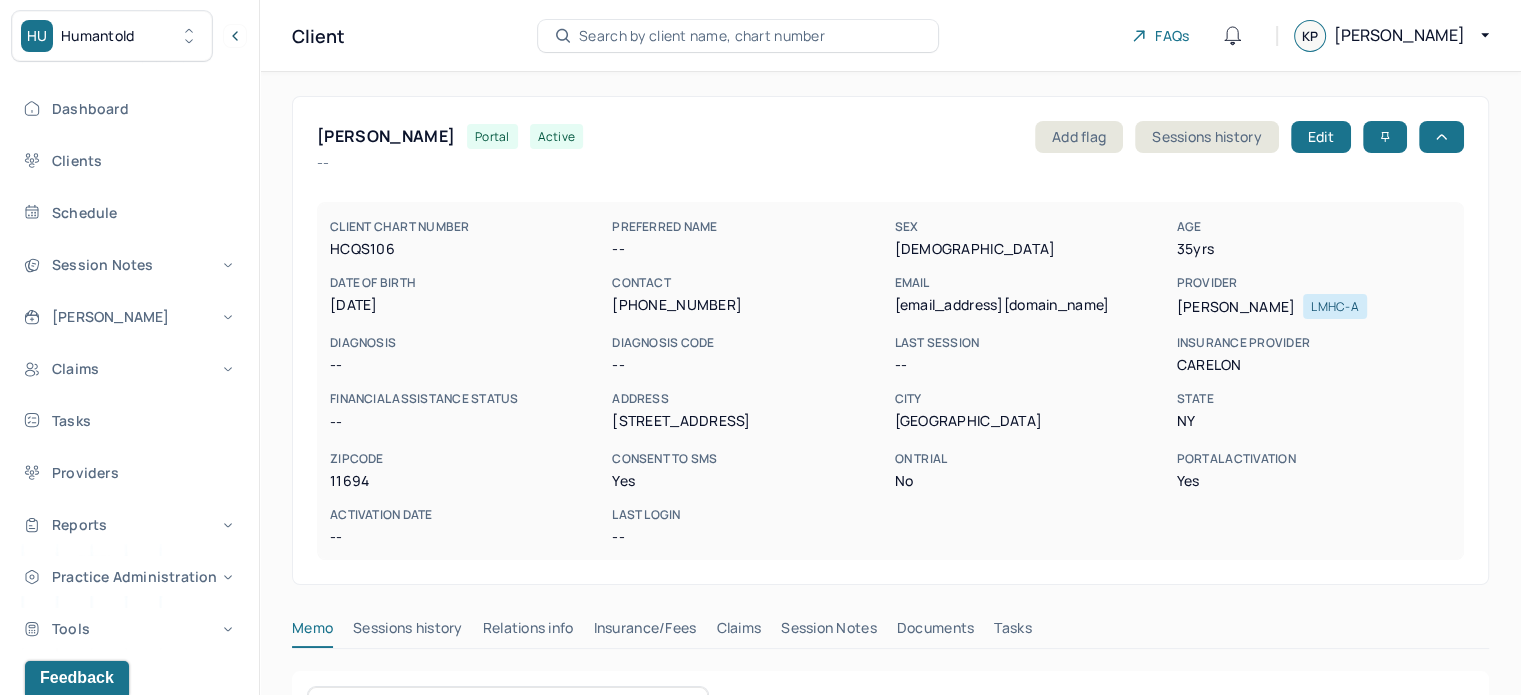 click on "Search by client name, chart number" at bounding box center (702, 36) 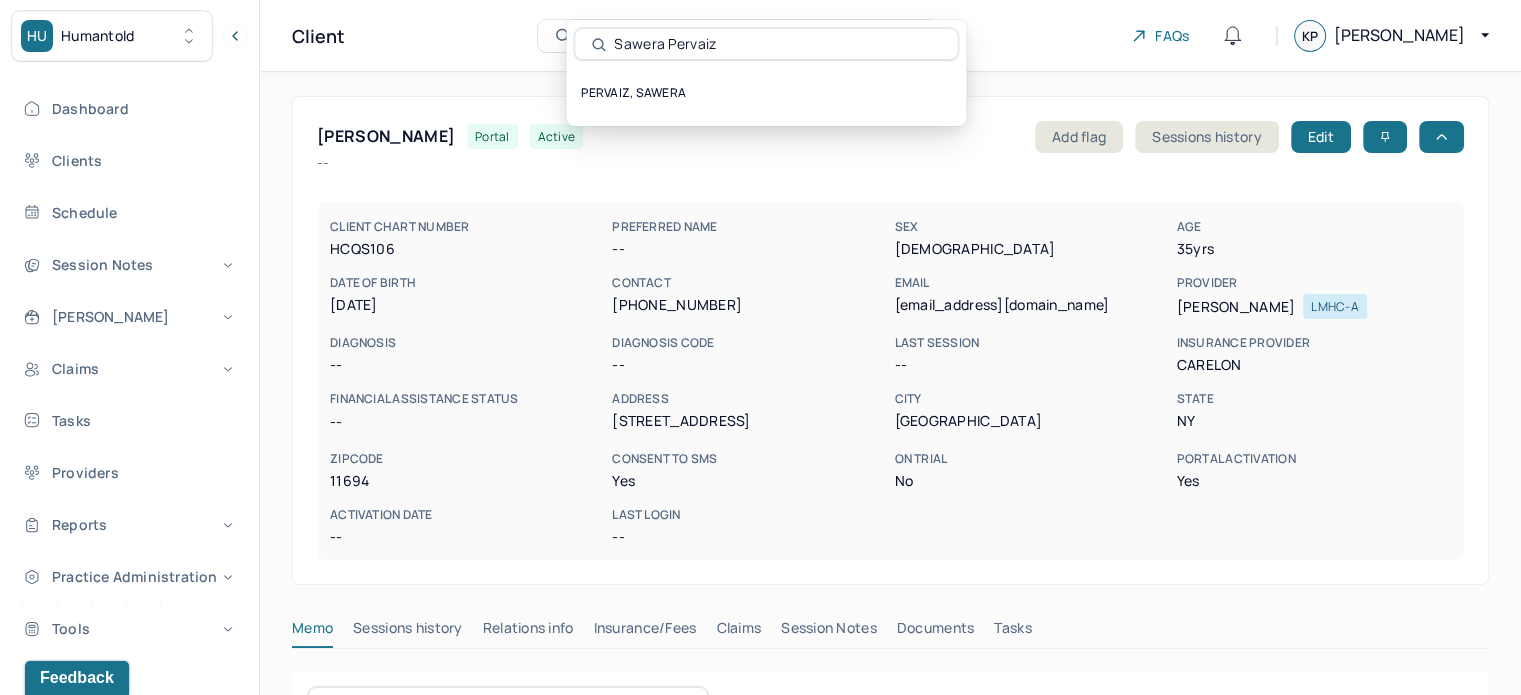 type on "Sawera Pervaiz" 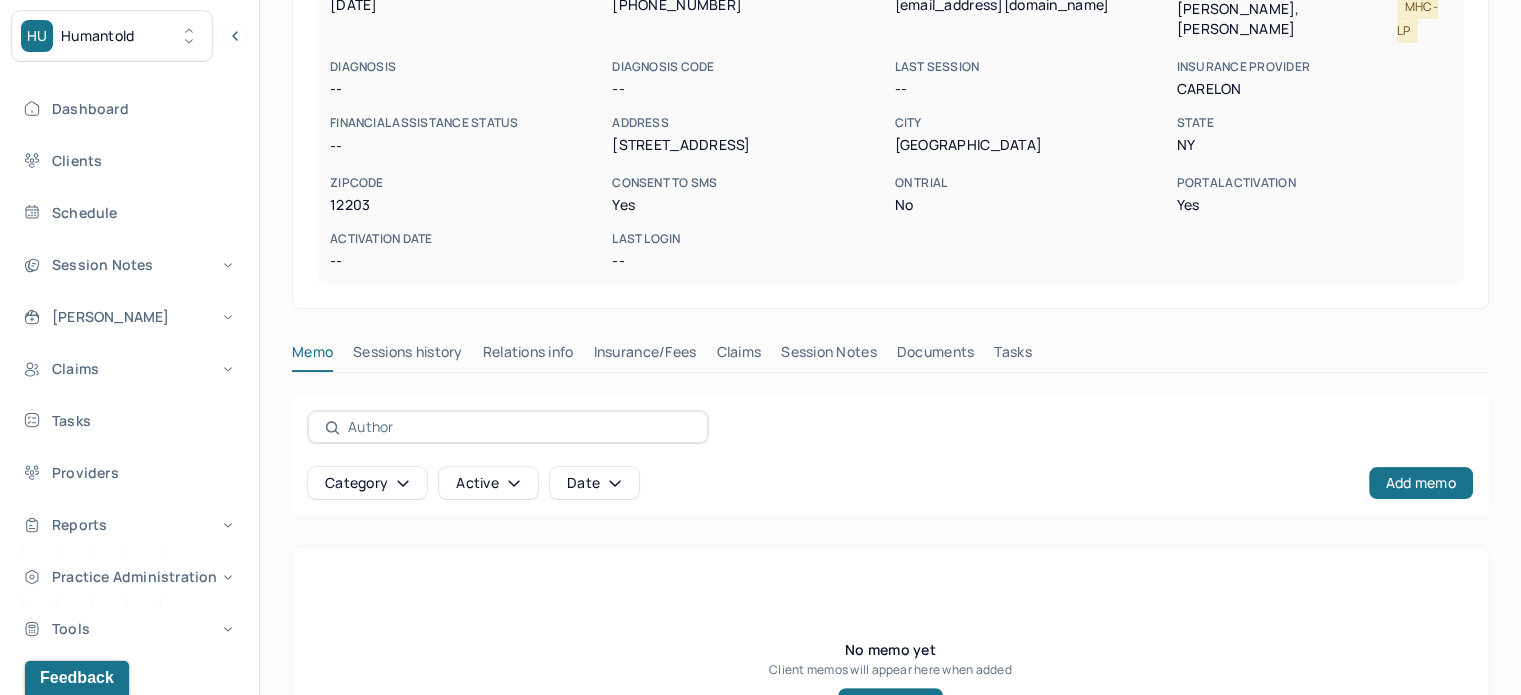 scroll, scrollTop: 0, scrollLeft: 0, axis: both 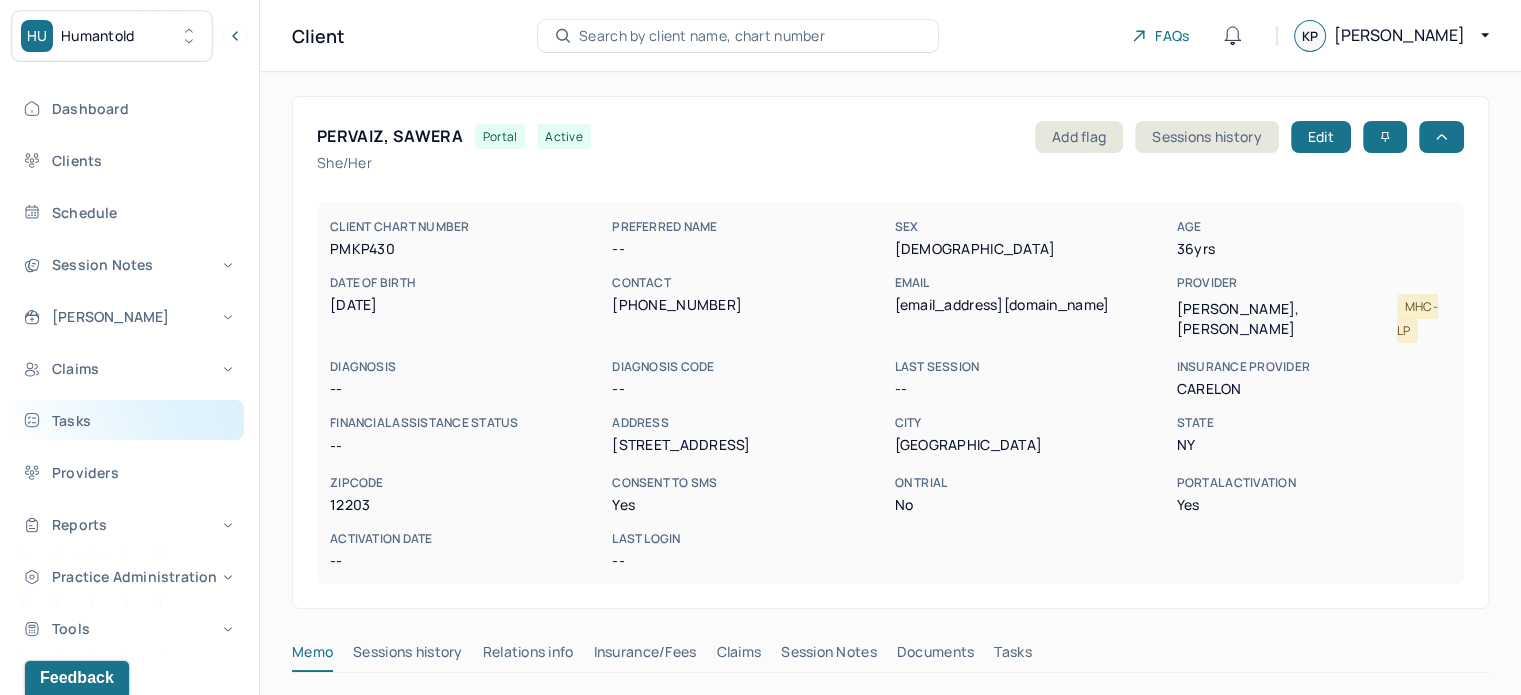 click on "Tasks" at bounding box center [128, 420] 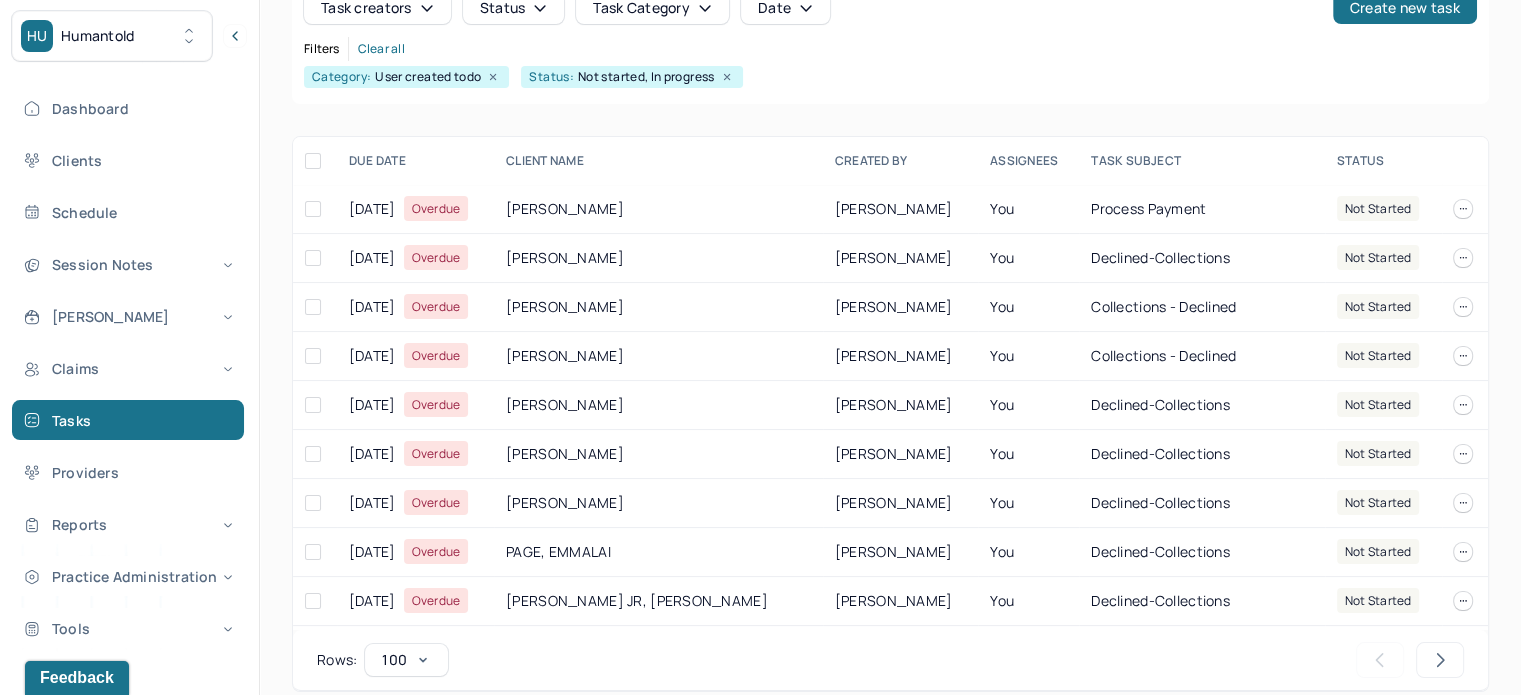 scroll, scrollTop: 249, scrollLeft: 0, axis: vertical 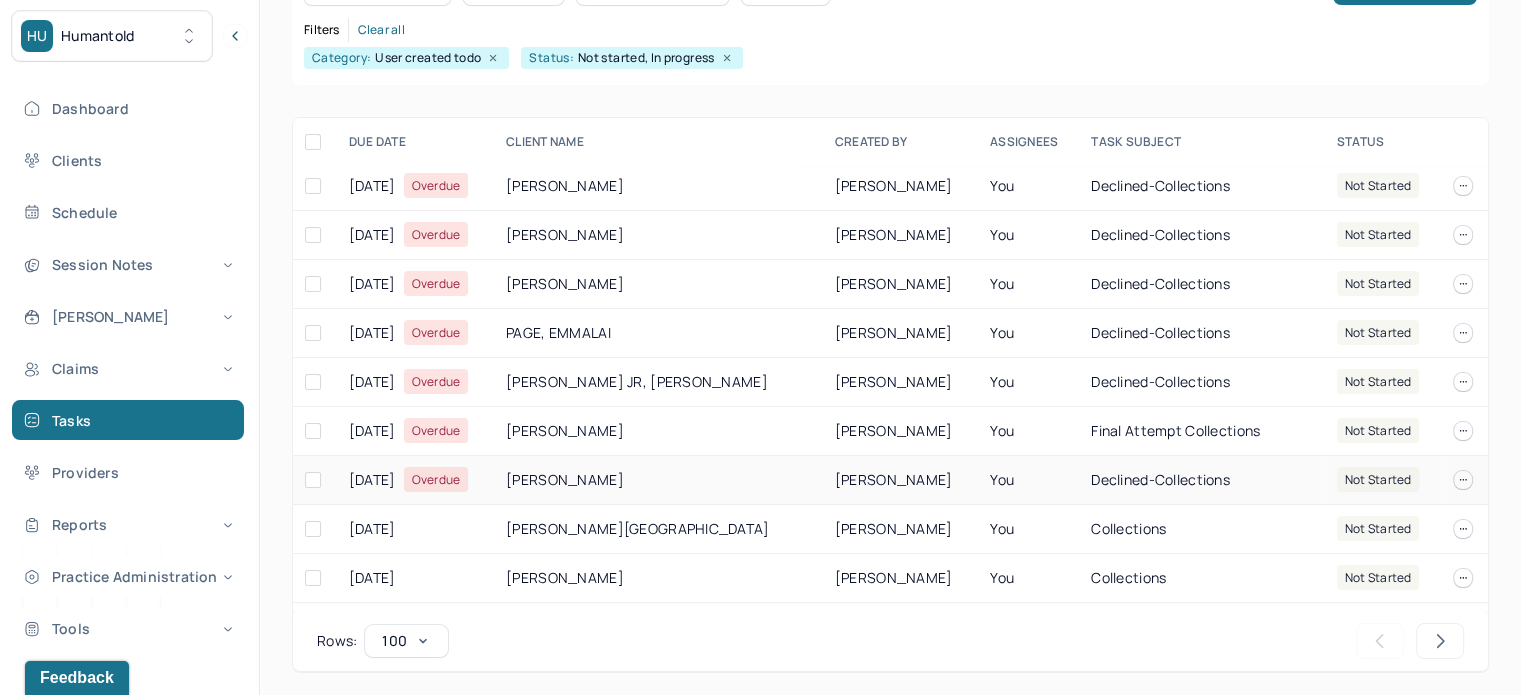 click on "[PERSON_NAME]" at bounding box center (658, 480) 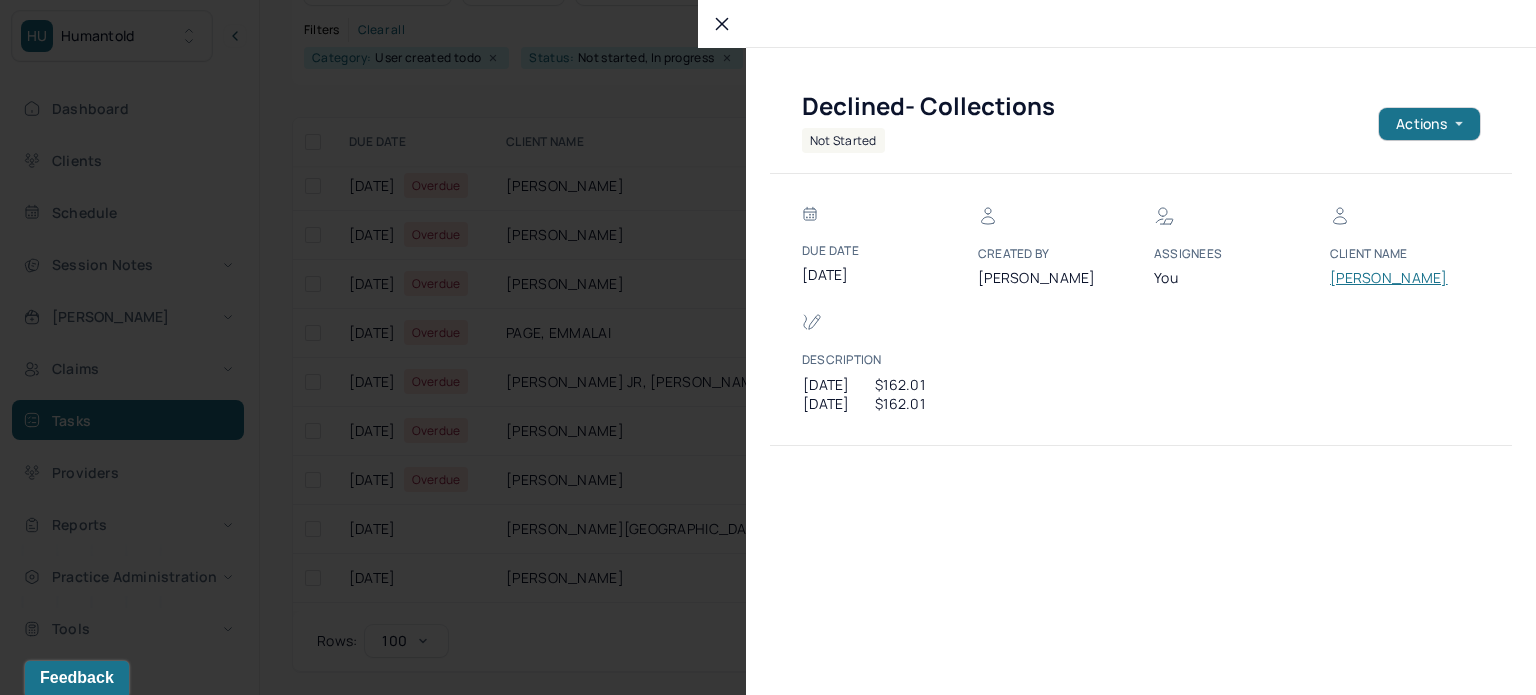 click on "[PERSON_NAME]" at bounding box center [1390, 278] 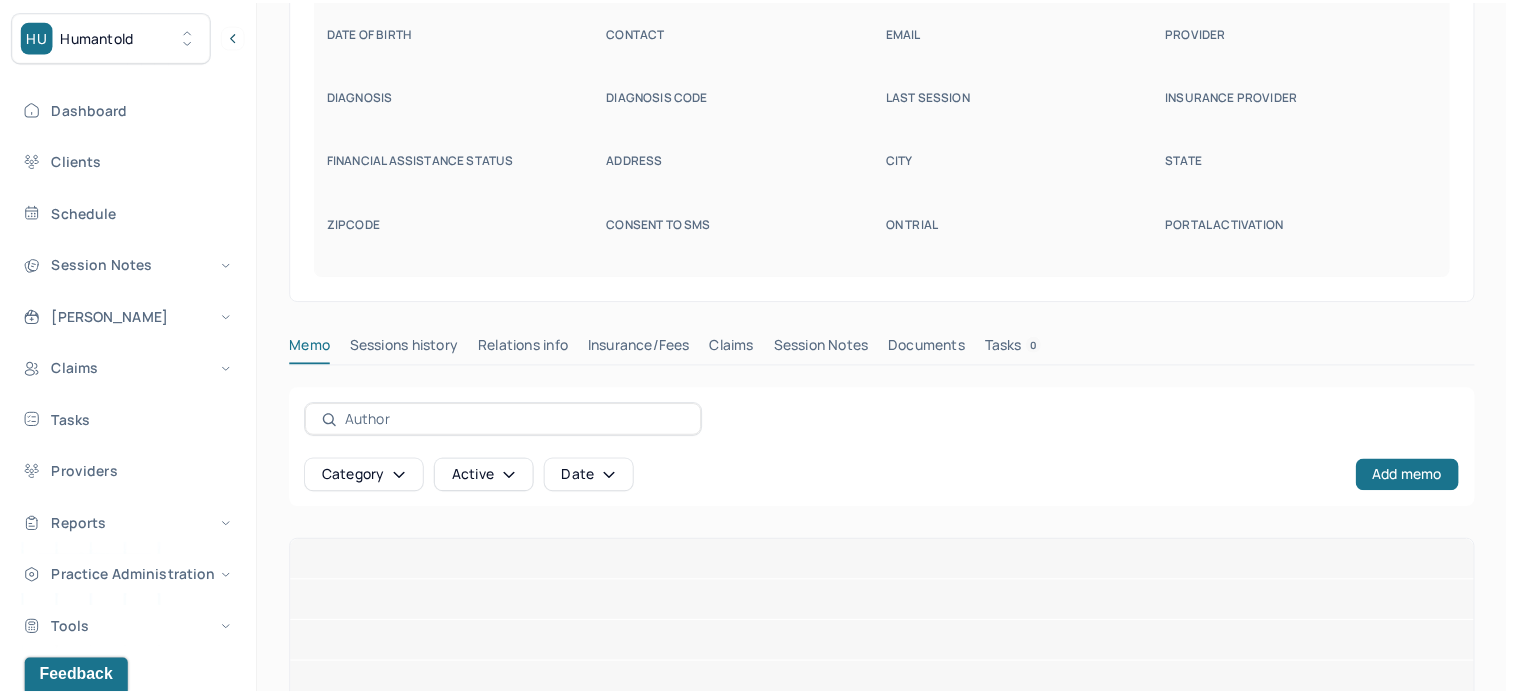 scroll, scrollTop: 129, scrollLeft: 0, axis: vertical 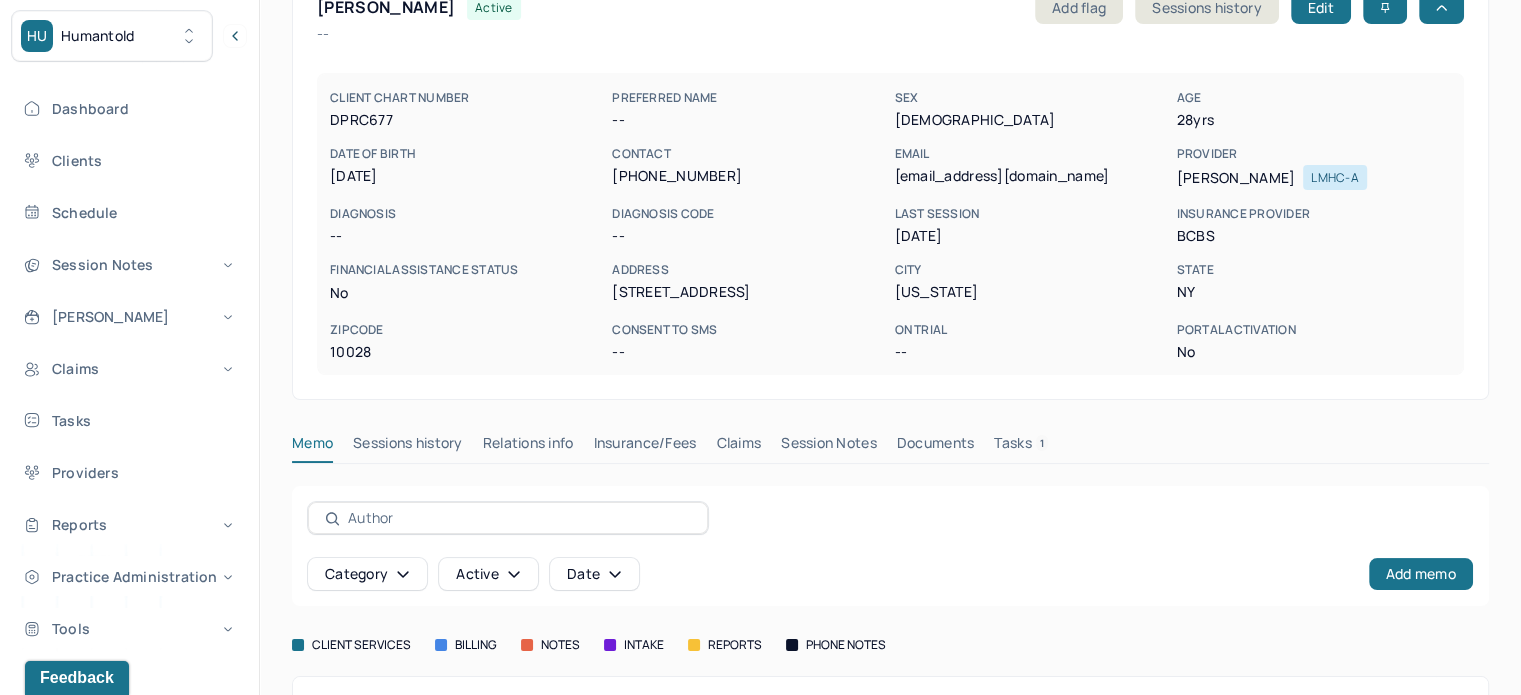 click on "meganpcv@gmail.com" at bounding box center [1031, 176] 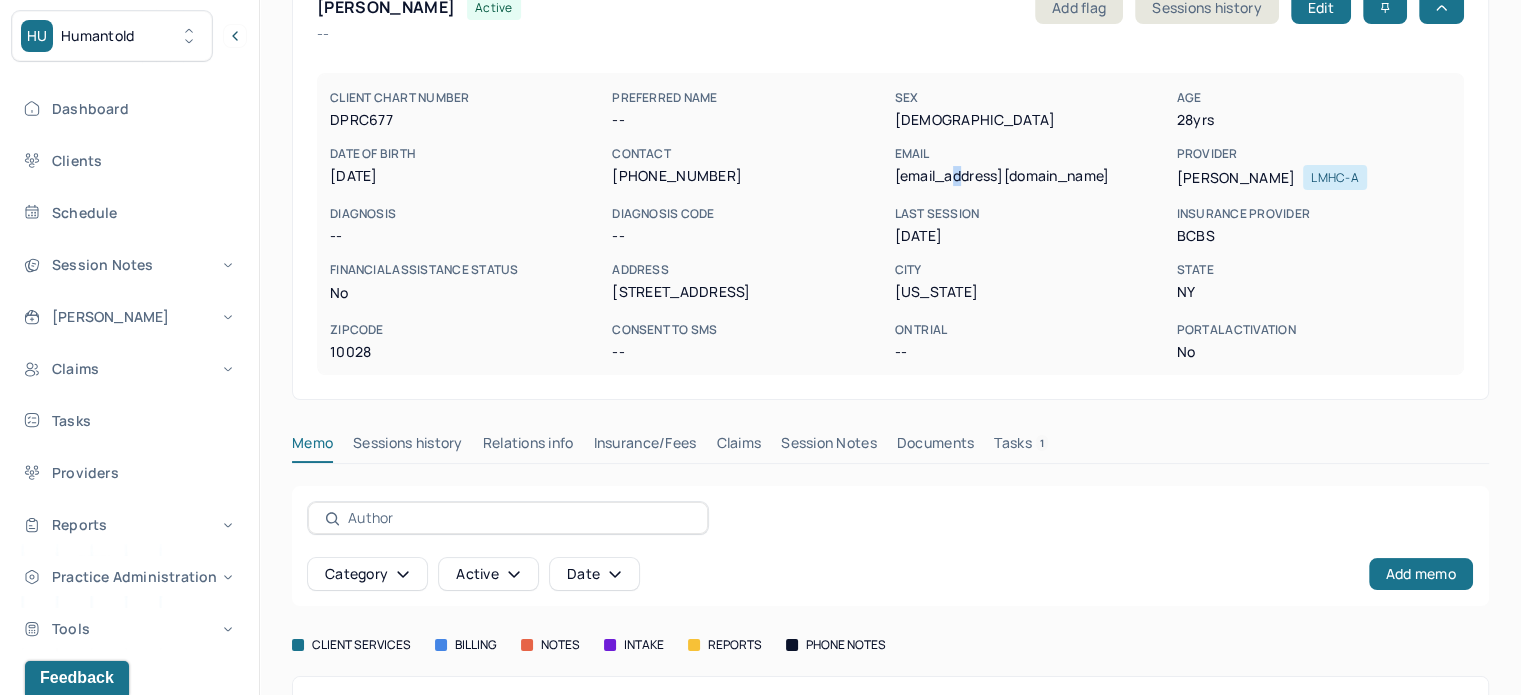 click on "meganpcv@gmail.com" at bounding box center [1031, 176] 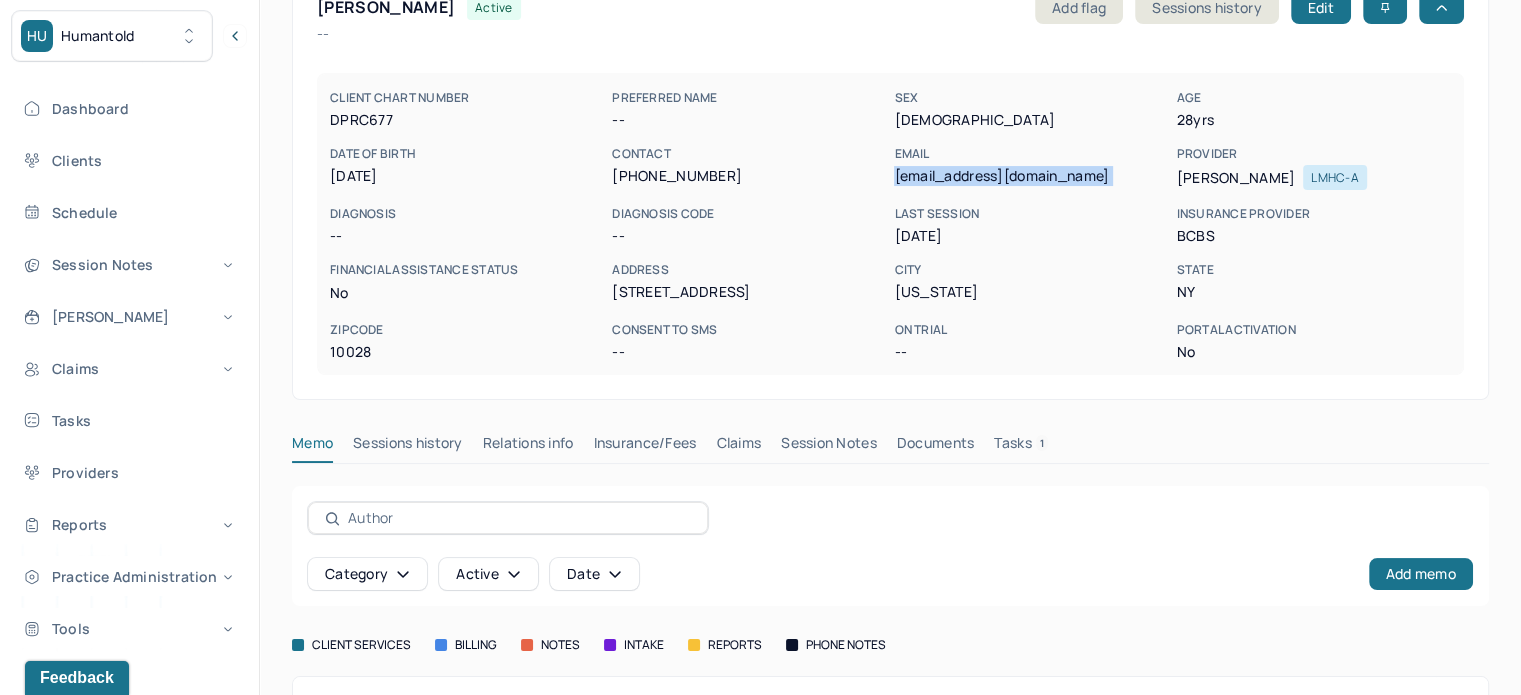 click on "meganpcv@gmail.com" at bounding box center (1031, 176) 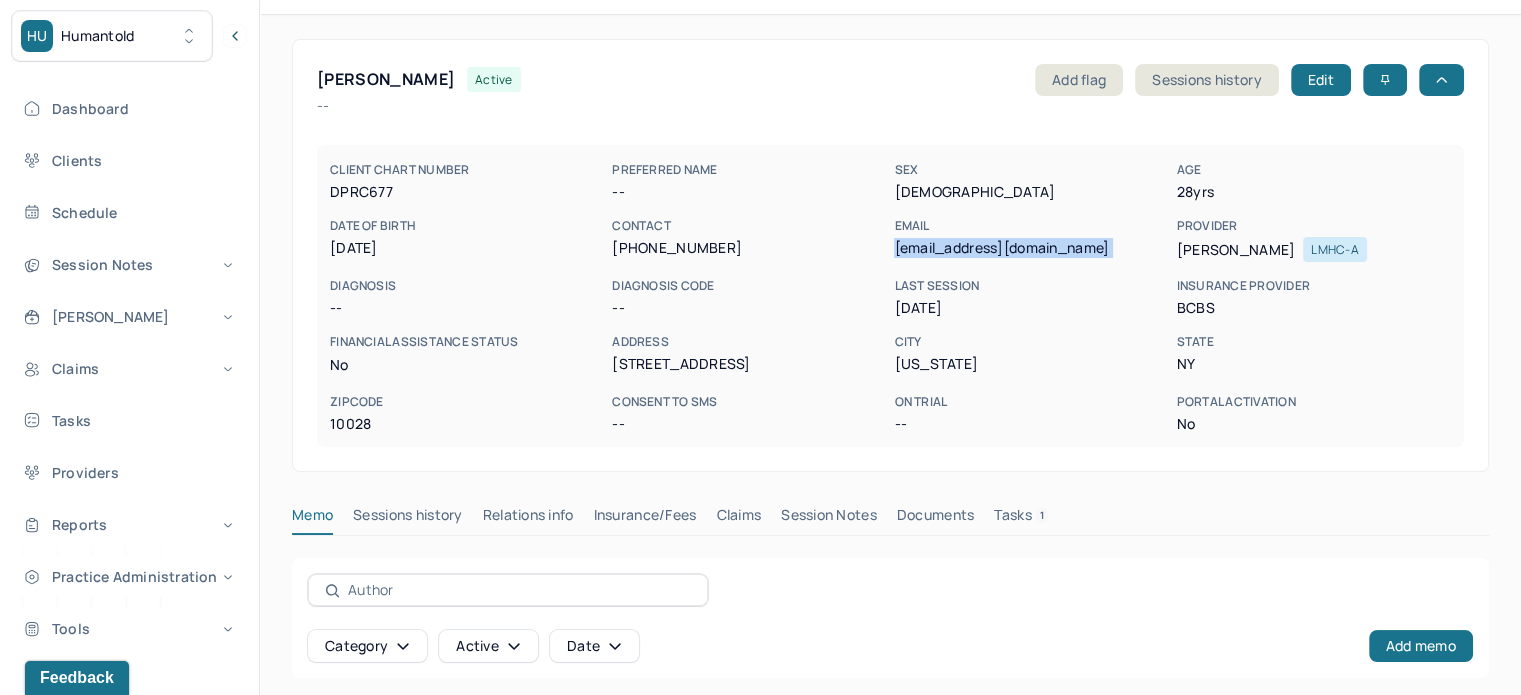 scroll, scrollTop: 0, scrollLeft: 0, axis: both 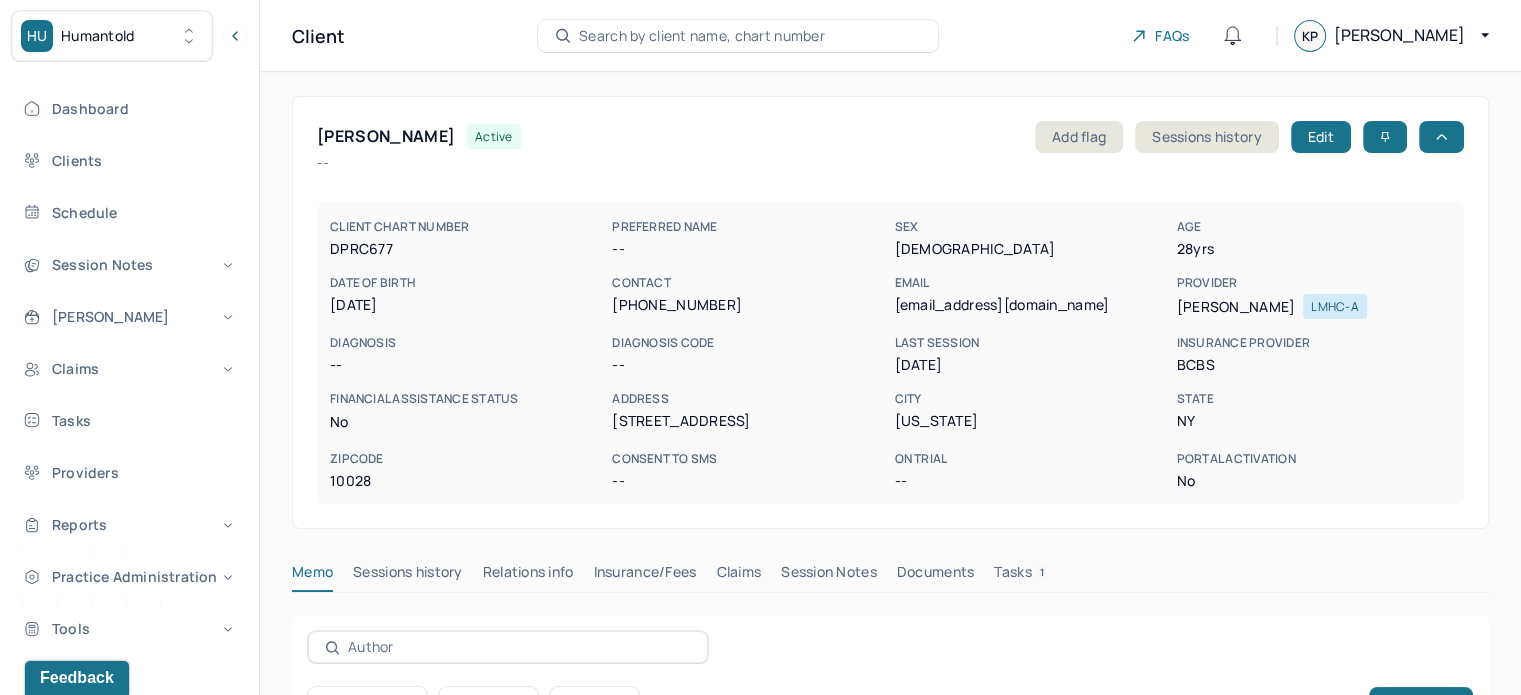 click on "[PERSON_NAME]" at bounding box center (386, 136) 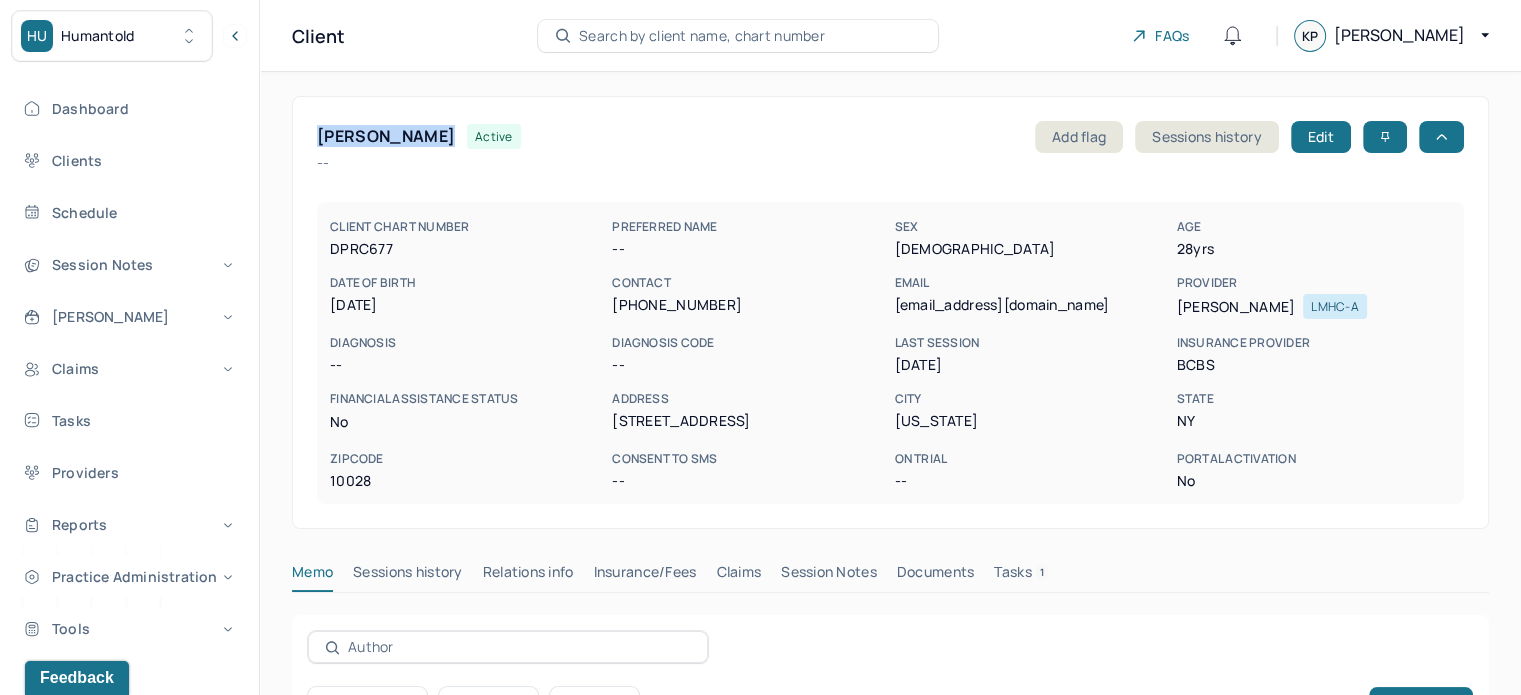 click on "[PERSON_NAME]" at bounding box center (386, 136) 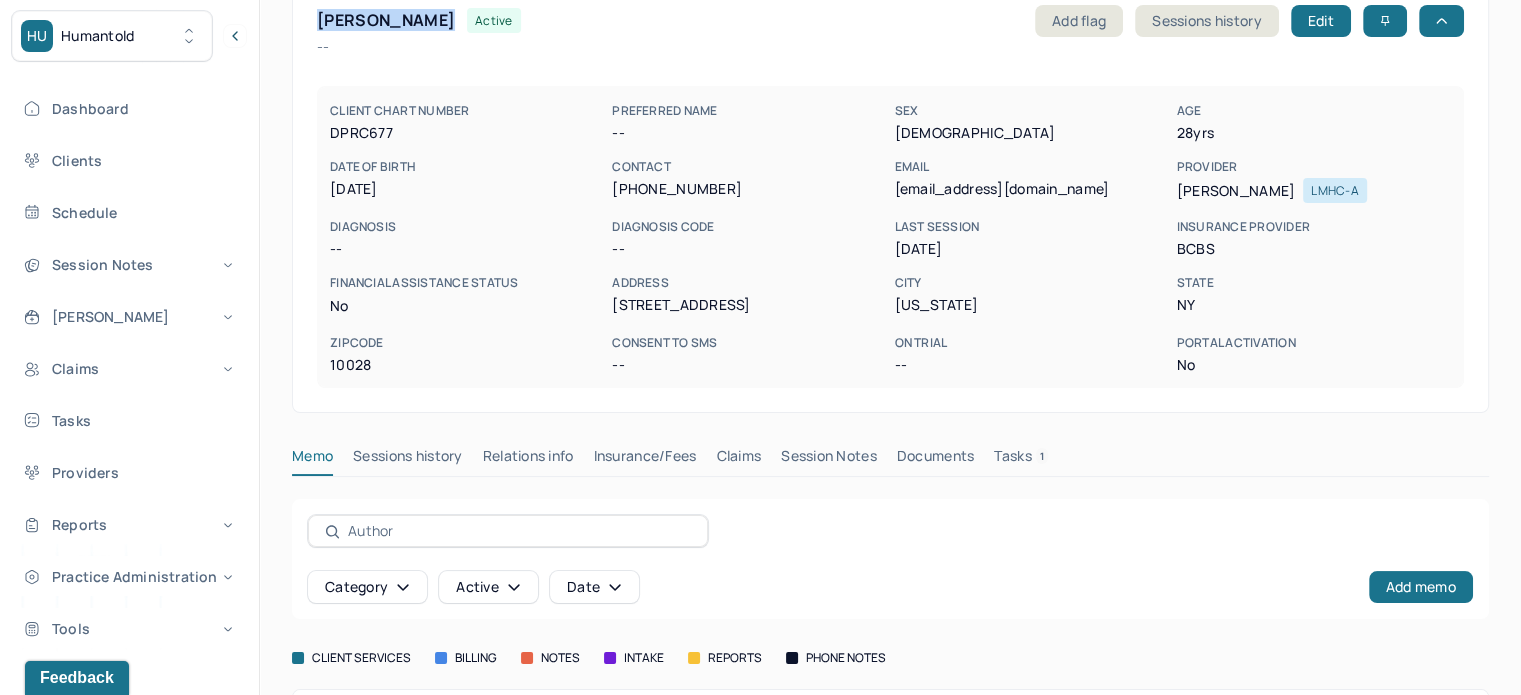 scroll, scrollTop: 300, scrollLeft: 0, axis: vertical 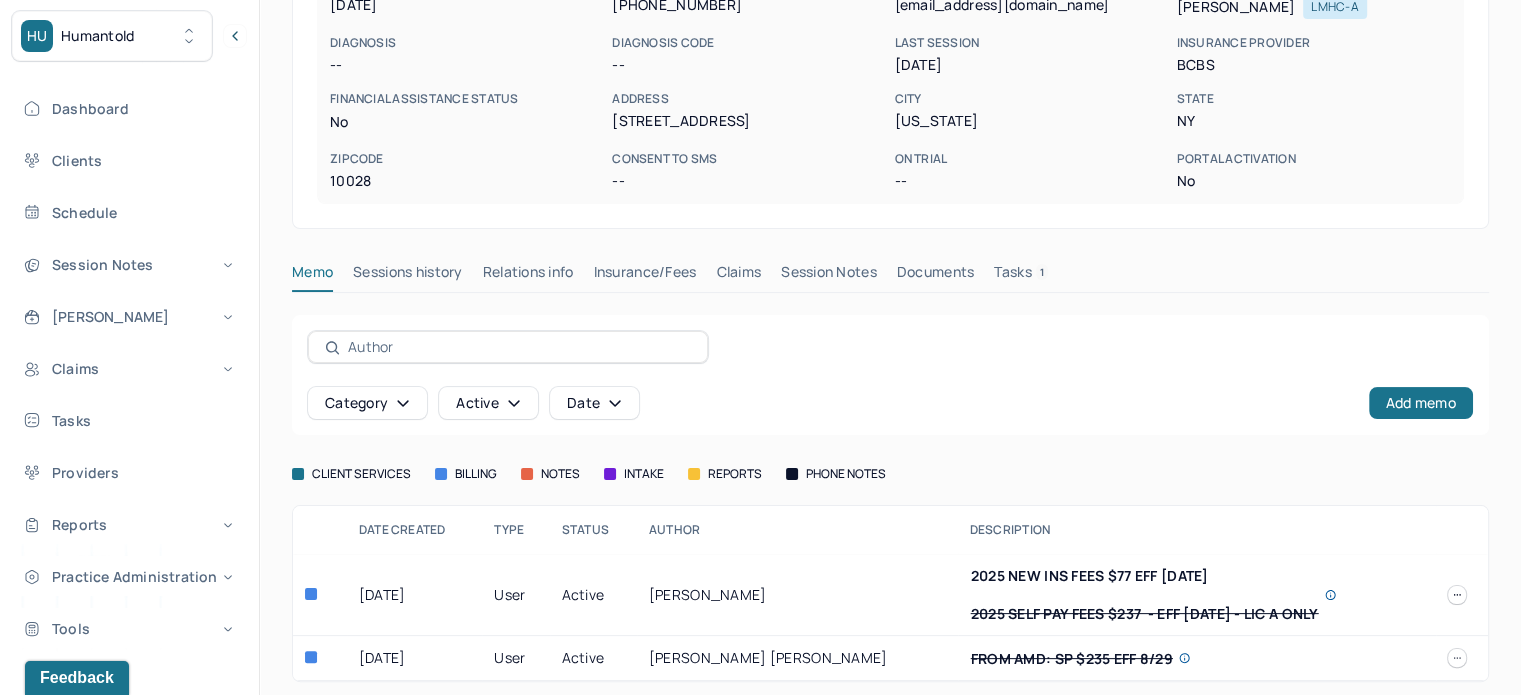 click on "Claims" at bounding box center [738, 276] 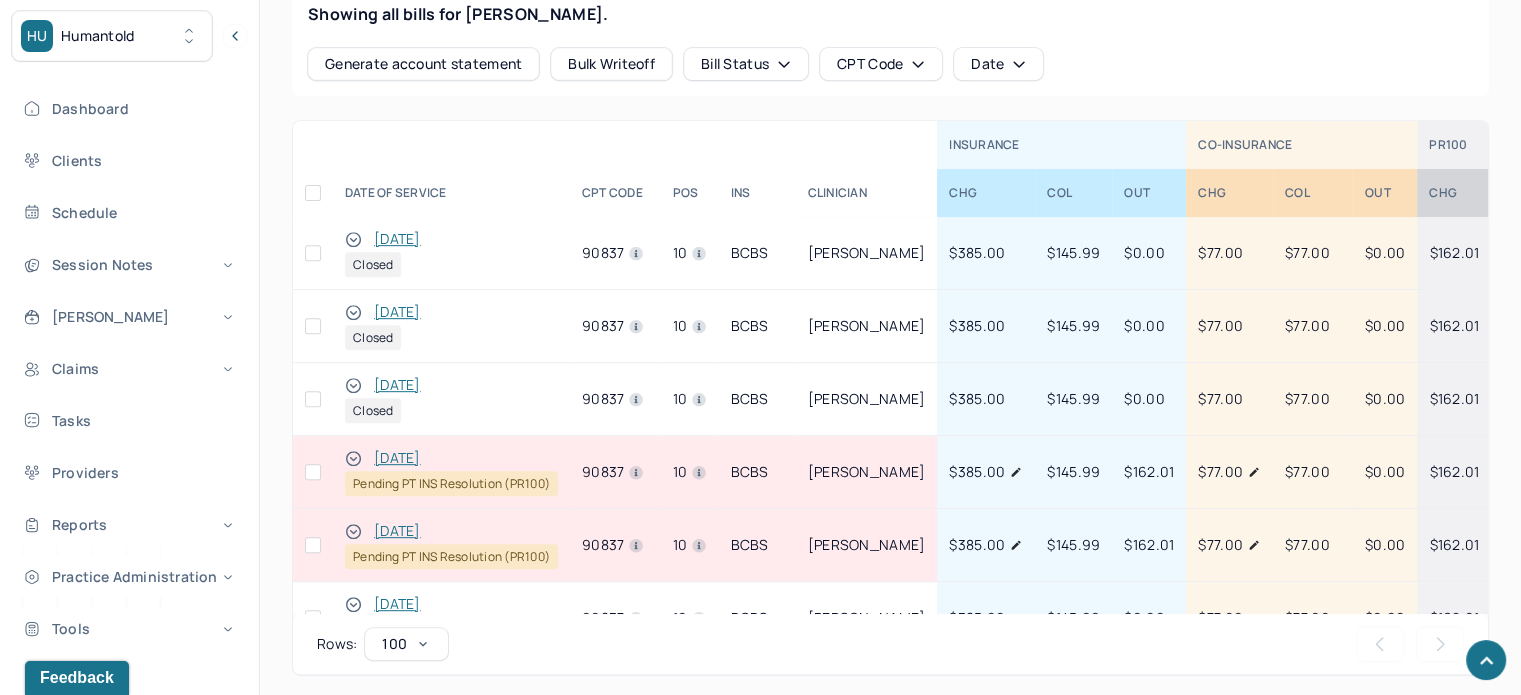 click 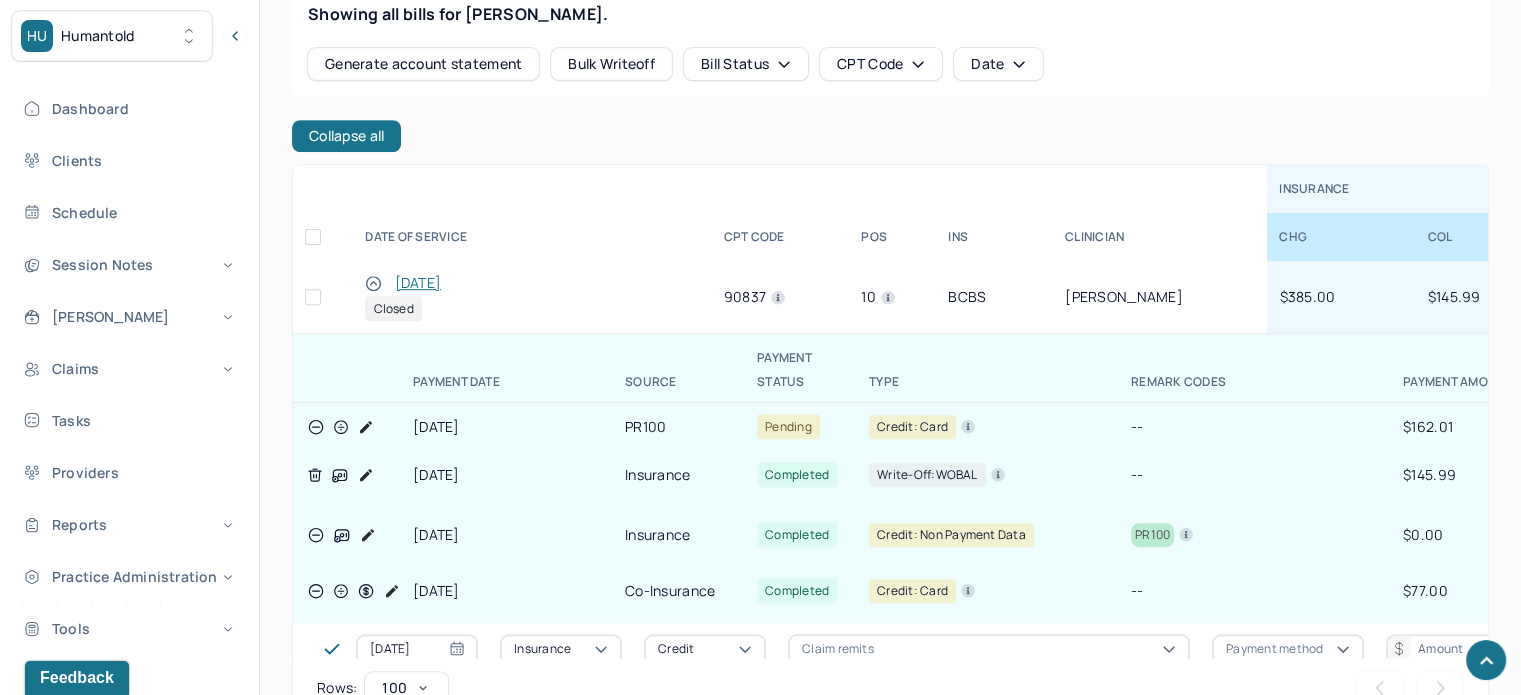 click 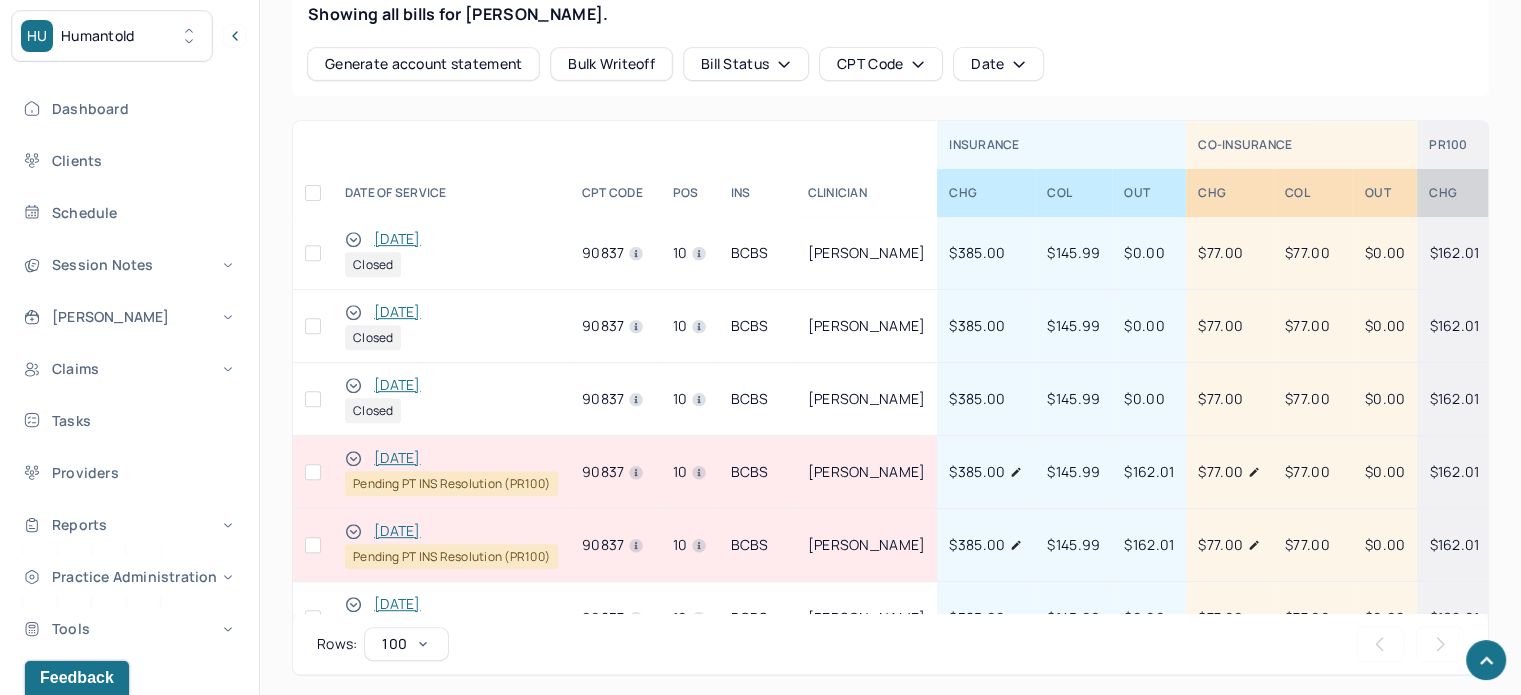 click 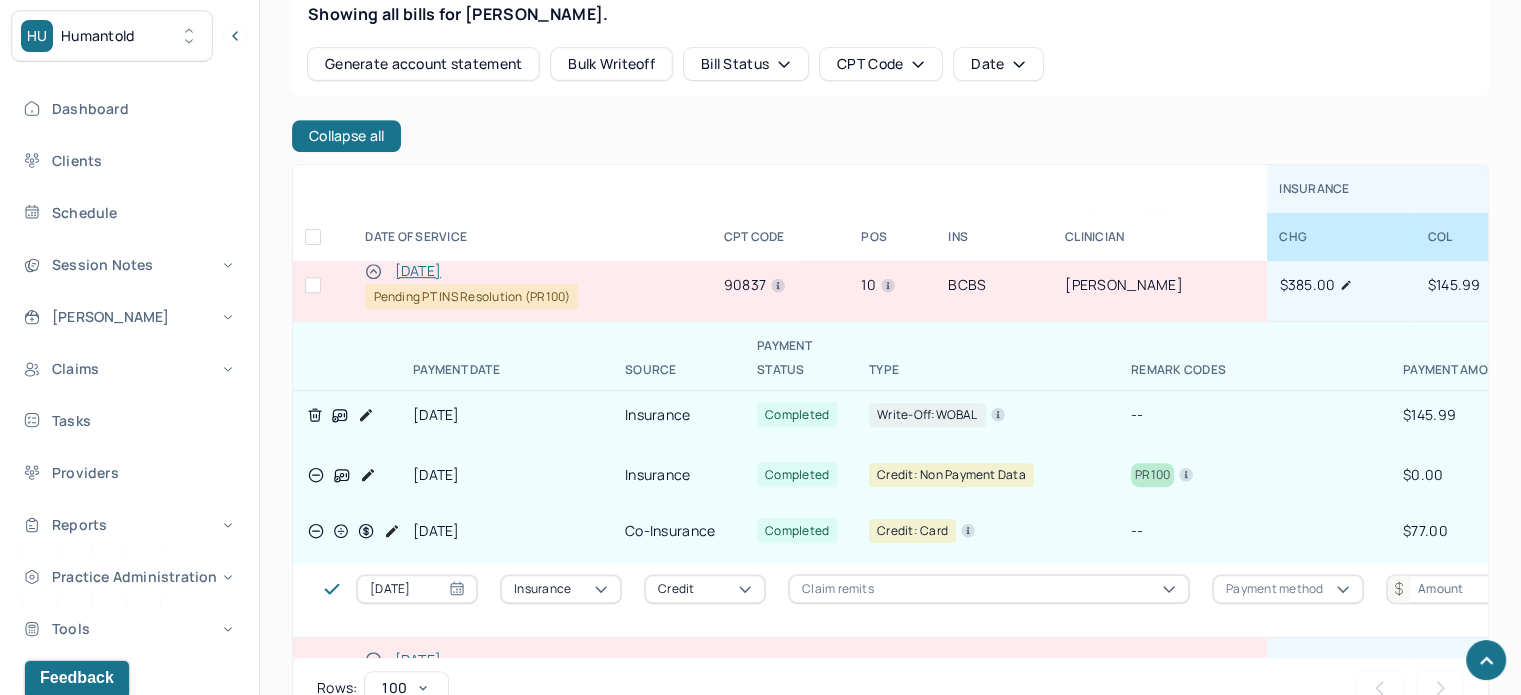 scroll, scrollTop: 200, scrollLeft: 0, axis: vertical 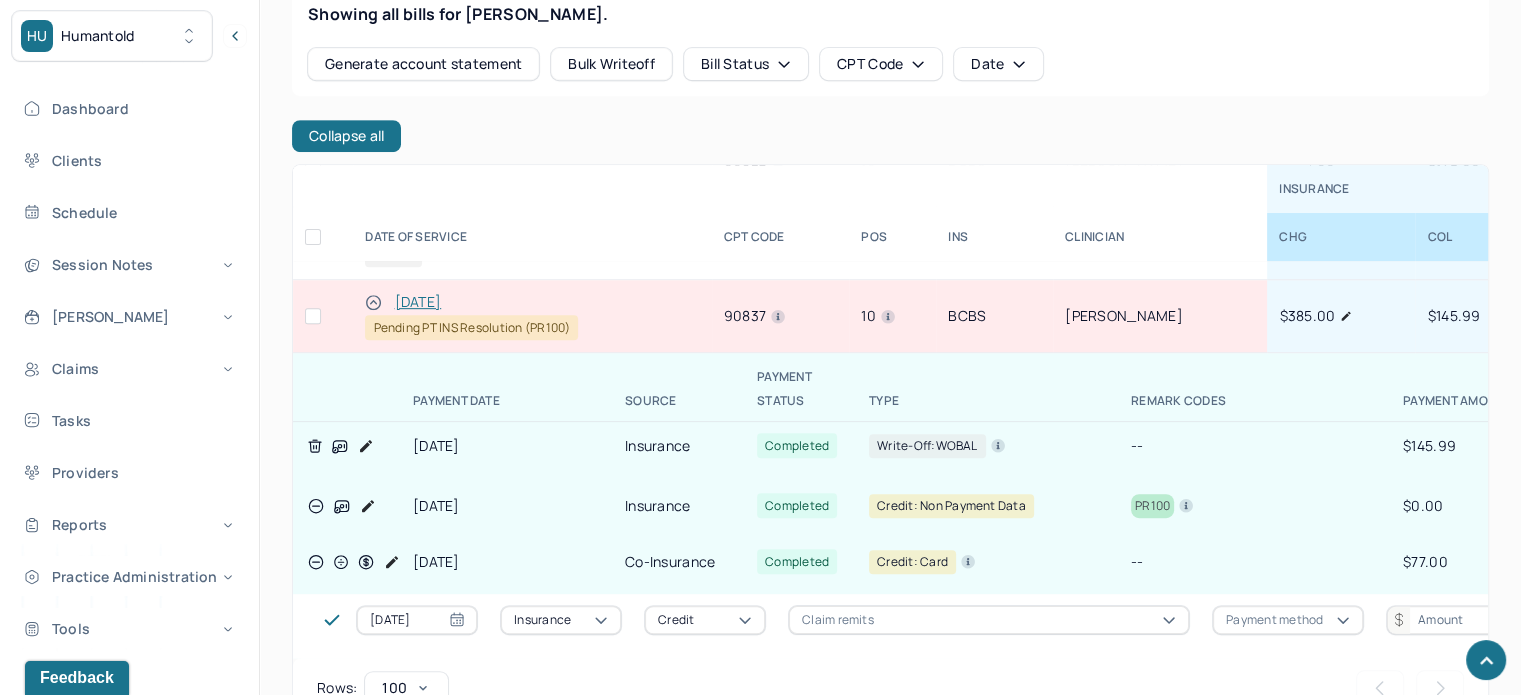 click 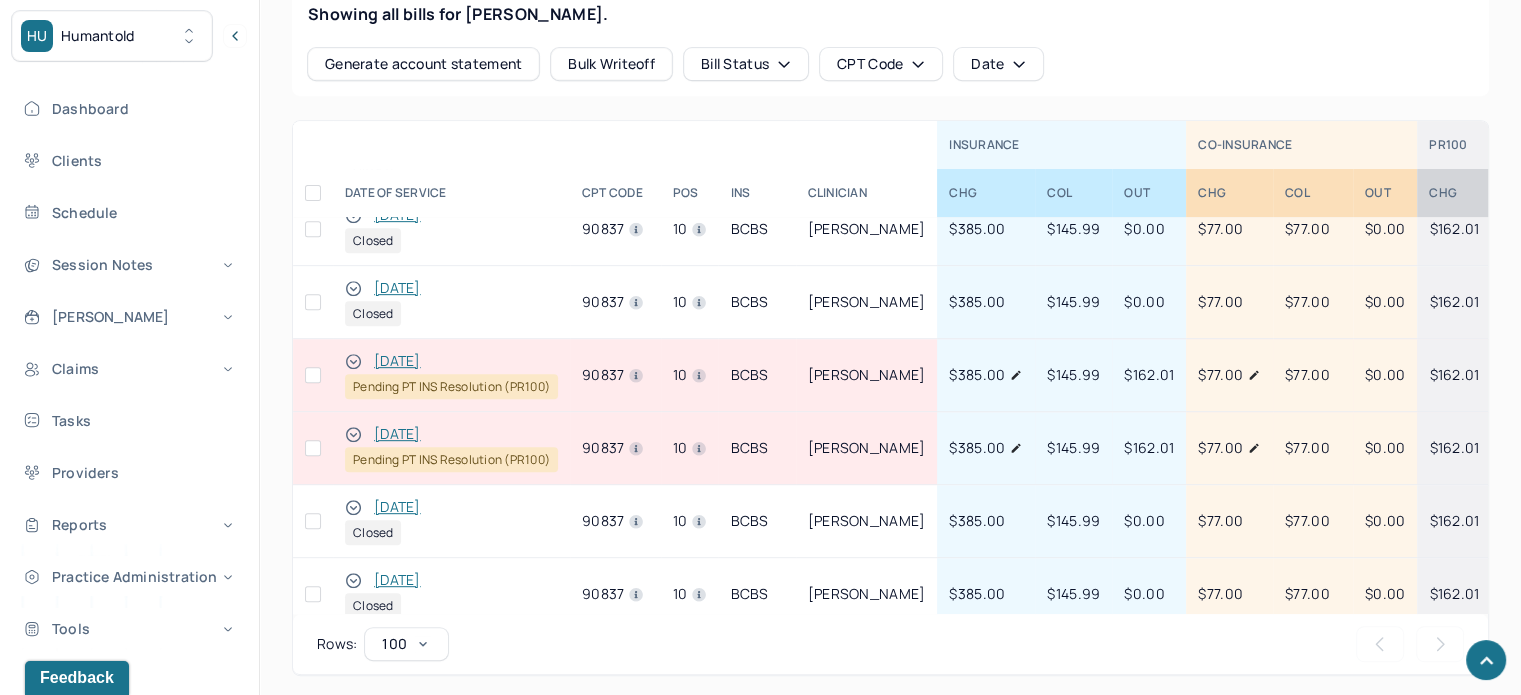 scroll, scrollTop: 100, scrollLeft: 0, axis: vertical 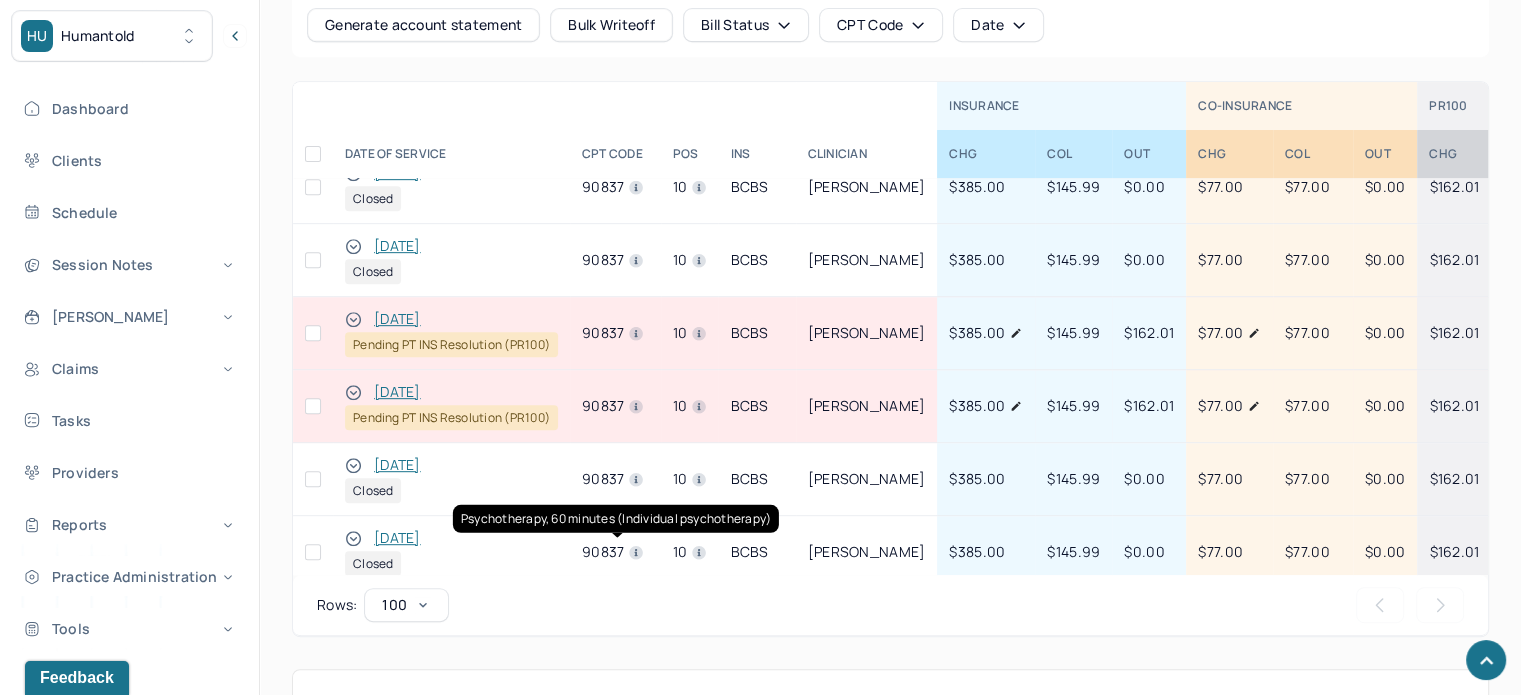 drag, startPoint x: 316, startPoint y: 333, endPoint x: 300, endPoint y: 447, distance: 115.11733 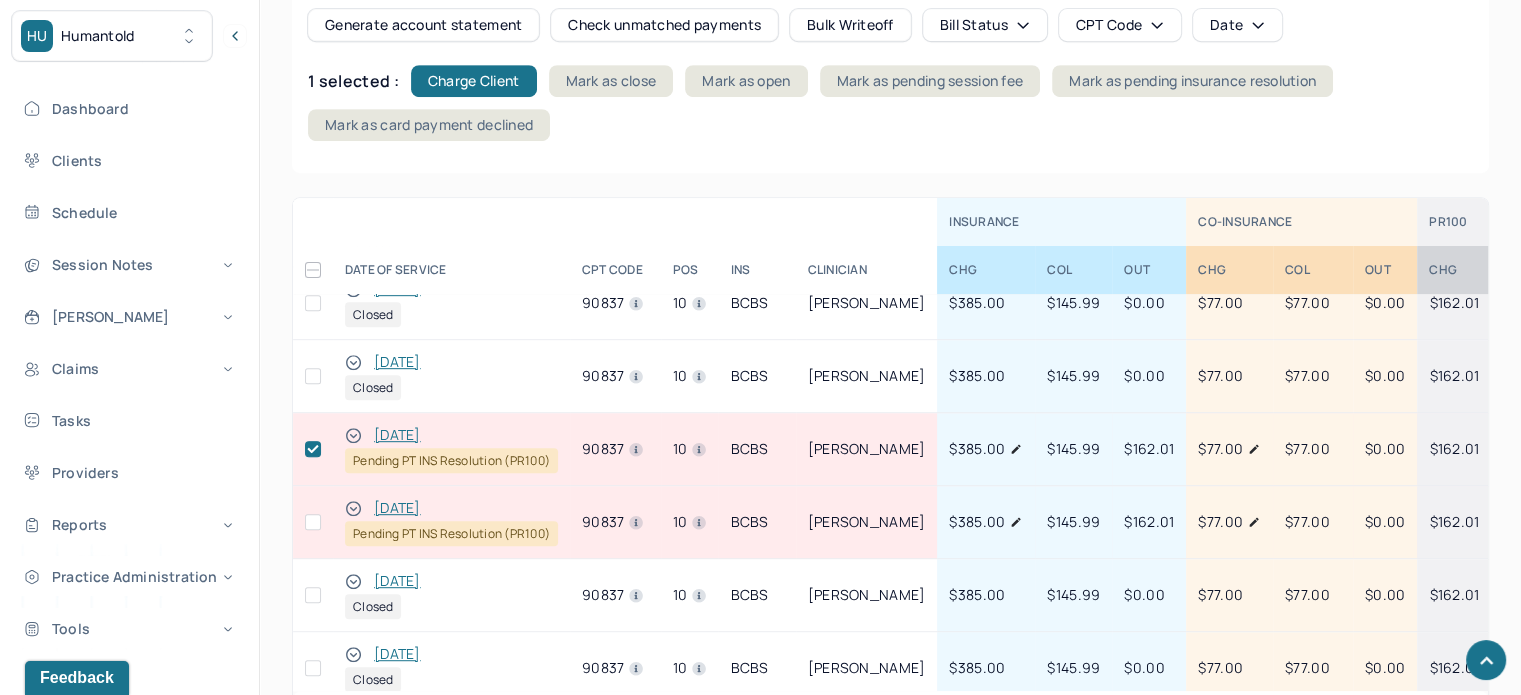 click at bounding box center (313, 522) 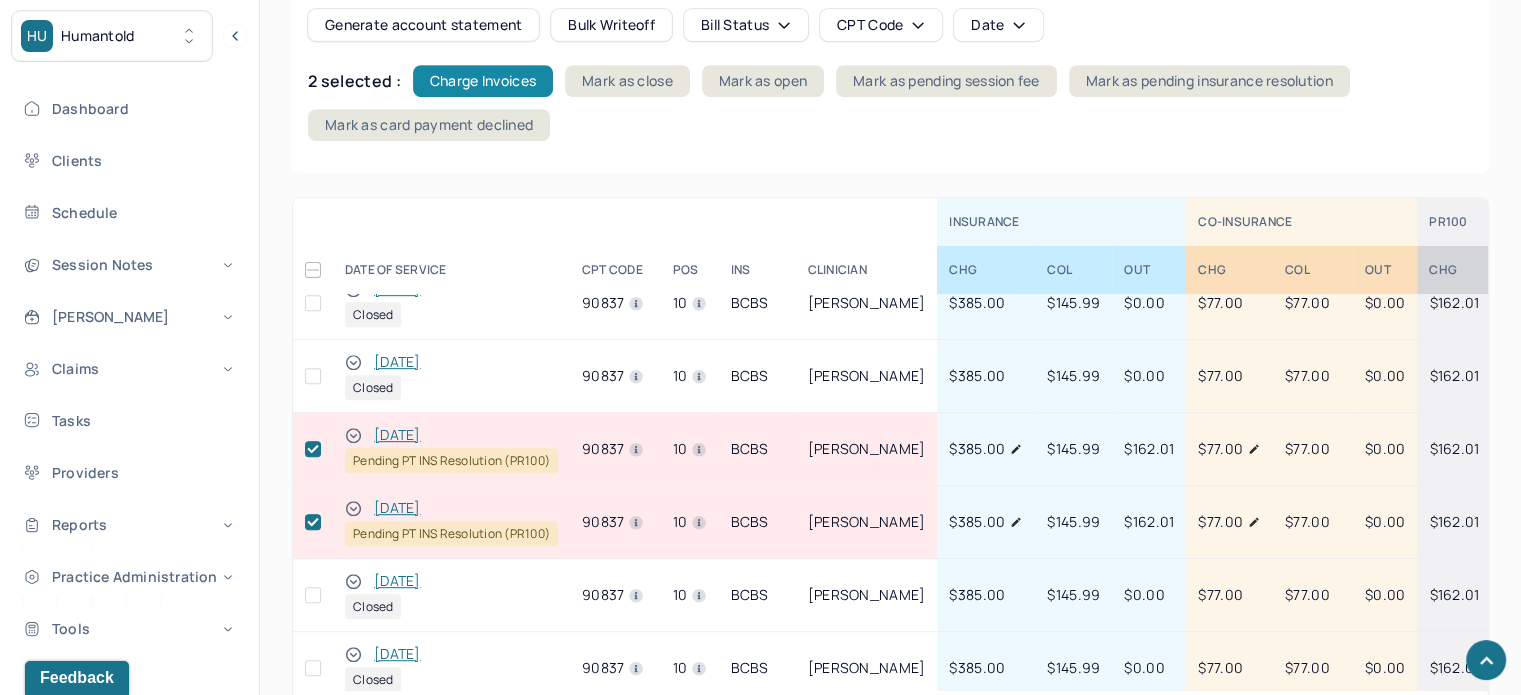 click on "Charge Invoices" at bounding box center (483, 81) 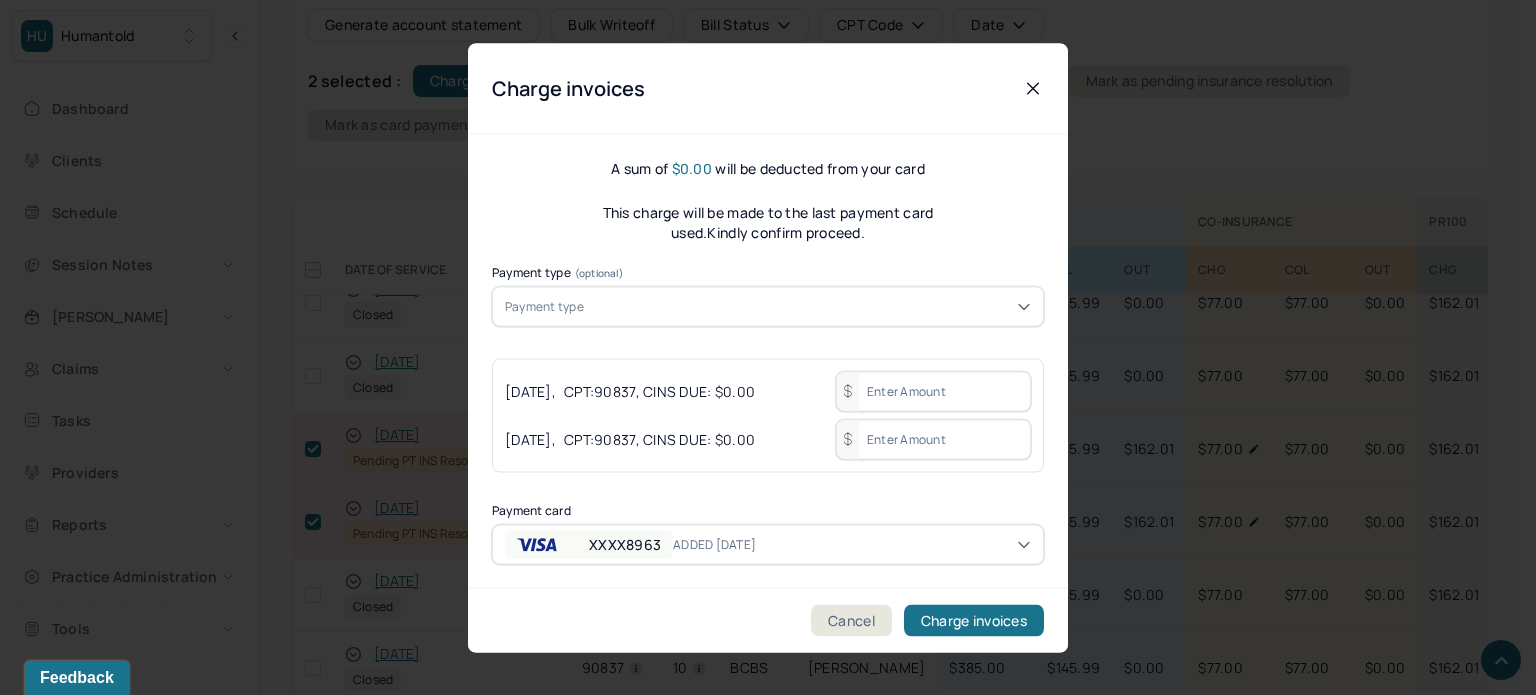 click on "Payment type" at bounding box center (768, 306) 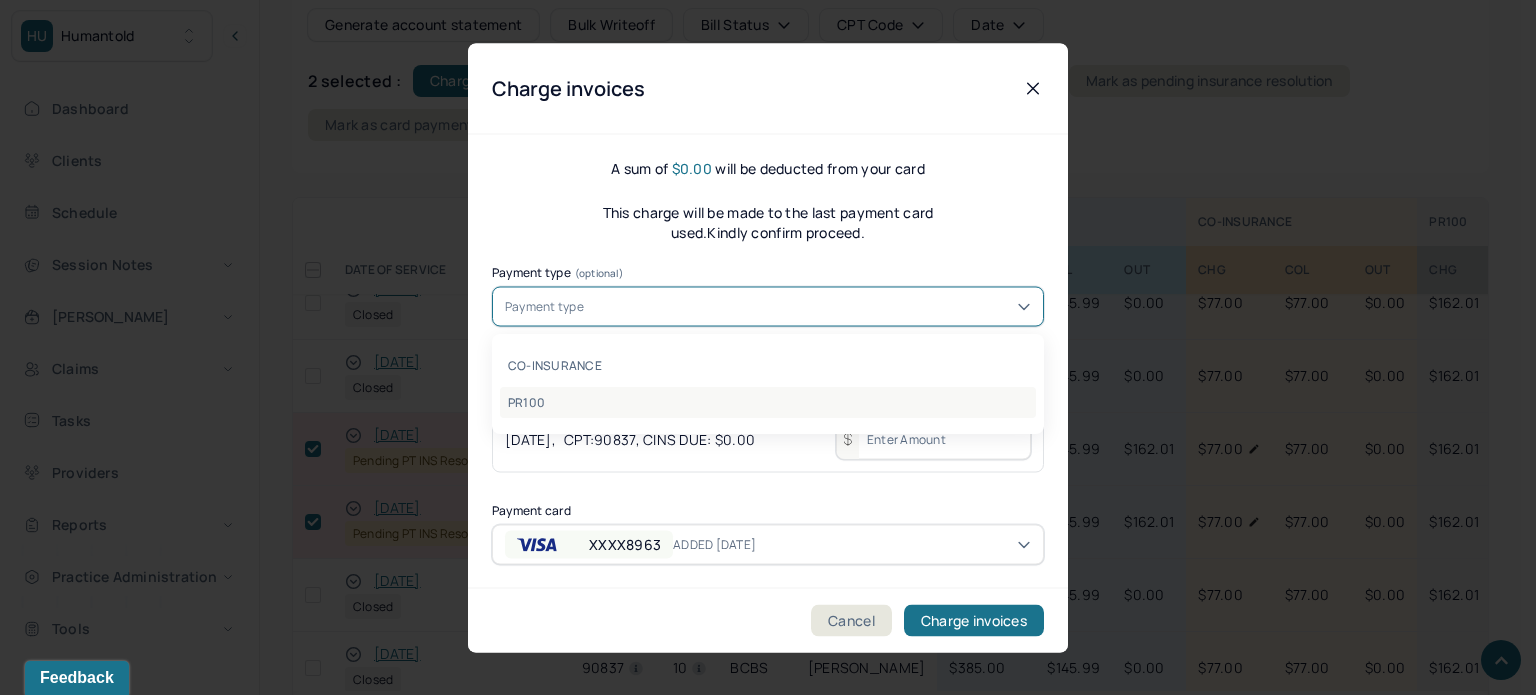click on "PR100" at bounding box center (768, 402) 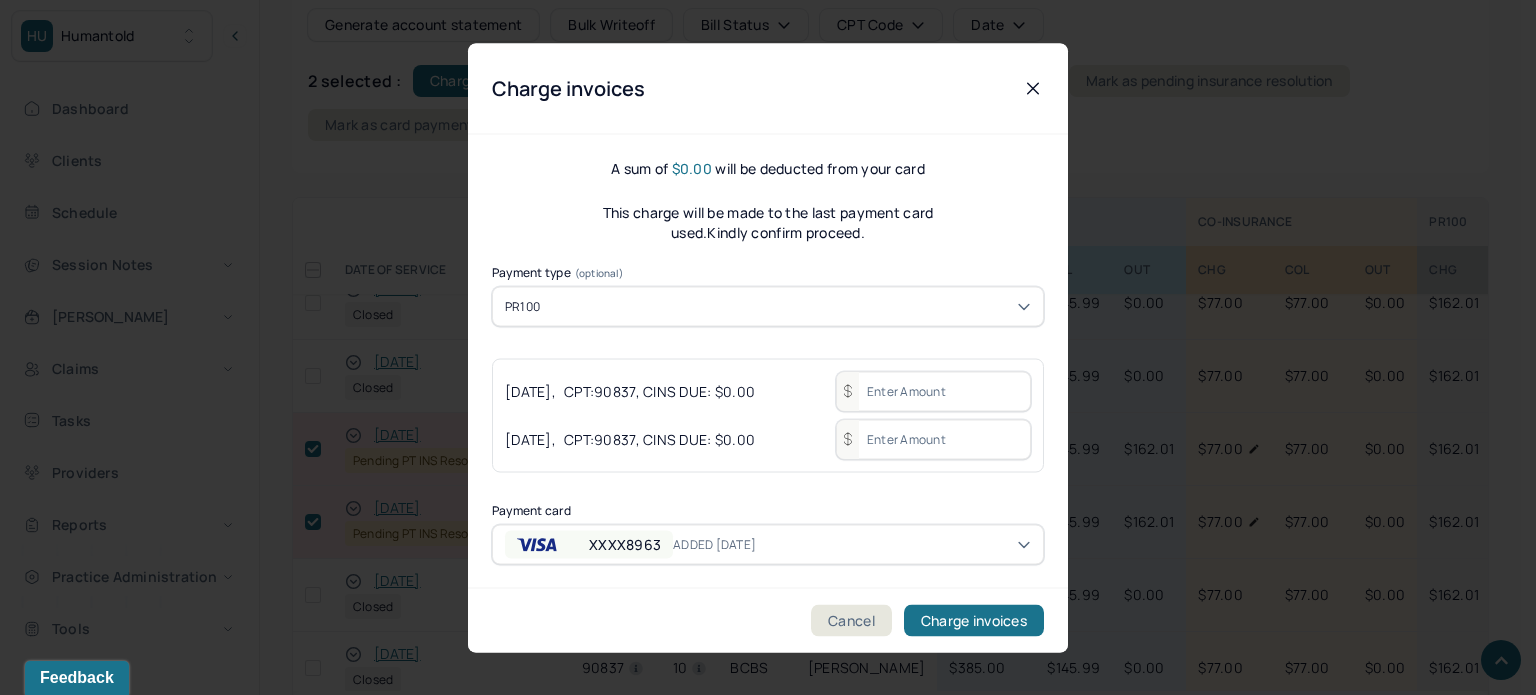 click at bounding box center [933, 391] 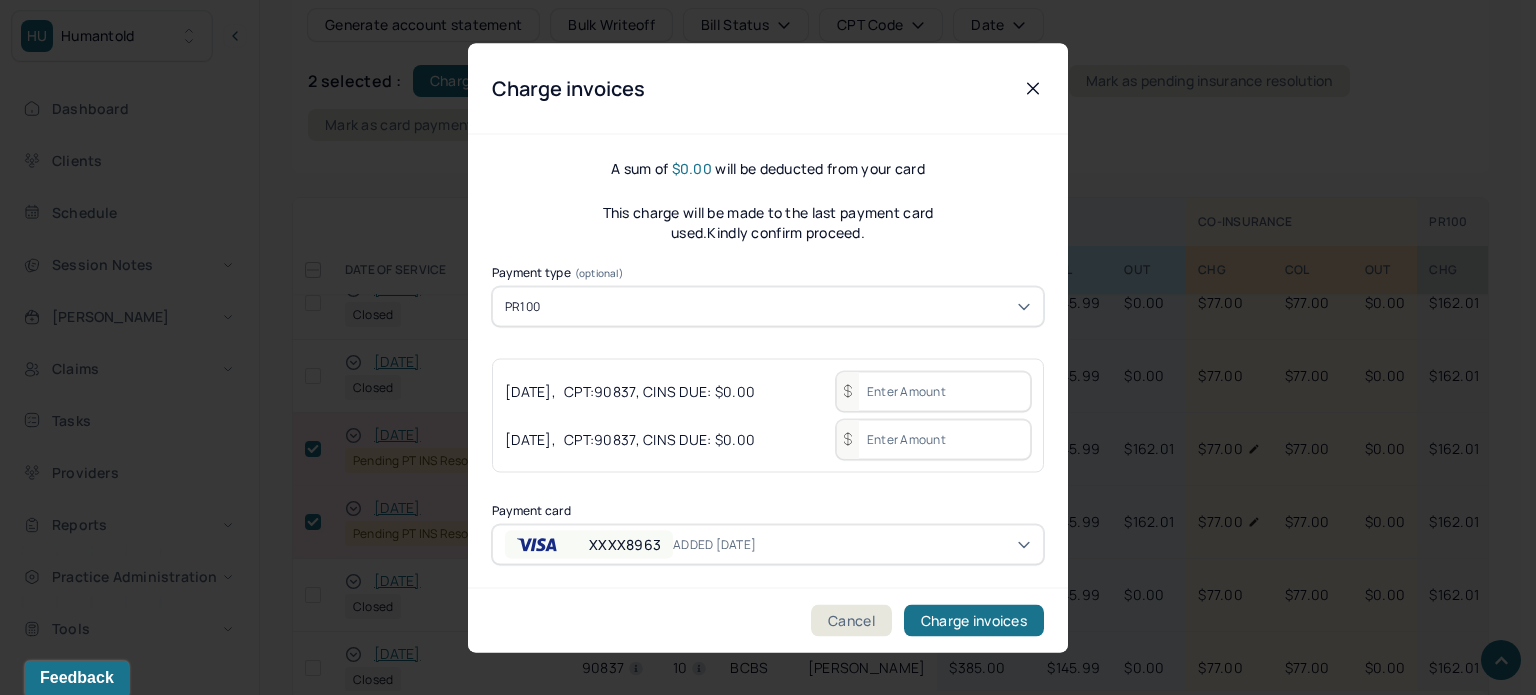 click at bounding box center (933, 391) 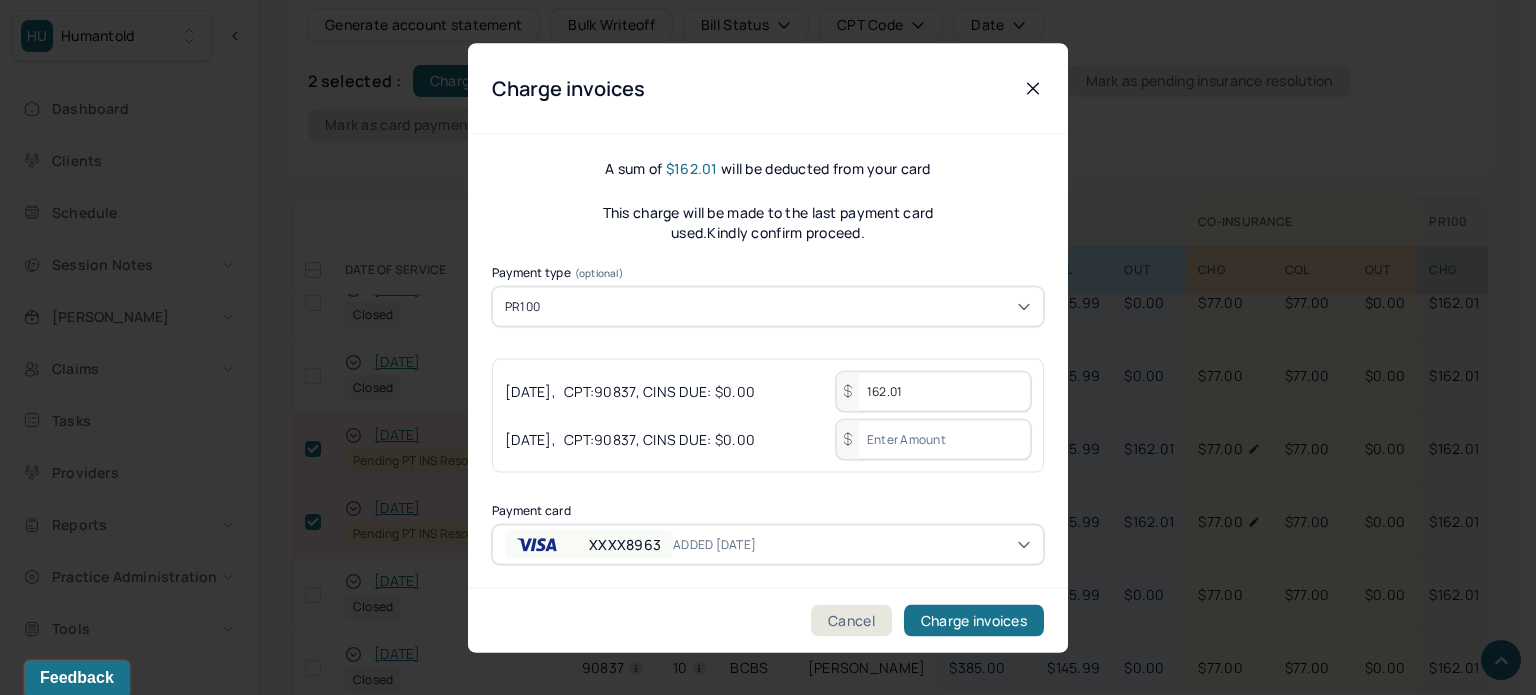 drag, startPoint x: 884, startPoint y: 383, endPoint x: 835, endPoint y: 374, distance: 49.819675 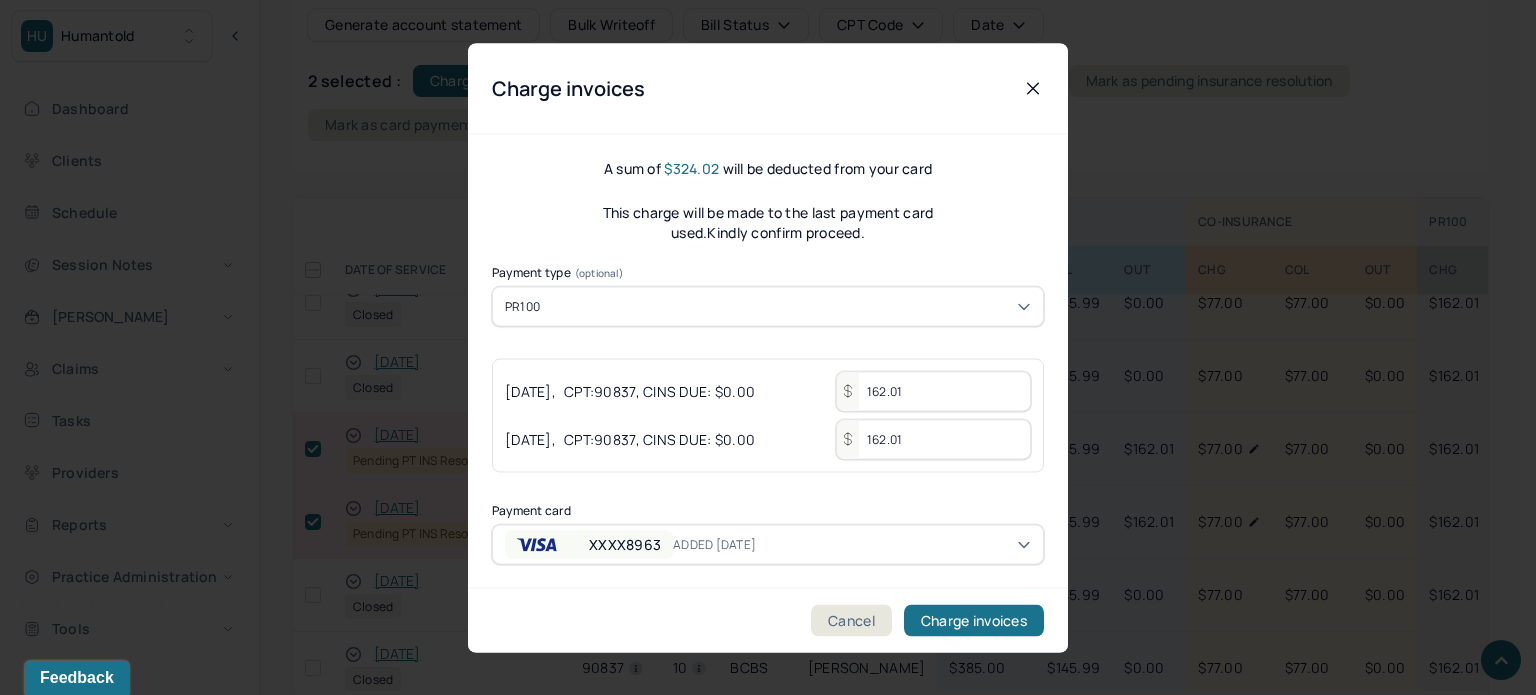 type on "162.01" 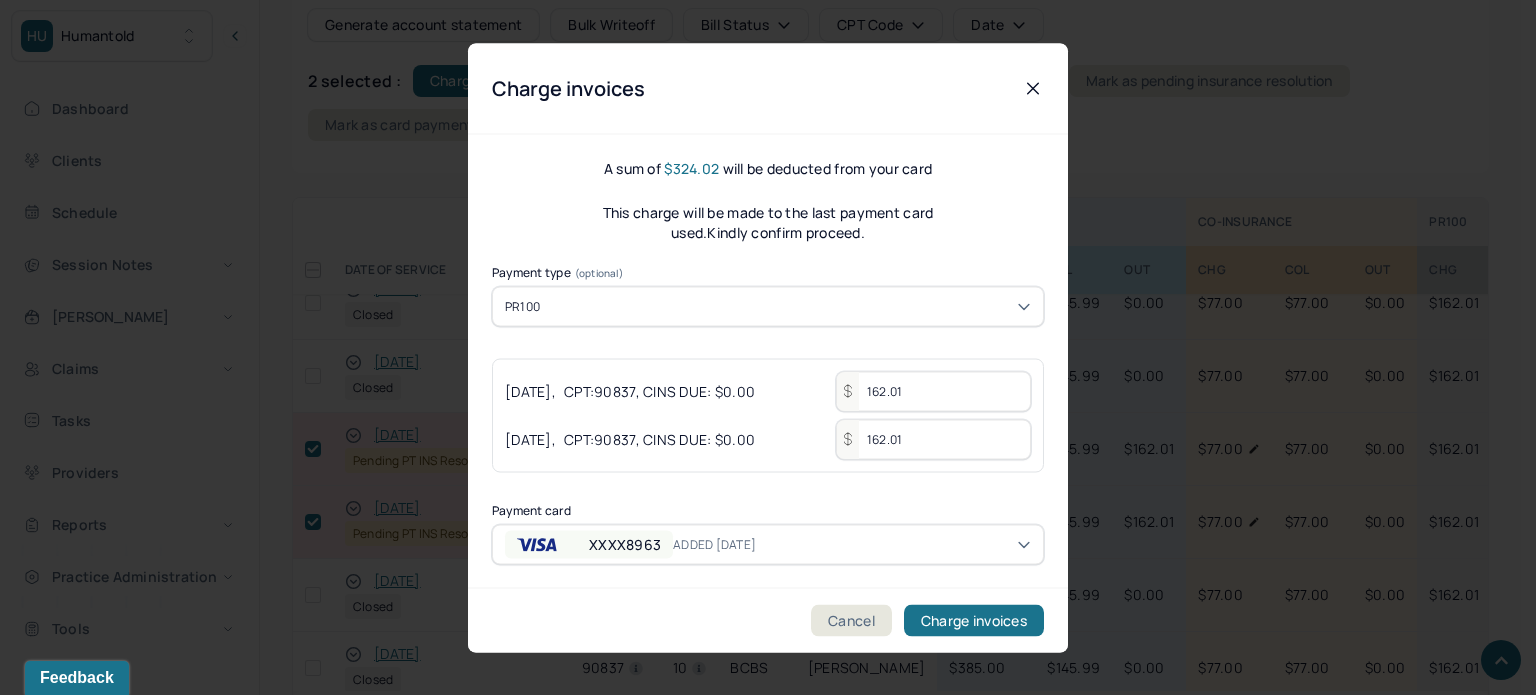 click on "A sum of   $324.02   will be deducted from your card This charge will be made to the last payment card used.Kindly confirm proceed. Payment type (optional) PR100 05/22/2025 , CPT:  90837 ,   CINS DUE:   $0.00 162.01 05/12/2025 , CPT:  90837 ,   CINS DUE:   $0.00 162.01 Payment card XXXX8963 ADDED 1/9/25" at bounding box center (768, 361) 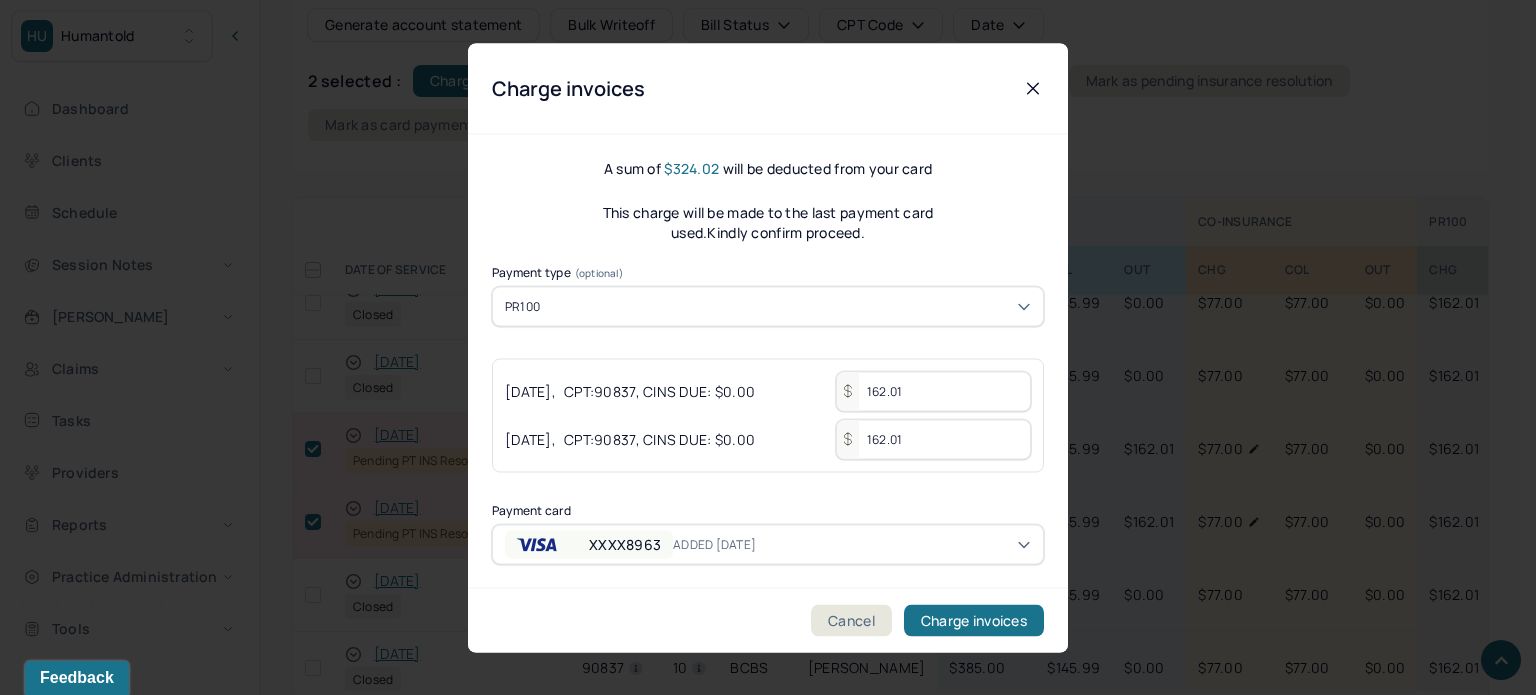 click on "HU Humantold       Dashboard Clients Schedule Session Notes Billings Claims Tasks Providers Reports Practice Administration Tools KP Katherine   Powers clientsupport,biller   Logout Client   Search by client name, chart number     FAQs     KP Katherine DIDOMENICO, MEGAN active   Add flag     Edit               -- CLIENT CHART NUMBER DPRC677 PREFERRED NAME -- SEX female AGE 28  yrs DATE OF BIRTH 09/28/1996  CONTACT (703) 488-8982 EMAIL meganpcv@gmail.com PROVIDER MORRIS, SARAH LMHC-A DIAGNOSIS -- DIAGNOSIS CODE -- LAST SESSION 07/07/2025 insurance provider BCBS FINANCIAL ASSISTANCE STATUS no Address 529 E 85th St City New York State NY Zipcode 10028 Consent to Sms -- On Trial -- Portal Activation No   Memo     Sessions history     Relations info     Insurance/Fees     Claims     Session Notes     Documents     Tasks 1    OUTSTANDING COLLECTED WRITE-OFF INSURANCE $324.02 $2,792.05 $2,792.05 CO-INSURANCE $0.00 $5,028.00 $1,350.00 UNMATCHED -- $9,555.83 -- PR100 $324.02 $2,735.93 -- Total" at bounding box center (760, 539) 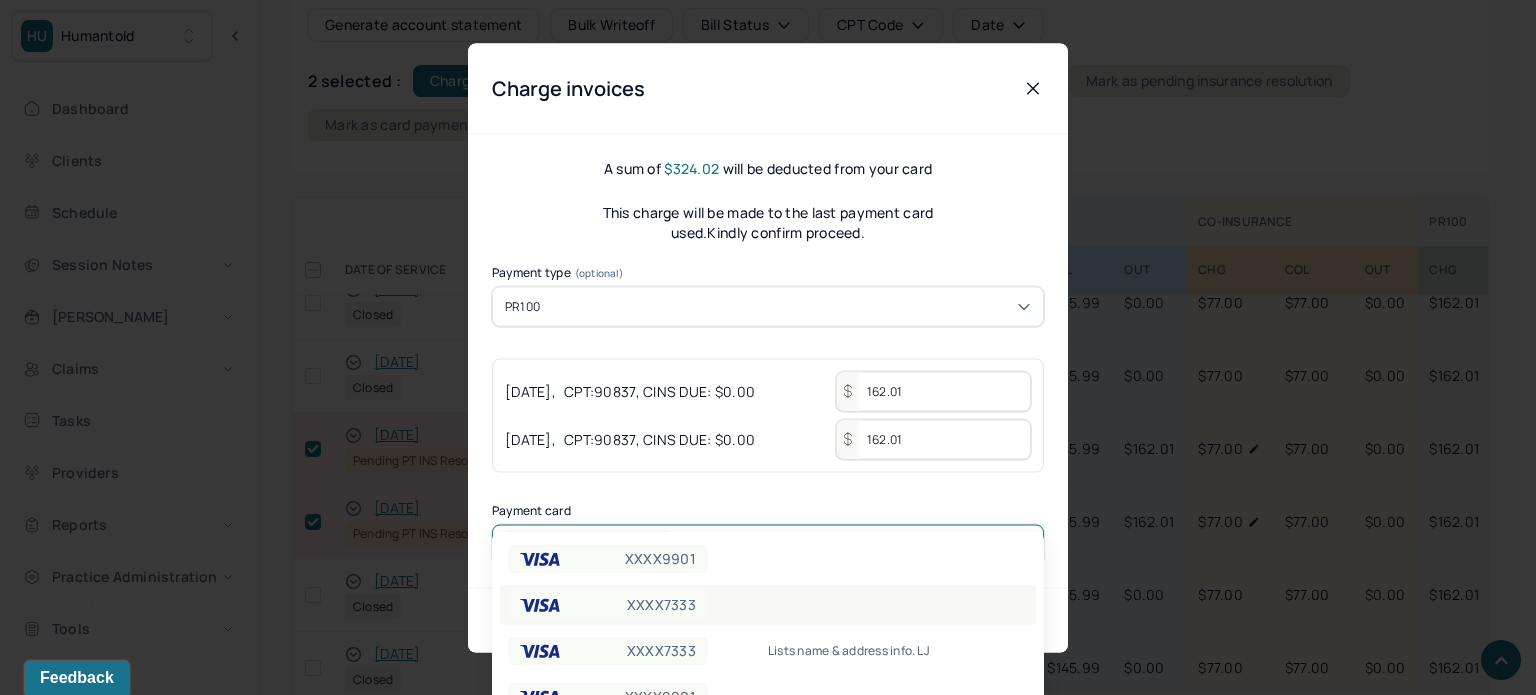 scroll, scrollTop: 102, scrollLeft: 0, axis: vertical 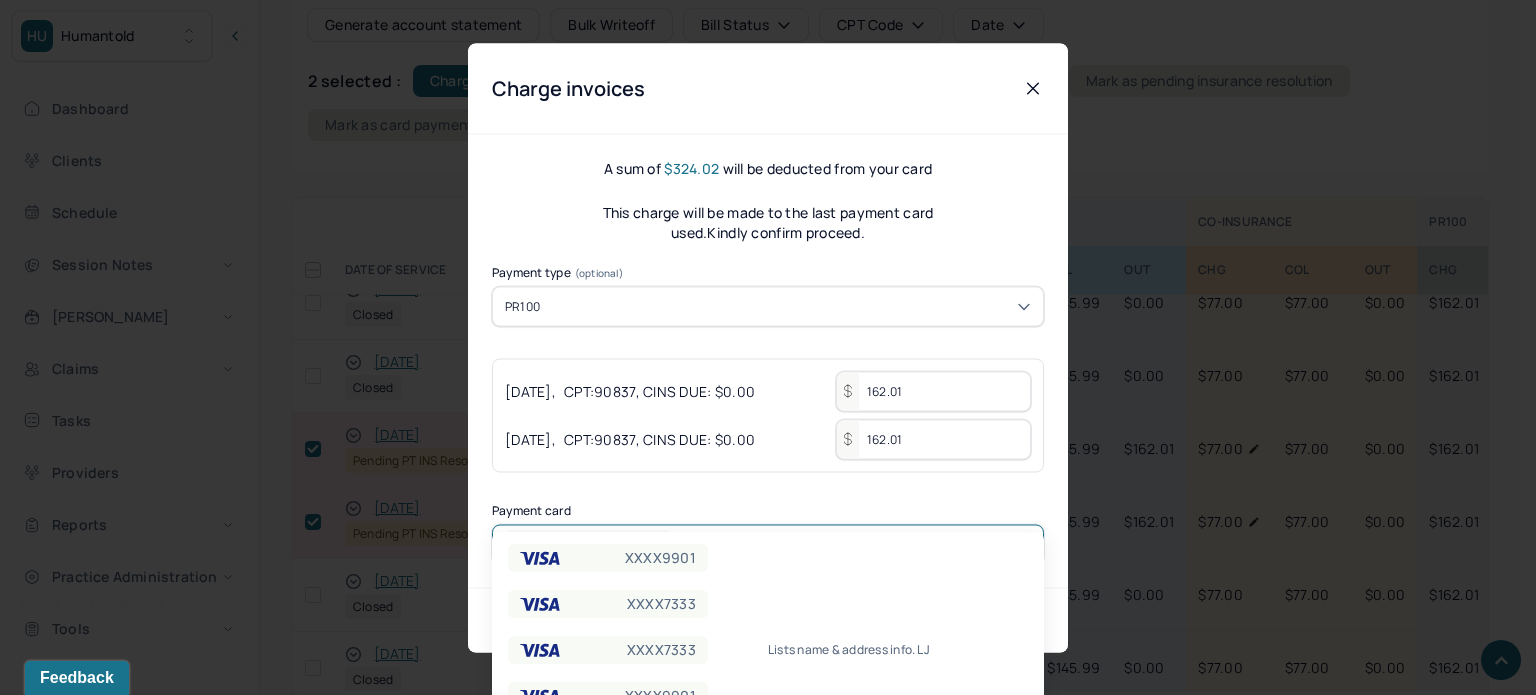 click on "A sum of   $324.02   will be deducted from your card This charge will be made to the last payment card used.Kindly confirm proceed. Payment type (optional) PR100 05/22/2025 , CPT:  90837 ,   CINS DUE:   $0.00 162.01 05/12/2025 , CPT:  90837 ,   CINS DUE:   $0.00 162.01 Payment card 6 results available. Use Up and Down to choose options, press Enter to select the currently focused option, press Escape to exit the menu, press Tab to select the option and exit the menu. XXXX8963 ADDED 1/9/25" at bounding box center [768, 361] 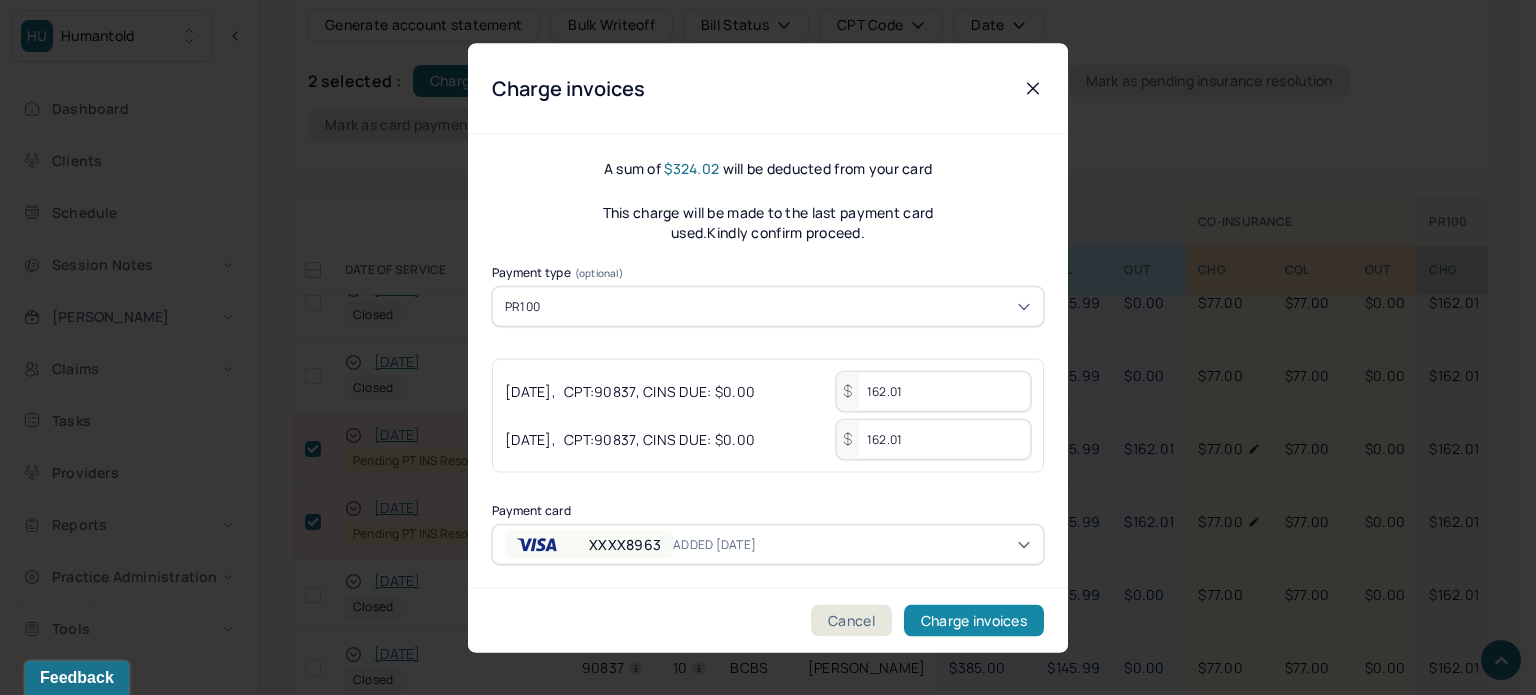 click on "Charge invoices" at bounding box center (974, 620) 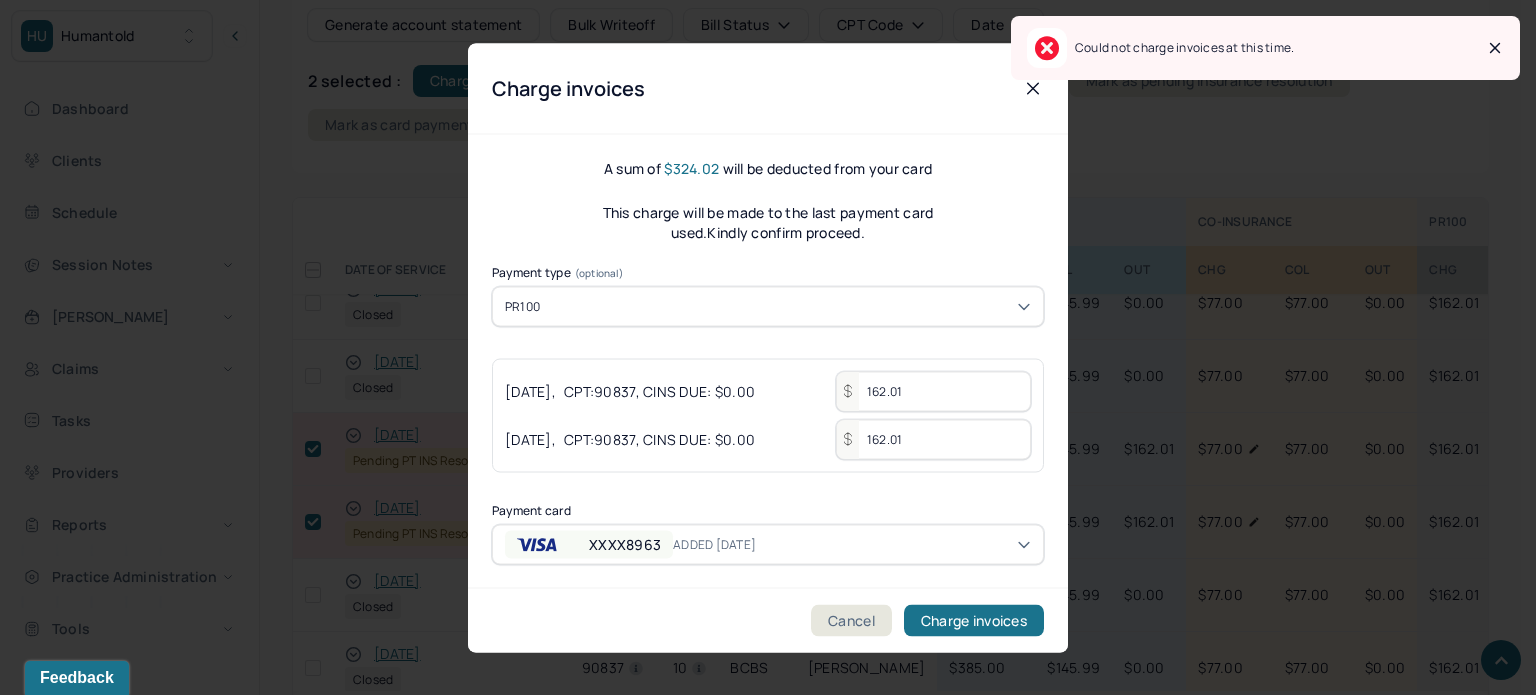 click on "HU Humantold       Dashboard Clients Schedule Session Notes Billings Claims Tasks Providers Reports Practice Administration Tools KP Katherine   Powers clientsupport,biller   Logout Client   Search by client name, chart number     FAQs     KP Katherine DIDOMENICO, MEGAN active   Add flag     Edit               -- CLIENT CHART NUMBER DPRC677 PREFERRED NAME -- SEX female AGE 28  yrs DATE OF BIRTH 09/28/1996  CONTACT (703) 488-8982 EMAIL meganpcv@gmail.com PROVIDER MORRIS, SARAH LMHC-A DIAGNOSIS -- DIAGNOSIS CODE -- LAST SESSION 07/07/2025 insurance provider BCBS FINANCIAL ASSISTANCE STATUS no Address 529 E 85th St City New York State NY Zipcode 10028 Consent to Sms -- On Trial -- Portal Activation No   Memo     Sessions history     Relations info     Insurance/Fees     Claims     Session Notes     Documents     Tasks 1    OUTSTANDING COLLECTED WRITE-OFF INSURANCE $324.02 $2,792.05 $2,792.05 CO-INSURANCE $0.00 $5,028.00 $1,350.00 UNMATCHED -- $9,555.83 -- PR100 $324.02 $2,735.93 -- Total" at bounding box center (760, 539) 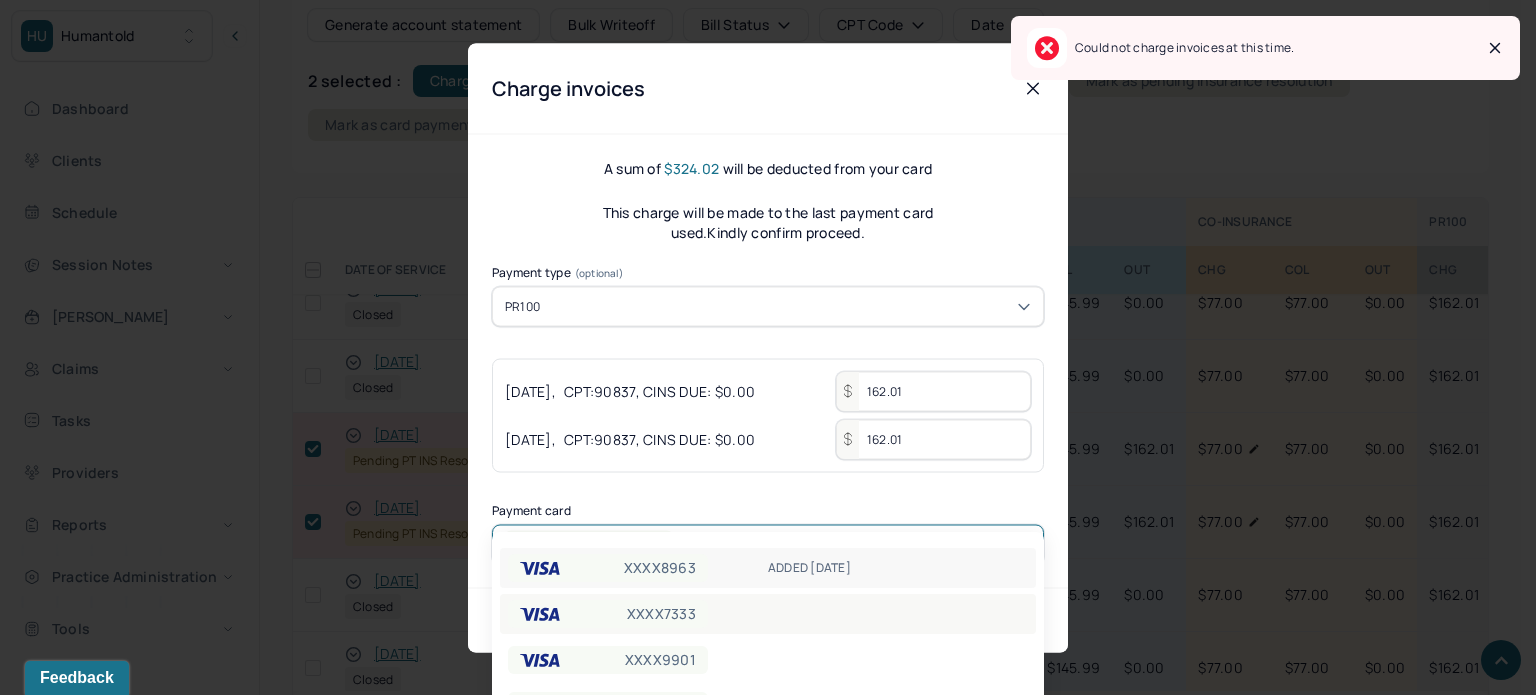 click on "XXXX7333" at bounding box center (768, 614) 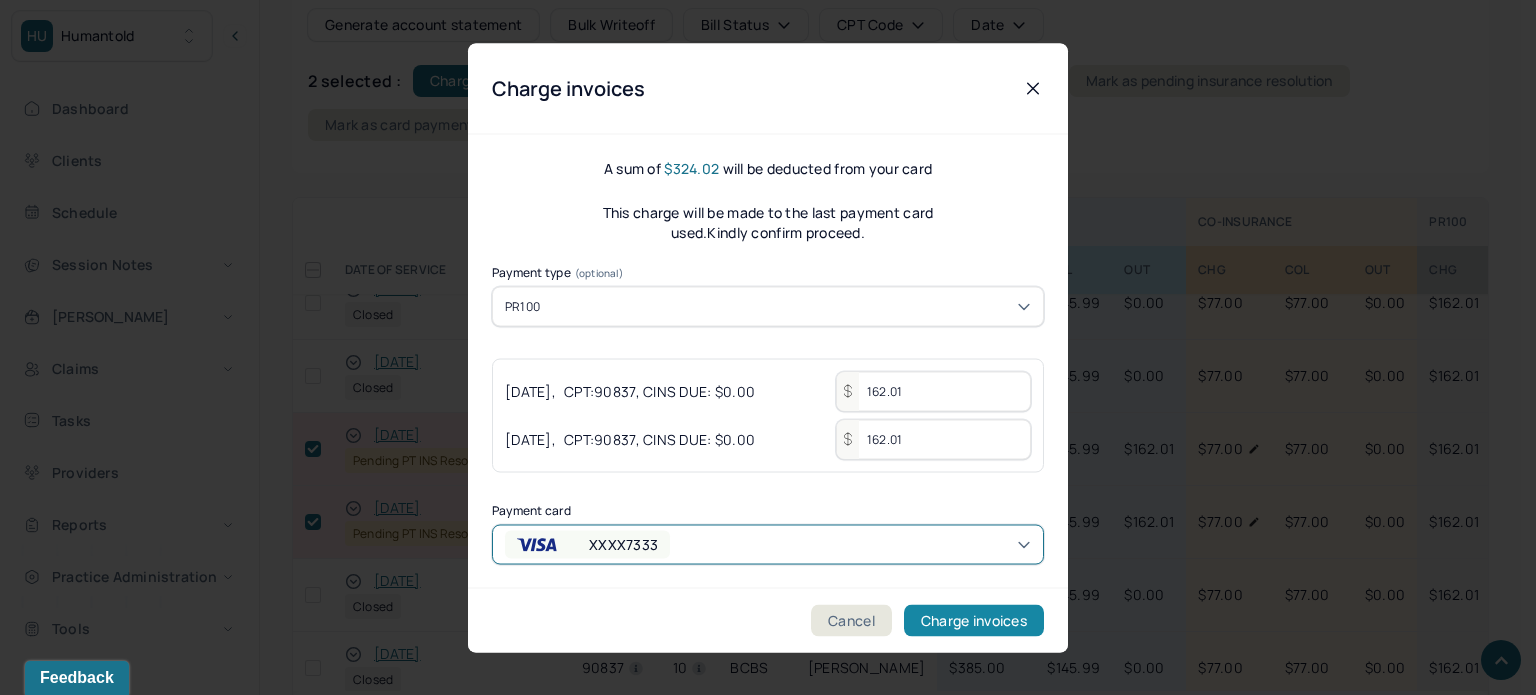 click on "Charge invoices" at bounding box center [974, 620] 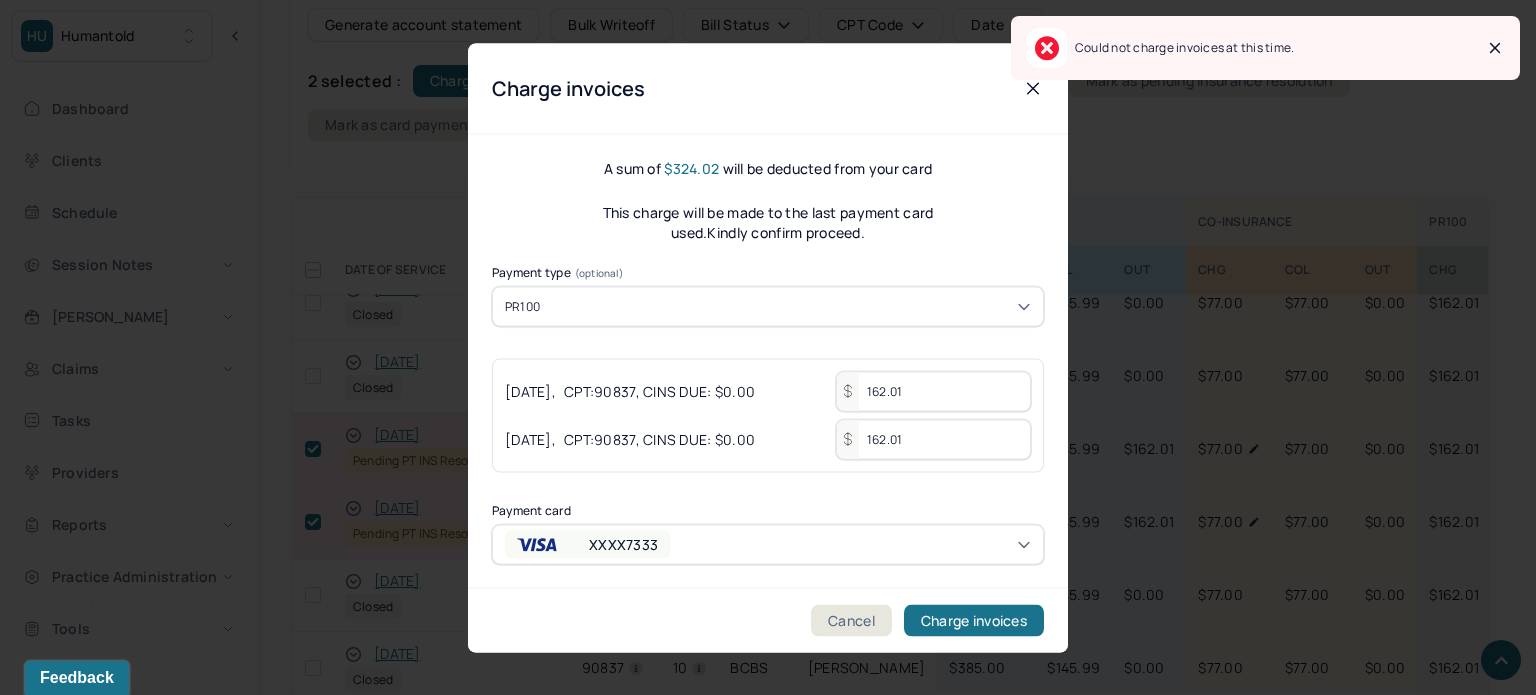 click on "HU Humantold       Dashboard Clients Schedule Session Notes Billings Claims Tasks Providers Reports Practice Administration Tools KP Katherine   Powers clientsupport,biller   Logout Client   Search by client name, chart number     FAQs     KP Katherine DIDOMENICO, MEGAN active   Add flag     Edit               -- CLIENT CHART NUMBER DPRC677 PREFERRED NAME -- SEX female AGE 28  yrs DATE OF BIRTH 09/28/1996  CONTACT (703) 488-8982 EMAIL meganpcv@gmail.com PROVIDER MORRIS, SARAH LMHC-A DIAGNOSIS -- DIAGNOSIS CODE -- LAST SESSION 07/07/2025 insurance provider BCBS FINANCIAL ASSISTANCE STATUS no Address 529 E 85th St City New York State NY Zipcode 10028 Consent to Sms -- On Trial -- Portal Activation No   Memo     Sessions history     Relations info     Insurance/Fees     Claims     Session Notes     Documents     Tasks 1    OUTSTANDING COLLECTED WRITE-OFF INSURANCE $324.02 $2,792.05 $2,792.05 CO-INSURANCE $0.00 $5,028.00 $1,350.00 UNMATCHED -- $9,555.83 -- PR100 $324.02 $2,735.93 -- Total" at bounding box center (760, 539) 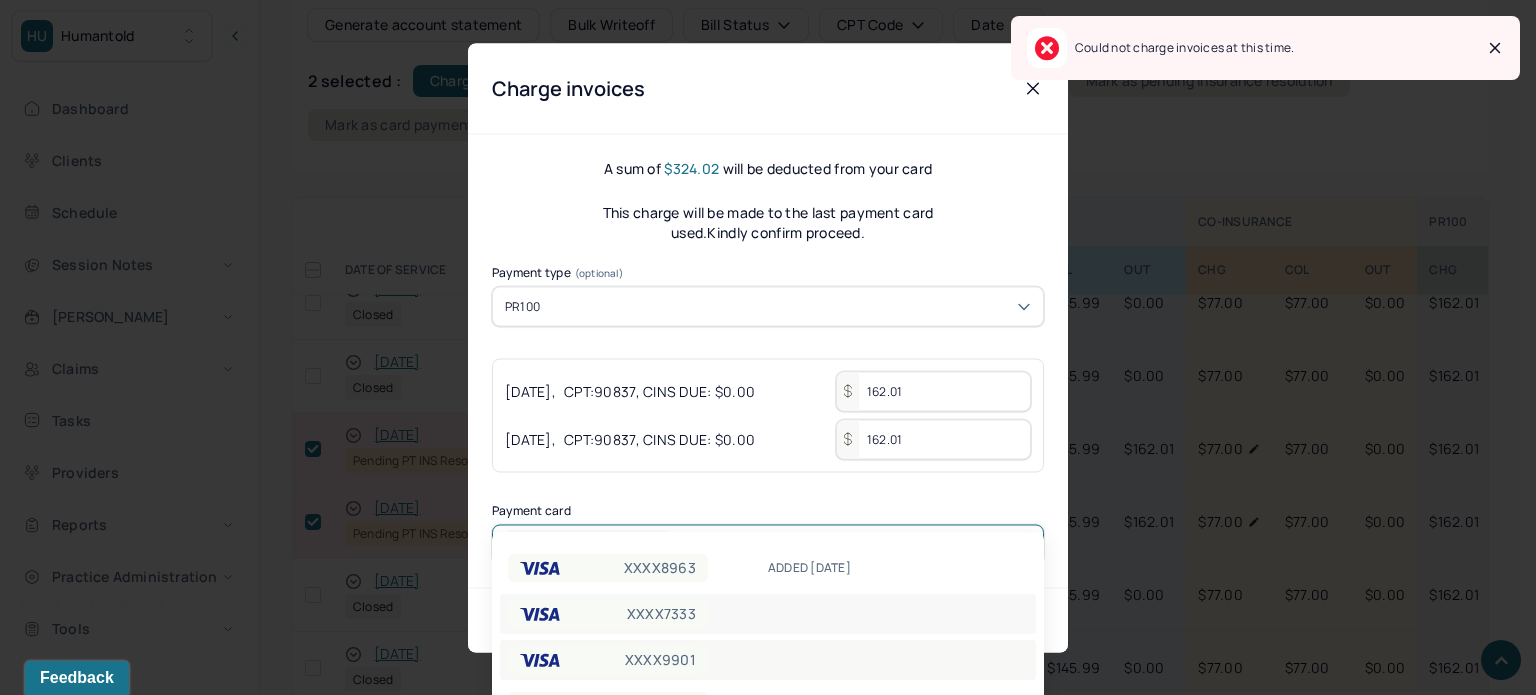 click on "XXXX9901" at bounding box center [768, 660] 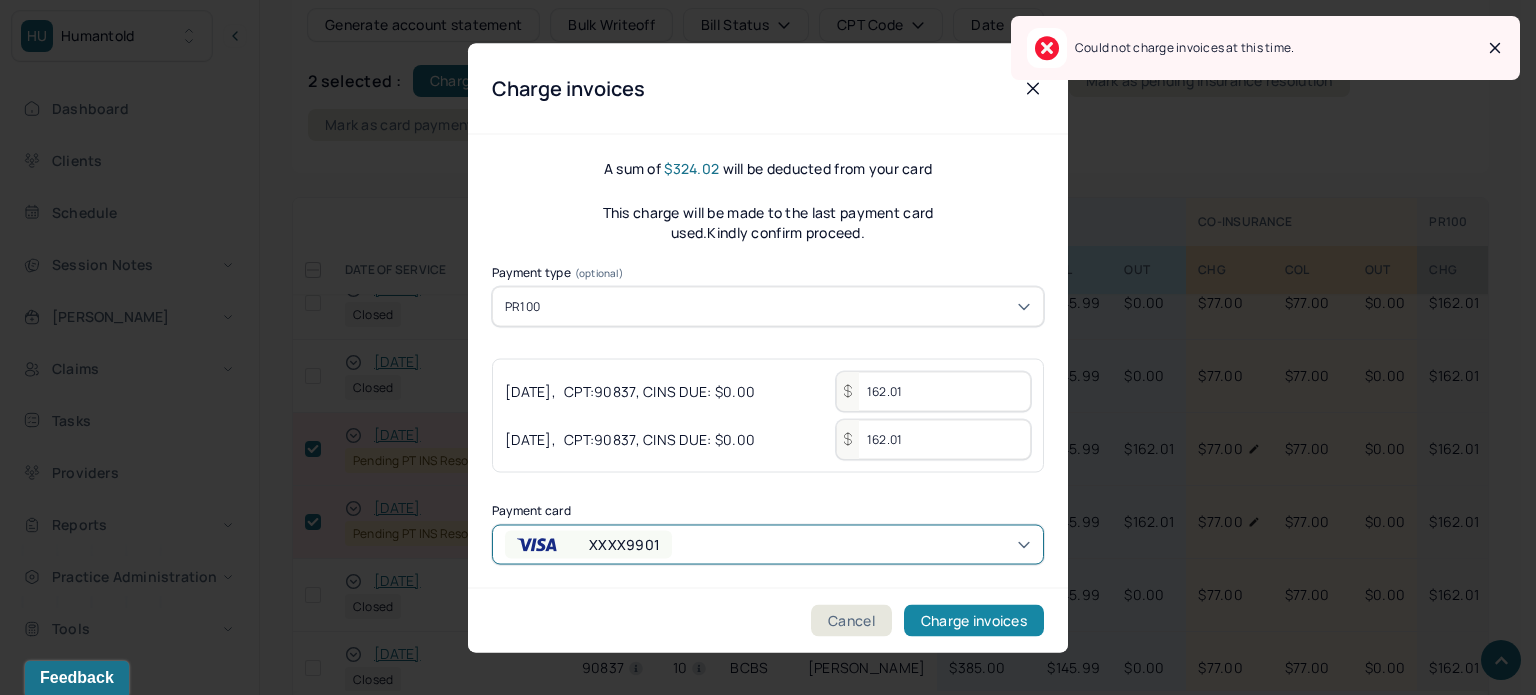 click on "Charge invoices" at bounding box center (974, 620) 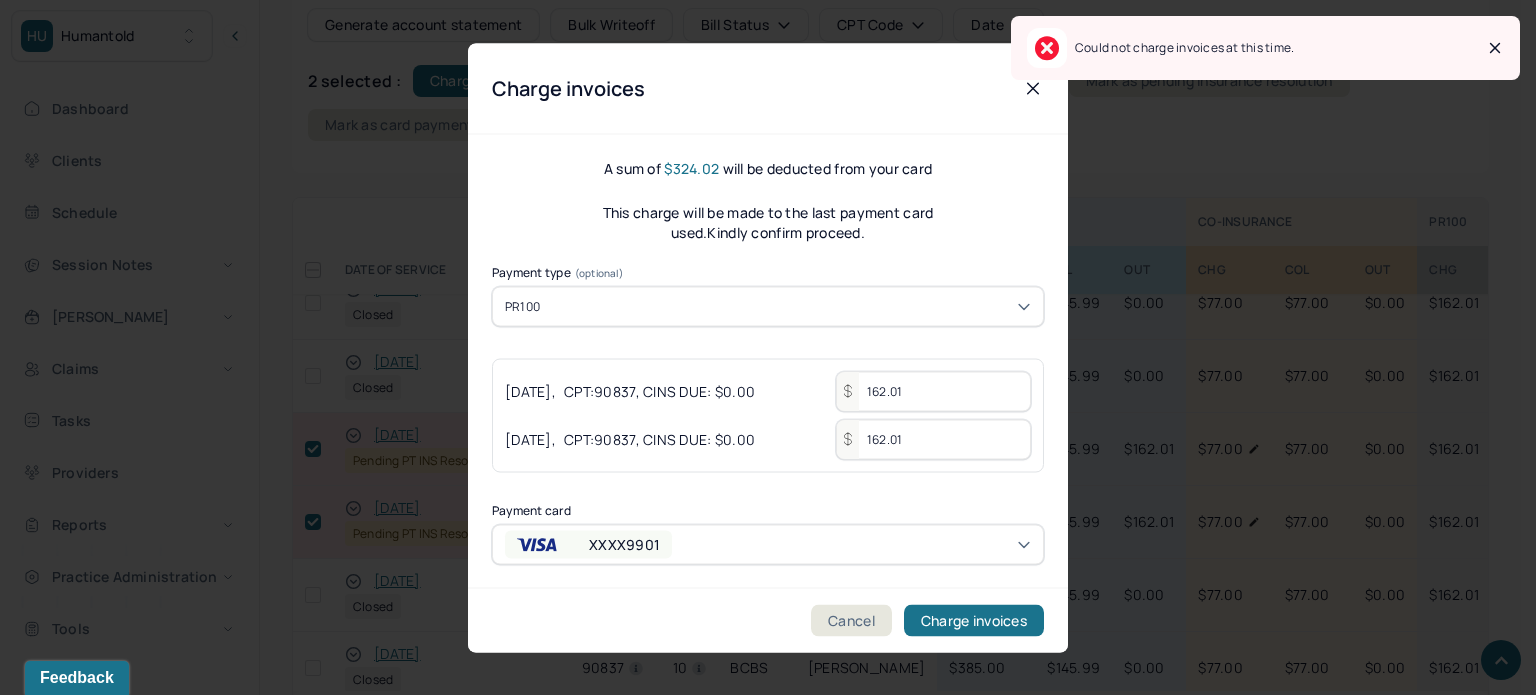 click on "HU Humantold       Dashboard Clients Schedule Session Notes Billings Claims Tasks Providers Reports Practice Administration Tools KP Katherine   Powers clientsupport,biller   Logout Client   Search by client name, chart number     FAQs     KP Katherine DIDOMENICO, MEGAN active   Add flag     Edit               -- CLIENT CHART NUMBER DPRC677 PREFERRED NAME -- SEX female AGE 28  yrs DATE OF BIRTH 09/28/1996  CONTACT (703) 488-8982 EMAIL meganpcv@gmail.com PROVIDER MORRIS, SARAH LMHC-A DIAGNOSIS -- DIAGNOSIS CODE -- LAST SESSION 07/07/2025 insurance provider BCBS FINANCIAL ASSISTANCE STATUS no Address 529 E 85th St City New York State NY Zipcode 10028 Consent to Sms -- On Trial -- Portal Activation No   Memo     Sessions history     Relations info     Insurance/Fees     Claims     Session Notes     Documents     Tasks 1    OUTSTANDING COLLECTED WRITE-OFF INSURANCE $324.02 $2,792.05 $2,792.05 CO-INSURANCE $0.00 $5,028.00 $1,350.00 UNMATCHED -- $9,555.83 -- PR100 $324.02 $2,735.93 -- Total" at bounding box center [760, 539] 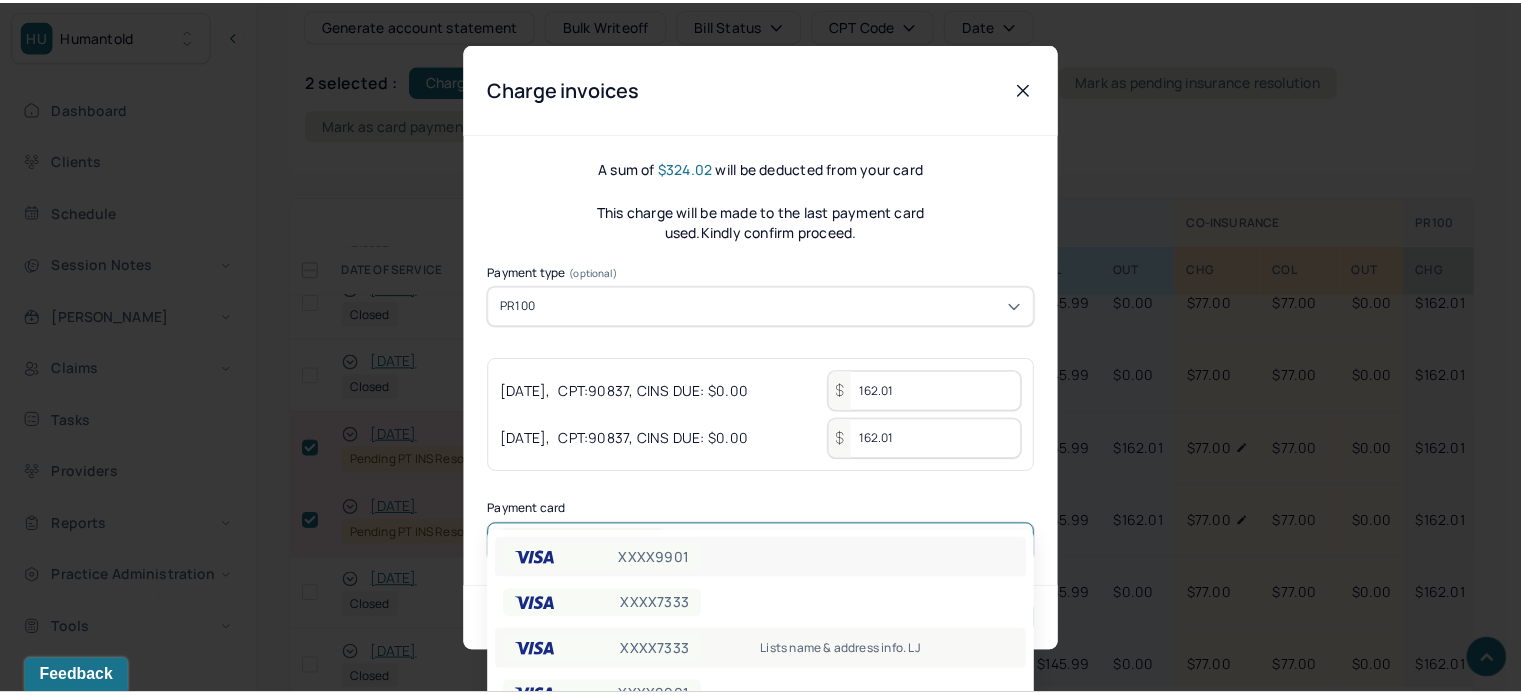 scroll, scrollTop: 101, scrollLeft: 0, axis: vertical 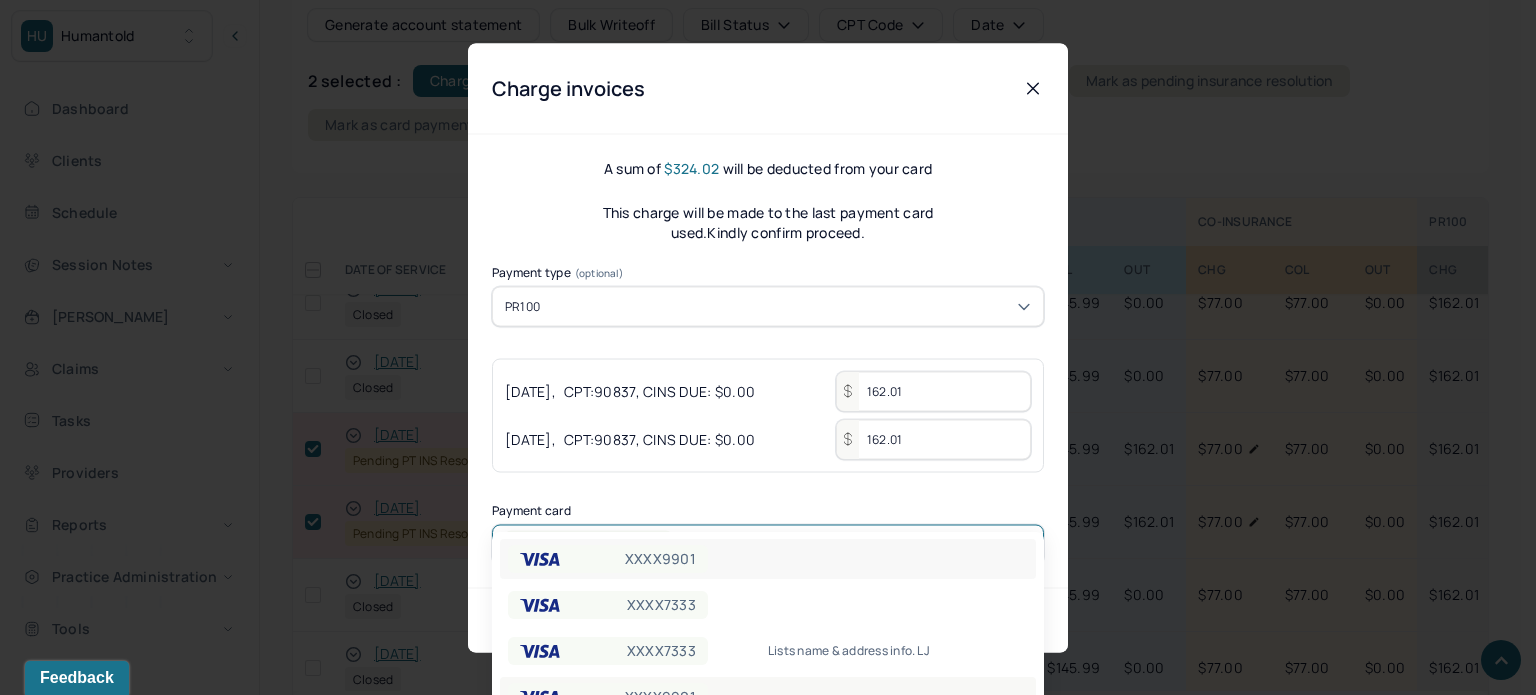 click on "XXXX9901" at bounding box center (768, 697) 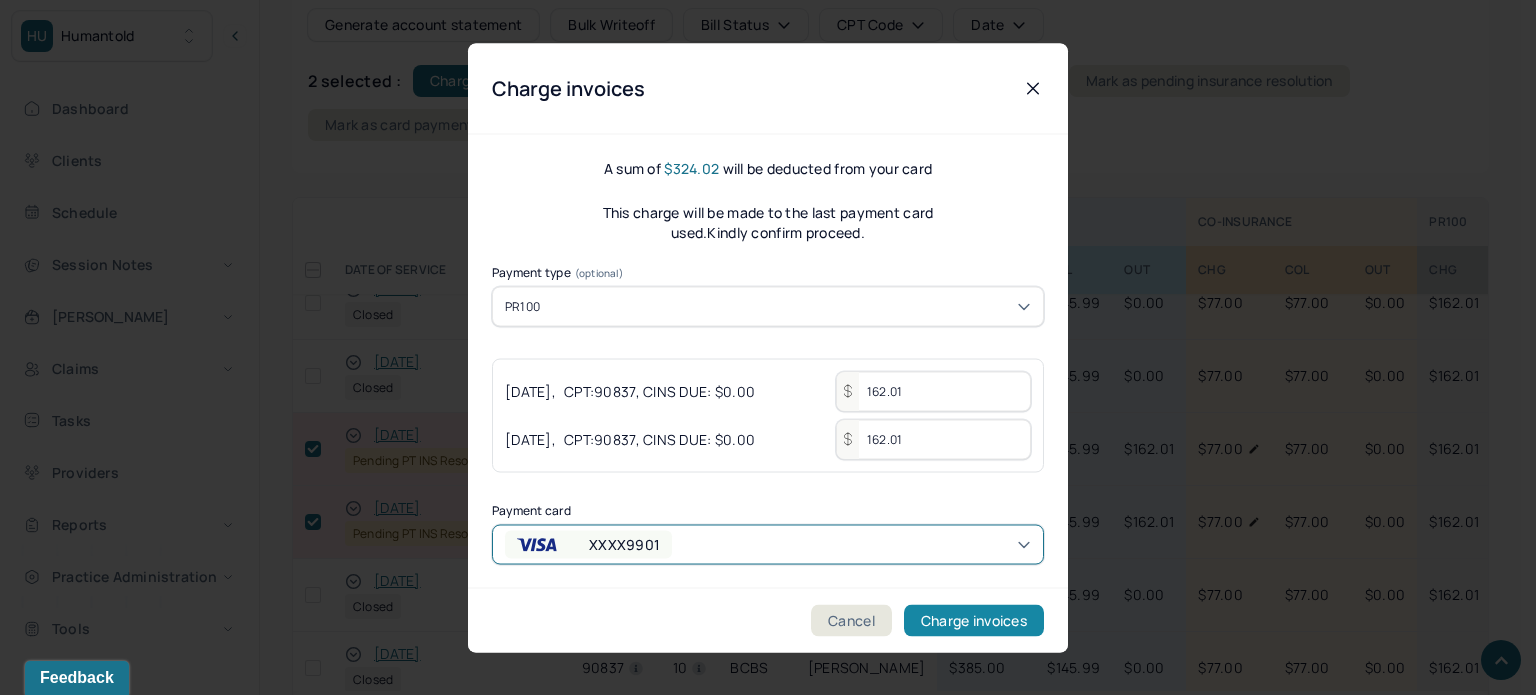 click on "Charge invoices" at bounding box center [974, 620] 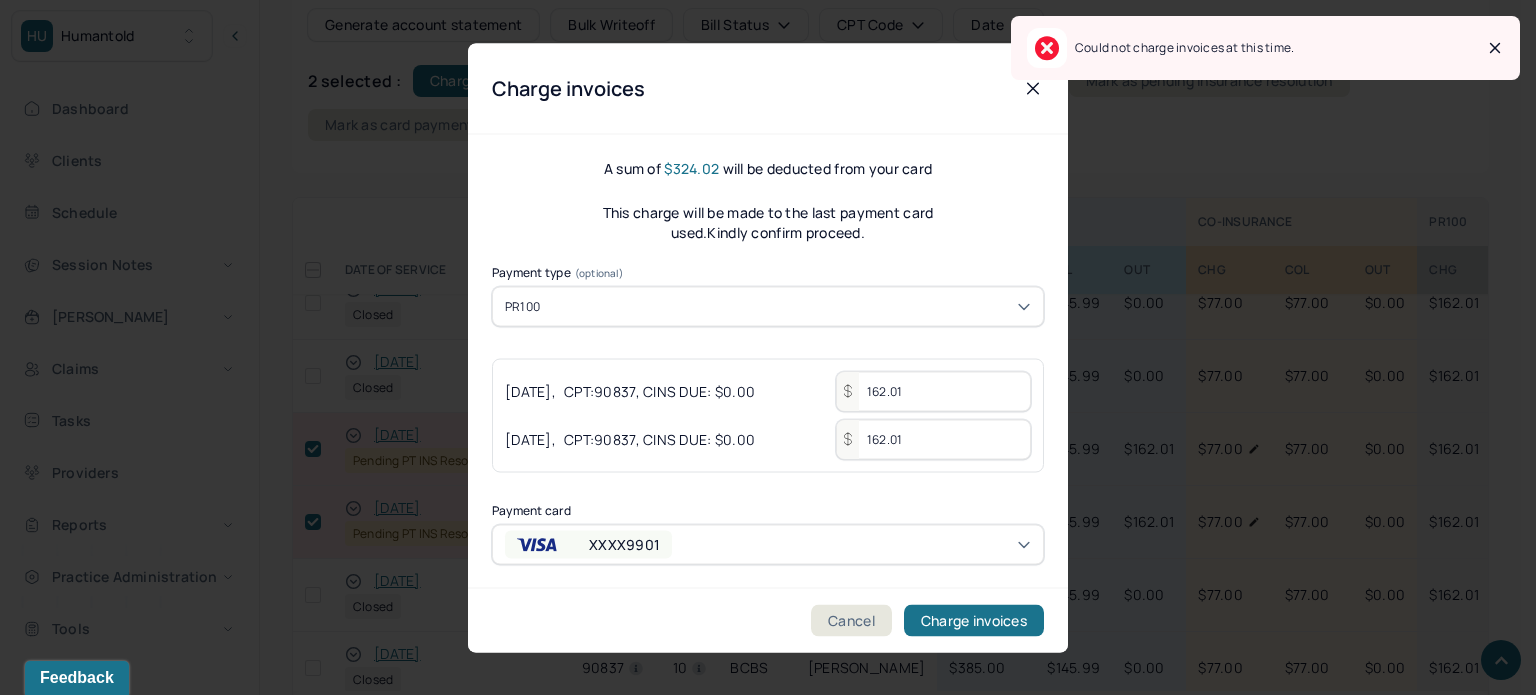 click 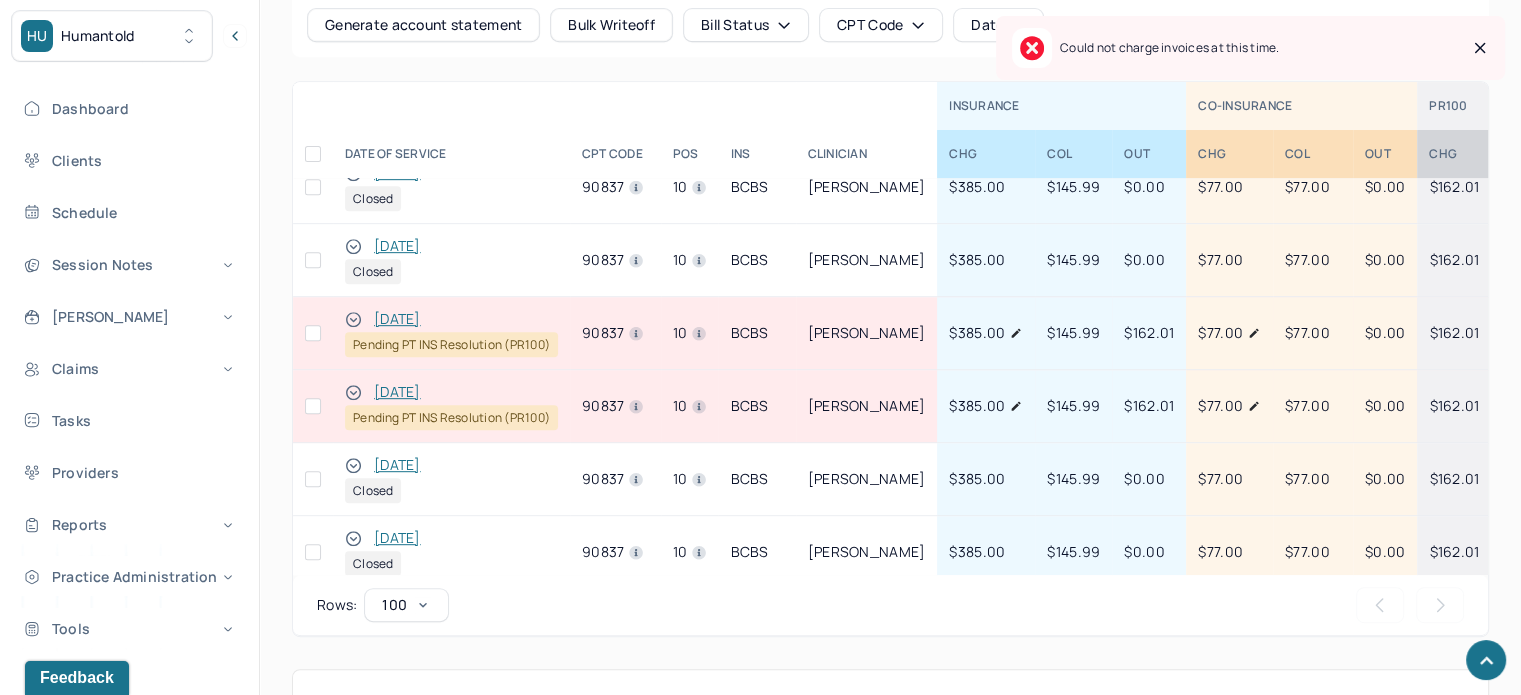 scroll, scrollTop: 0, scrollLeft: 0, axis: both 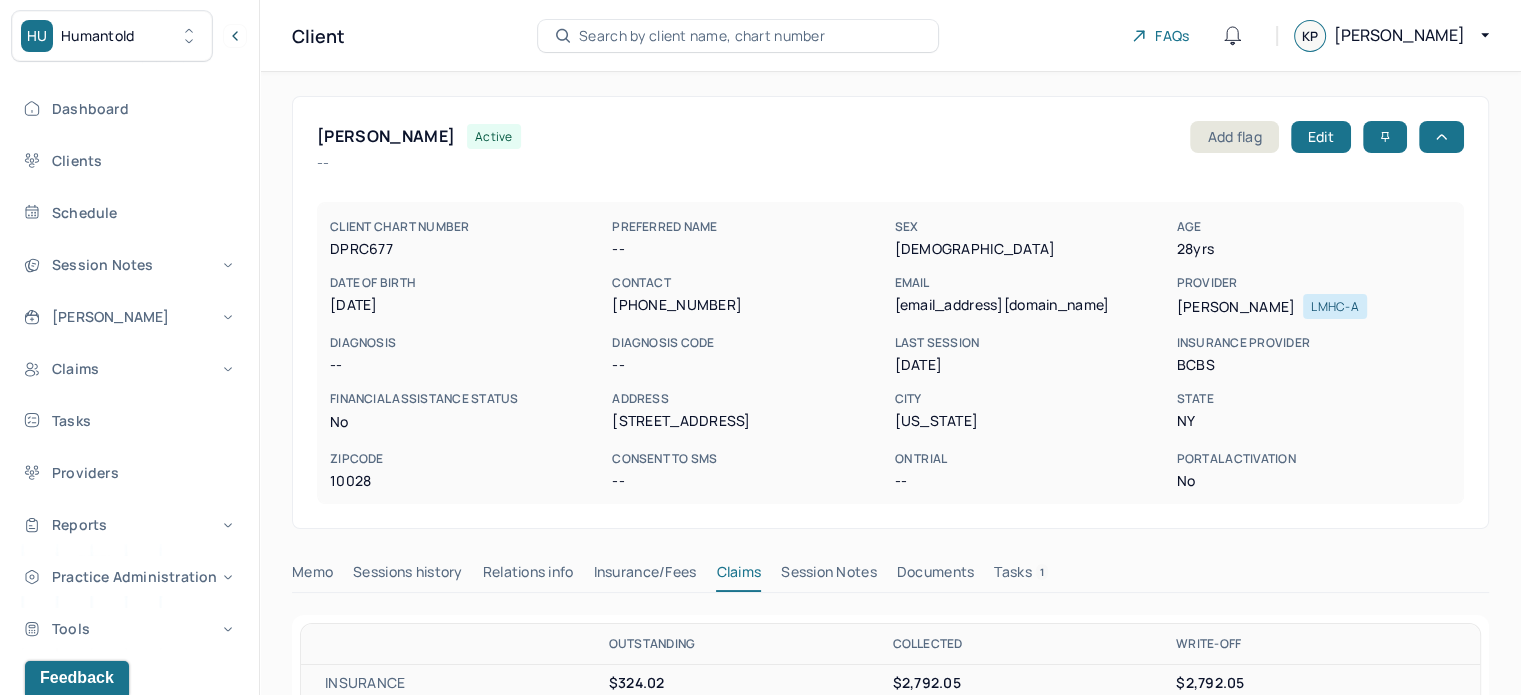 click on "meganpcv@gmail.com" at bounding box center [1031, 305] 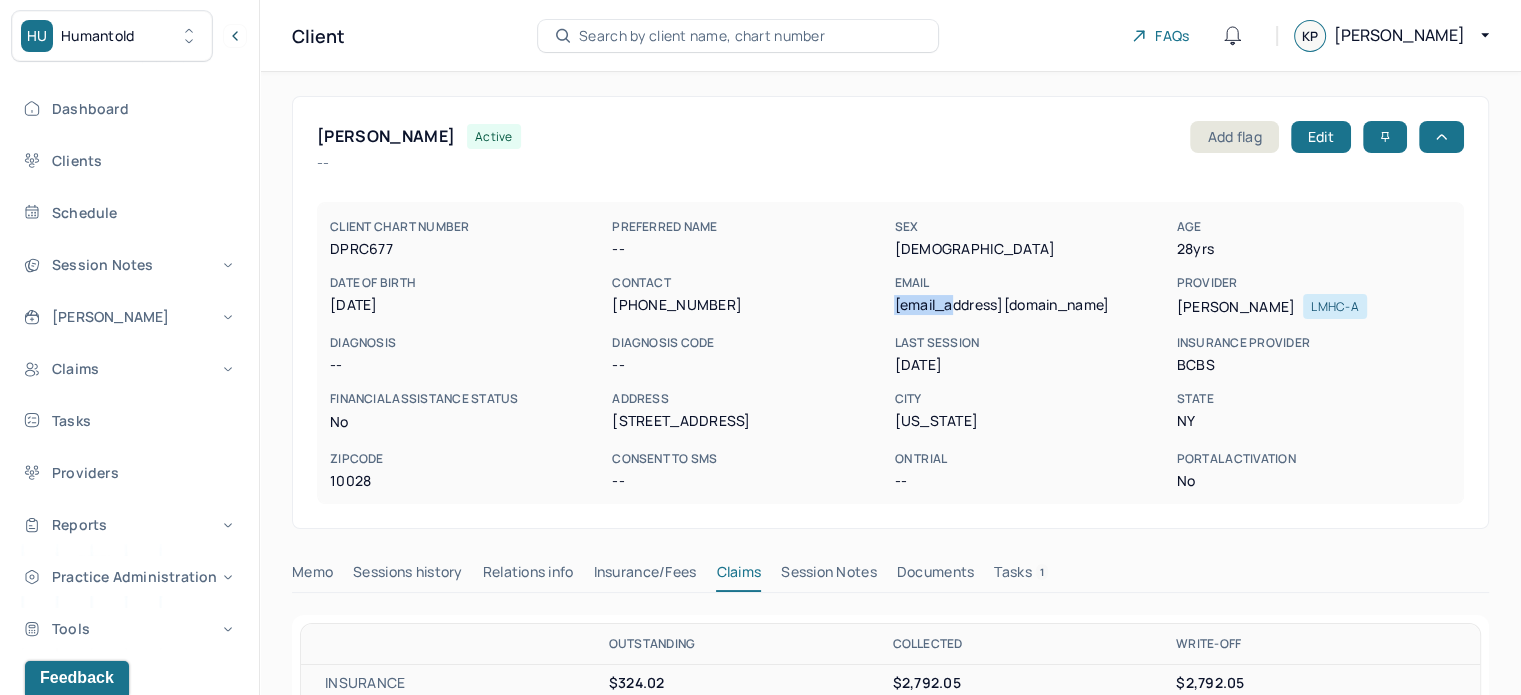 click on "meganpcv@gmail.com" at bounding box center [1031, 305] 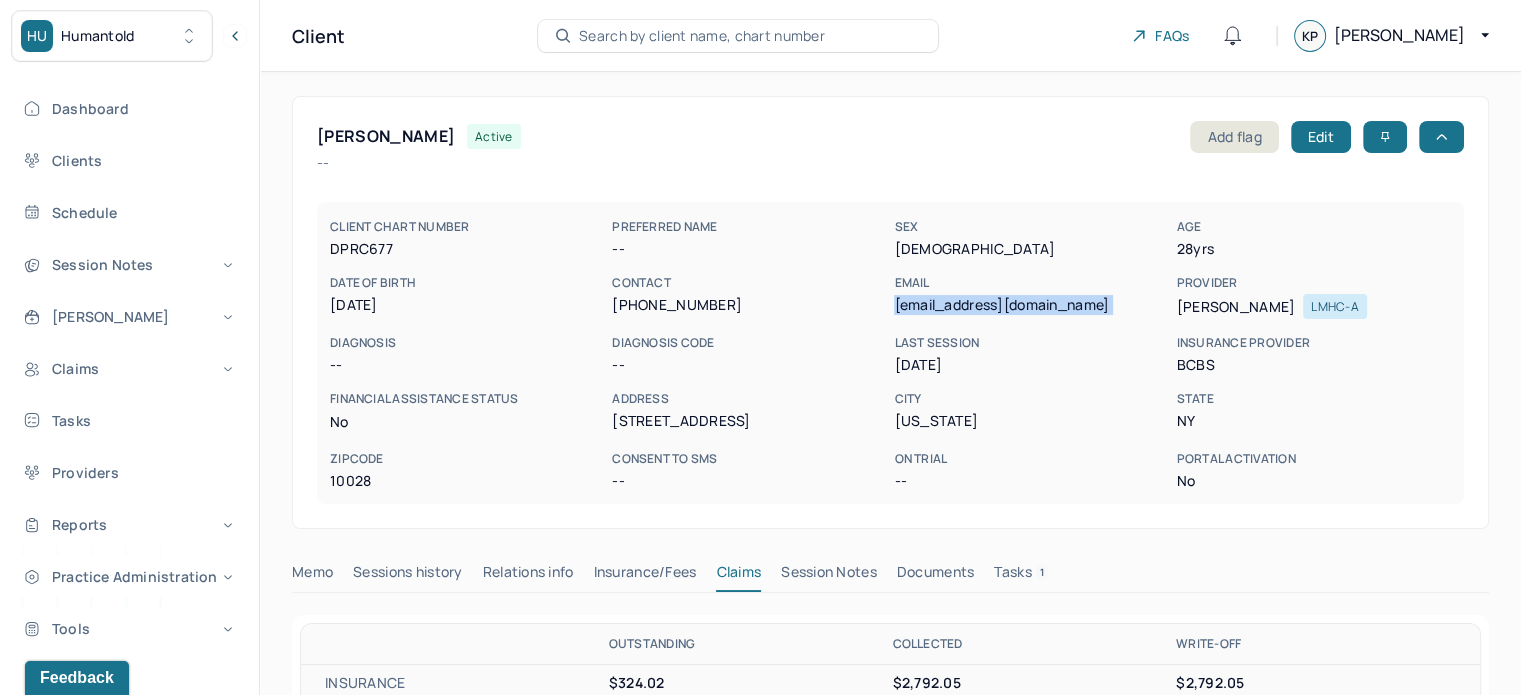 click on "meganpcv@gmail.com" at bounding box center (1031, 305) 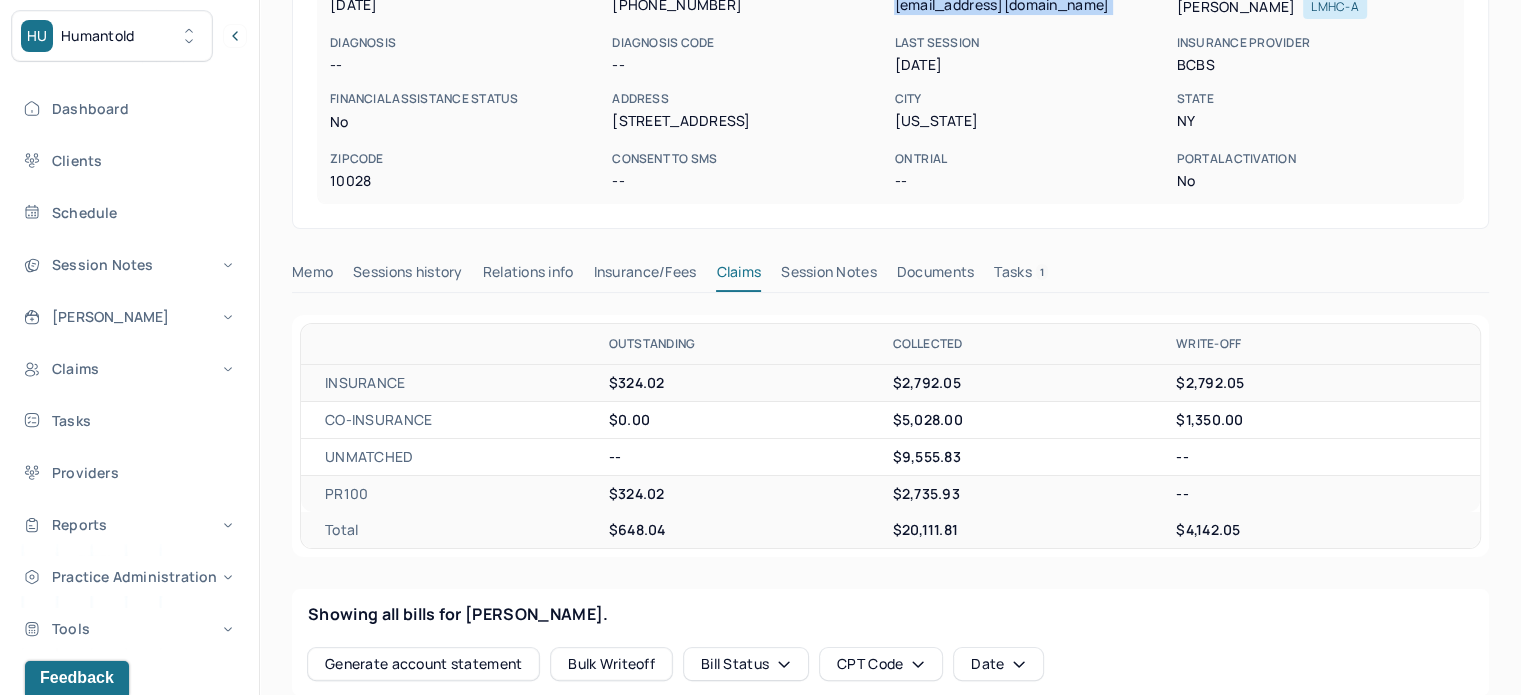 click on "Tasks 1" at bounding box center [1021, 276] 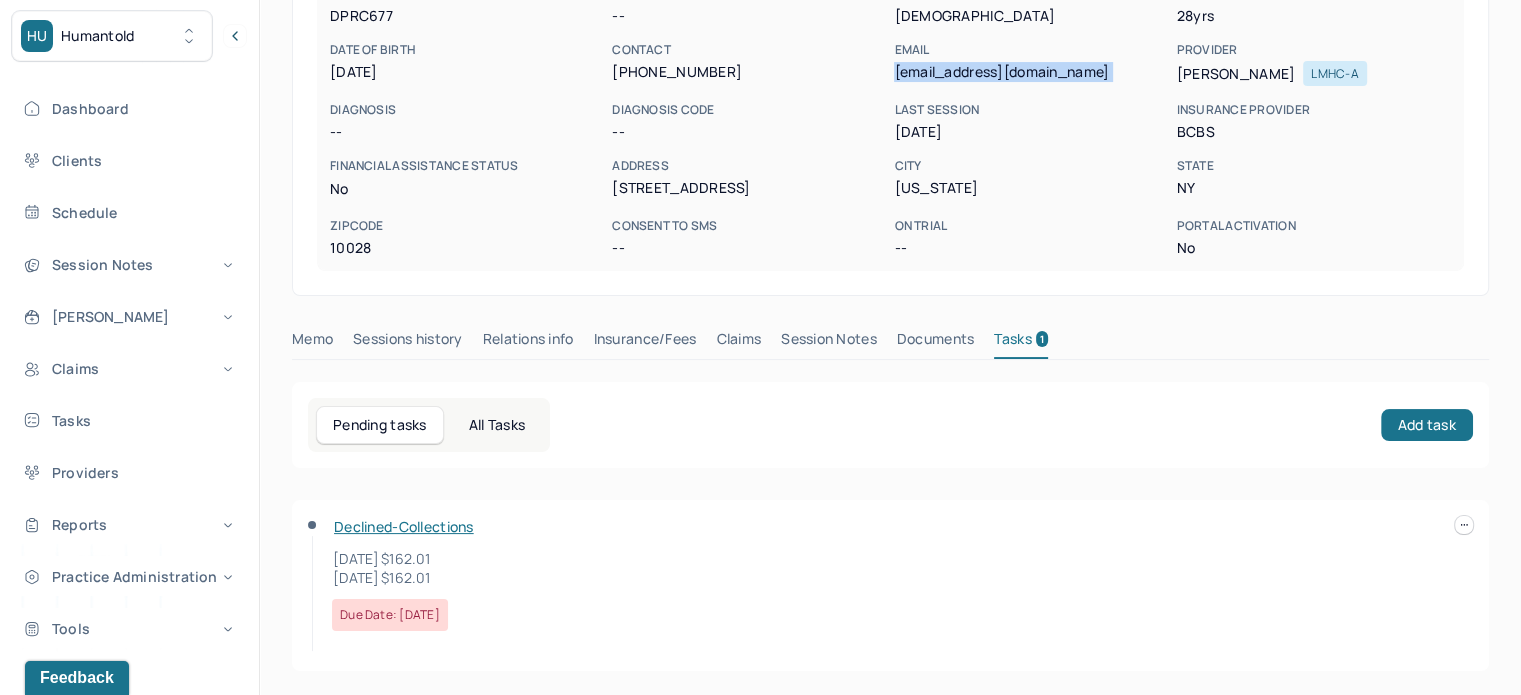 scroll, scrollTop: 231, scrollLeft: 0, axis: vertical 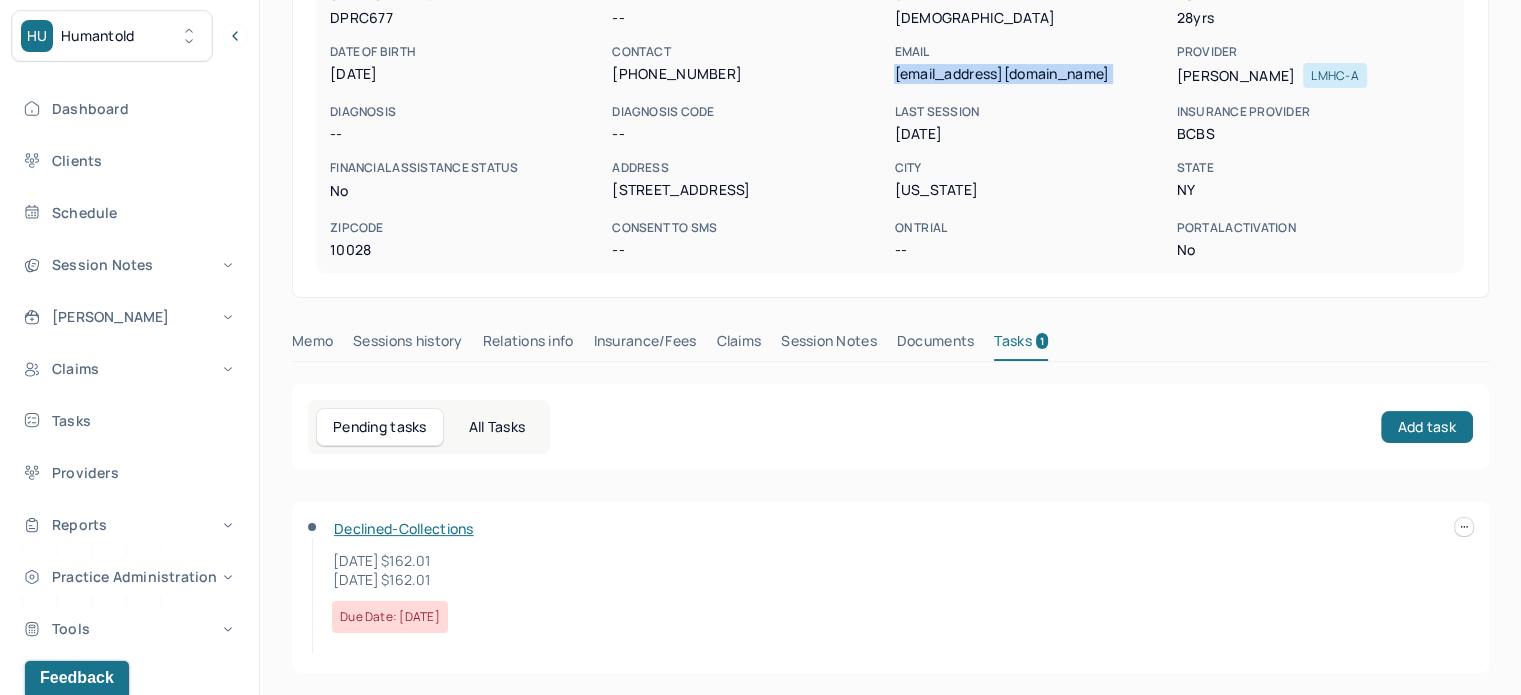 click on "Claims" at bounding box center [738, 345] 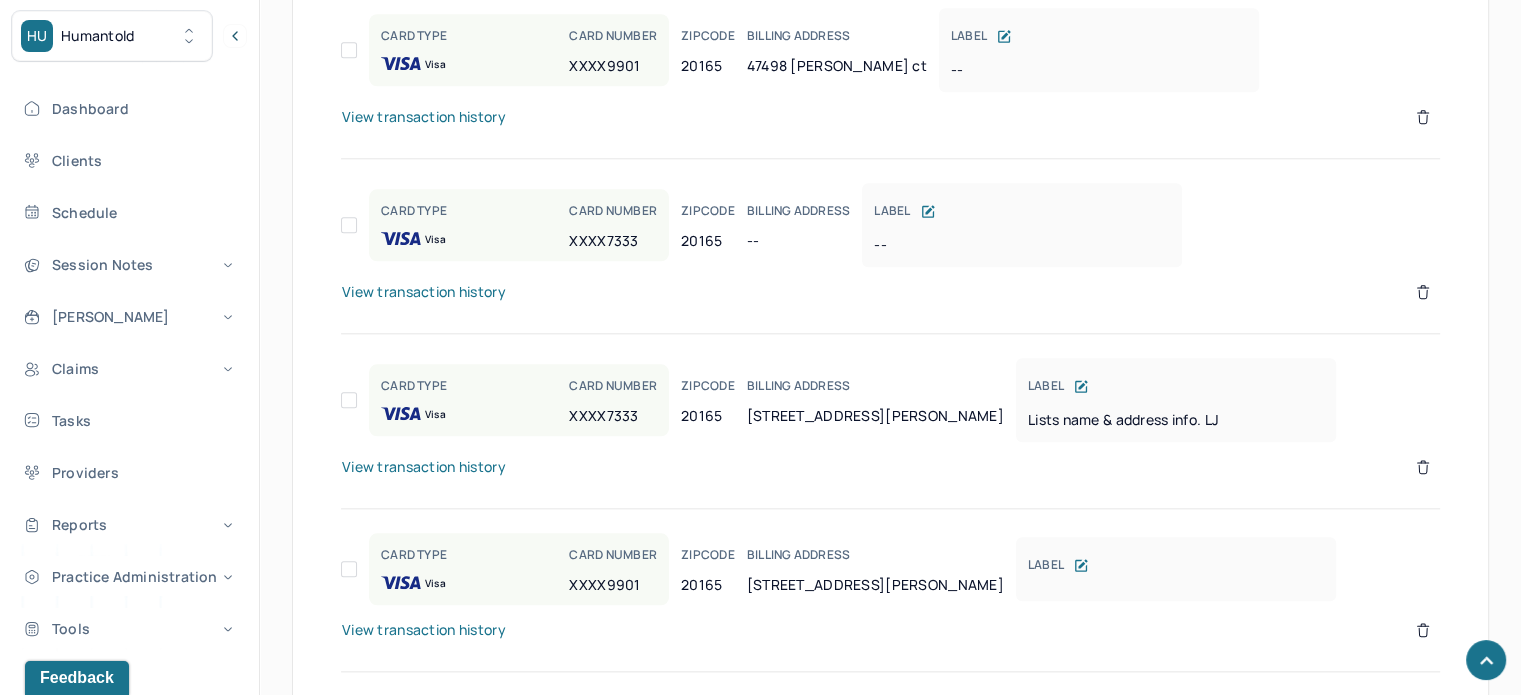 scroll, scrollTop: 2139, scrollLeft: 0, axis: vertical 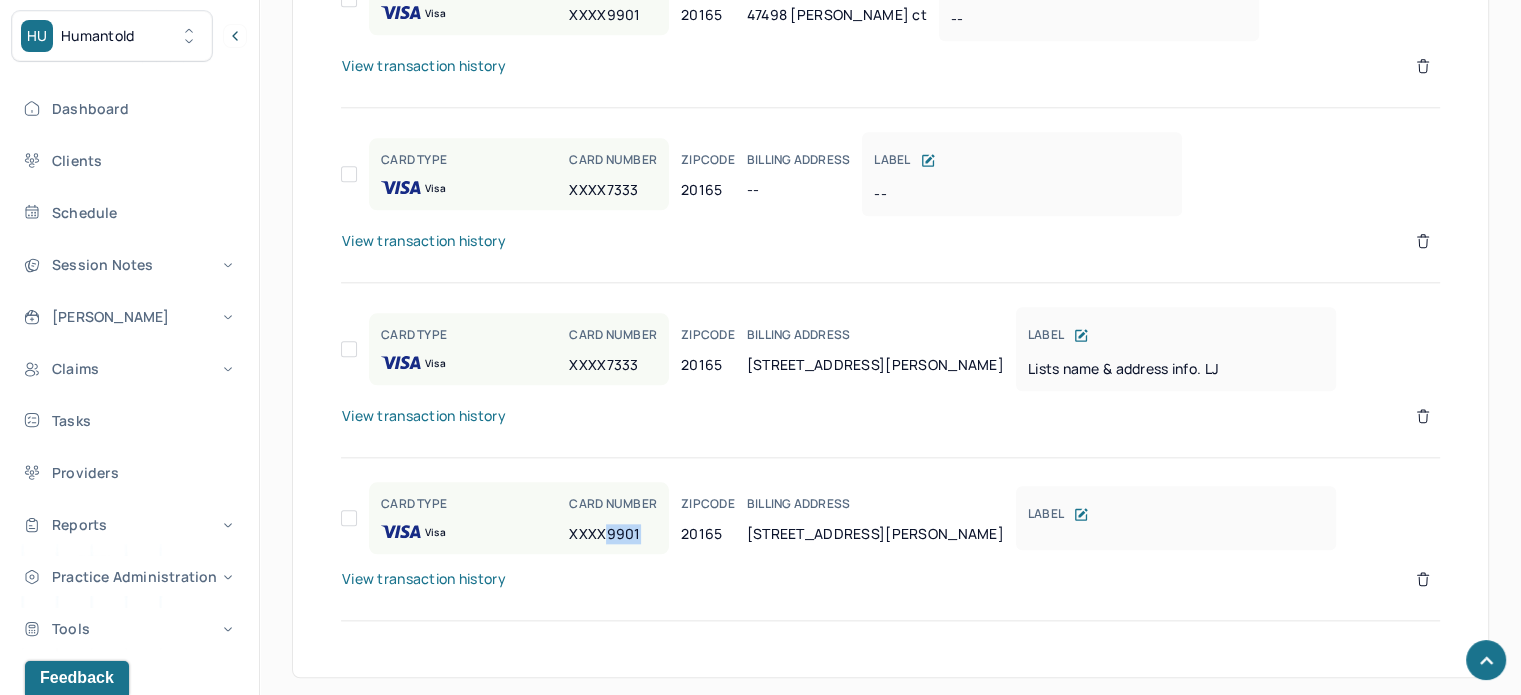 drag, startPoint x: 640, startPoint y: 523, endPoint x: 604, endPoint y: 529, distance: 36.496574 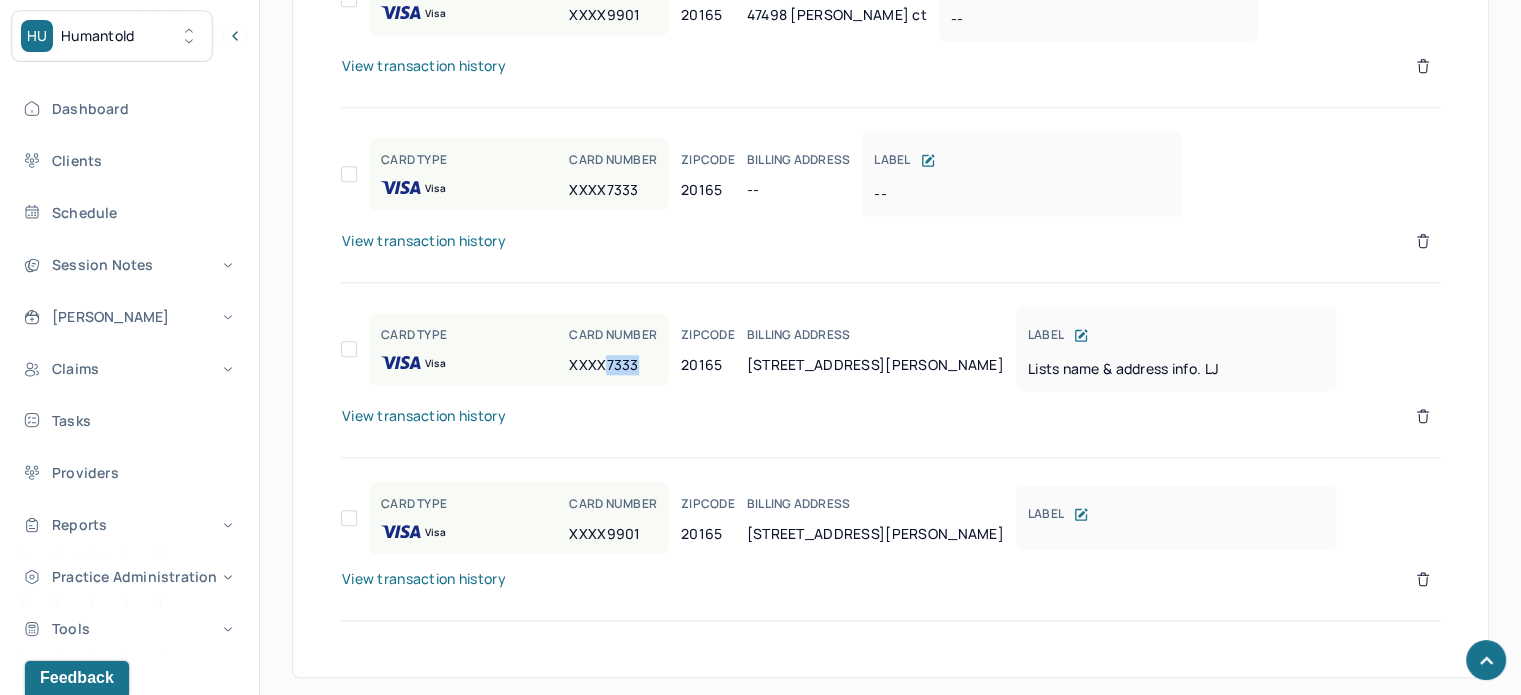 drag, startPoint x: 633, startPoint y: 360, endPoint x: 604, endPoint y: 359, distance: 29.017237 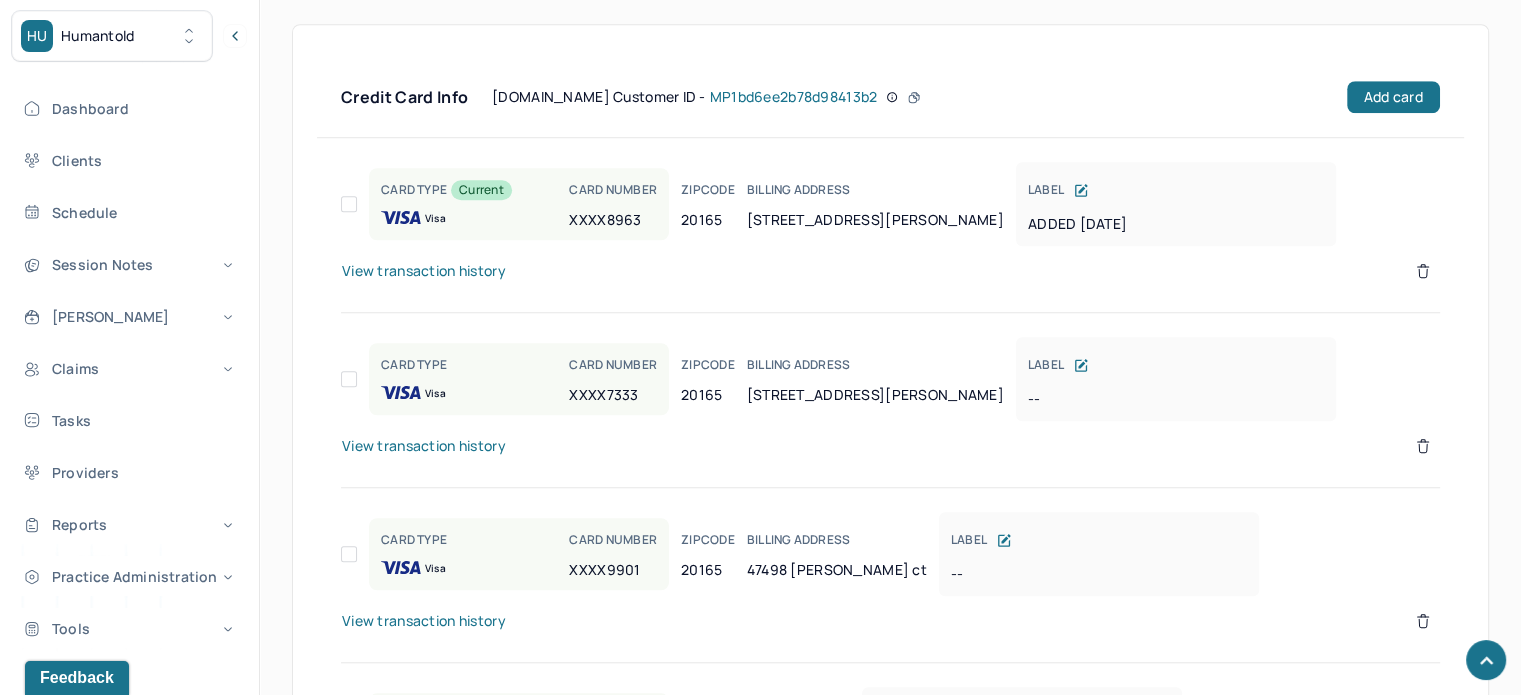 scroll, scrollTop: 1539, scrollLeft: 0, axis: vertical 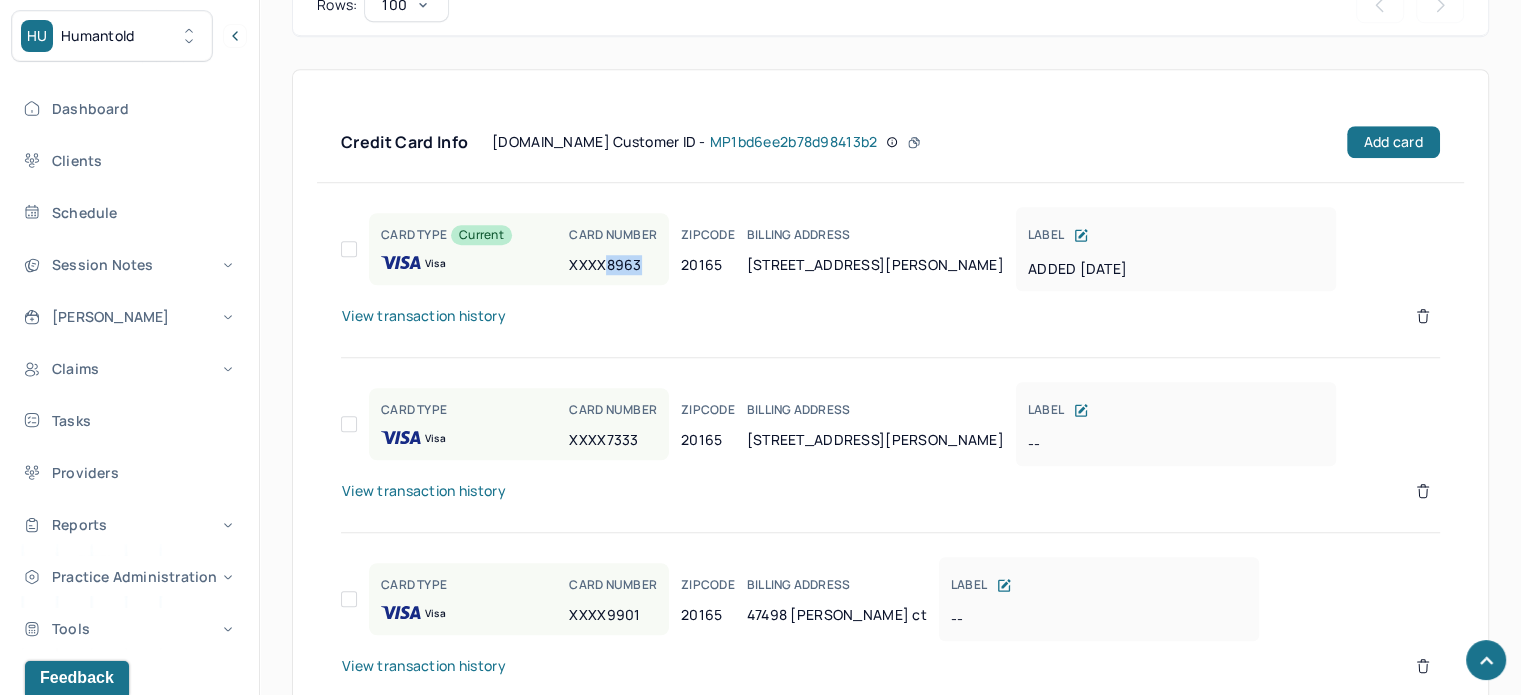 drag, startPoint x: 646, startPoint y: 263, endPoint x: 607, endPoint y: 269, distance: 39.45884 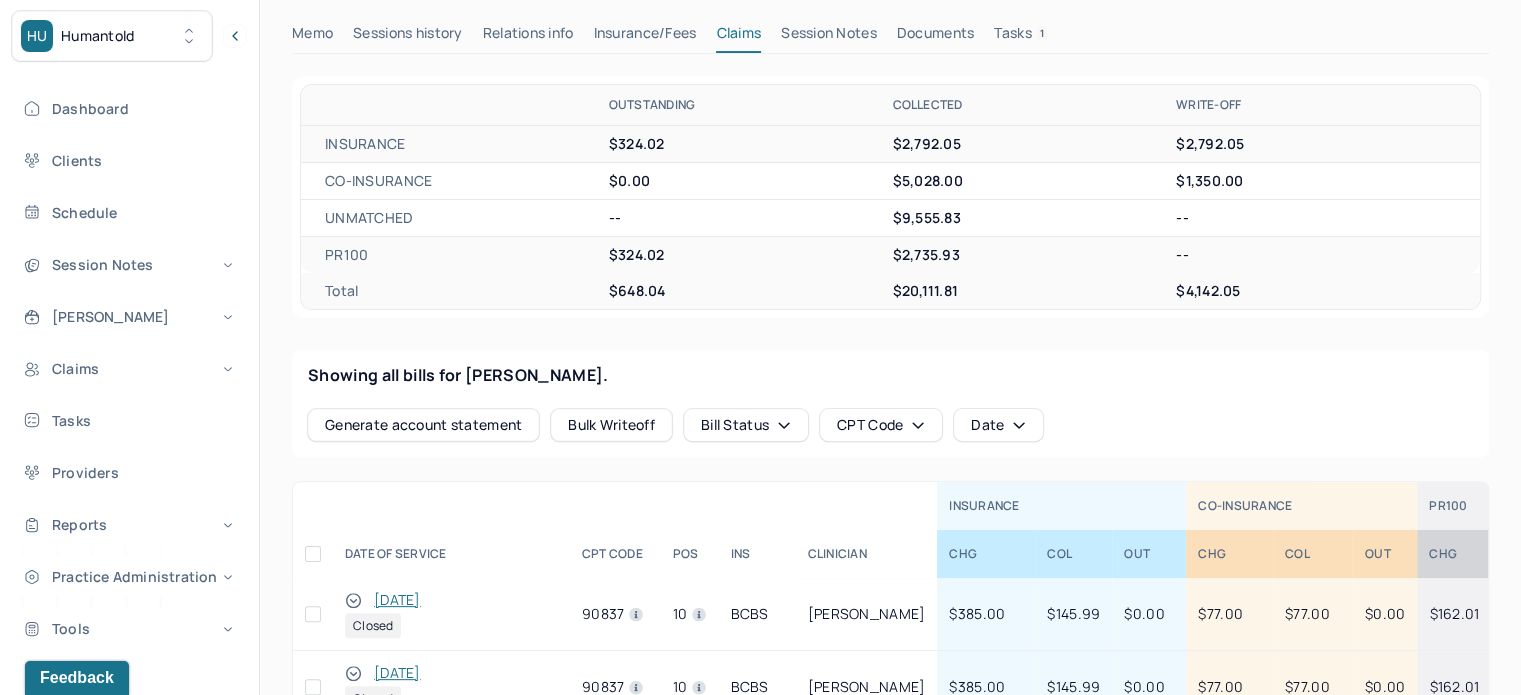 scroll, scrollTop: 39, scrollLeft: 0, axis: vertical 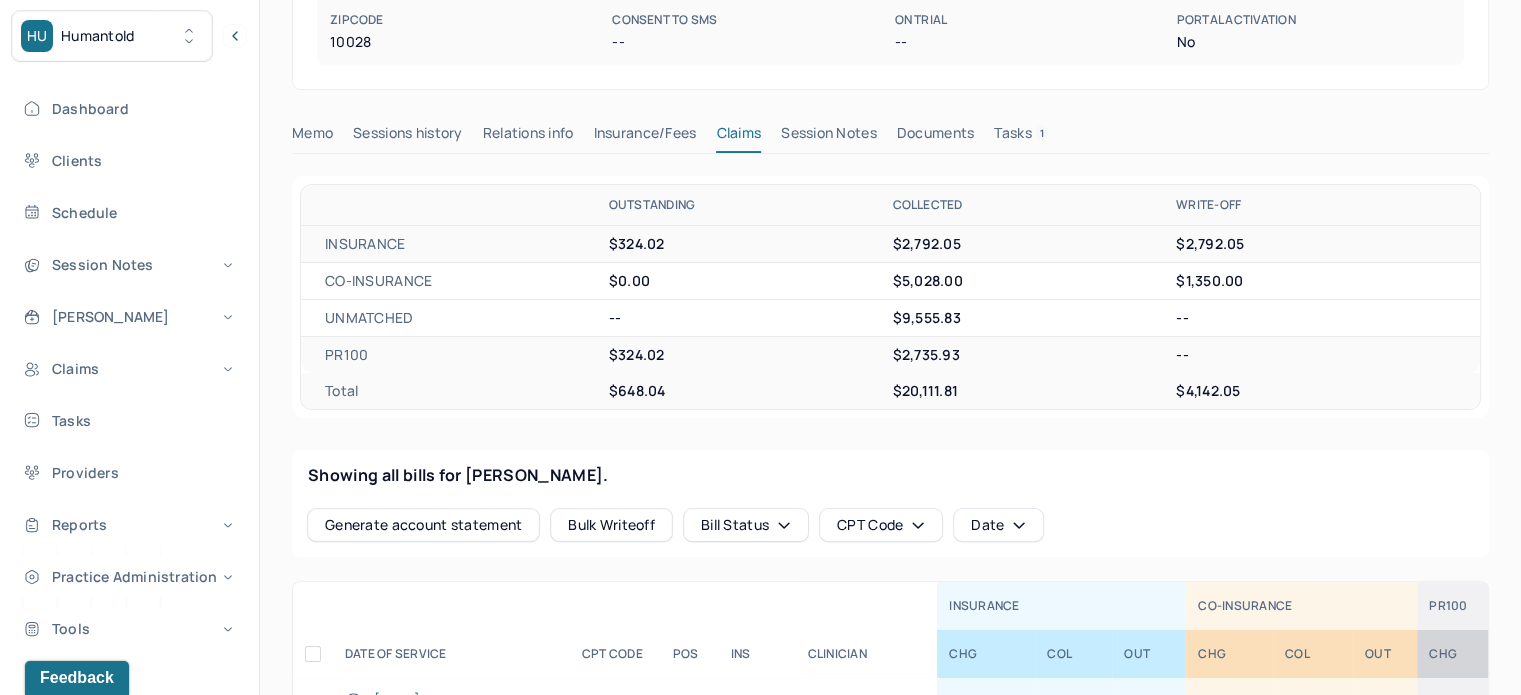 click on "Tasks 1" at bounding box center (1021, 137) 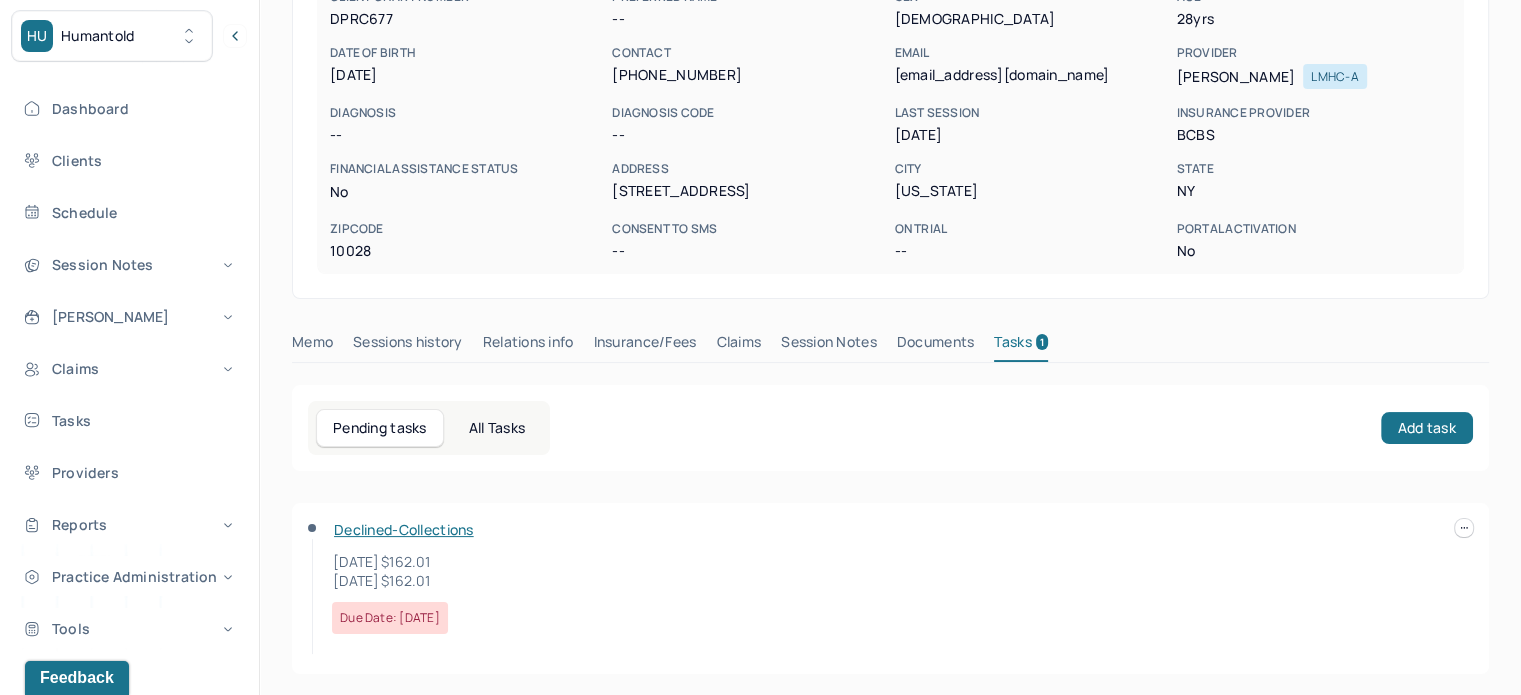 scroll, scrollTop: 231, scrollLeft: 0, axis: vertical 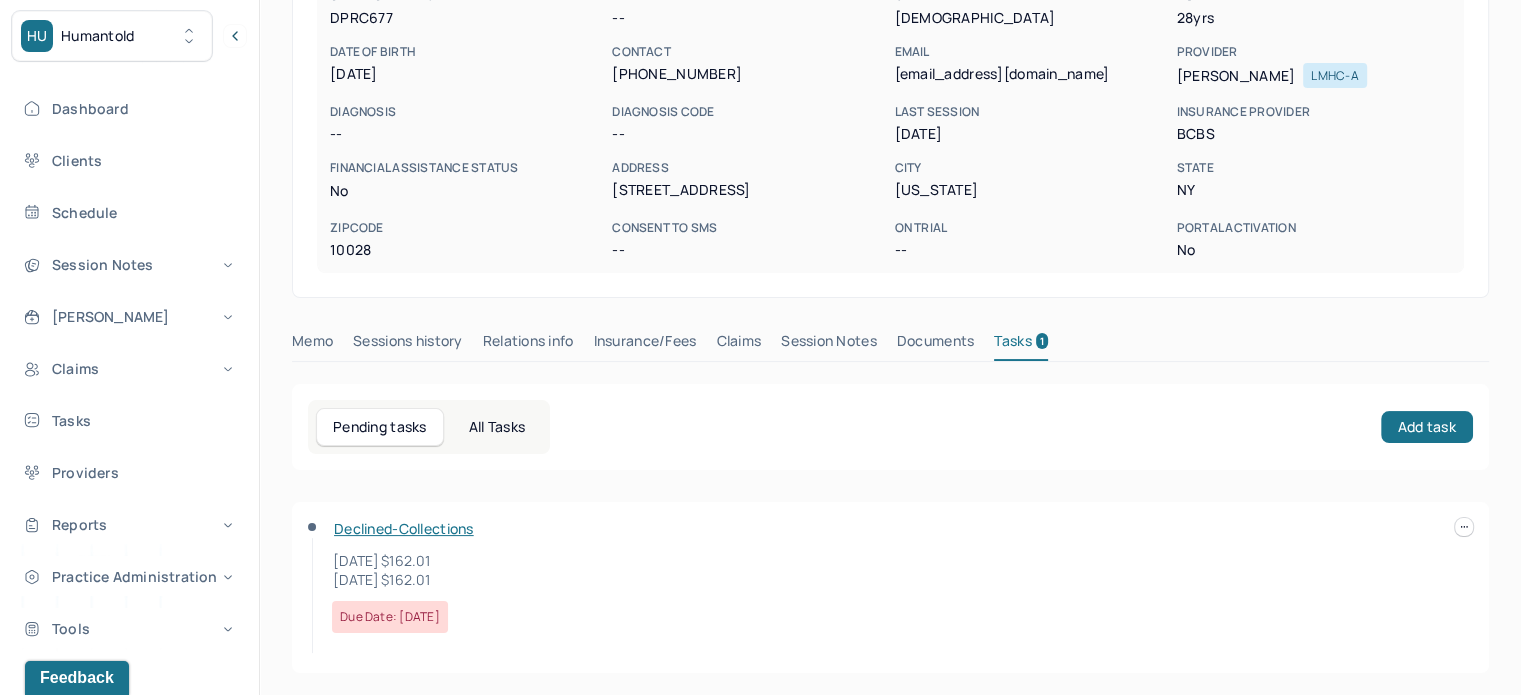 drag, startPoint x: 496, startPoint y: 588, endPoint x: 314, endPoint y: 562, distance: 183.84776 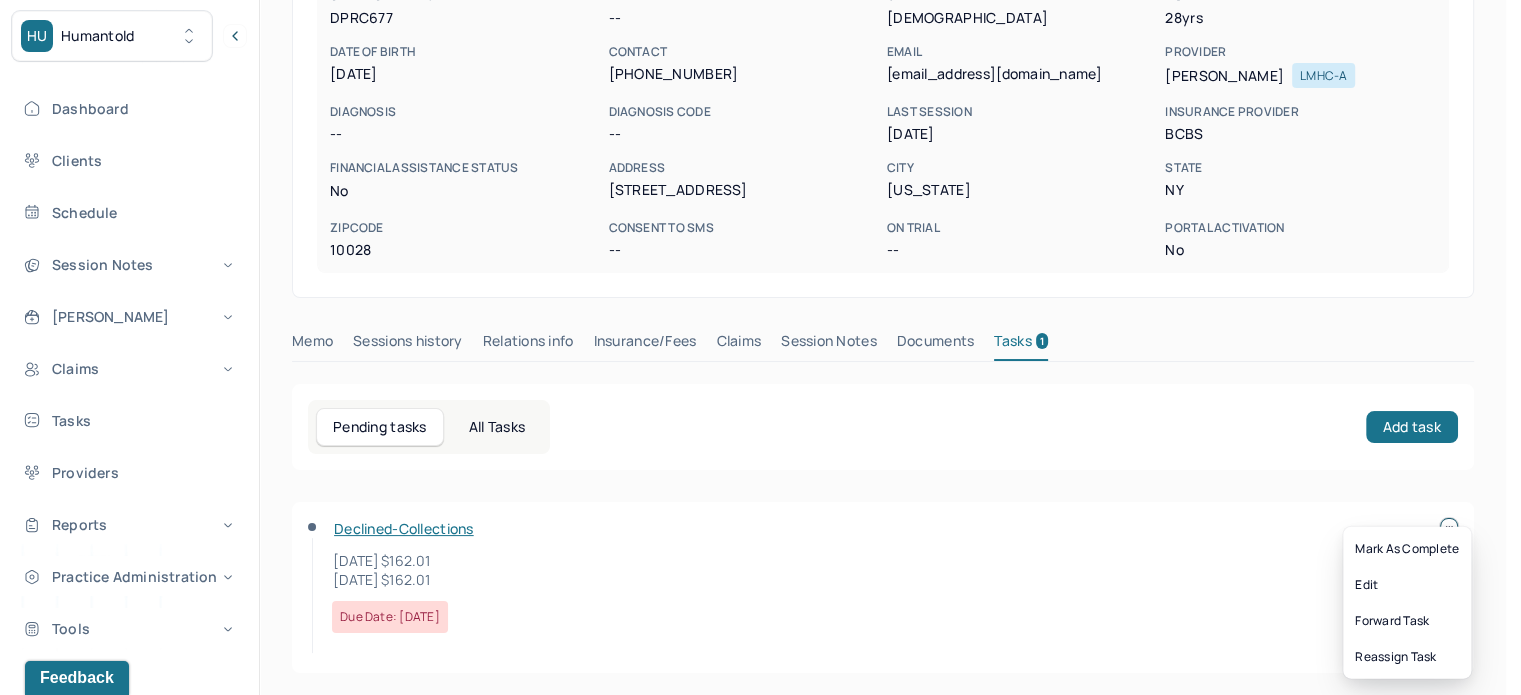 click on "HU Humantold       Dashboard Clients Schedule Session Notes Billings Claims Tasks Providers Reports Practice Administration Tools KP Katherine   Powers clientsupport,biller   Logout Client   Search by client name, chart number     FAQs     KP Katherine DIDOMENICO, MEGAN active   Add flag     Edit               -- CLIENT CHART NUMBER DPRC677 PREFERRED NAME -- SEX female AGE 28  yrs DATE OF BIRTH 09/28/1996  CONTACT (703) 488-8982 EMAIL meganpcv@gmail.com PROVIDER MORRIS, SARAH LMHC-A DIAGNOSIS -- DIAGNOSIS CODE -- LAST SESSION 07/07/2025 insurance provider BCBS FINANCIAL ASSISTANCE STATUS no Address 529 E 85th St City New York State NY Zipcode 10028 Consent to Sms -- On Trial -- Portal Activation No   Memo     Sessions history     Relations info     Insurance/Fees     Claims     Session Notes     Documents     Tasks 1     Pending tasks     All Tasks     Add task     Declined-Collections   5/12/2025	$162.01 5/22/2025	$162.01 Due date: 07/10/2025
Mark as complete Edit" at bounding box center [753, 233] 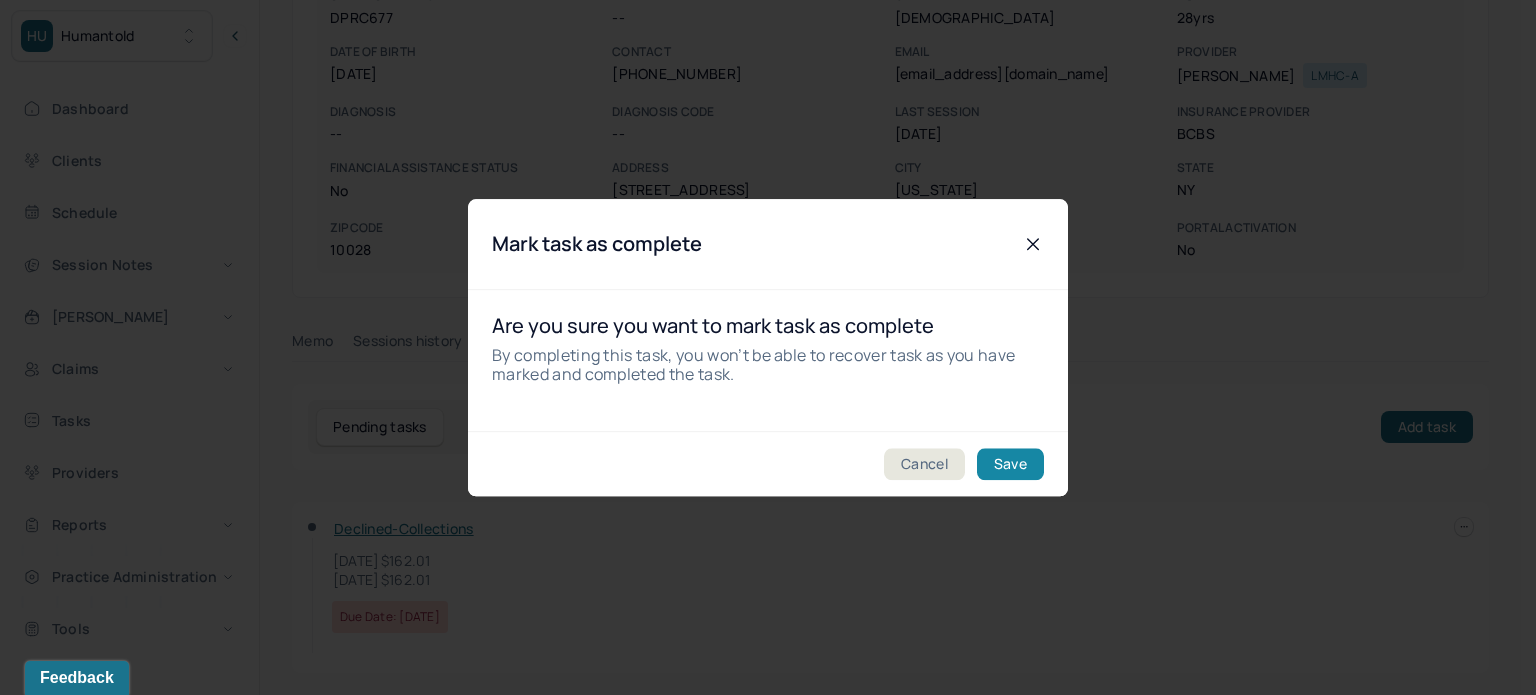 click on "Save" at bounding box center (1010, 464) 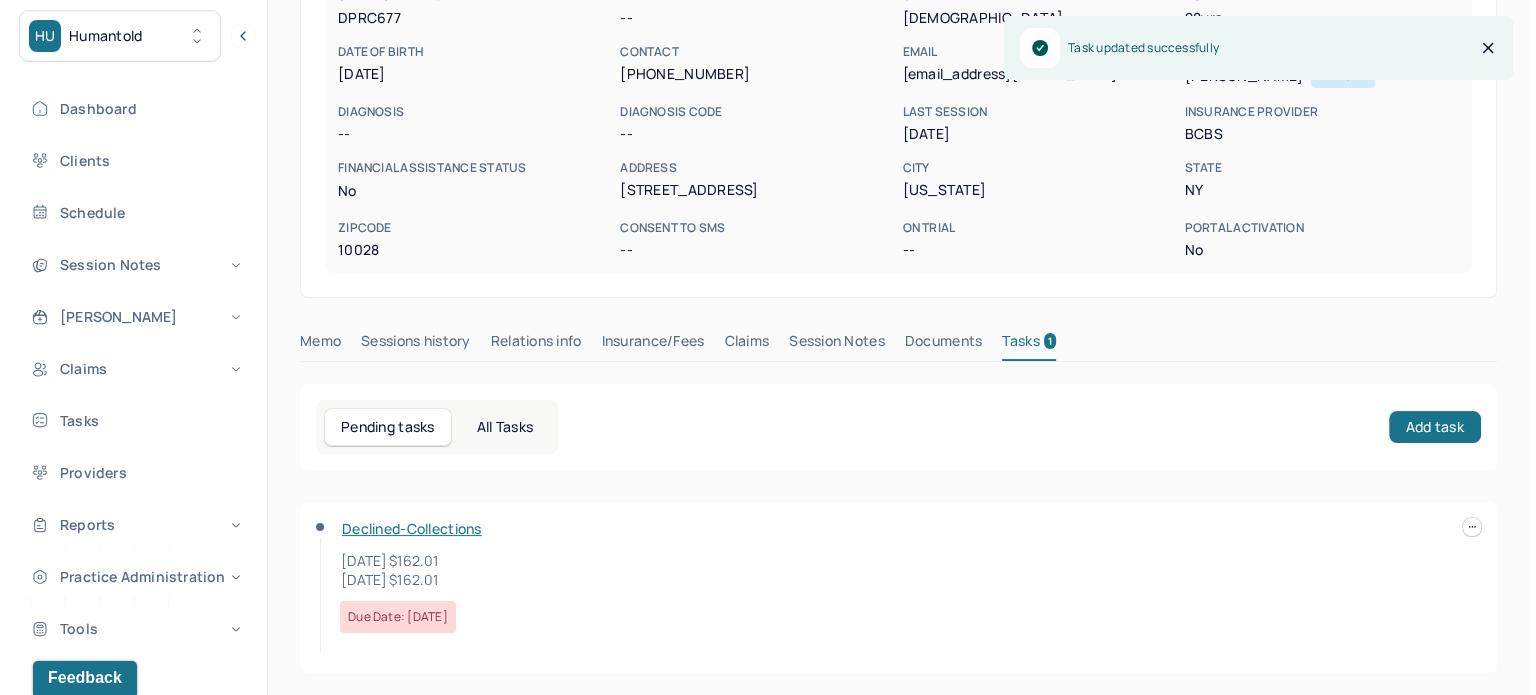 scroll, scrollTop: 180, scrollLeft: 0, axis: vertical 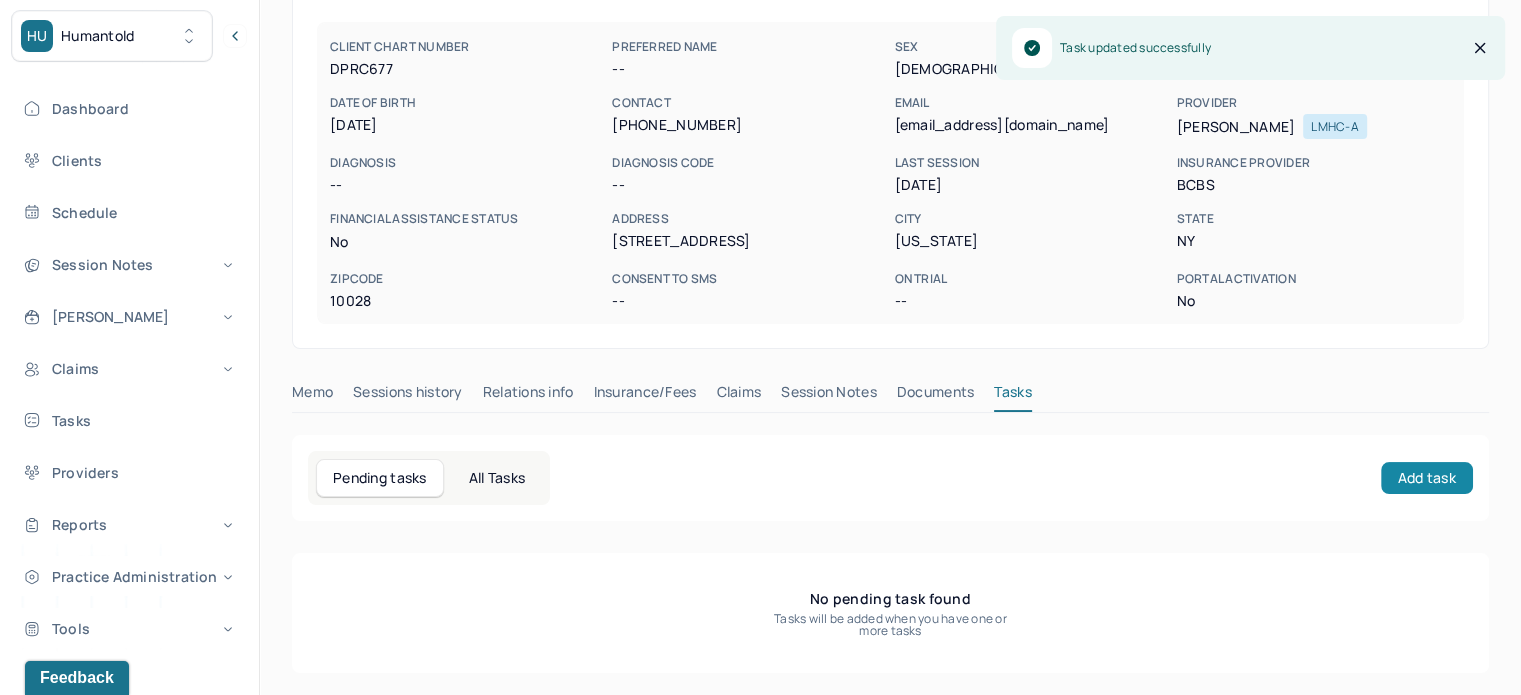click on "Add task" at bounding box center [1427, 478] 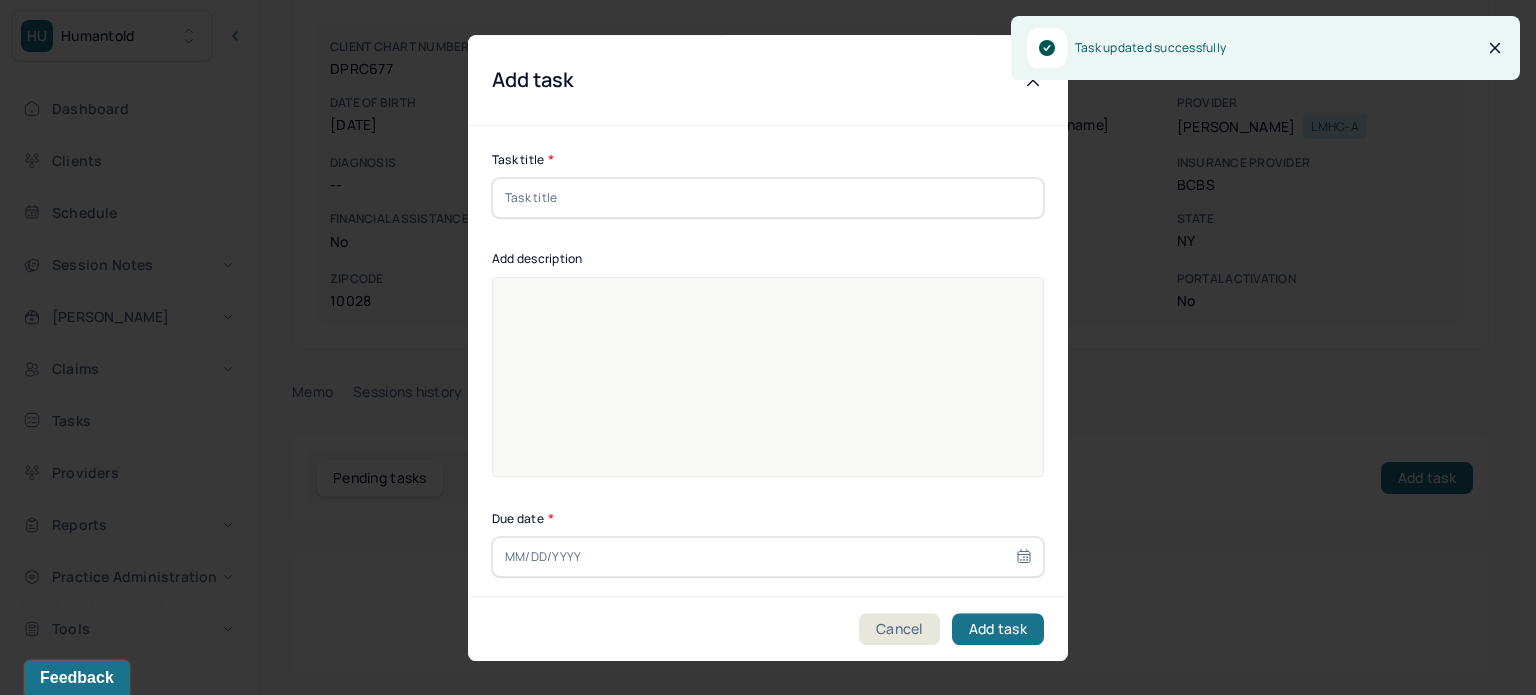 click at bounding box center [768, 198] 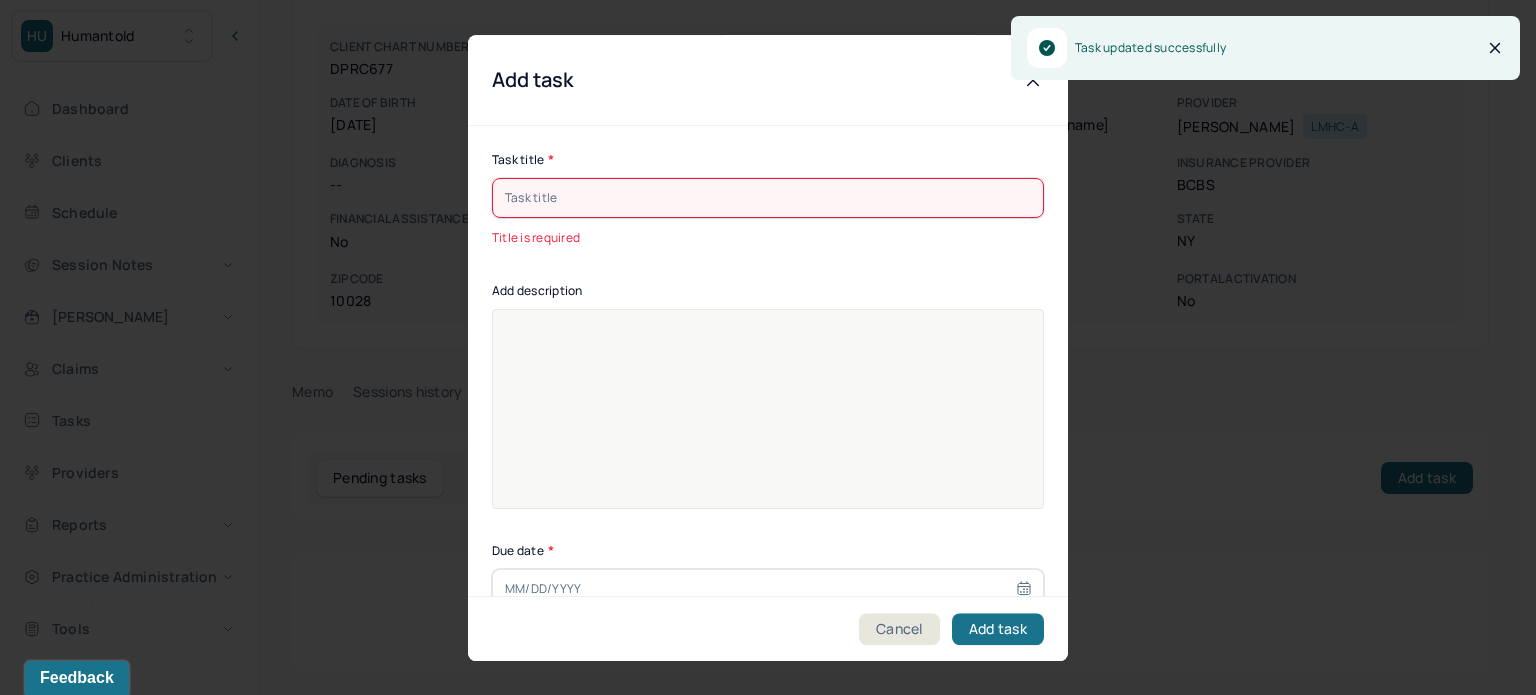 click at bounding box center (768, 422) 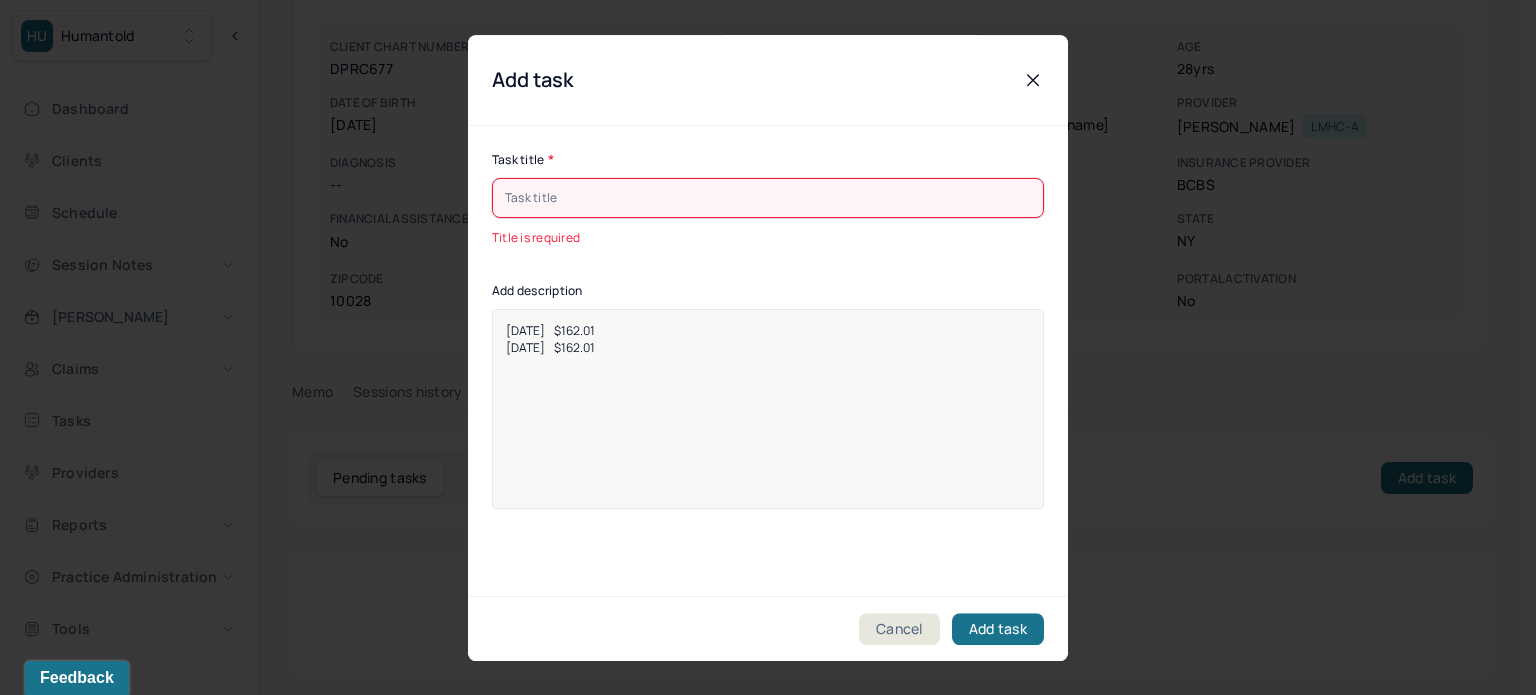 click at bounding box center (768, 198) 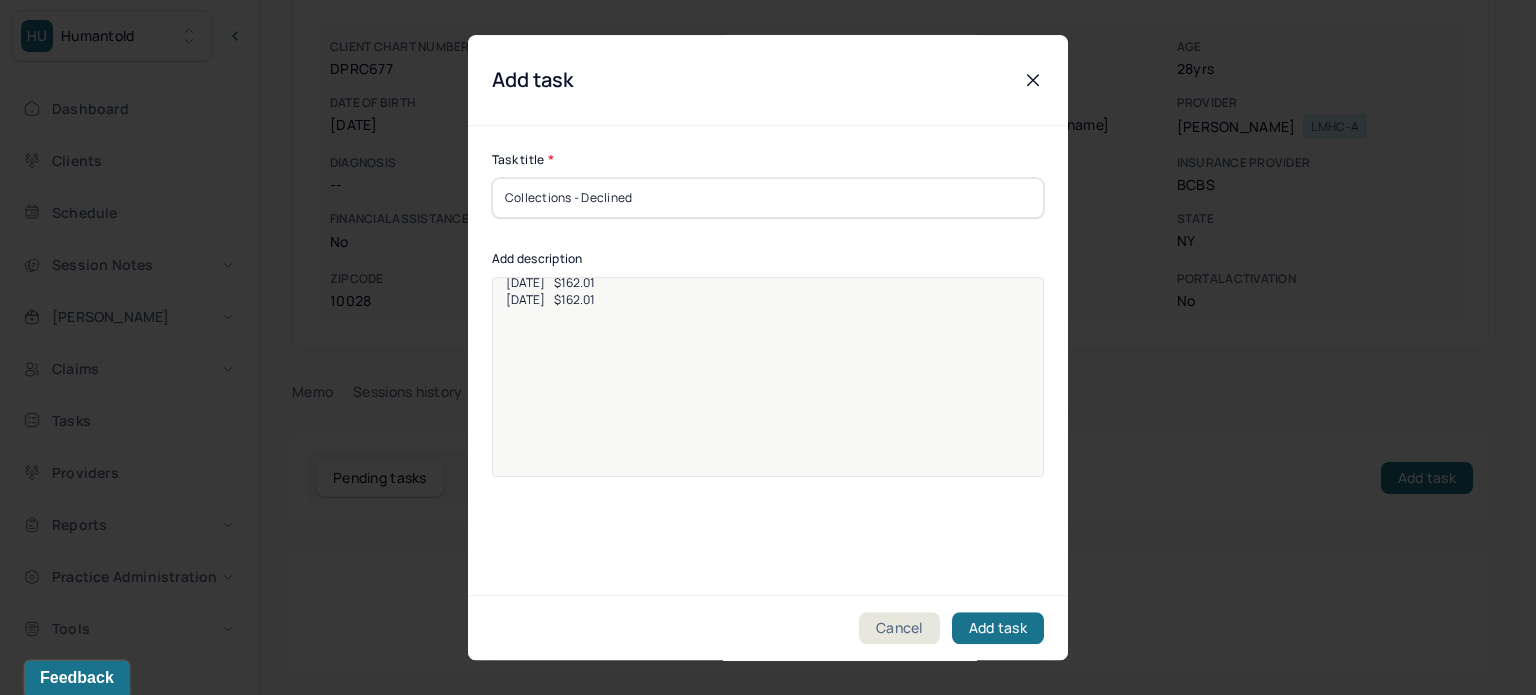scroll, scrollTop: 25, scrollLeft: 0, axis: vertical 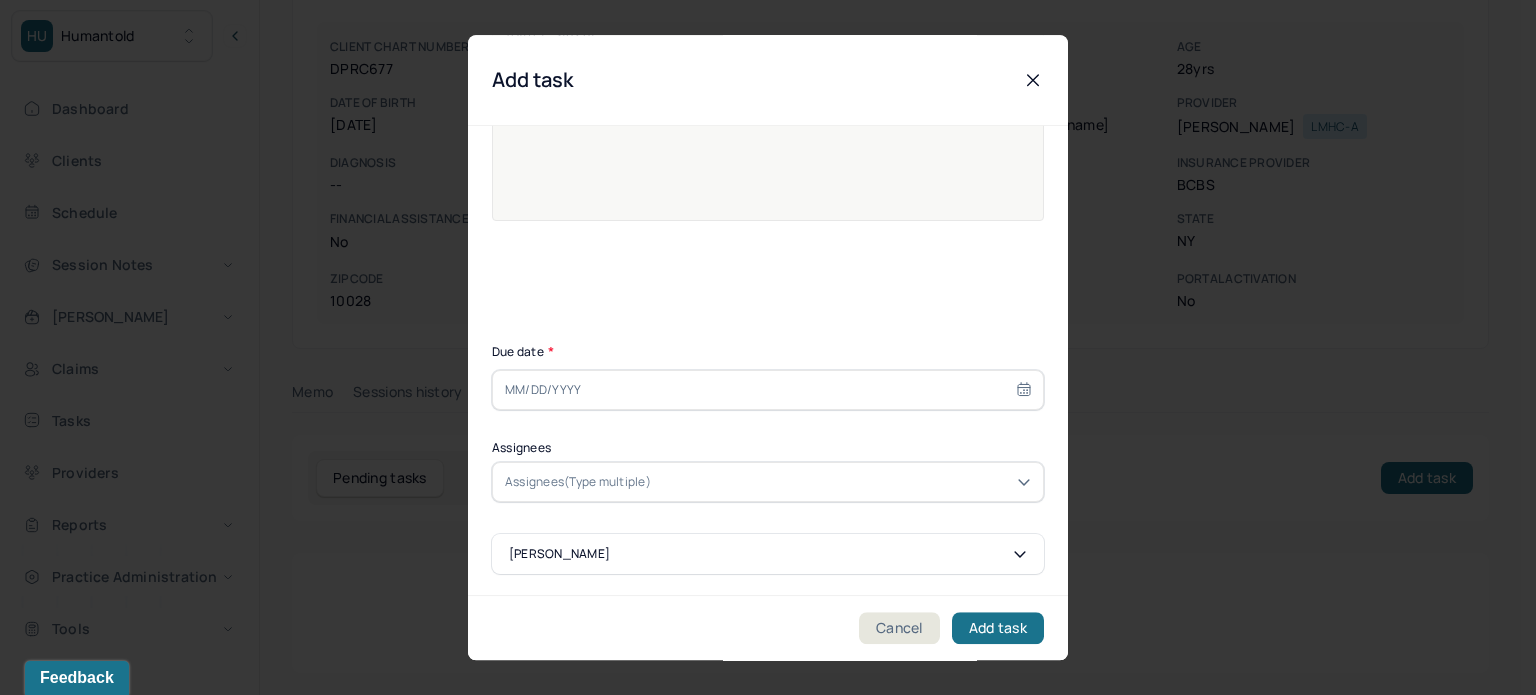 type on "Collections - Declined" 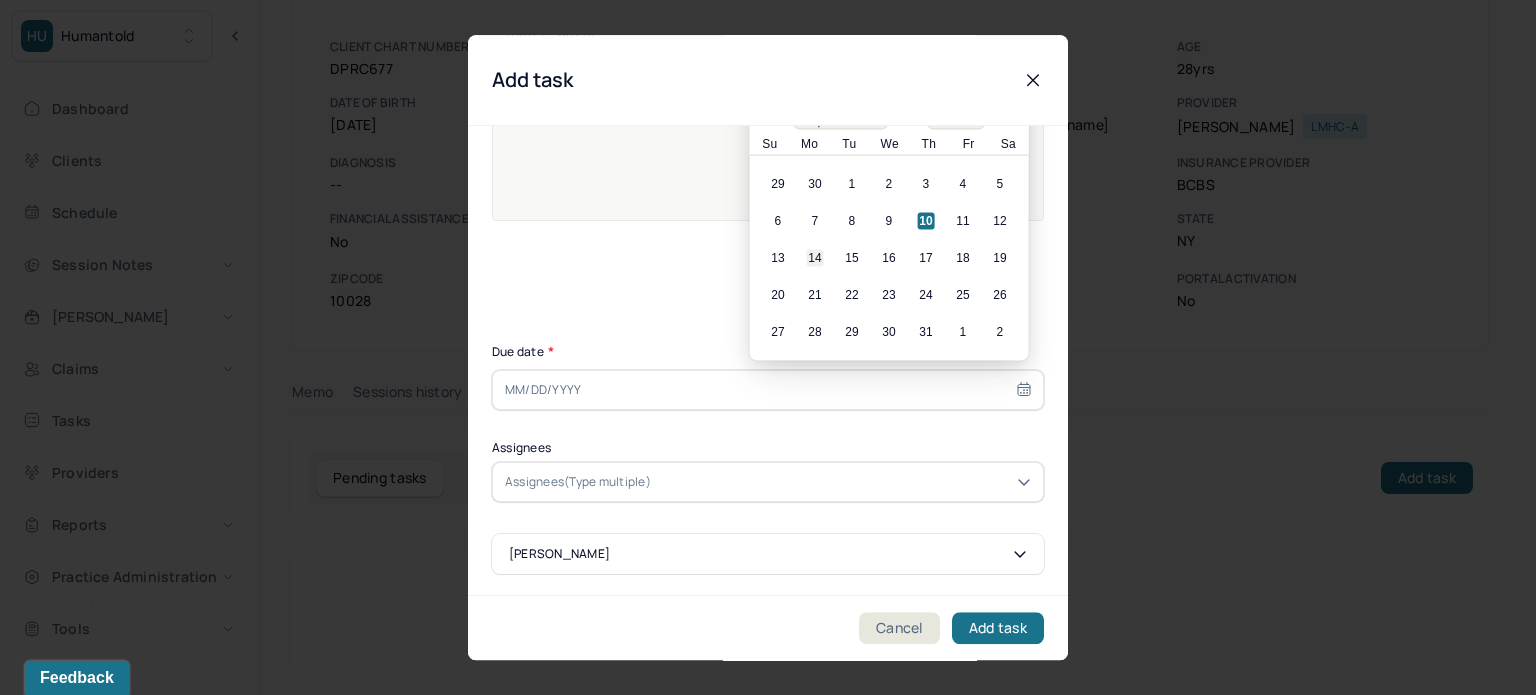 click on "14" at bounding box center [815, 258] 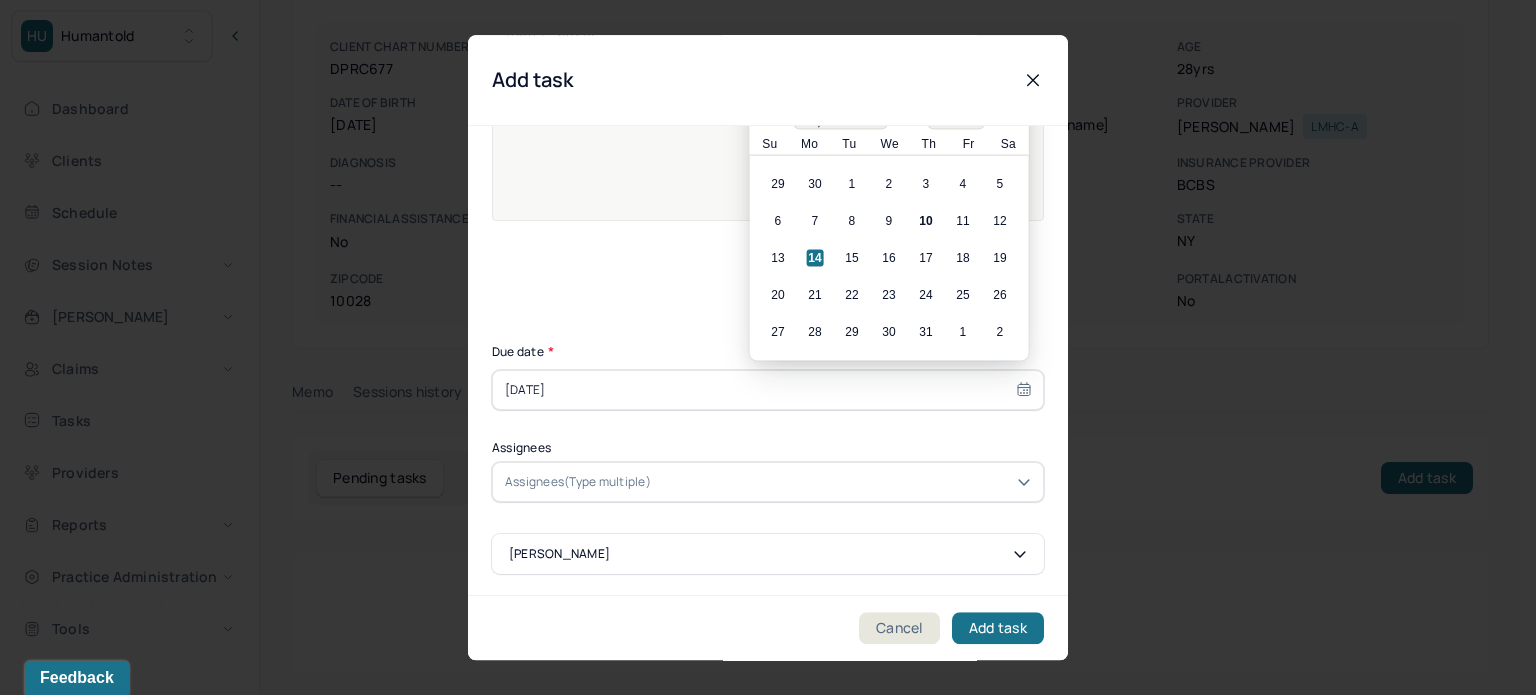 type on "[DATE]" 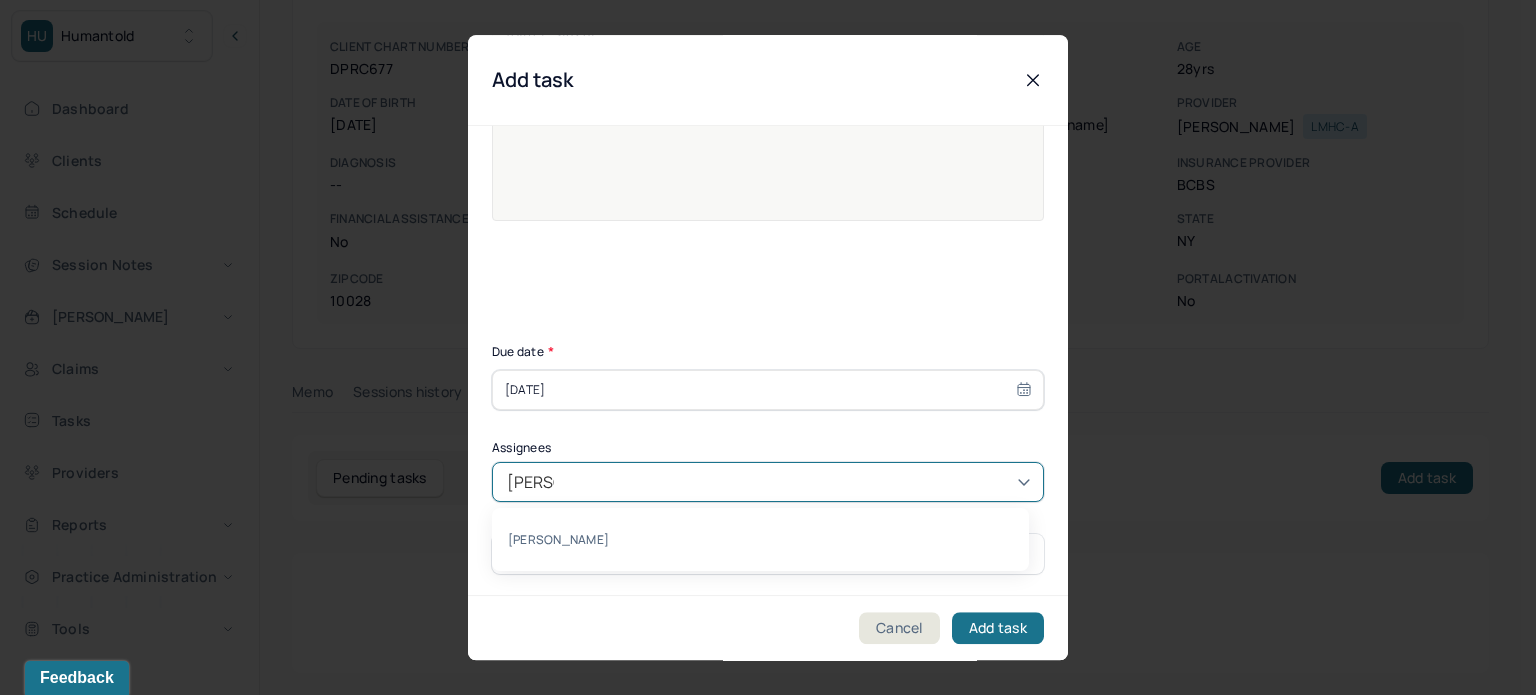 type on "[PERSON_NAME]" 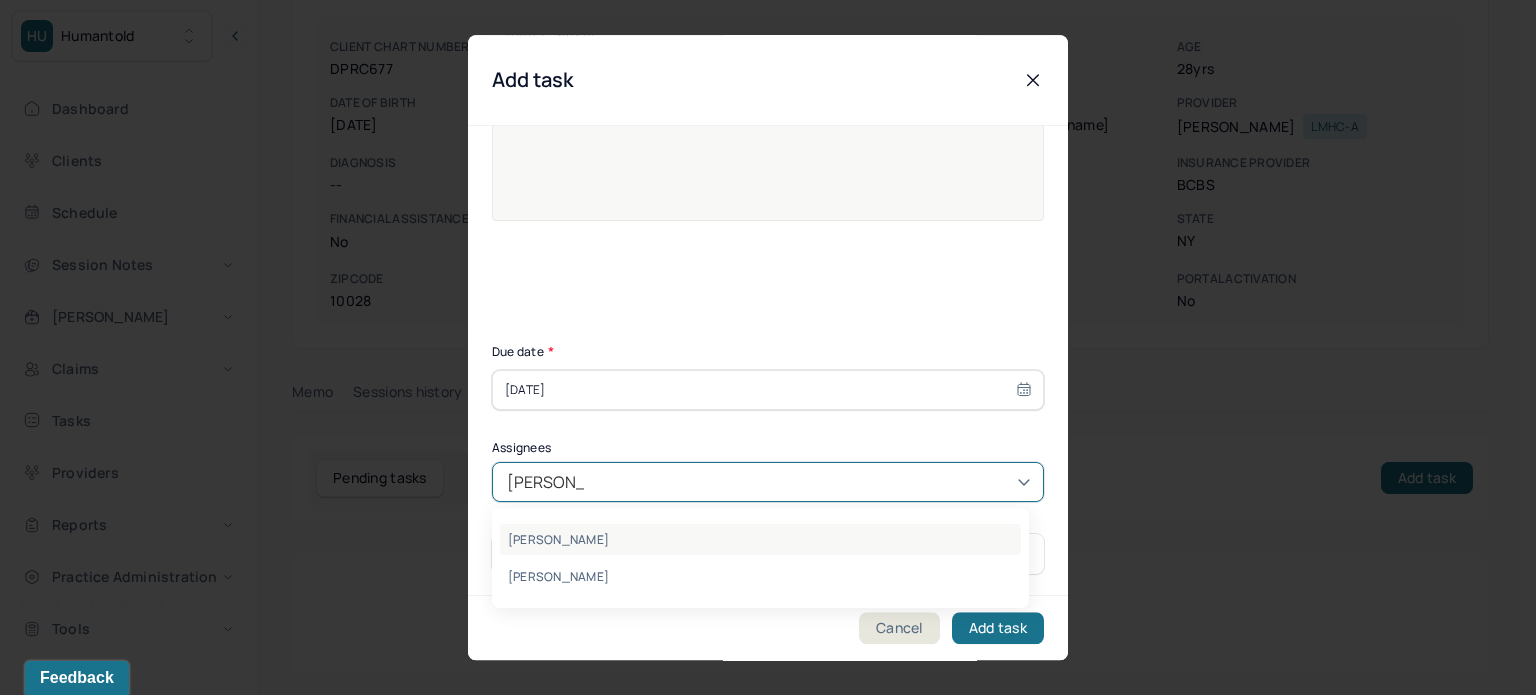 click on "[PERSON_NAME]" at bounding box center (760, 539) 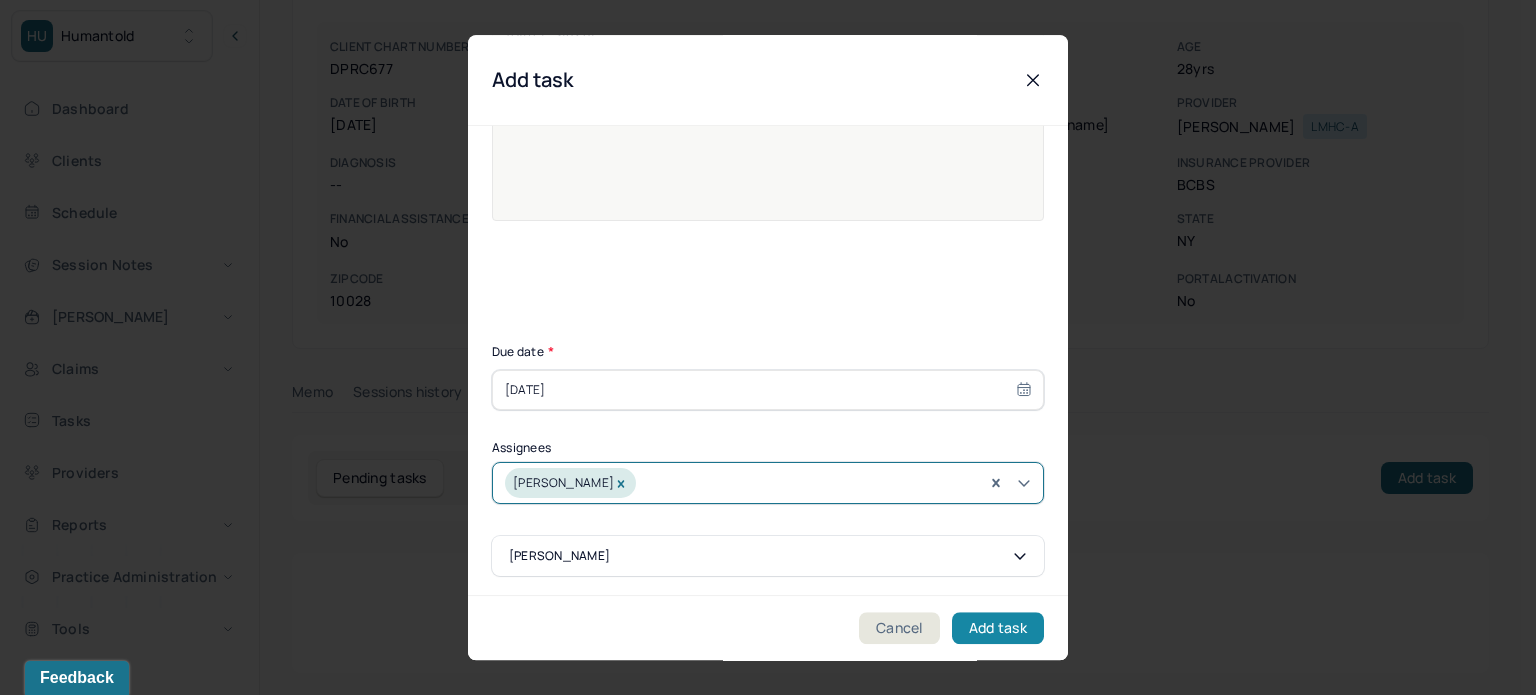 click on "Add task" at bounding box center (998, 628) 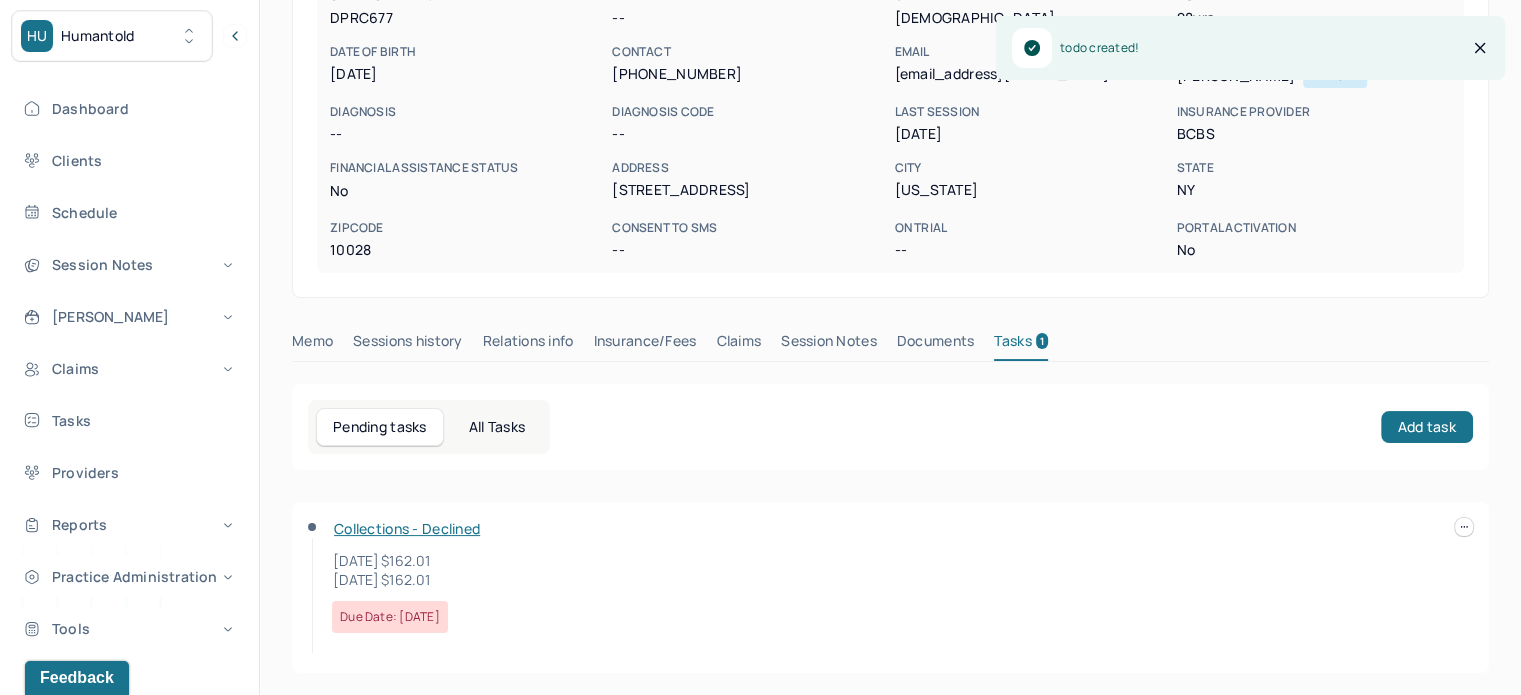 scroll, scrollTop: 0, scrollLeft: 0, axis: both 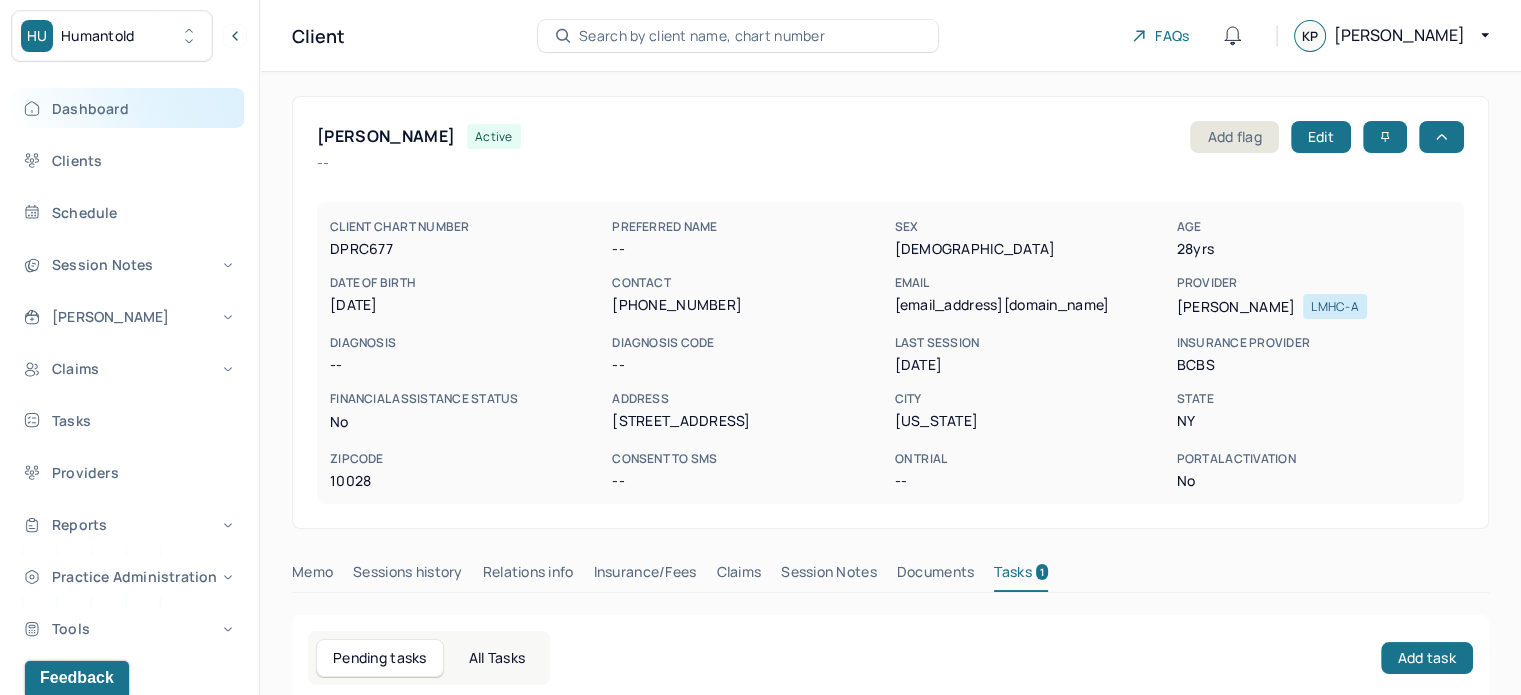 click on "Dashboard" at bounding box center [128, 108] 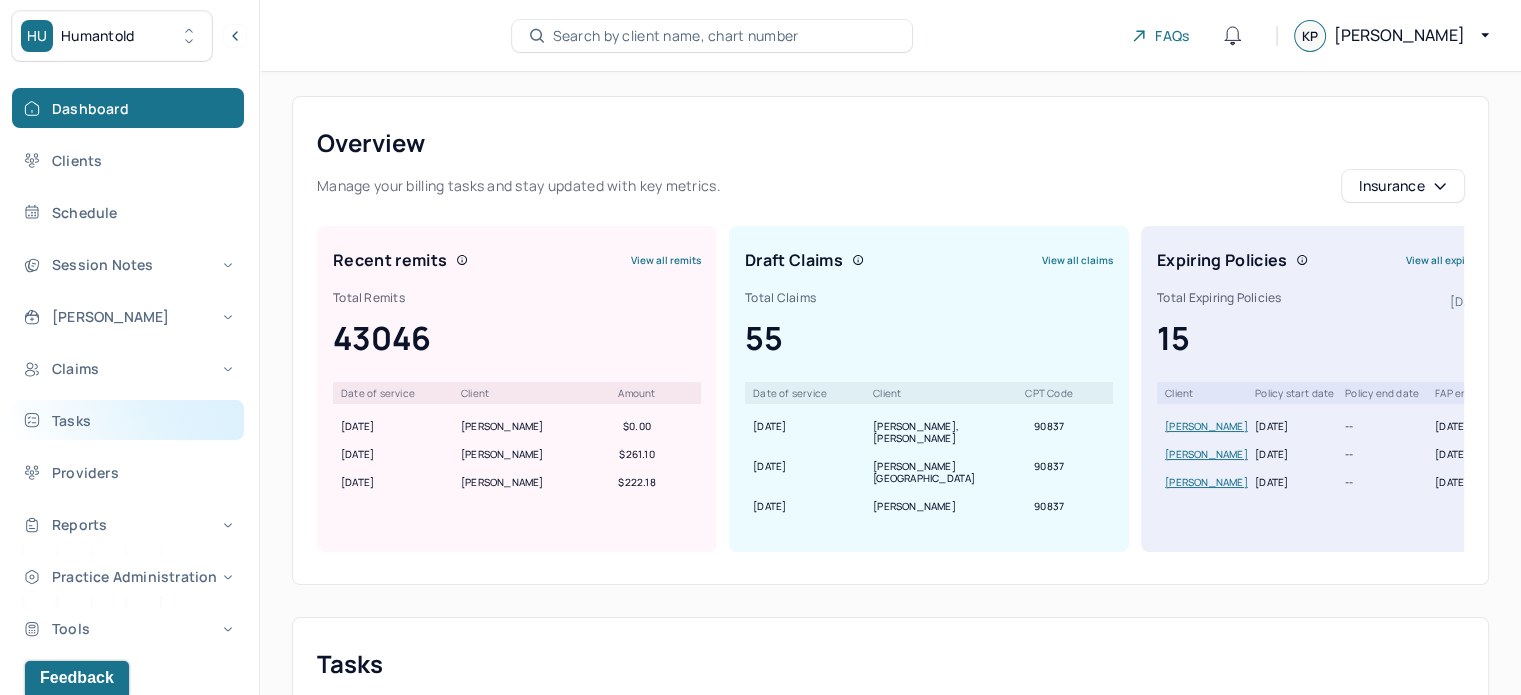 click on "Tasks" at bounding box center [128, 420] 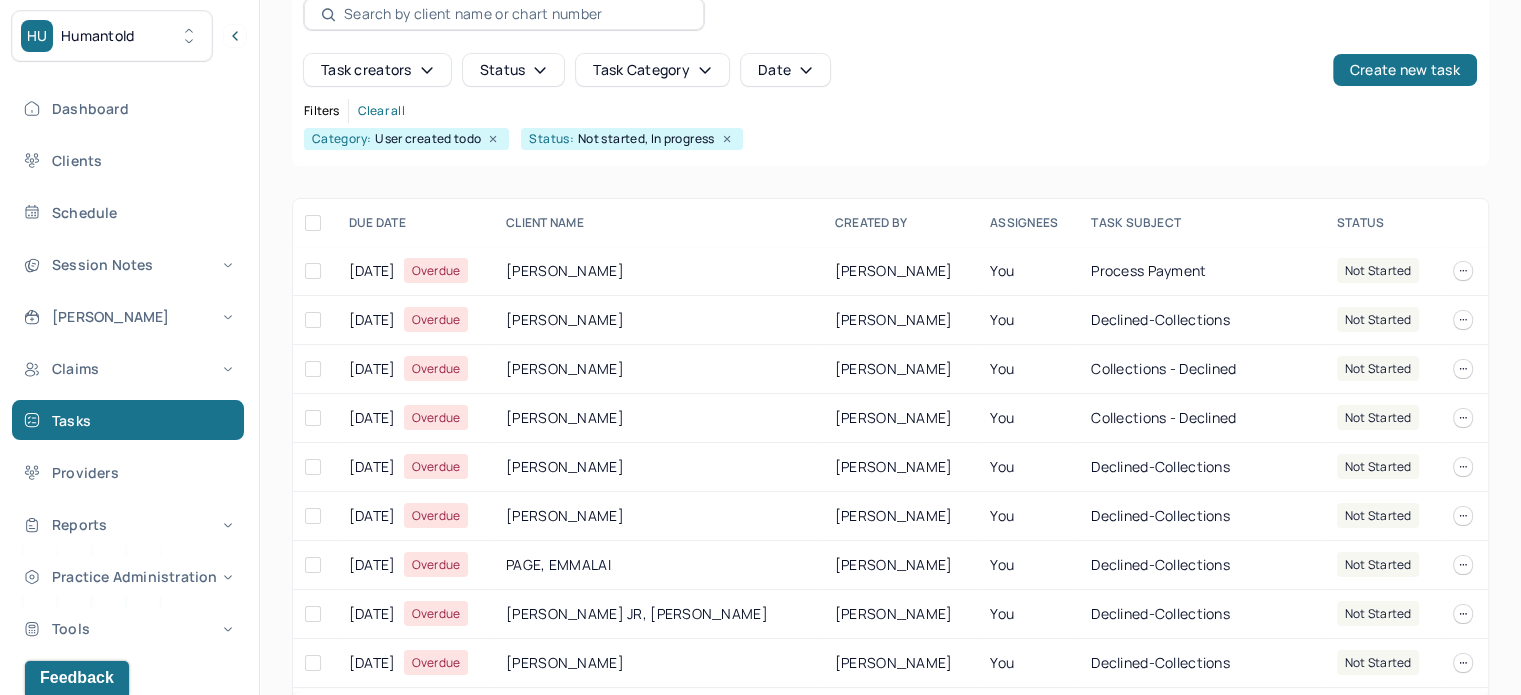 scroll, scrollTop: 200, scrollLeft: 0, axis: vertical 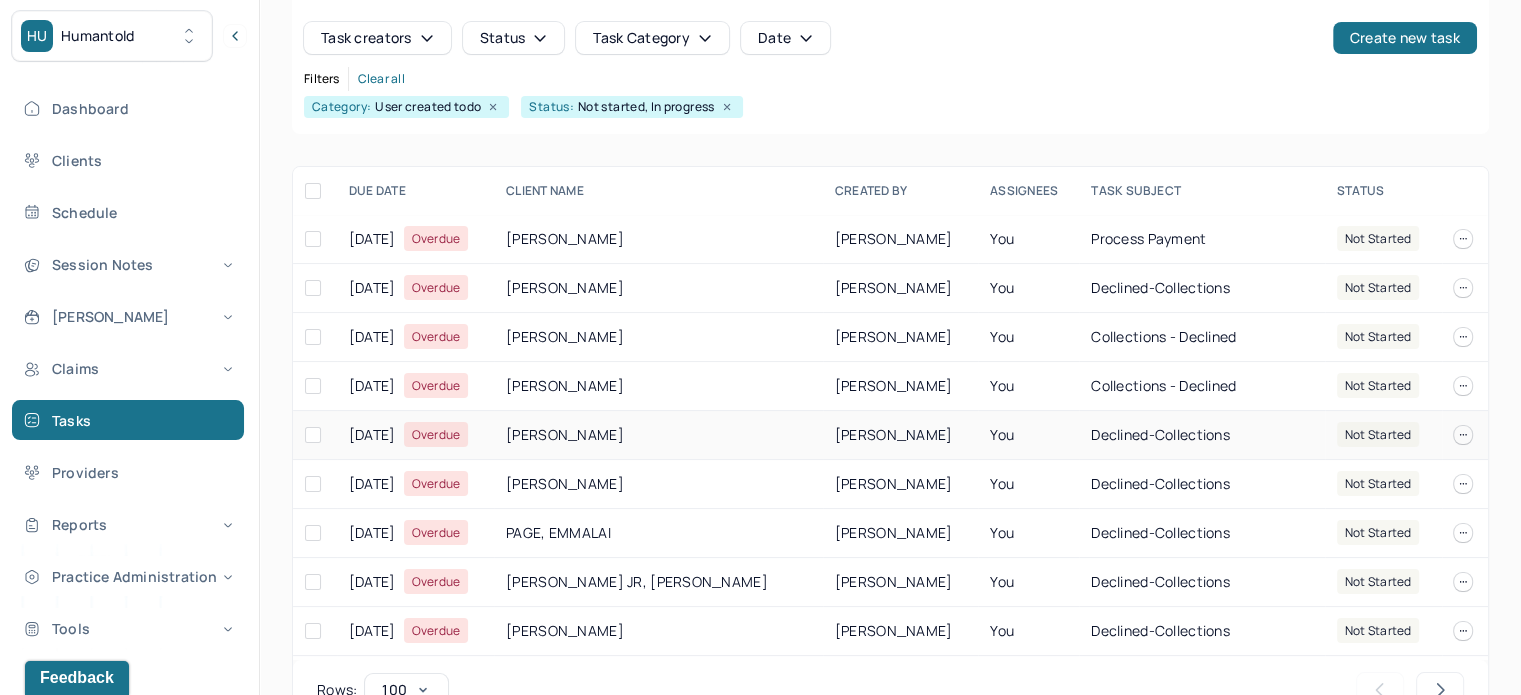 click on "[PERSON_NAME]" at bounding box center (658, 435) 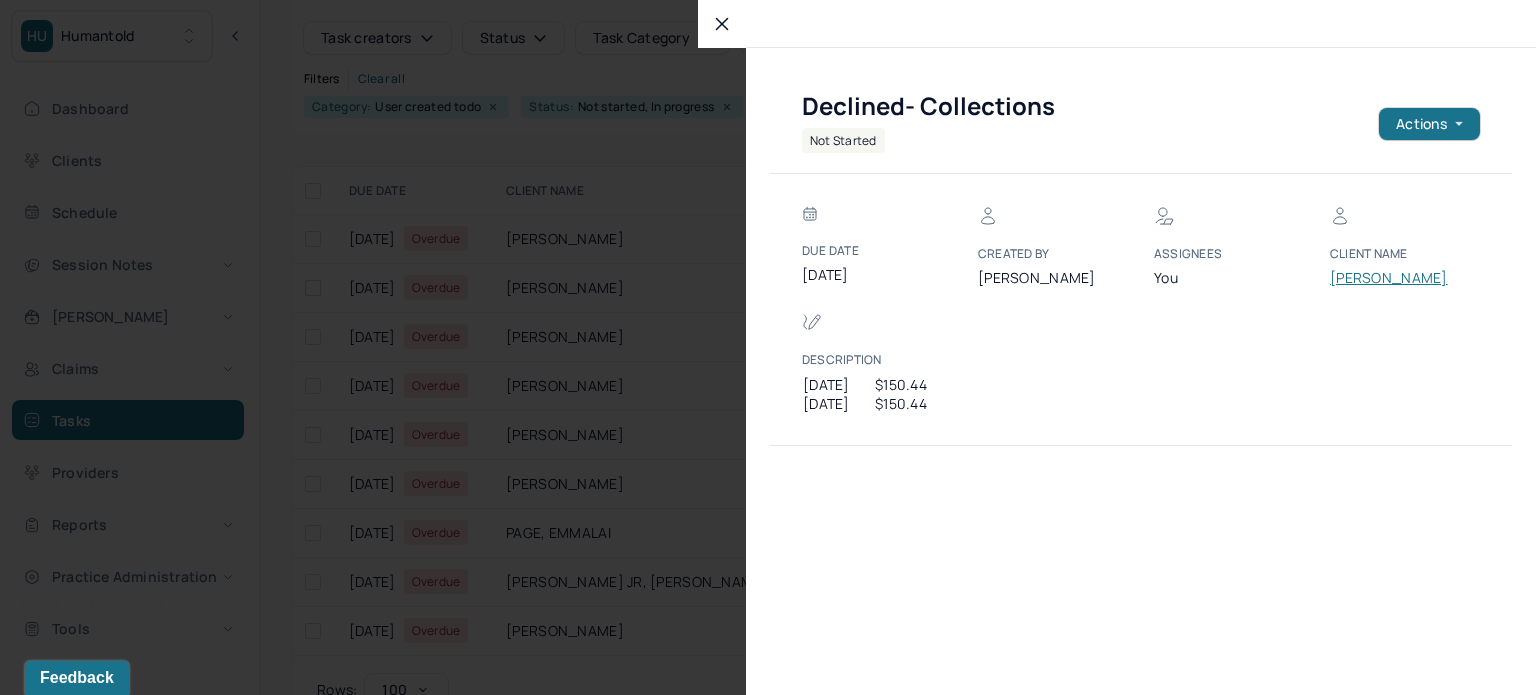 click on "[PERSON_NAME]" at bounding box center [1390, 278] 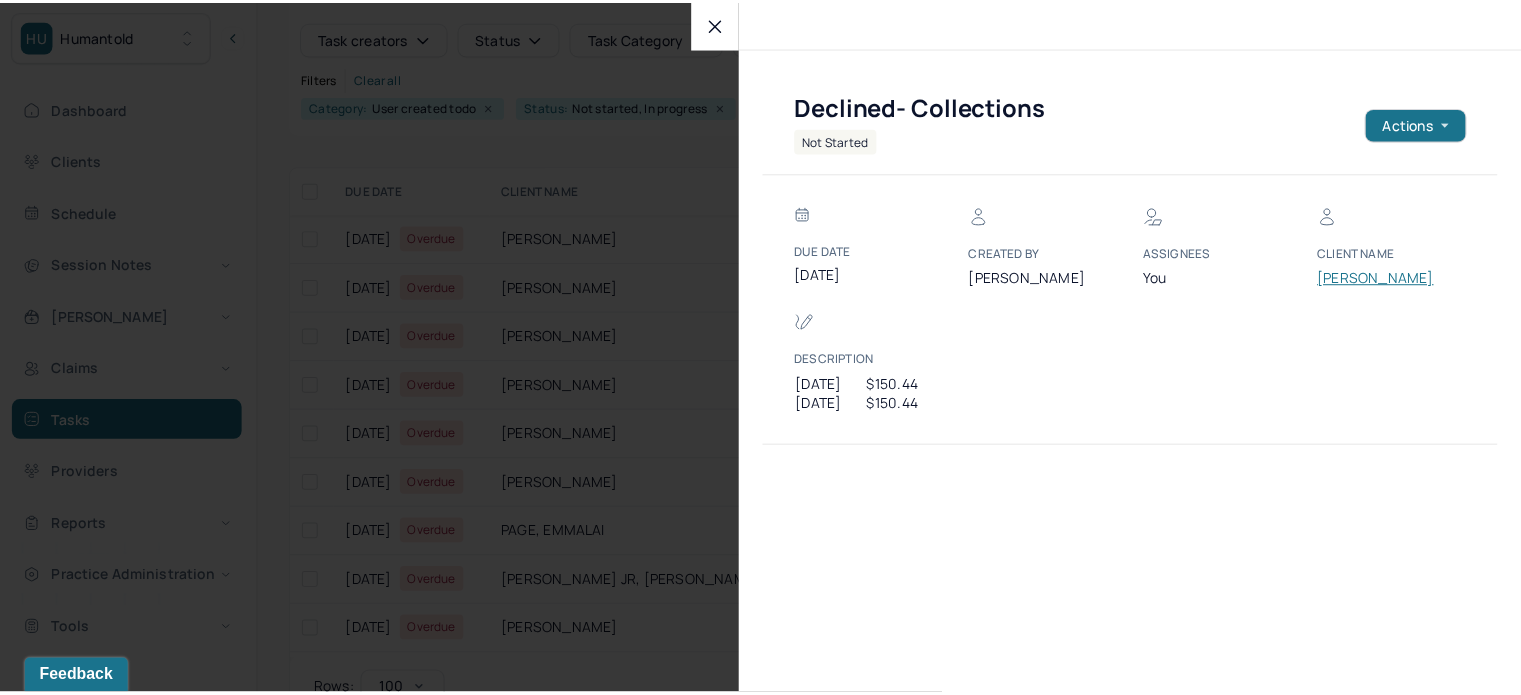 scroll, scrollTop: 128, scrollLeft: 0, axis: vertical 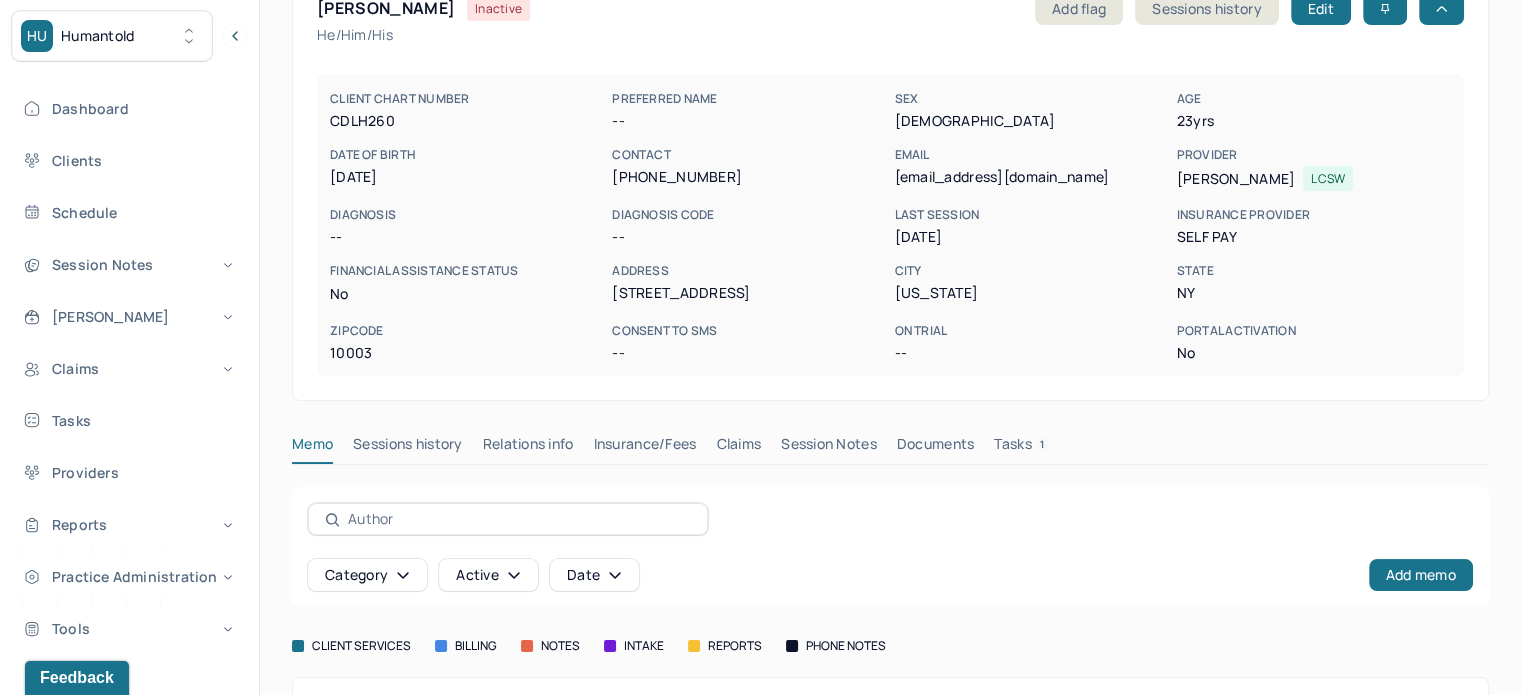 click on "brennanconnell02@gmail.com" at bounding box center [1031, 177] 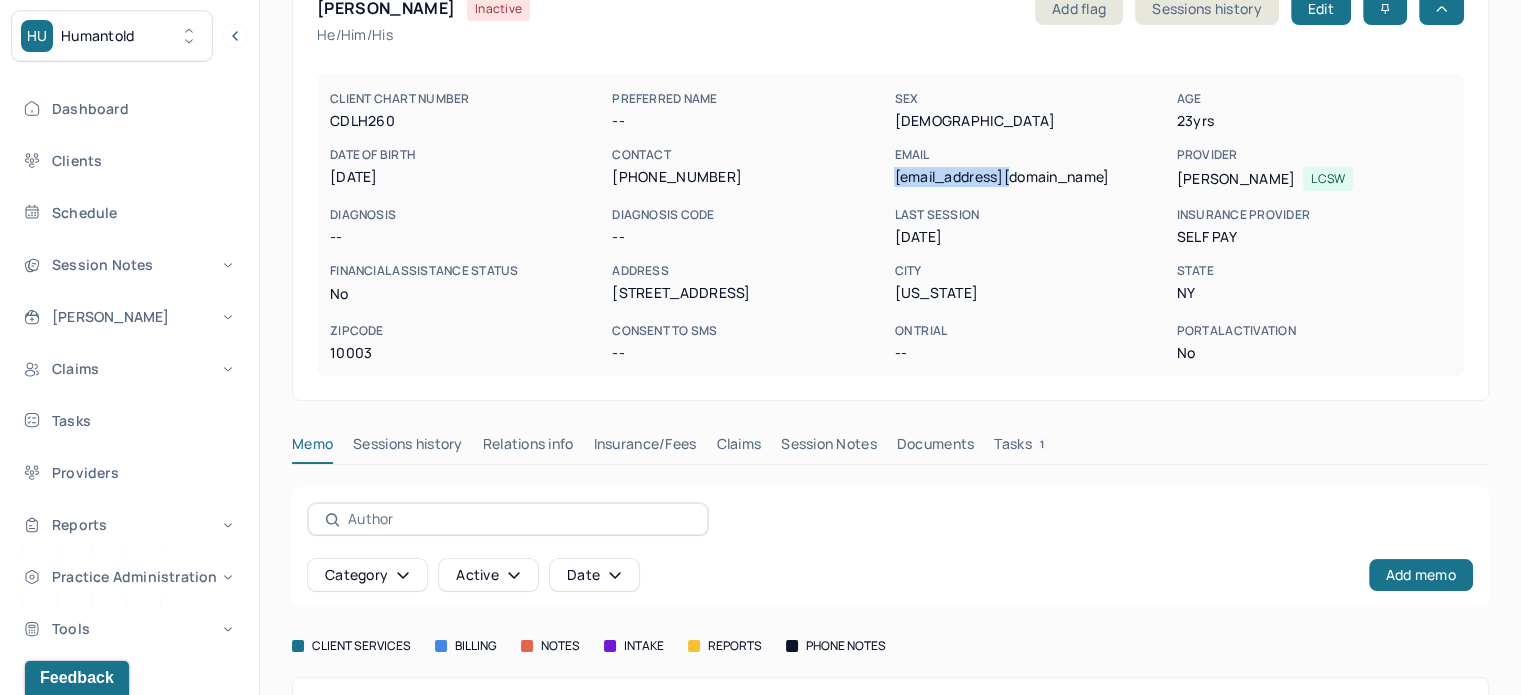 click on "brennanconnell02@gmail.com" at bounding box center [1031, 177] 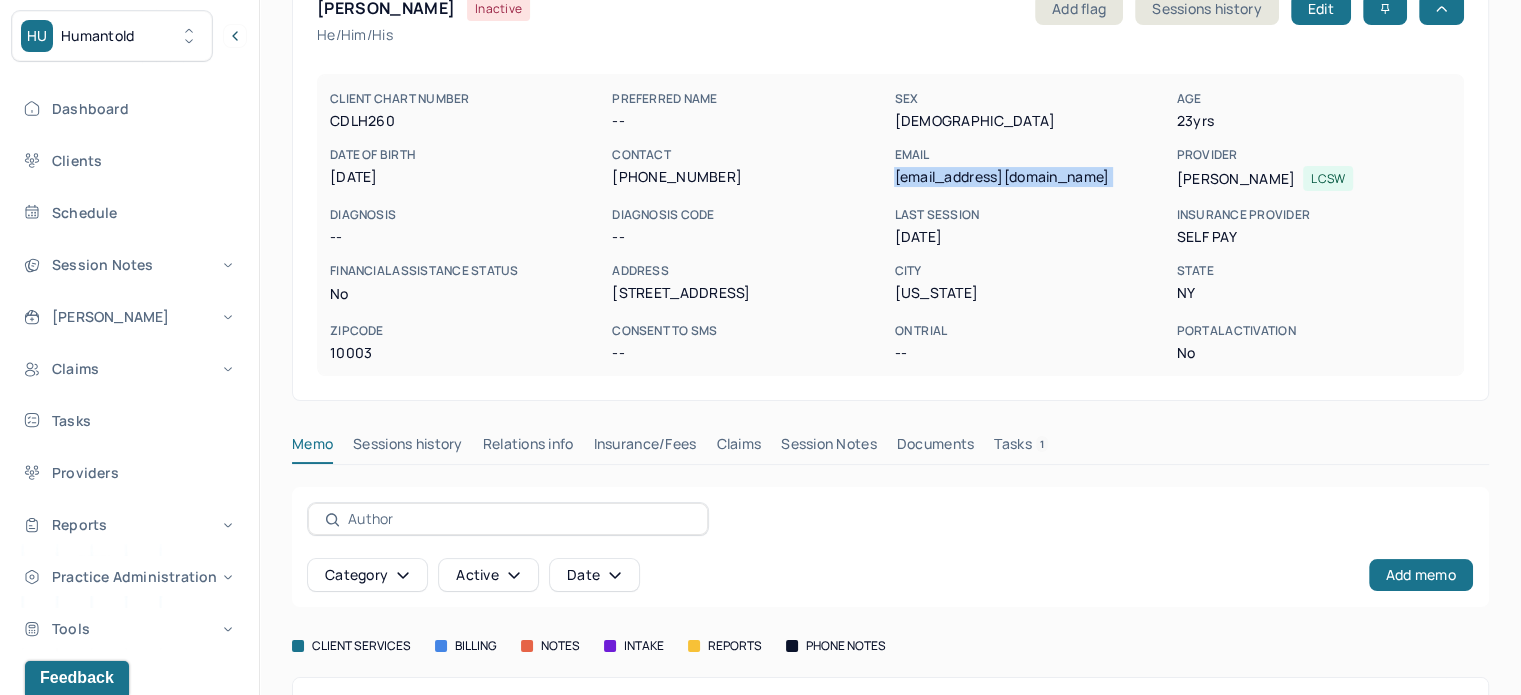 click on "brennanconnell02@gmail.com" at bounding box center [1031, 177] 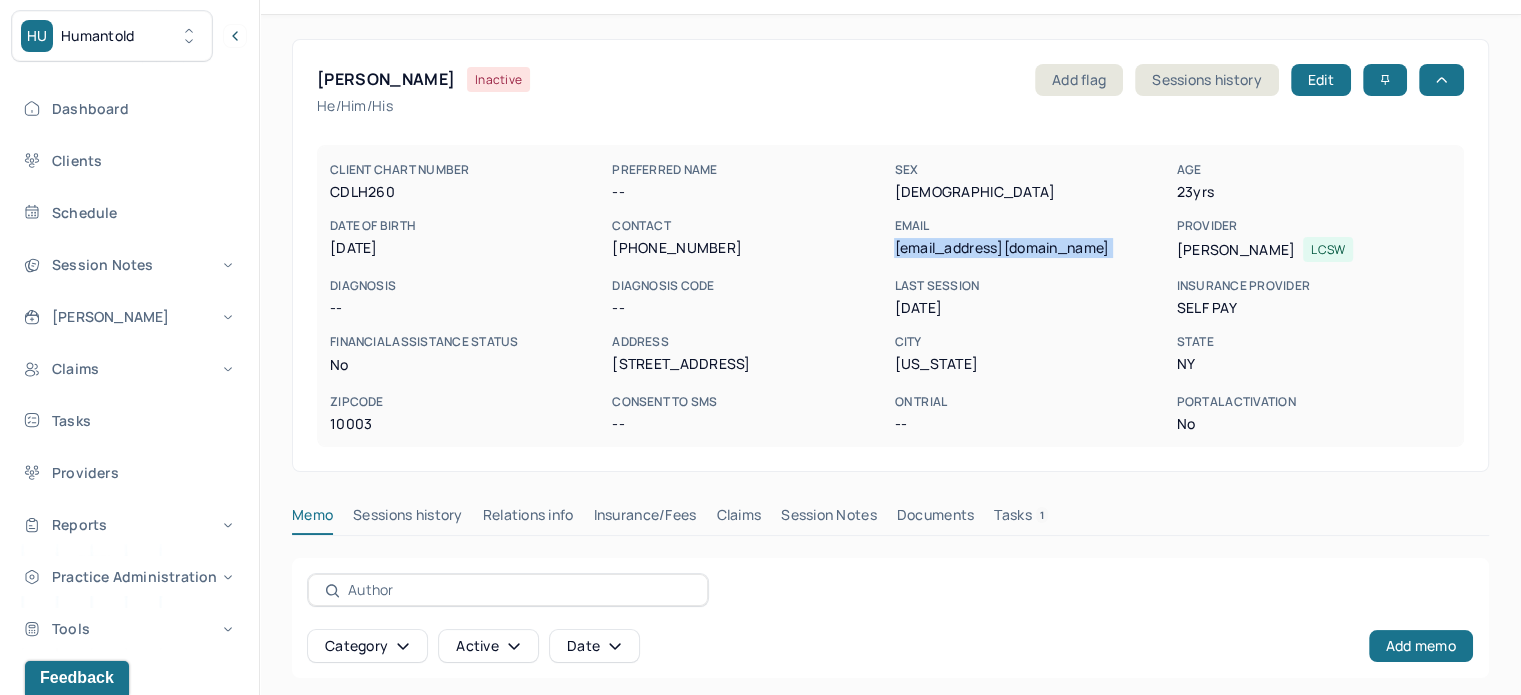 scroll, scrollTop: 0, scrollLeft: 0, axis: both 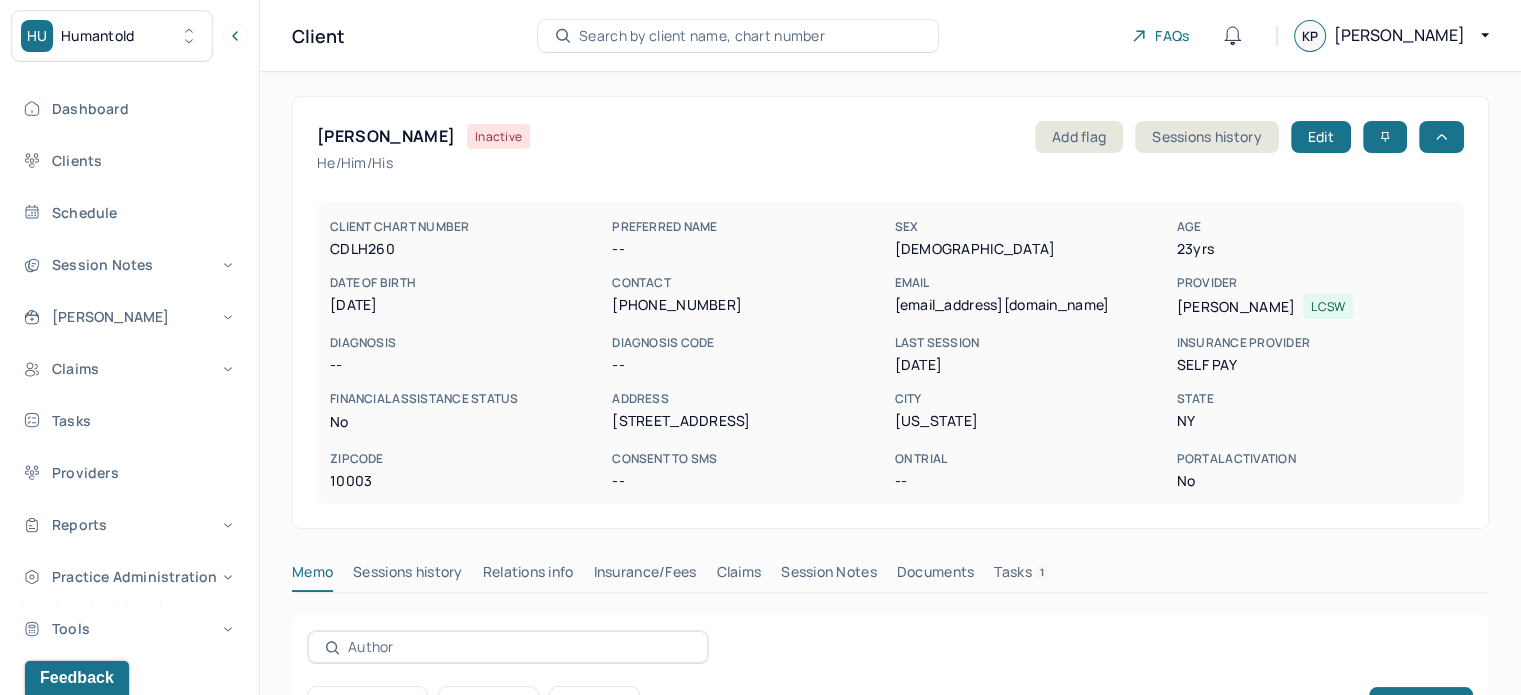 click on "[PERSON_NAME]" at bounding box center (386, 136) 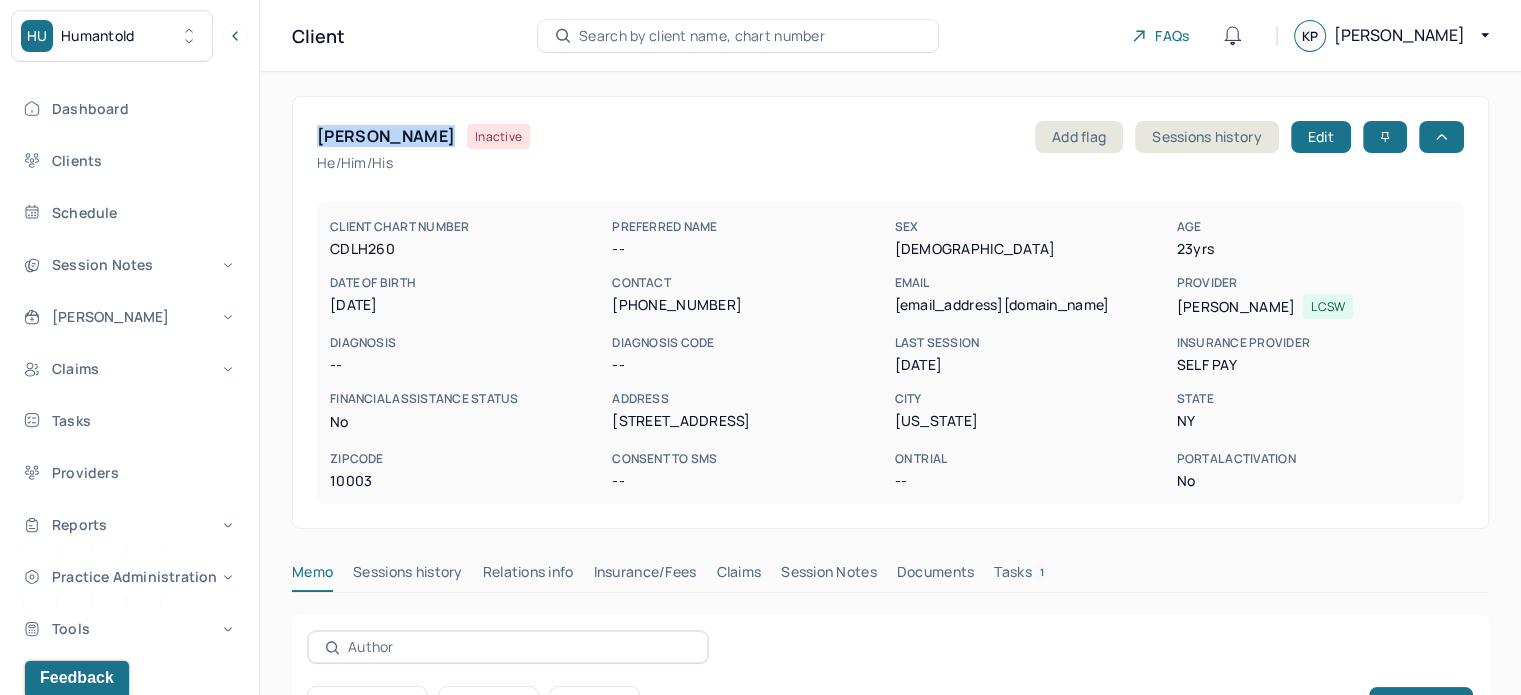 click on "[PERSON_NAME]" at bounding box center (386, 136) 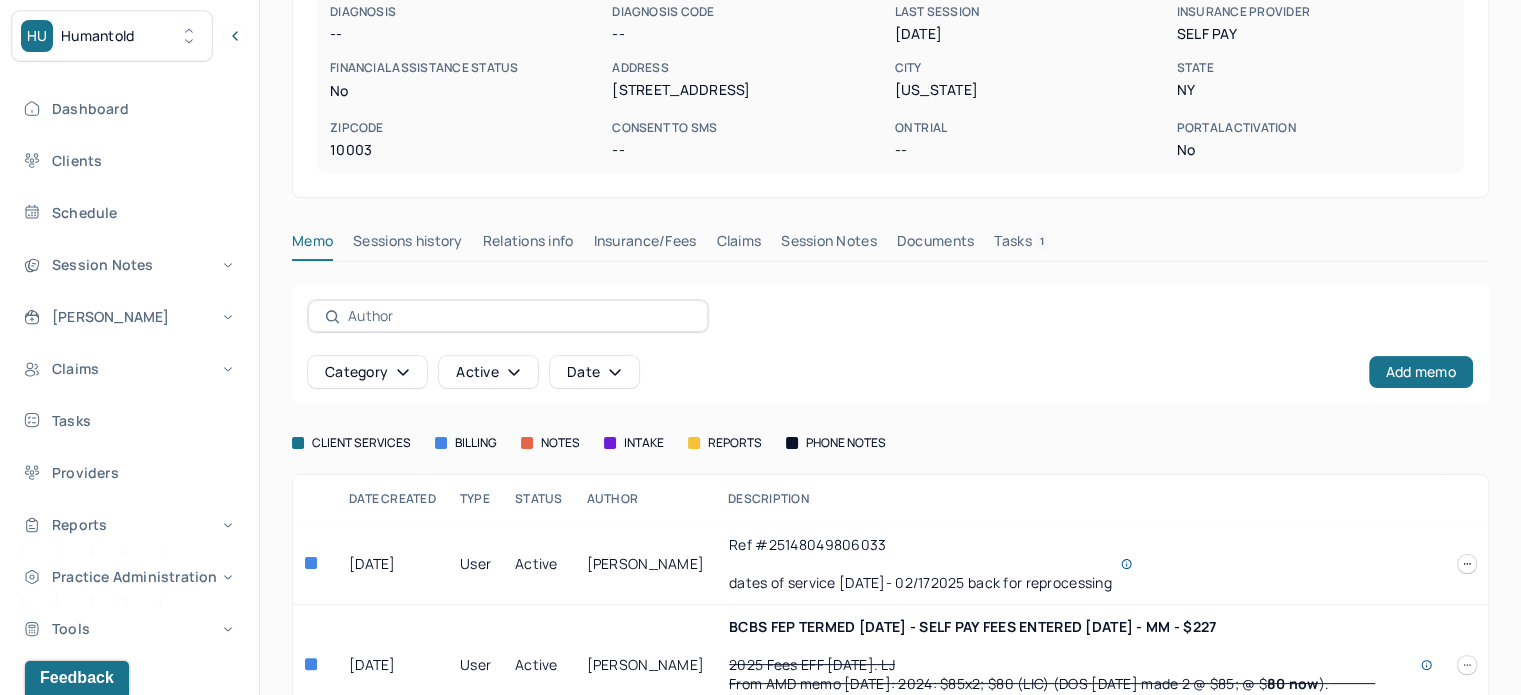 scroll, scrollTop: 285, scrollLeft: 0, axis: vertical 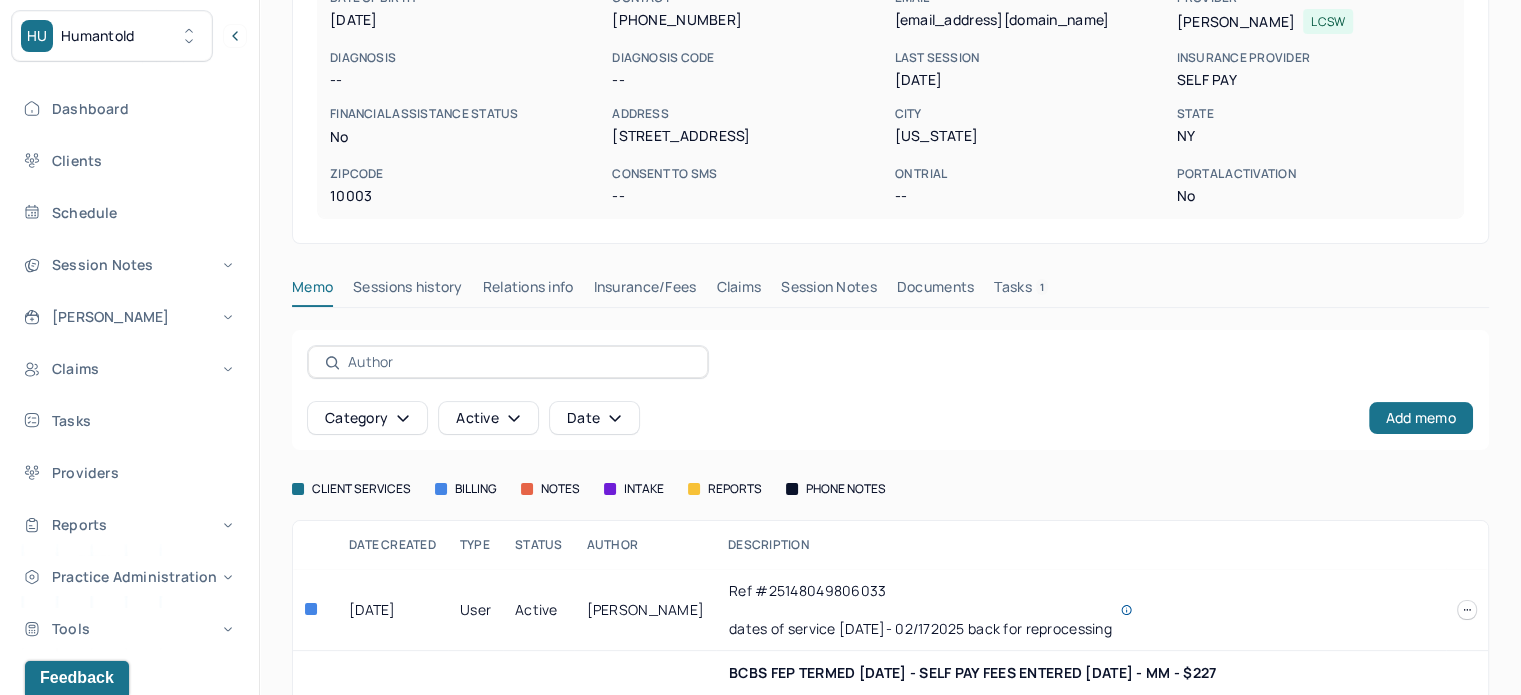 click on "Memo     Sessions history     Relations info     Insurance/Fees     Claims     Session Notes     Documents     Tasks 1" at bounding box center (890, 292) 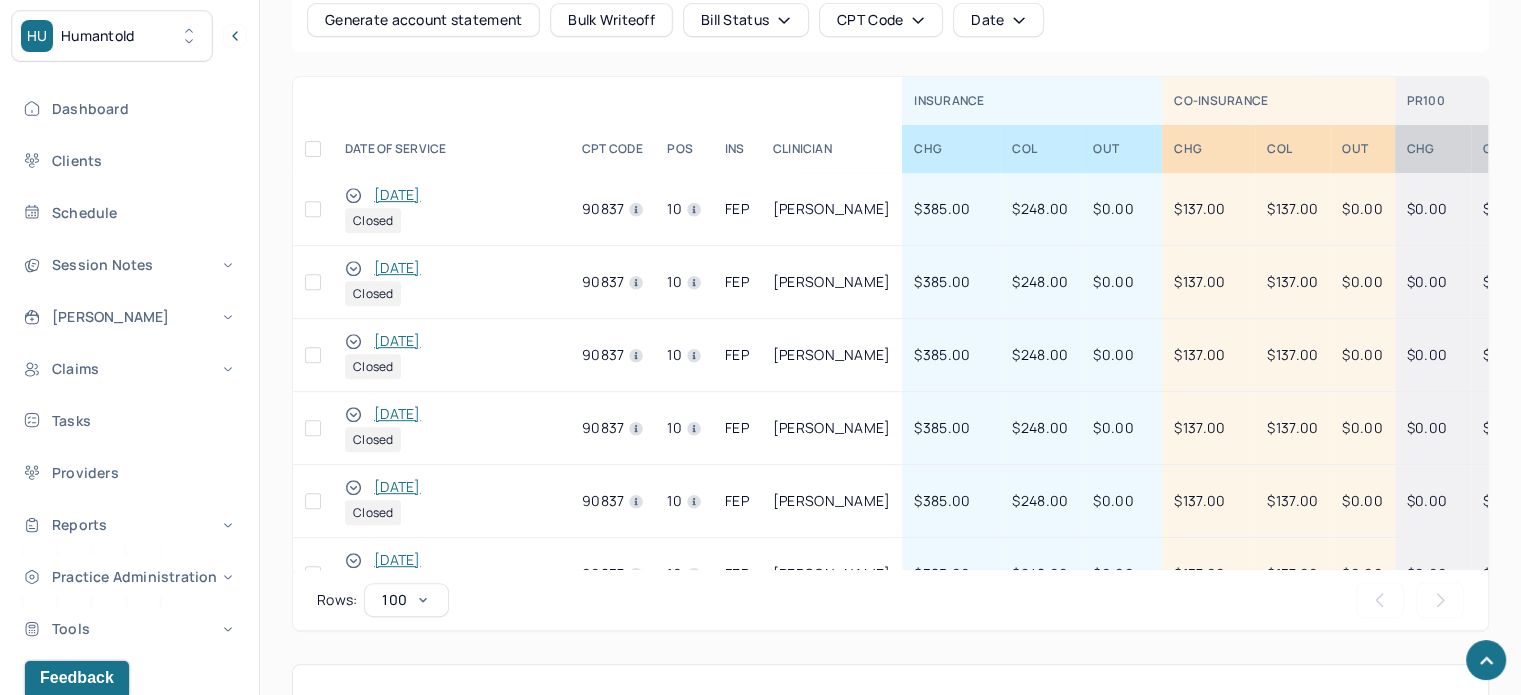 scroll, scrollTop: 985, scrollLeft: 0, axis: vertical 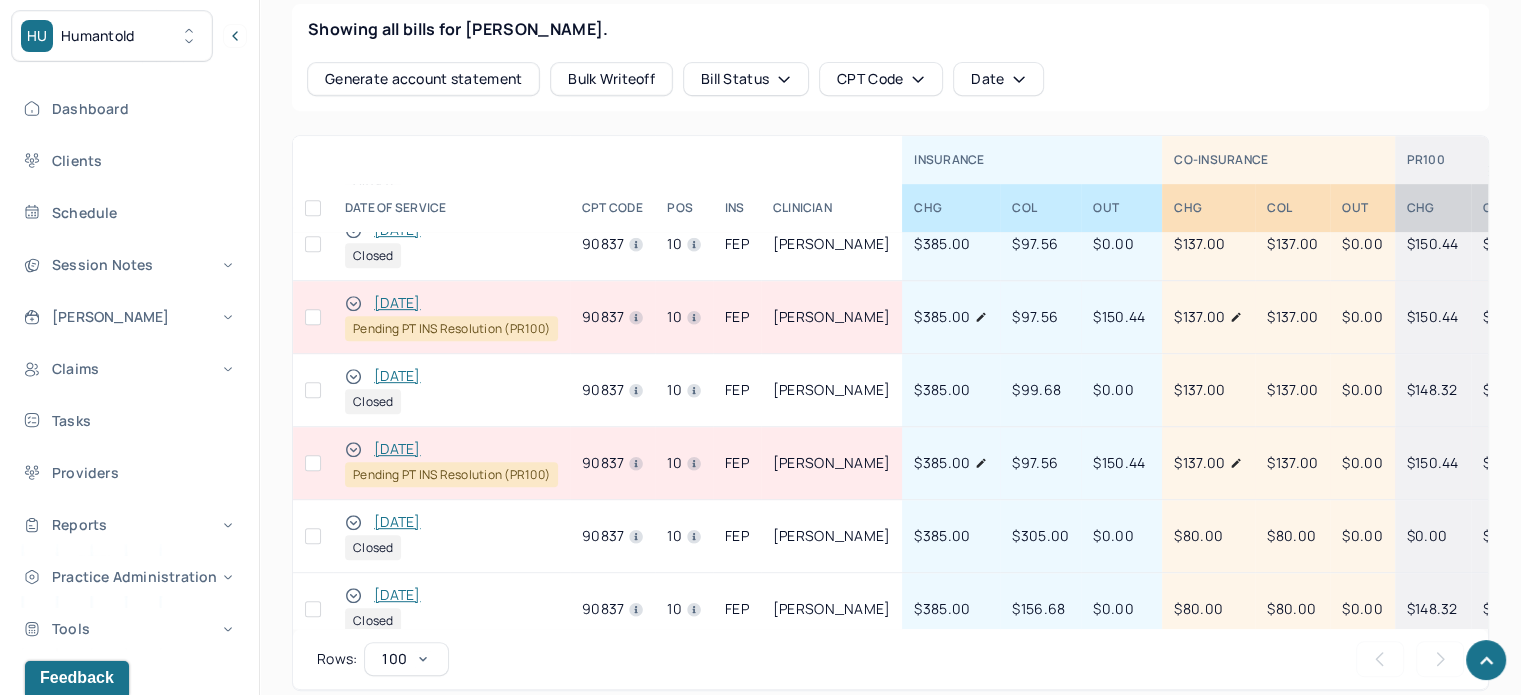 click at bounding box center [313, 317] 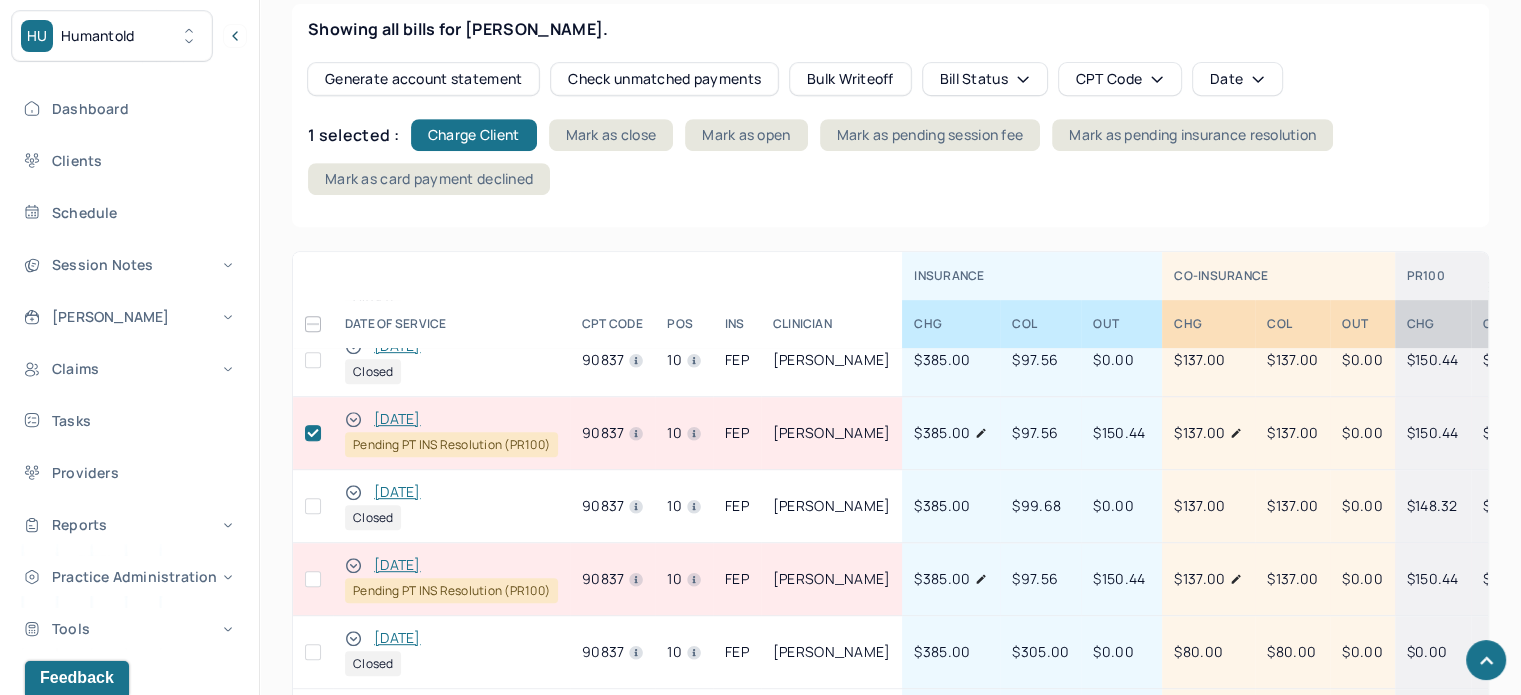 click at bounding box center (313, 579) 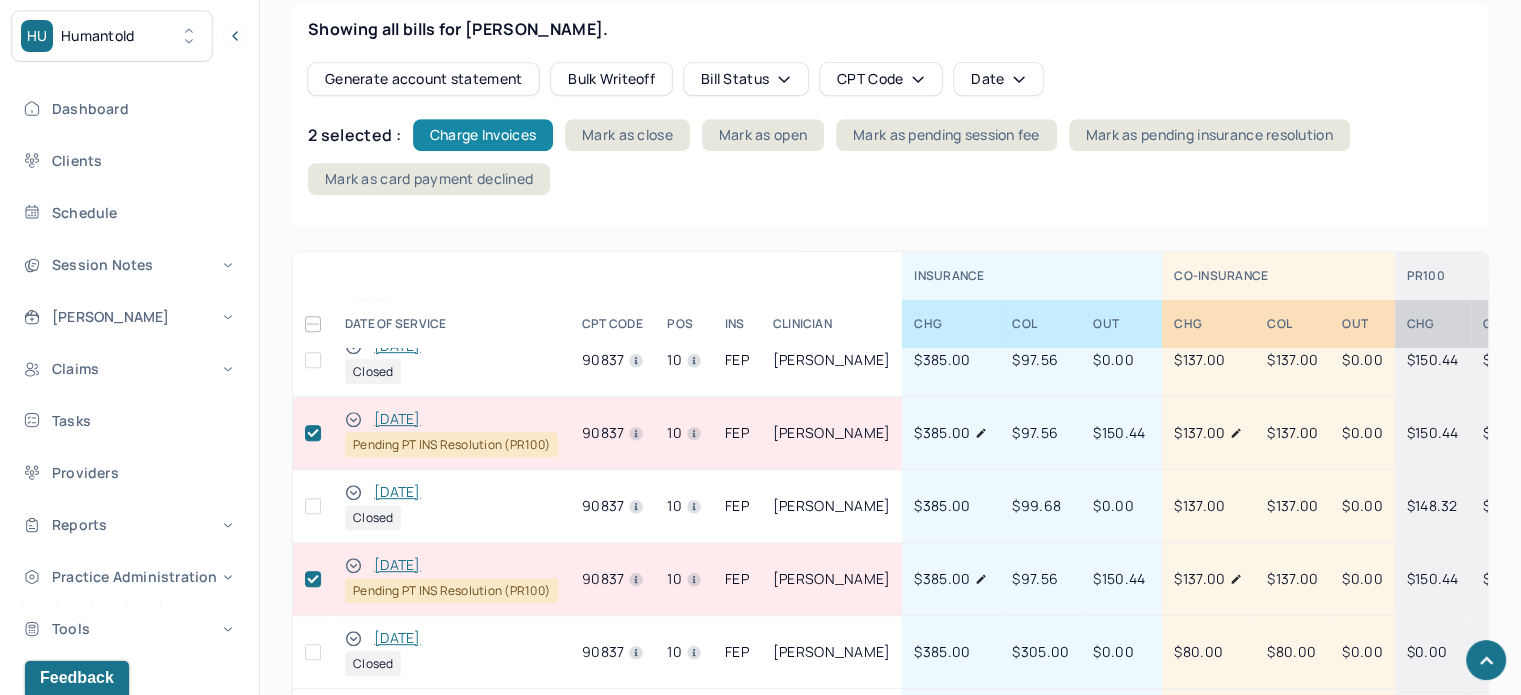click on "Charge Invoices" at bounding box center (483, 135) 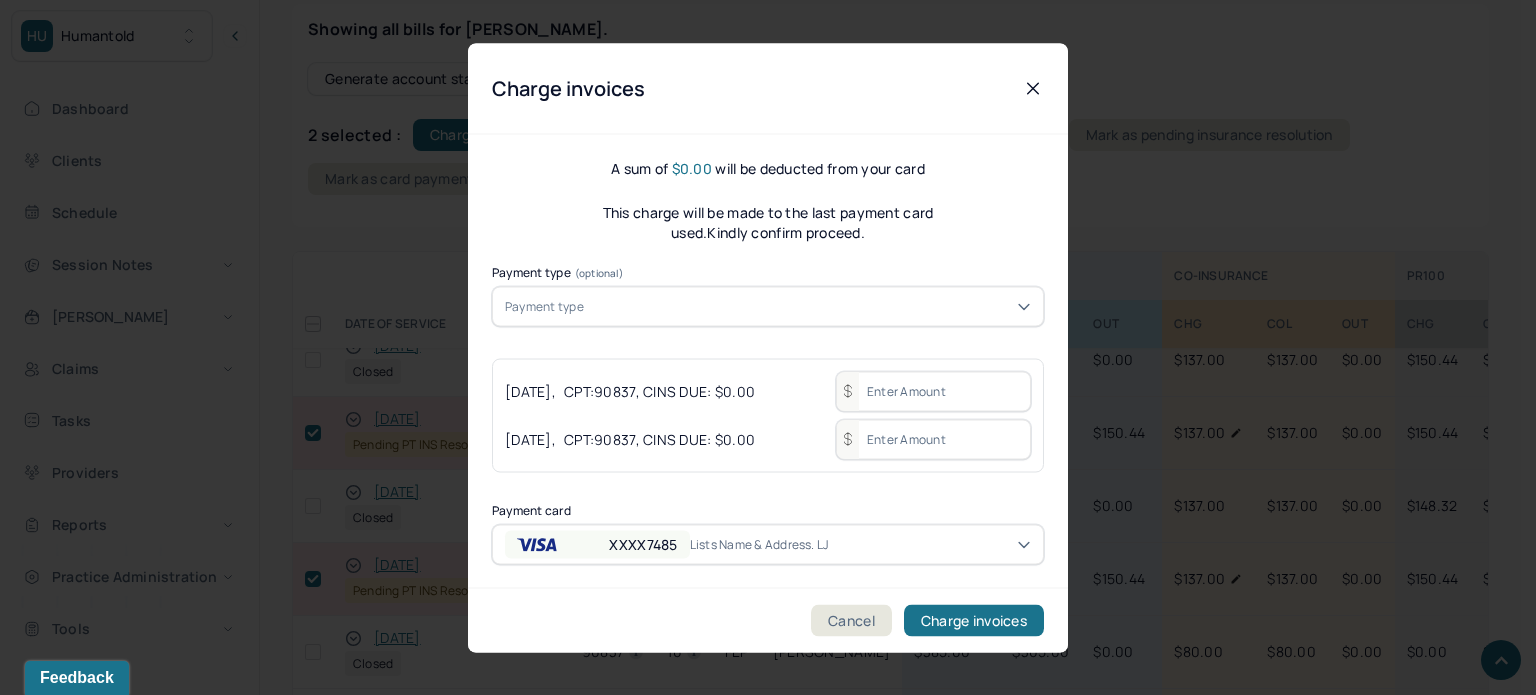 click on "Payment type" at bounding box center [768, 306] 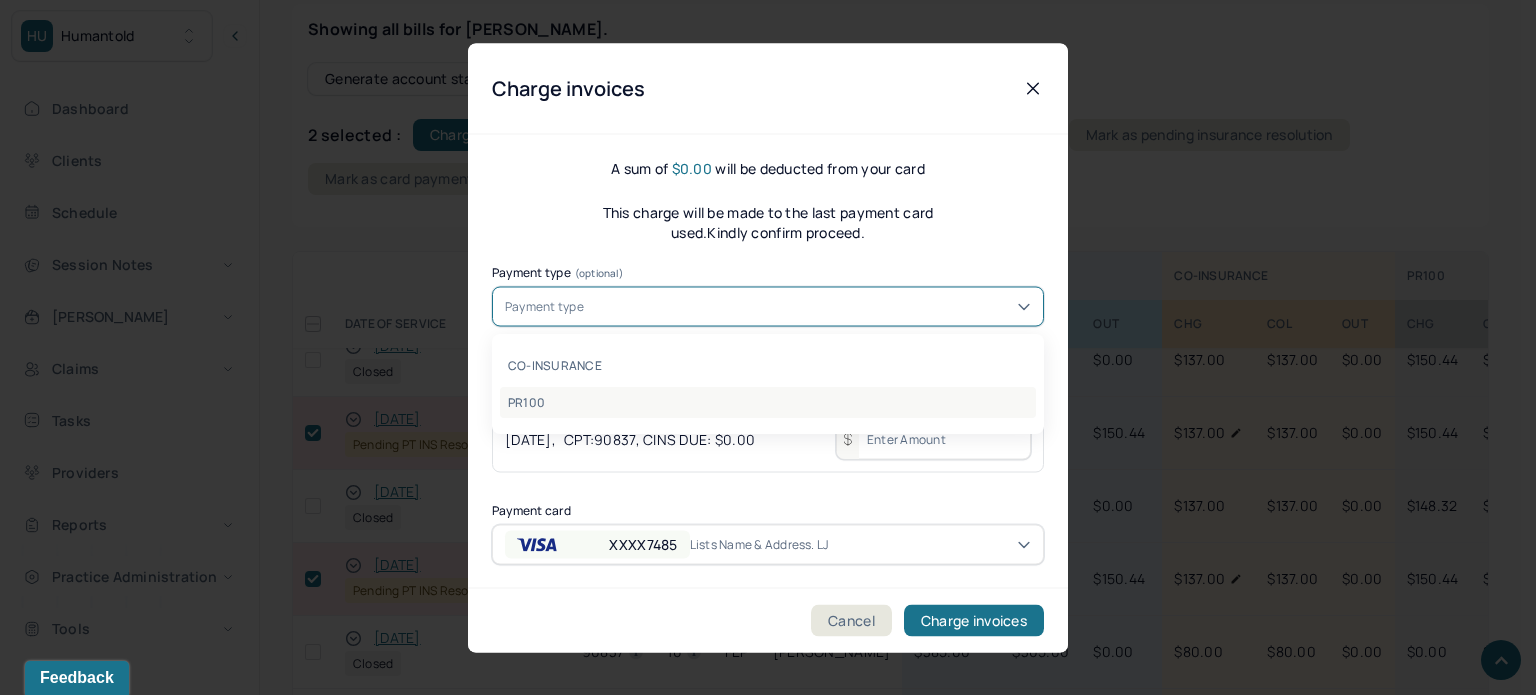click on "PR100" at bounding box center [768, 402] 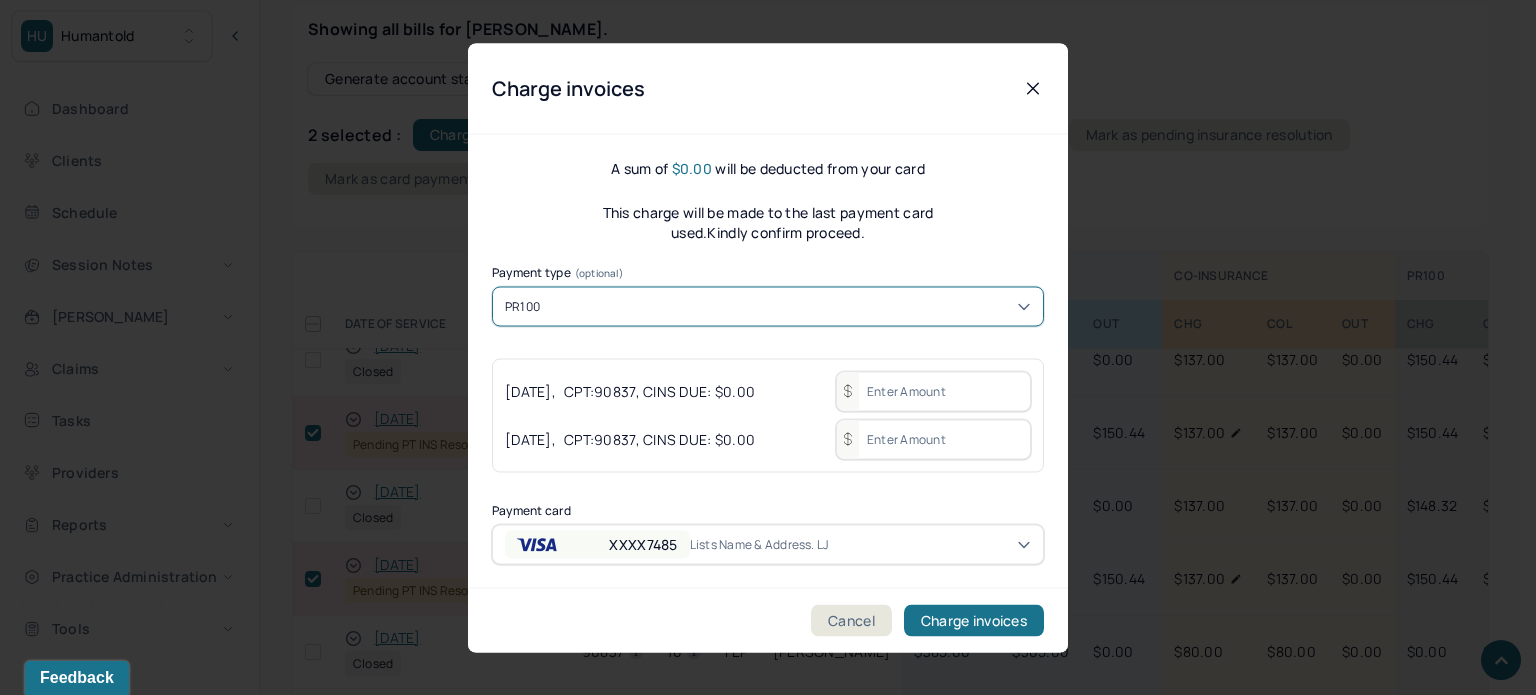 click at bounding box center (933, 391) 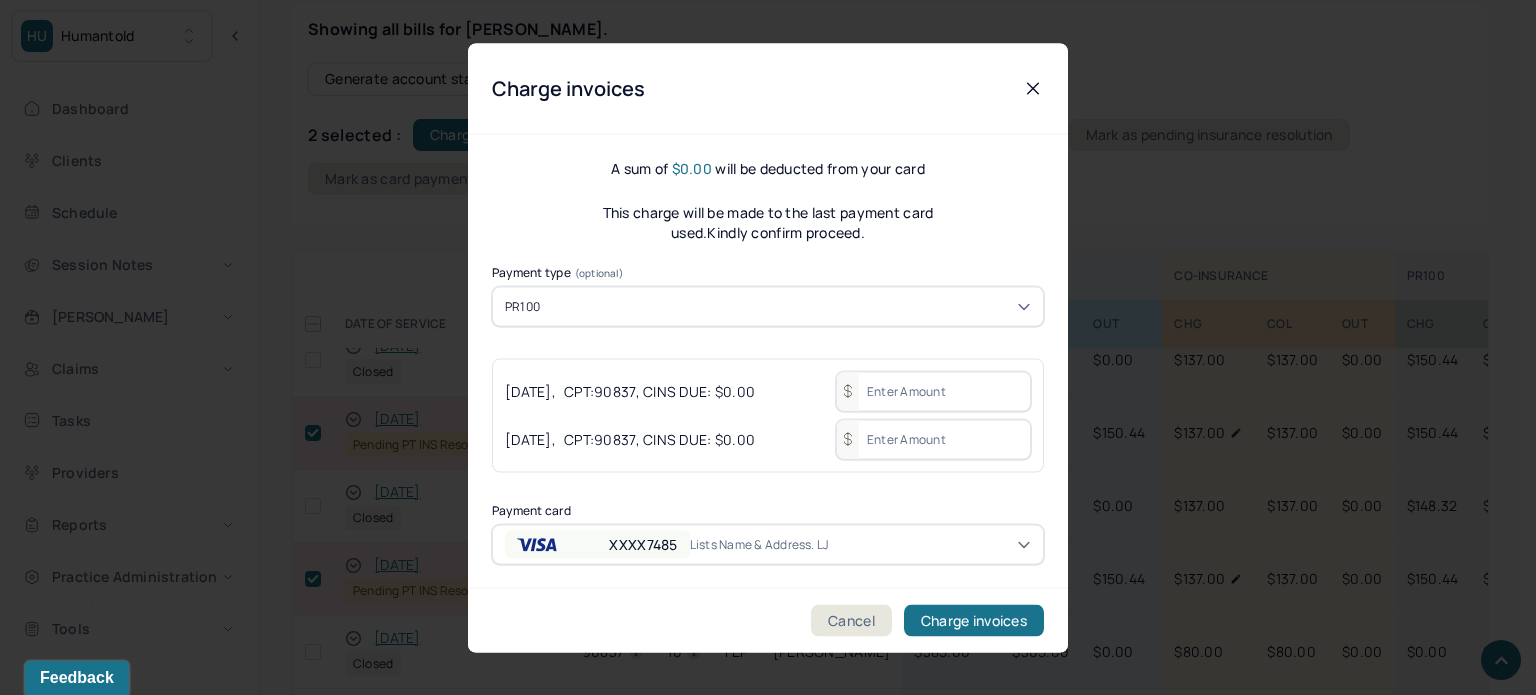click at bounding box center (933, 391) 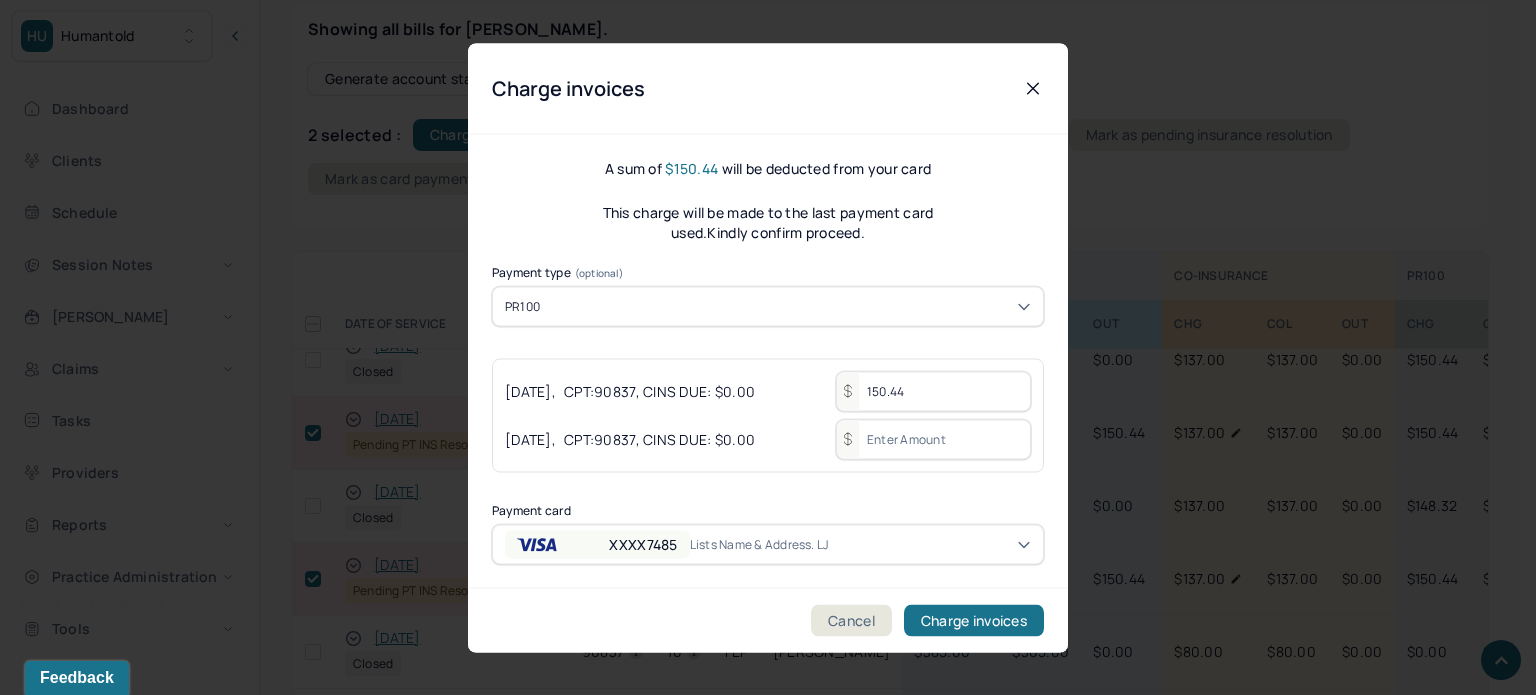 drag, startPoint x: 933, startPoint y: 387, endPoint x: 867, endPoint y: 399, distance: 67.08204 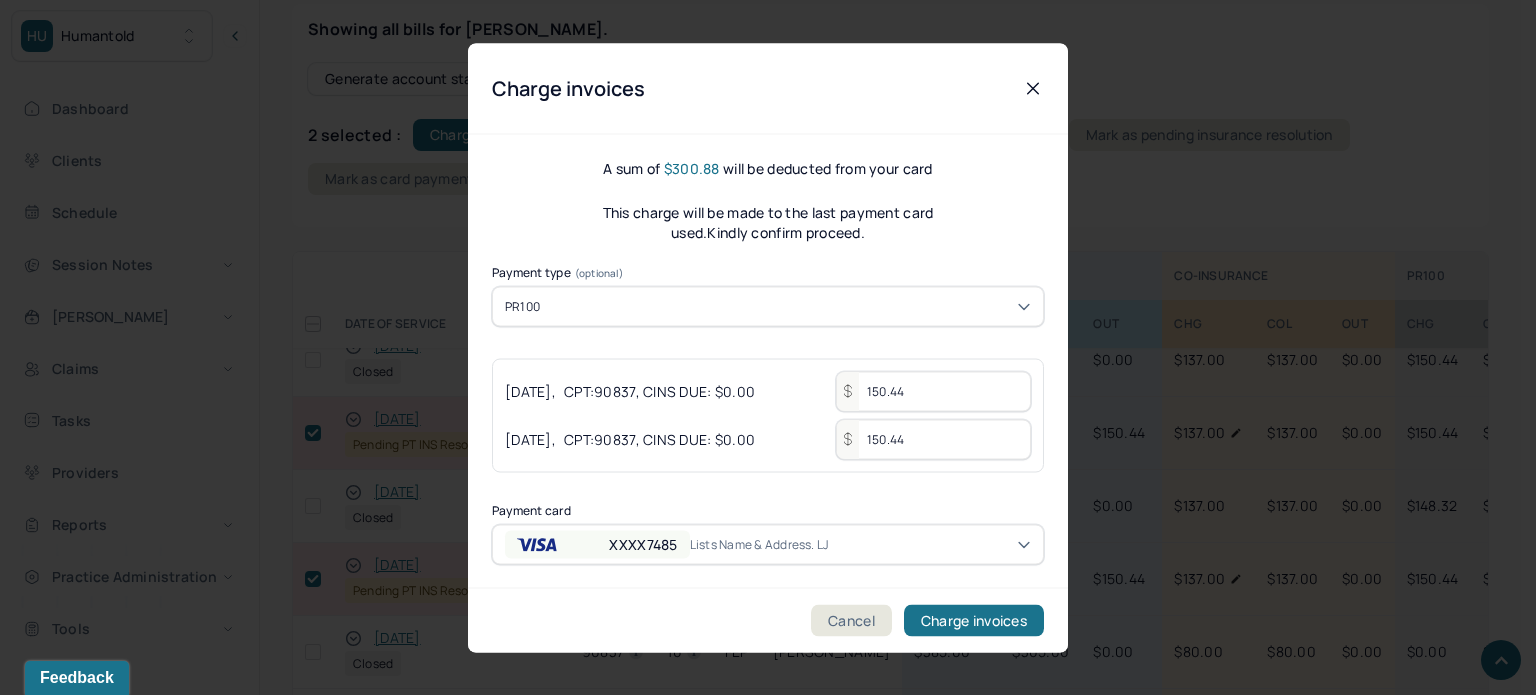 type on "150.44" 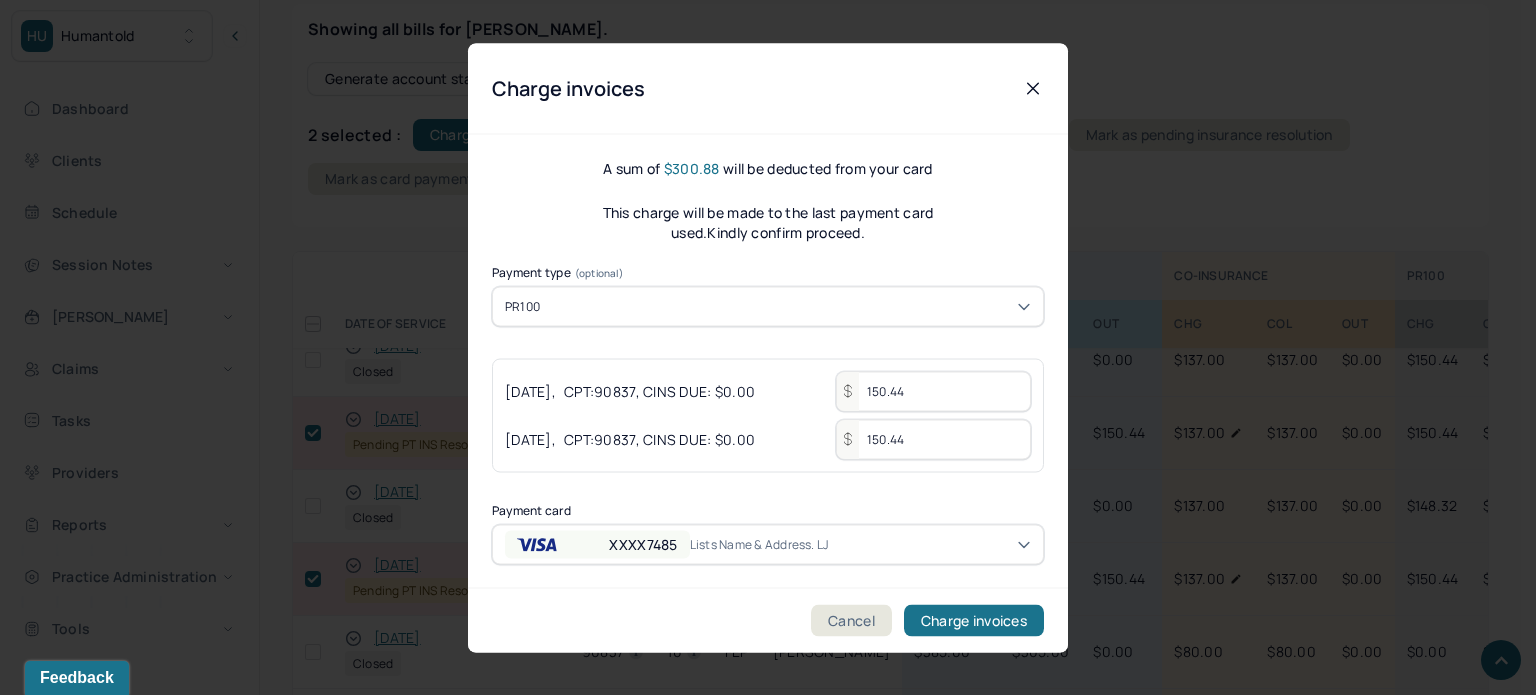 click on "A sum of   $300.88   will be deducted from your card This charge will be made to the last payment card used.Kindly confirm proceed. Payment type (optional) PR100 01/27/2025 , CPT:  90837 ,   CINS DUE:   $0.00 150.44 01/13/2025 , CPT:  90837 ,   CINS DUE:   $0.00 150.44 Payment card XXXX7485 Lists name & address. LJ" at bounding box center (768, 361) 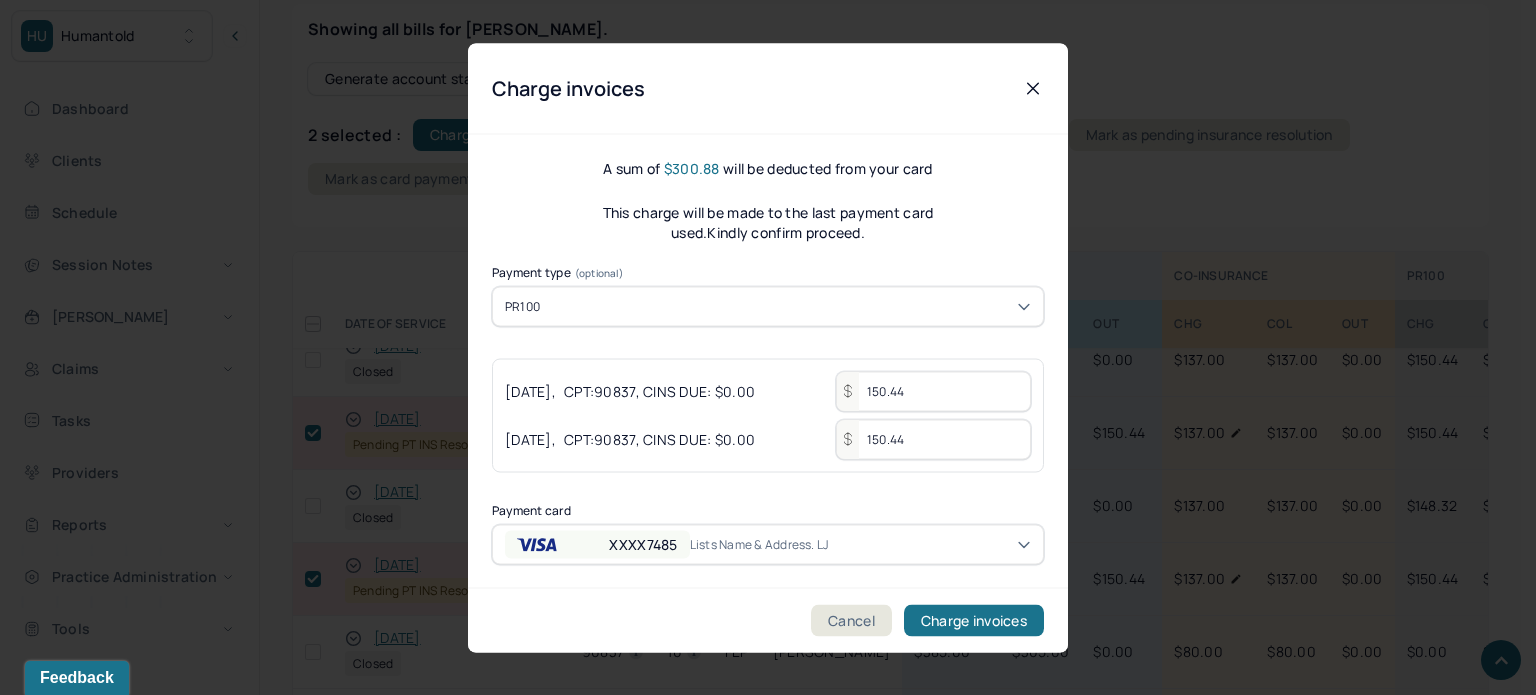 click on "Lists name & address. LJ" at bounding box center (767, 544) 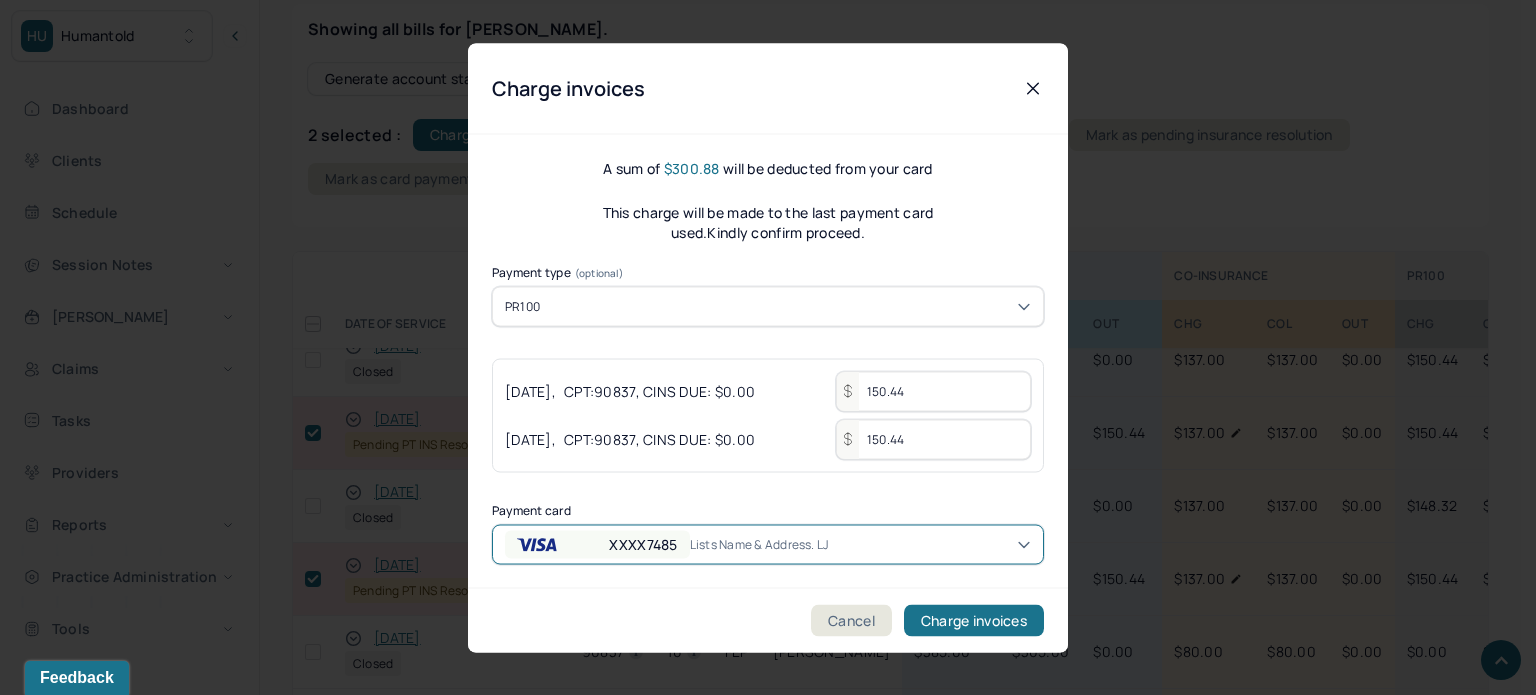 click on "Lists name & address. LJ" at bounding box center (767, 544) 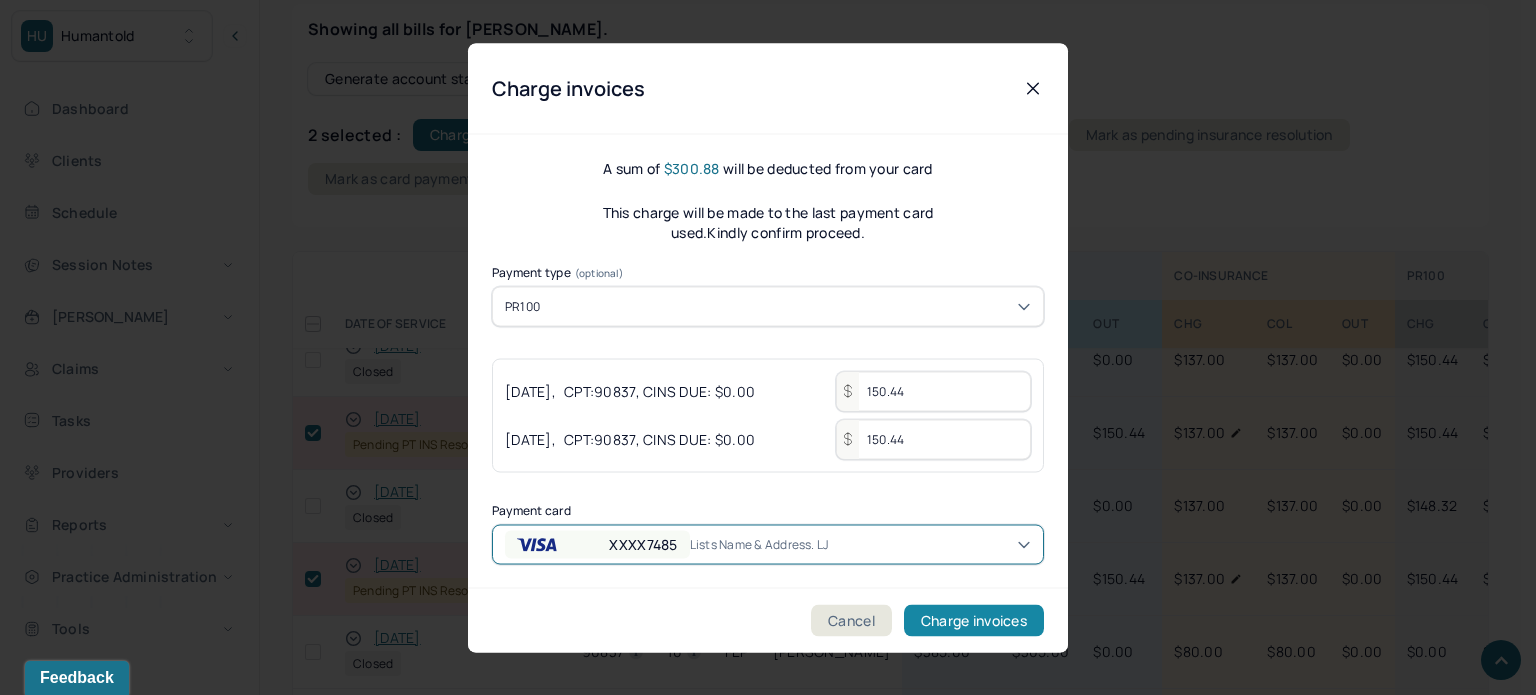 click on "Charge invoices" at bounding box center [974, 620] 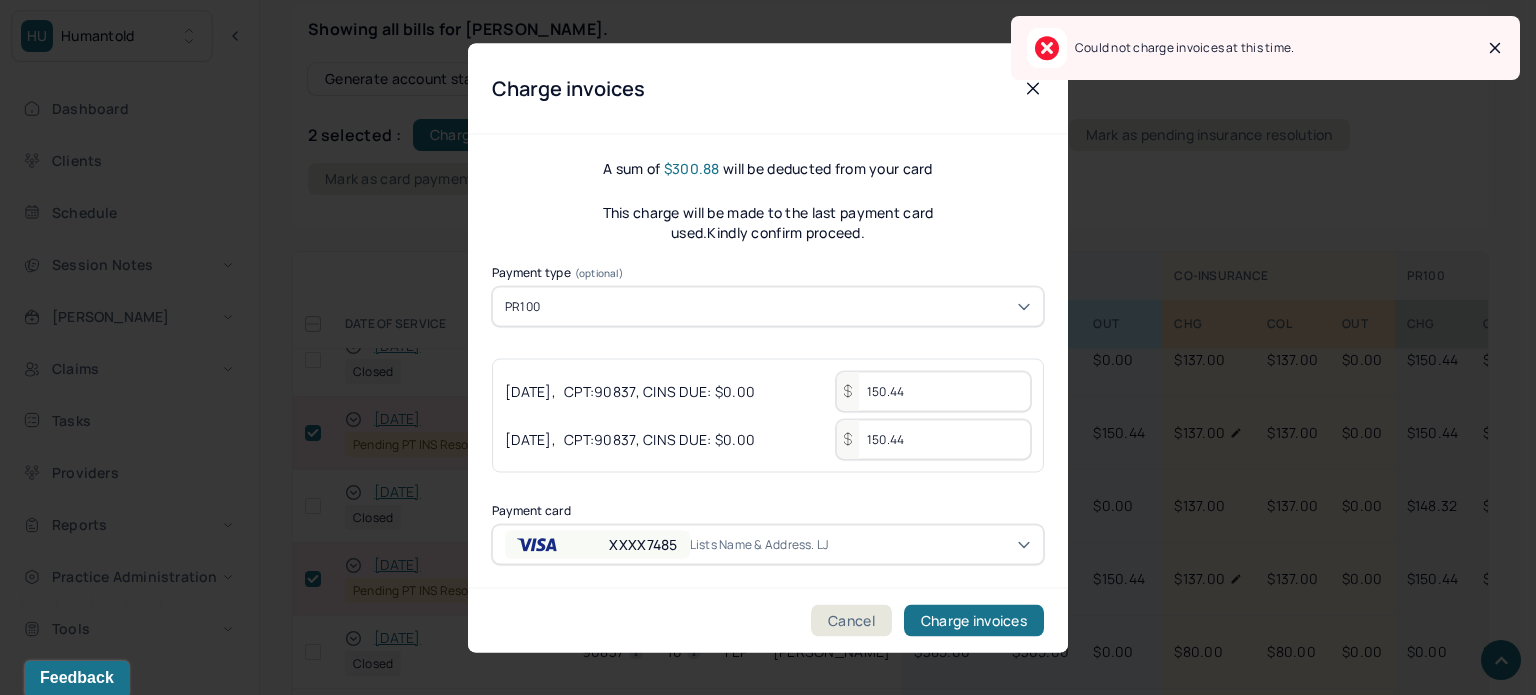 click 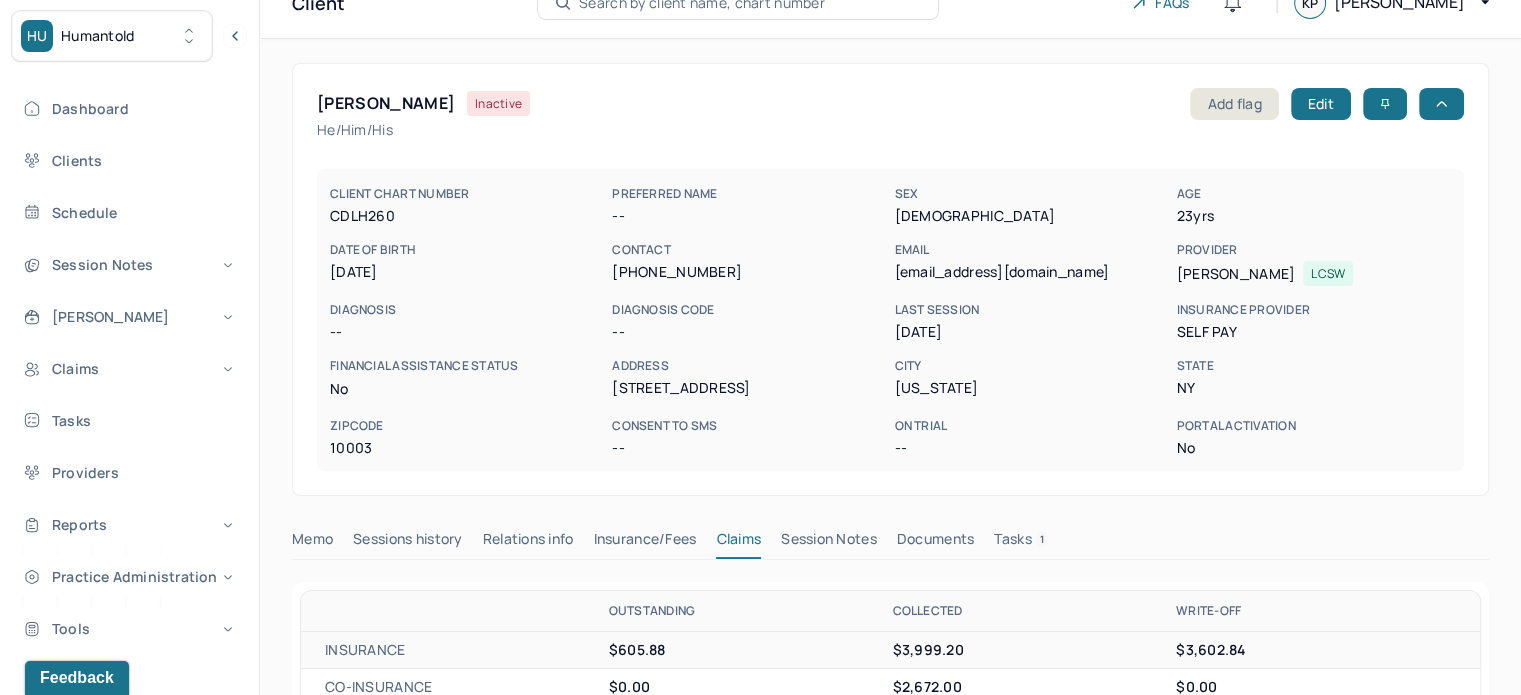 scroll, scrollTop: 0, scrollLeft: 0, axis: both 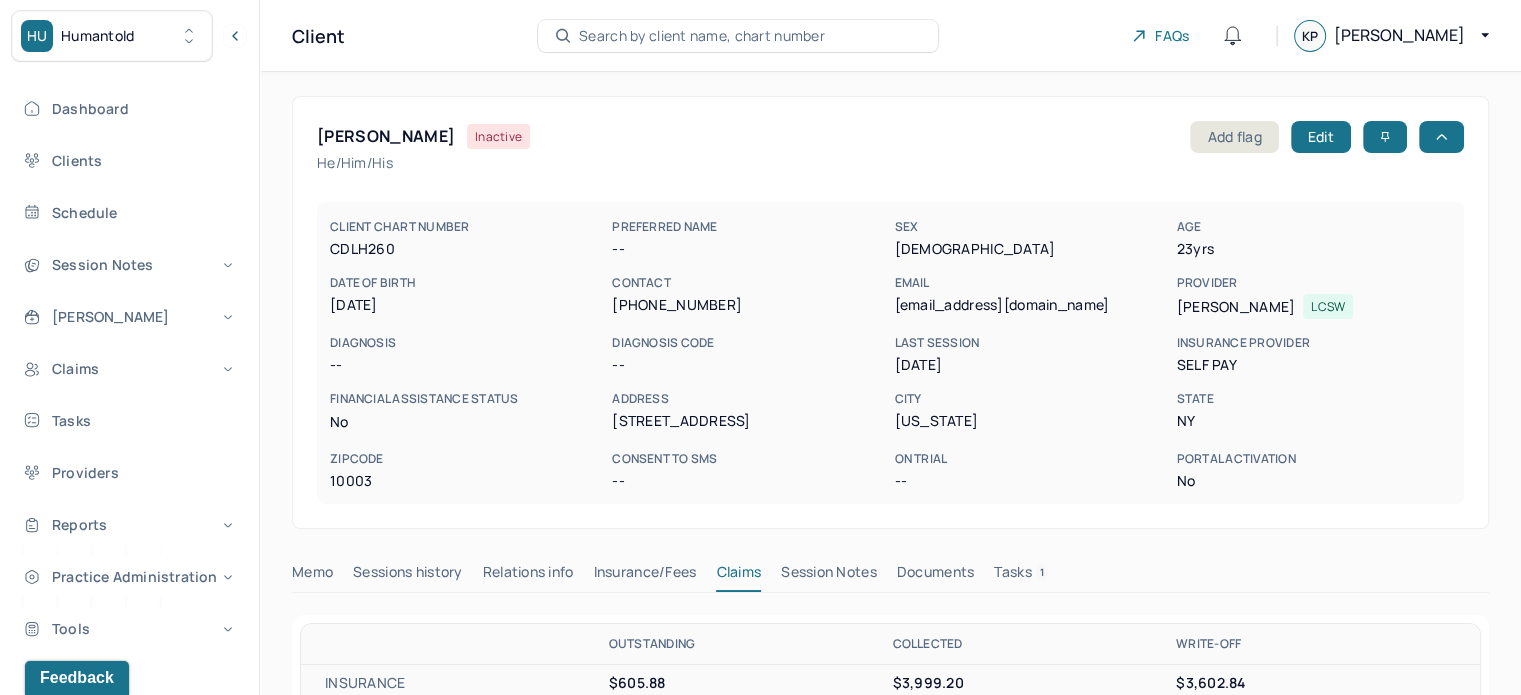 click on "brennanconnell02@gmail.com" at bounding box center [1031, 305] 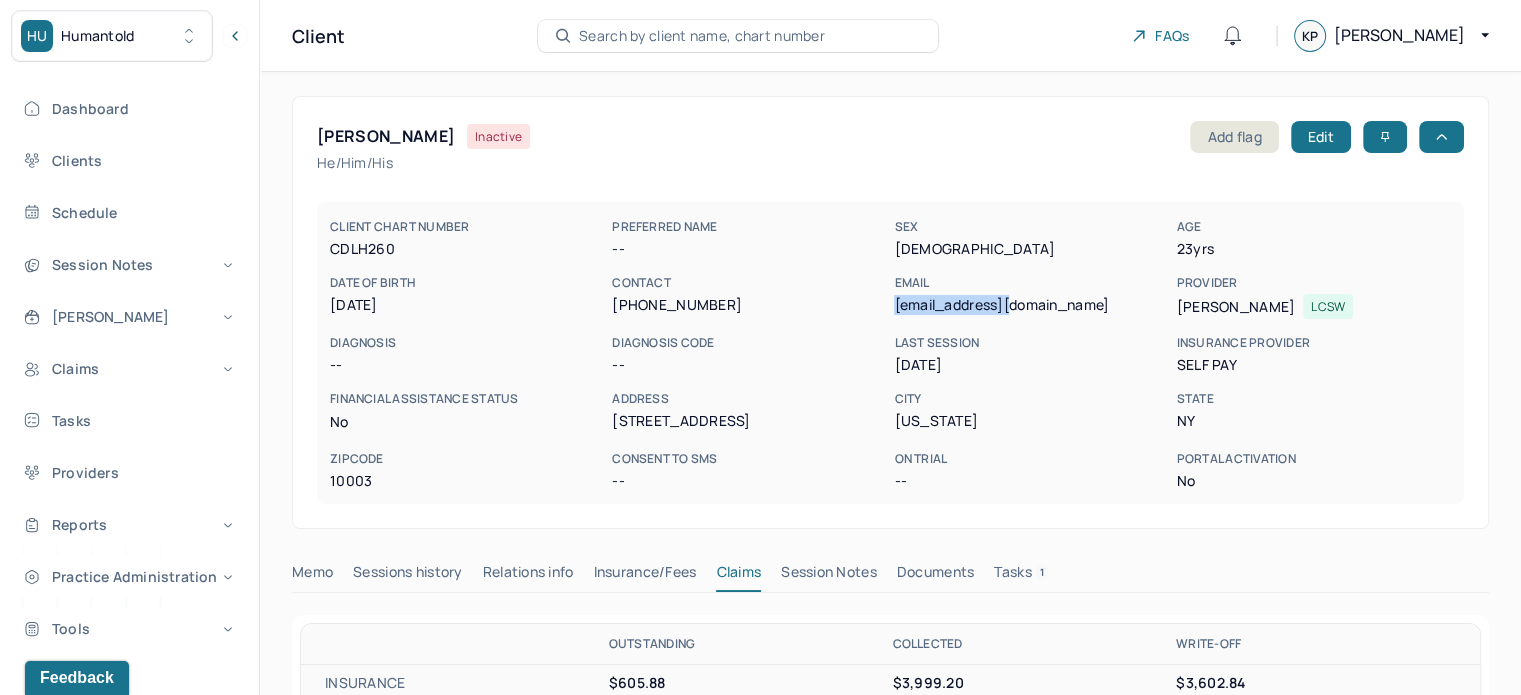 click on "brennanconnell02@gmail.com" at bounding box center [1031, 305] 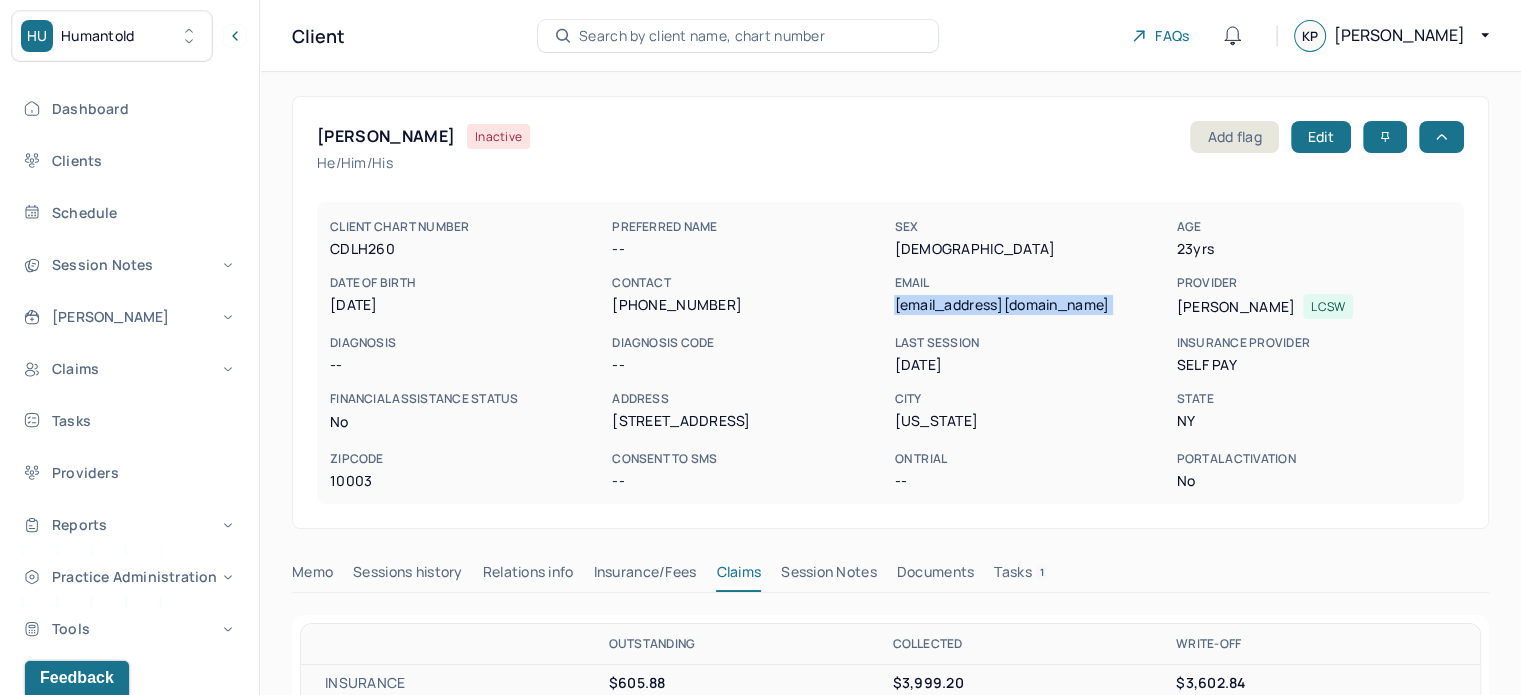 click on "brennanconnell02@gmail.com" at bounding box center [1031, 305] 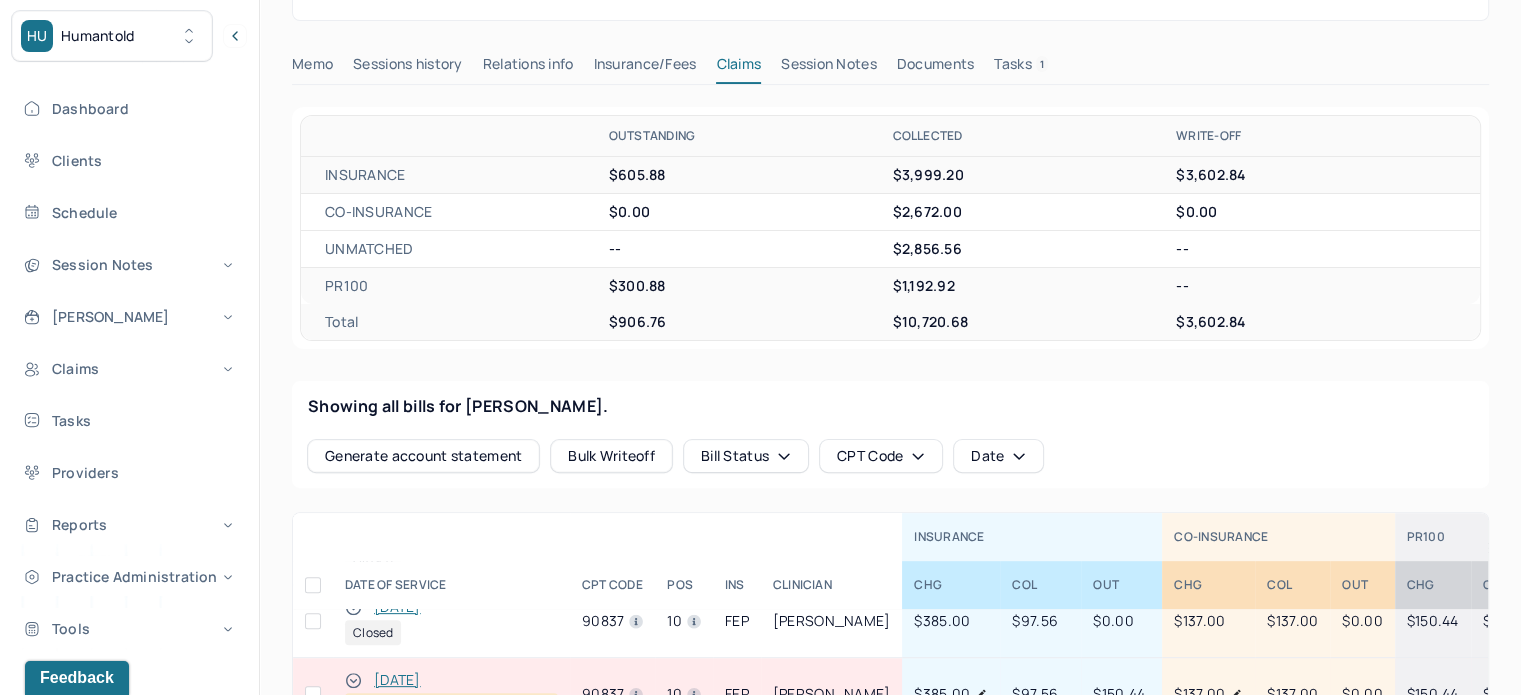 scroll, scrollTop: 900, scrollLeft: 0, axis: vertical 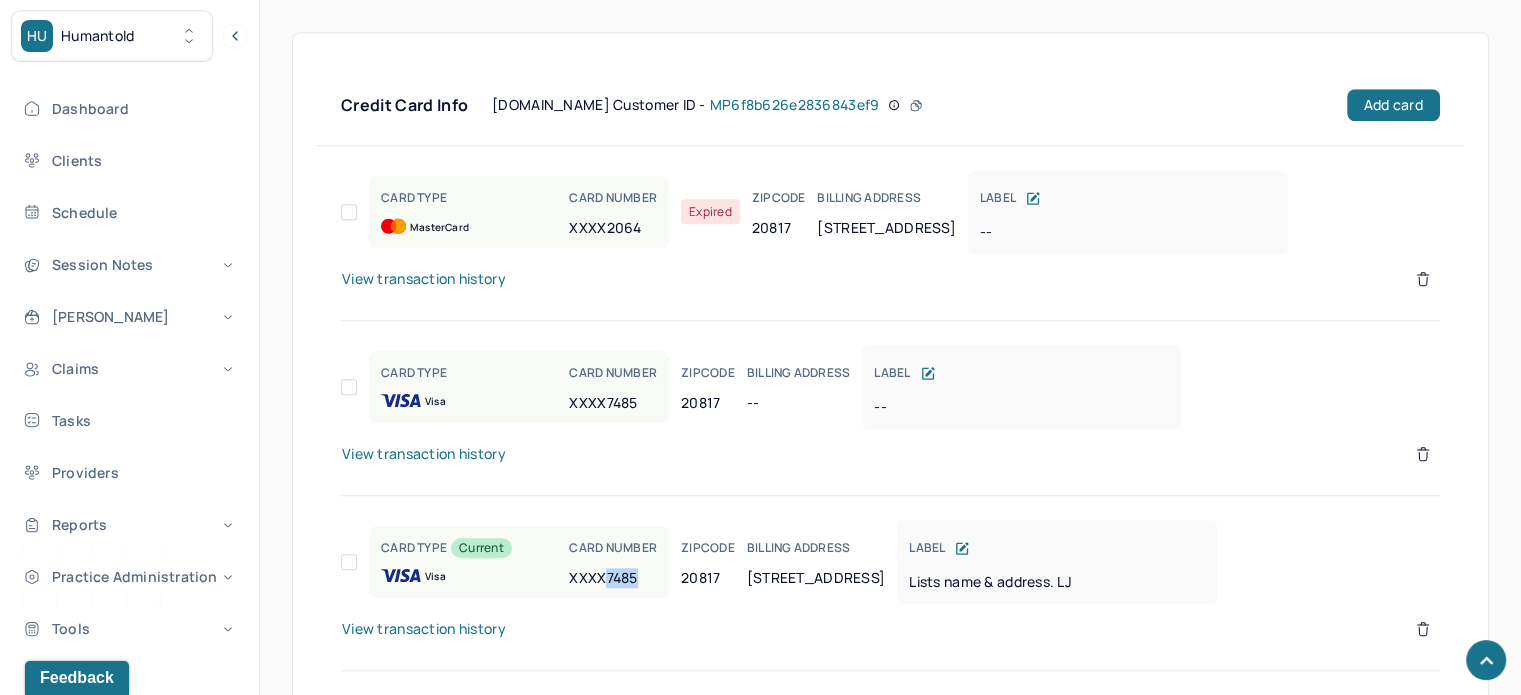 drag, startPoint x: 640, startPoint y: 569, endPoint x: 608, endPoint y: 574, distance: 32.38827 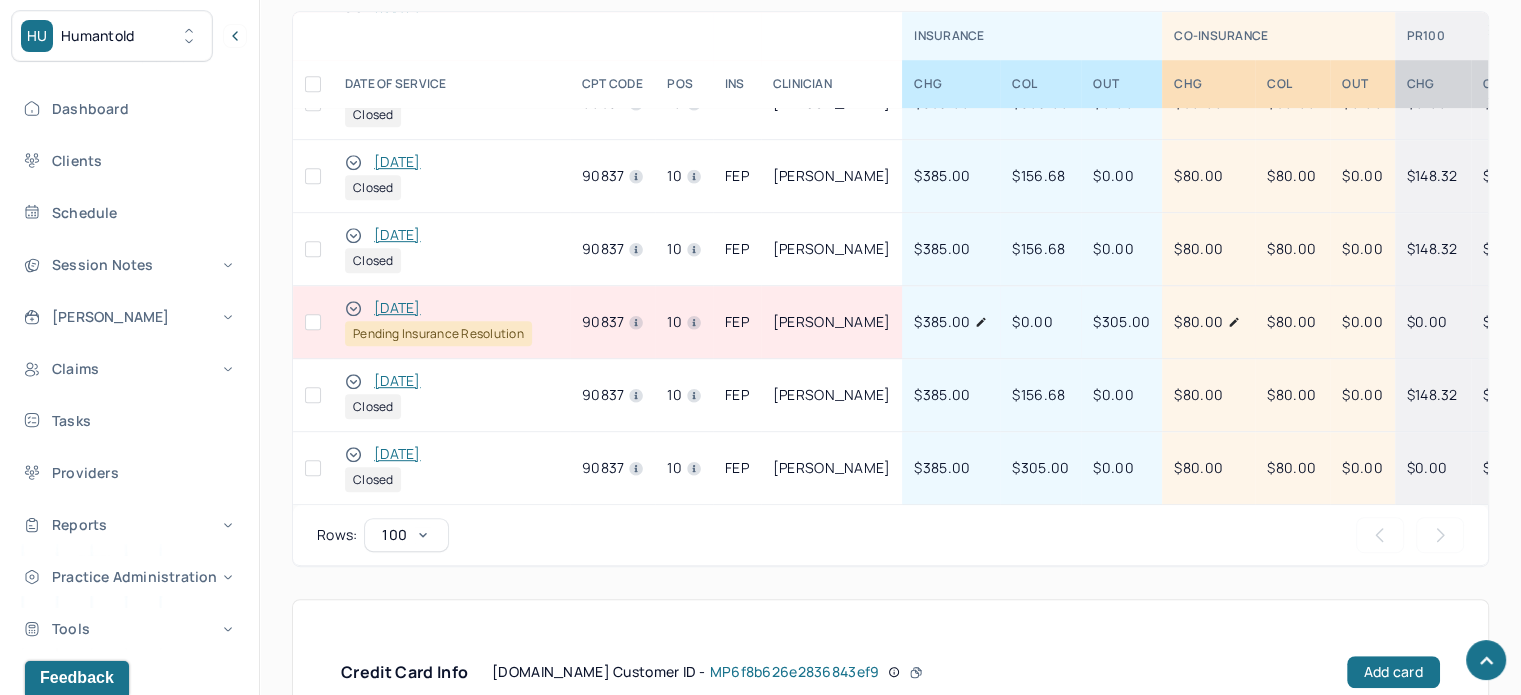 scroll, scrollTop: 976, scrollLeft: 0, axis: vertical 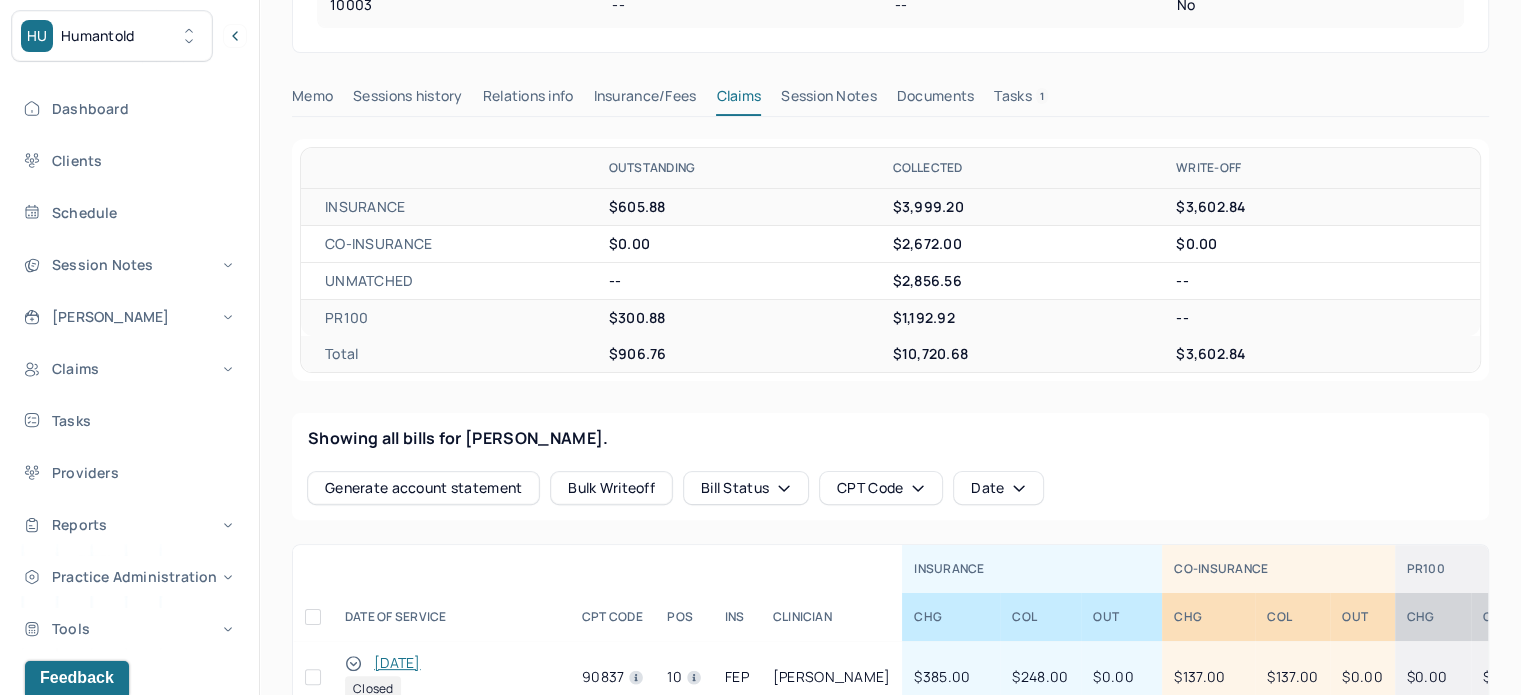 click on "Tasks 1" at bounding box center (1021, 100) 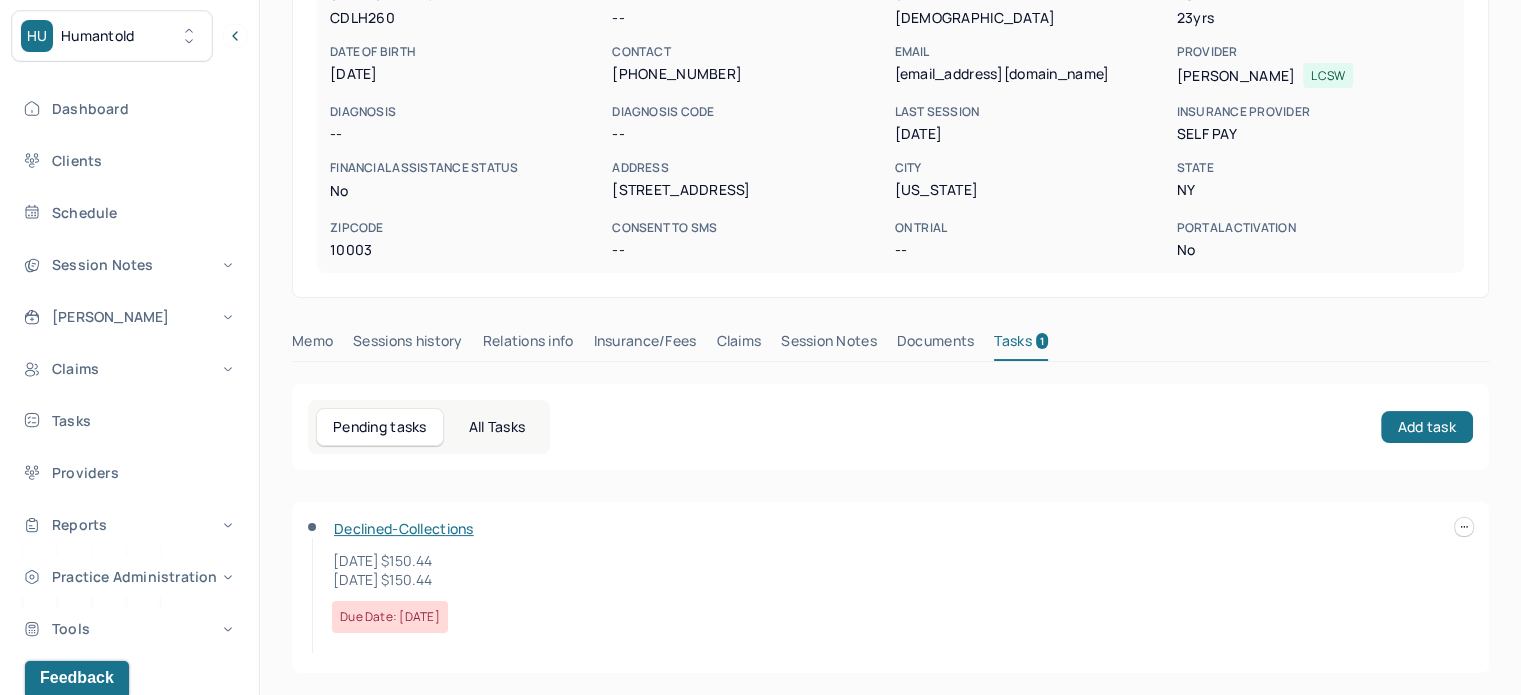 drag, startPoint x: 481, startPoint y: 579, endPoint x: 320, endPoint y: 550, distance: 163.59096 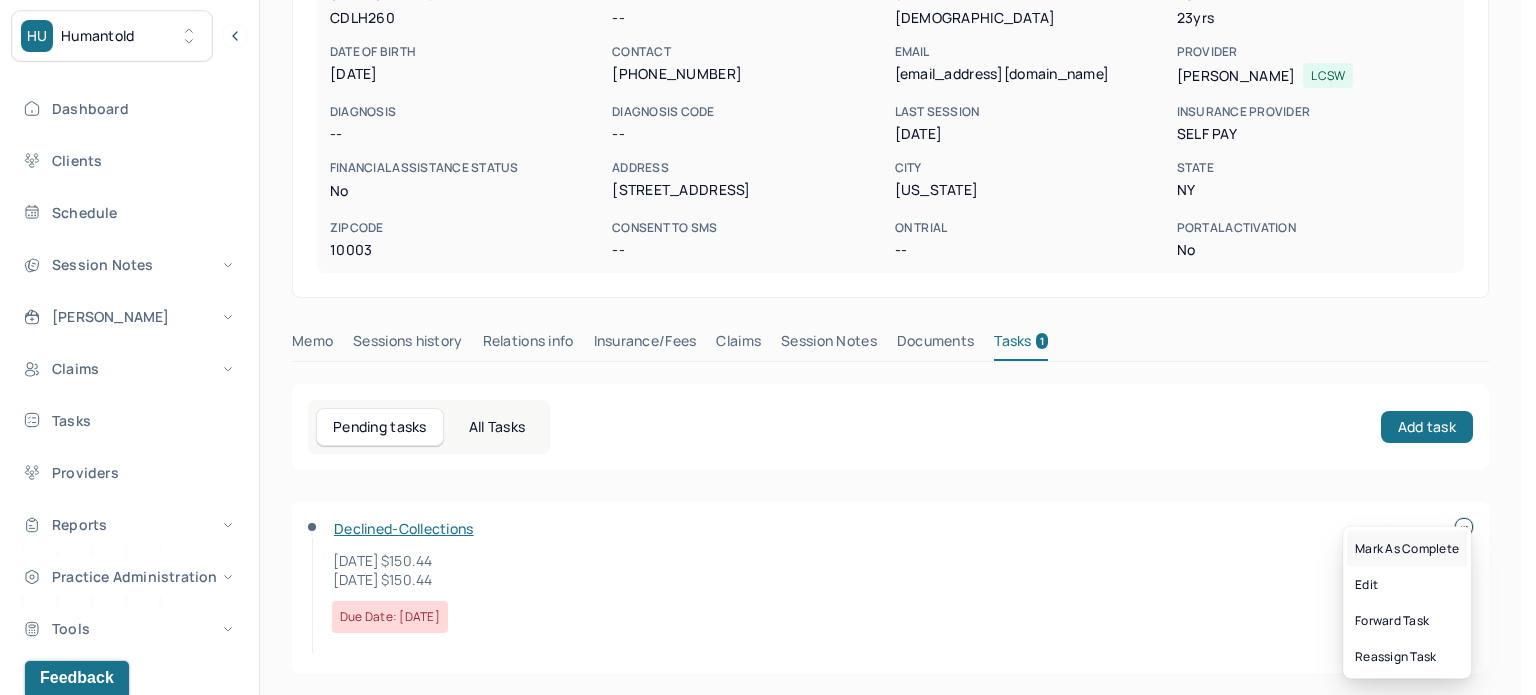 click on "Mark as complete" at bounding box center [1407, 549] 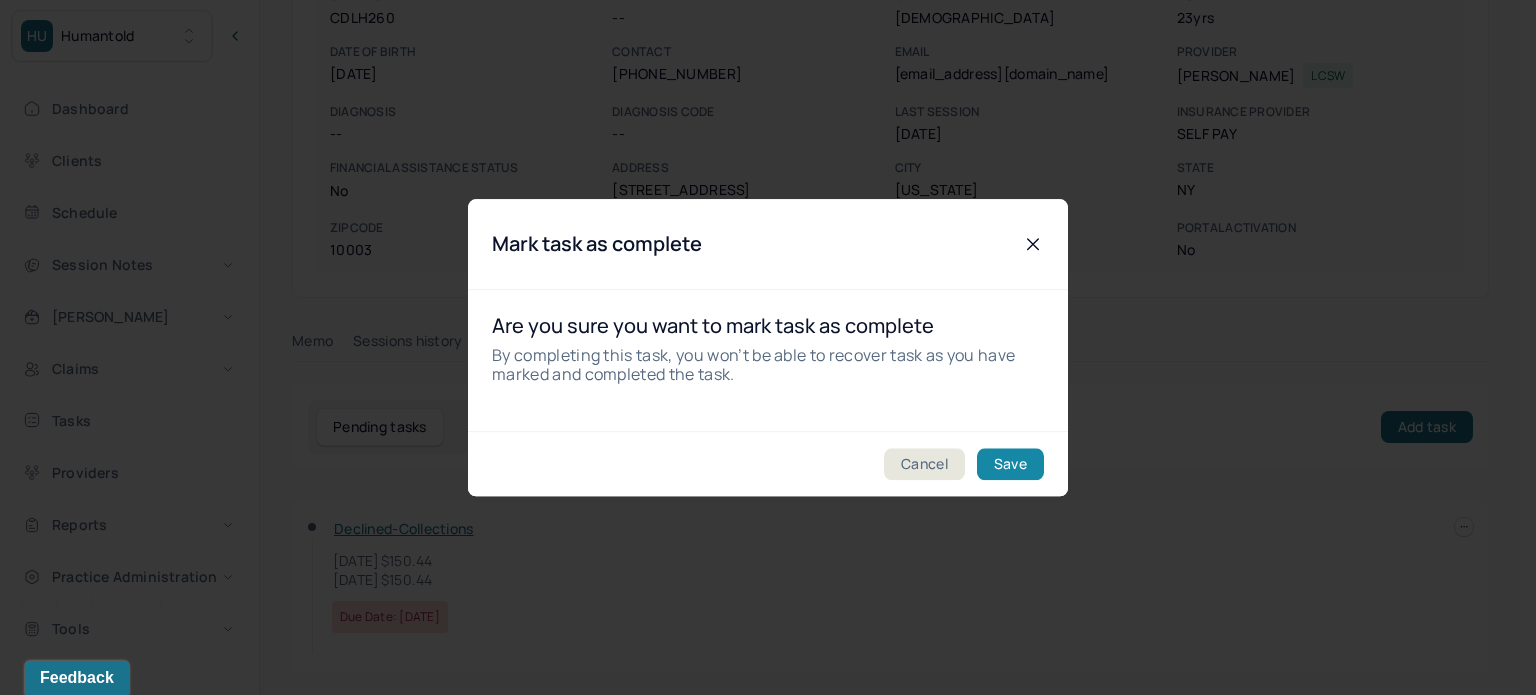 click on "Save" at bounding box center (1010, 464) 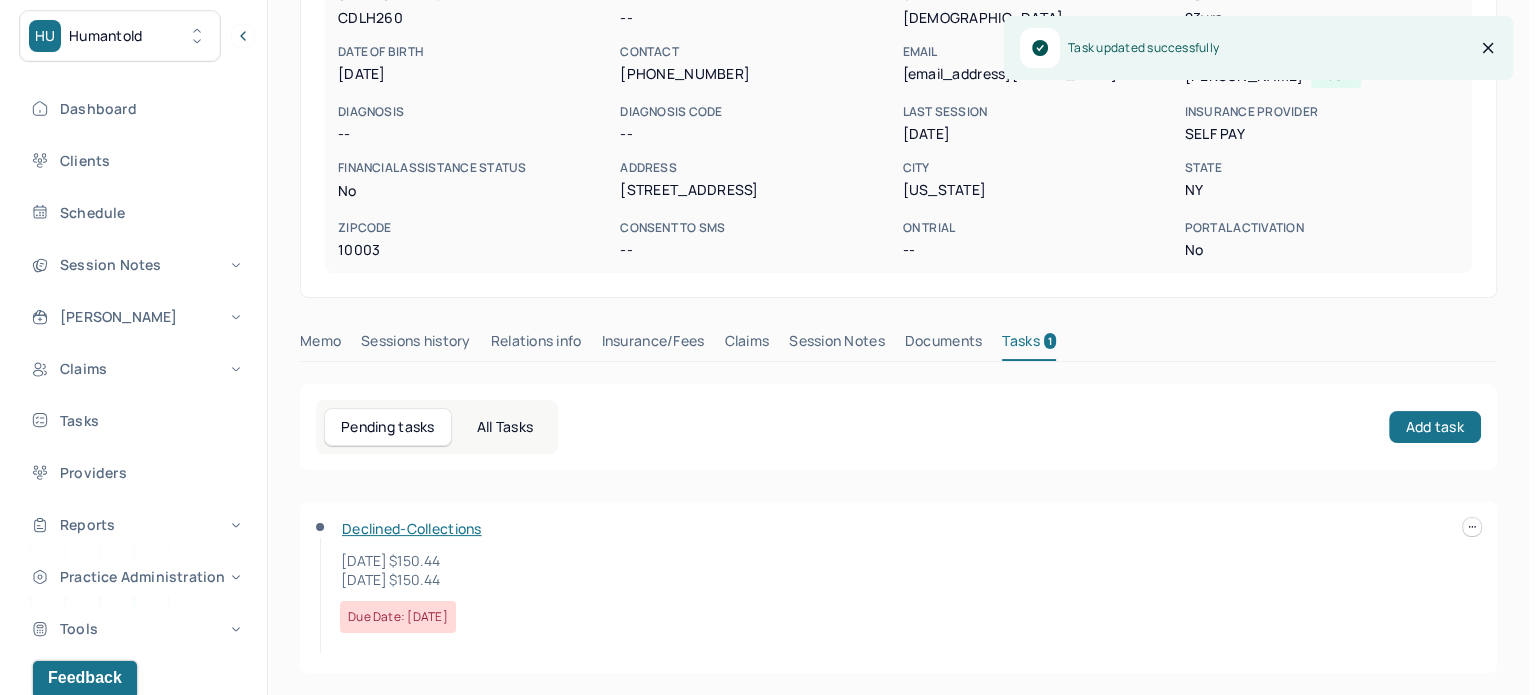 scroll, scrollTop: 180, scrollLeft: 0, axis: vertical 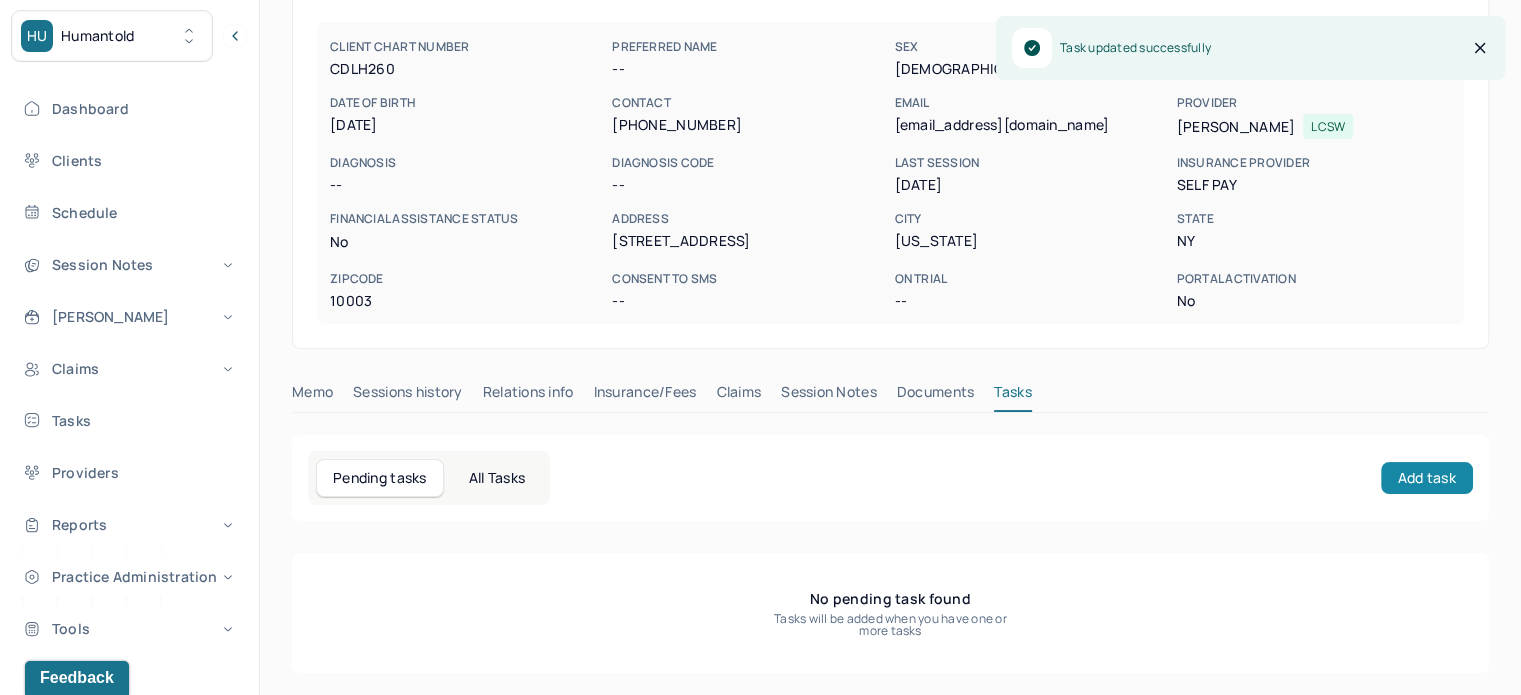 click on "Add task" at bounding box center [1427, 478] 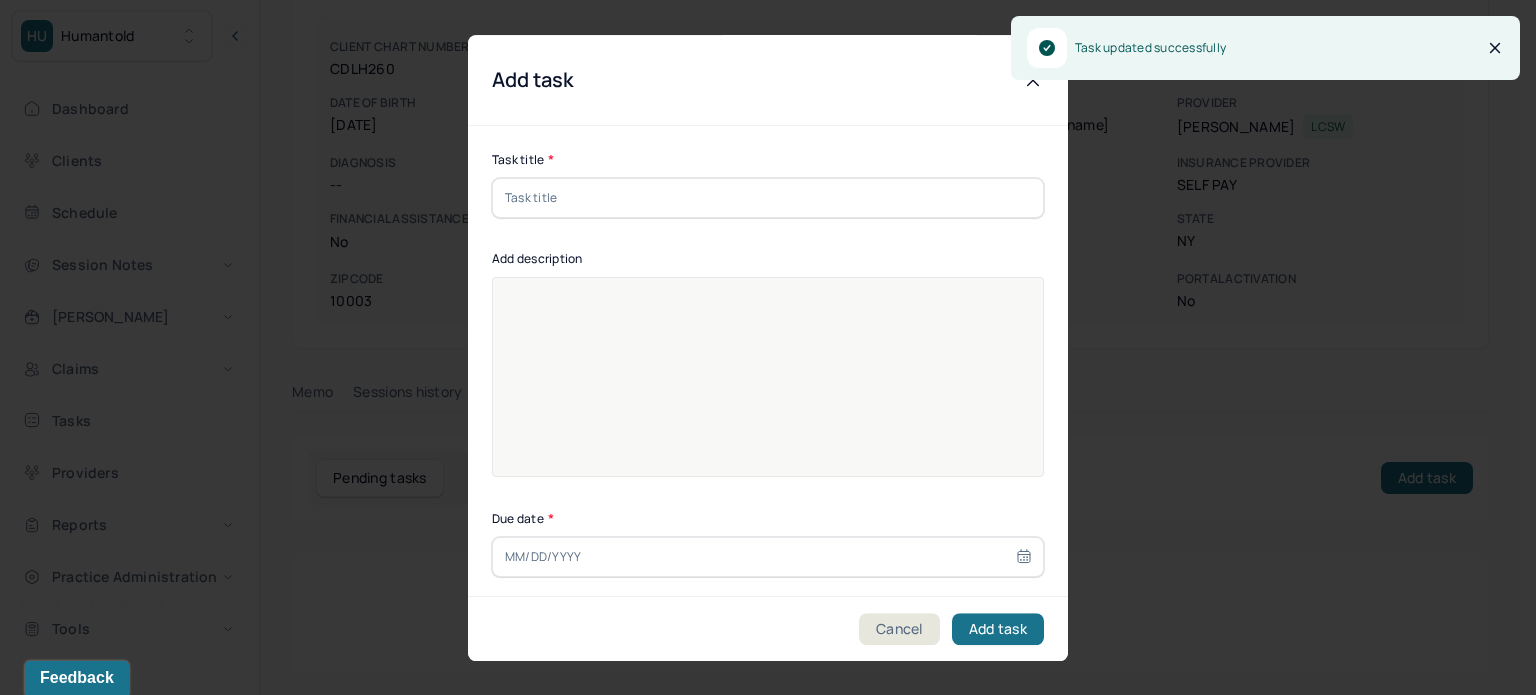 click at bounding box center [768, 198] 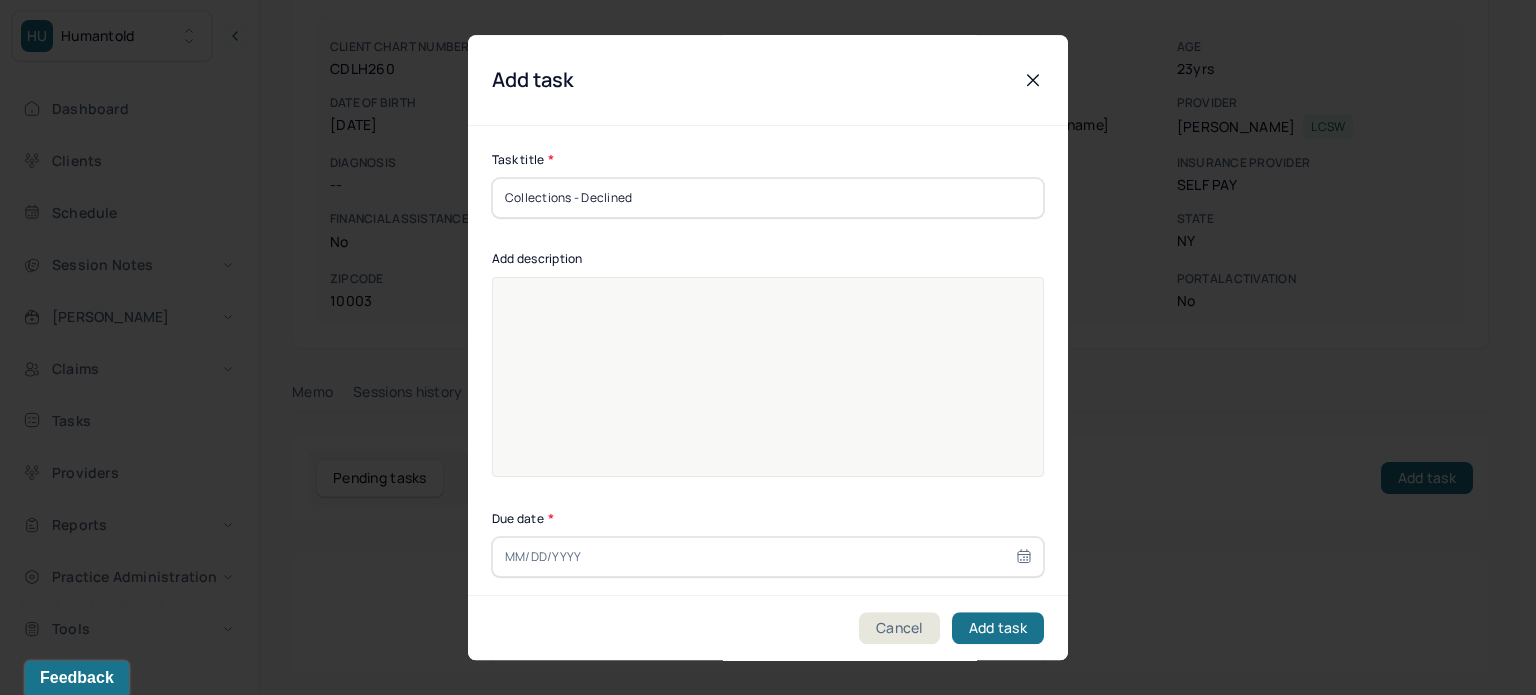 type on "Collections - Declined" 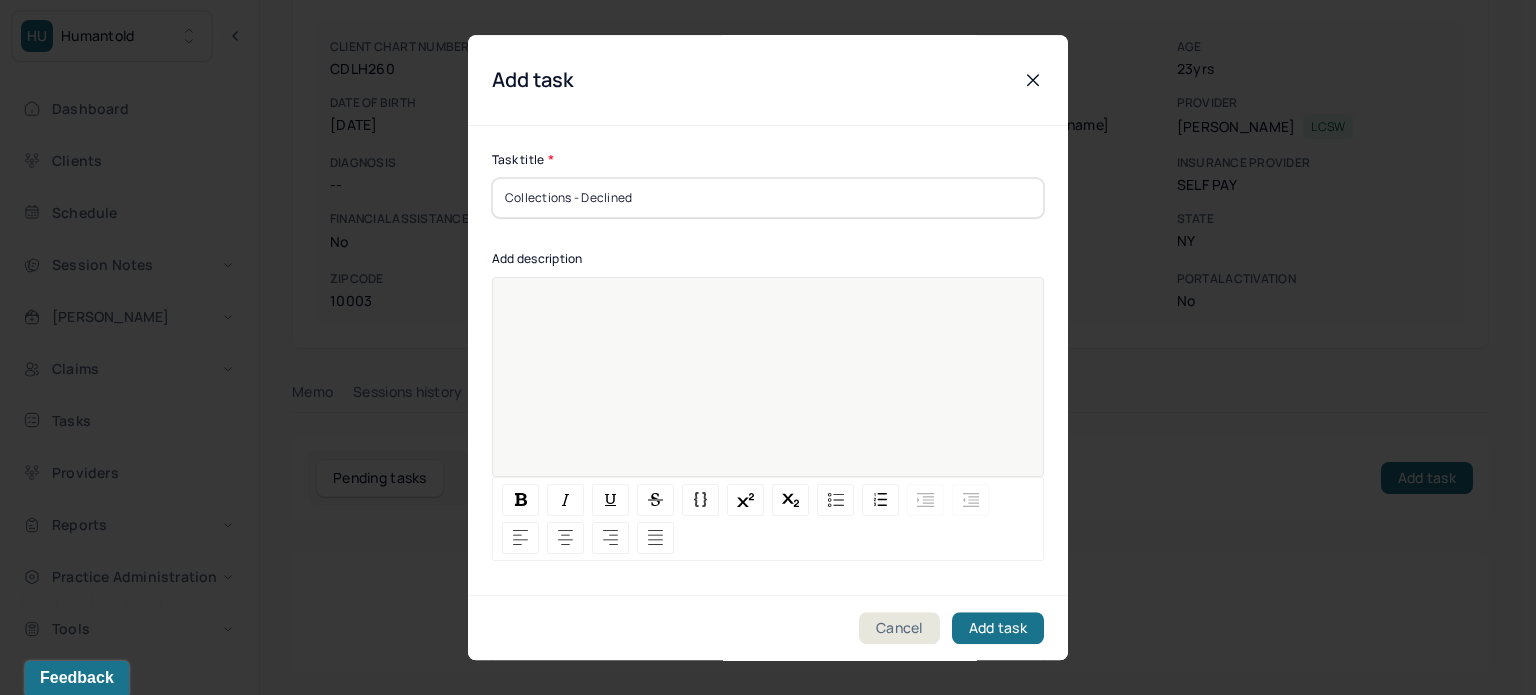 click at bounding box center (768, 390) 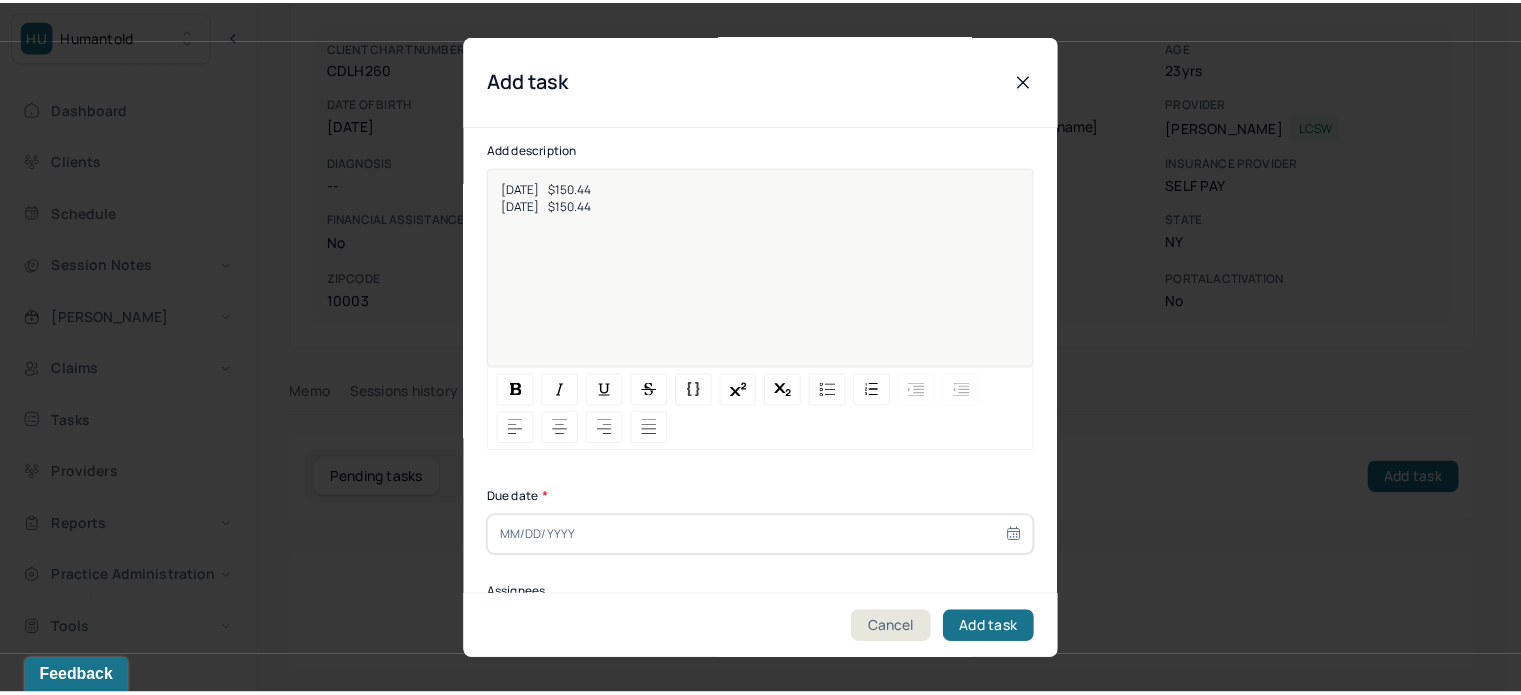 scroll, scrollTop: 256, scrollLeft: 0, axis: vertical 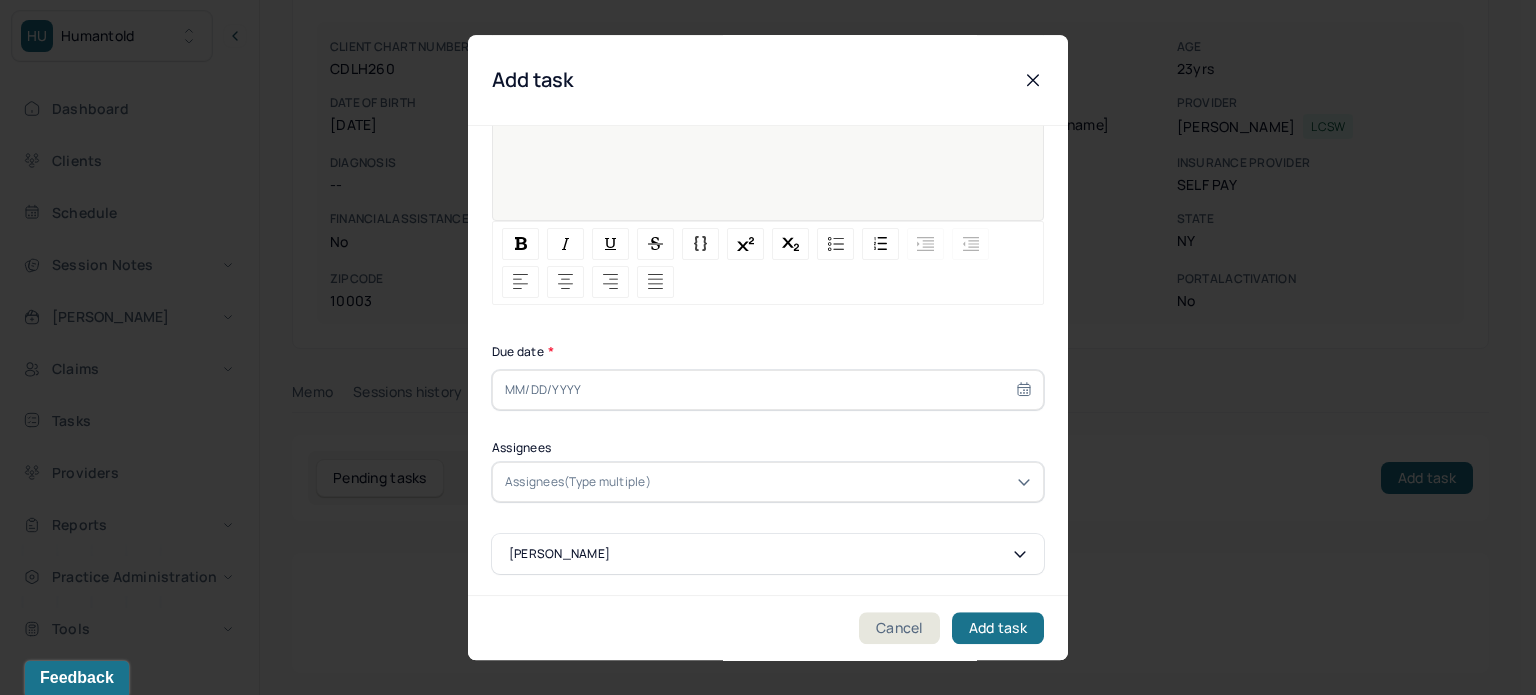 click at bounding box center (768, 390) 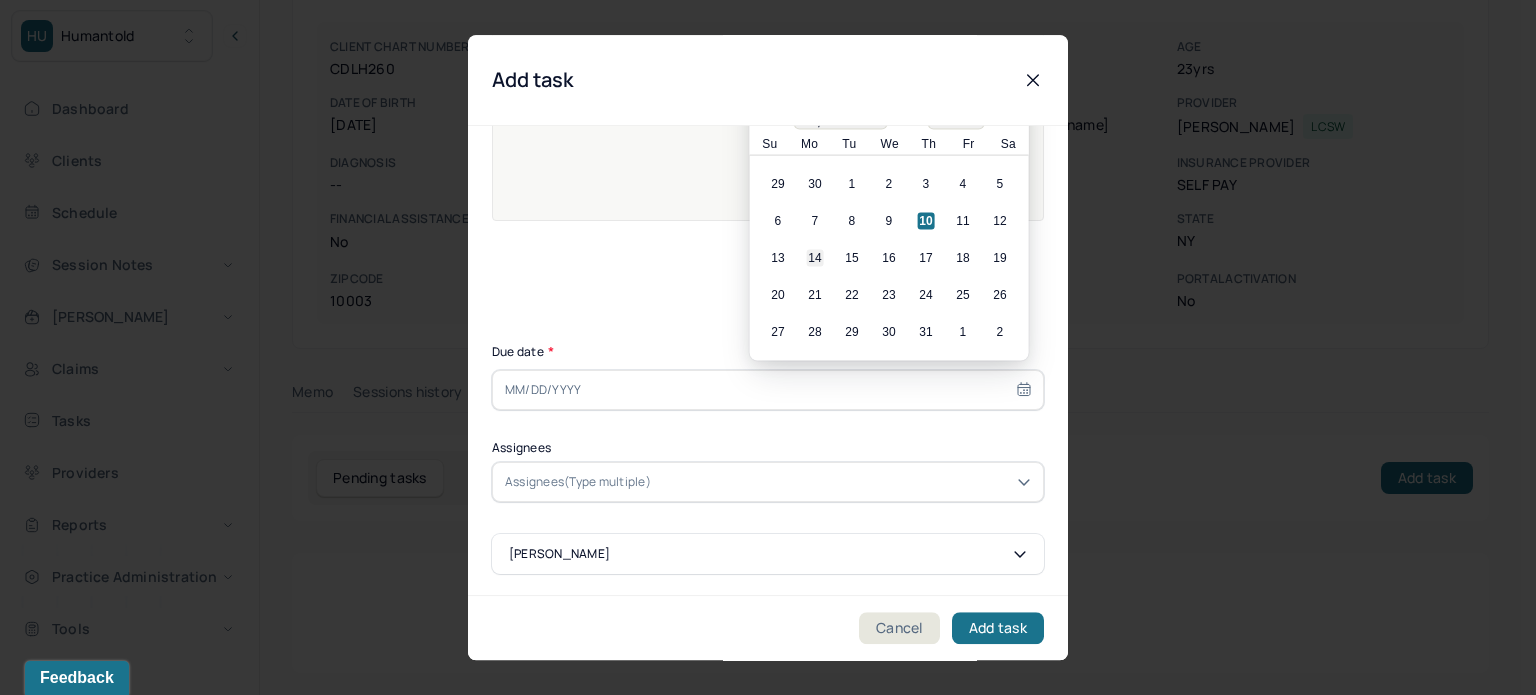 click on "14" at bounding box center [815, 258] 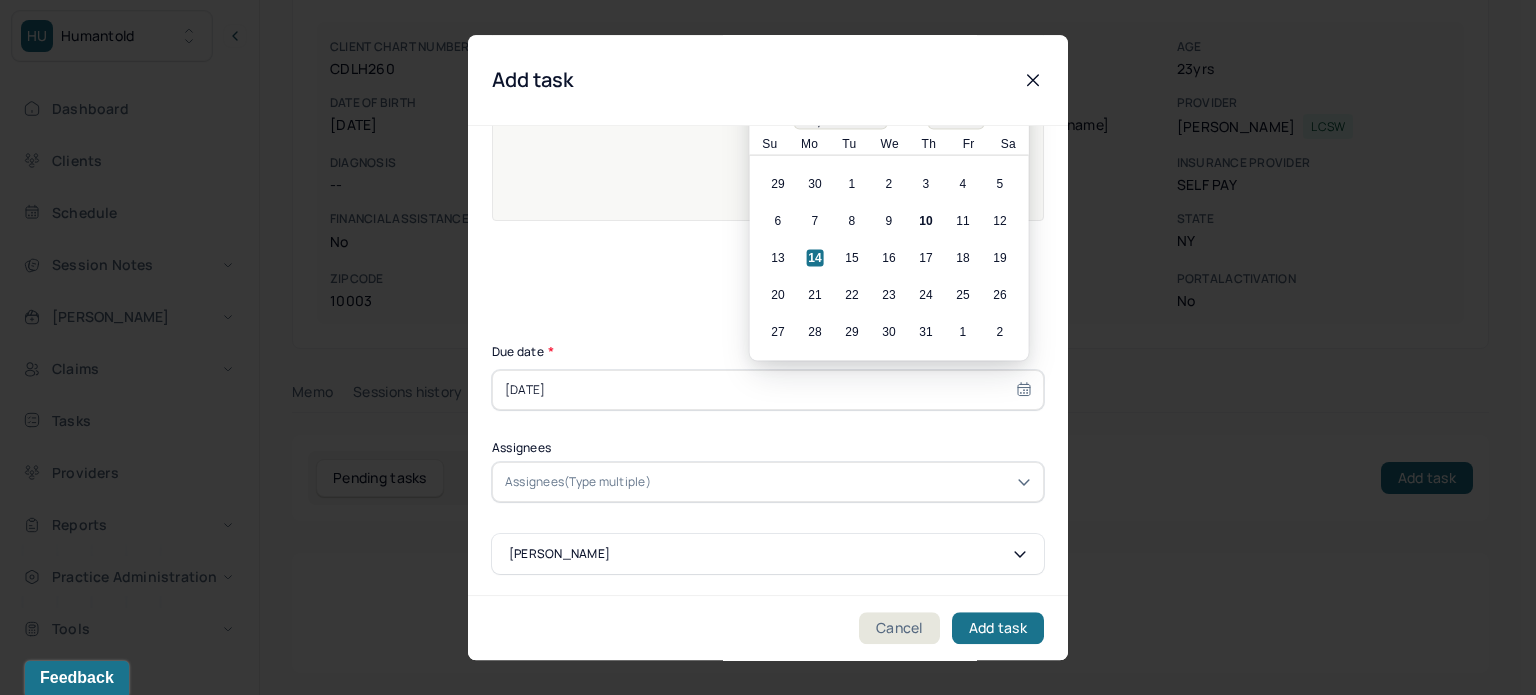 click at bounding box center (843, 482) 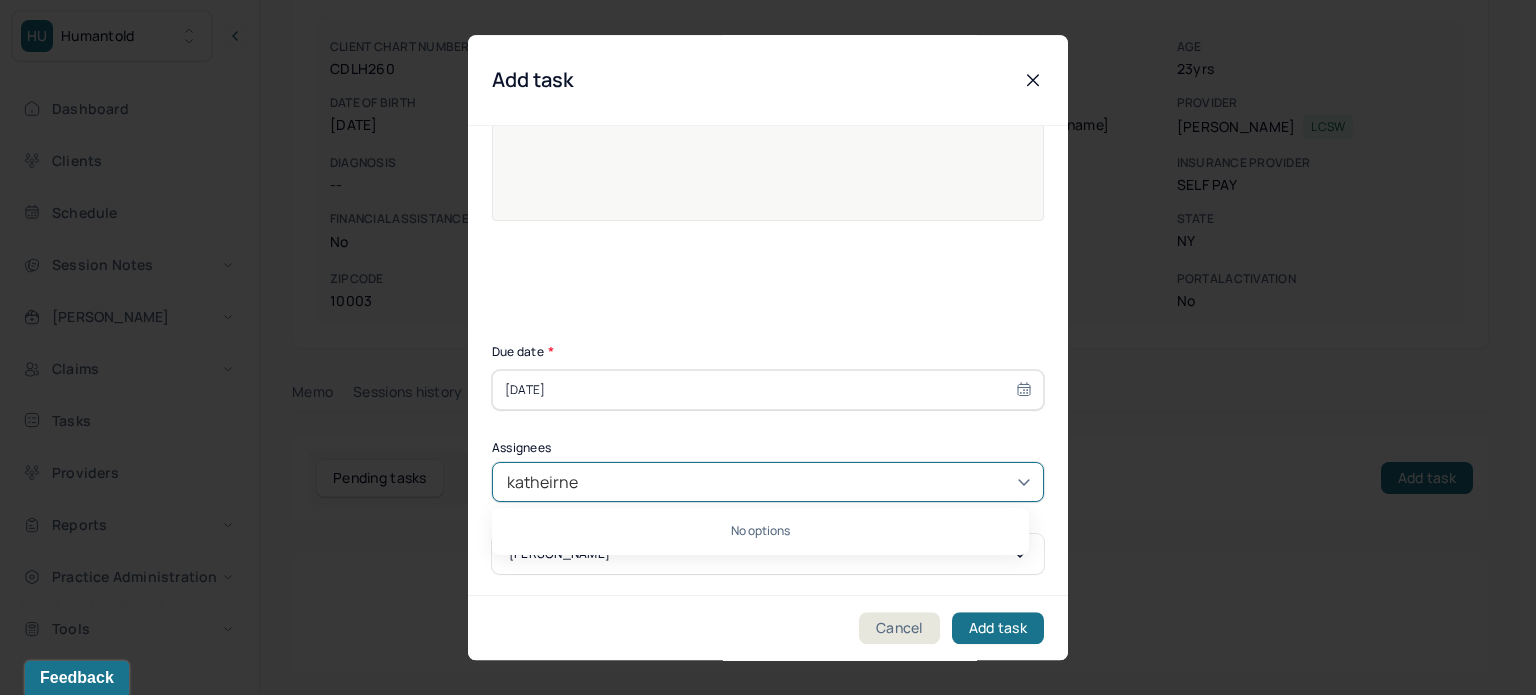 click on "katheirne" at bounding box center (545, 482) 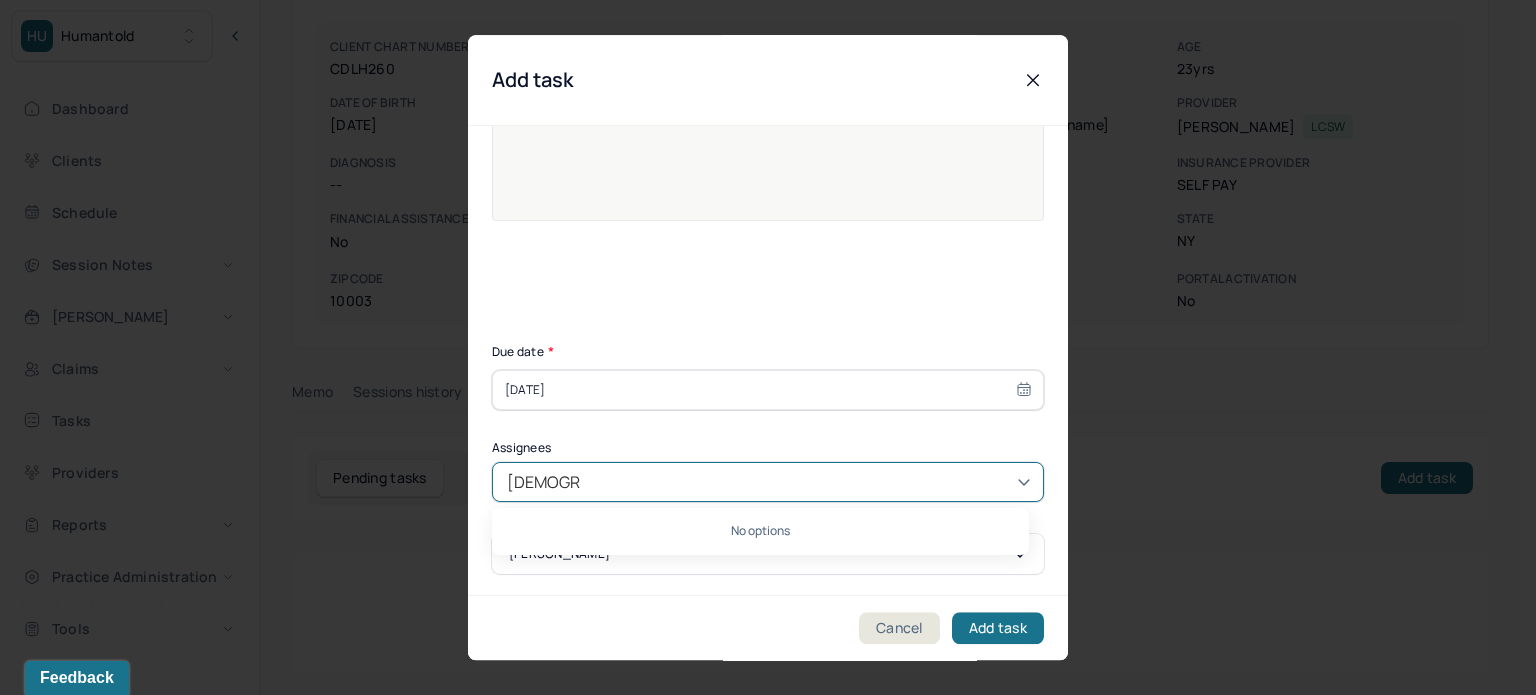 type on "[PERSON_NAME]" 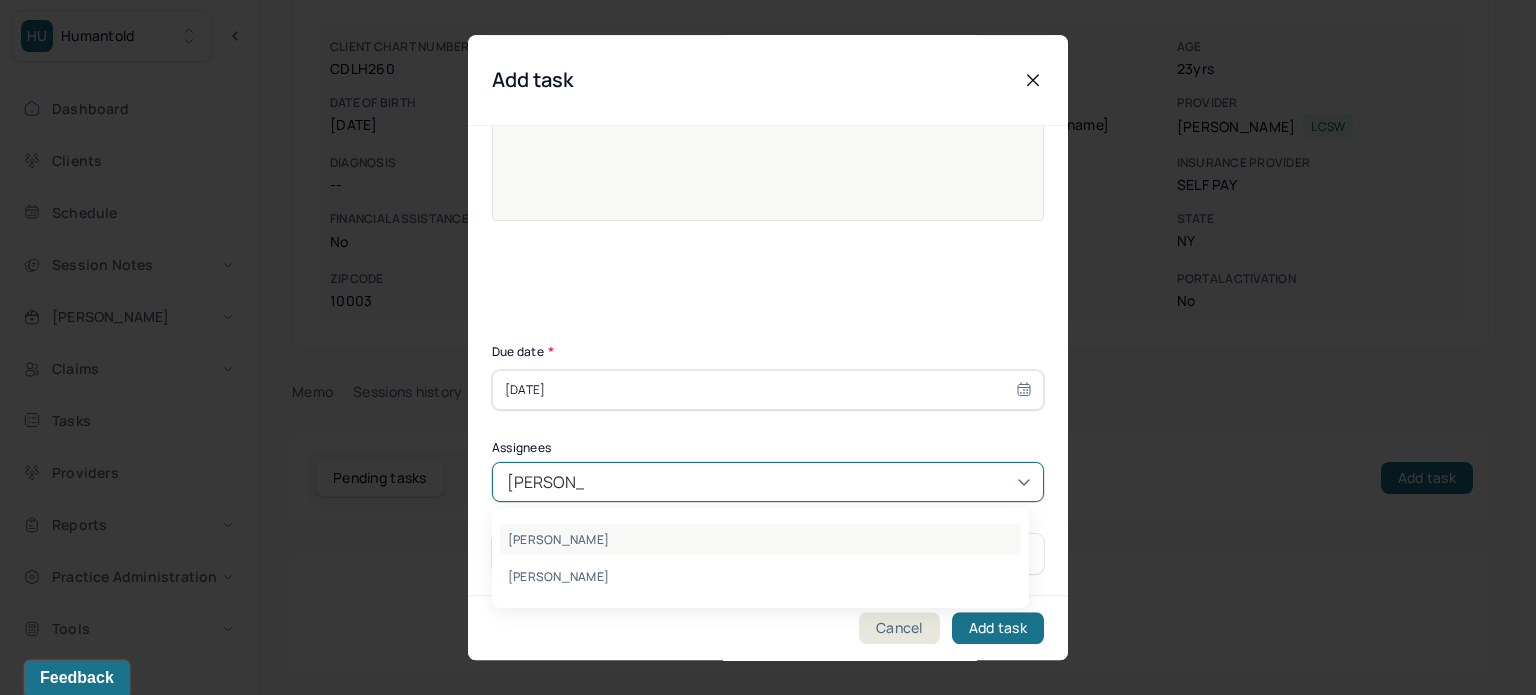 click on "[PERSON_NAME]" at bounding box center [760, 539] 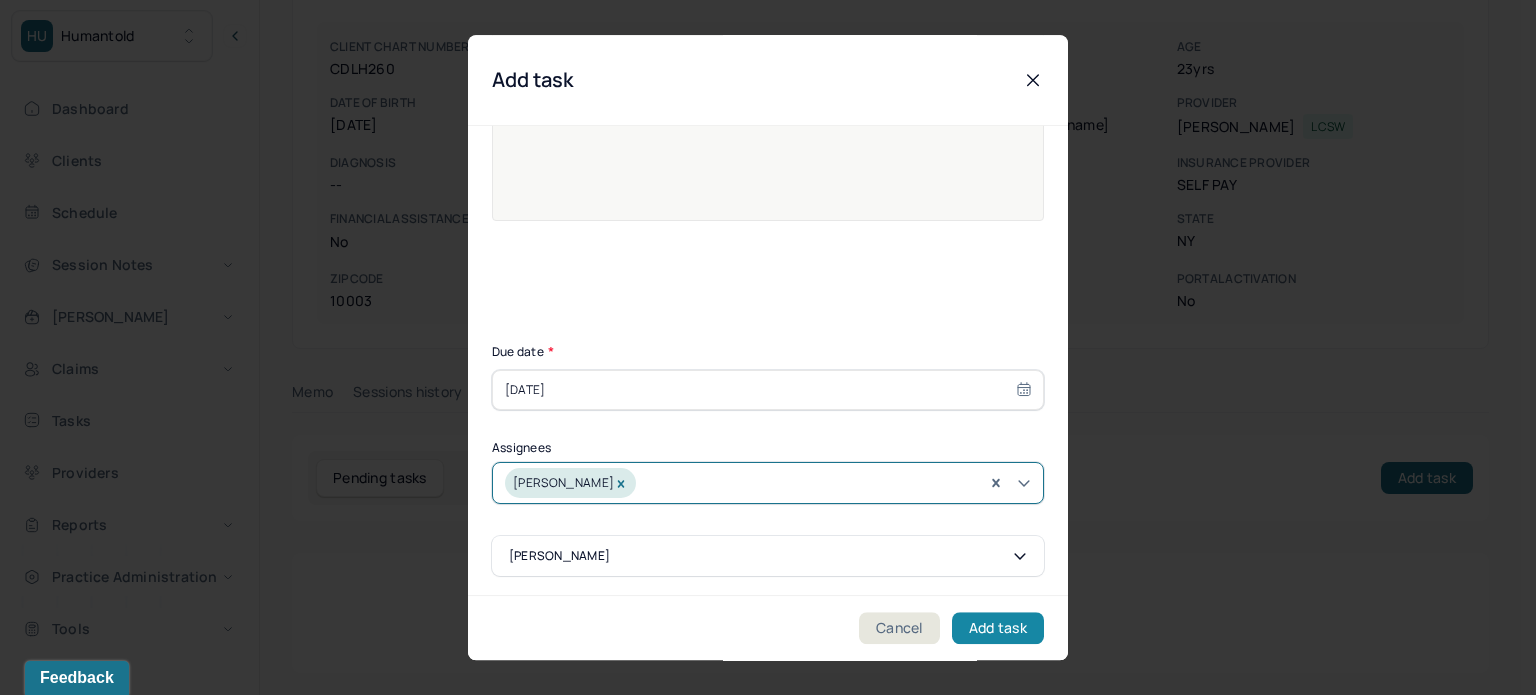 click on "Add task" at bounding box center (998, 628) 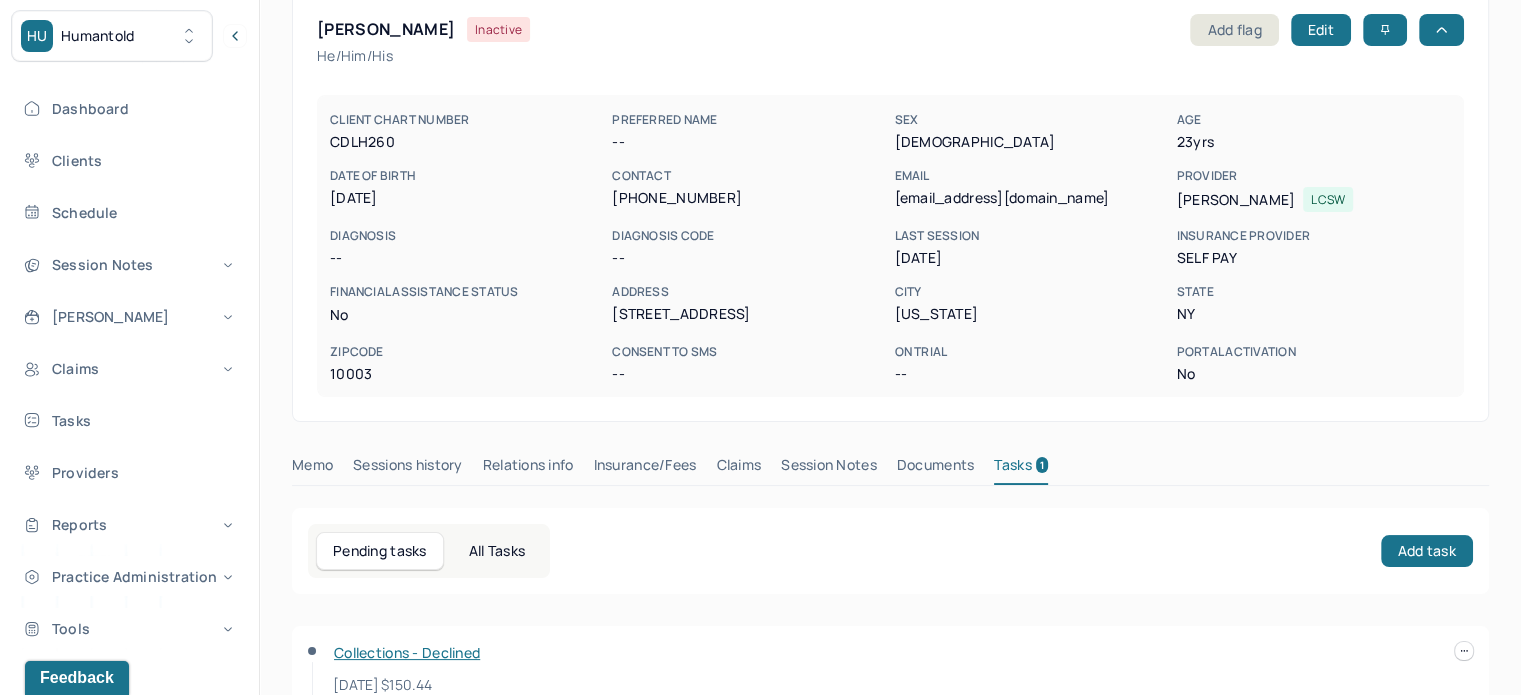 scroll, scrollTop: 0, scrollLeft: 0, axis: both 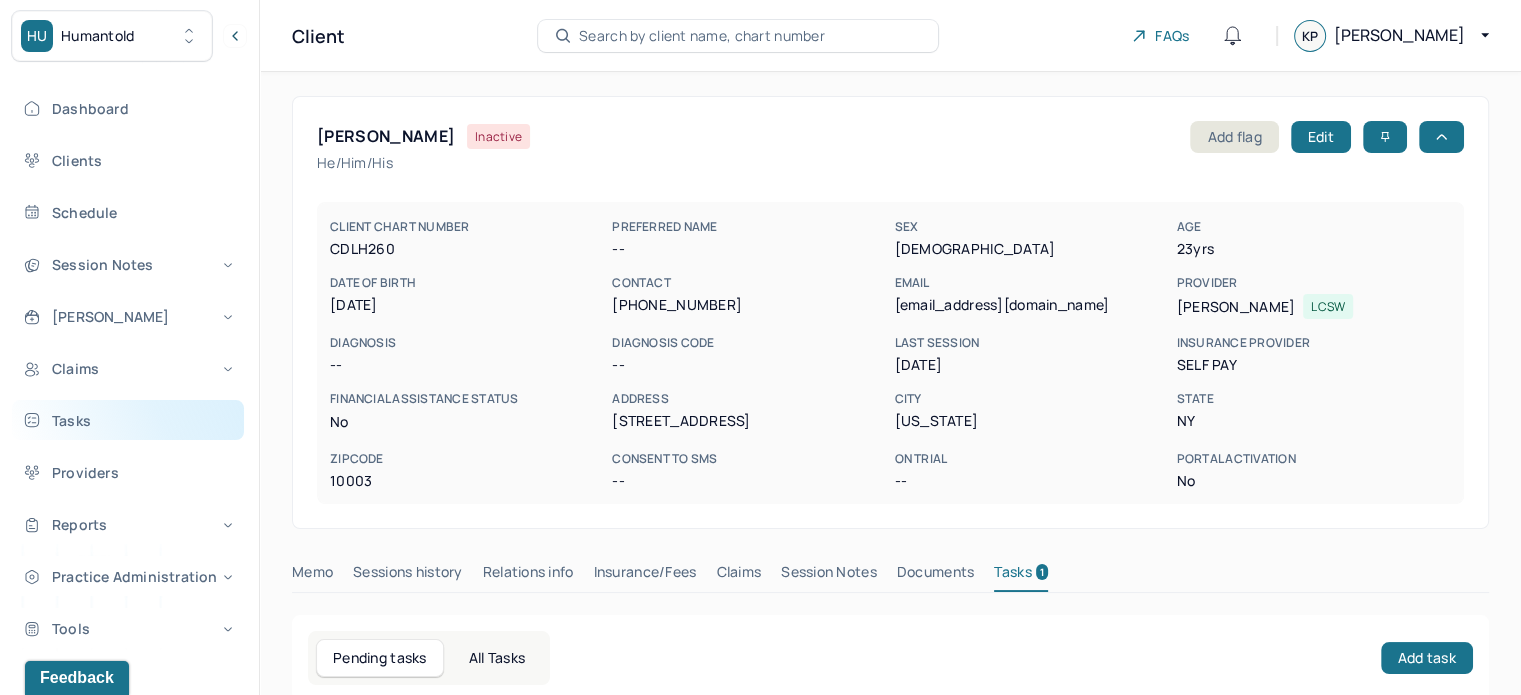 click on "Tasks" at bounding box center (128, 420) 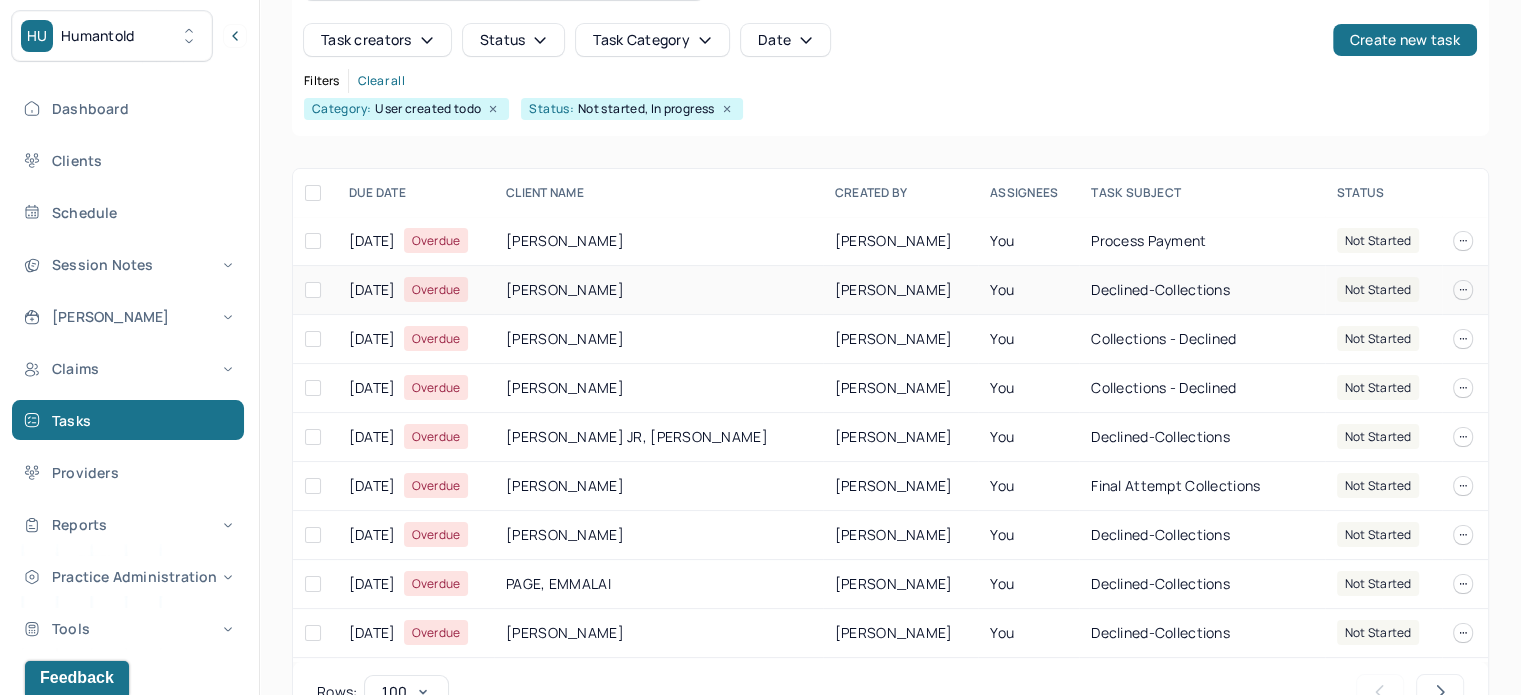 scroll, scrollTop: 200, scrollLeft: 0, axis: vertical 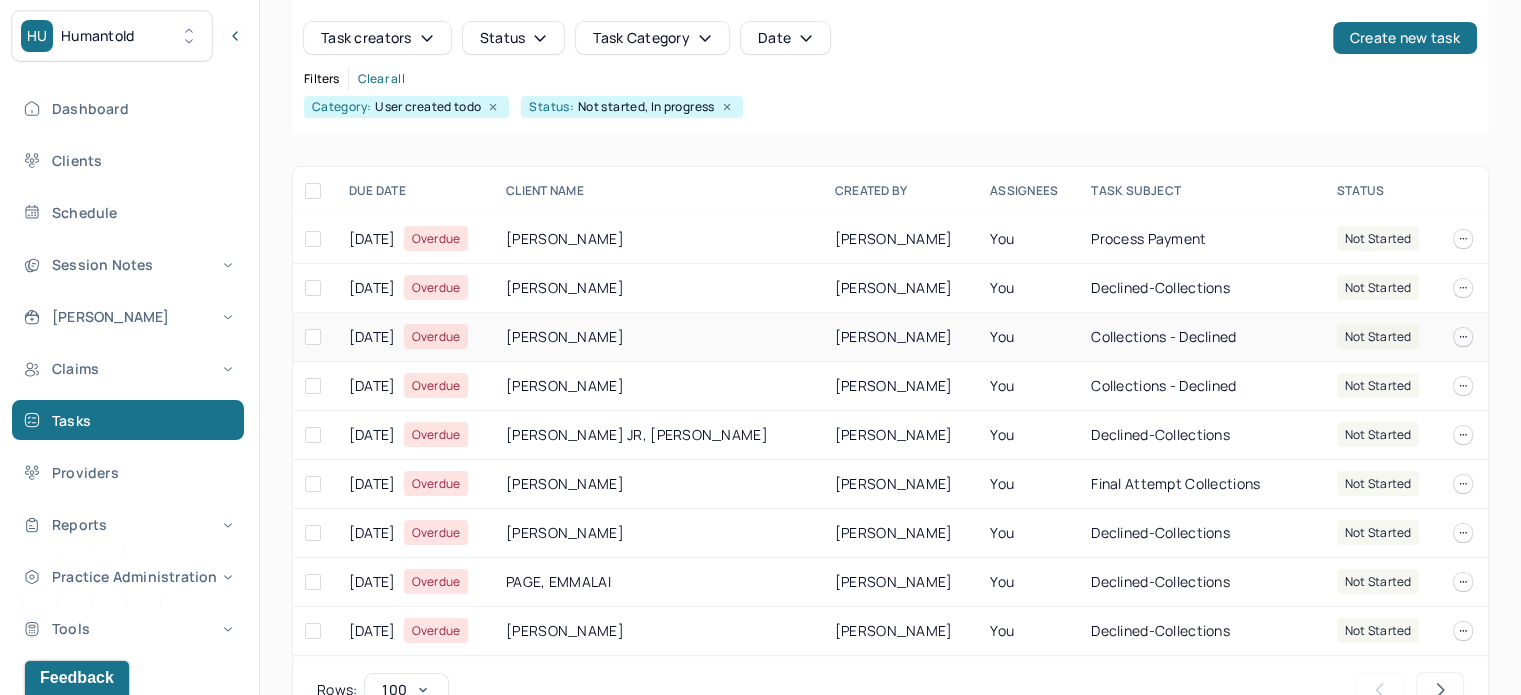 click on "[PERSON_NAME]" at bounding box center [658, 337] 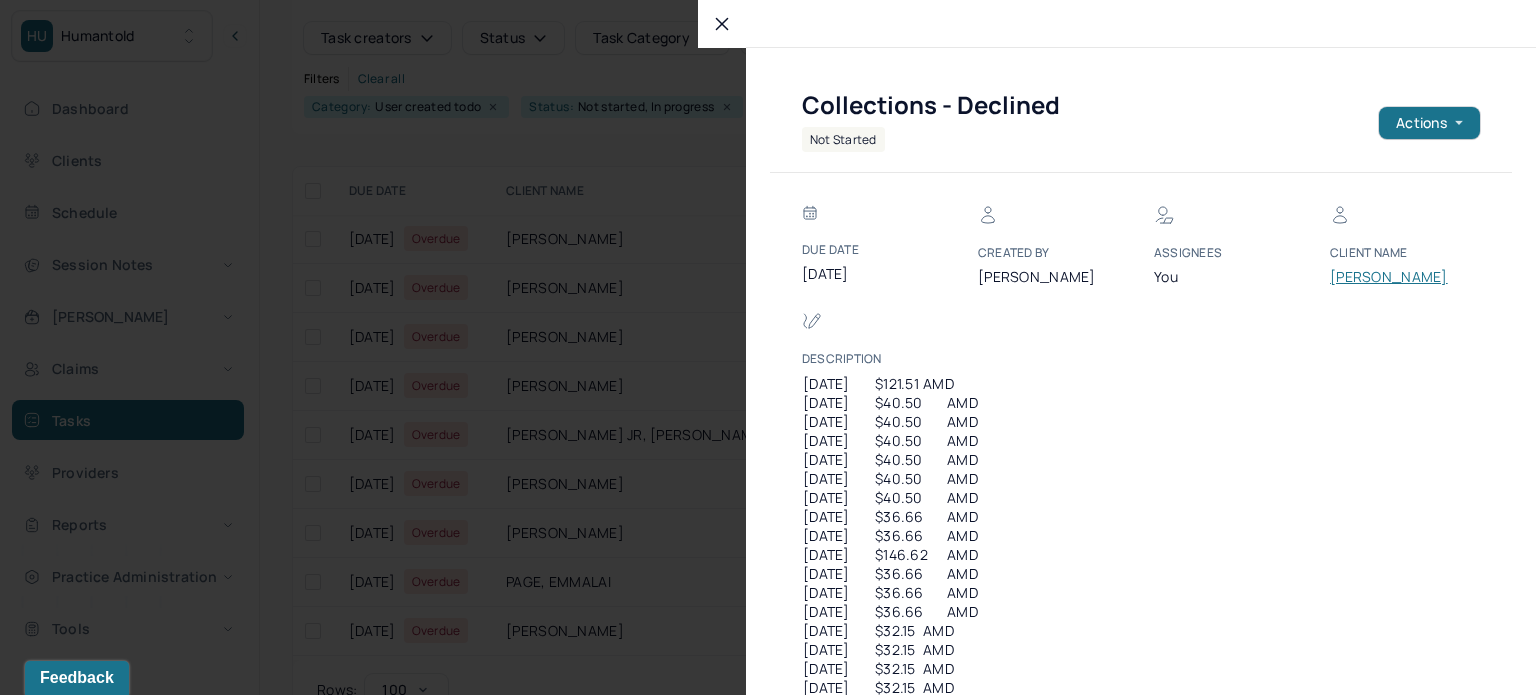 scroll, scrollTop: 0, scrollLeft: 0, axis: both 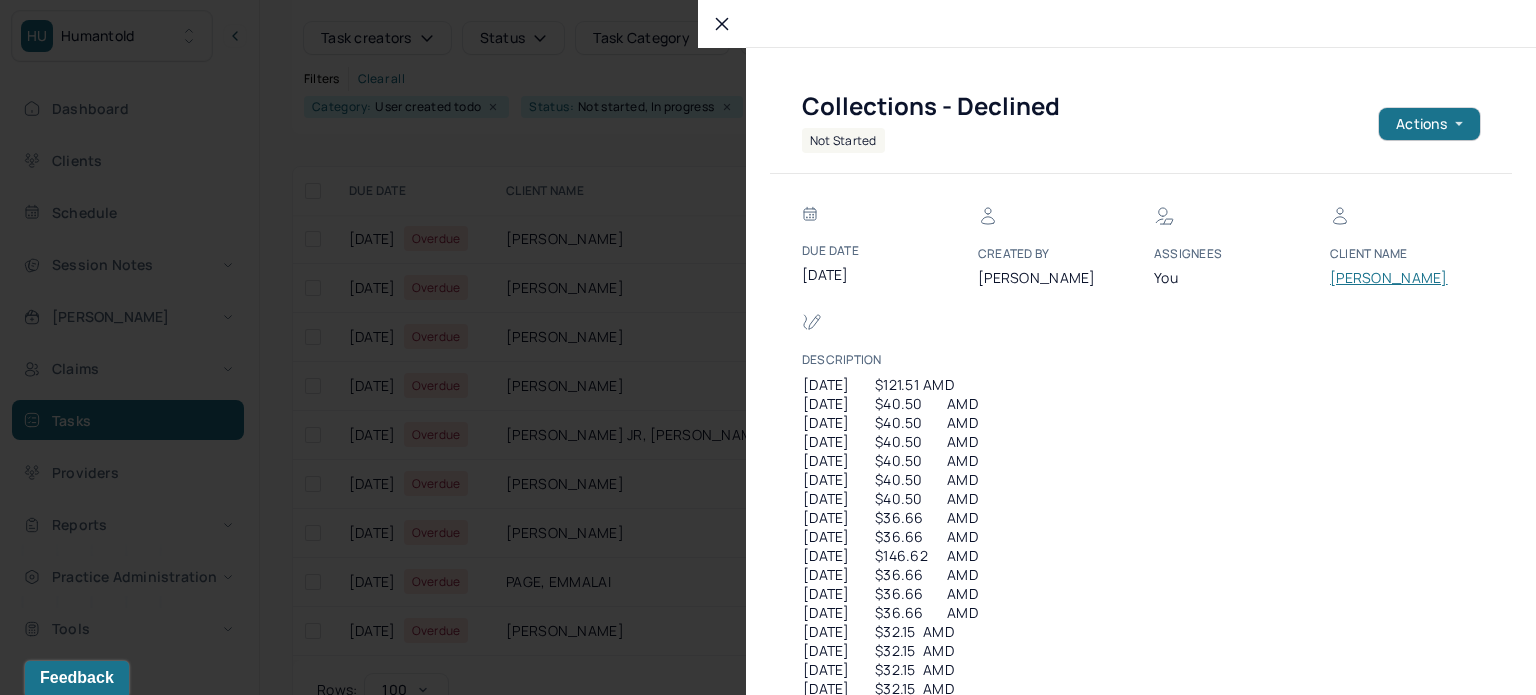 click on "[PERSON_NAME]" at bounding box center [1390, 278] 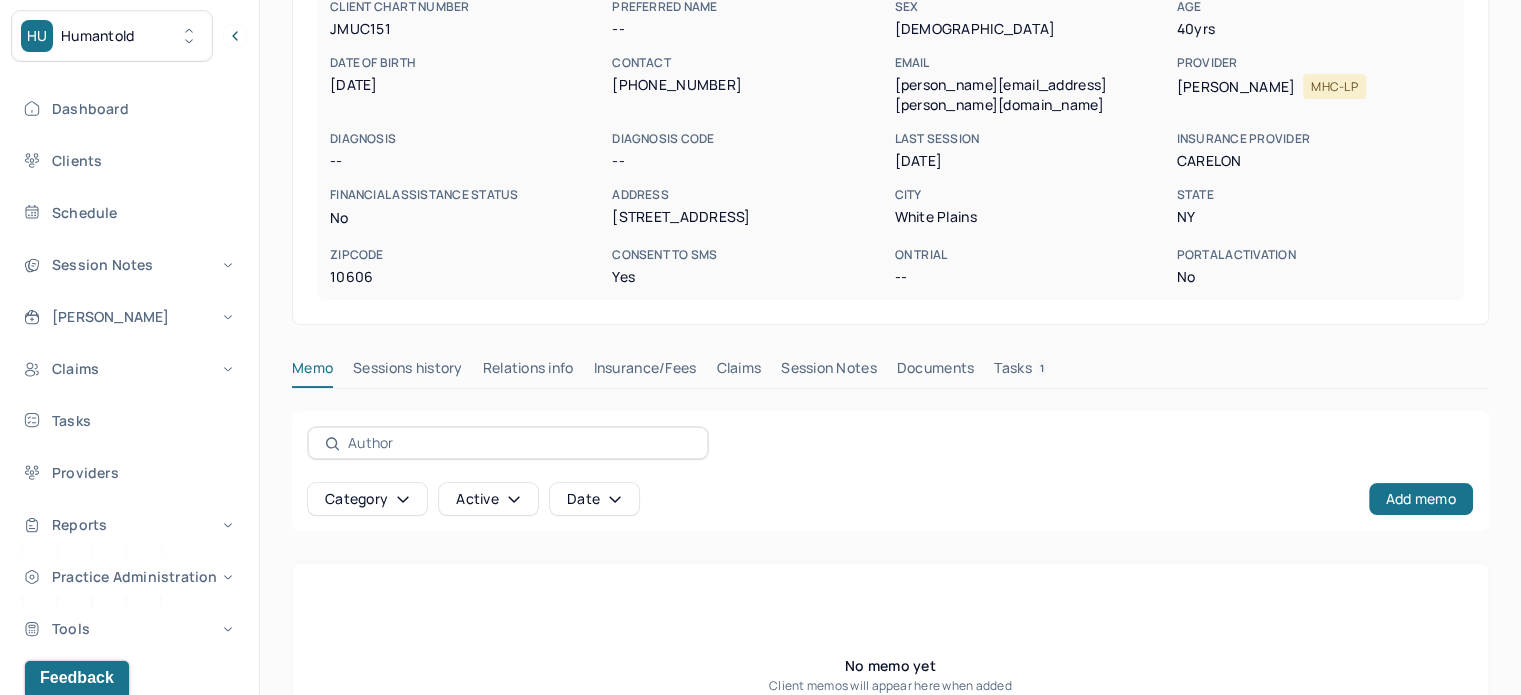 scroll, scrollTop: 360, scrollLeft: 0, axis: vertical 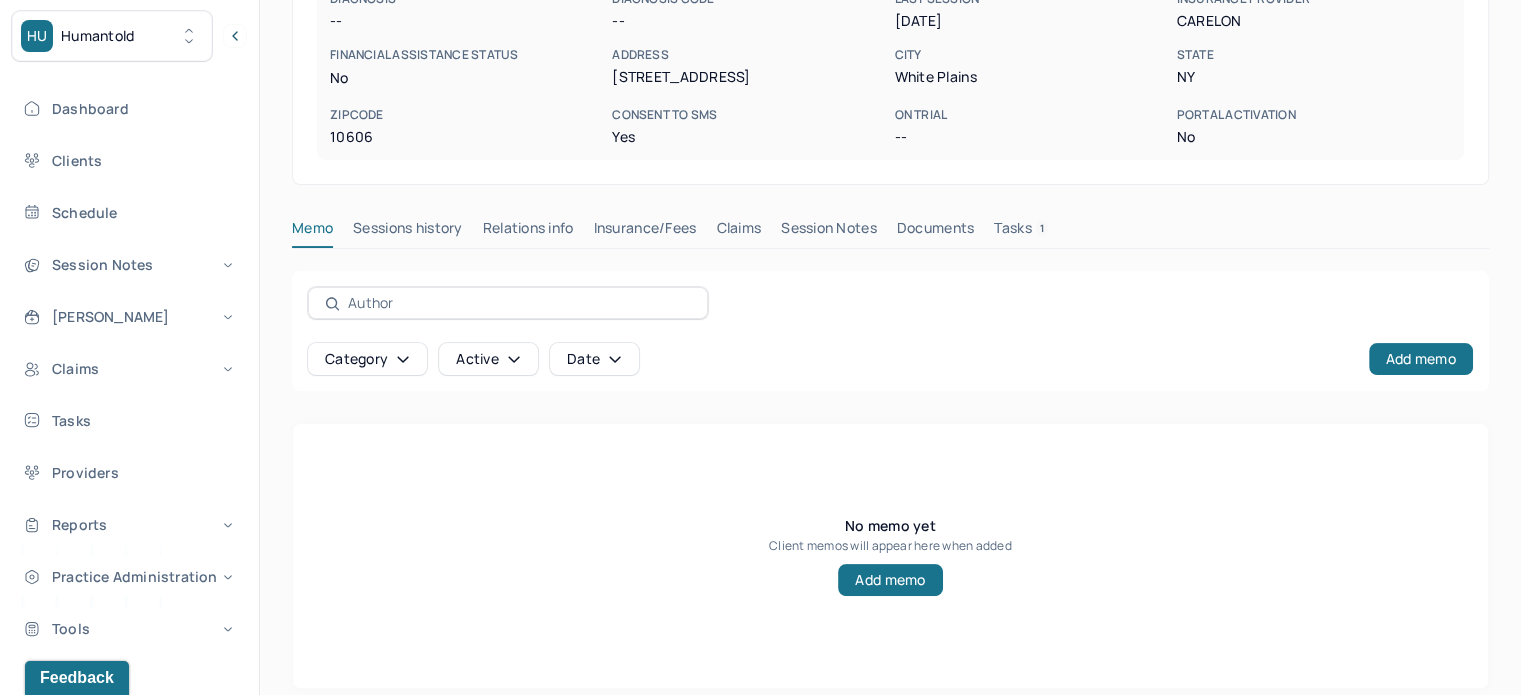click on "Claims" at bounding box center (738, 232) 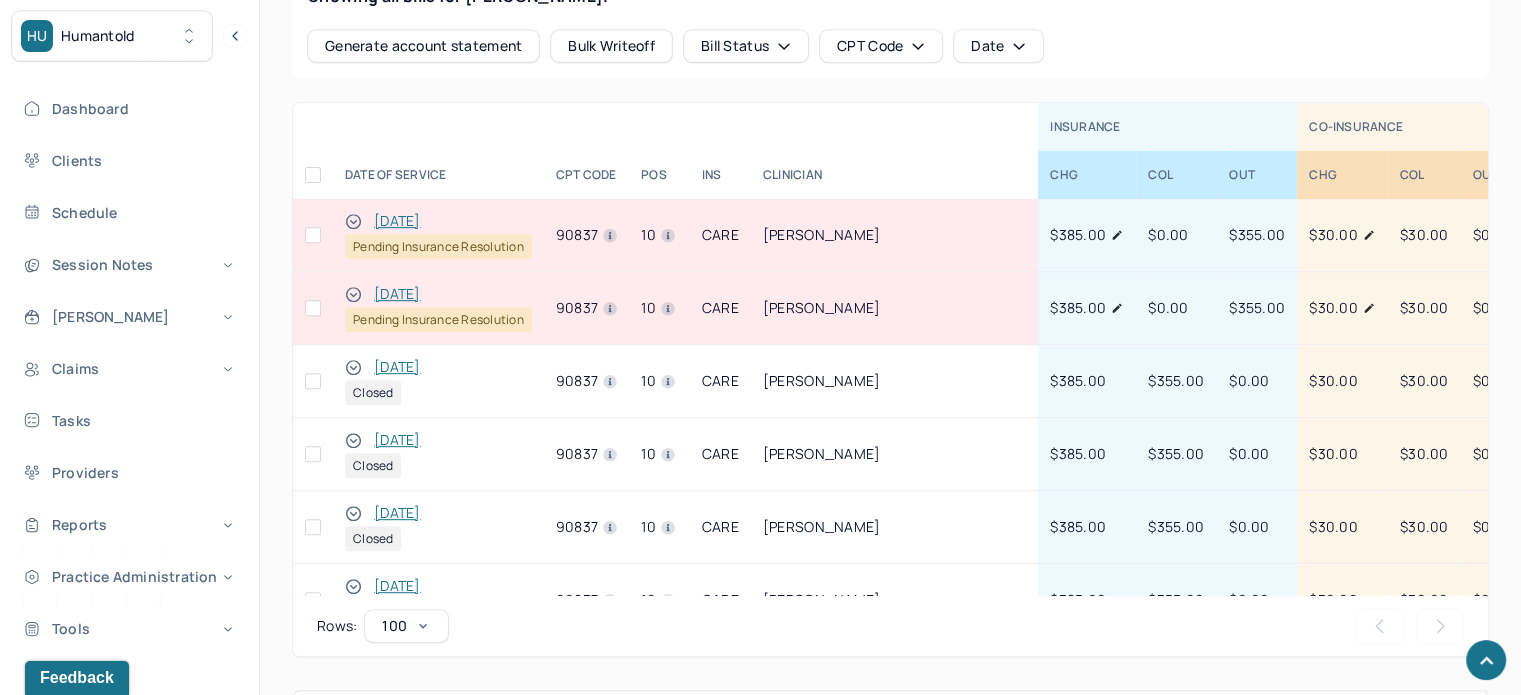 scroll, scrollTop: 901, scrollLeft: 0, axis: vertical 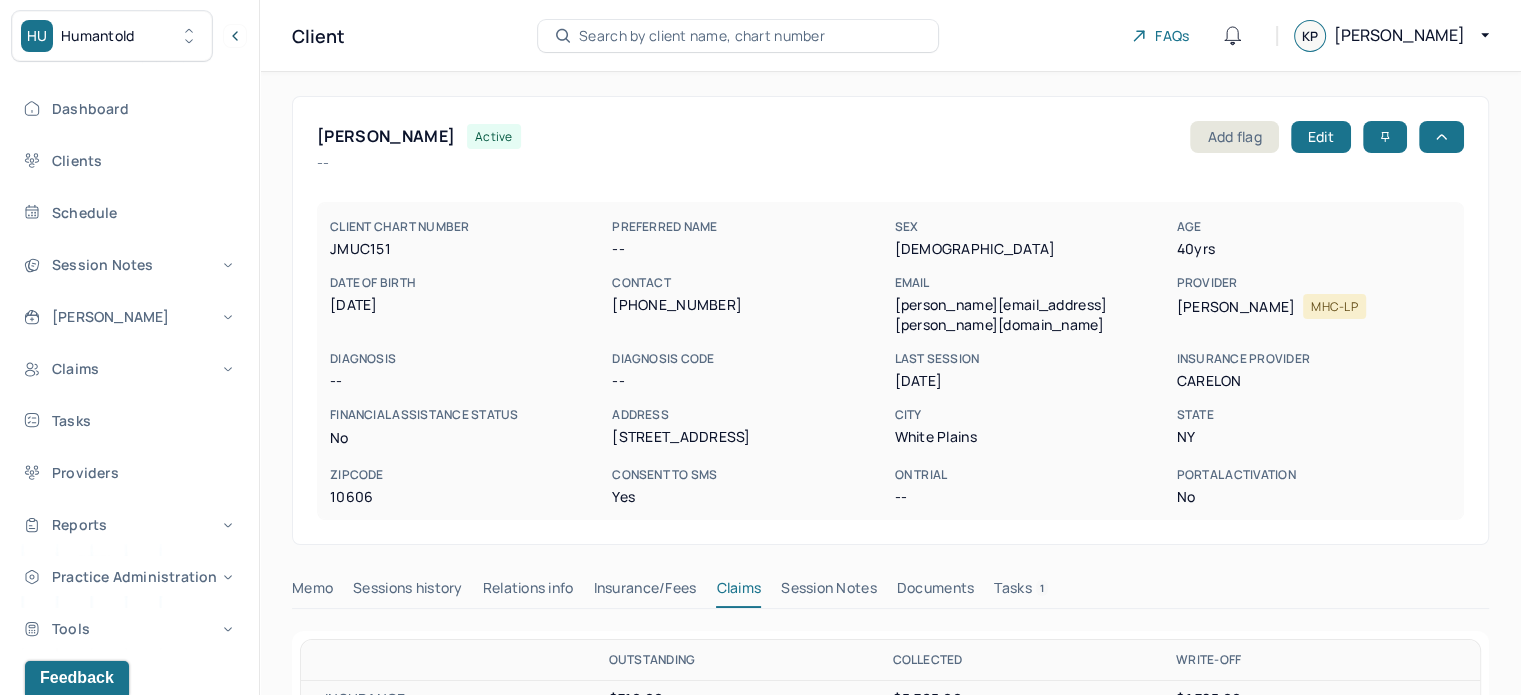 click on "sophia.jimenez@yahoo.com" at bounding box center [1031, 315] 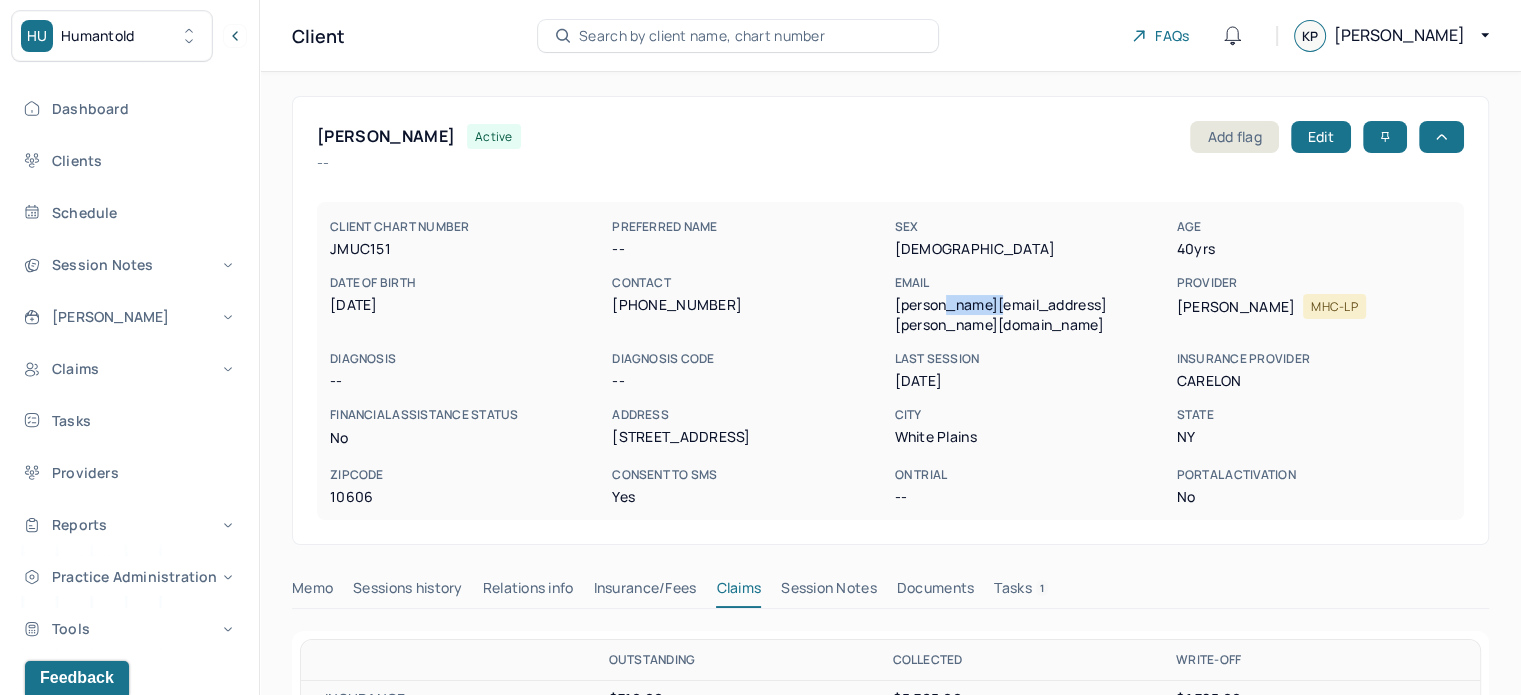 click on "sophia.jimenez@yahoo.com" at bounding box center (1031, 315) 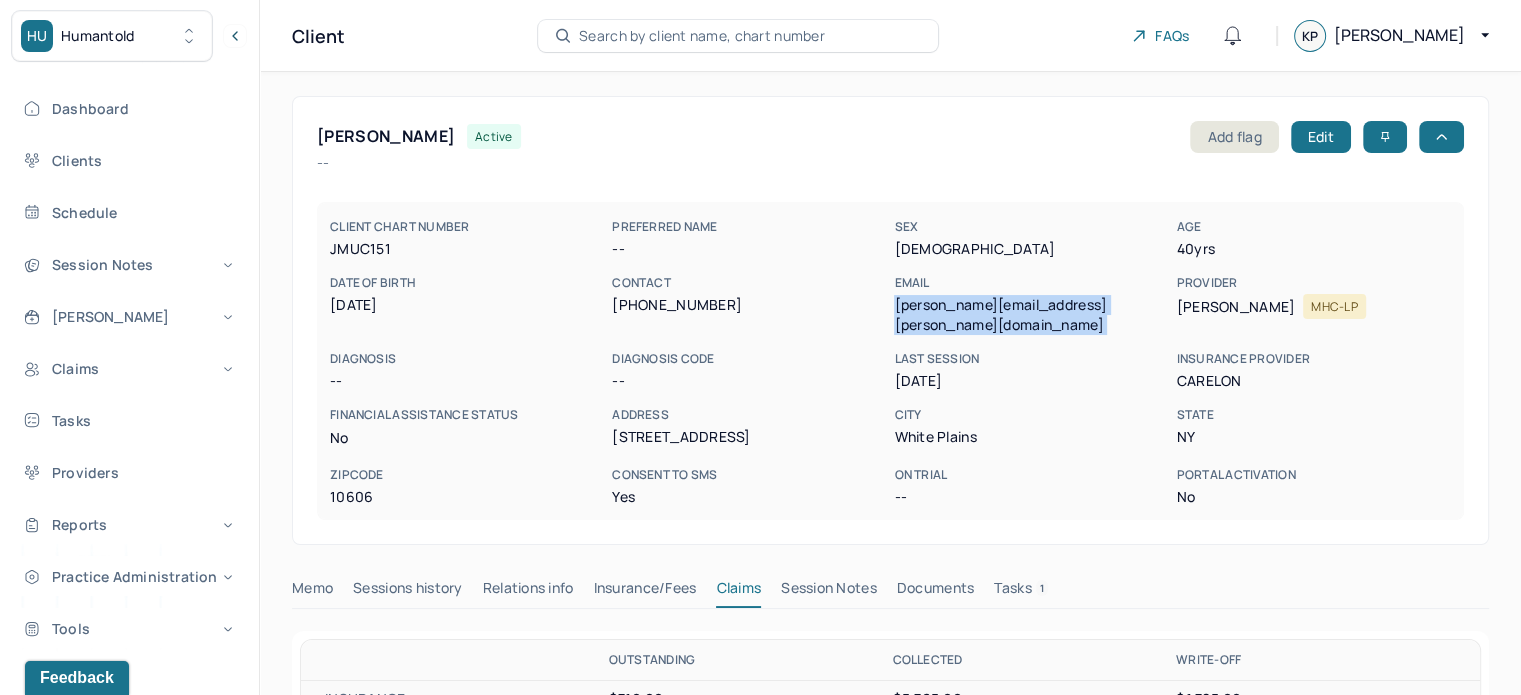 click on "sophia.jimenez@yahoo.com" at bounding box center (1031, 315) 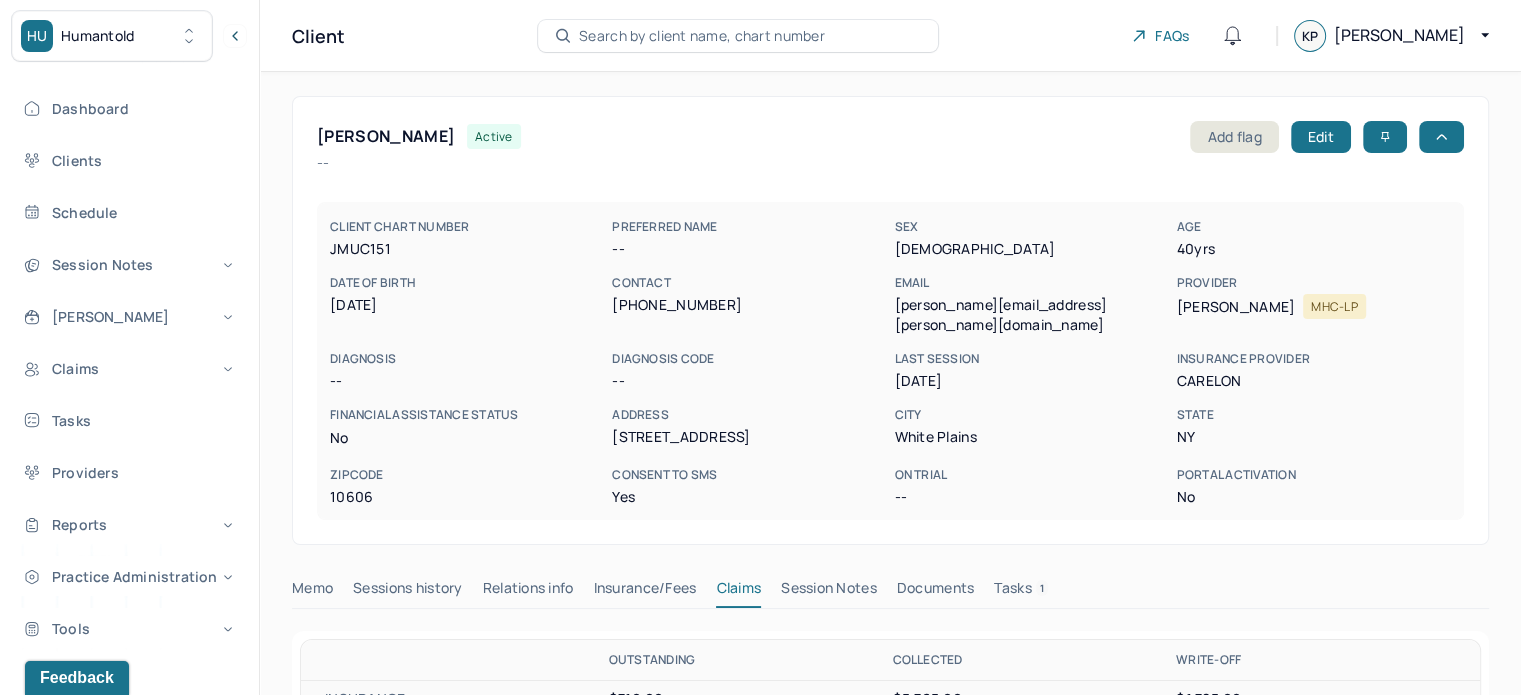 click on "[PERSON_NAME]" at bounding box center [386, 136] 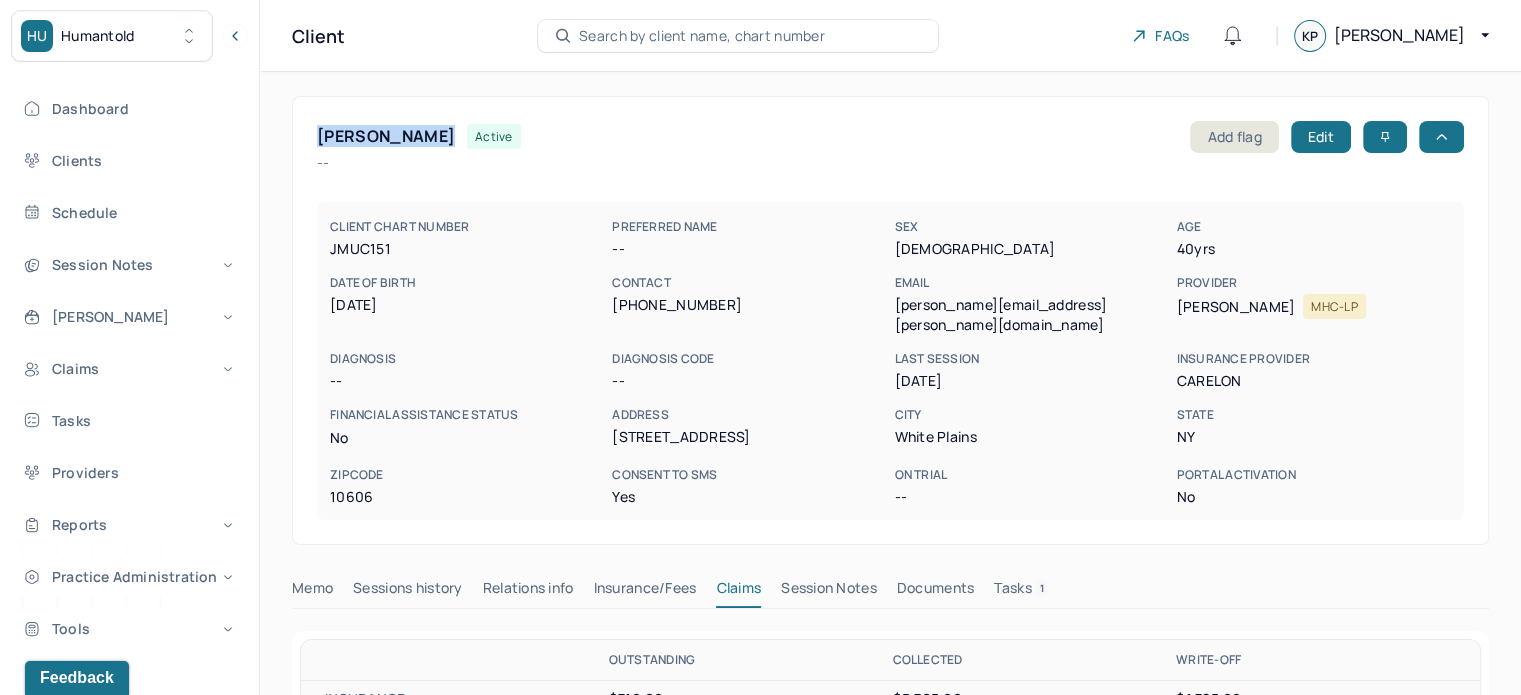 click on "[PERSON_NAME]" at bounding box center [386, 136] 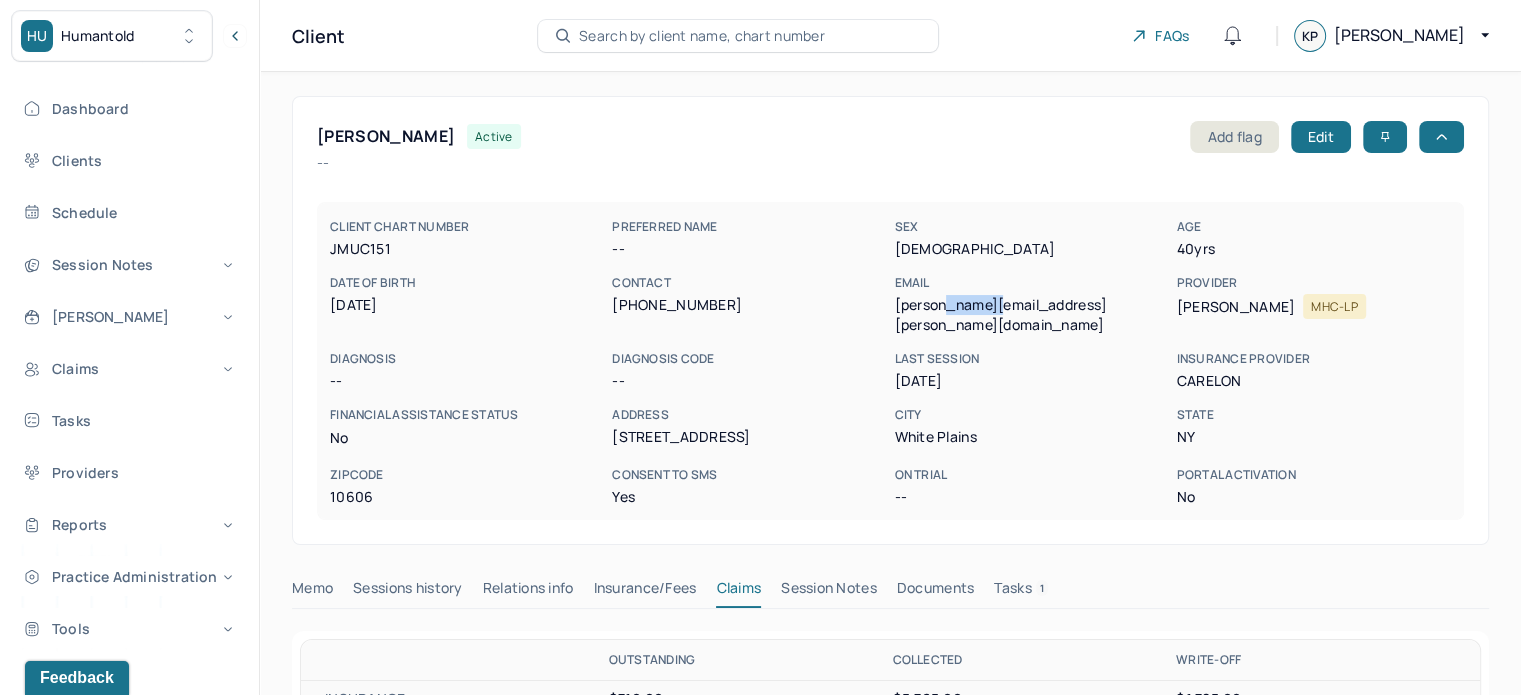click on "sophia.jimenez@yahoo.com" at bounding box center (1031, 315) 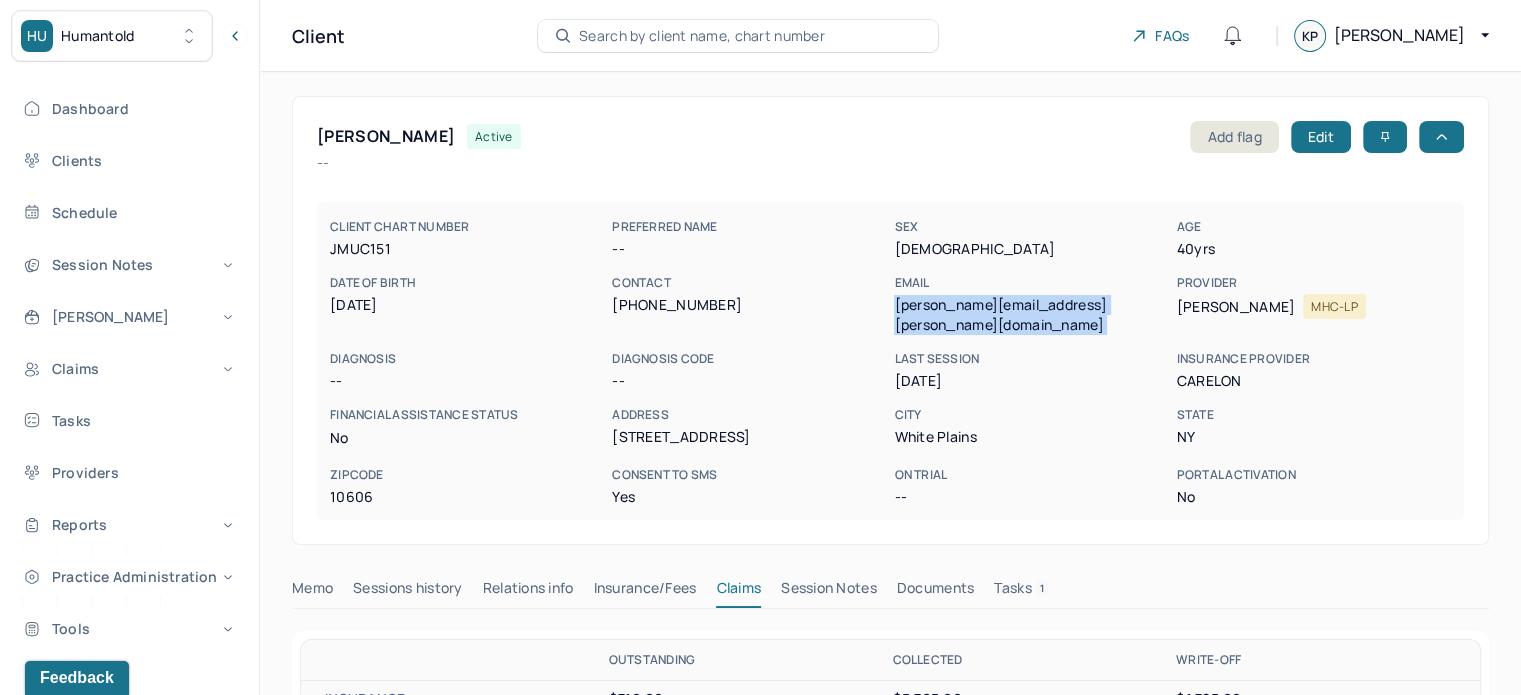 click on "sophia.jimenez@yahoo.com" at bounding box center [1031, 315] 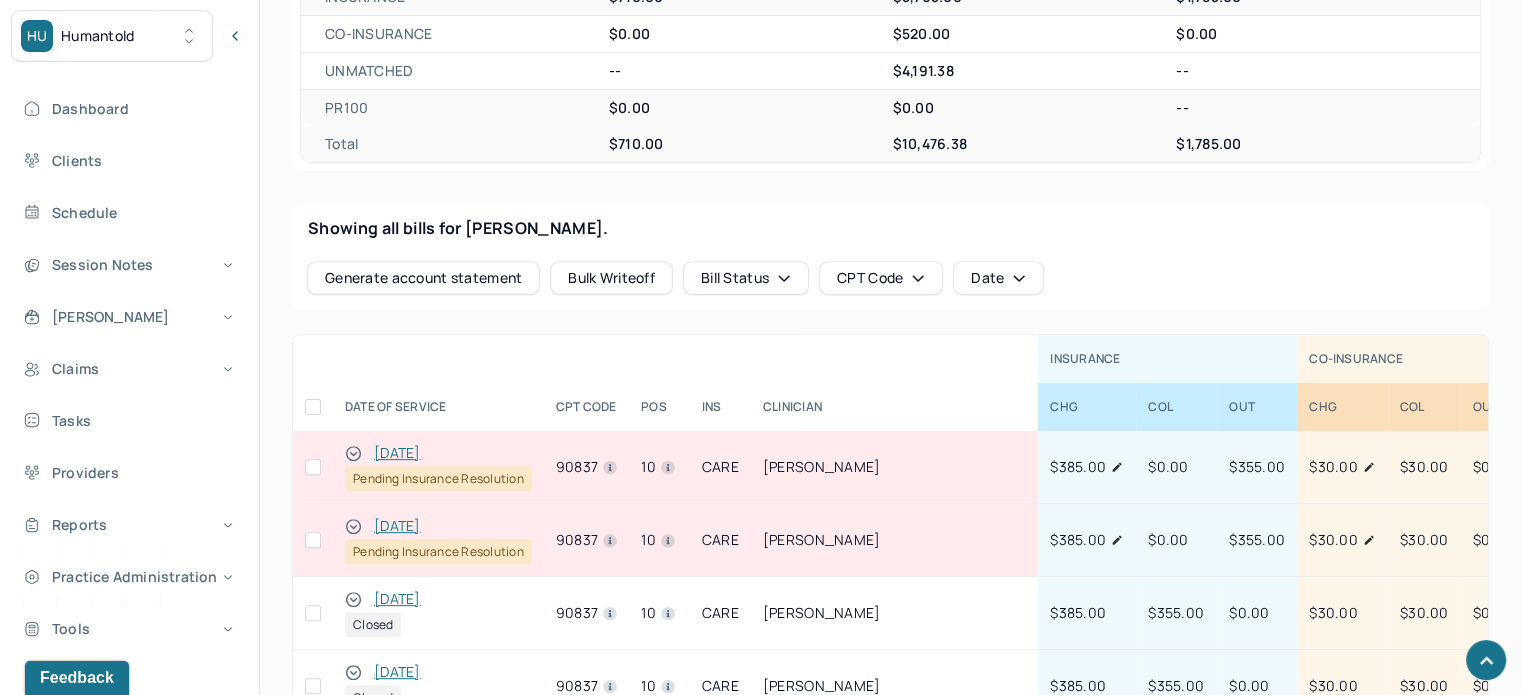 scroll, scrollTop: 800, scrollLeft: 0, axis: vertical 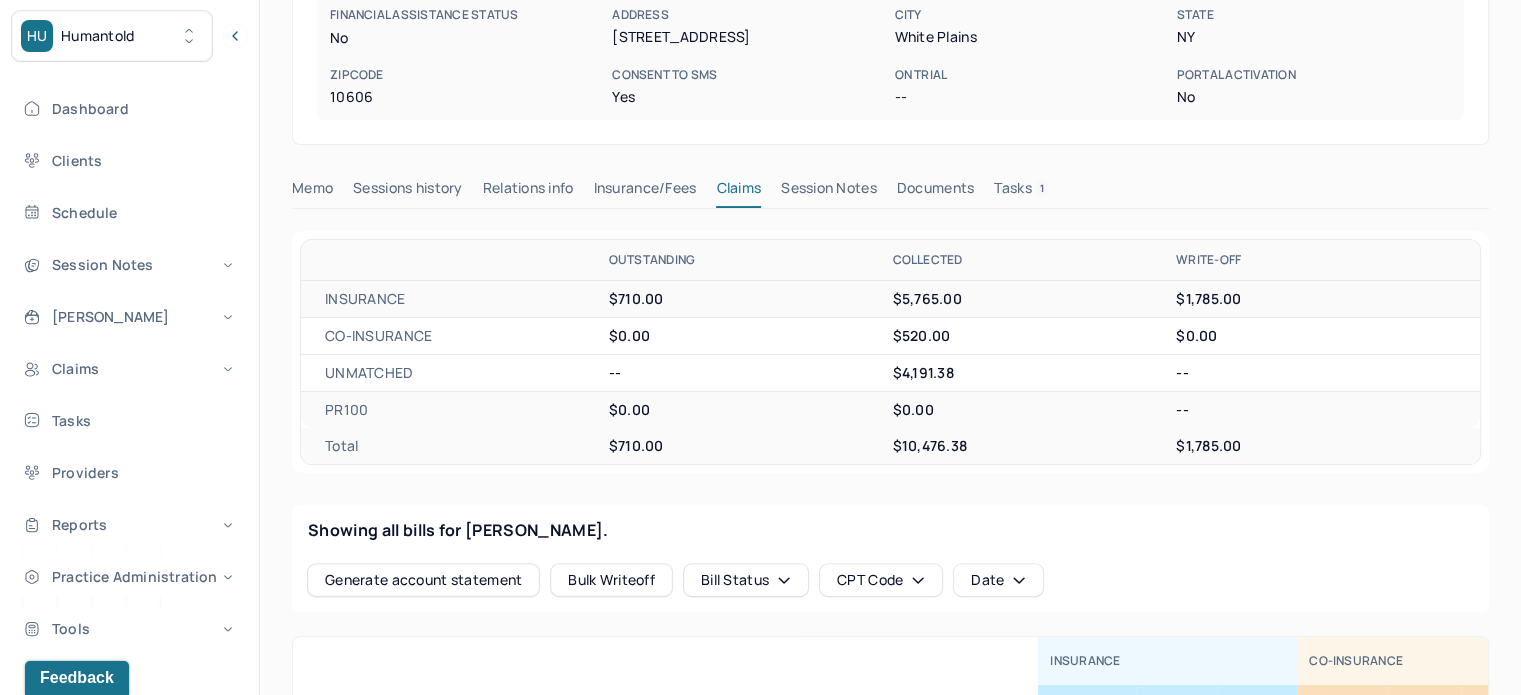 click on "Tasks 1" at bounding box center [1021, 192] 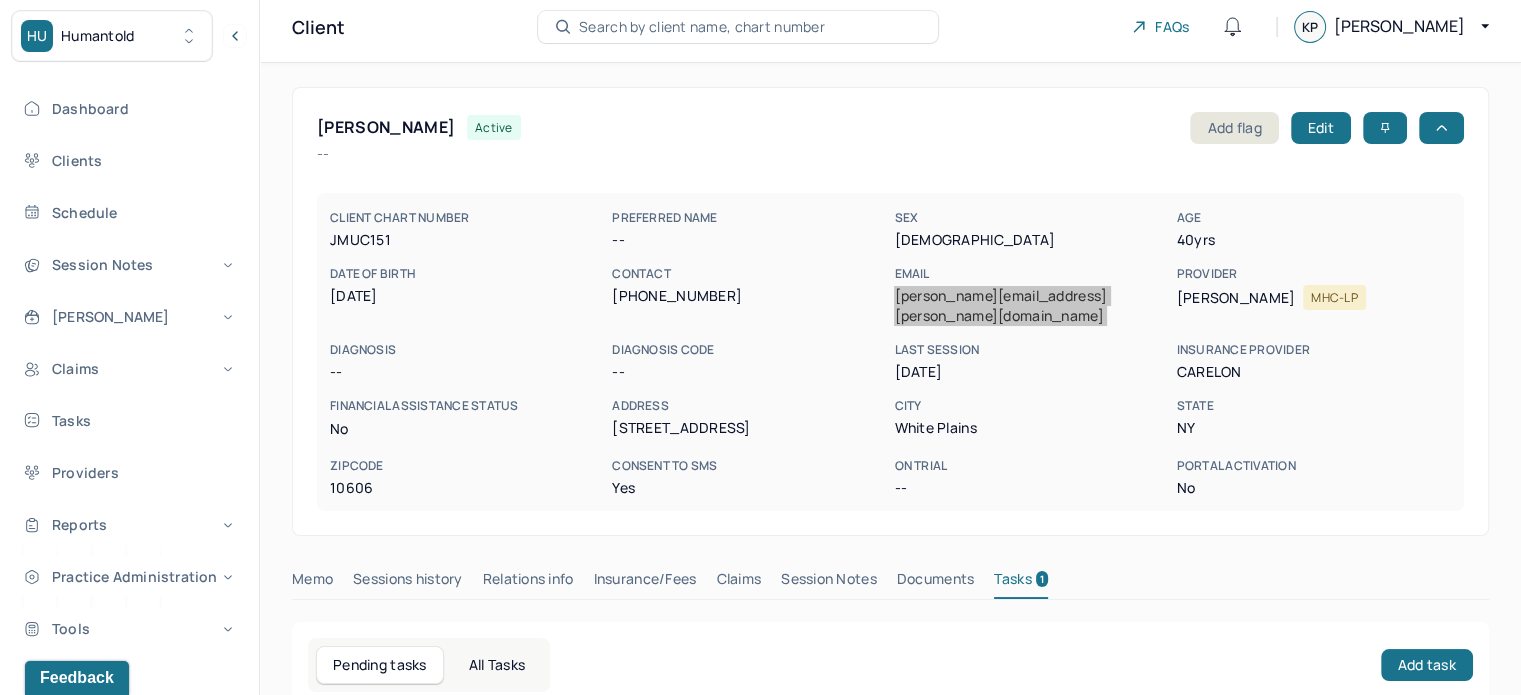 scroll, scrollTop: 0, scrollLeft: 0, axis: both 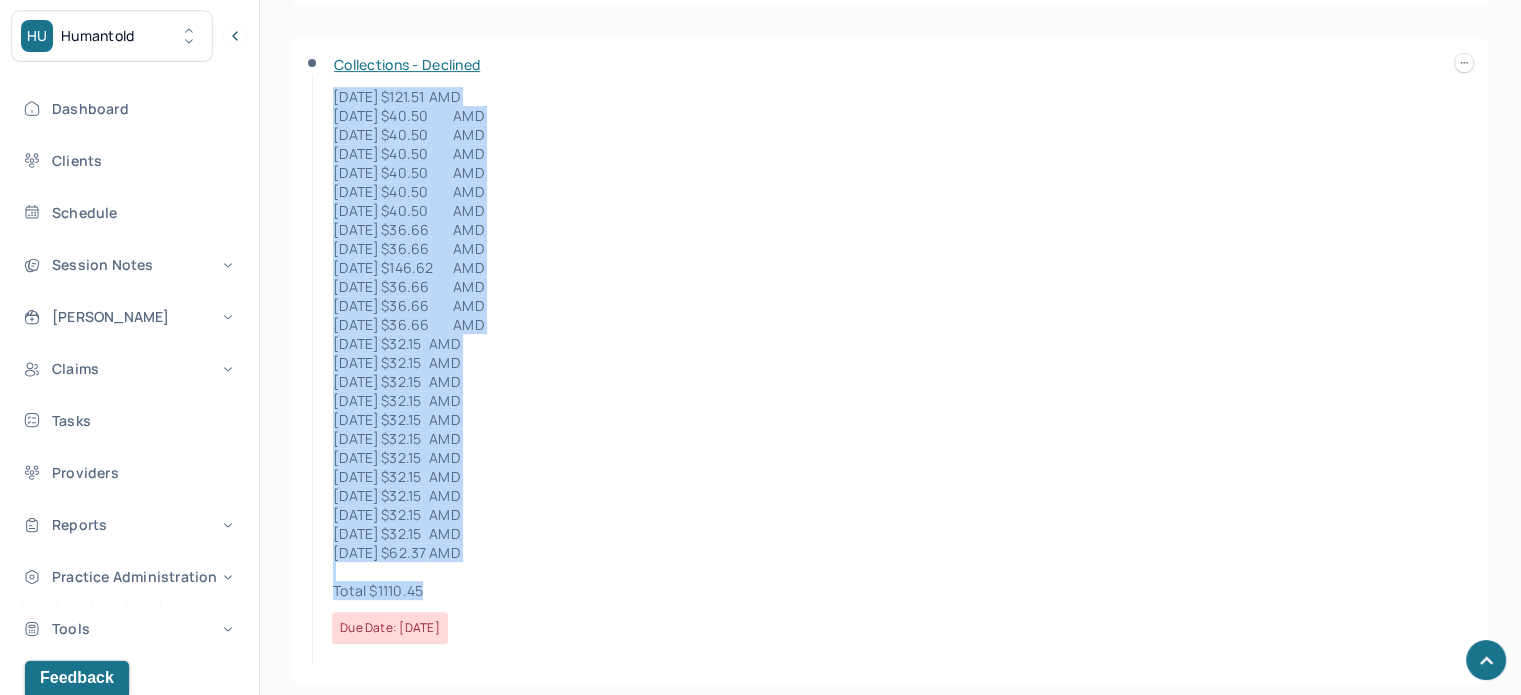 drag, startPoint x: 429, startPoint y: 578, endPoint x: 331, endPoint y: 79, distance: 508.5322 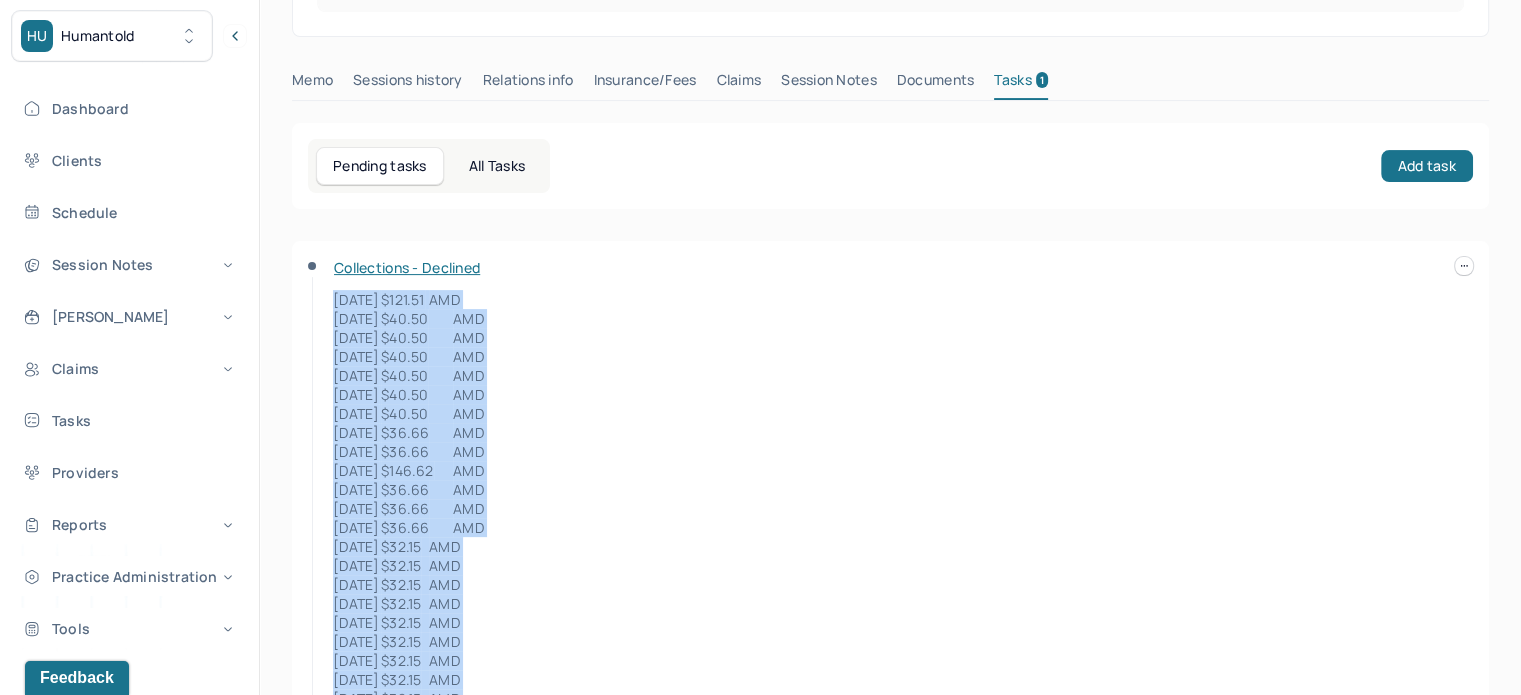 scroll, scrollTop: 411, scrollLeft: 0, axis: vertical 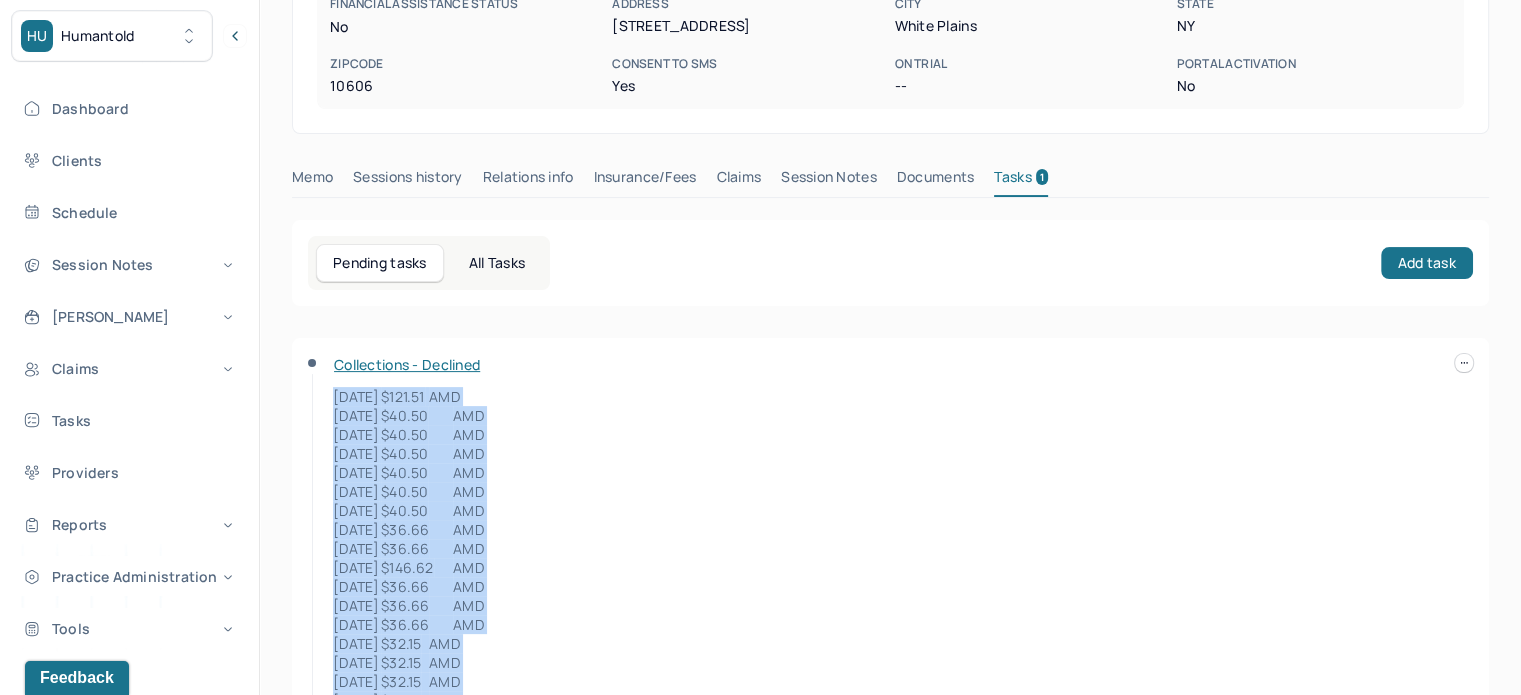 click on "HU Humantold       Dashboard Clients Schedule Session Notes Billings Claims Tasks Providers Reports Practice Administration Tools KP Katherine   Powers clientsupport,biller   Logout Client   Search by client name, chart number     FAQs     KP Katherine JIMENEZ, SOPHIA active   Add flag     Edit               -- CLIENT CHART NUMBER JMUC151 PREFERRED NAME -- SEX female AGE 40  yrs DATE OF BIRTH 05/22/1985  CONTACT (914) 262-3533 EMAIL sophia.jimenez@yahoo.com PROVIDER TRAINA-KANE, CARLYN MHC-LP DIAGNOSIS -- DIAGNOSIS CODE -- LAST SESSION 07/09/2025 insurance provider CARELON FINANCIAL ASSISTANCE STATUS no Address 235 south lexington Ave 9J City White plains  State NY Zipcode 10606 Consent to Sms Yes On Trial -- Portal Activation No   Memo     Sessions history     Relations info     Insurance/Fees     Claims     Session Notes     Documents     Tasks 1     Pending tasks     All Tasks     Add task     Collections - Declined   10/27/2023	$121.51	AMD 11/10/2023	$40.50	AMD 11/17/2023	$40.50	AMD" at bounding box center [760, 298] 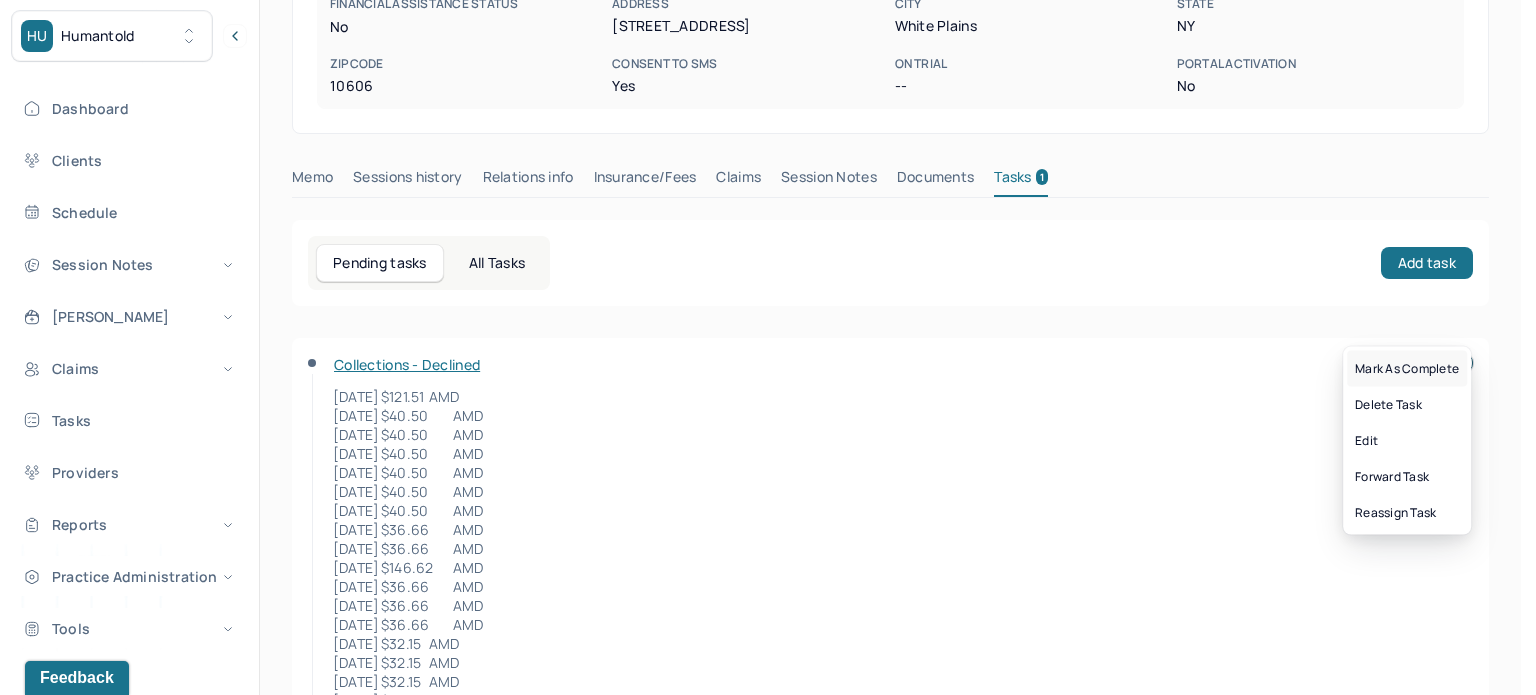 click on "Mark as complete" at bounding box center [1407, 369] 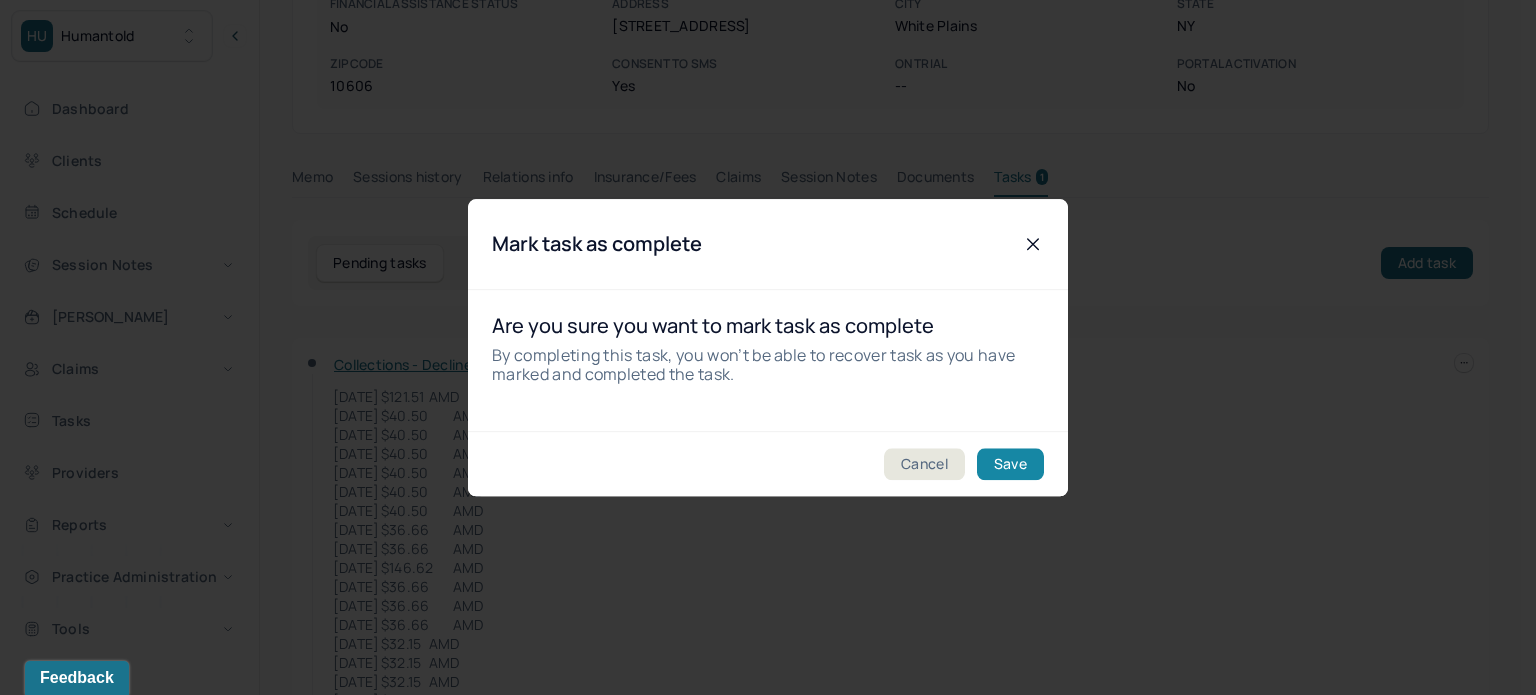click on "Save" at bounding box center [1010, 464] 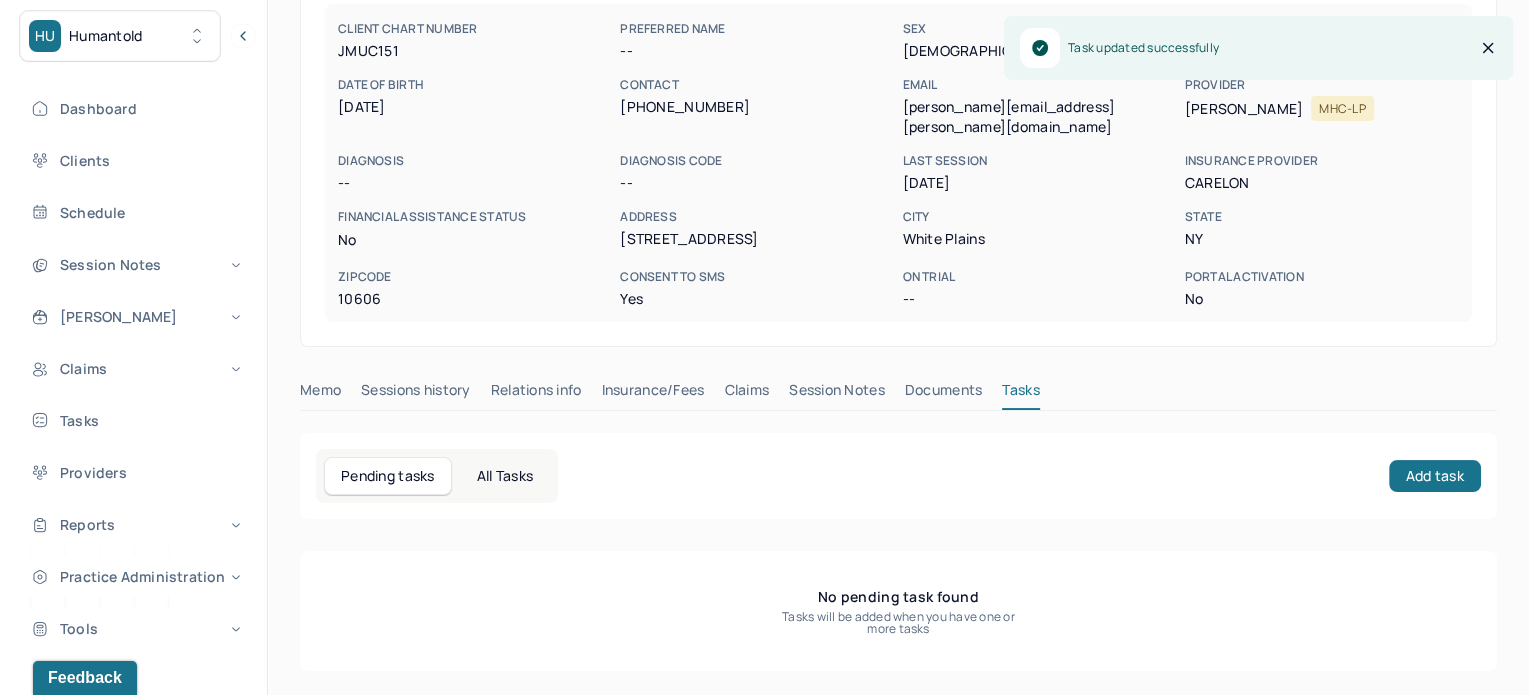 scroll, scrollTop: 180, scrollLeft: 0, axis: vertical 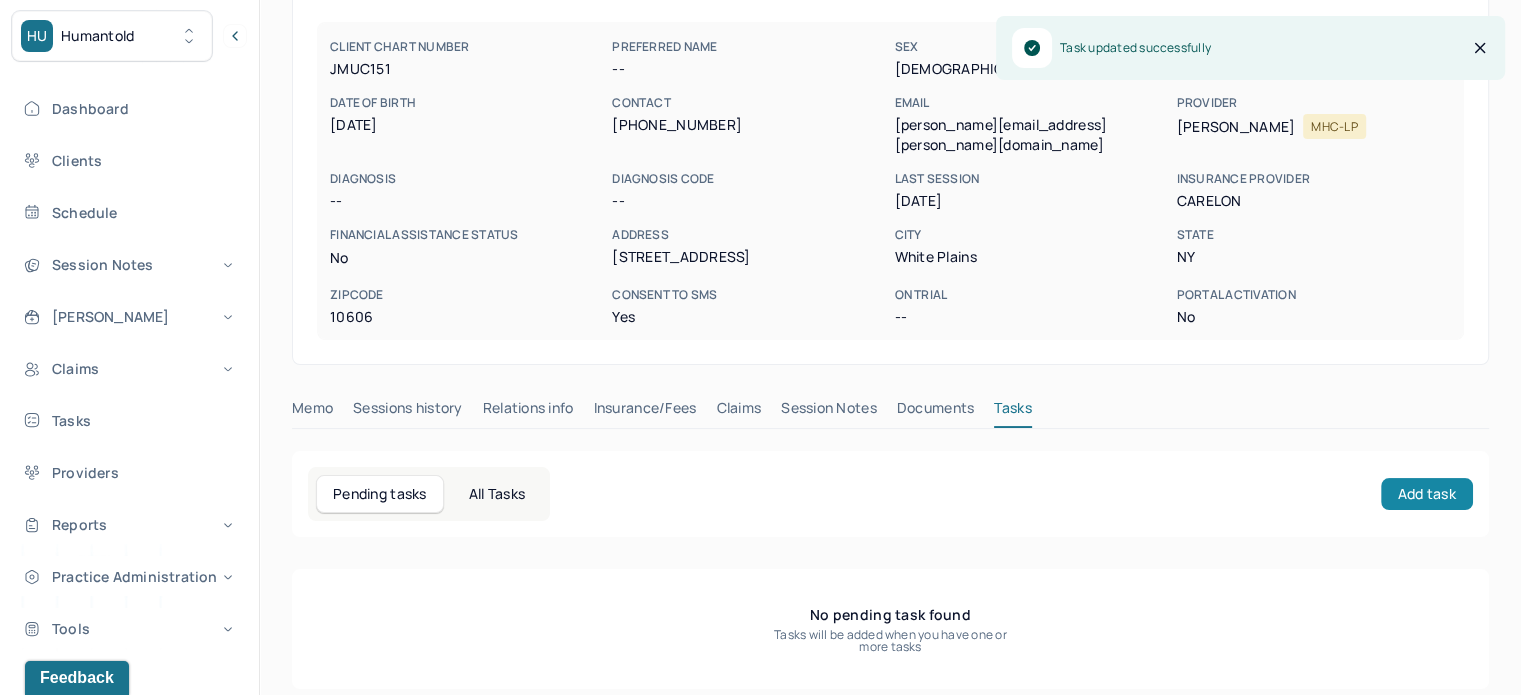click on "Add task" at bounding box center [1427, 494] 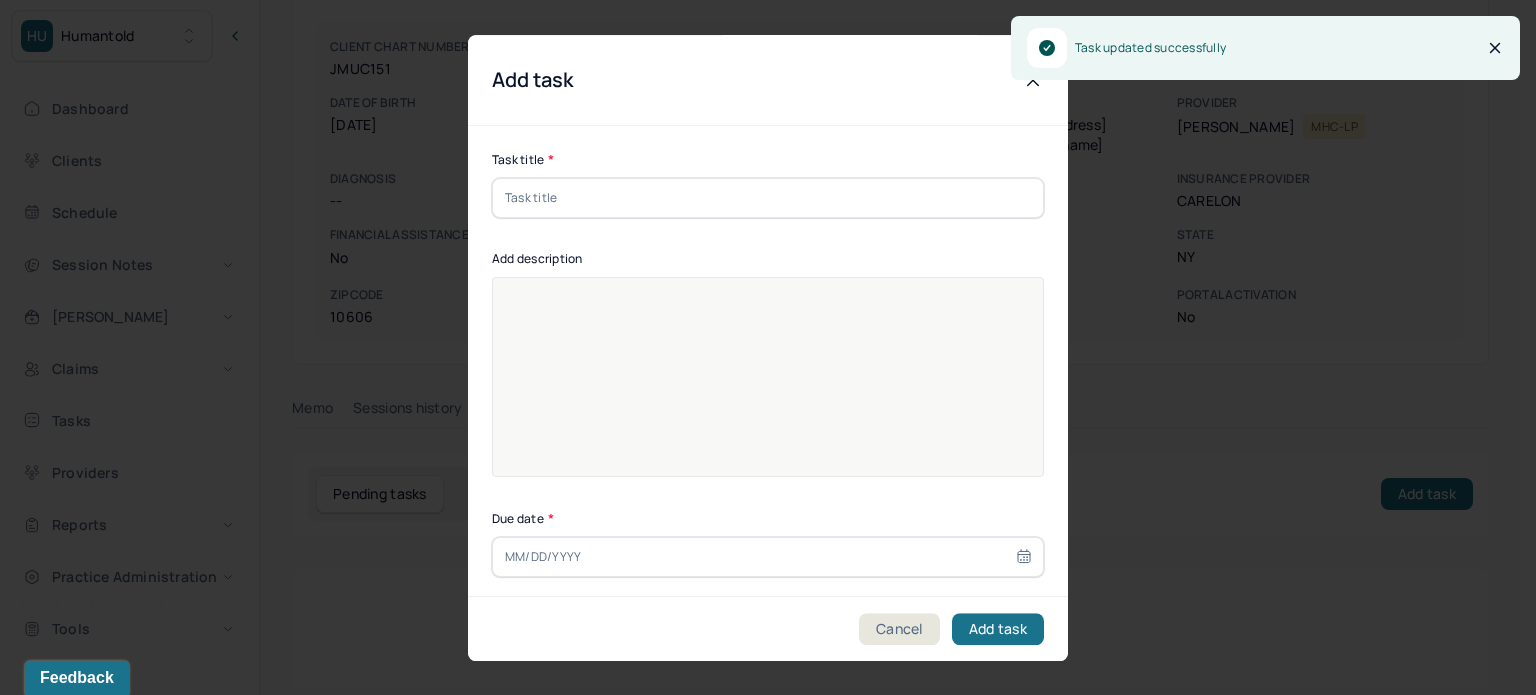 click at bounding box center (768, 198) 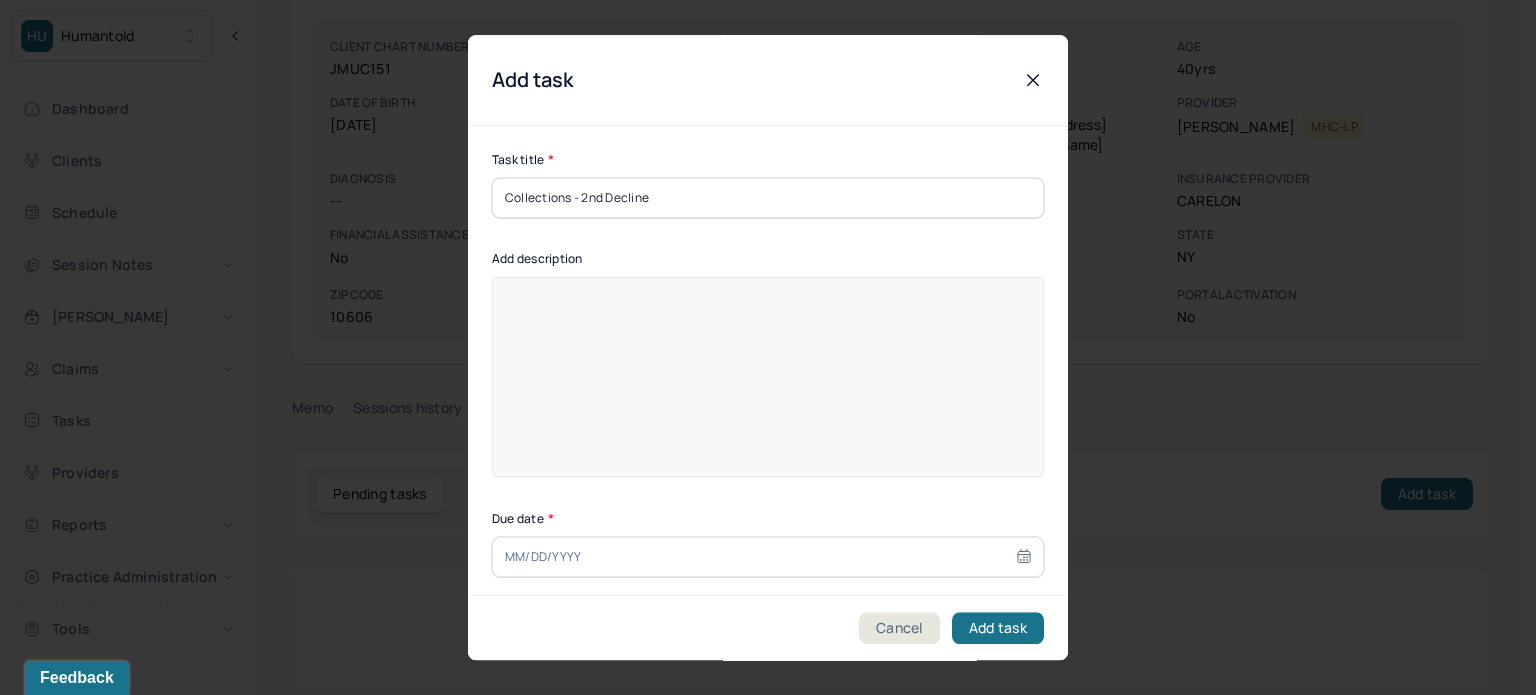 type on "Collections - 2nd Decline" 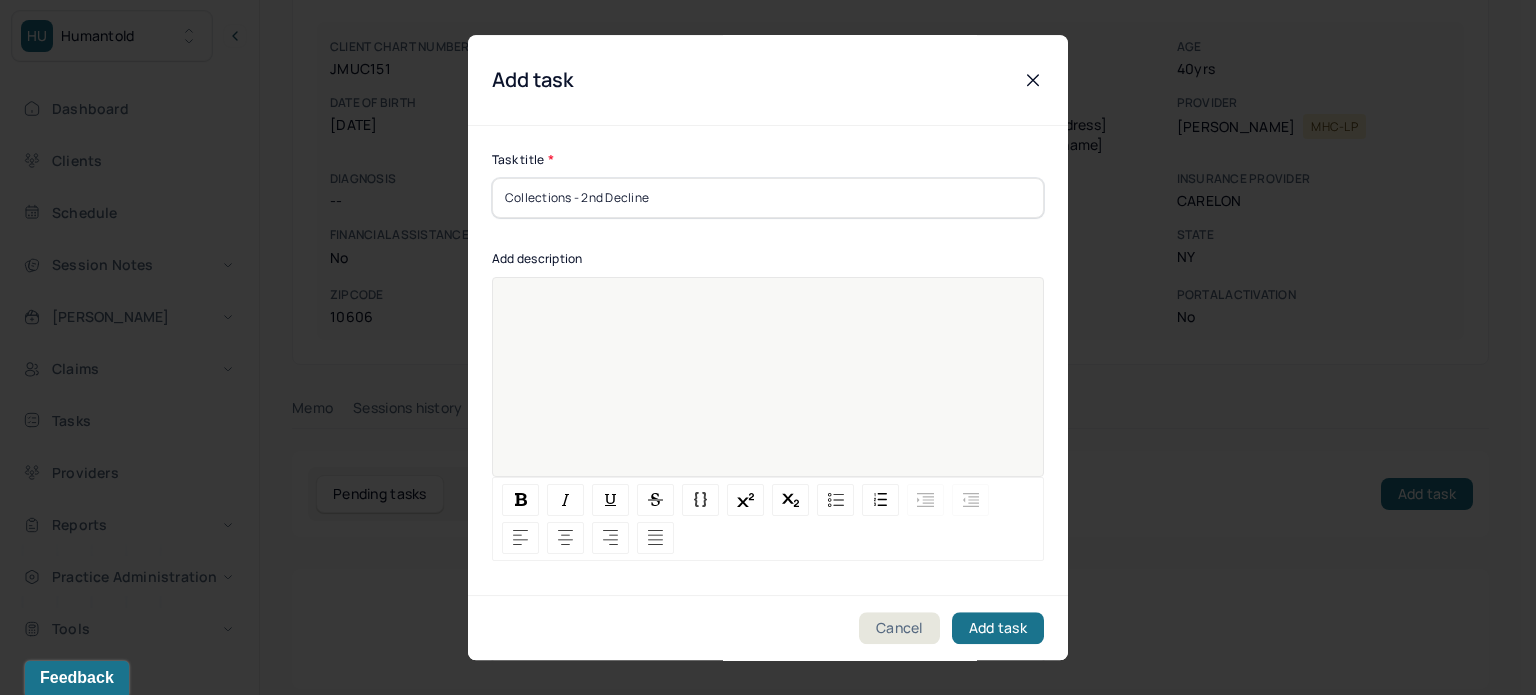 click at bounding box center (768, 390) 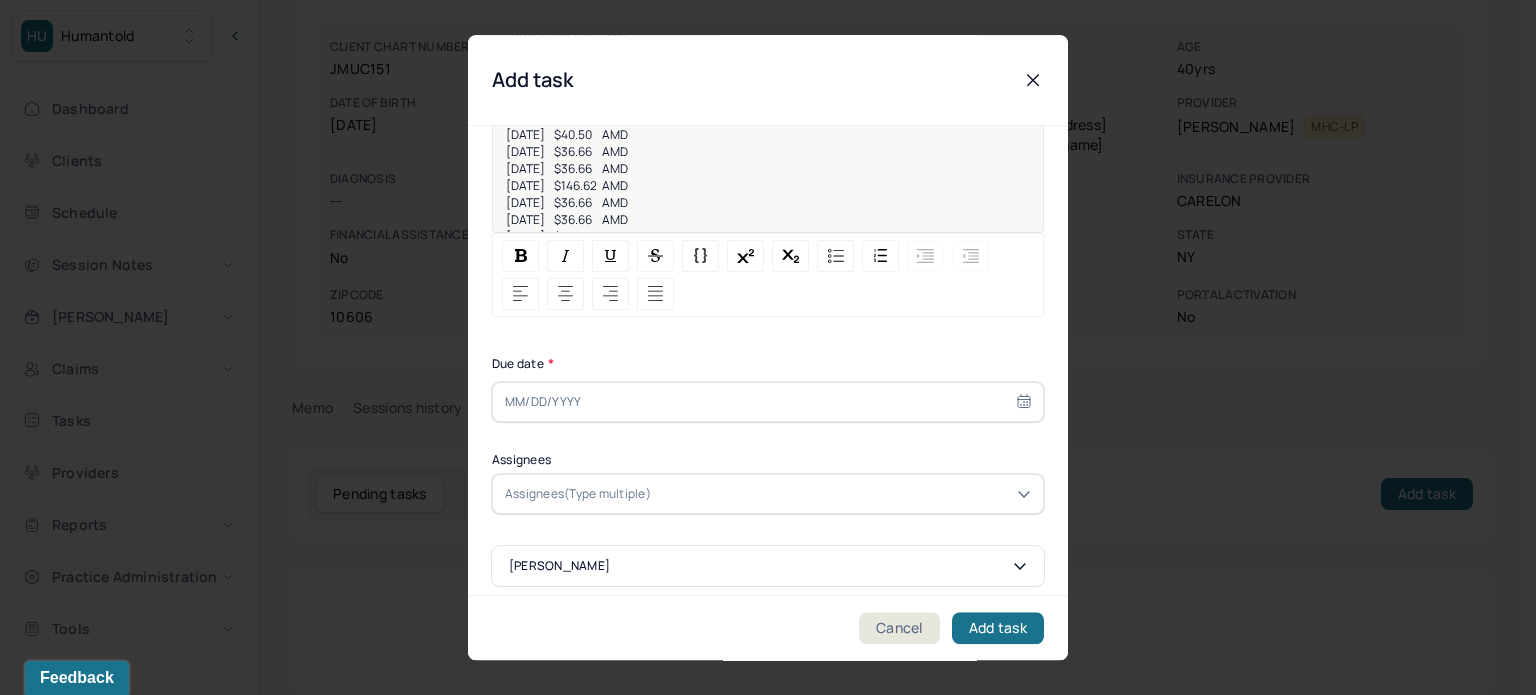 scroll, scrollTop: 256, scrollLeft: 0, axis: vertical 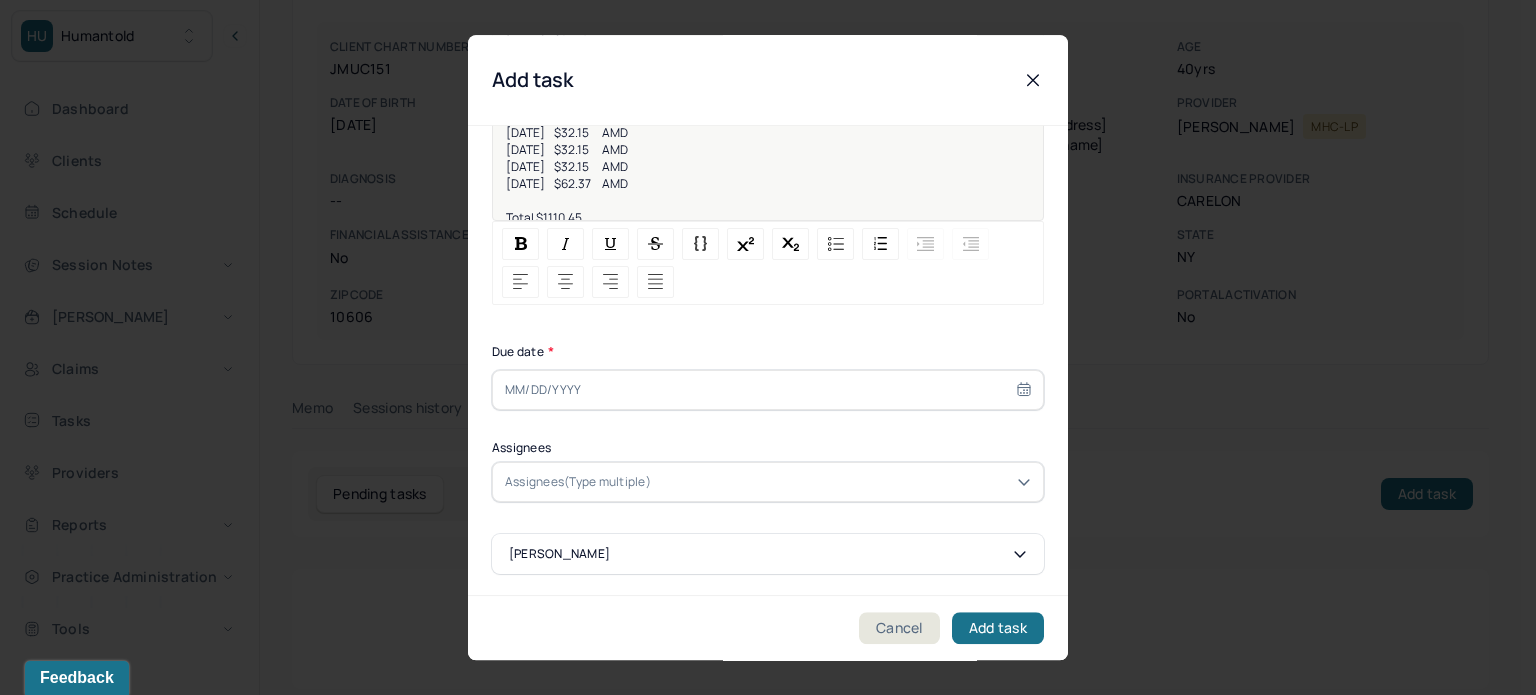 select on "6" 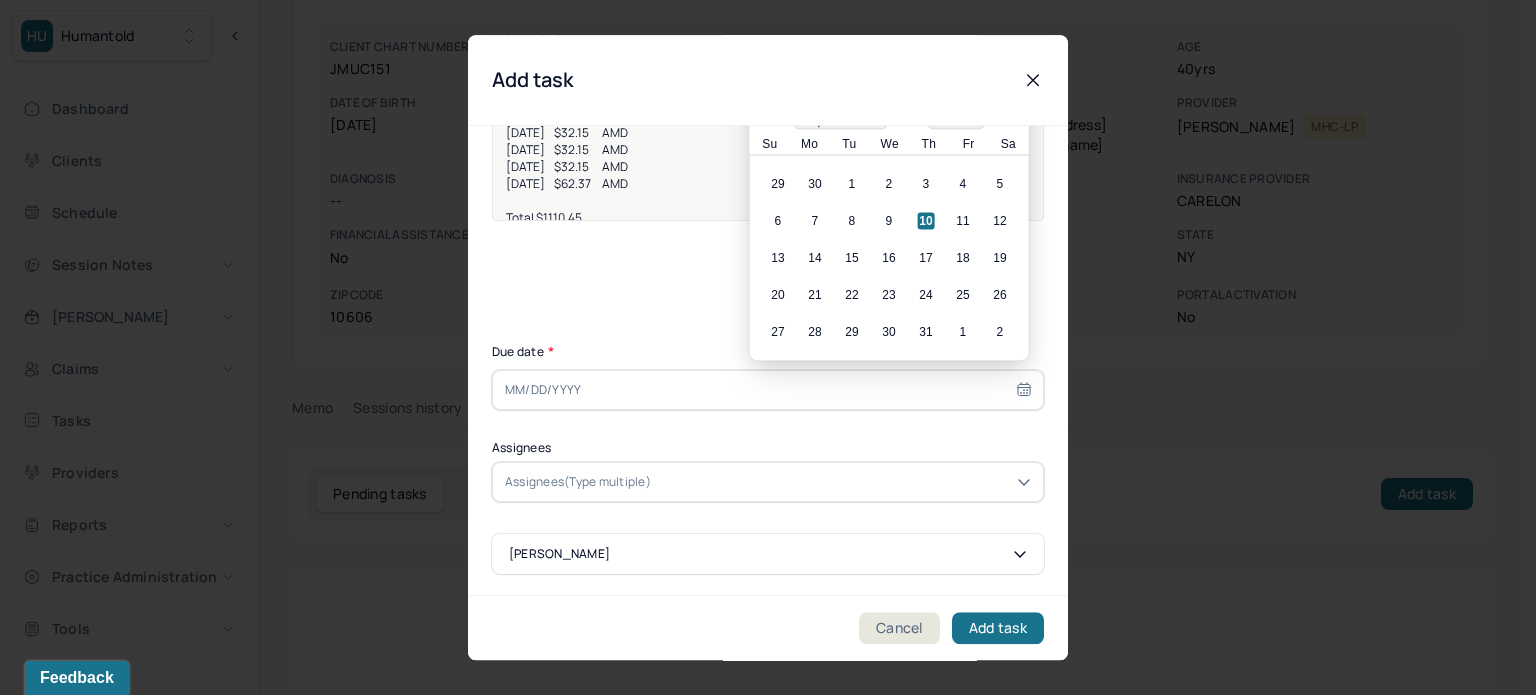 click at bounding box center [768, 390] 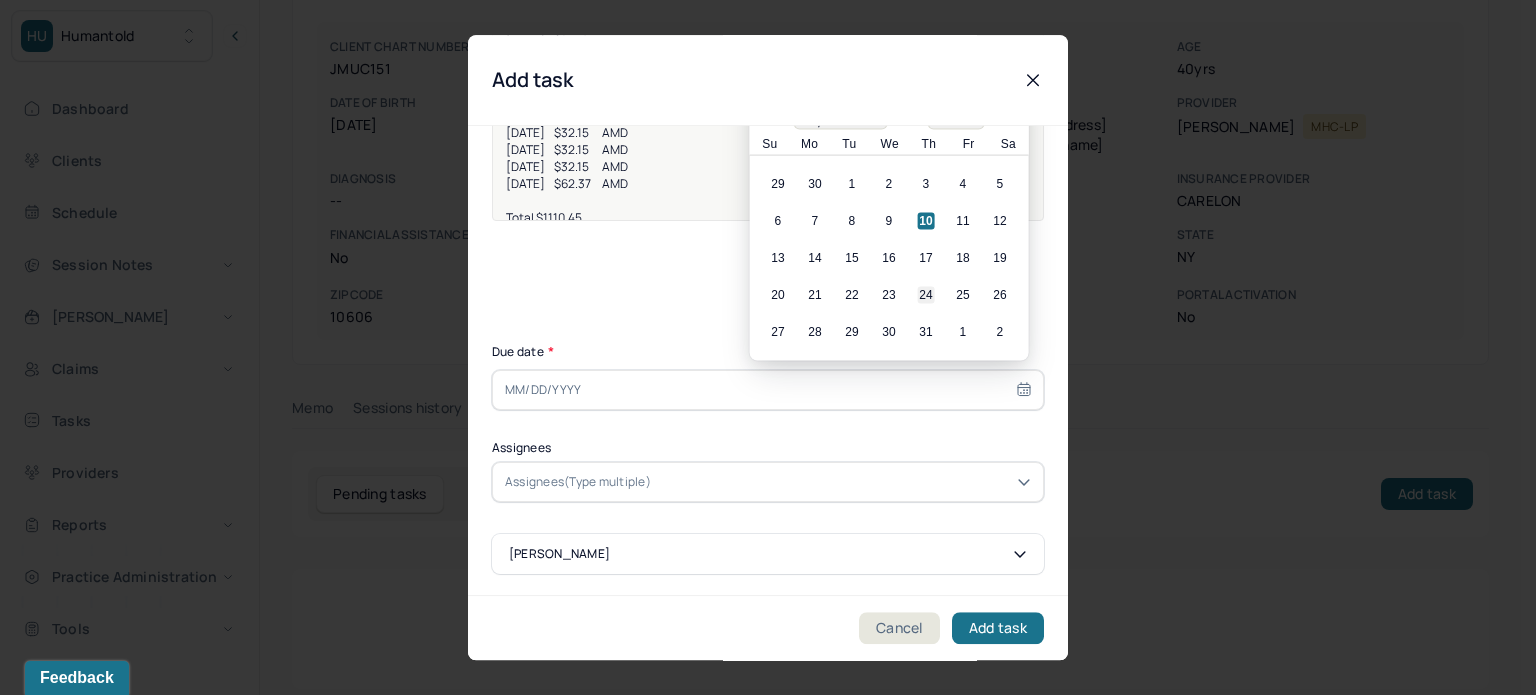 click on "24" at bounding box center [926, 295] 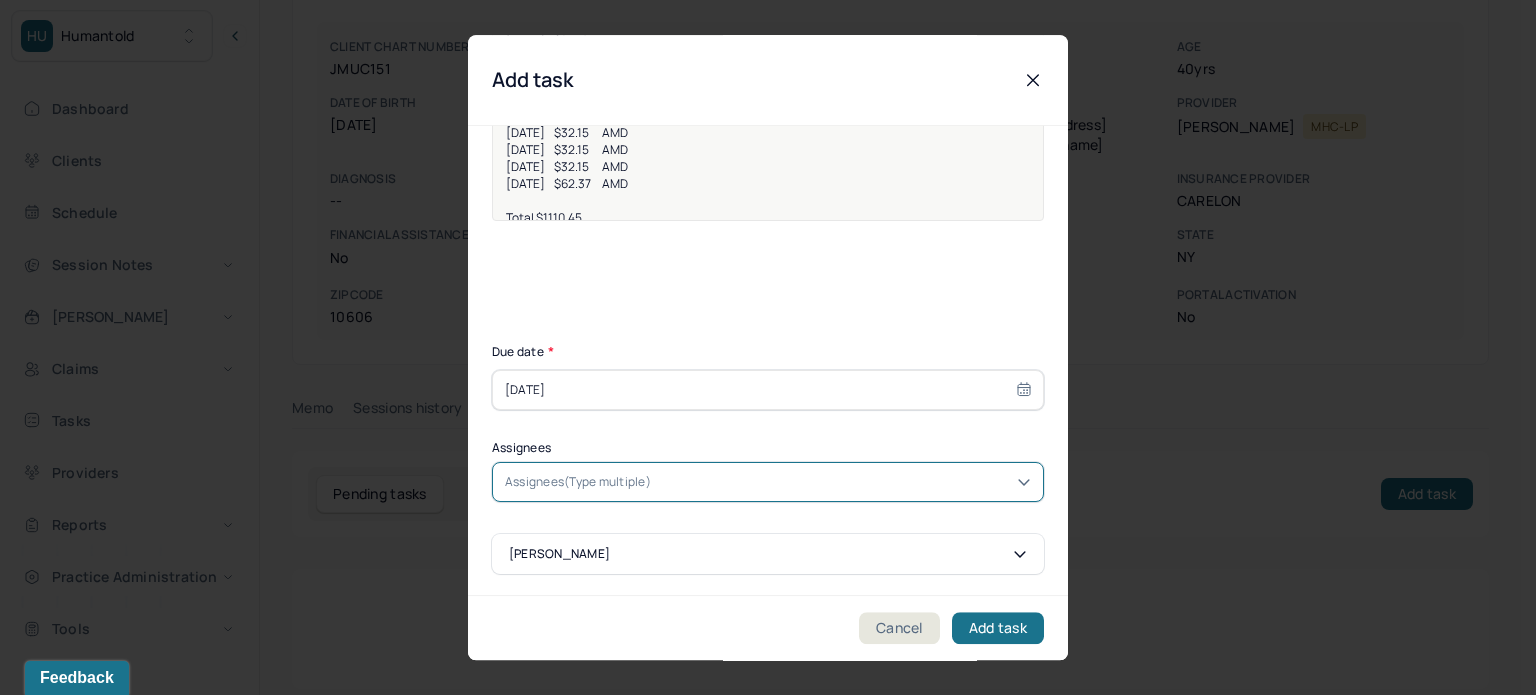 click on "Assignees(Type multiple)" at bounding box center [768, 482] 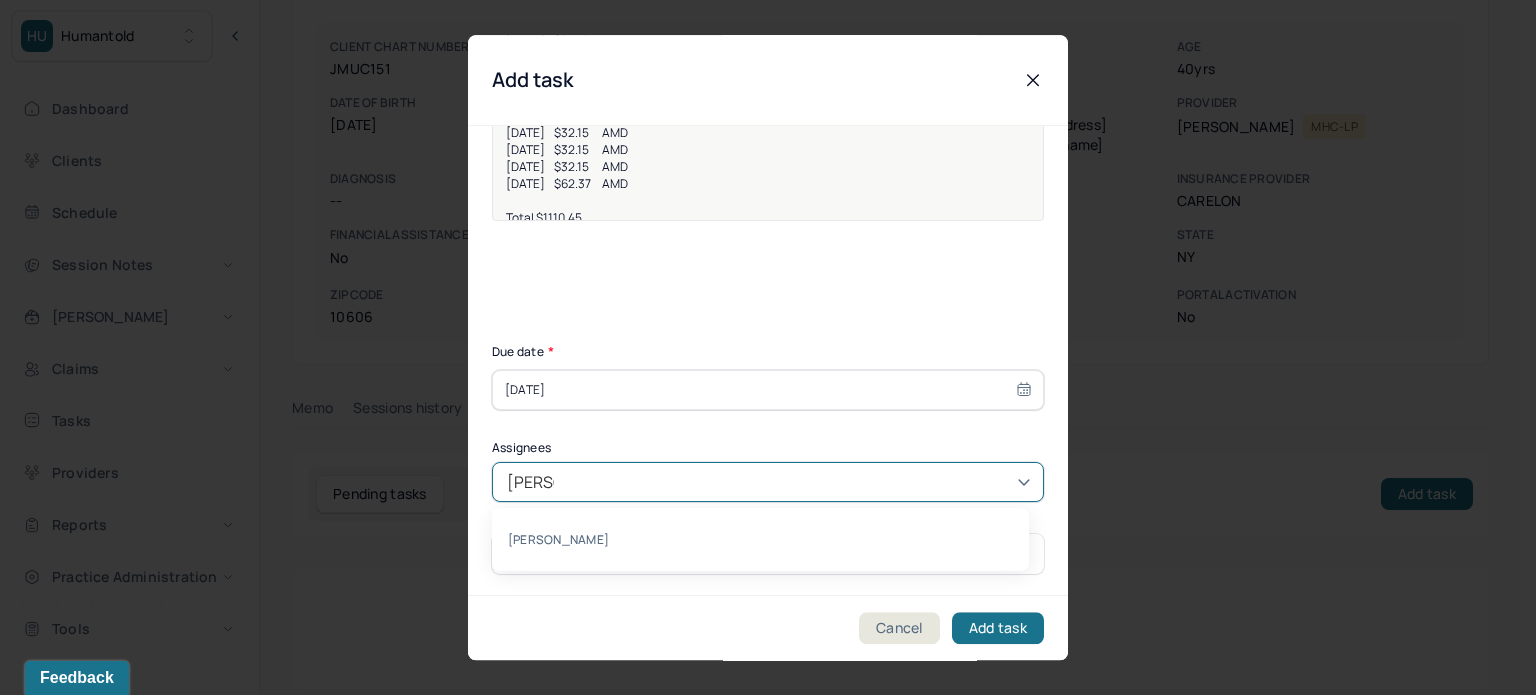 type on "[PERSON_NAME]" 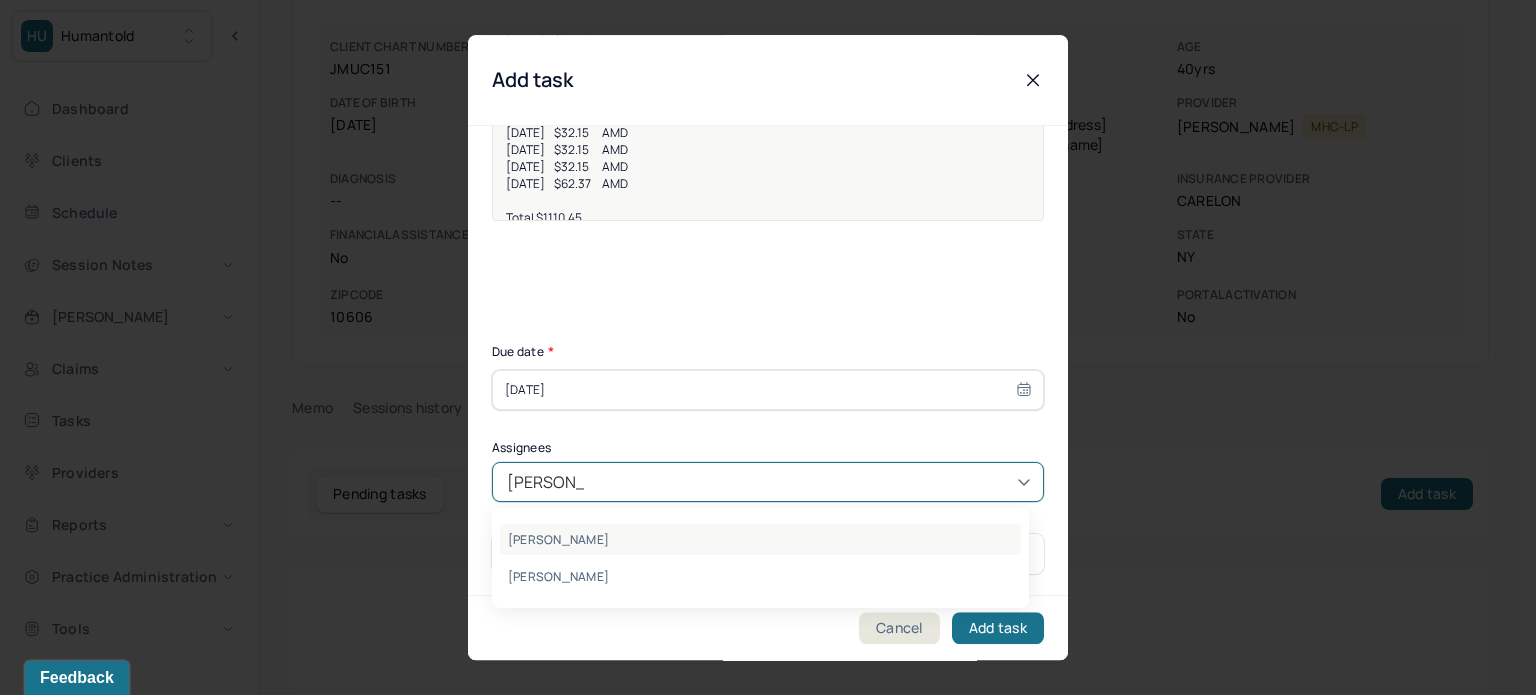 click on "[PERSON_NAME]" at bounding box center [760, 539] 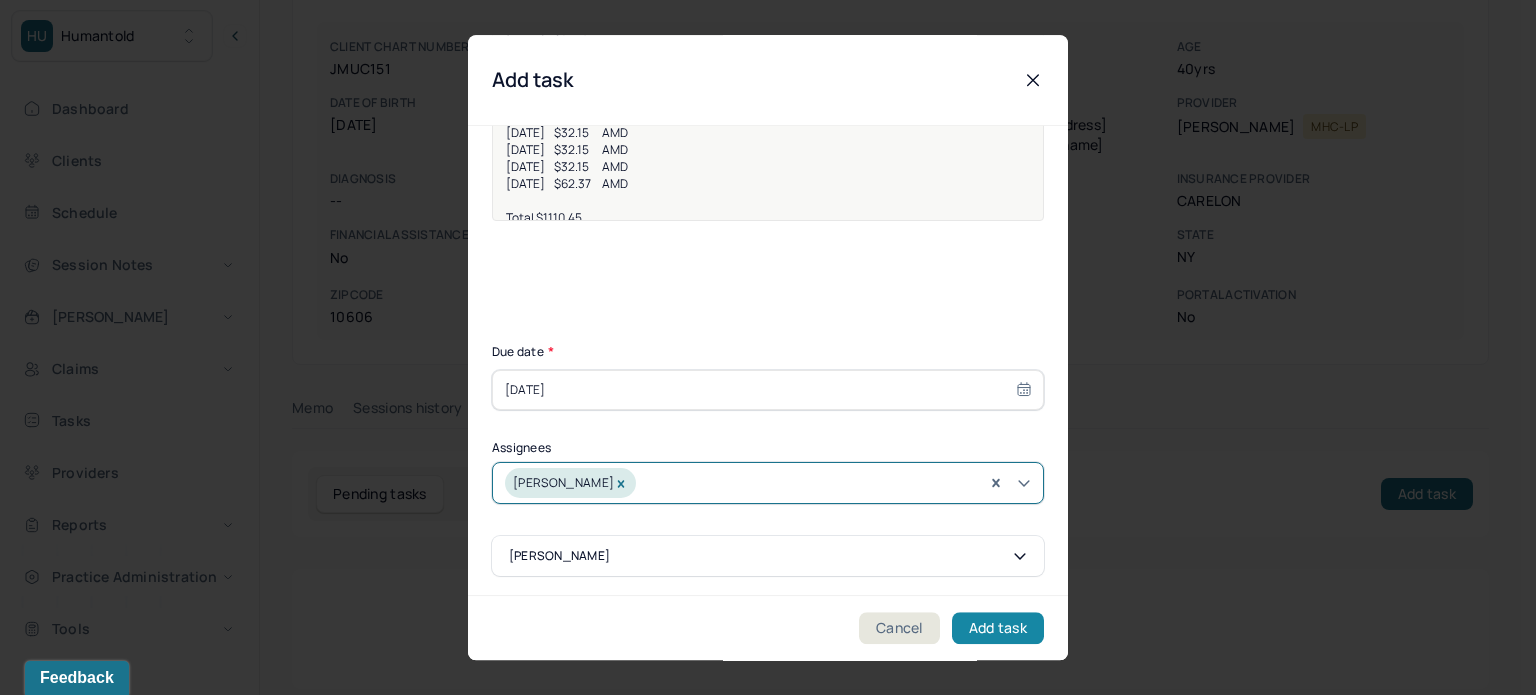 click on "Add task" at bounding box center [998, 628] 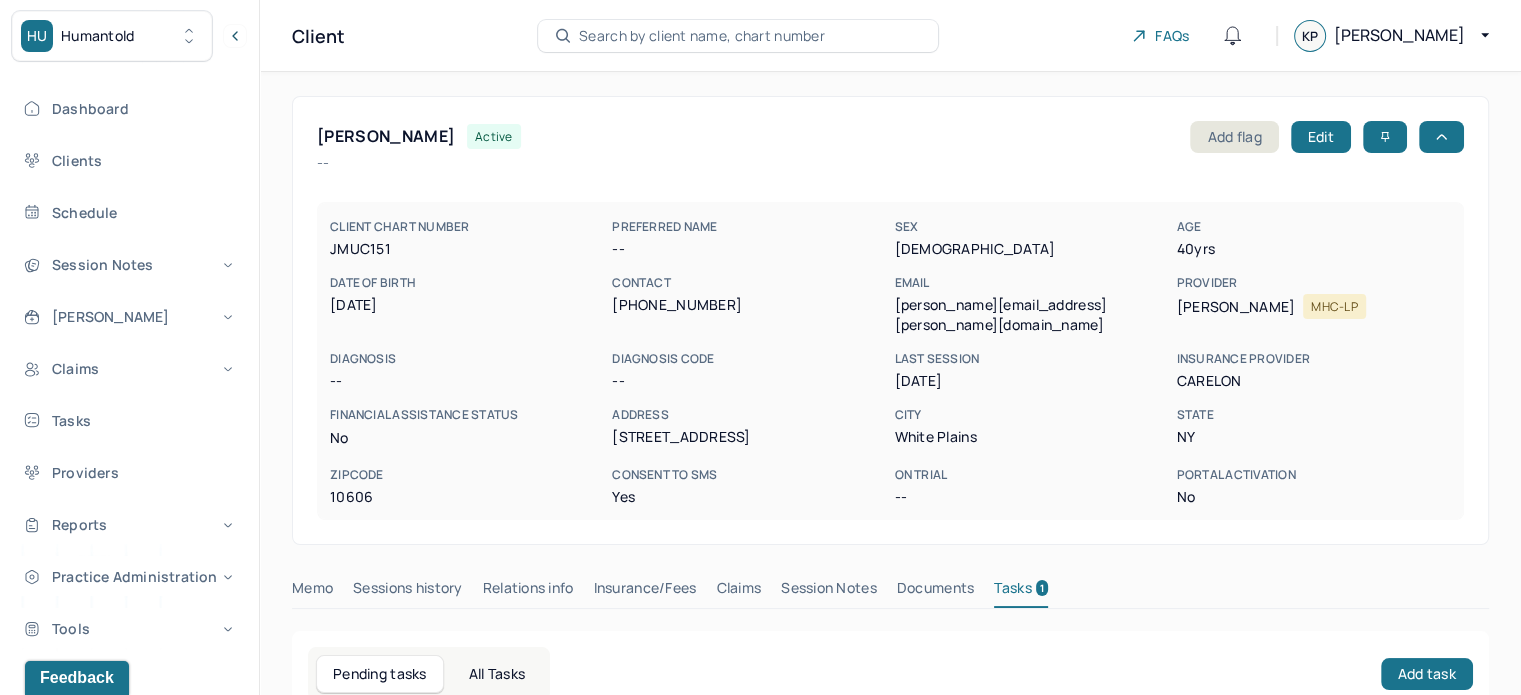scroll, scrollTop: 200, scrollLeft: 0, axis: vertical 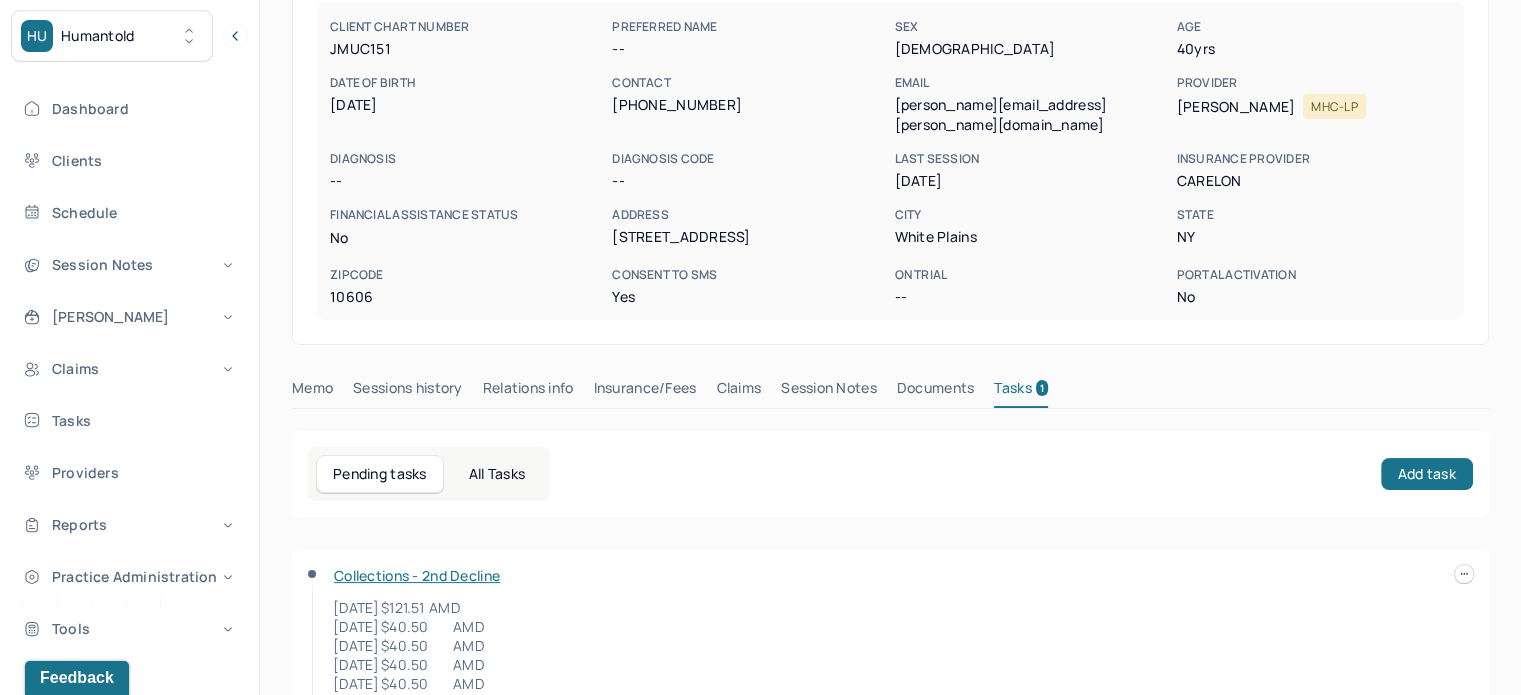click on "Claims" at bounding box center (738, 392) 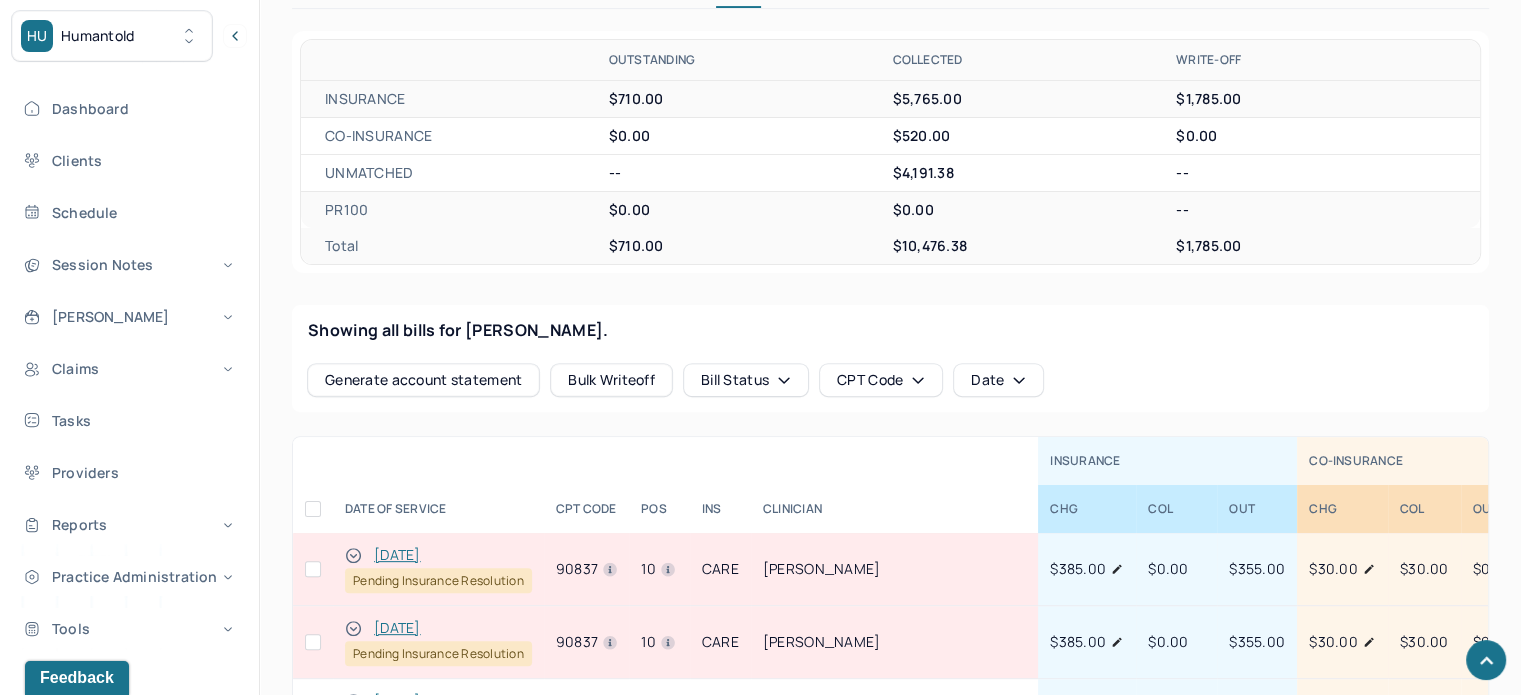 scroll, scrollTop: 800, scrollLeft: 0, axis: vertical 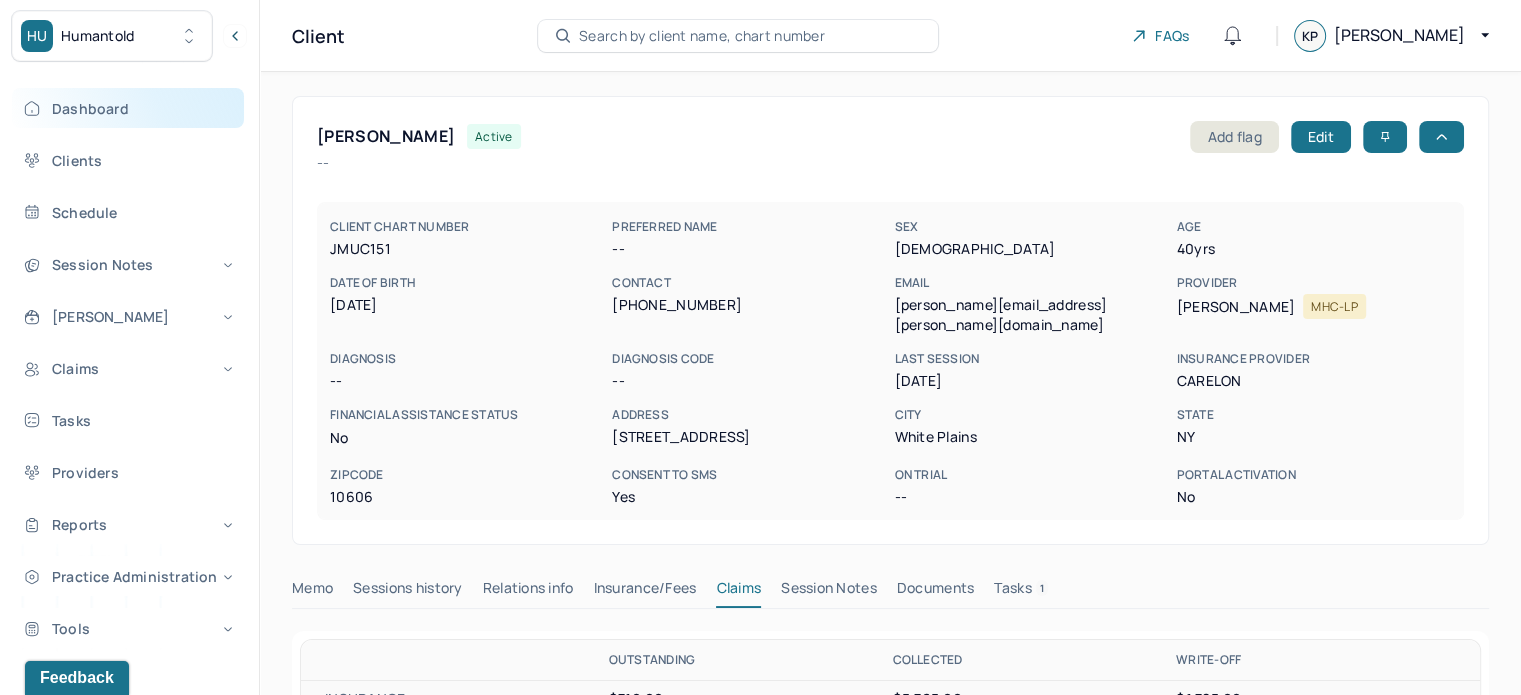 click on "Dashboard" at bounding box center (128, 108) 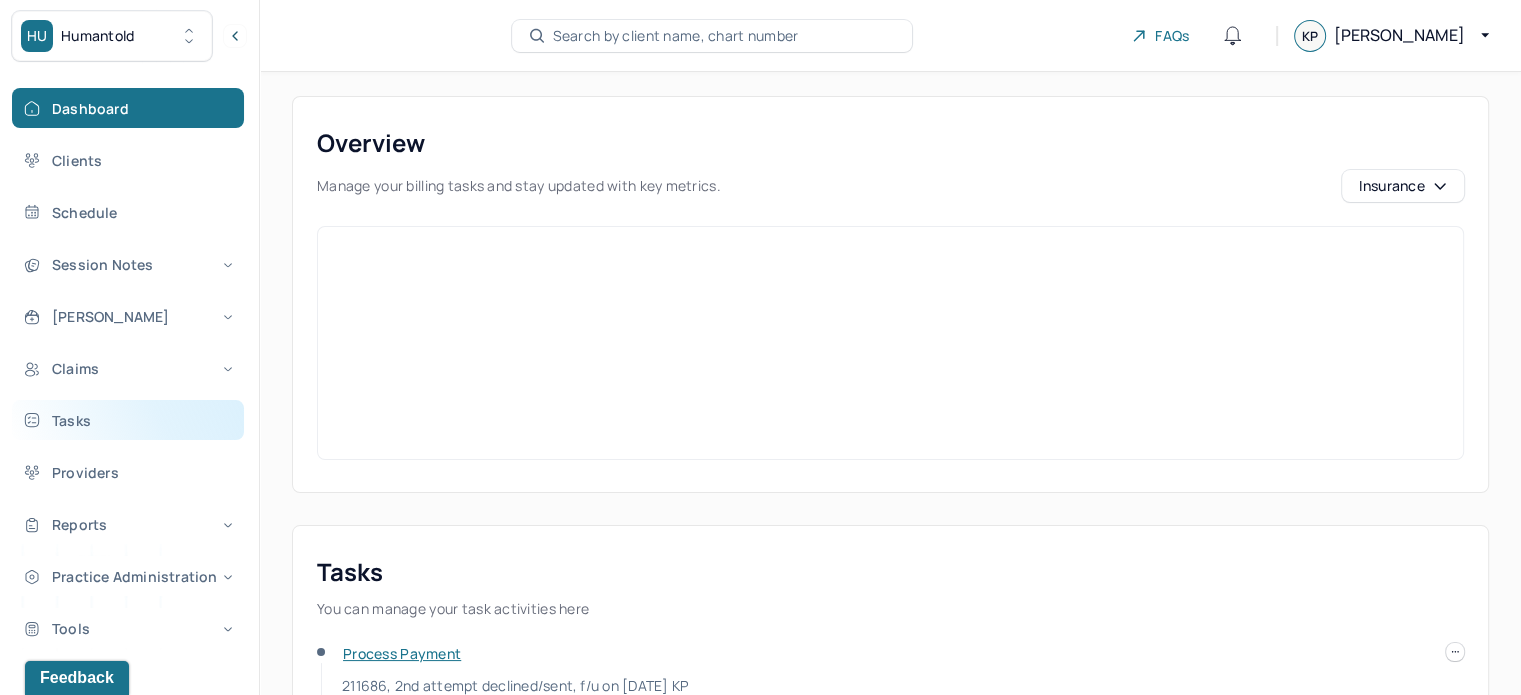 click on "Tasks" at bounding box center [128, 420] 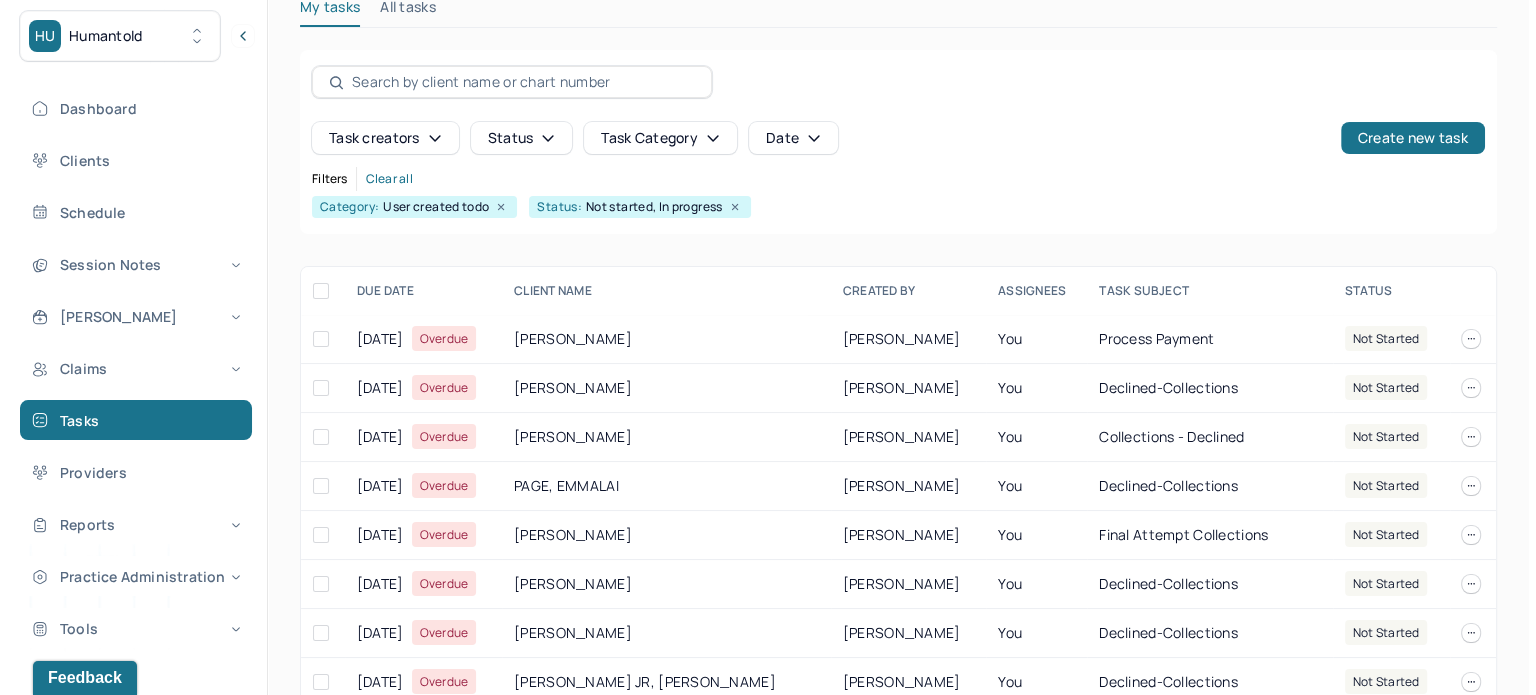 scroll, scrollTop: 200, scrollLeft: 0, axis: vertical 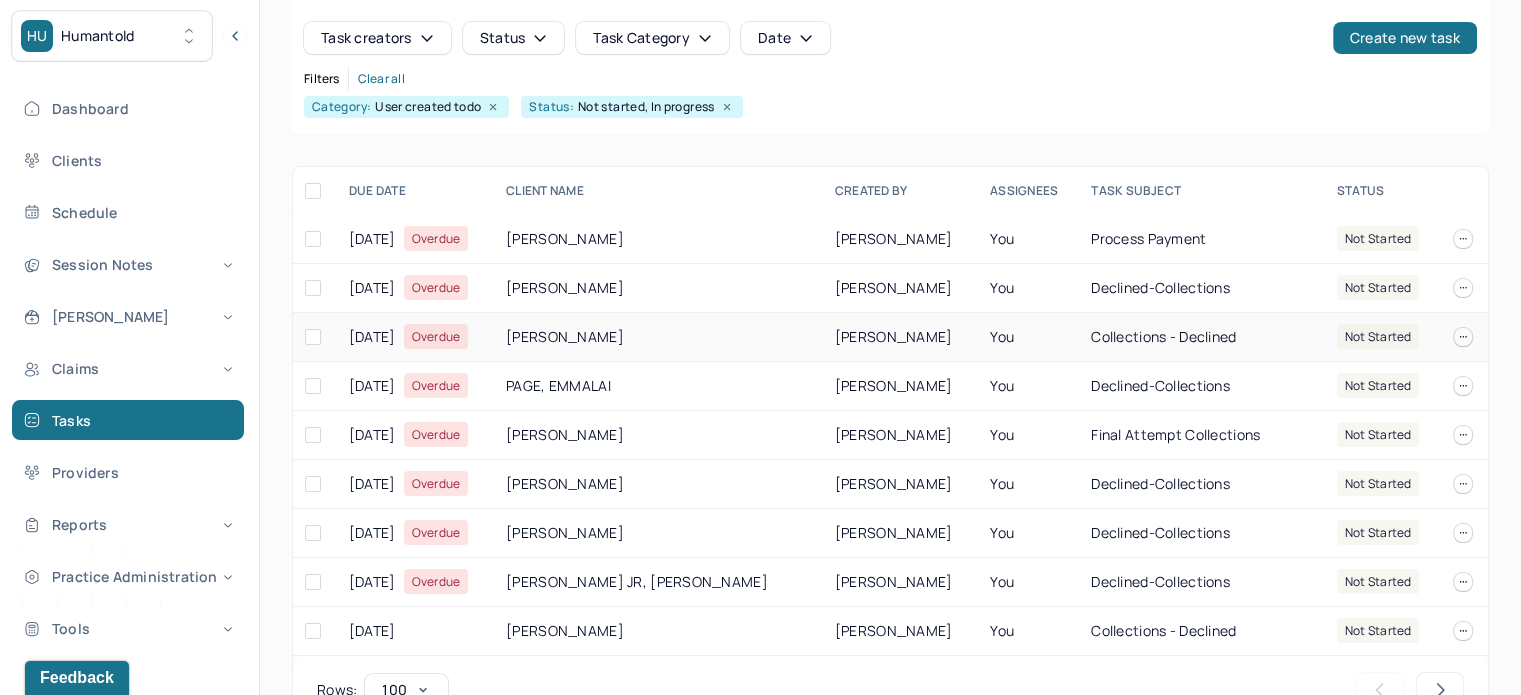 click on "[PERSON_NAME]" at bounding box center [658, 337] 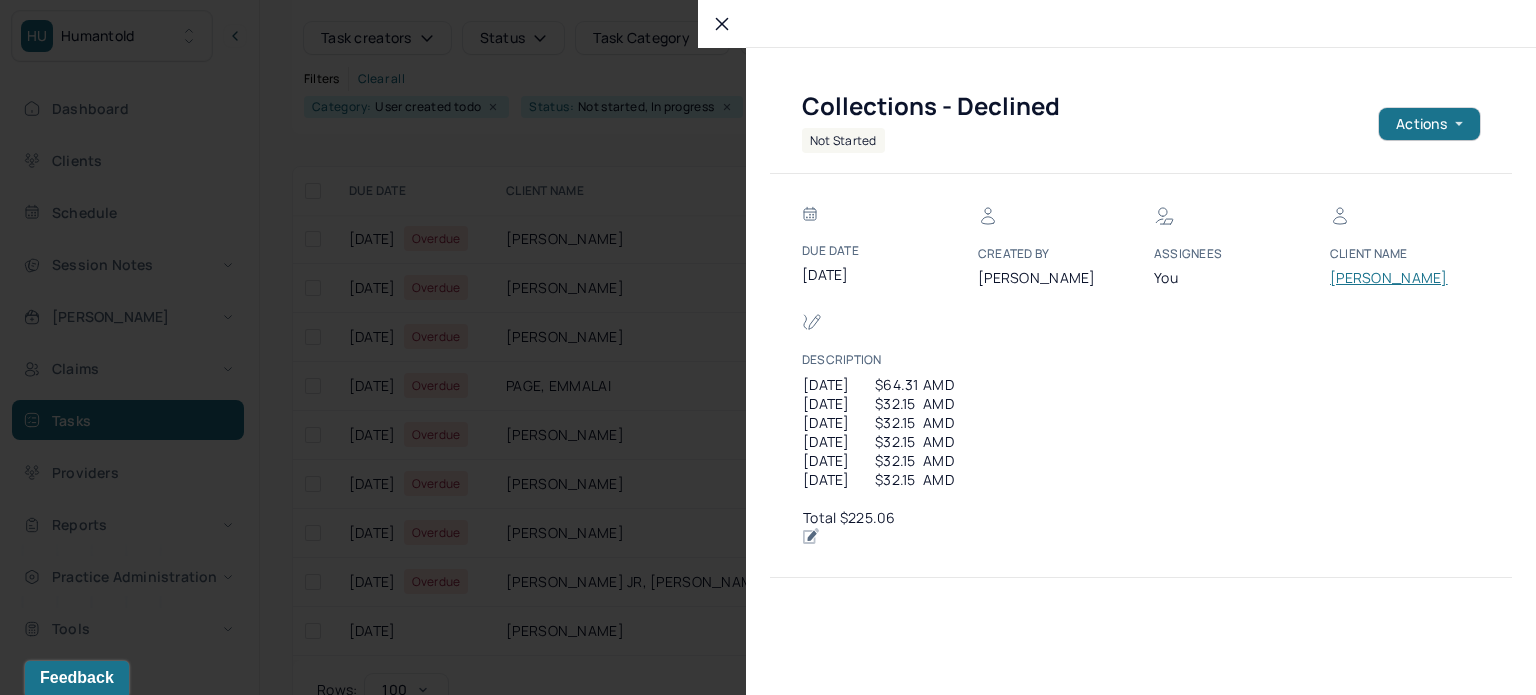 click on "[PERSON_NAME]" at bounding box center (1390, 278) 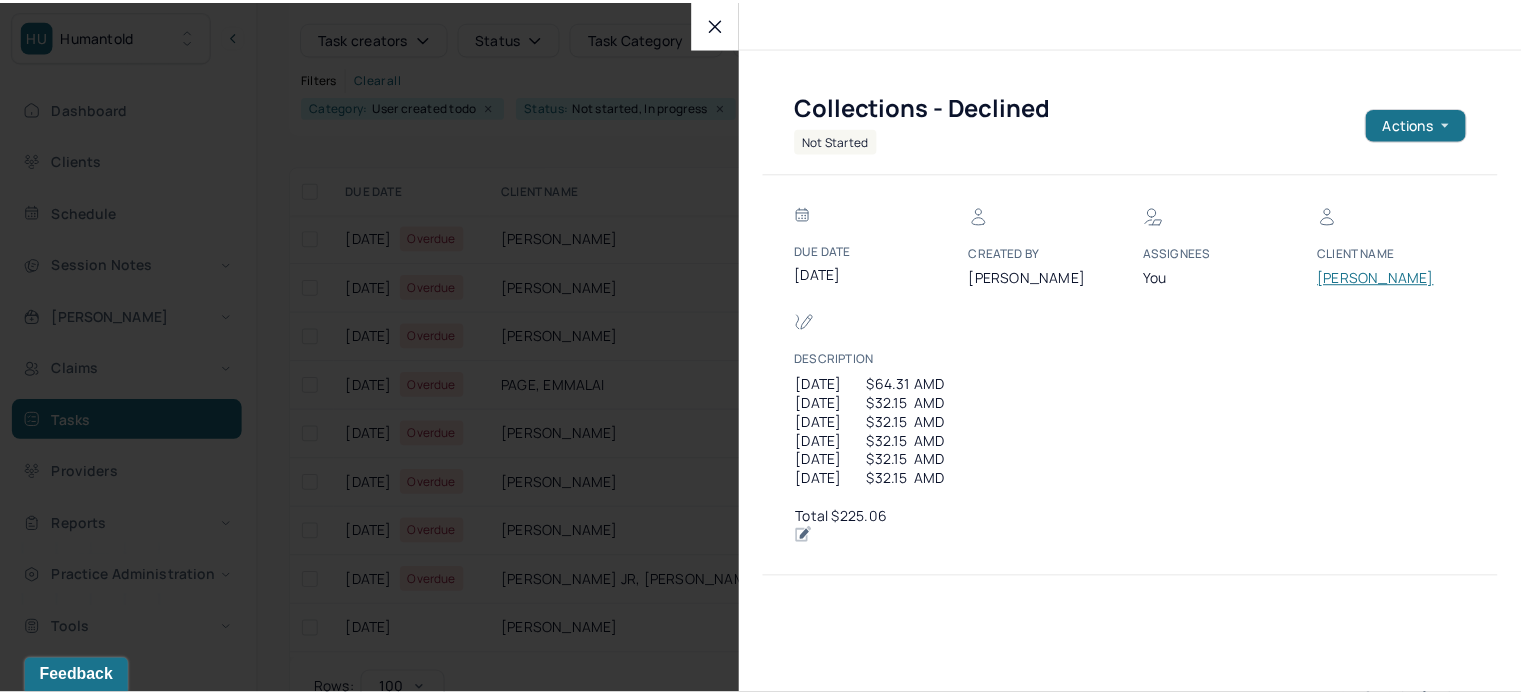 scroll, scrollTop: 128, scrollLeft: 0, axis: vertical 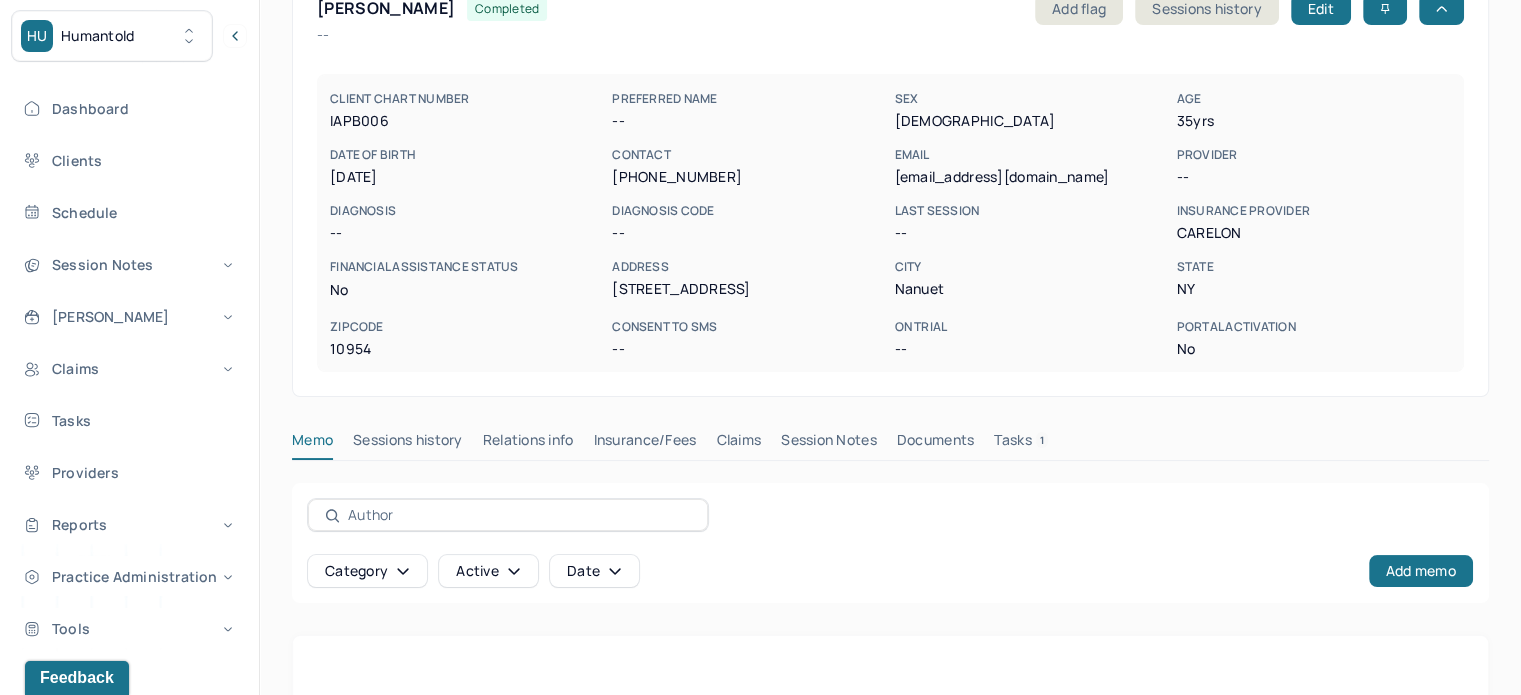 click on "IPPOLITO, DANIELLE completed   Add flag     Sessions history     Edit               -- CLIENT CHART NUMBER IAPB006 PREFERRED NAME -- SEX female AGE 35  yrs DATE OF BIRTH 04/04/1990  CONTACT (845) 570-7421 EMAIL dippolito04@gmail.com PROVIDER -- DIAGNOSIS -- DIAGNOSIS CODE -- LAST SESSION -- insurance provider CARELON FINANCIAL ASSISTANCE STATUS no Address 14 Aspen Ct.  City Nanuet State NY Zipcode 10954 Consent to Sms -- On Trial -- Portal Activation No   Memo     Sessions history     Relations info     Insurance/Fees     Claims     Session Notes     Documents     Tasks 1     Category     active     Date     Add memo   No memo yet Client memos will appear here when added   Add memo" at bounding box center [890, 434] 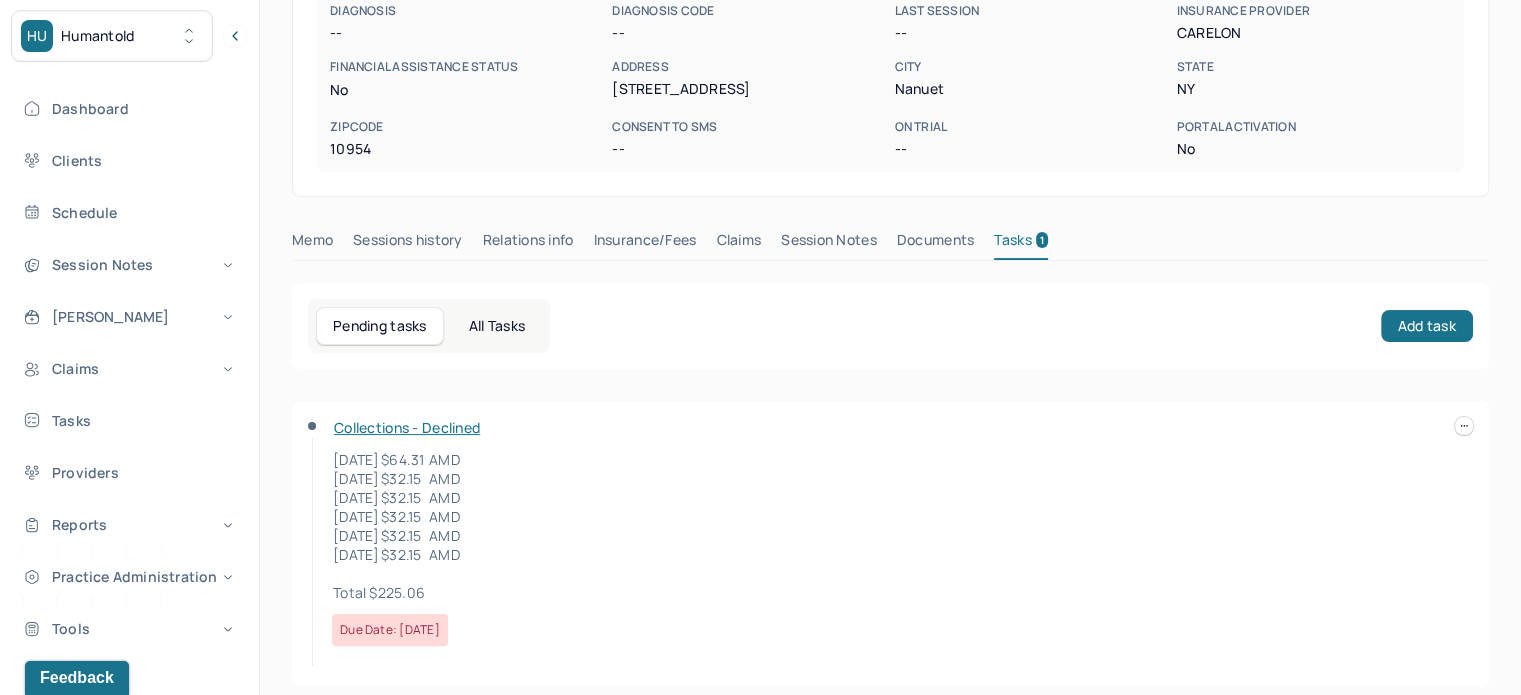 scroll, scrollTop: 0, scrollLeft: 0, axis: both 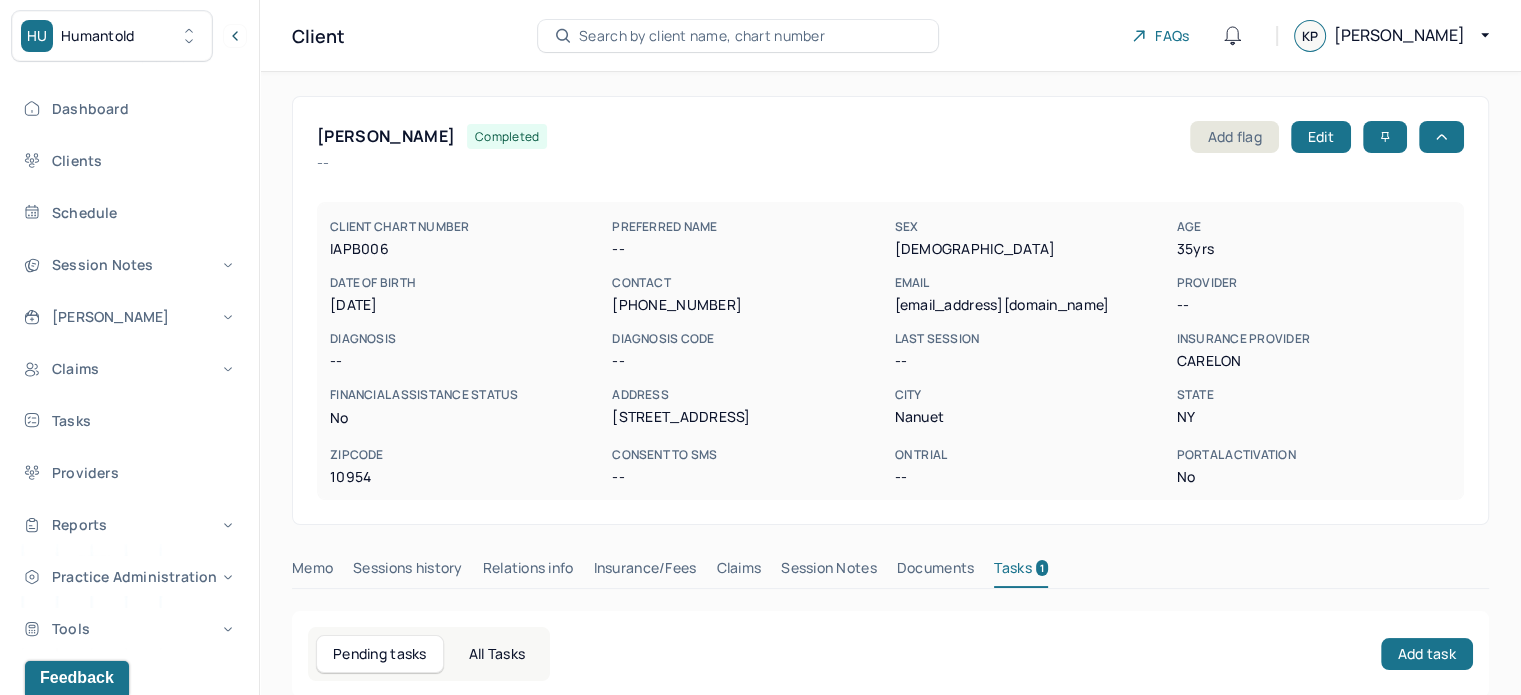 click on "[PERSON_NAME]" at bounding box center (386, 136) 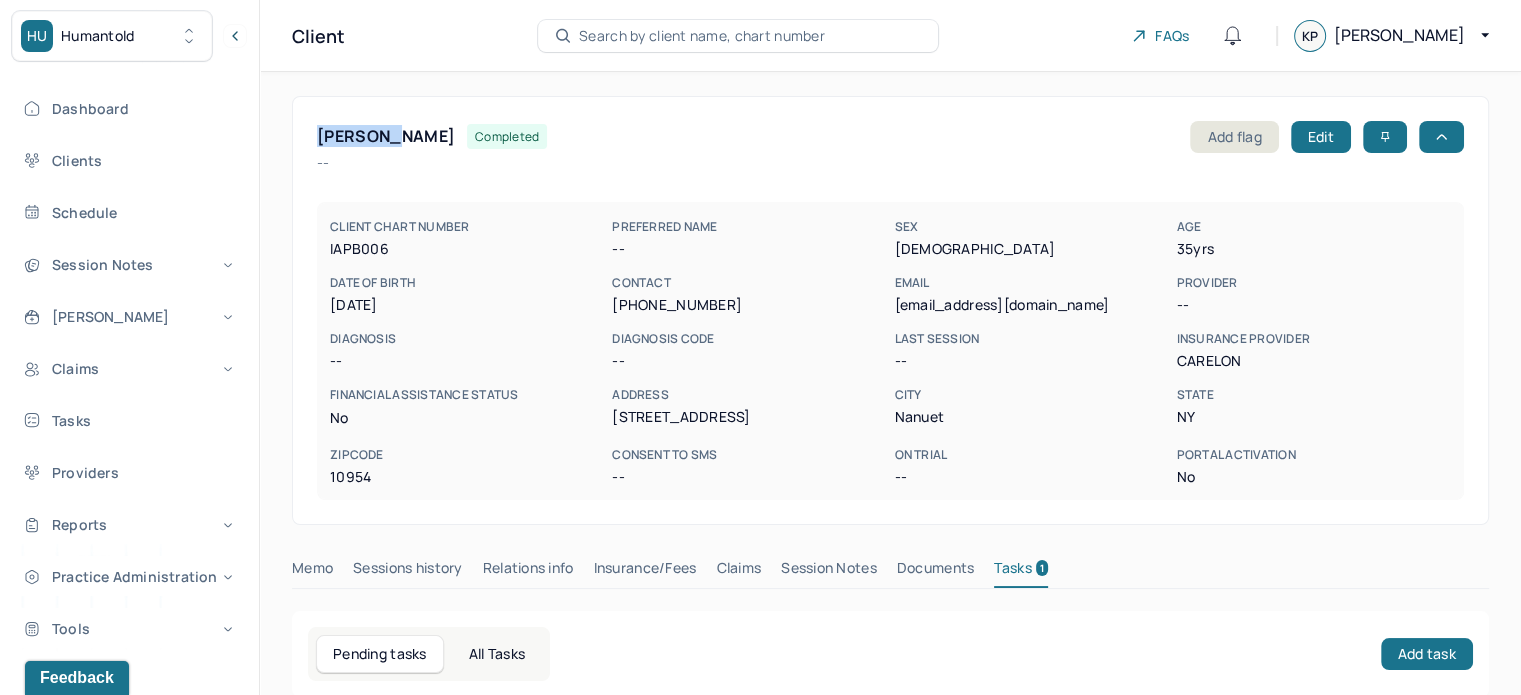 click on "[PERSON_NAME]" at bounding box center (386, 136) 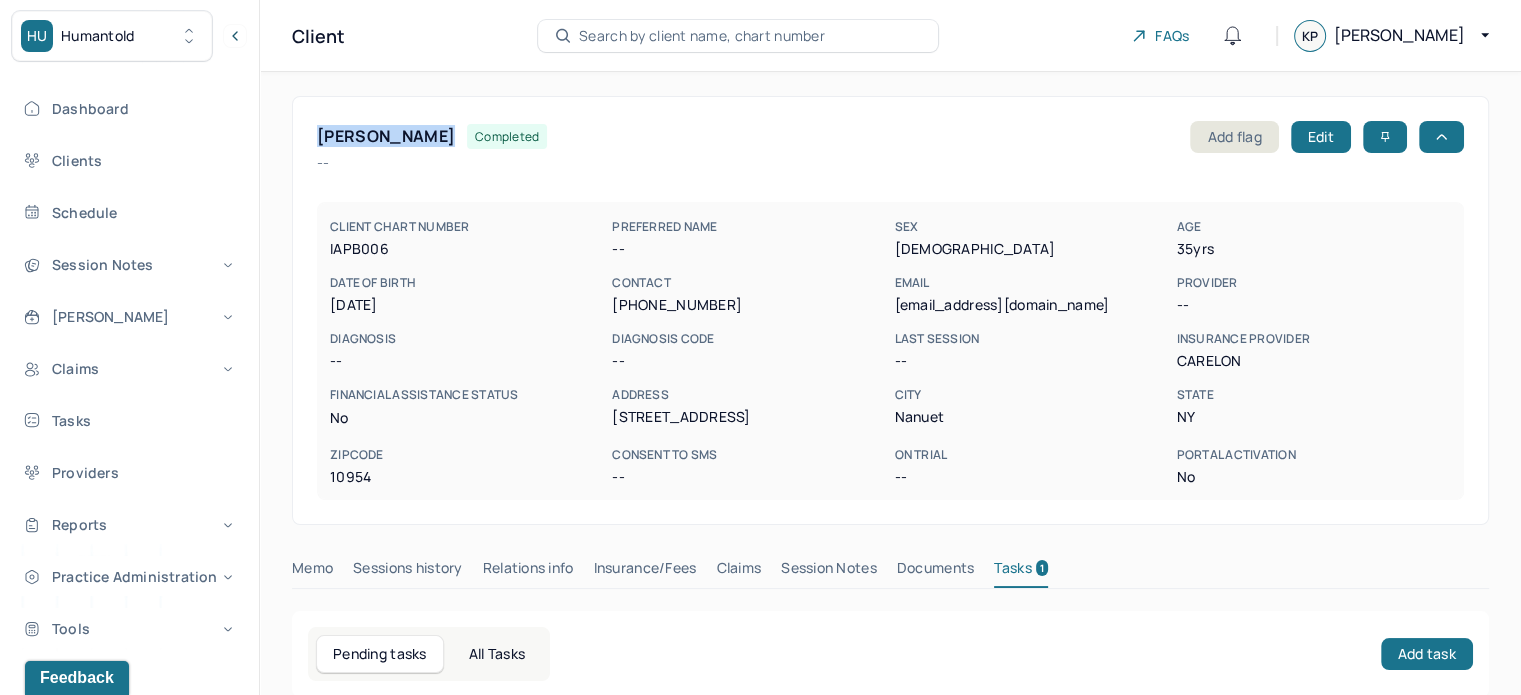 click on "[PERSON_NAME]" at bounding box center [386, 136] 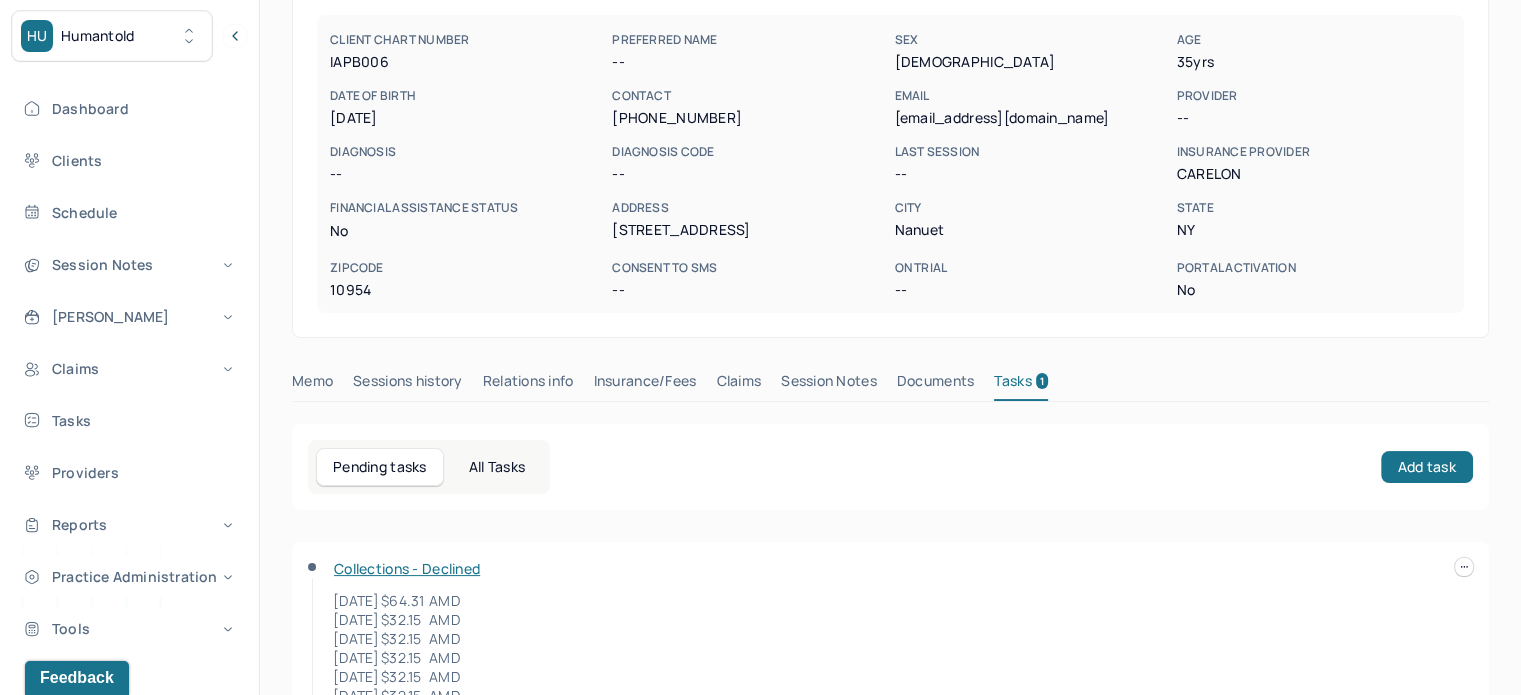 scroll, scrollTop: 42, scrollLeft: 0, axis: vertical 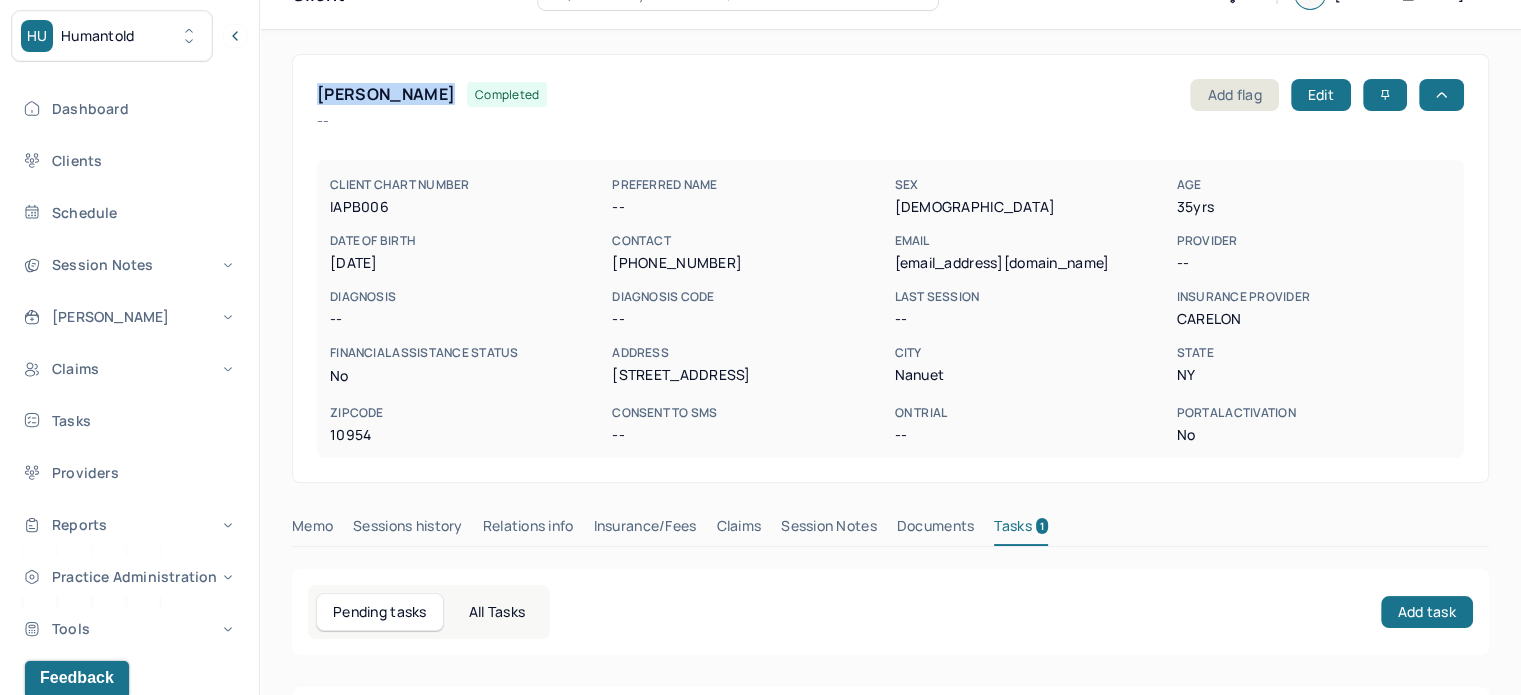 click on "dippolito04@gmail.com" at bounding box center (1031, 263) 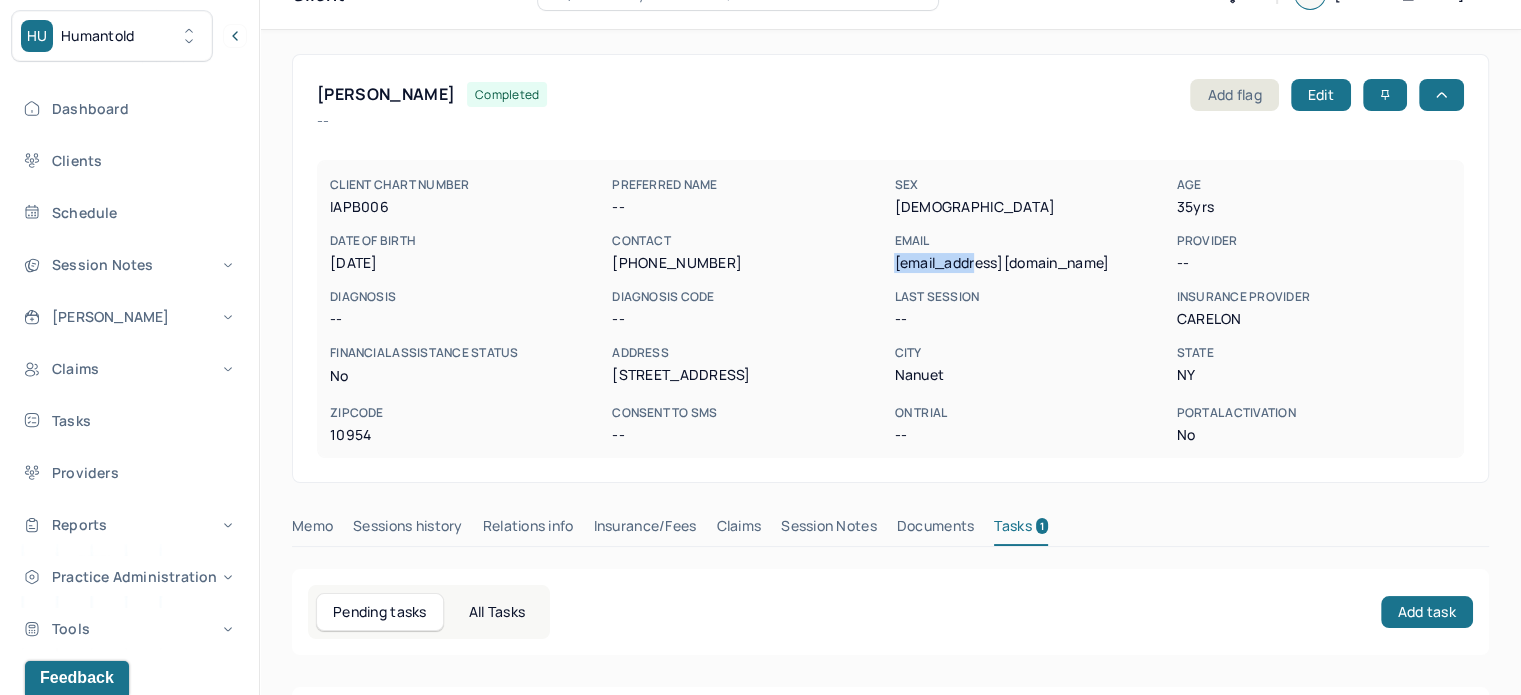 click on "dippolito04@gmail.com" at bounding box center (1031, 263) 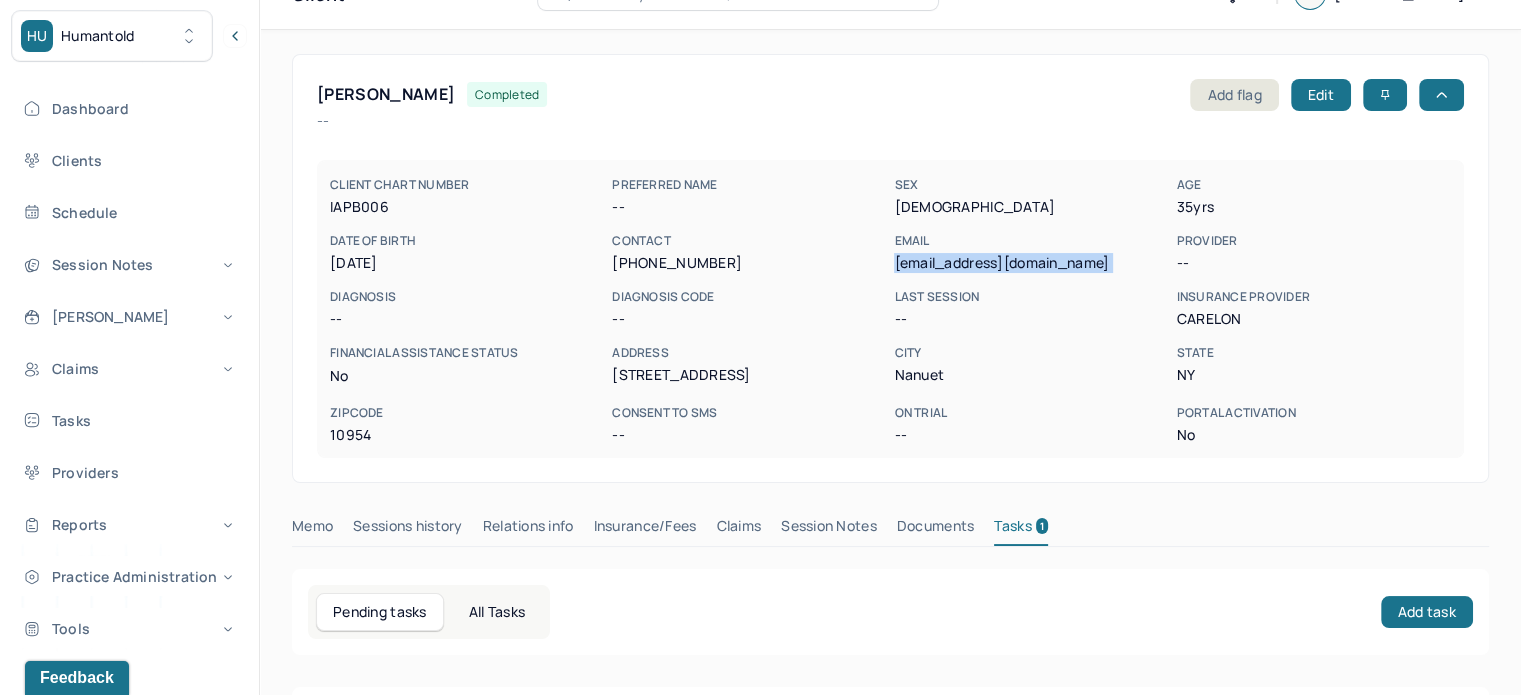 click on "dippolito04@gmail.com" at bounding box center (1031, 263) 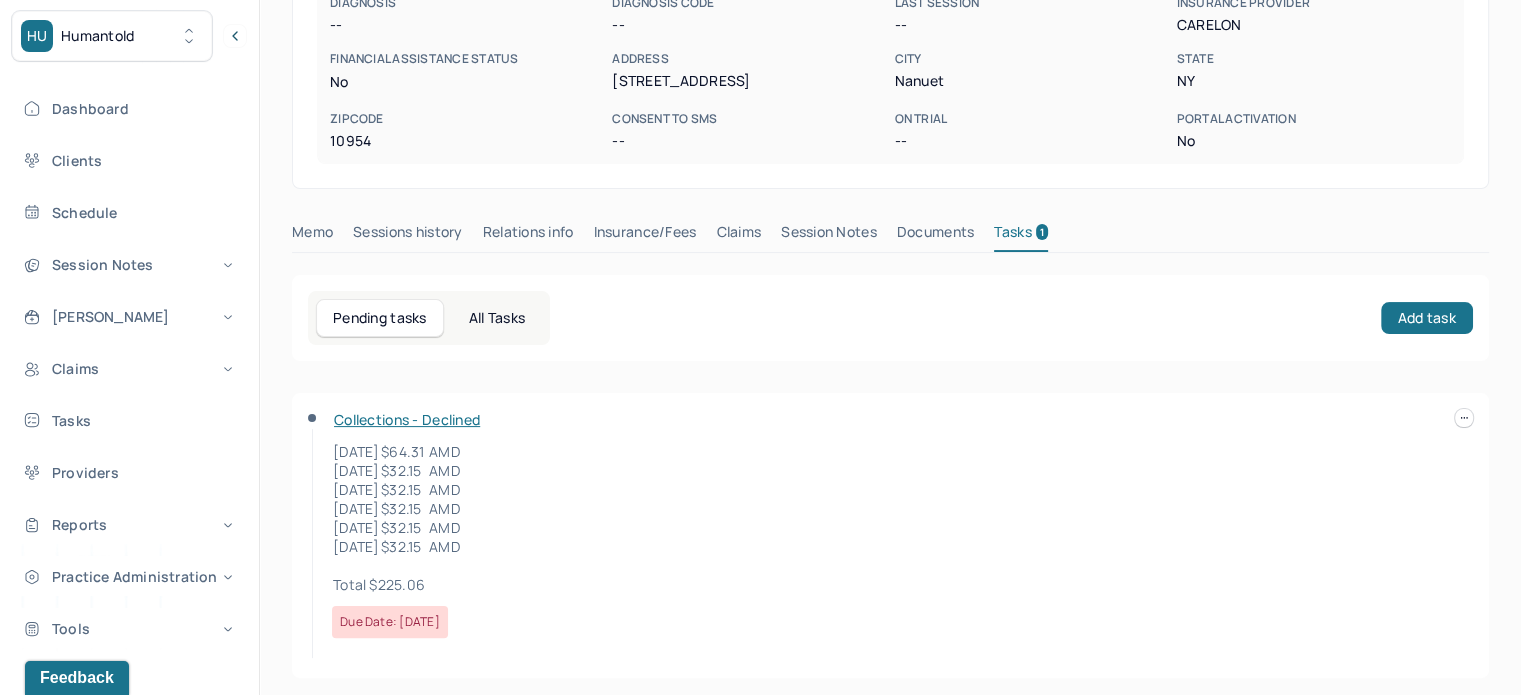 scroll, scrollTop: 0, scrollLeft: 0, axis: both 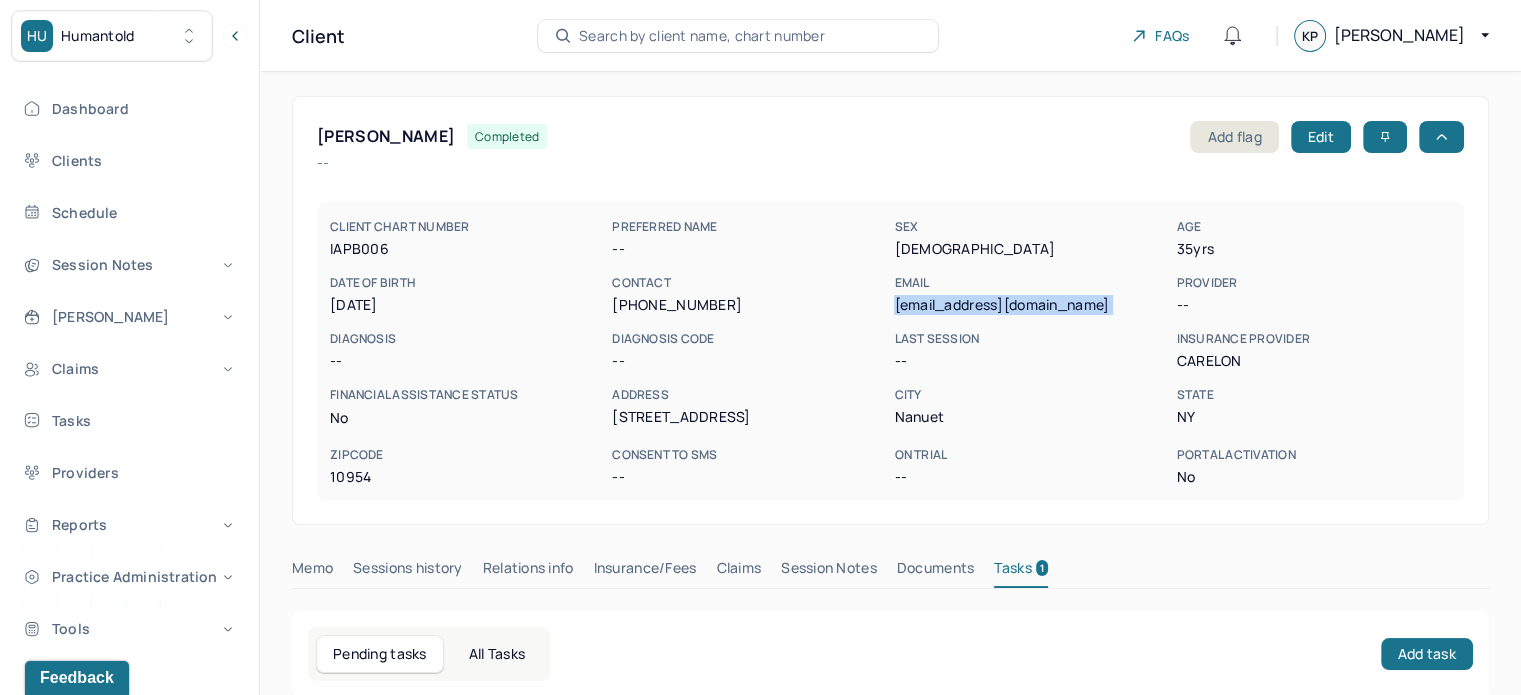click on "dippolito04@gmail.com" at bounding box center (1031, 305) 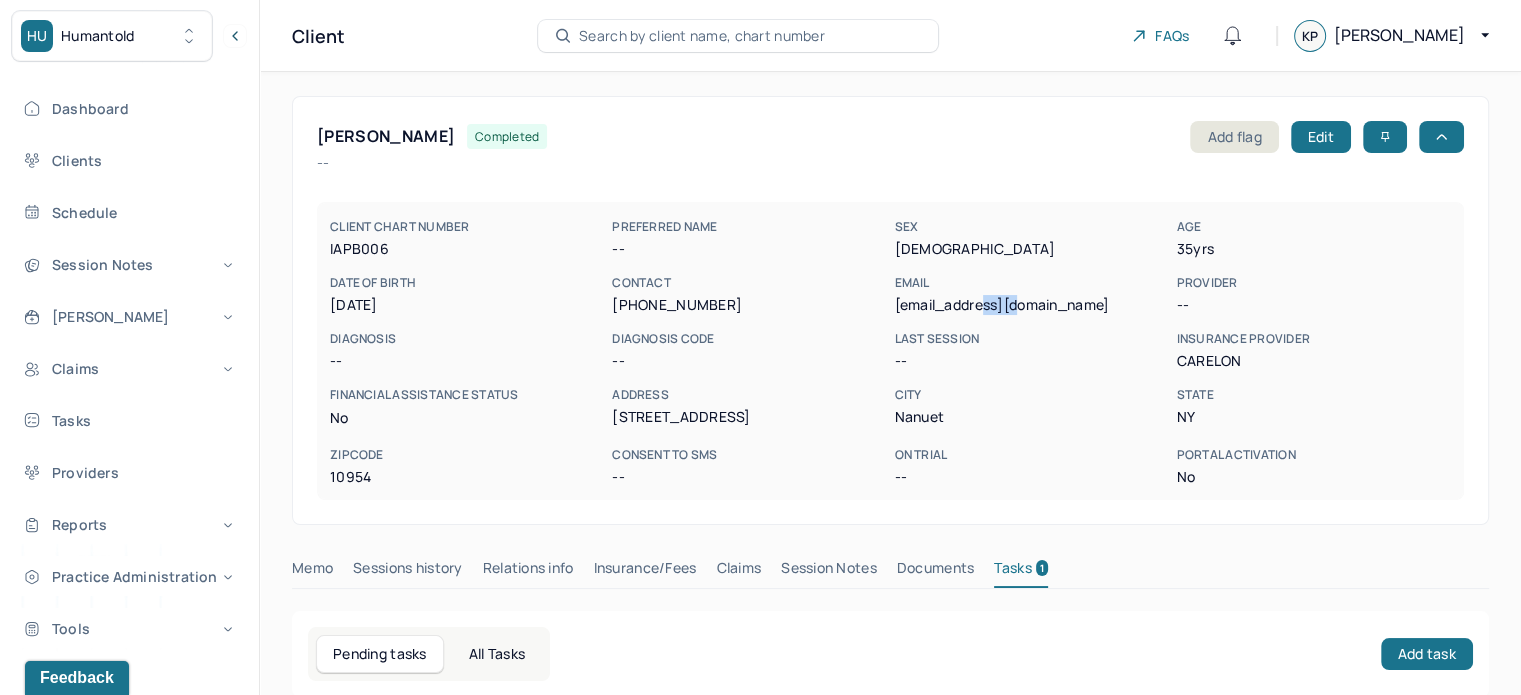 click on "dippolito04@gmail.com" at bounding box center [1031, 305] 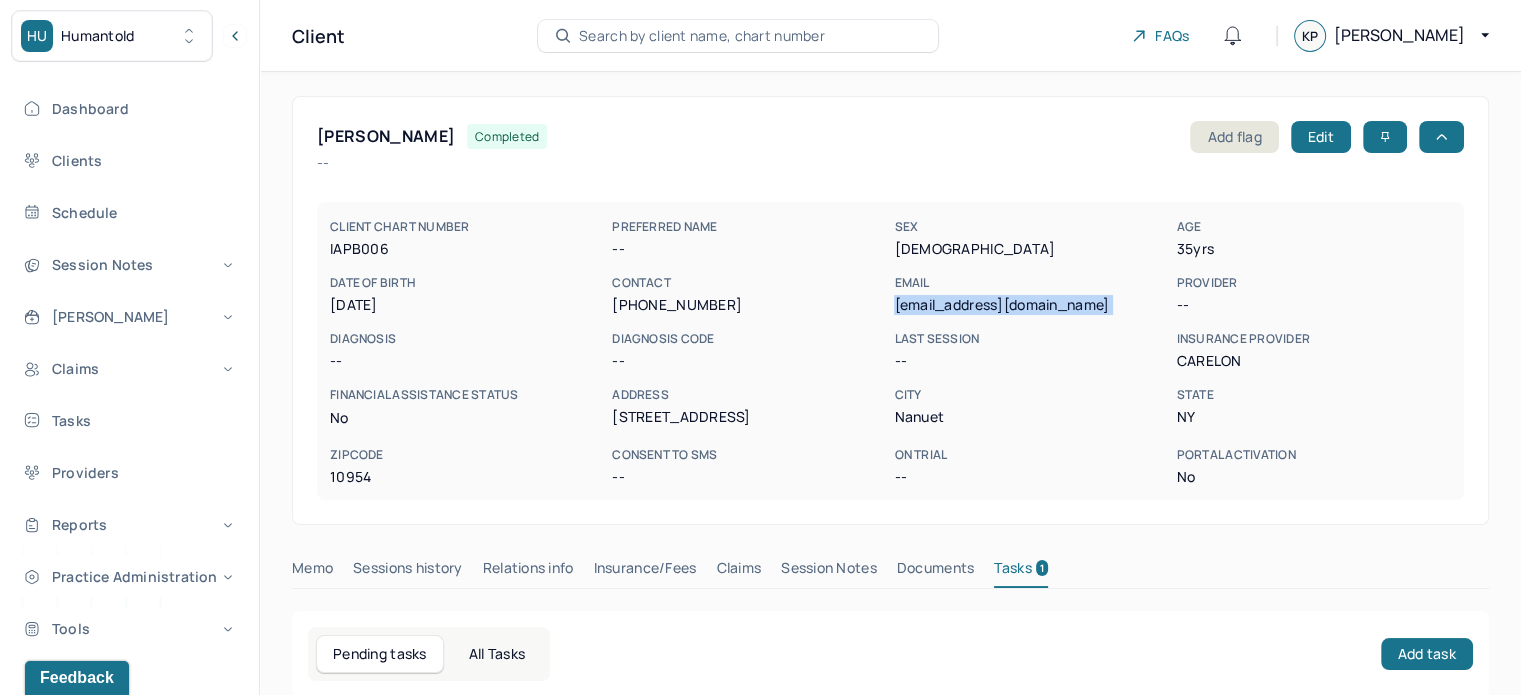 click on "dippolito04@gmail.com" at bounding box center [1031, 305] 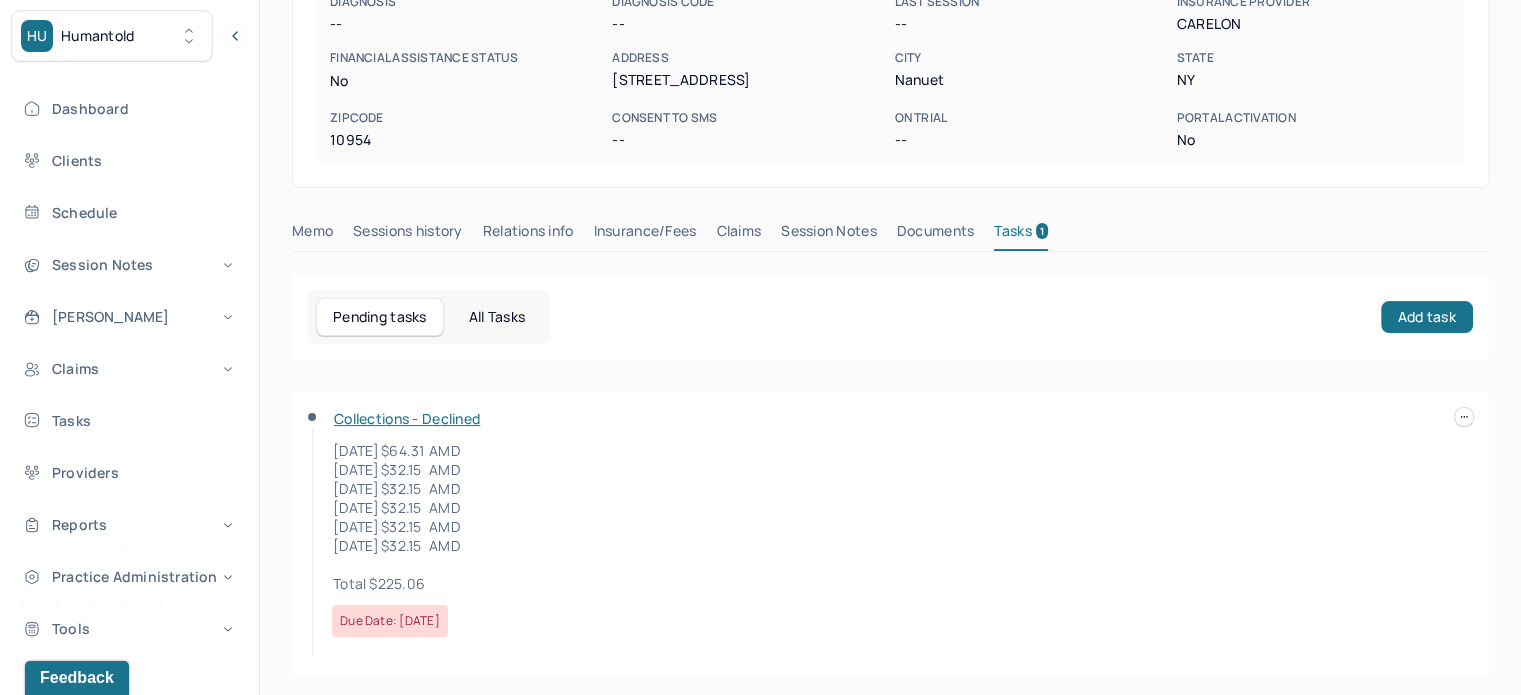 scroll, scrollTop: 342, scrollLeft: 0, axis: vertical 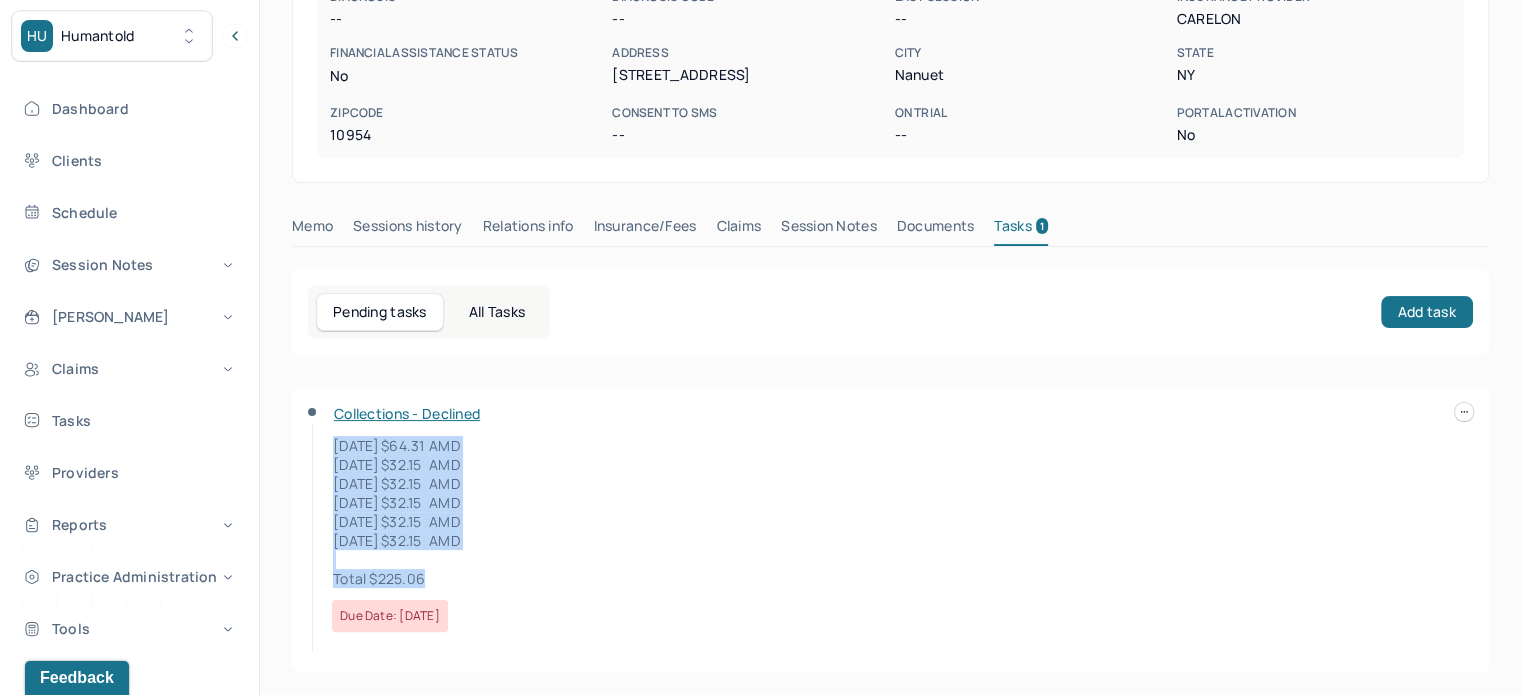 drag, startPoint x: 421, startPoint y: 577, endPoint x: 322, endPoint y: 432, distance: 175.57335 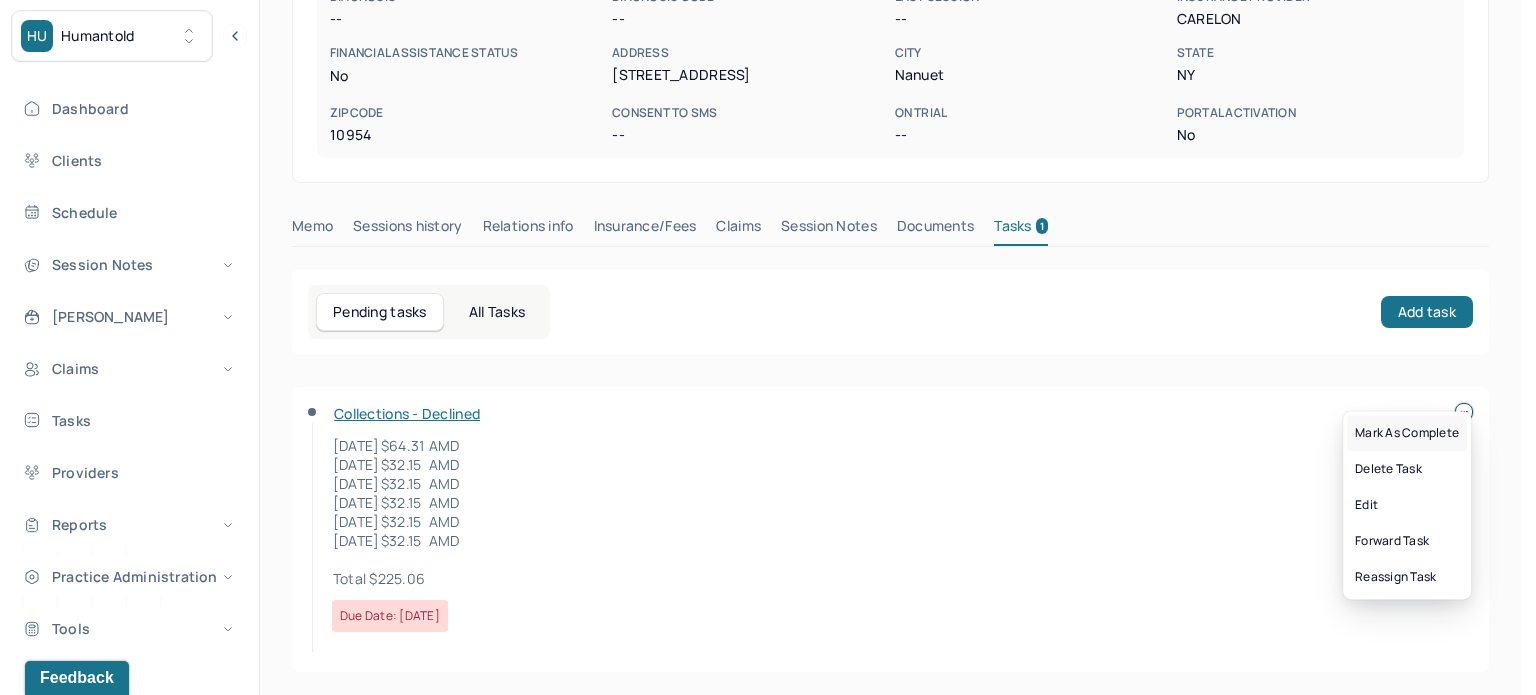 click on "Mark as complete" at bounding box center [1407, 433] 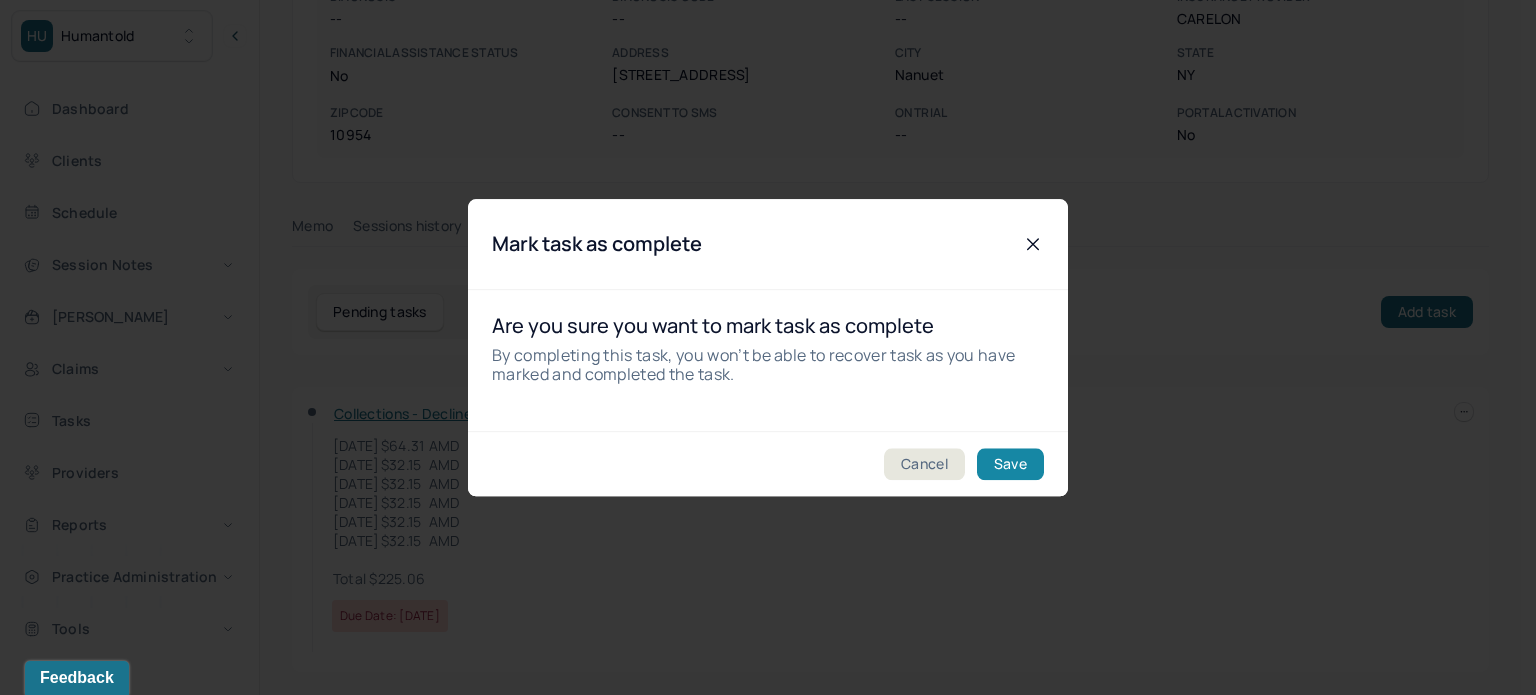 click on "Save" at bounding box center (1010, 464) 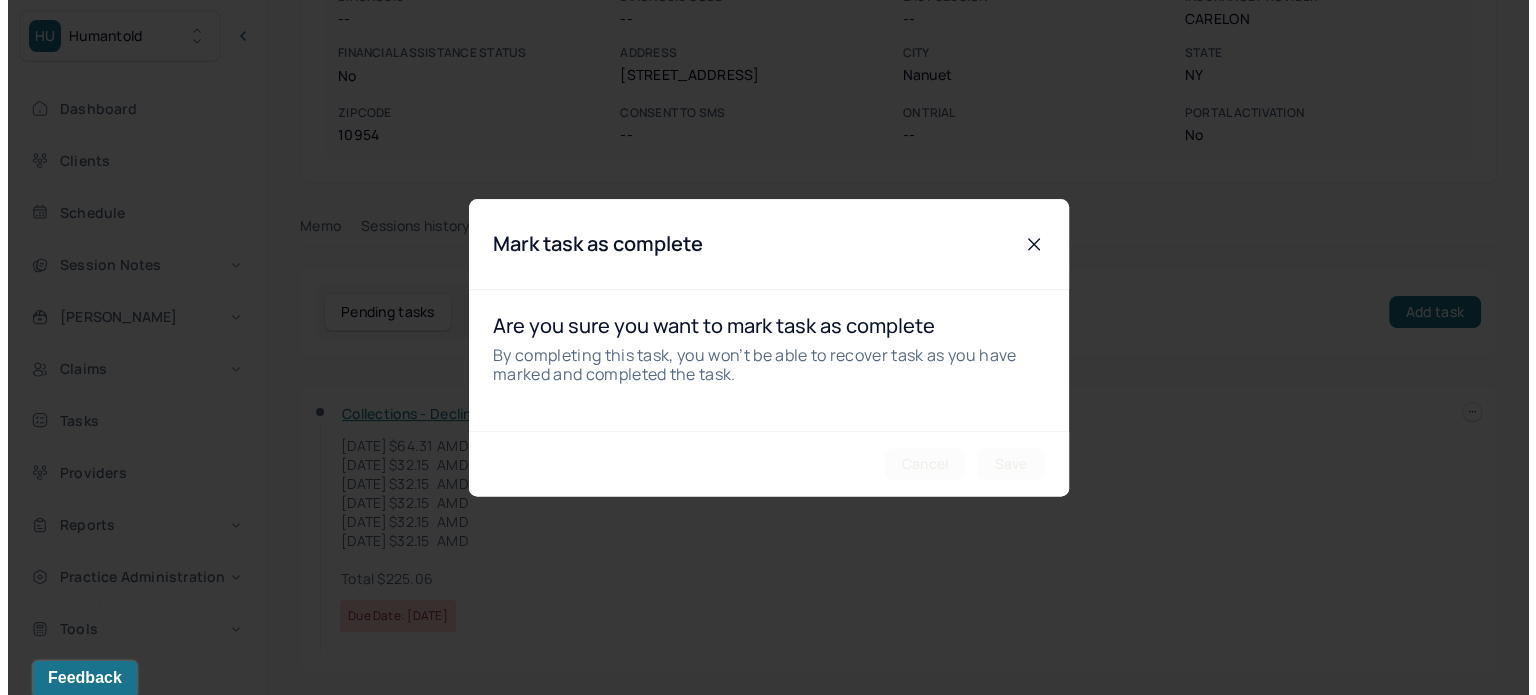 scroll, scrollTop: 176, scrollLeft: 0, axis: vertical 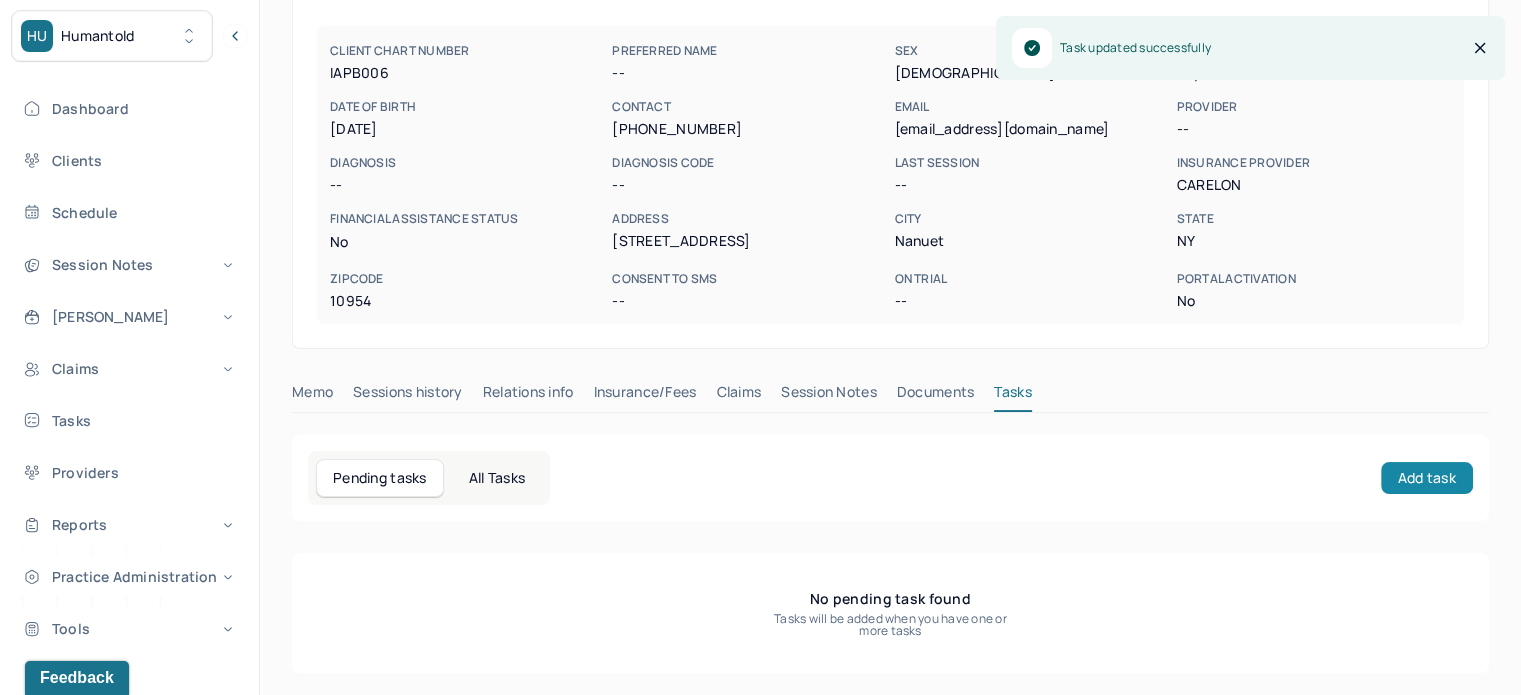 click on "Add task" at bounding box center [1427, 478] 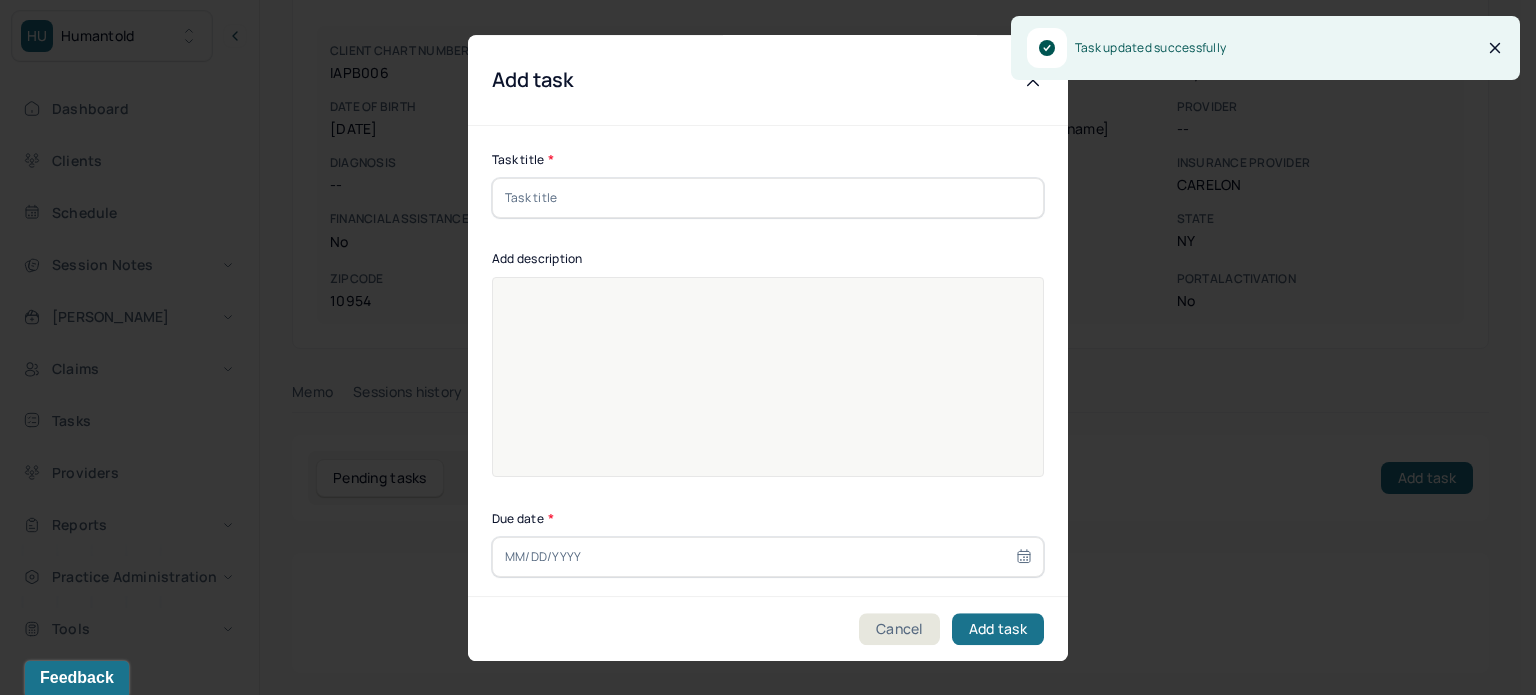 click at bounding box center [768, 198] 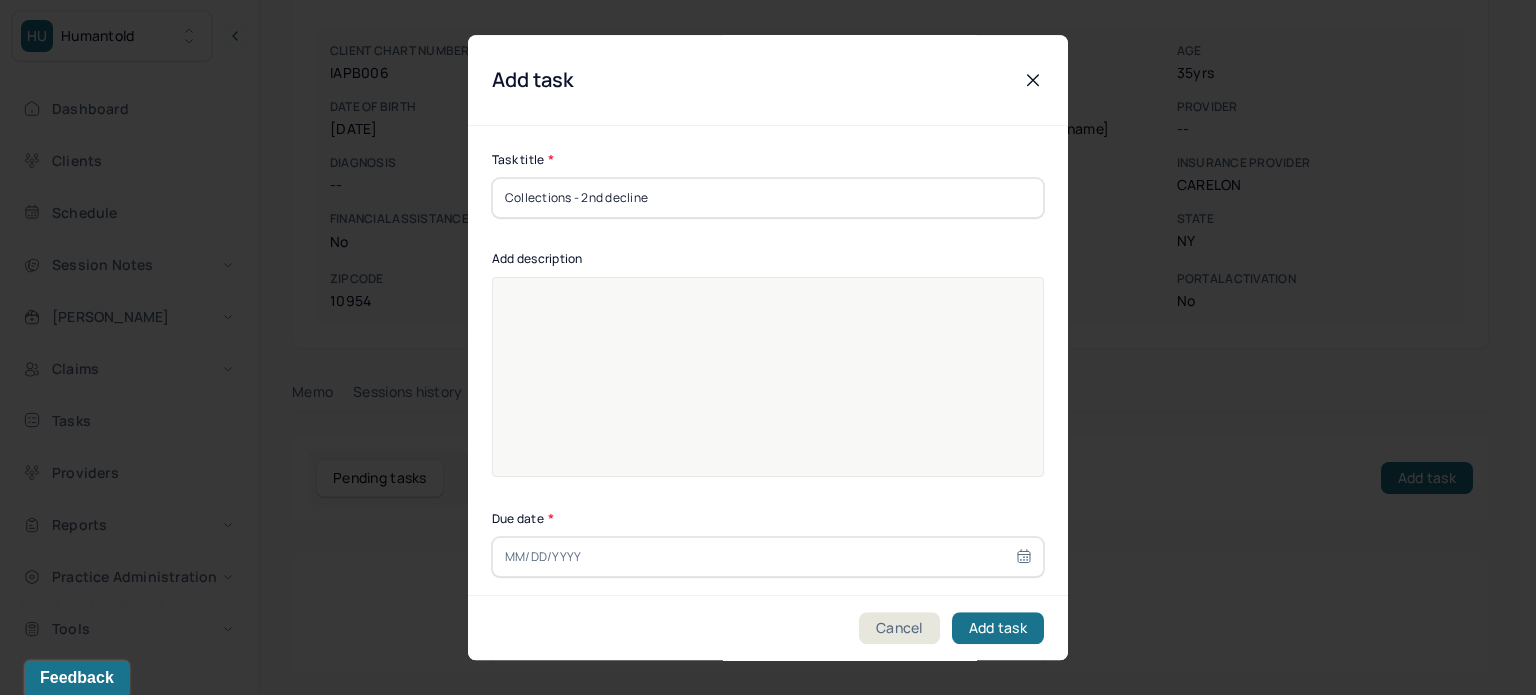type on "Collections - 2nd decline" 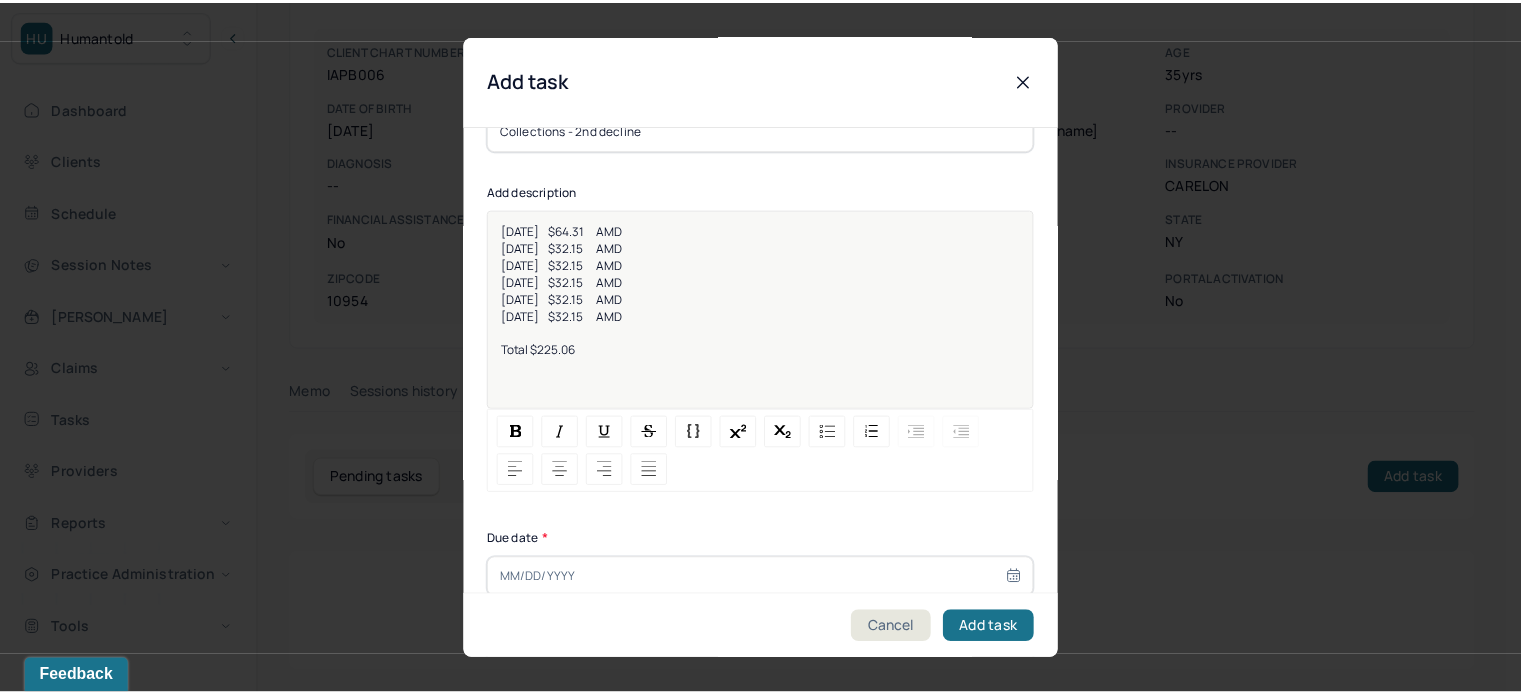 scroll, scrollTop: 256, scrollLeft: 0, axis: vertical 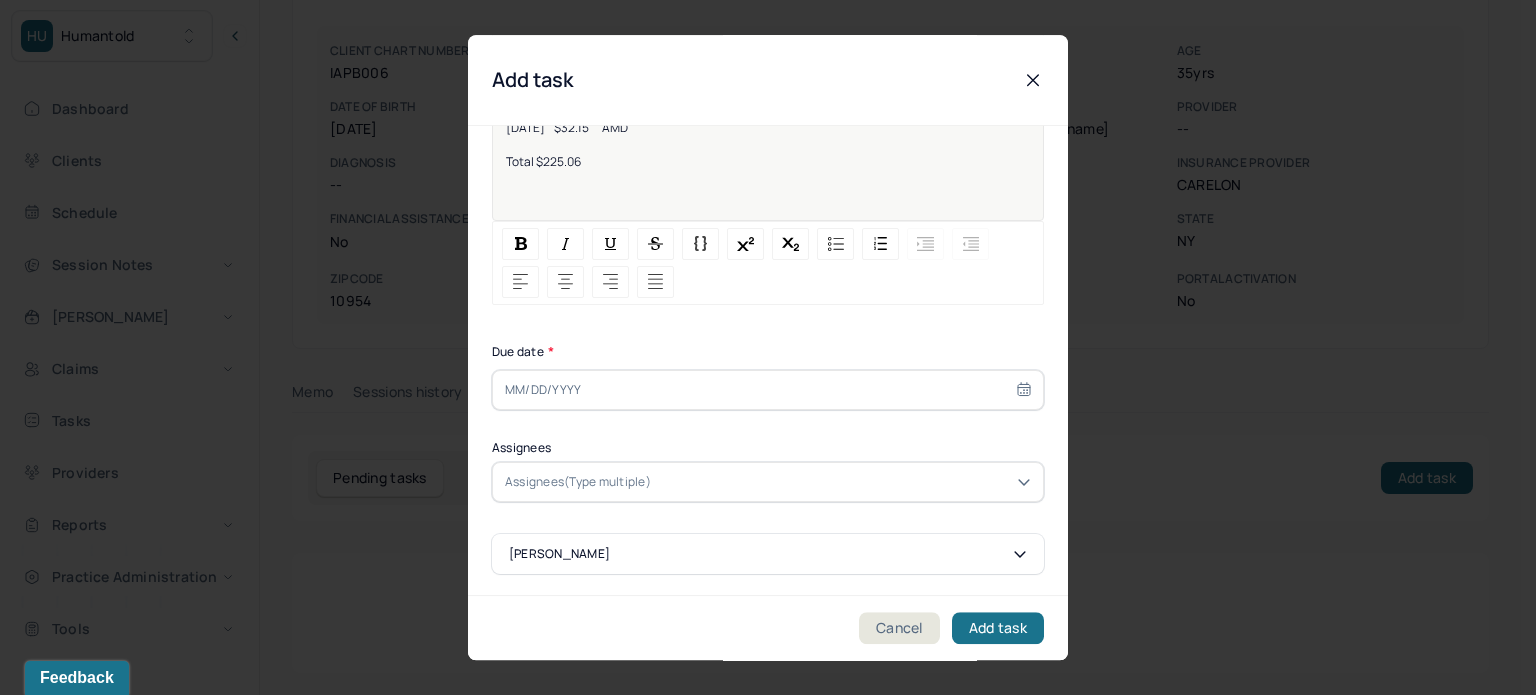 click at bounding box center [768, 390] 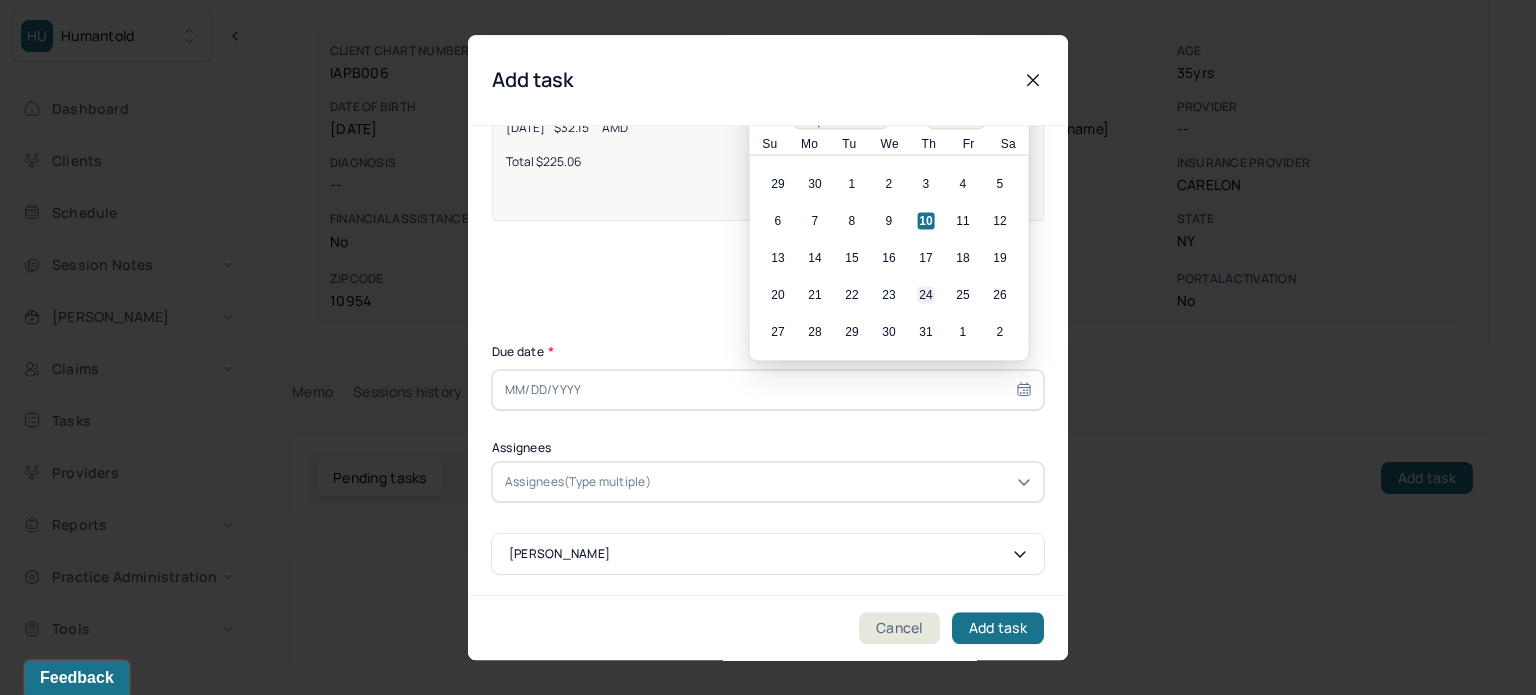 click on "24" at bounding box center [926, 295] 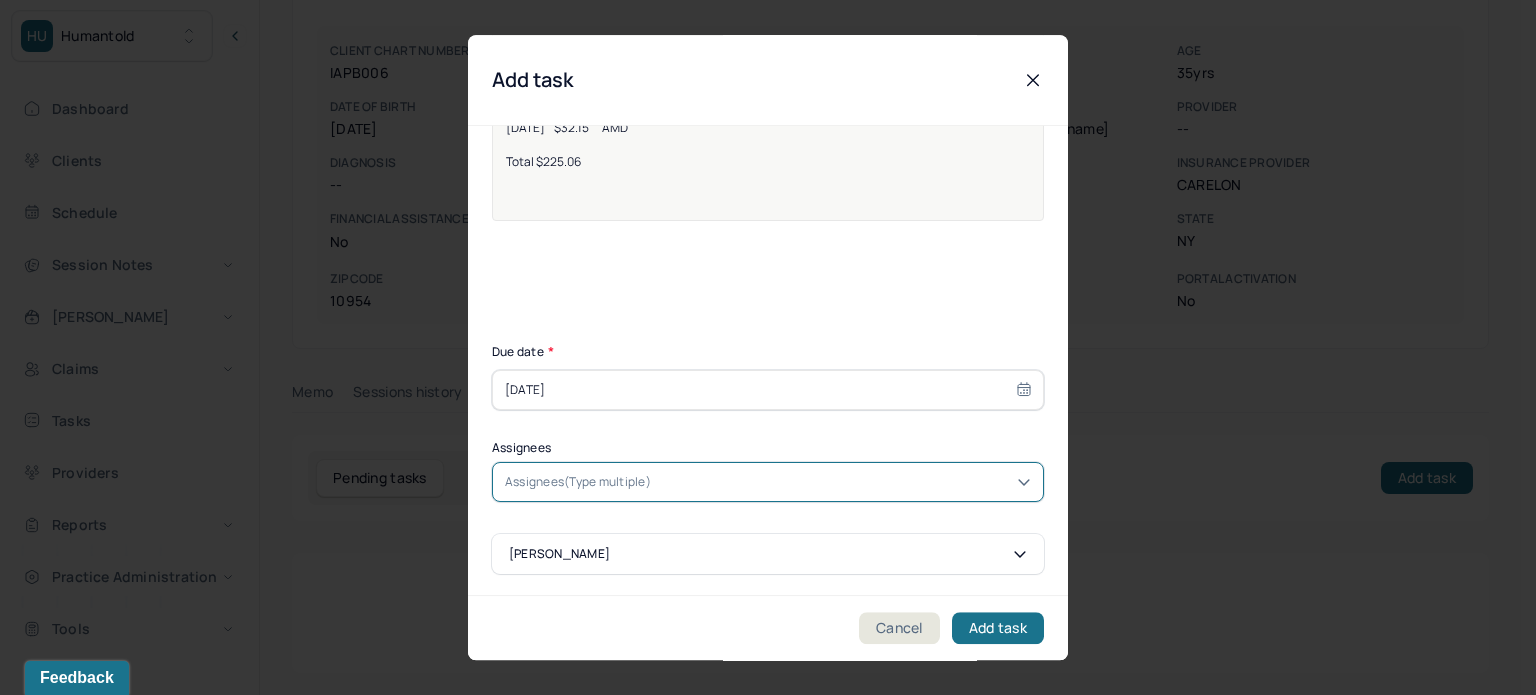 click on "Assignees(Type multiple)" at bounding box center [578, 482] 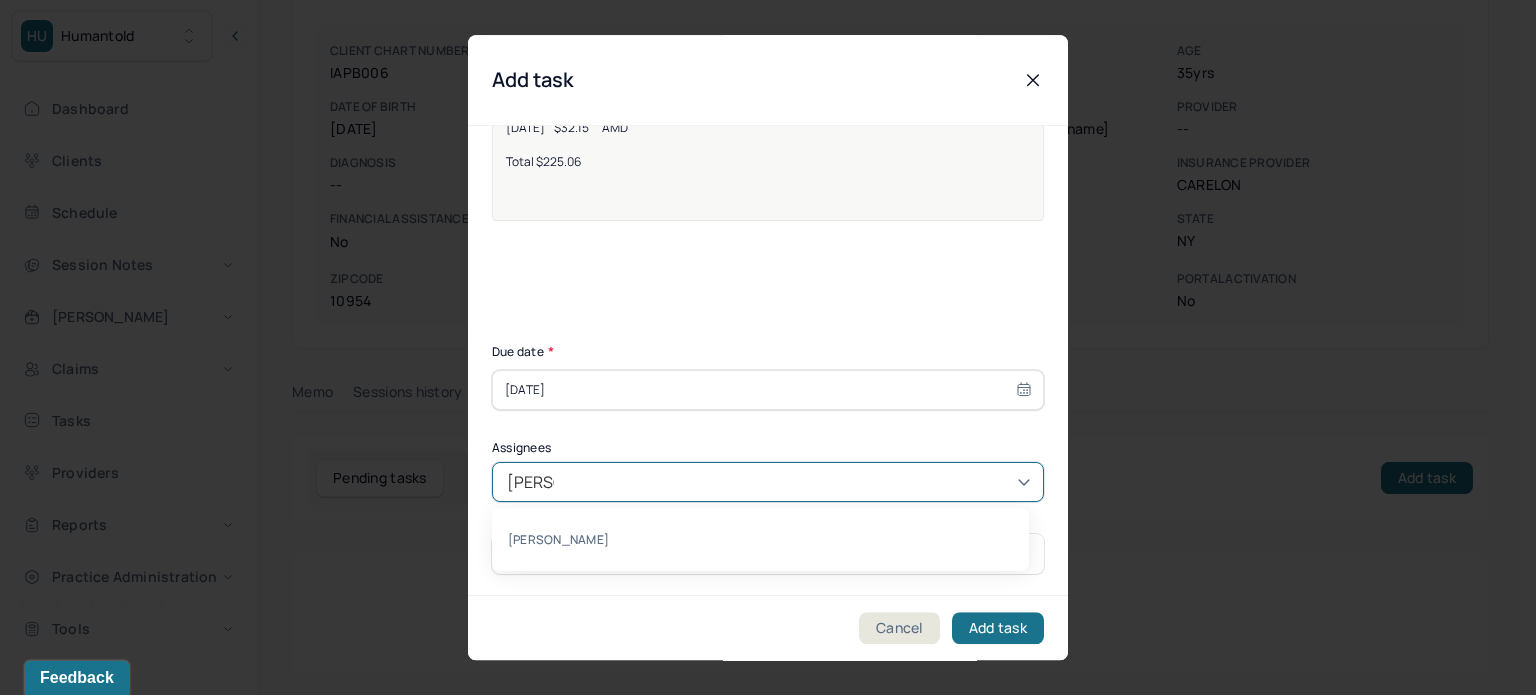 type on "[PERSON_NAME]" 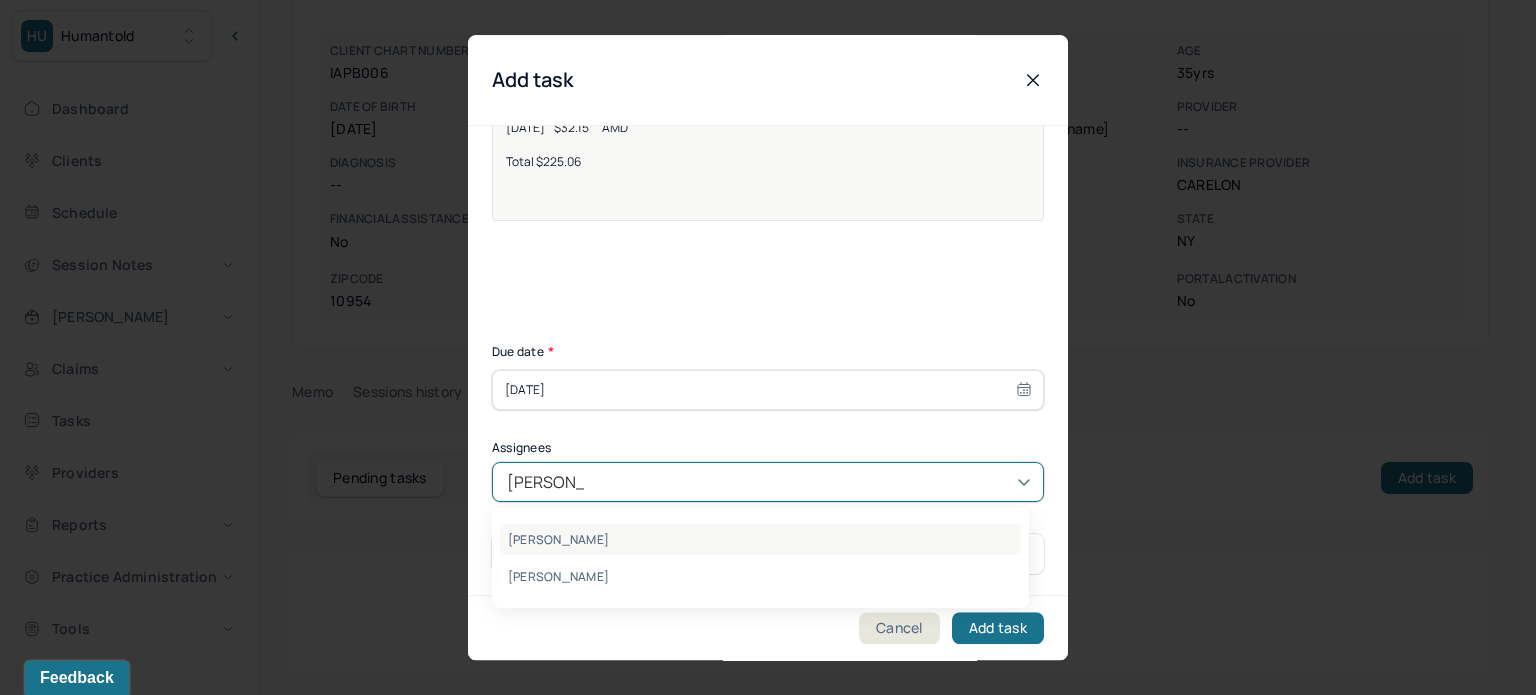 click on "[PERSON_NAME]" at bounding box center [760, 539] 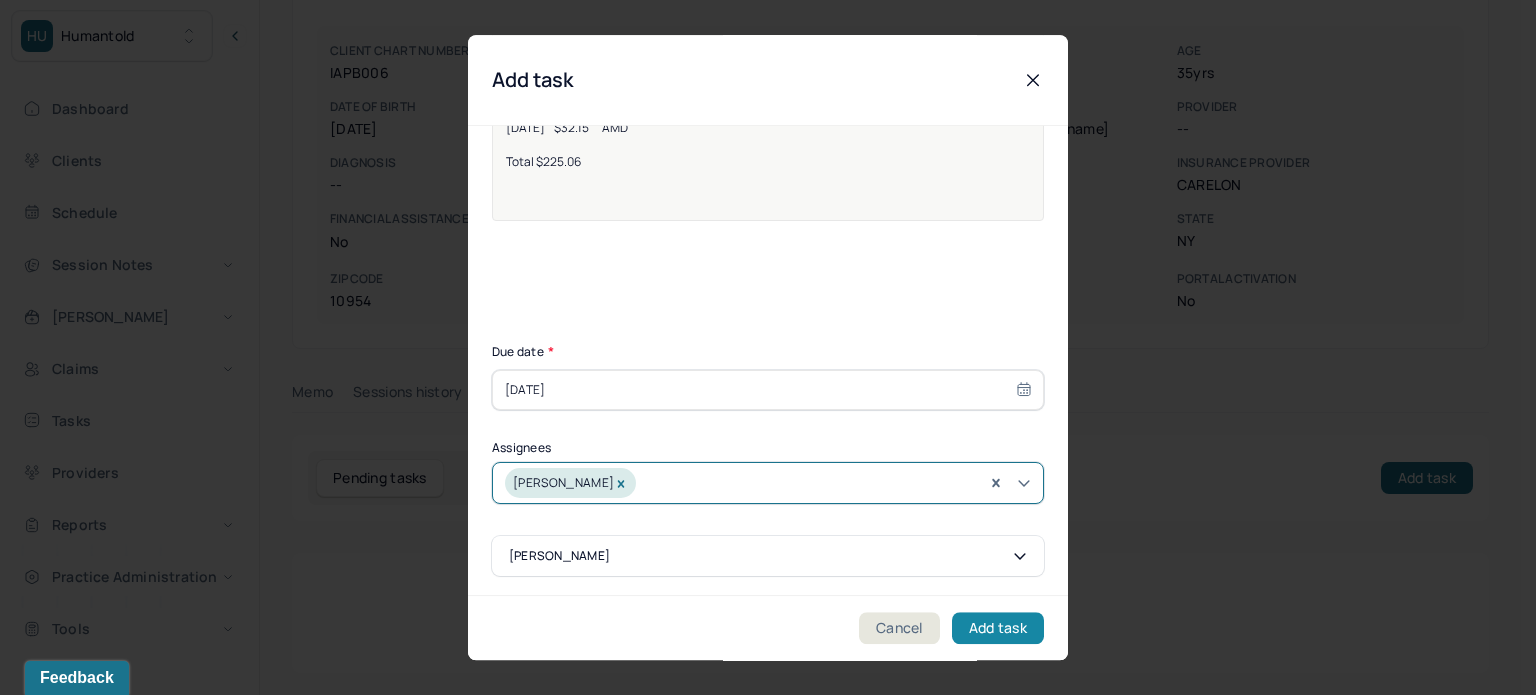 click on "Add task" at bounding box center [998, 628] 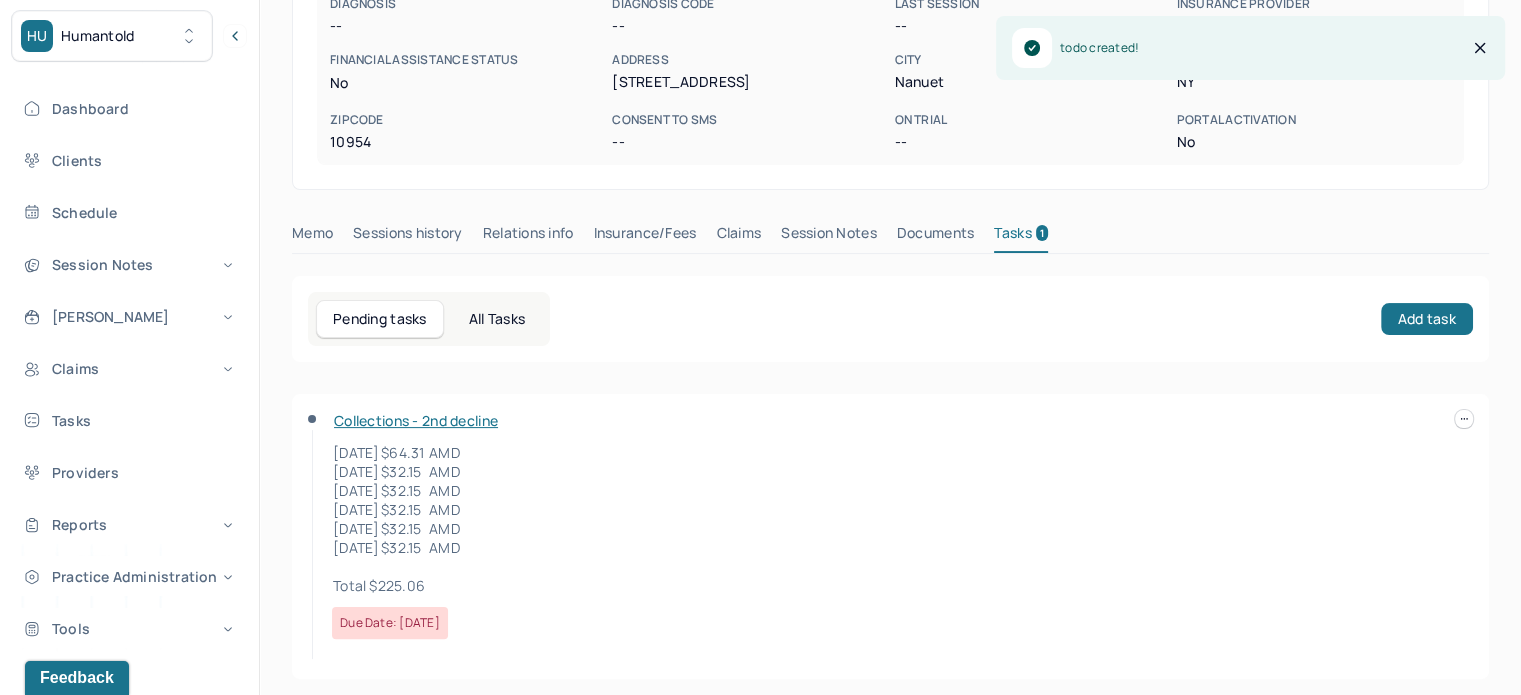 scroll, scrollTop: 0, scrollLeft: 0, axis: both 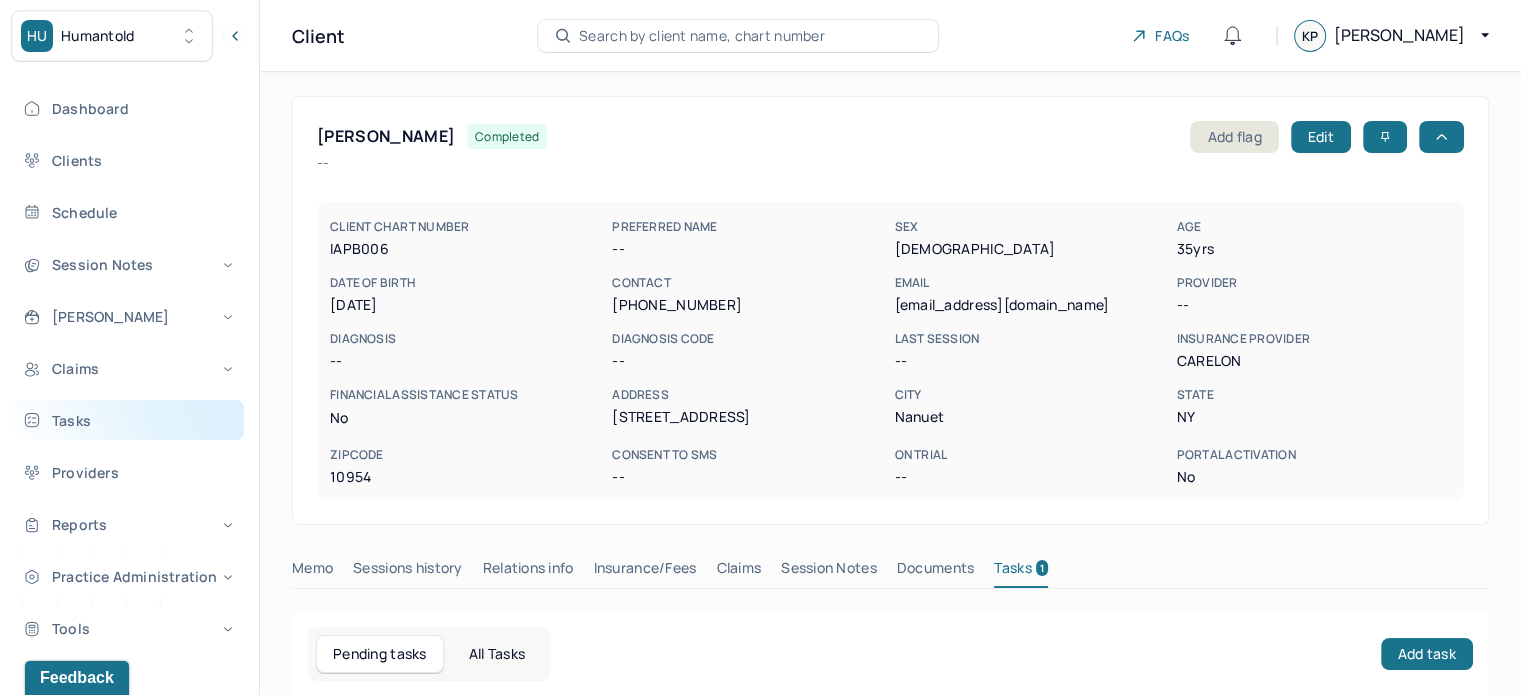 click on "Tasks" at bounding box center [128, 420] 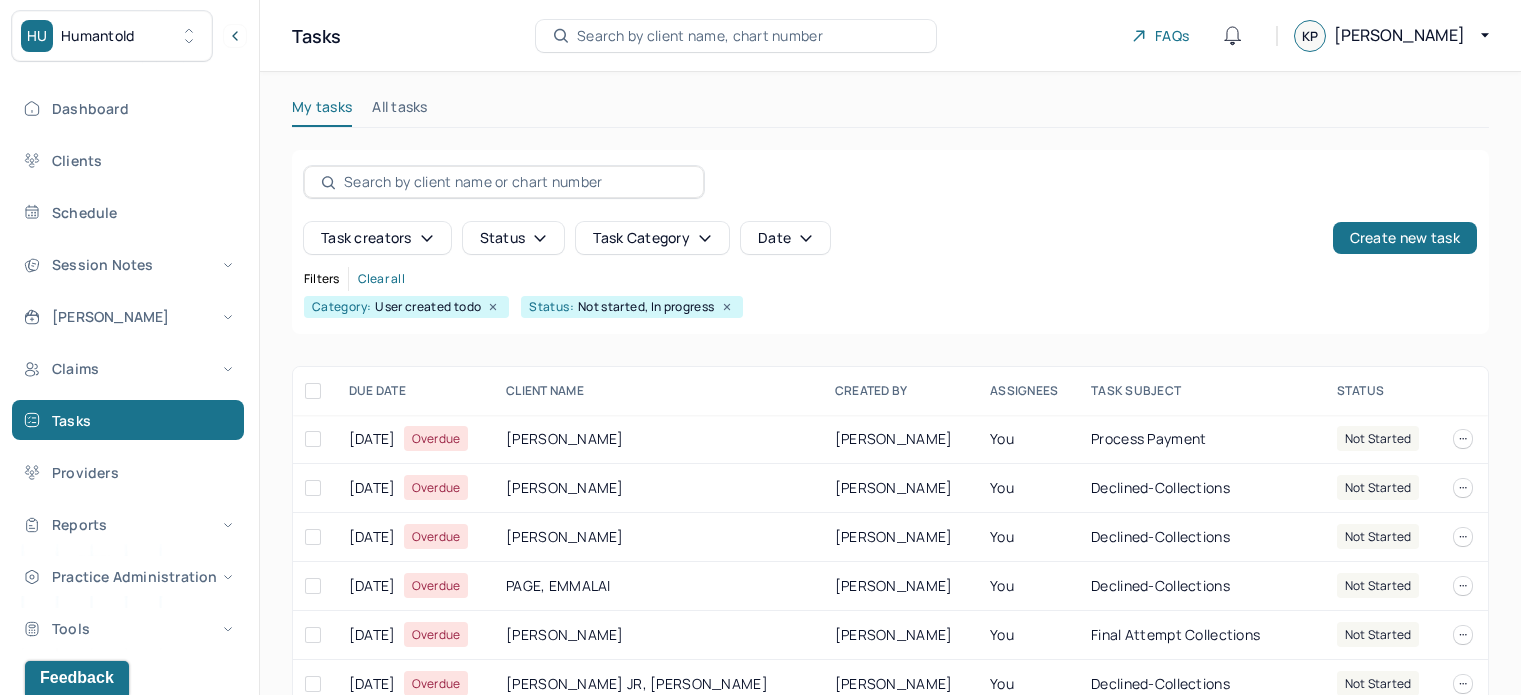 scroll, scrollTop: 0, scrollLeft: 0, axis: both 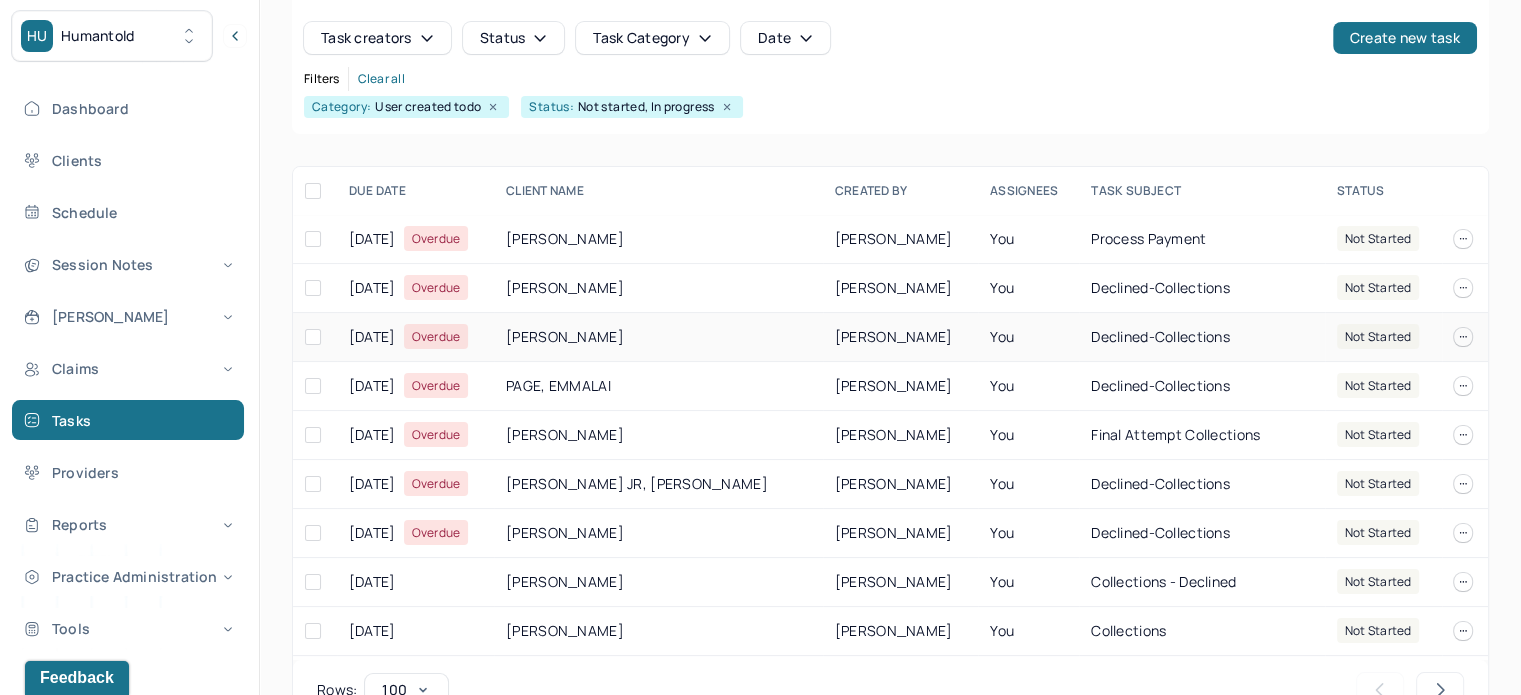 click on "[PERSON_NAME]" at bounding box center (658, 337) 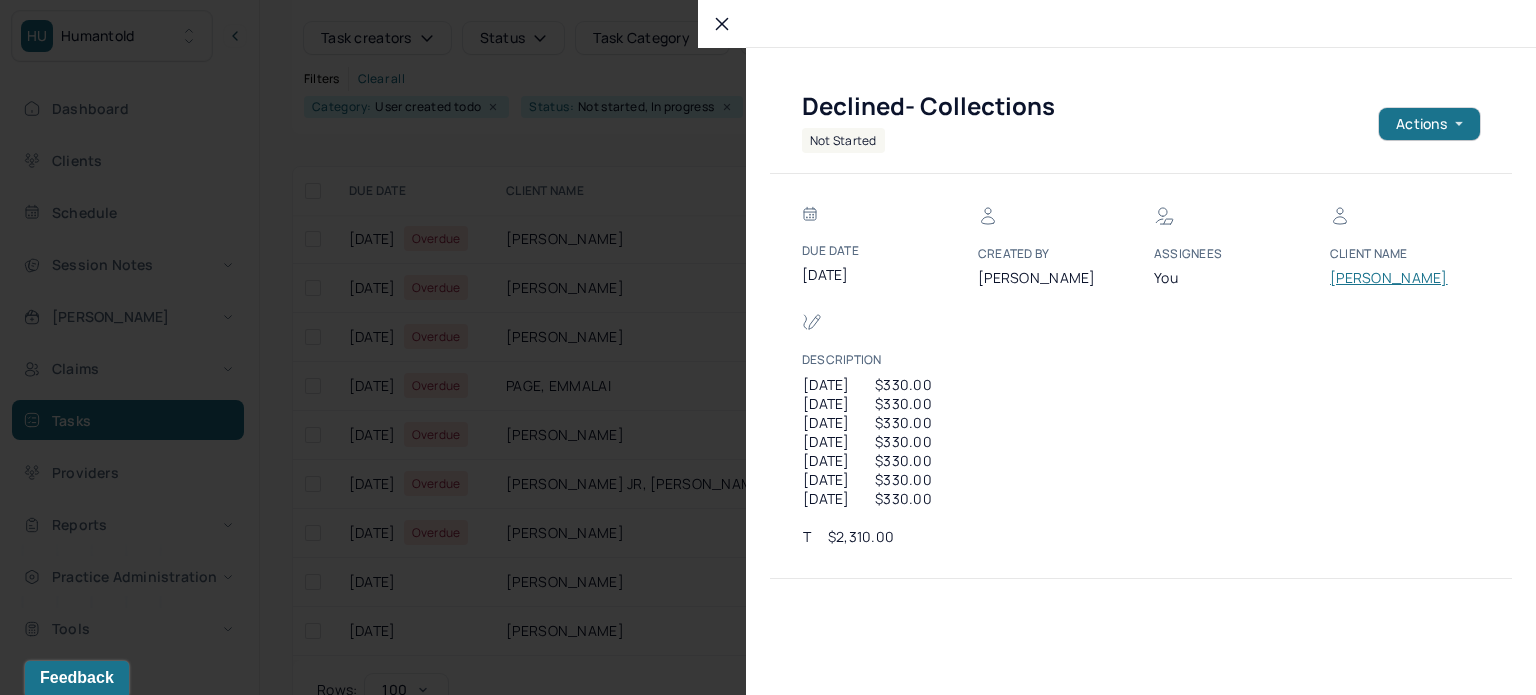 click on "[PERSON_NAME]" at bounding box center [1390, 278] 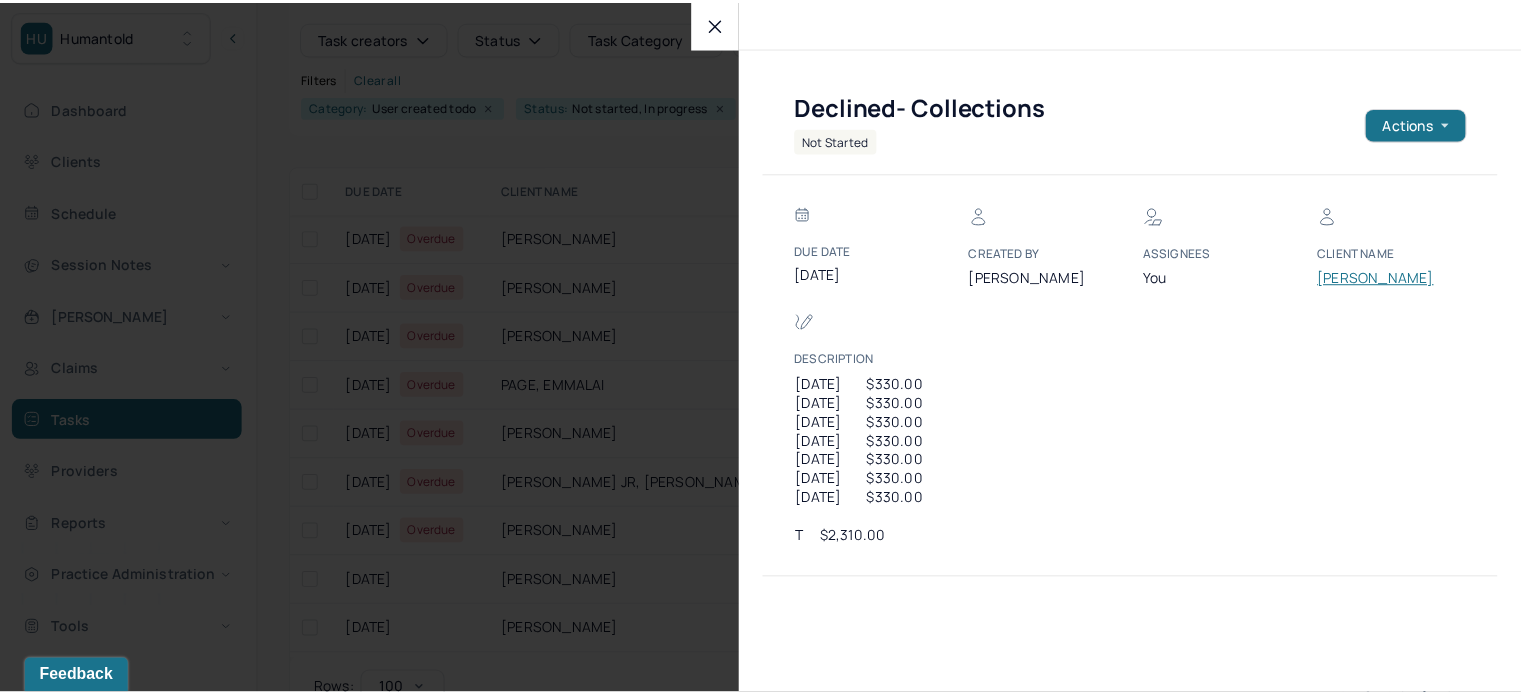 scroll, scrollTop: 128, scrollLeft: 0, axis: vertical 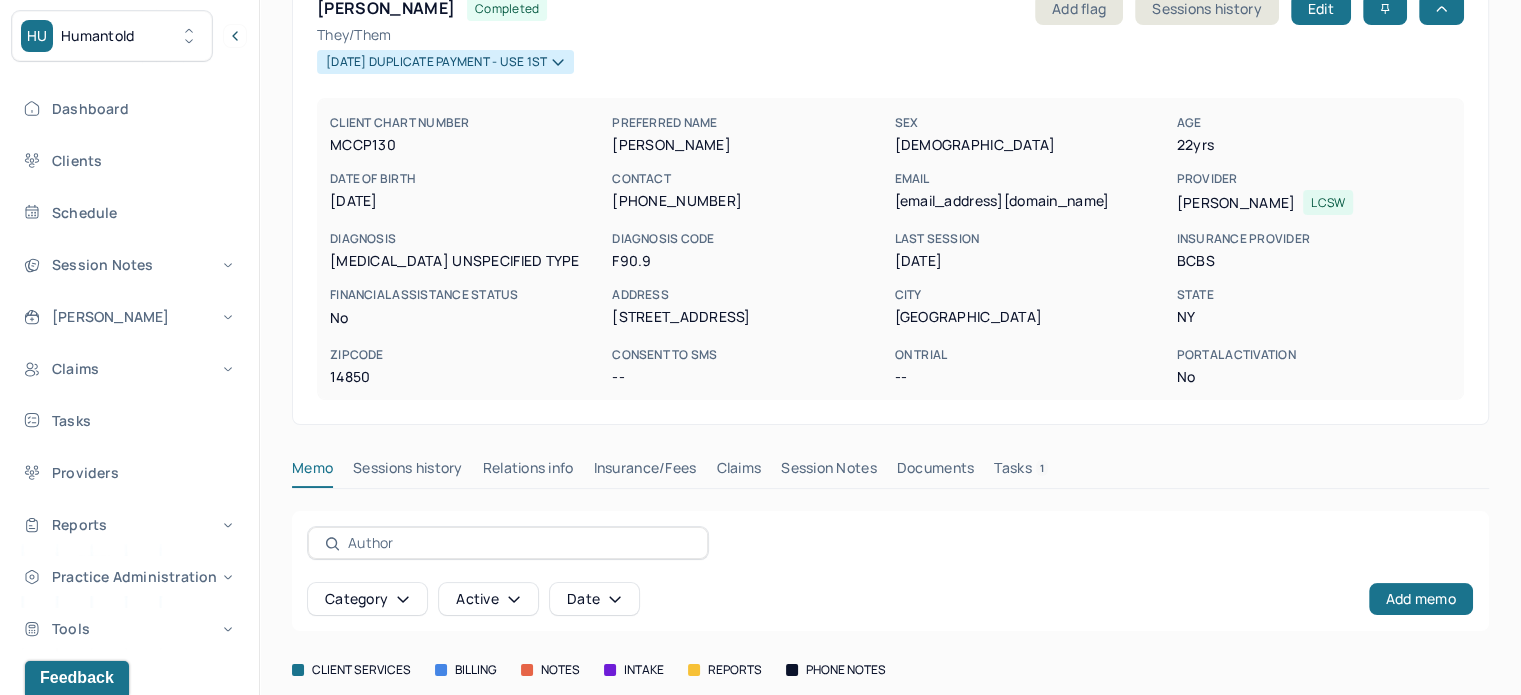 click on "[EMAIL_ADDRESS][DOMAIN_NAME]" at bounding box center [1031, 201] 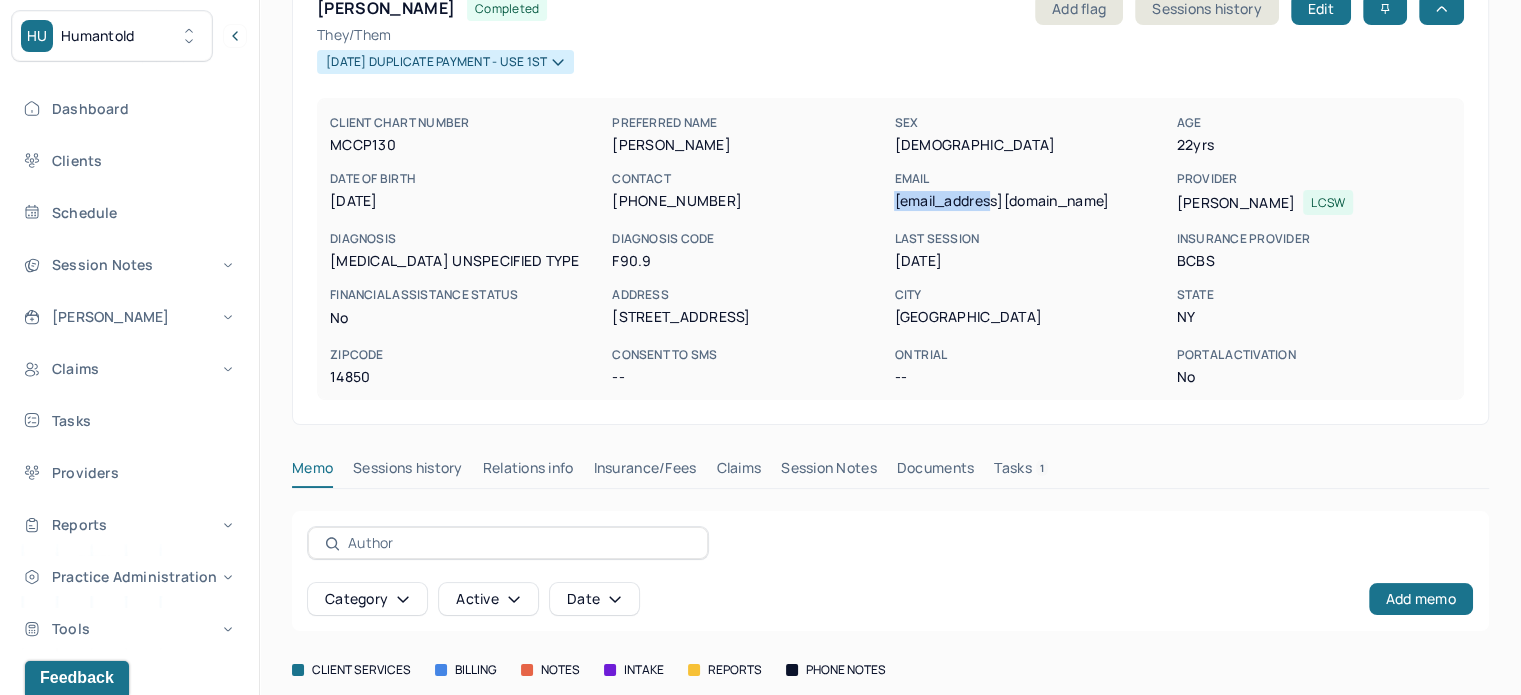 click on "[EMAIL_ADDRESS][DOMAIN_NAME]" at bounding box center [1031, 201] 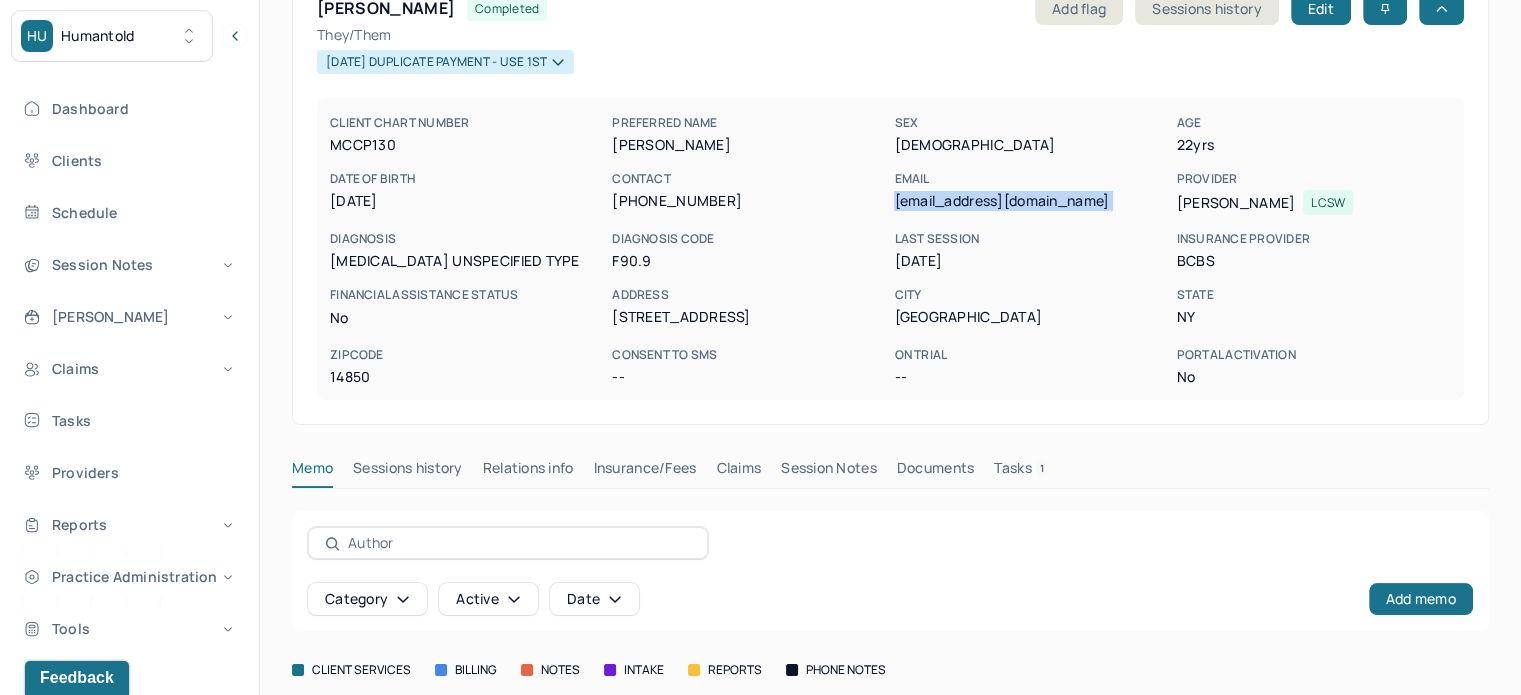 click on "[EMAIL_ADDRESS][DOMAIN_NAME]" at bounding box center [1031, 201] 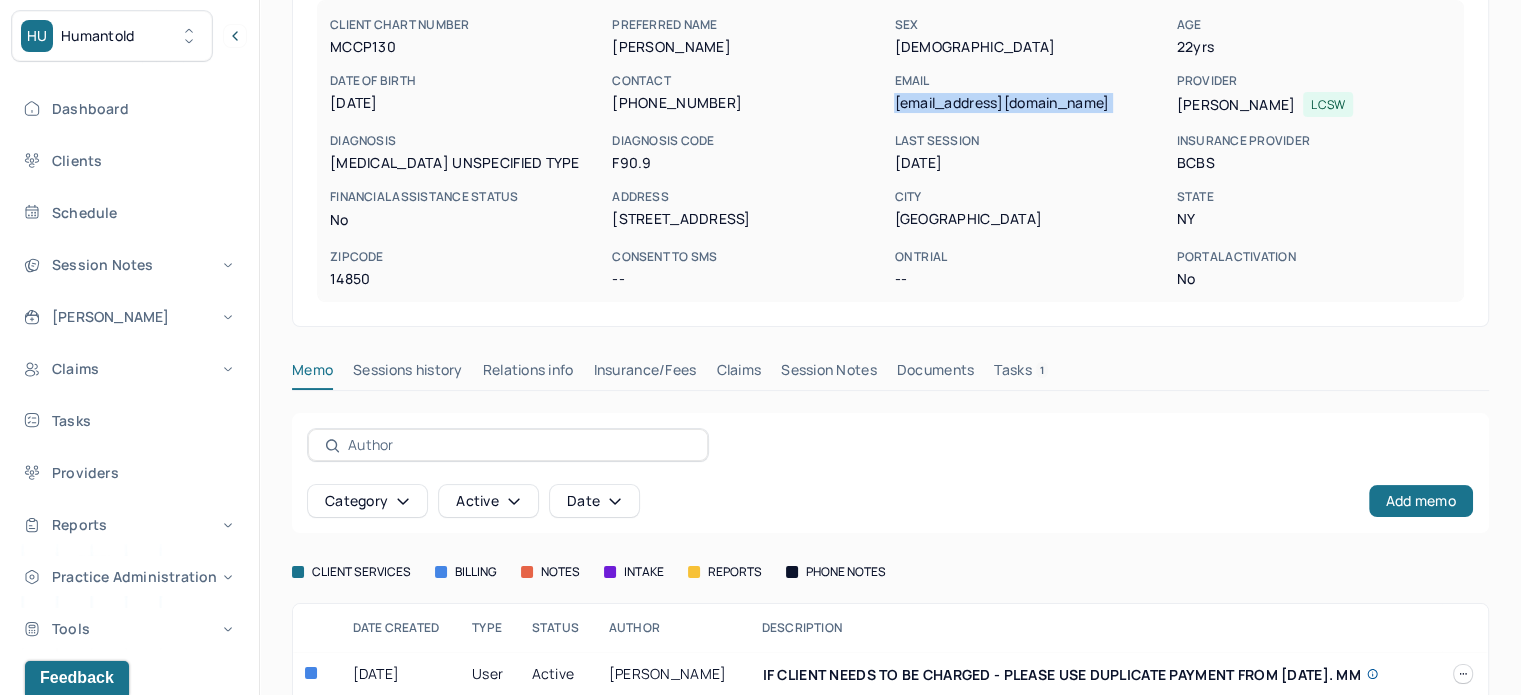 scroll, scrollTop: 314, scrollLeft: 0, axis: vertical 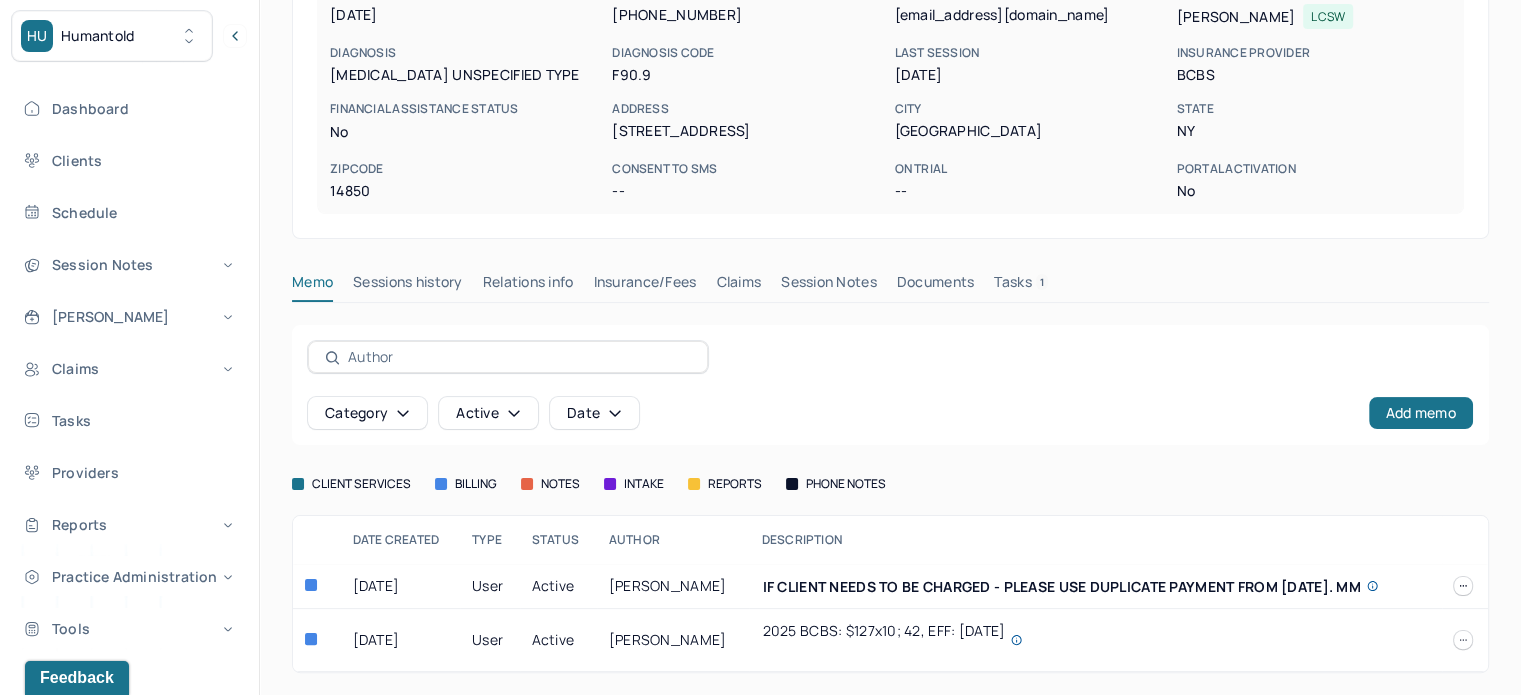 click on "Category     active     Date     Add memo" at bounding box center (890, 385) 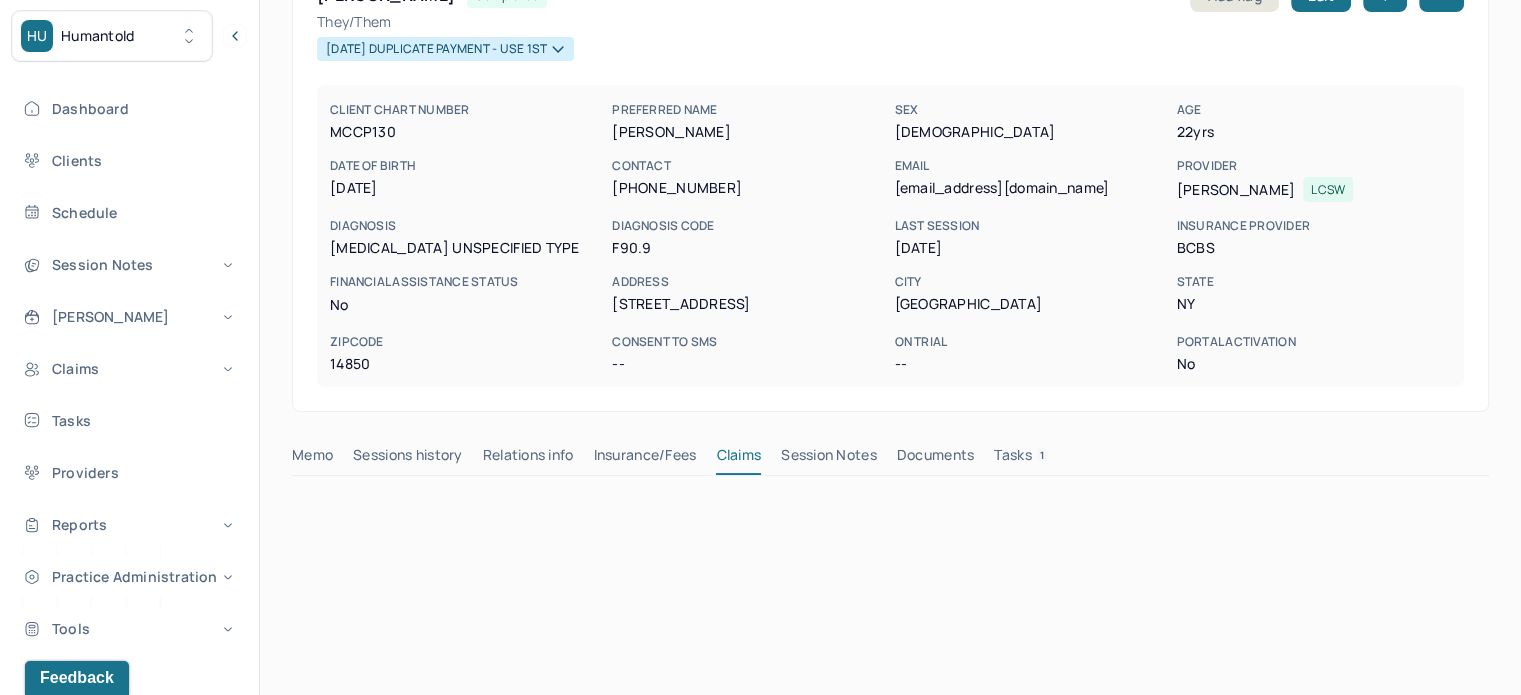 scroll, scrollTop: 0, scrollLeft: 0, axis: both 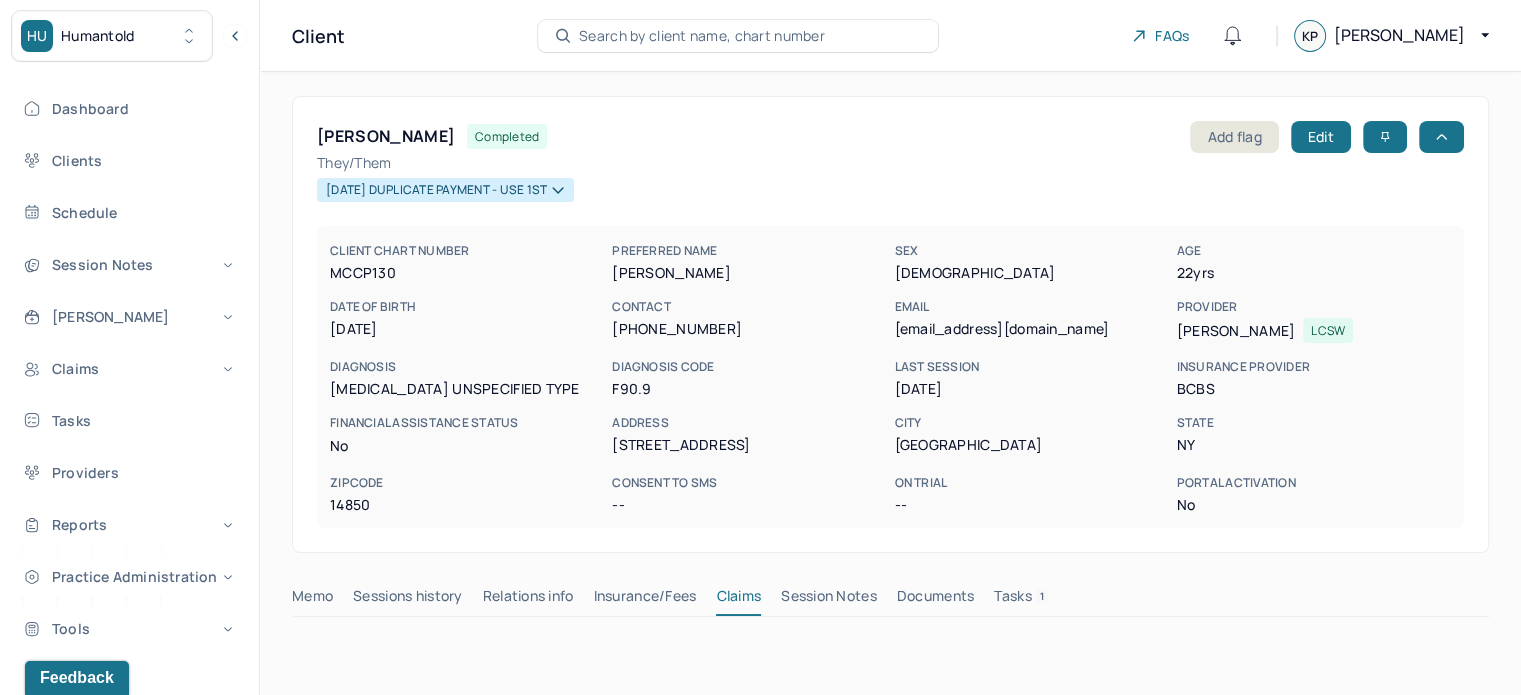 click on "[PERSON_NAME]" at bounding box center (386, 136) 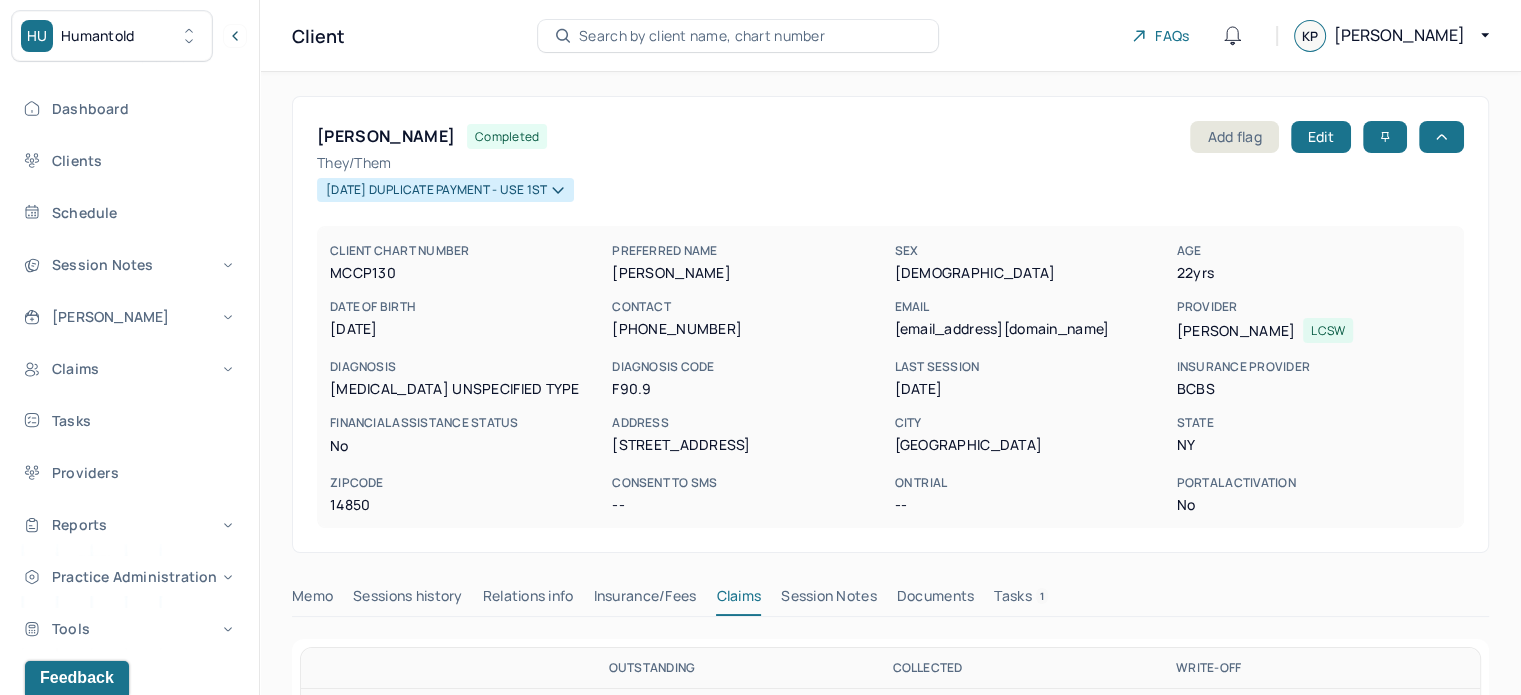 click on "[PERSON_NAME]" at bounding box center (386, 136) 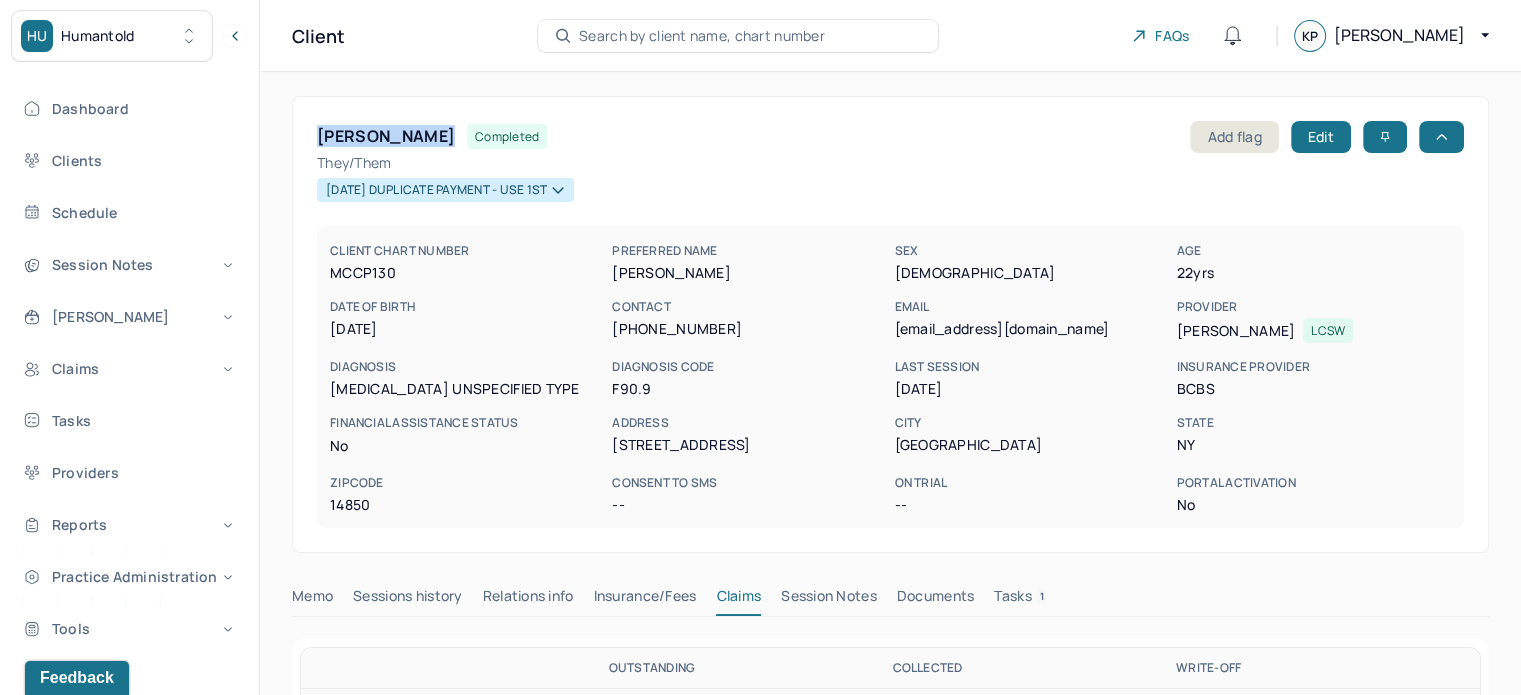 click on "[PERSON_NAME]" at bounding box center (386, 136) 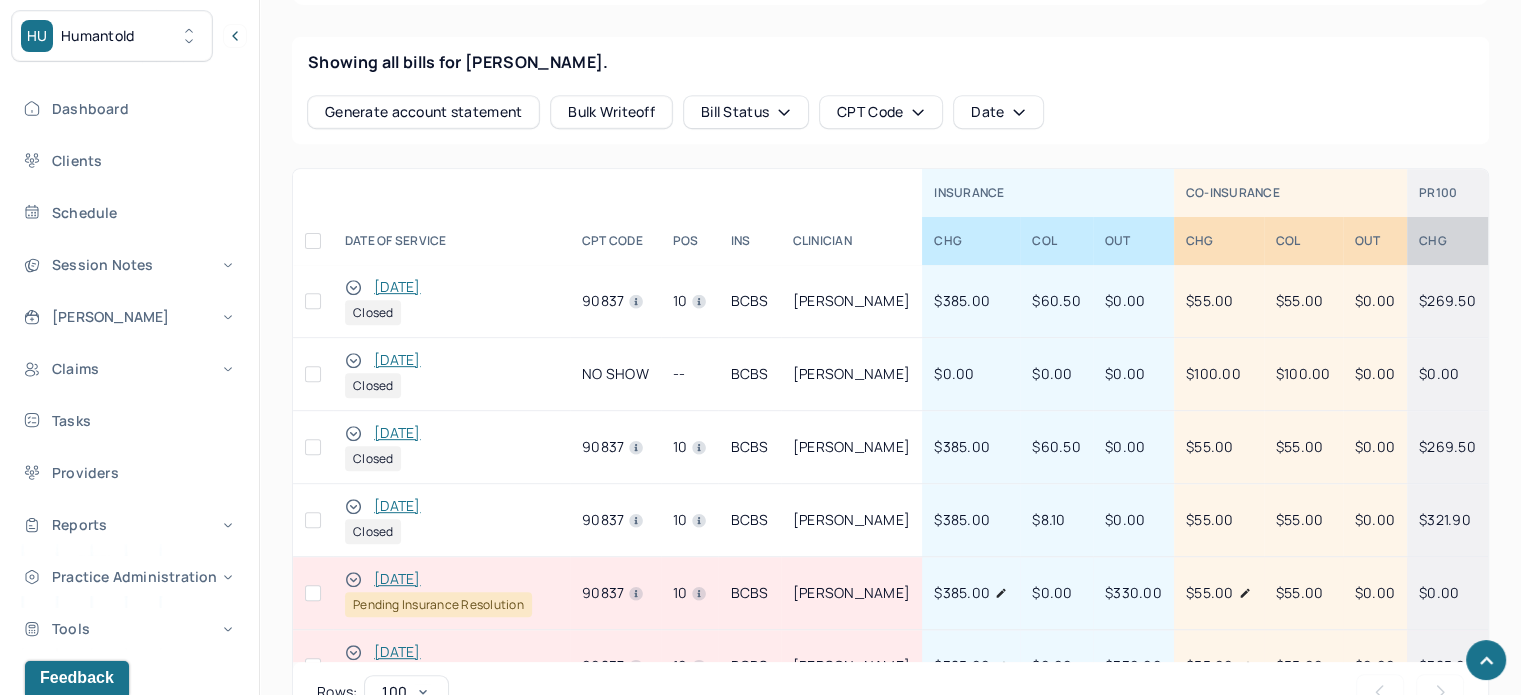scroll, scrollTop: 900, scrollLeft: 0, axis: vertical 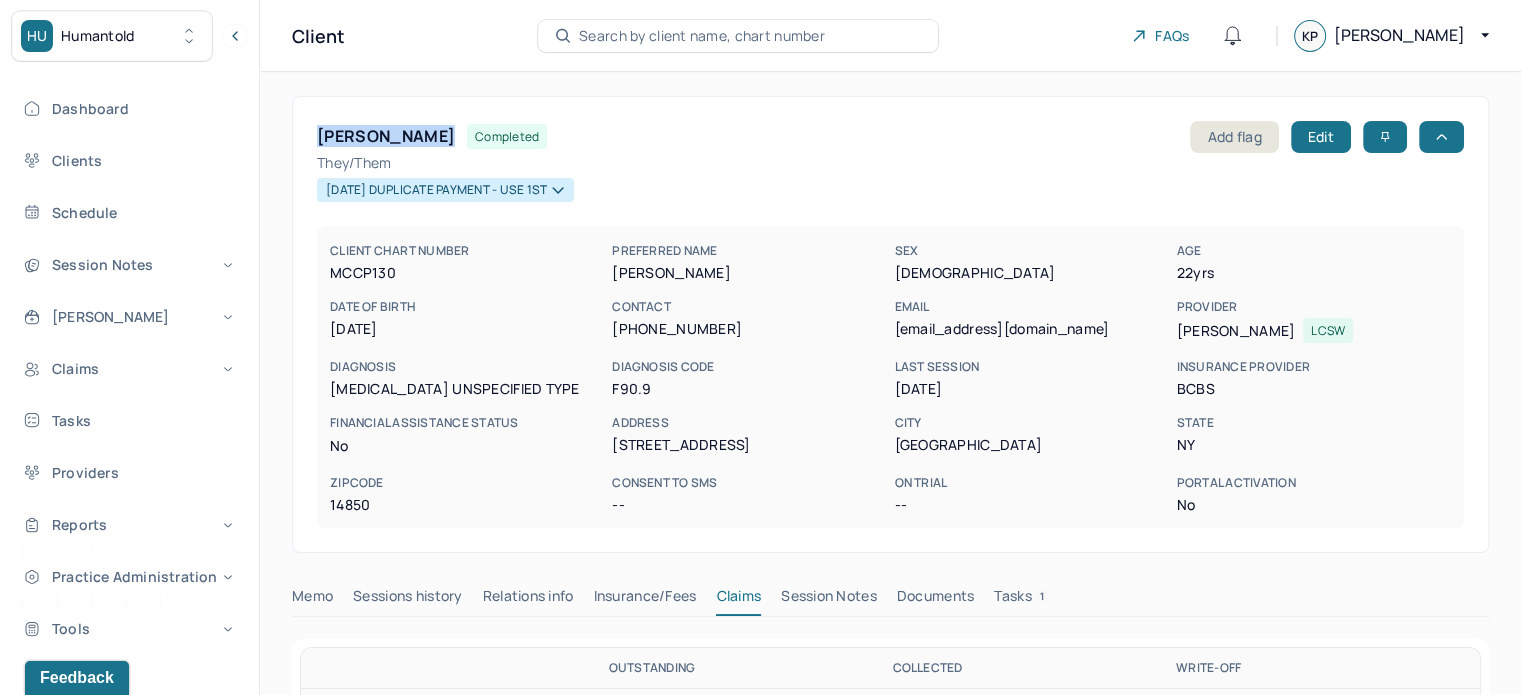 click on "[DATE] DUPLICATE PAYMENT - USE 1ST" at bounding box center (445, 190) 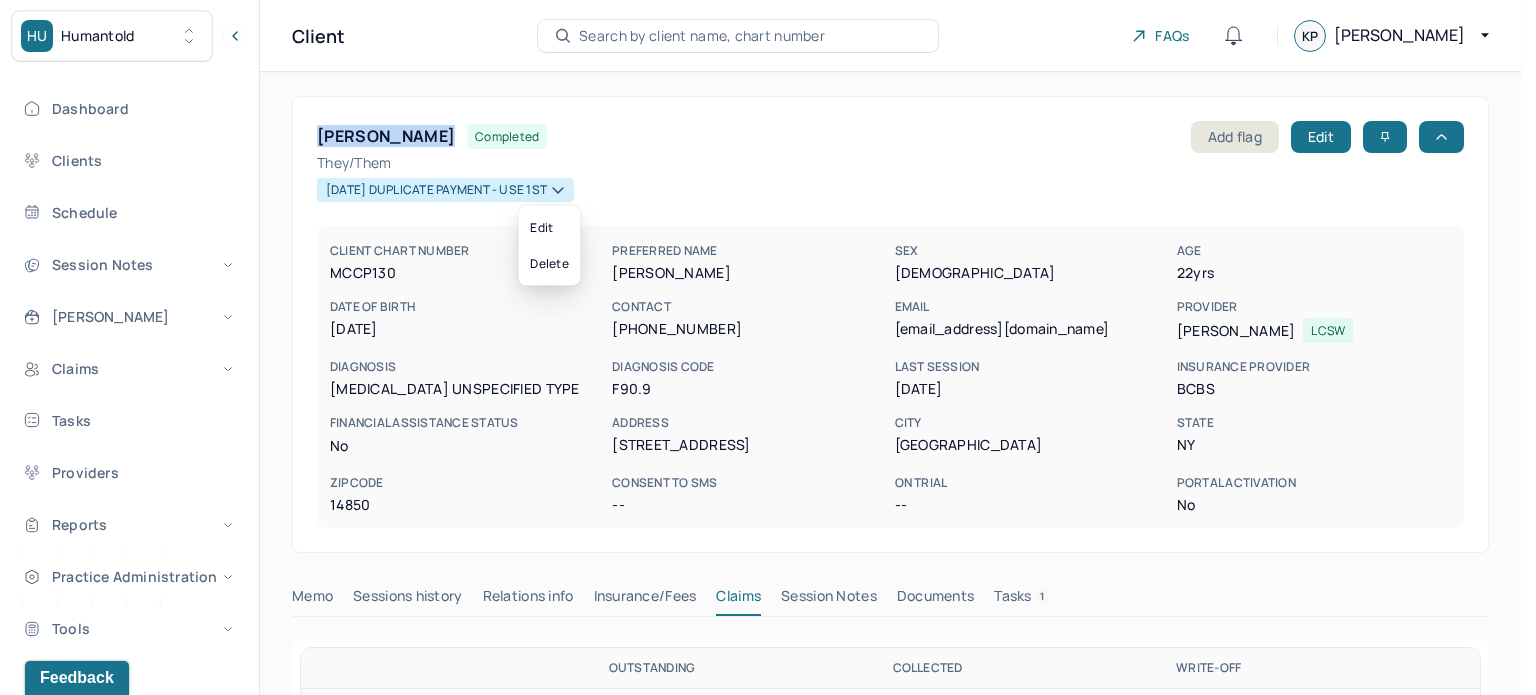click on "[DATE] DUPLICATE PAYMENT - USE 1ST" at bounding box center [890, 187] 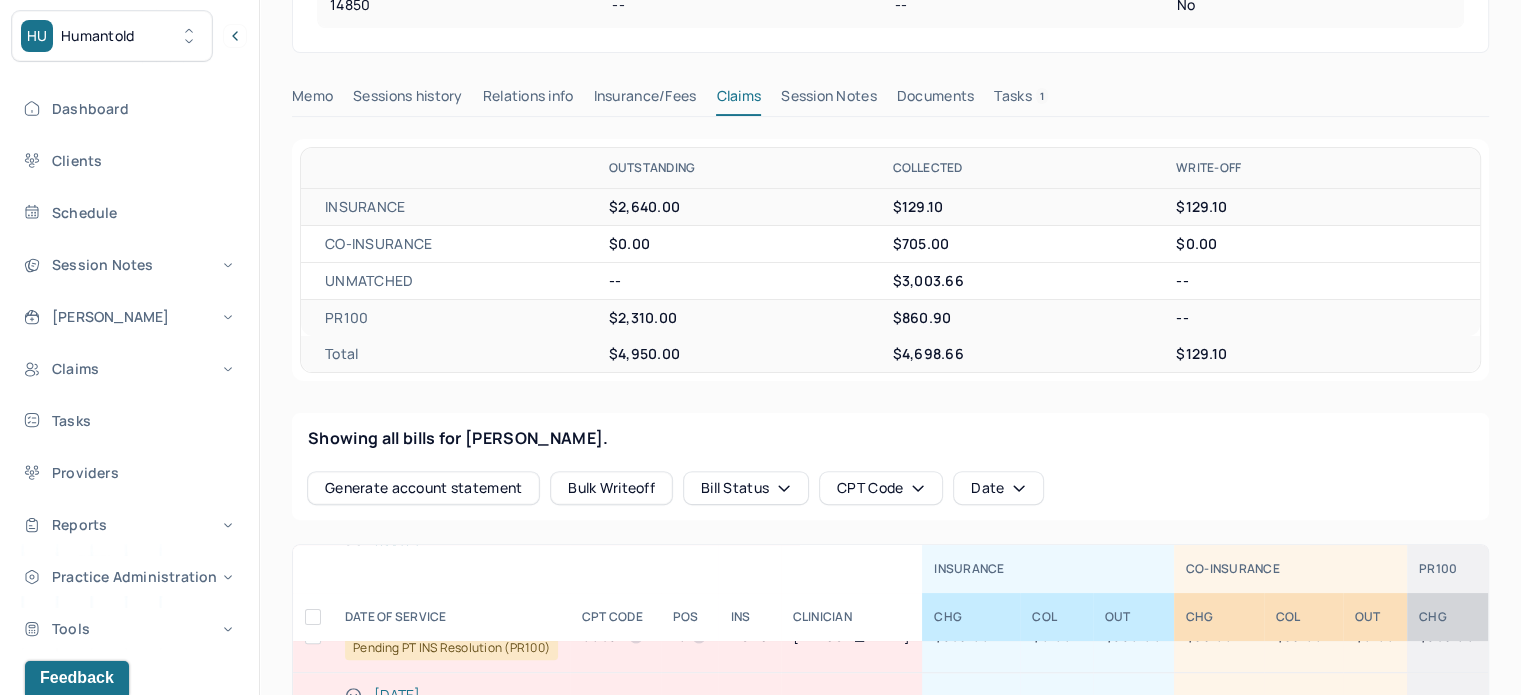 click on "Memo" at bounding box center (312, 100) 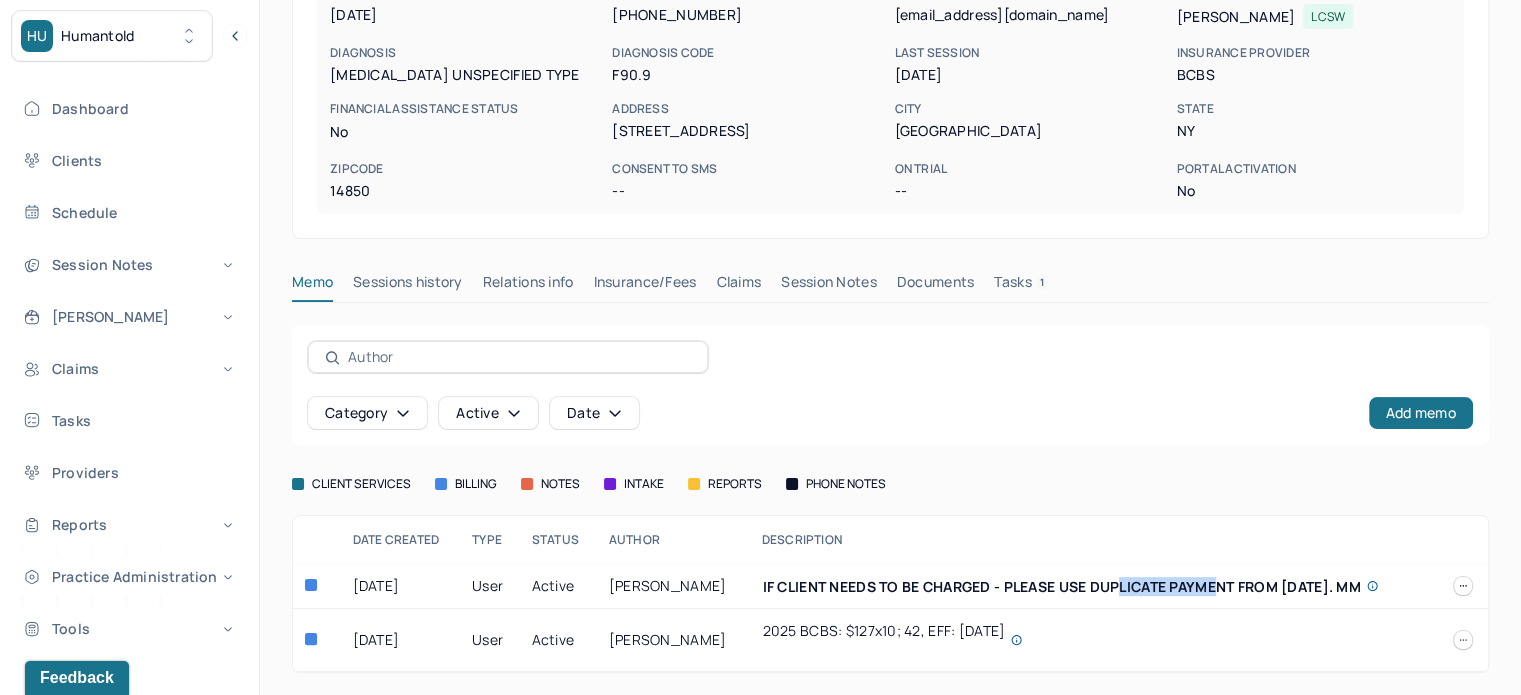 drag, startPoint x: 1128, startPoint y: 584, endPoint x: 1233, endPoint y: 578, distance: 105.17129 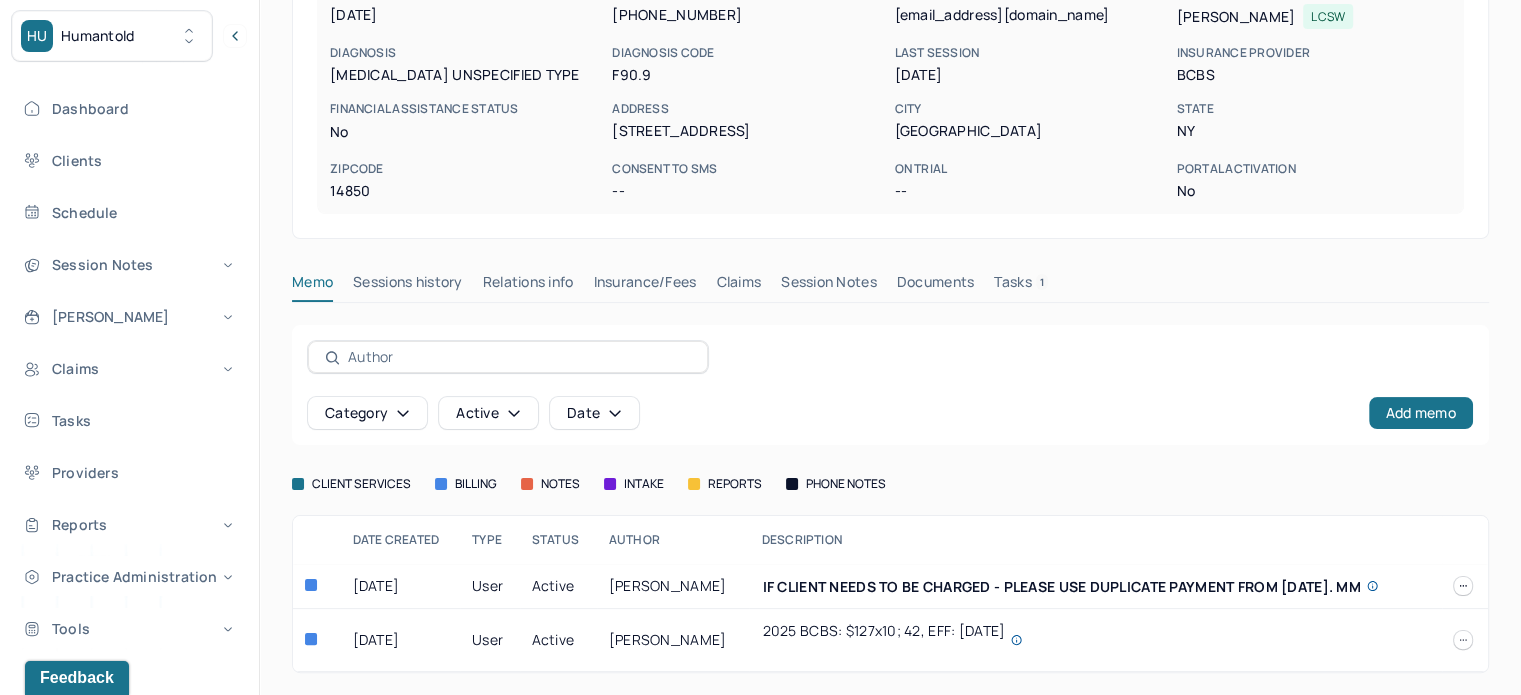 click on "Category     active     Date     Add memo   client services billing notes intake reports phone notes Date created Type Status Author Description [DATE] user active [PERSON_NAME] IF CLIENT NEEDS TO BE CHARGED - PLEASE USE DUPLICATE PAYMENT FROM [DATE]. MM         [DATE] user active [PERSON_NAME]  2025 BCBS: $127x10; 42, EFF: [DATE]          [DATE] type User Author [PERSON_NAME] status active description IF CLIENT NEEDS TO BE CHARGED - PLEASE USE DUPLICATE PAYMENT FROM [DATE]. MM [DATE] type User Author [PERSON_NAME] status active description  2025 BCBS: $127x10; 42, EFF: [DATE]" at bounding box center [890, 499] 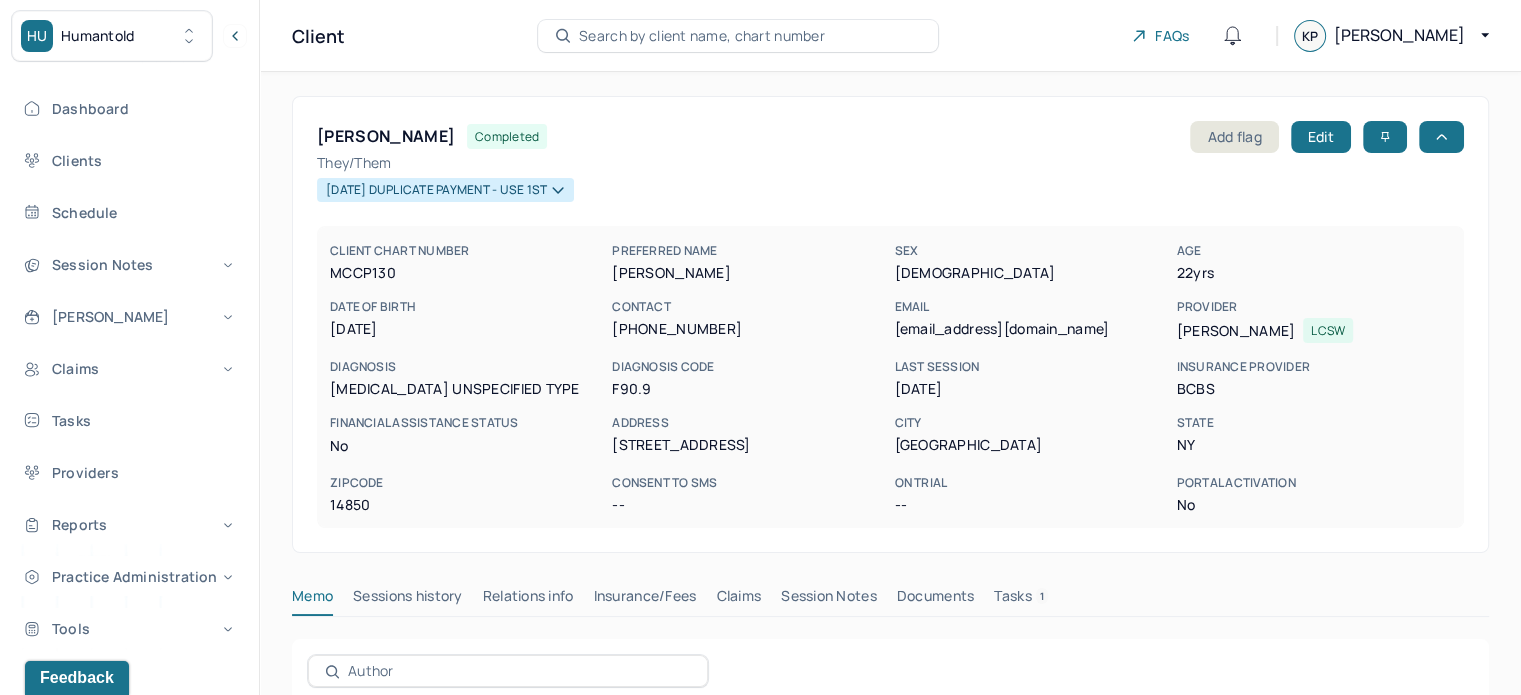 scroll, scrollTop: 0, scrollLeft: 0, axis: both 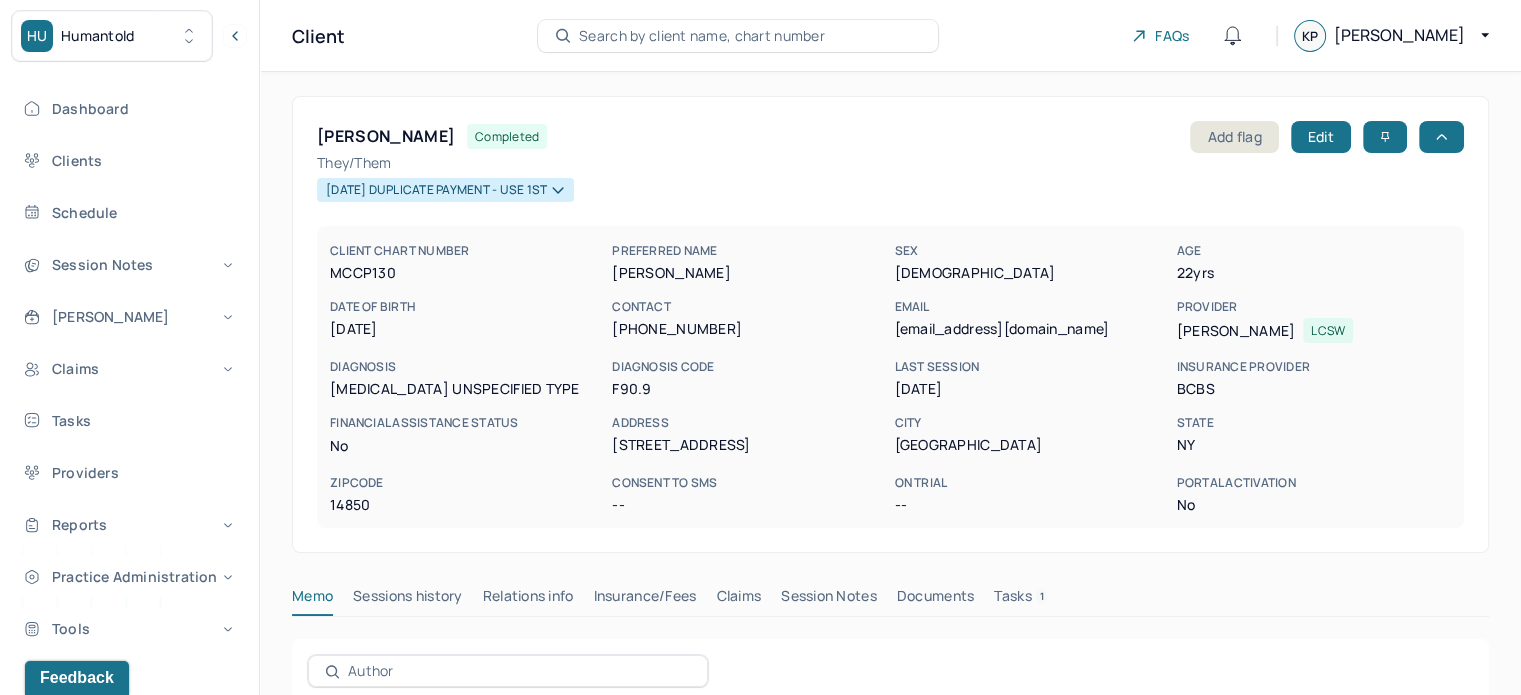 click on "MCCP130" at bounding box center [467, 273] 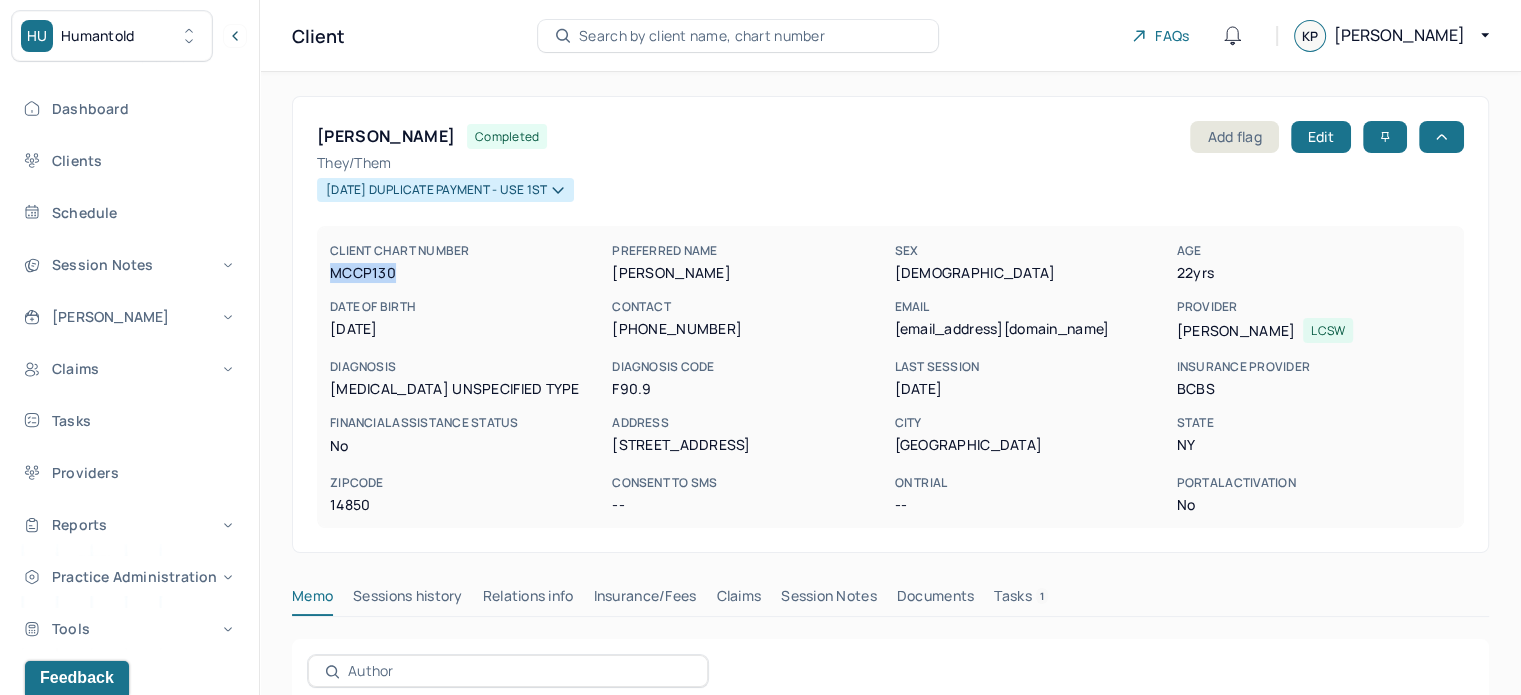 click on "MCCP130" at bounding box center (467, 273) 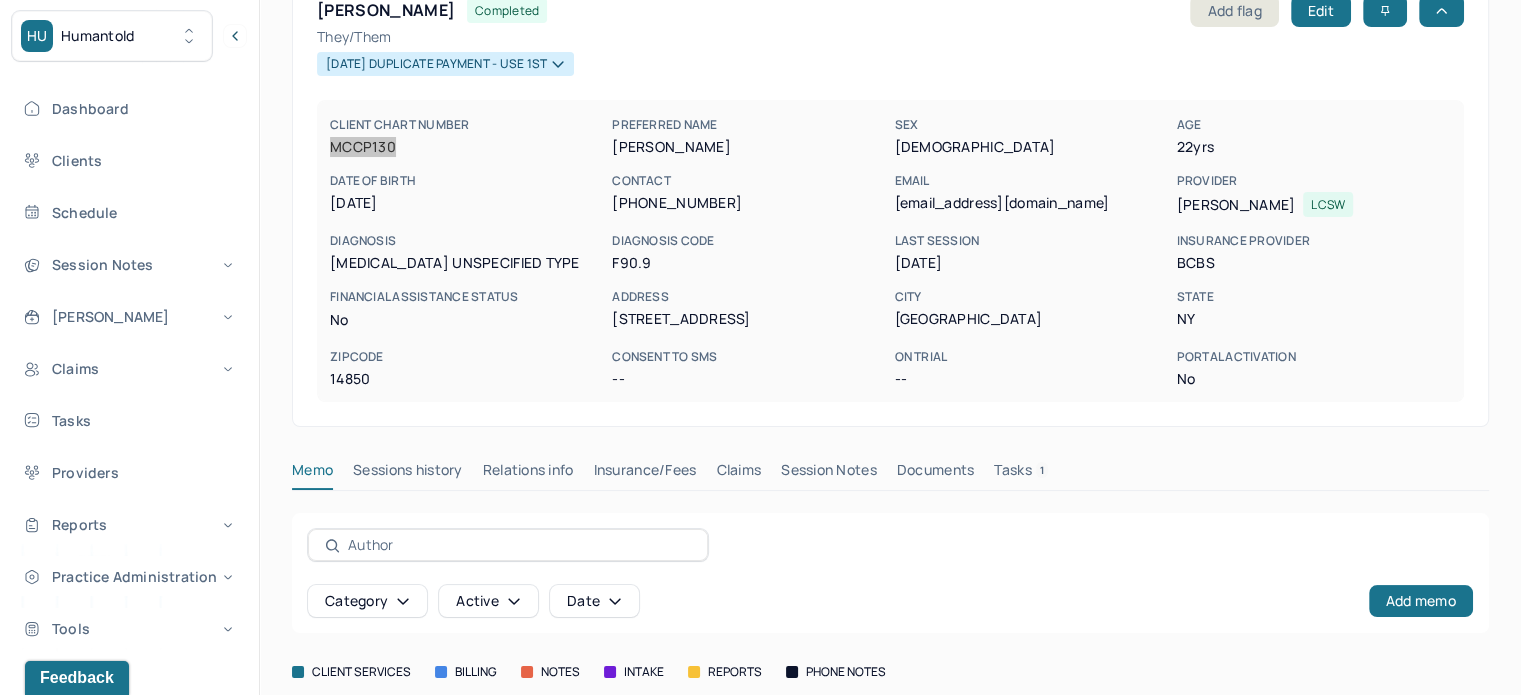 scroll, scrollTop: 314, scrollLeft: 0, axis: vertical 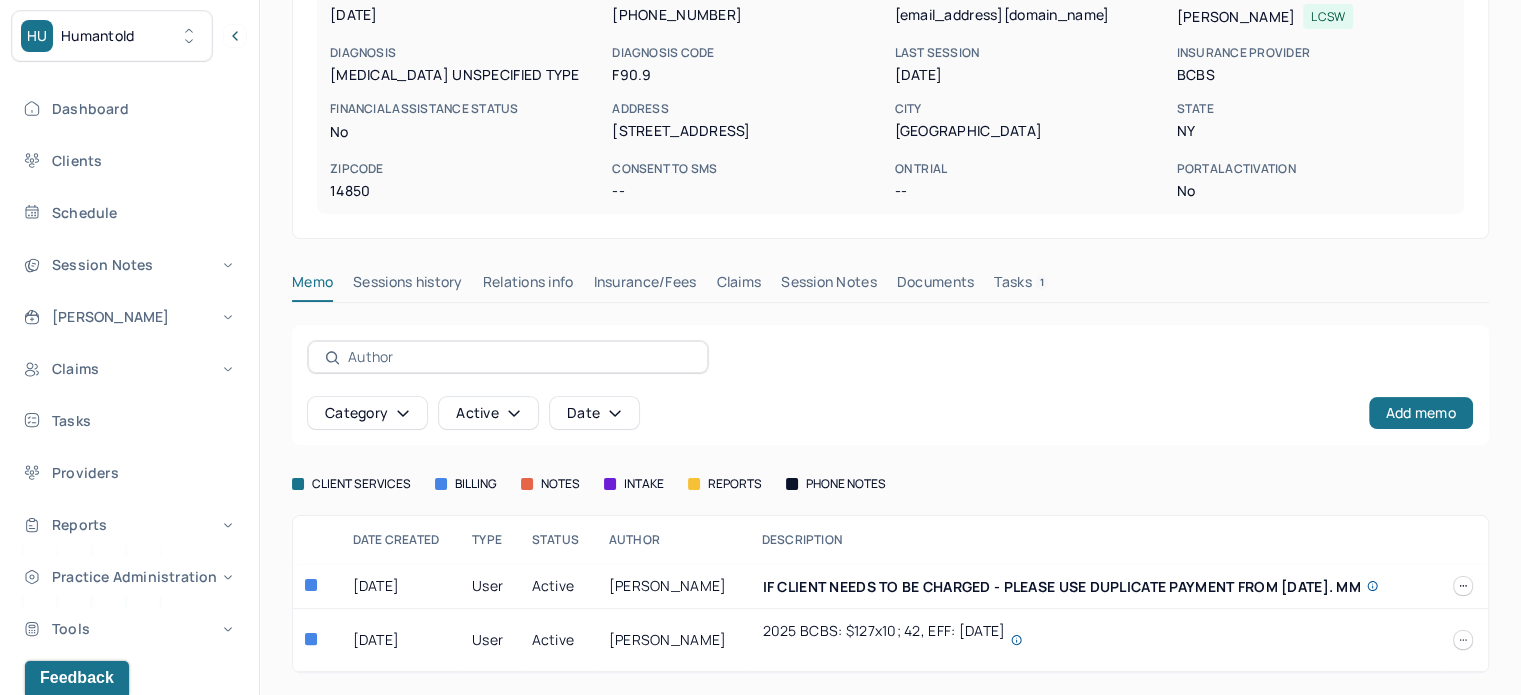 click on "Claims" at bounding box center [738, 286] 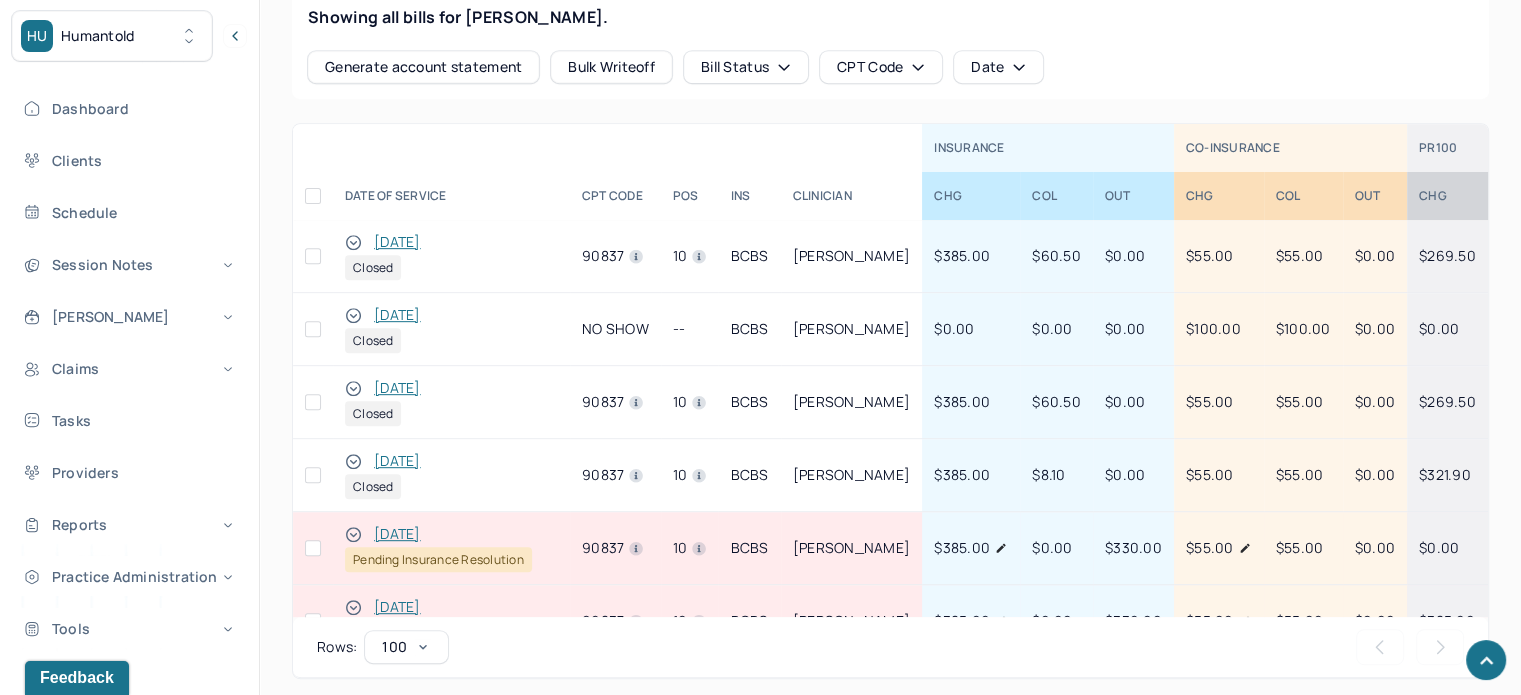 scroll, scrollTop: 1114, scrollLeft: 0, axis: vertical 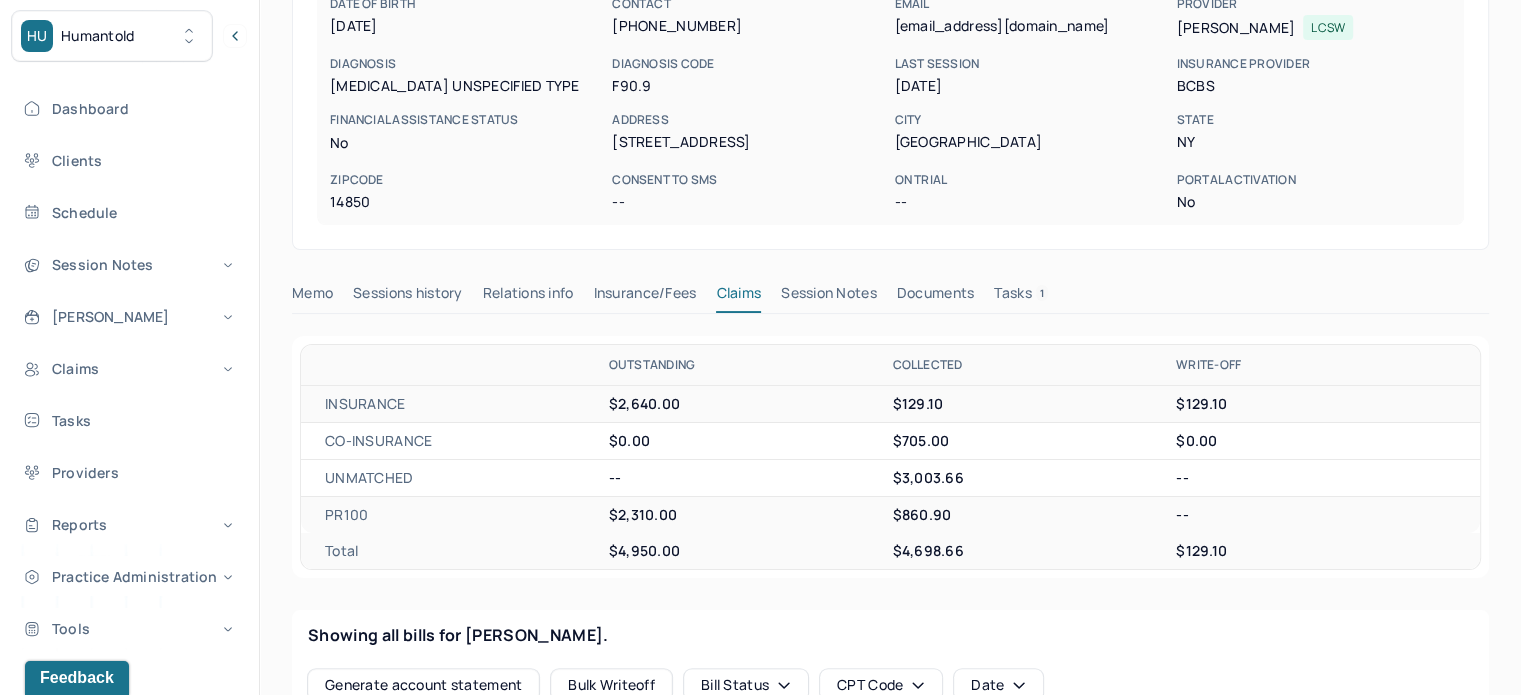 click on "Memo" at bounding box center [312, 297] 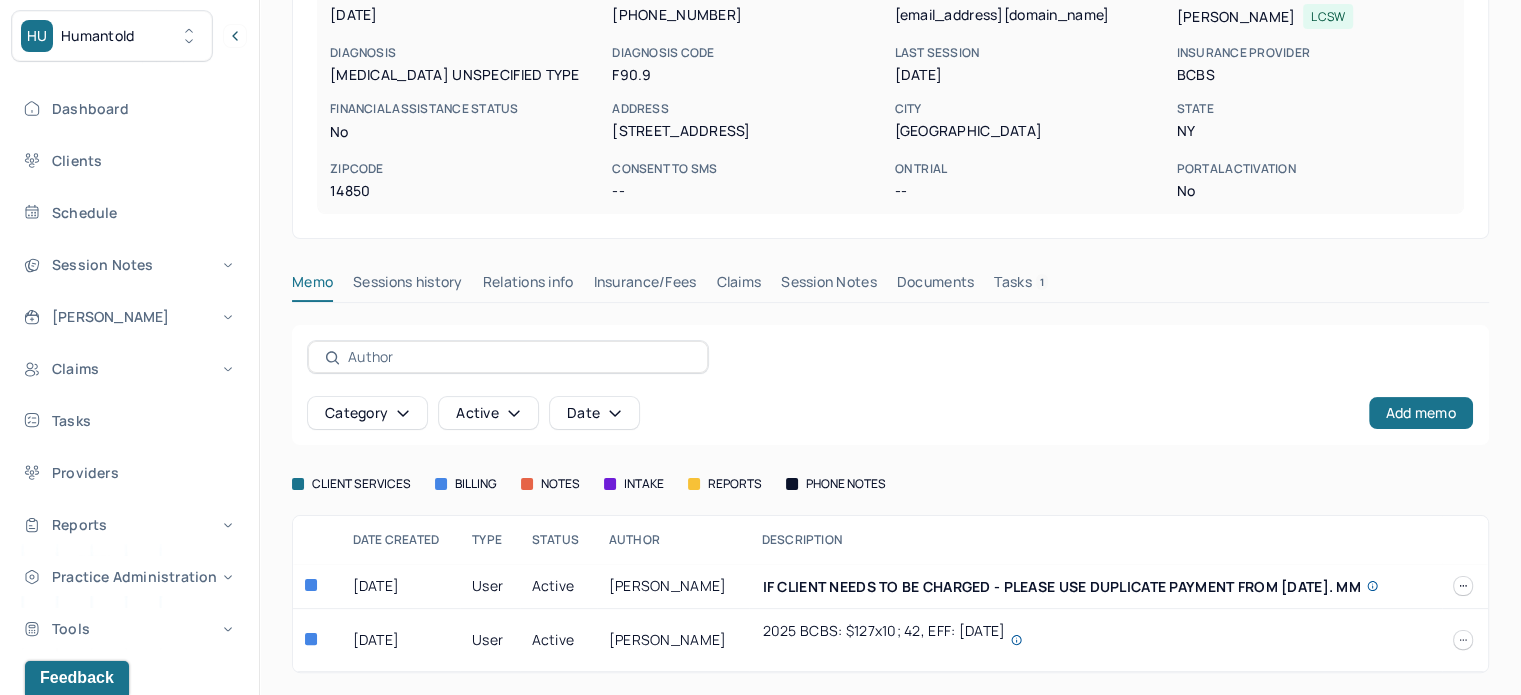 scroll, scrollTop: 0, scrollLeft: 0, axis: both 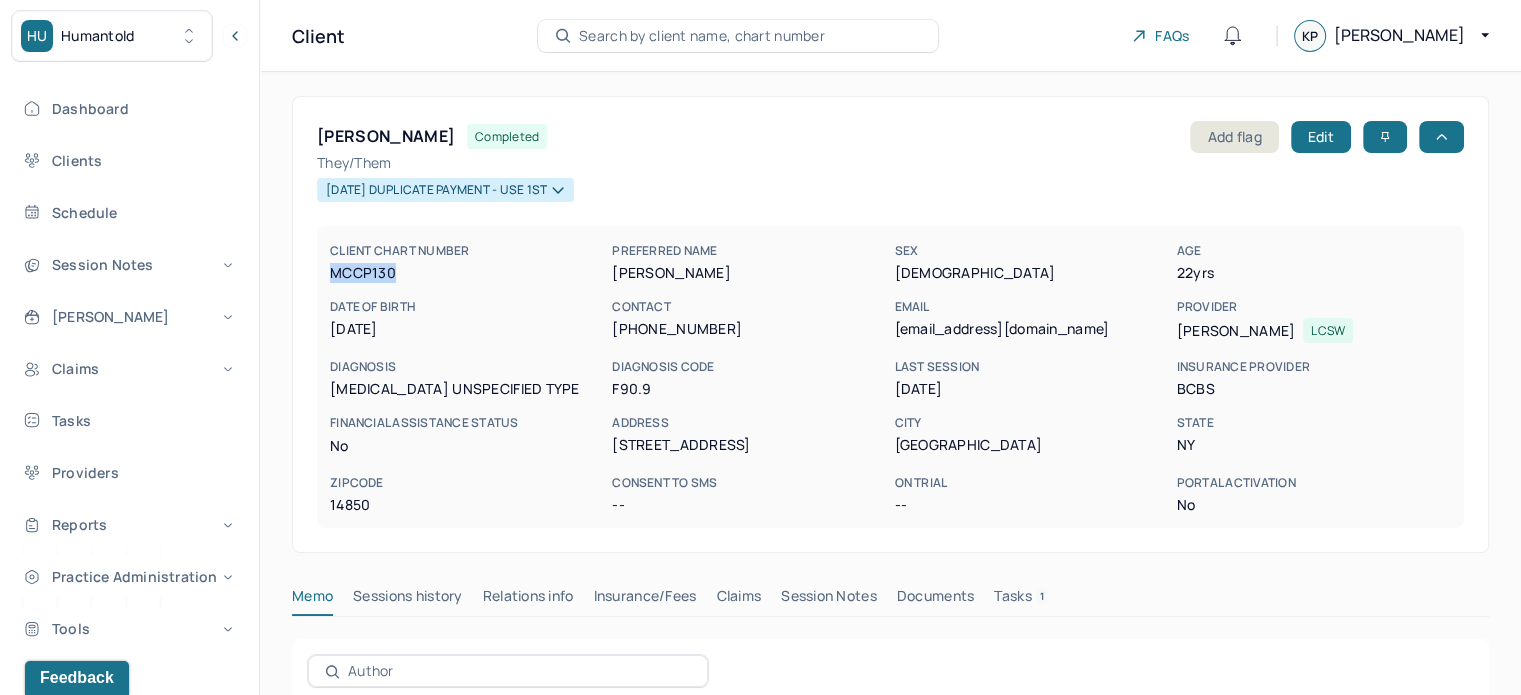 click on "[PERSON_NAME]" at bounding box center (386, 136) 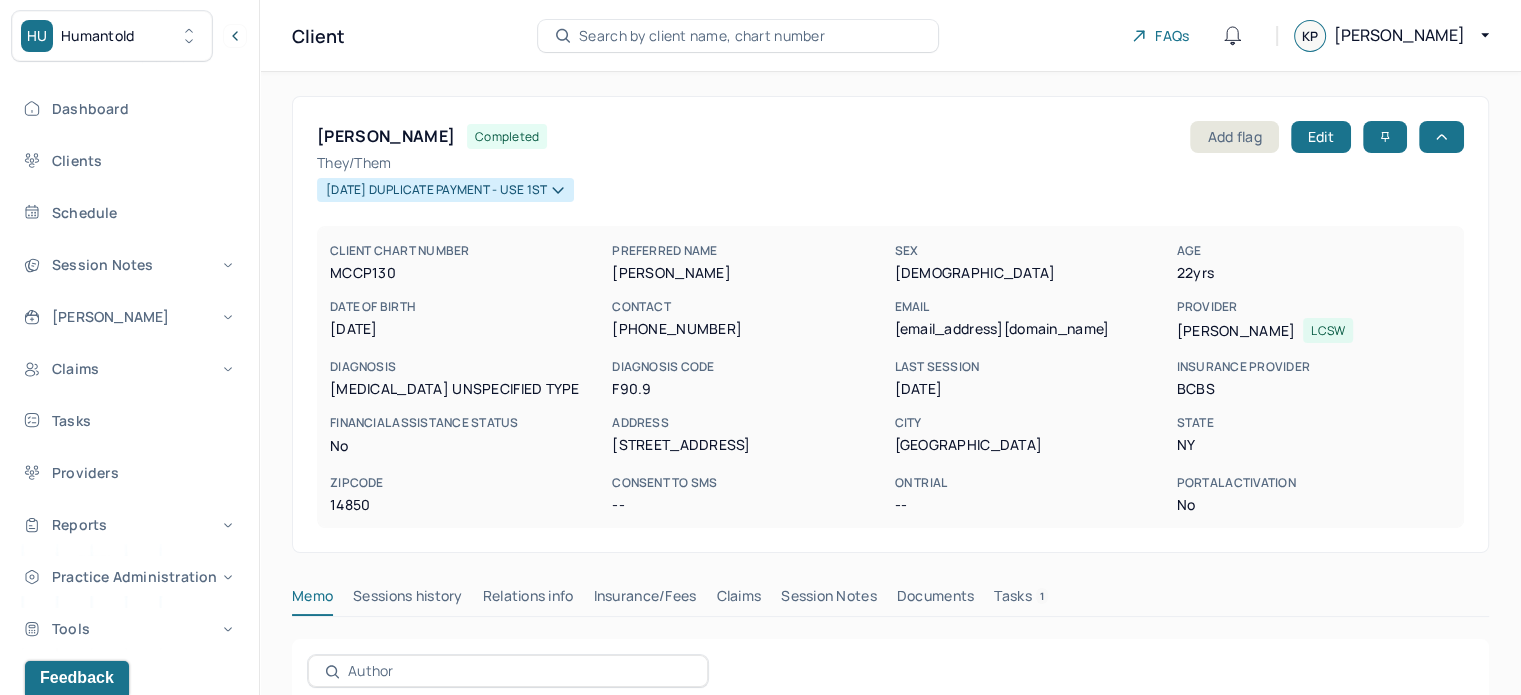 click on "[PERSON_NAME]" at bounding box center (386, 136) 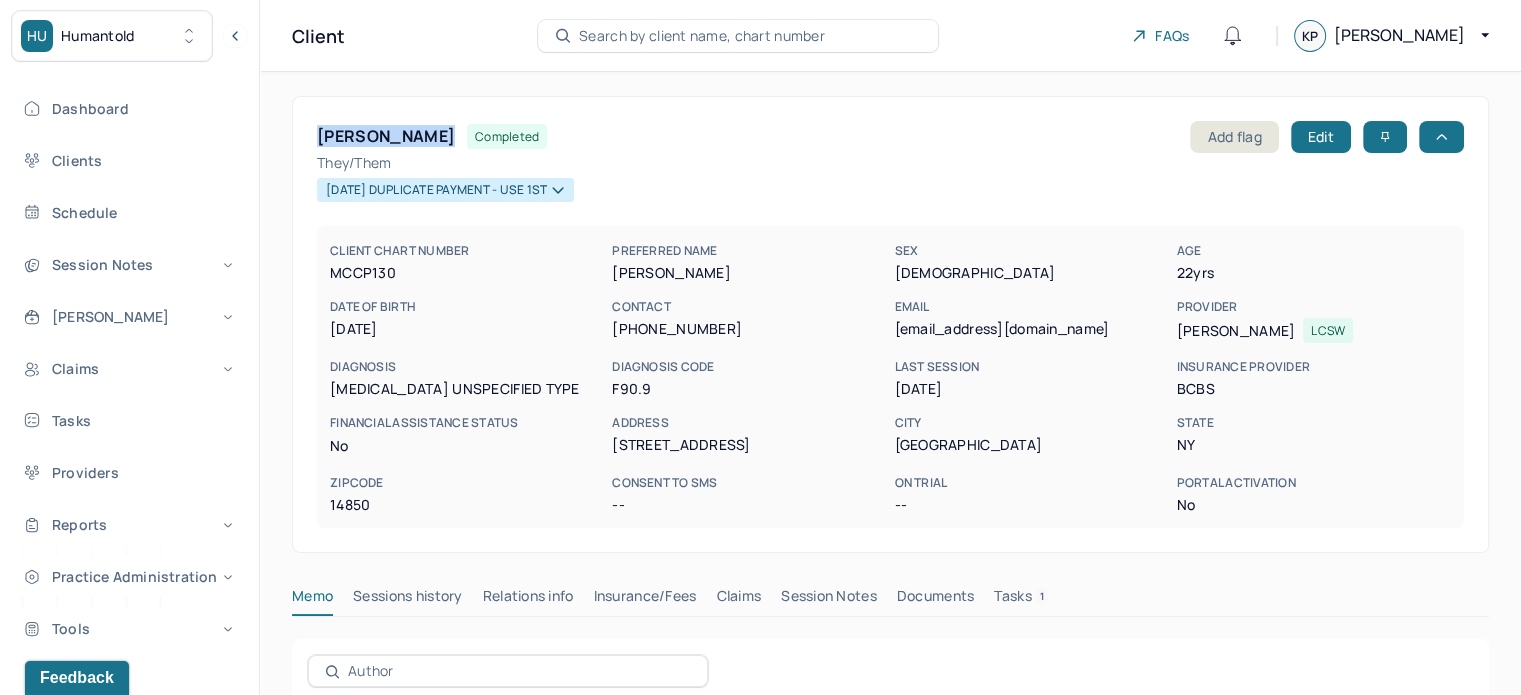 click on "[PERSON_NAME]" at bounding box center (386, 136) 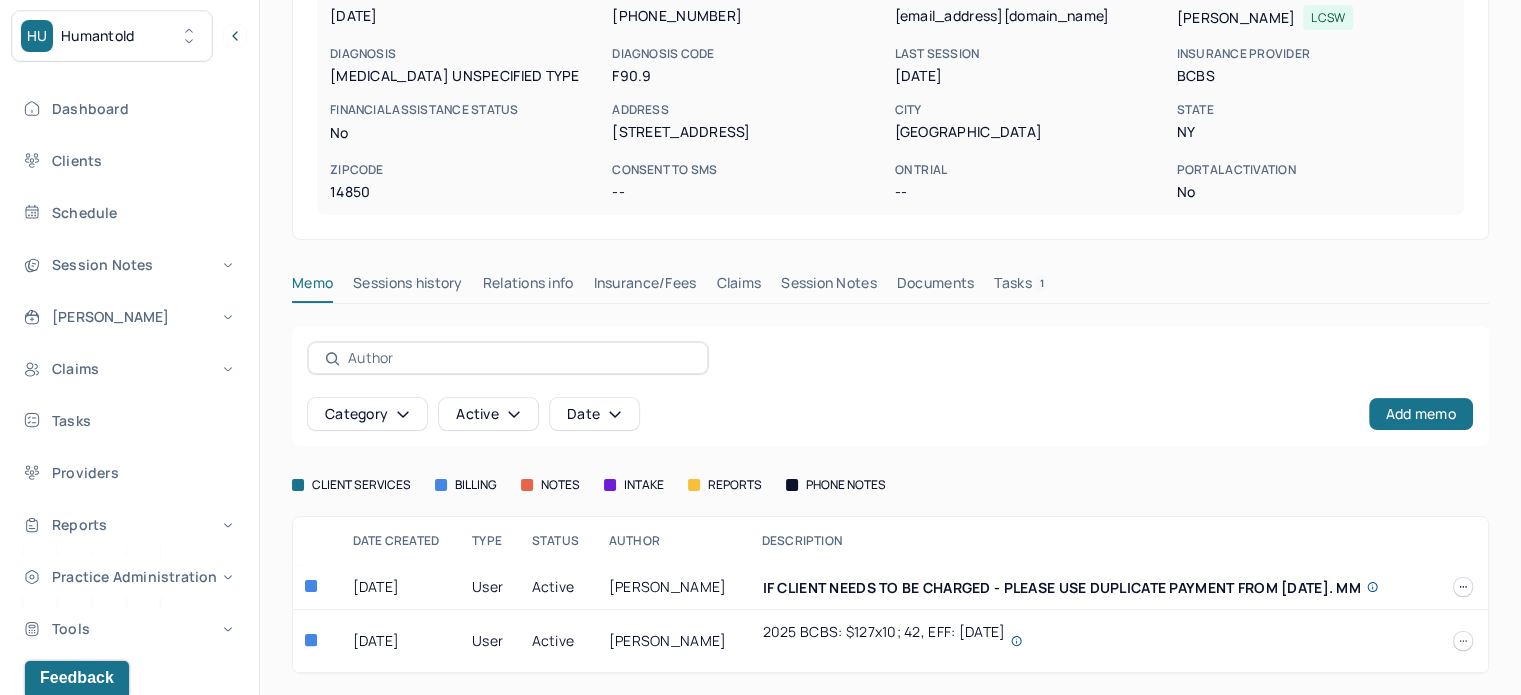scroll, scrollTop: 314, scrollLeft: 0, axis: vertical 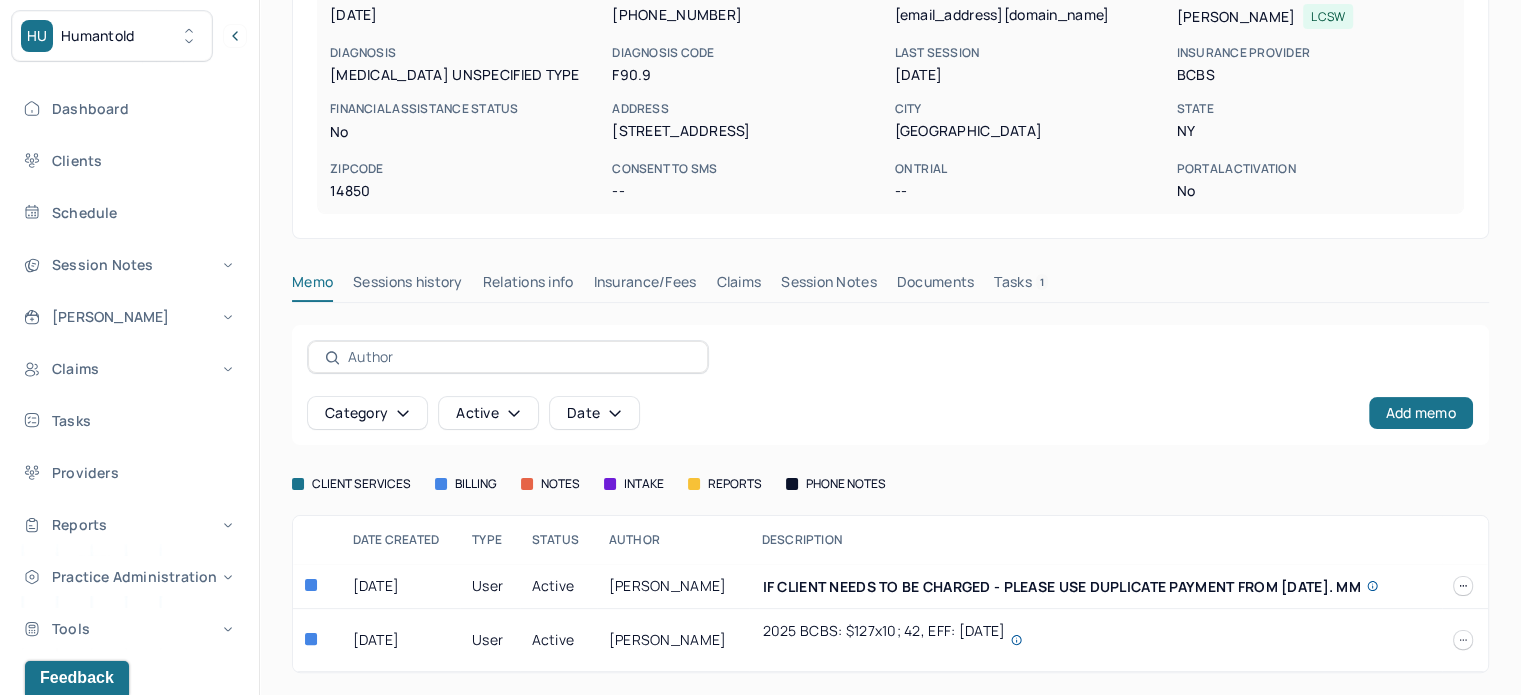 click on "Insurance/Fees" at bounding box center [645, 286] 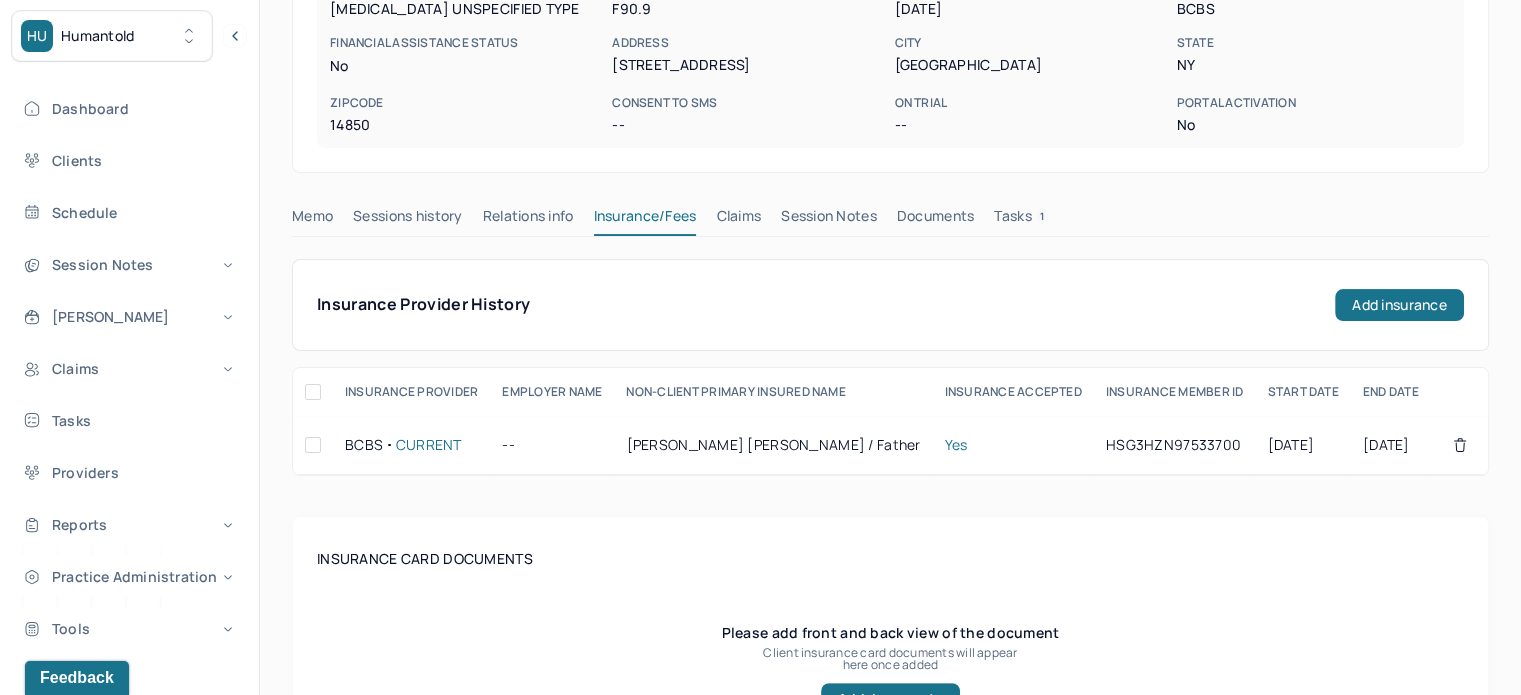 scroll, scrollTop: 414, scrollLeft: 0, axis: vertical 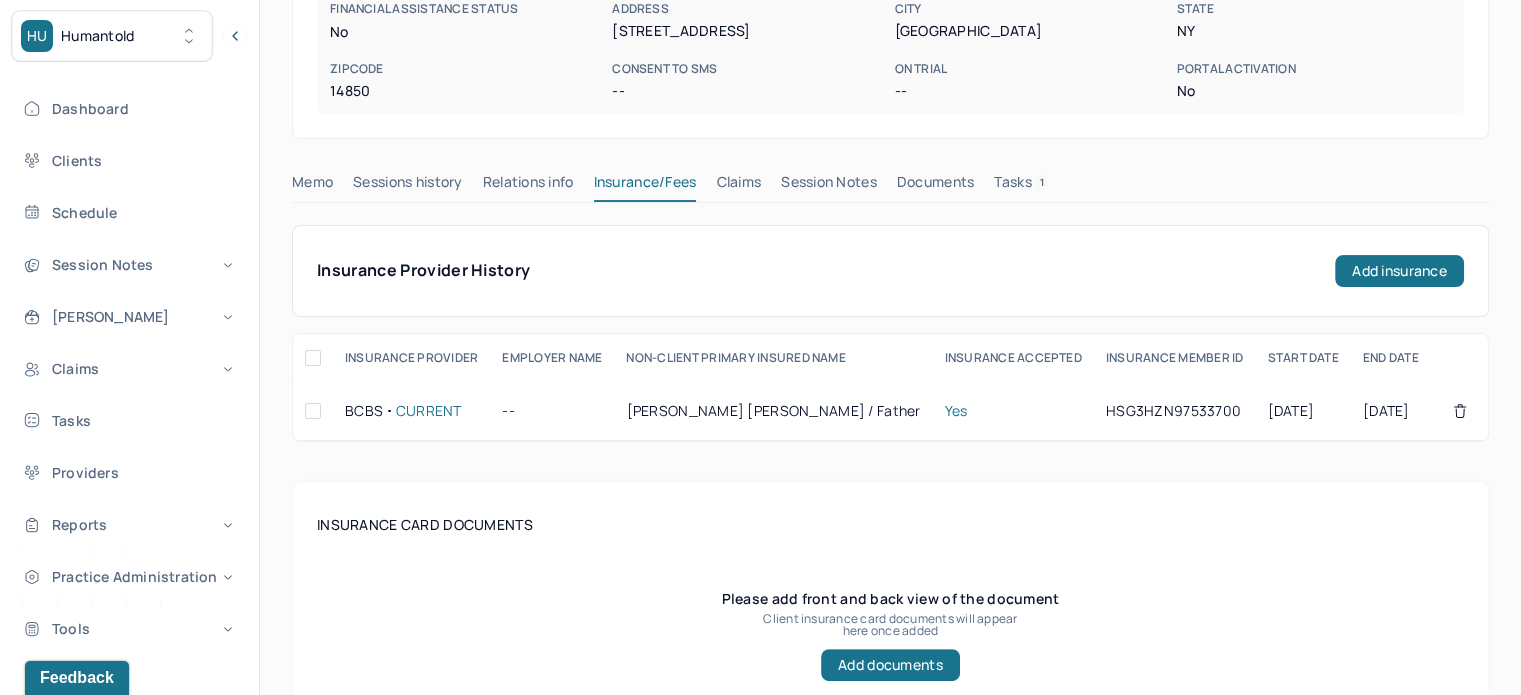 click on "Claims" at bounding box center [738, 186] 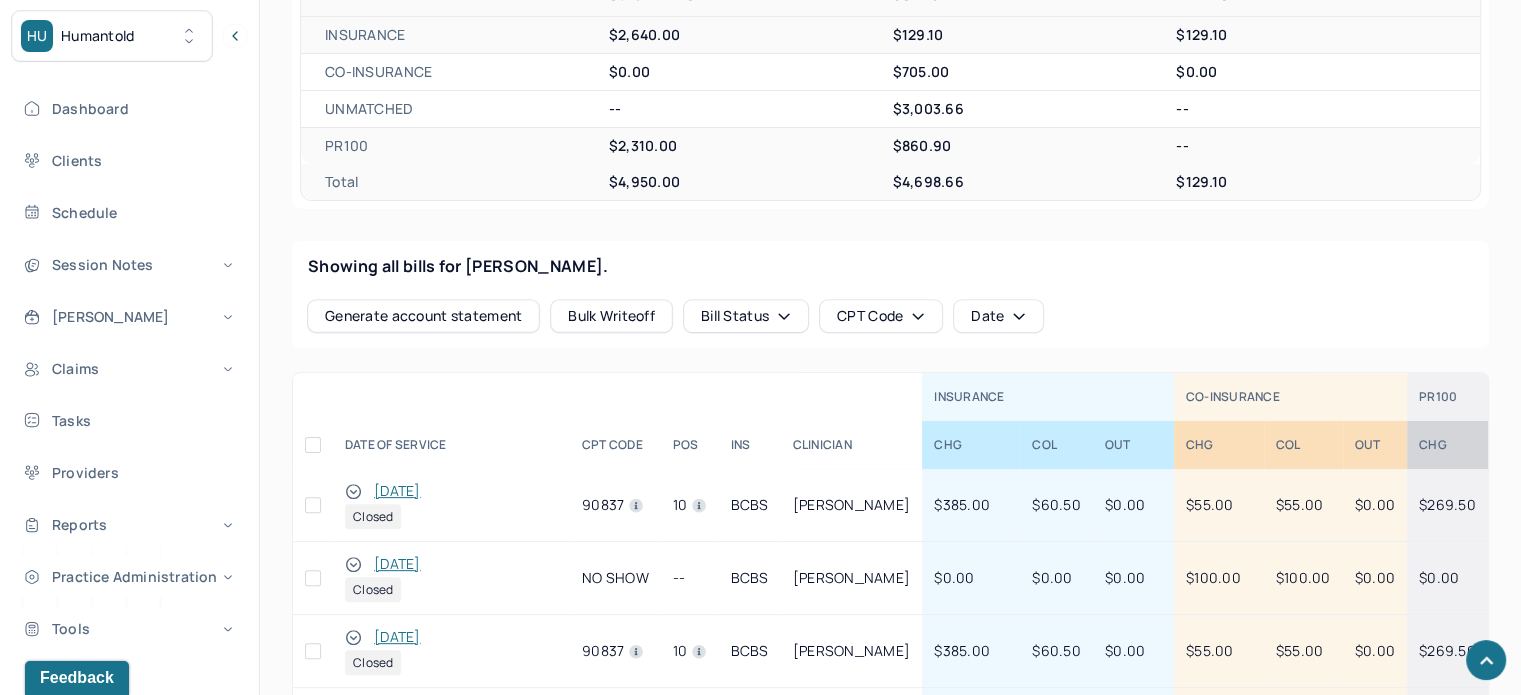 scroll, scrollTop: 714, scrollLeft: 0, axis: vertical 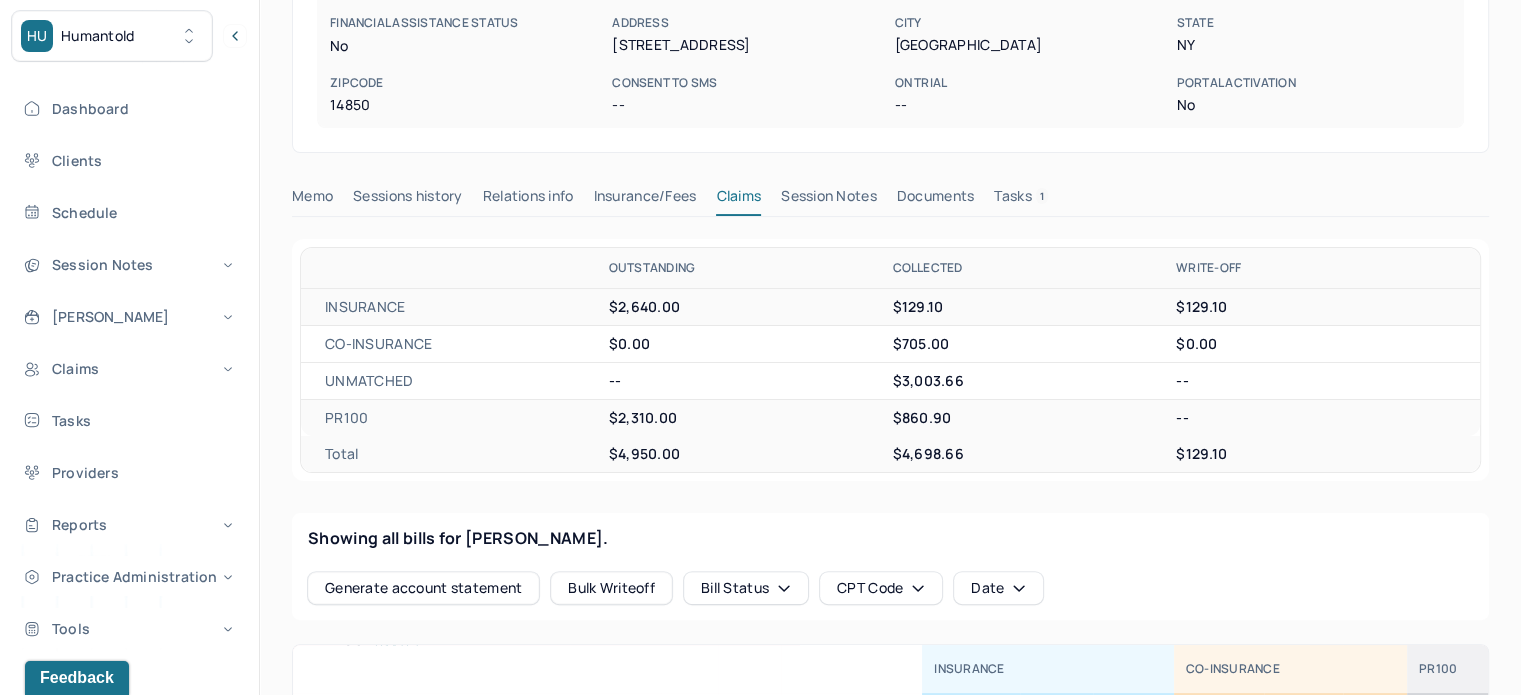 click on "Memo" at bounding box center [312, 200] 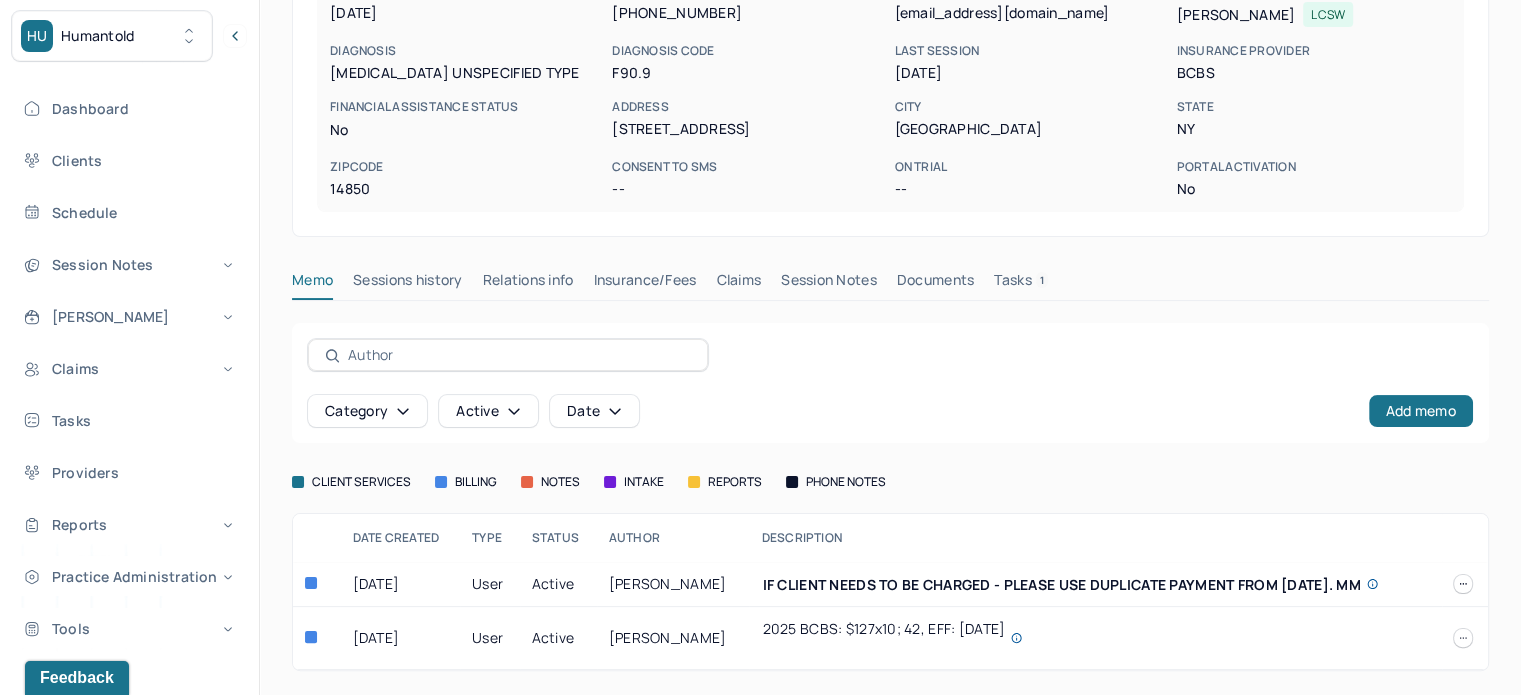 scroll, scrollTop: 314, scrollLeft: 0, axis: vertical 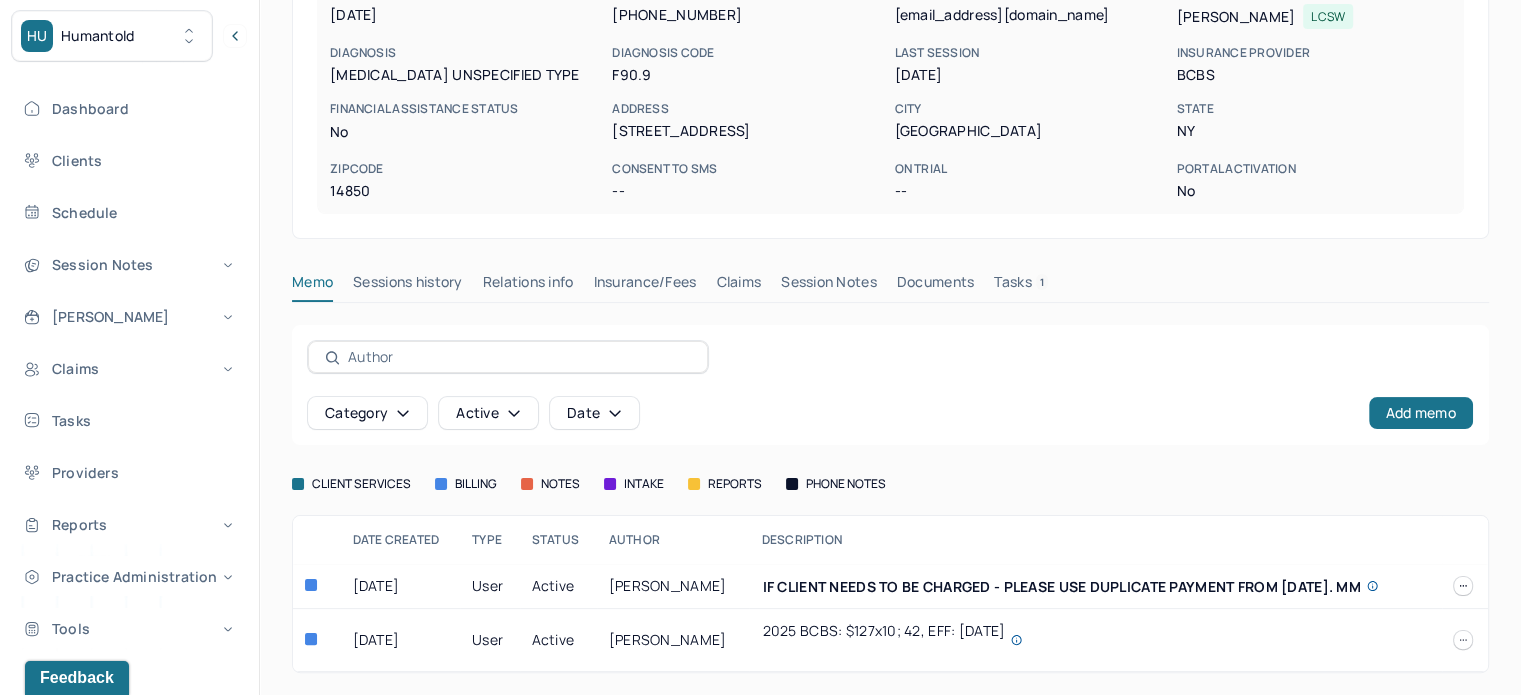 click on "Claims" at bounding box center [738, 286] 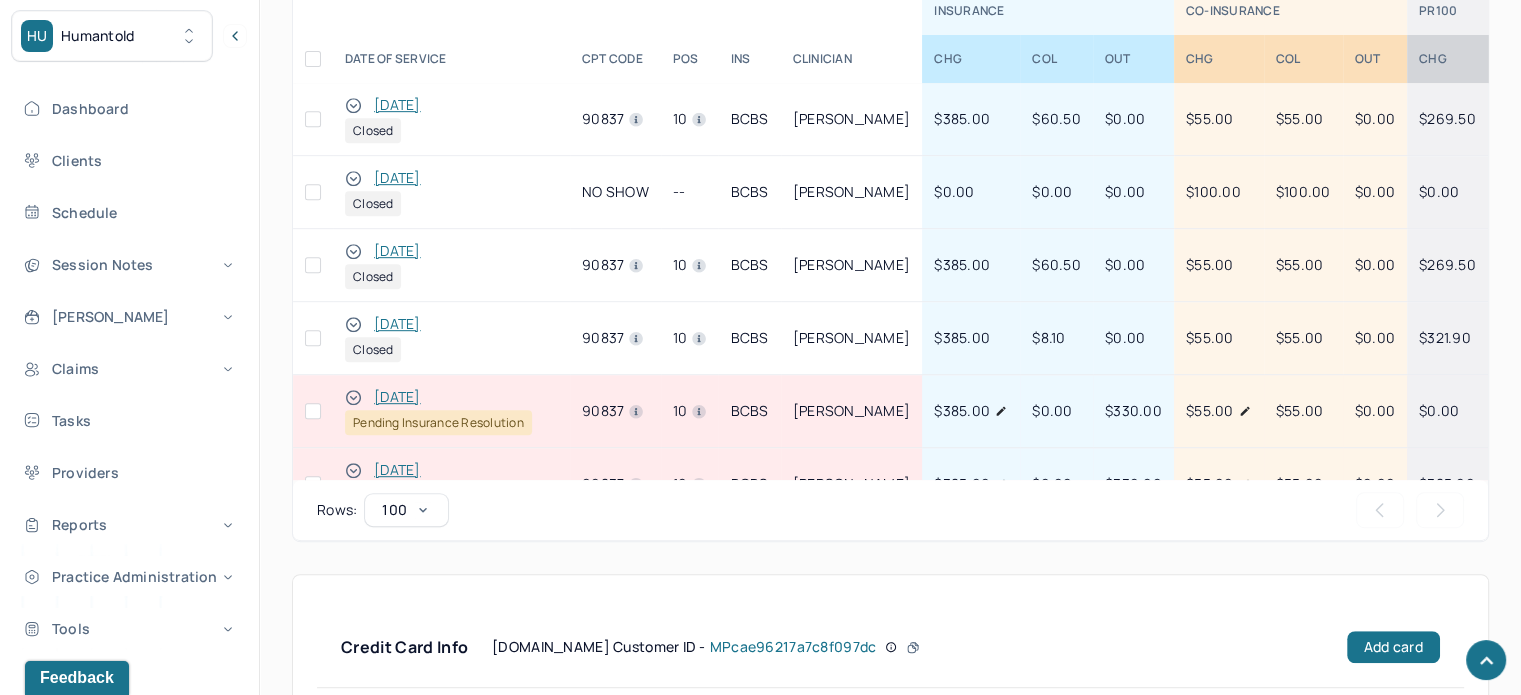 scroll, scrollTop: 1114, scrollLeft: 0, axis: vertical 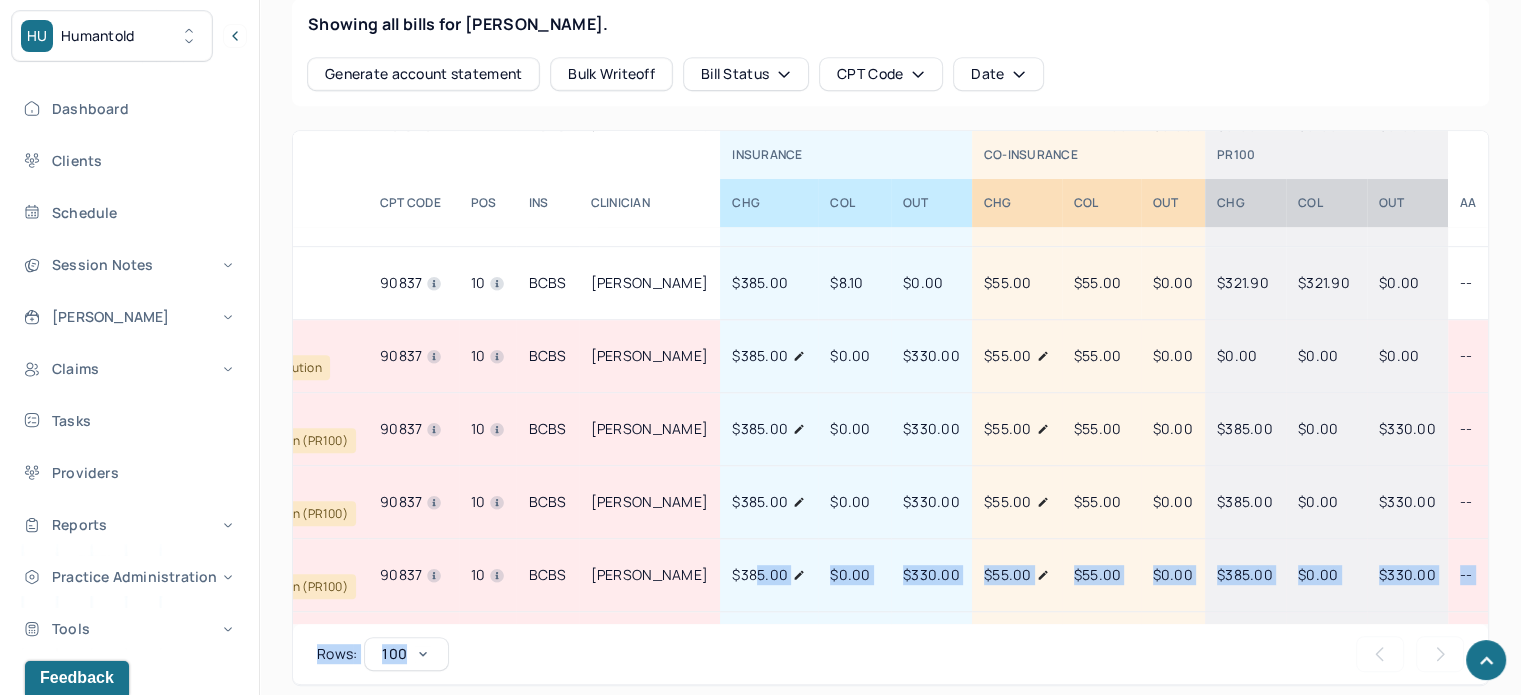 drag, startPoint x: 1039, startPoint y: 623, endPoint x: 759, endPoint y: 610, distance: 280.30164 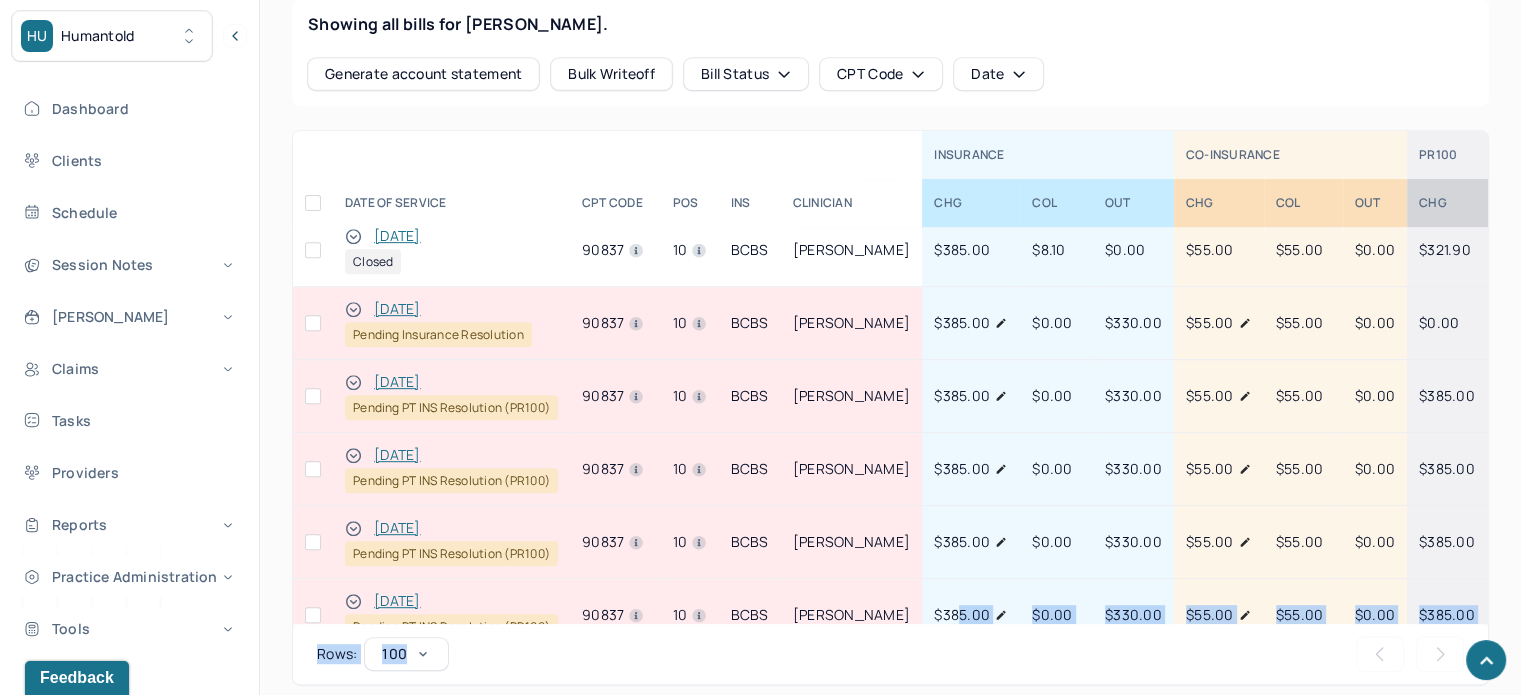 scroll, scrollTop: 232, scrollLeft: 0, axis: vertical 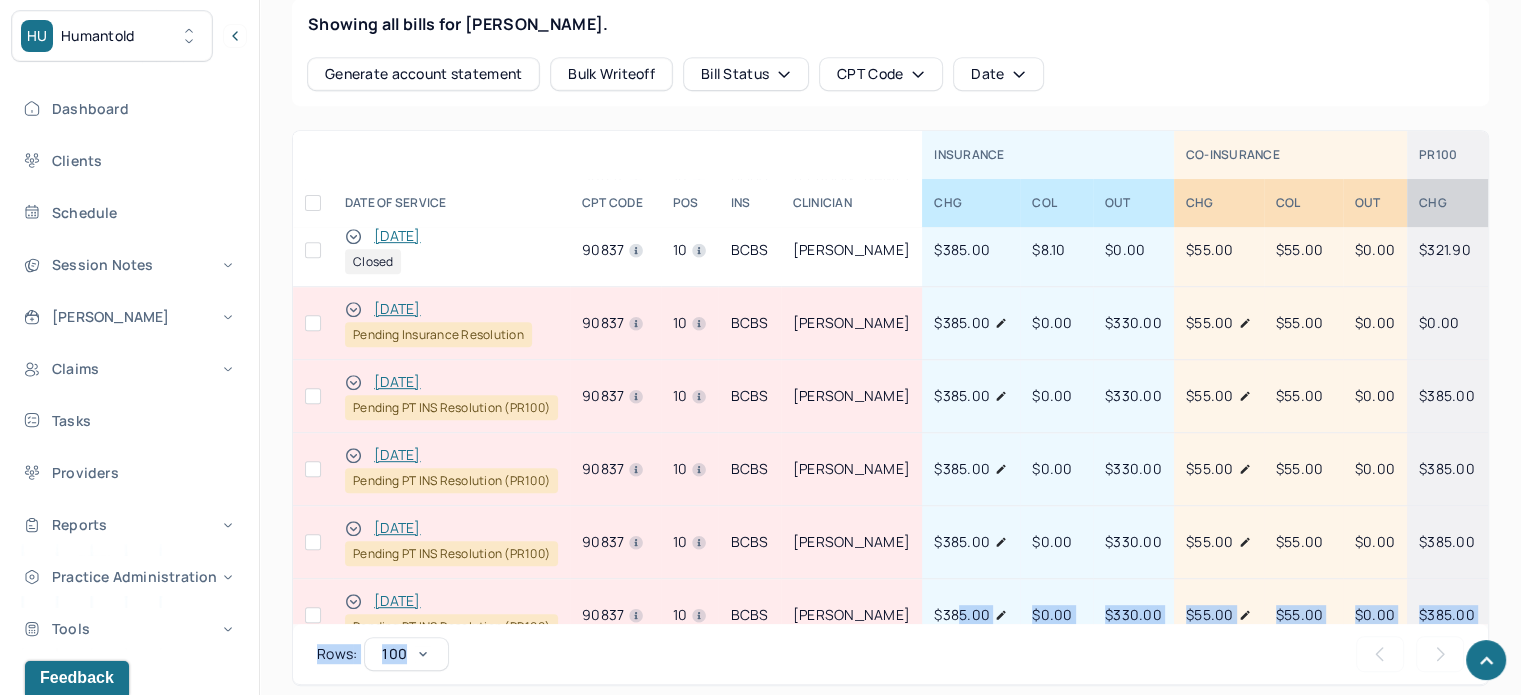 click on "Rows per page :   100       Previous     Next" at bounding box center (890, 654) 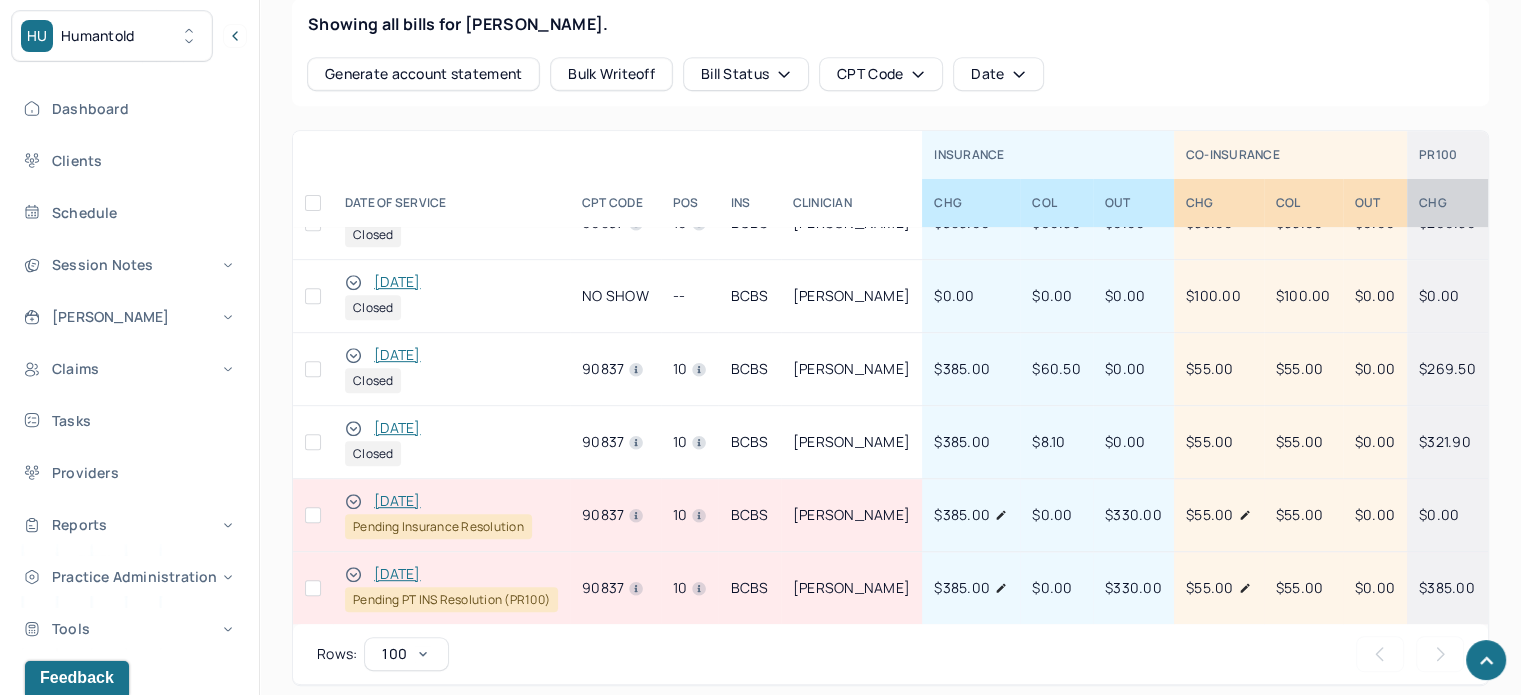 scroll, scrollTop: 0, scrollLeft: 0, axis: both 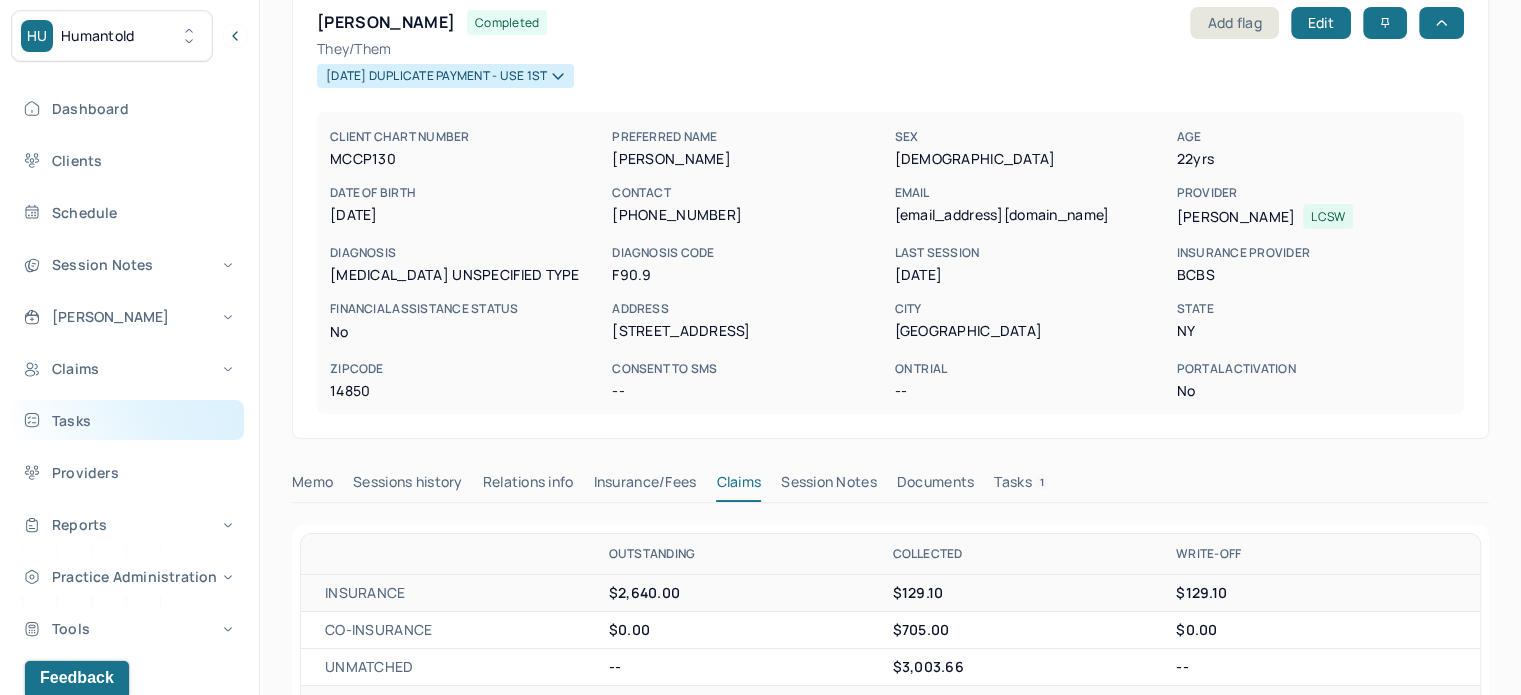click on "Tasks" at bounding box center [128, 420] 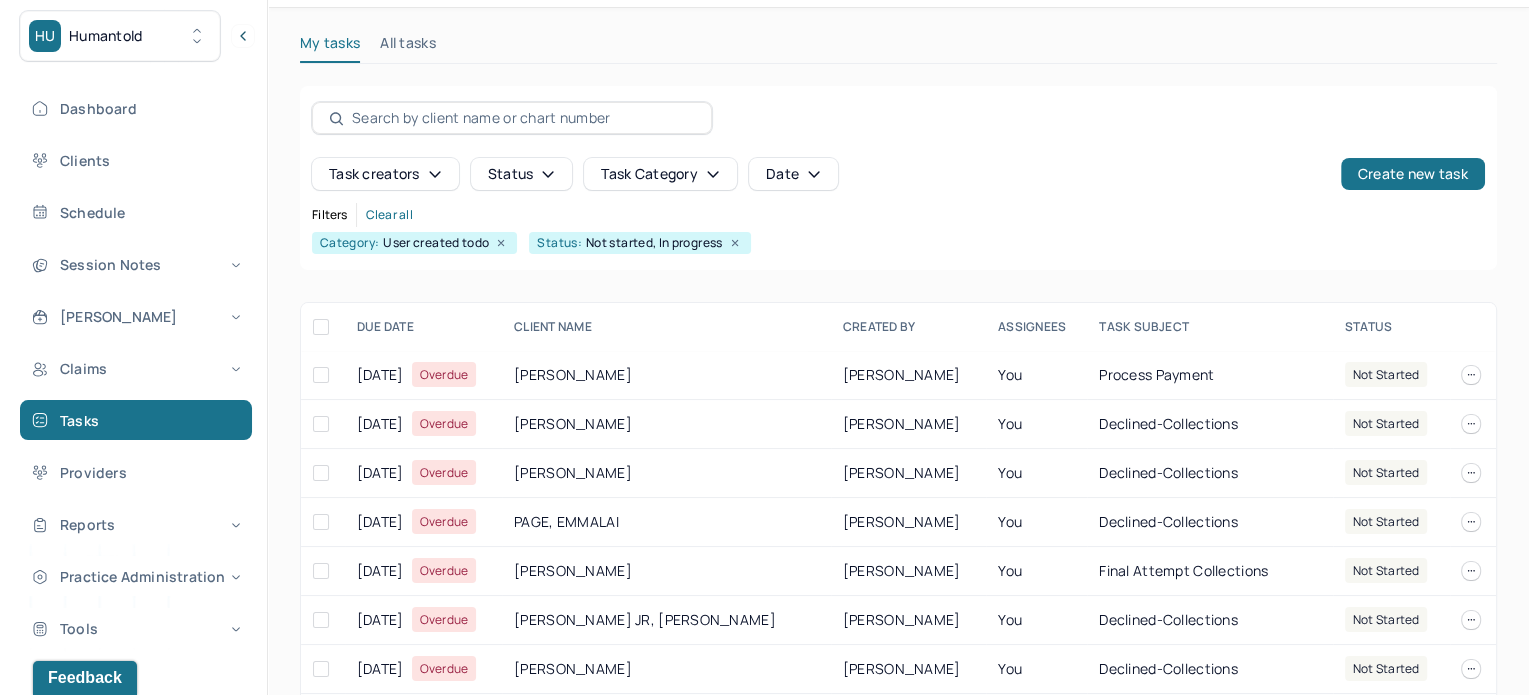 scroll, scrollTop: 114, scrollLeft: 0, axis: vertical 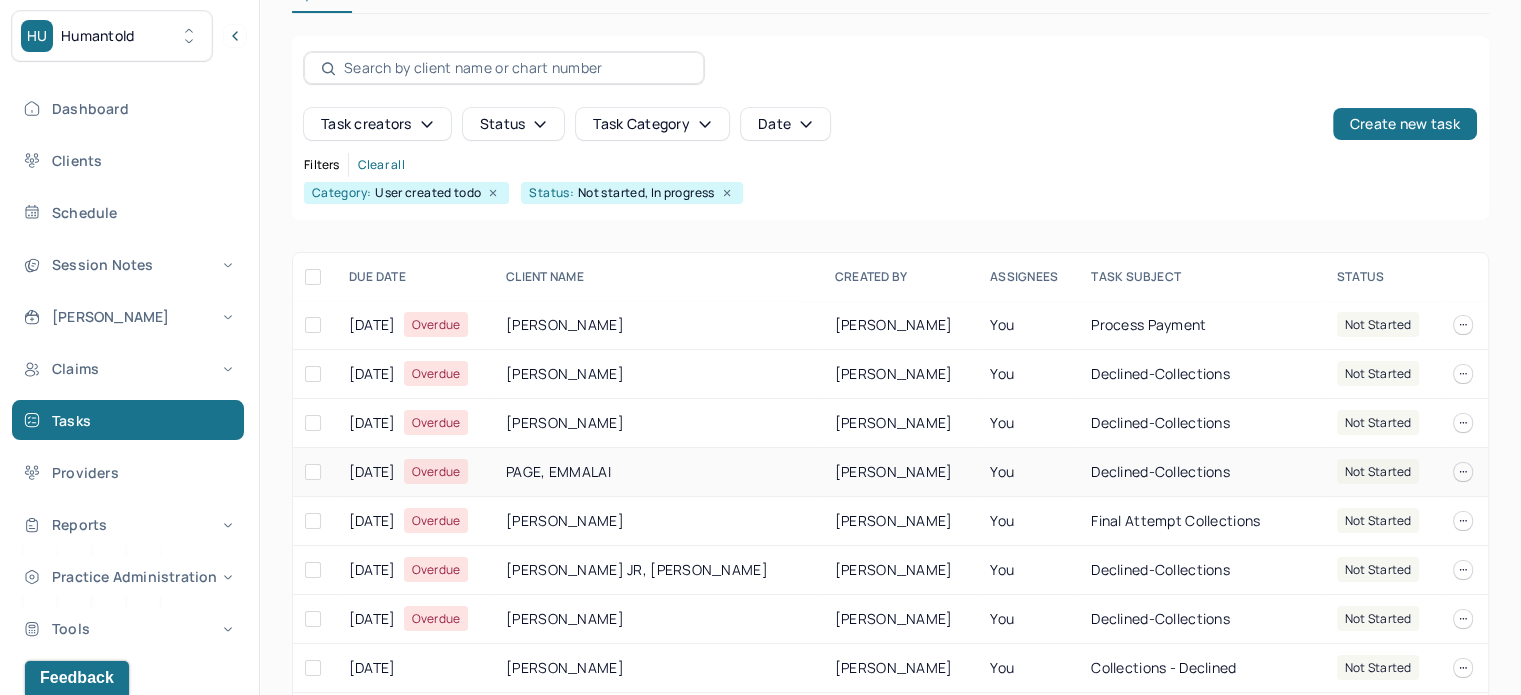 click on "PAGE, EMMALAI" at bounding box center [658, 472] 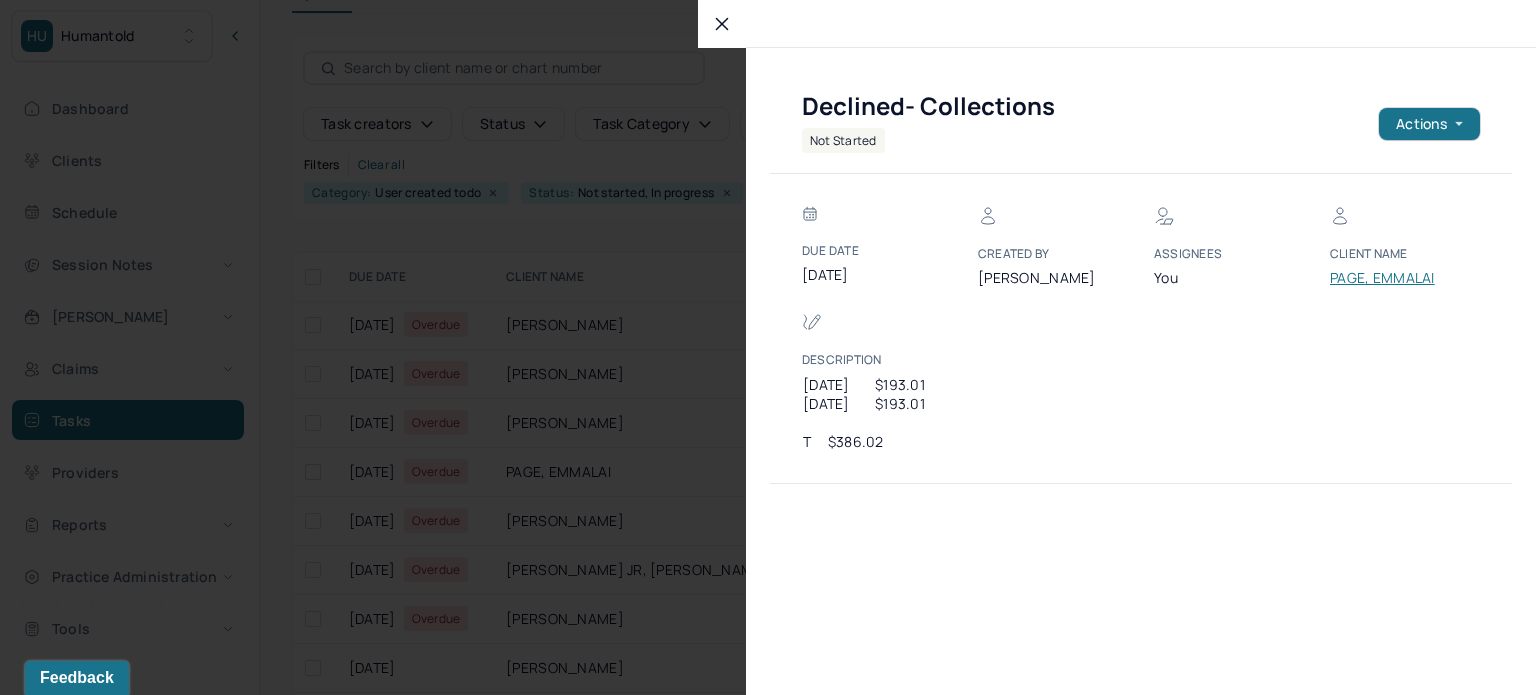 click on "PAGE, EMMALAI" at bounding box center (1390, 278) 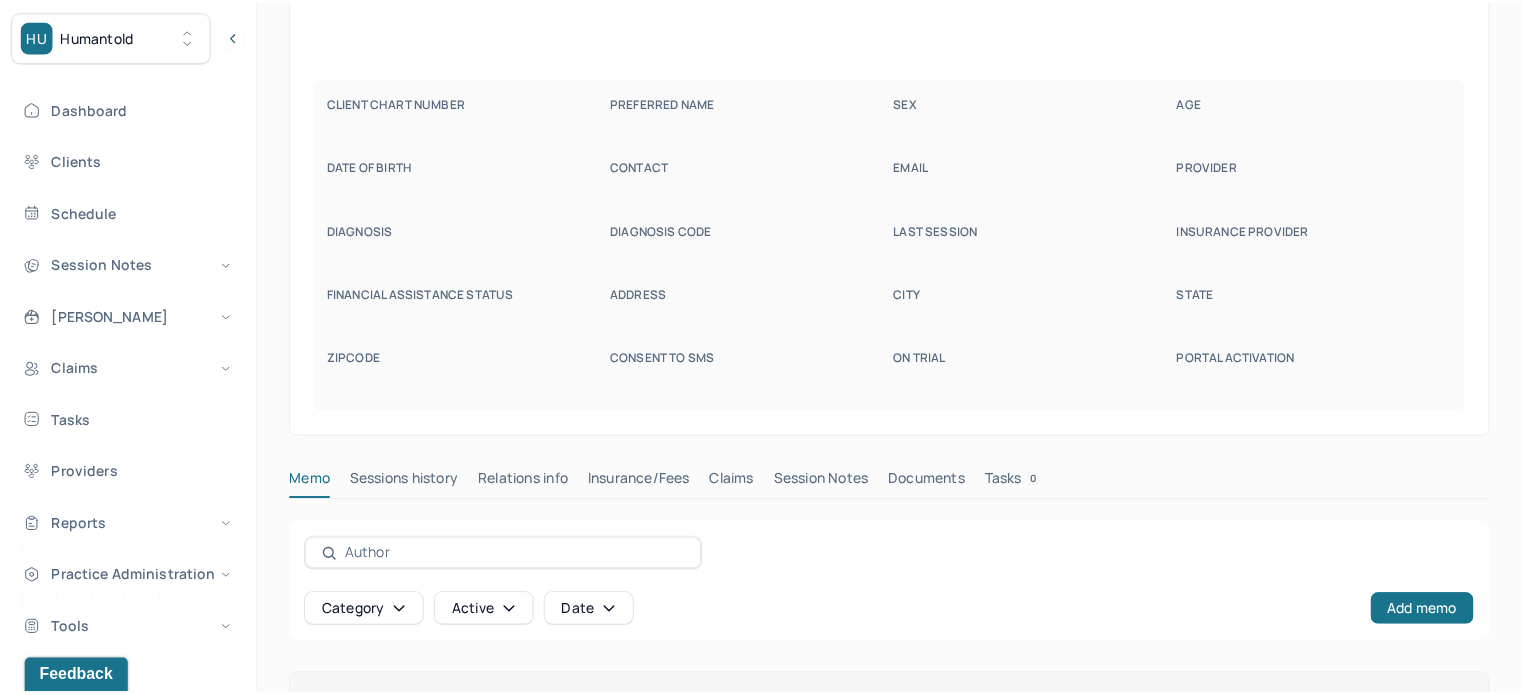 scroll, scrollTop: 42, scrollLeft: 0, axis: vertical 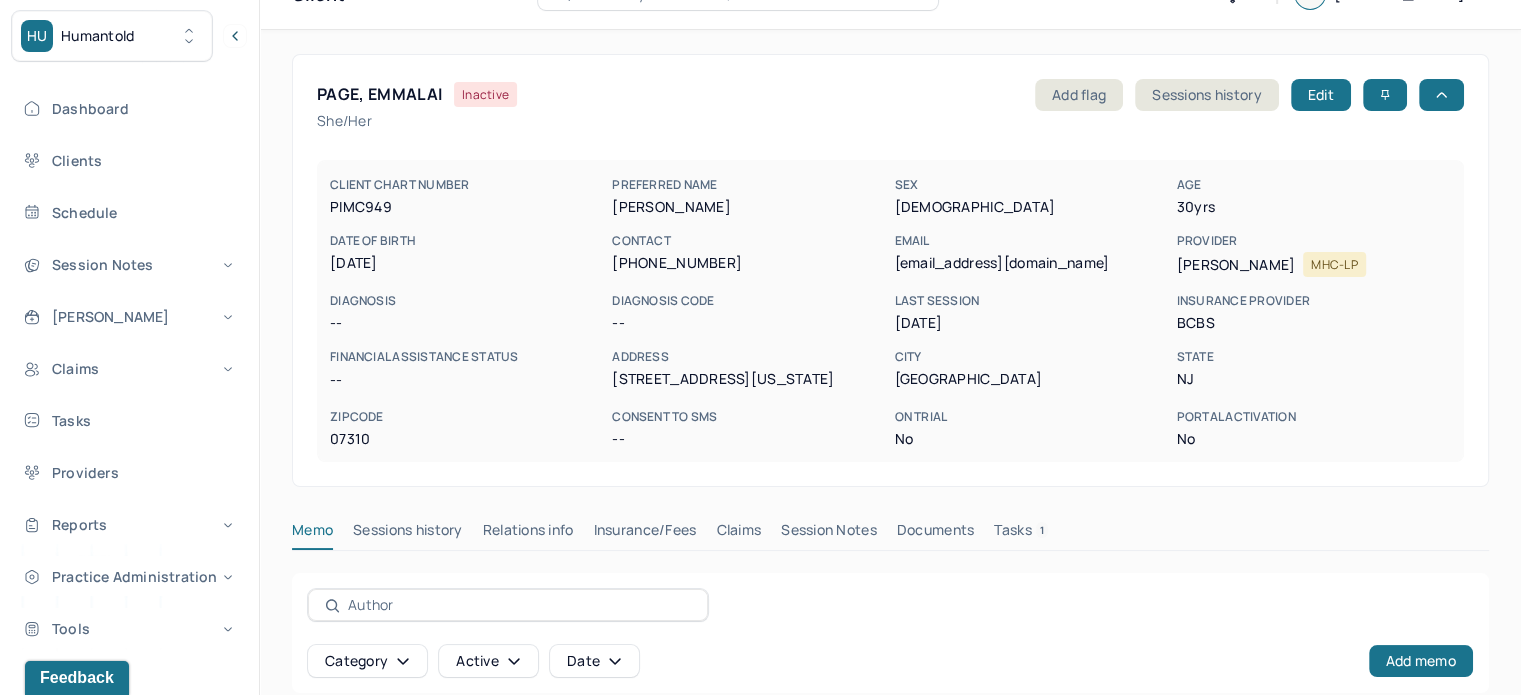 click on "[EMAIL_ADDRESS][DOMAIN_NAME]" at bounding box center (1031, 263) 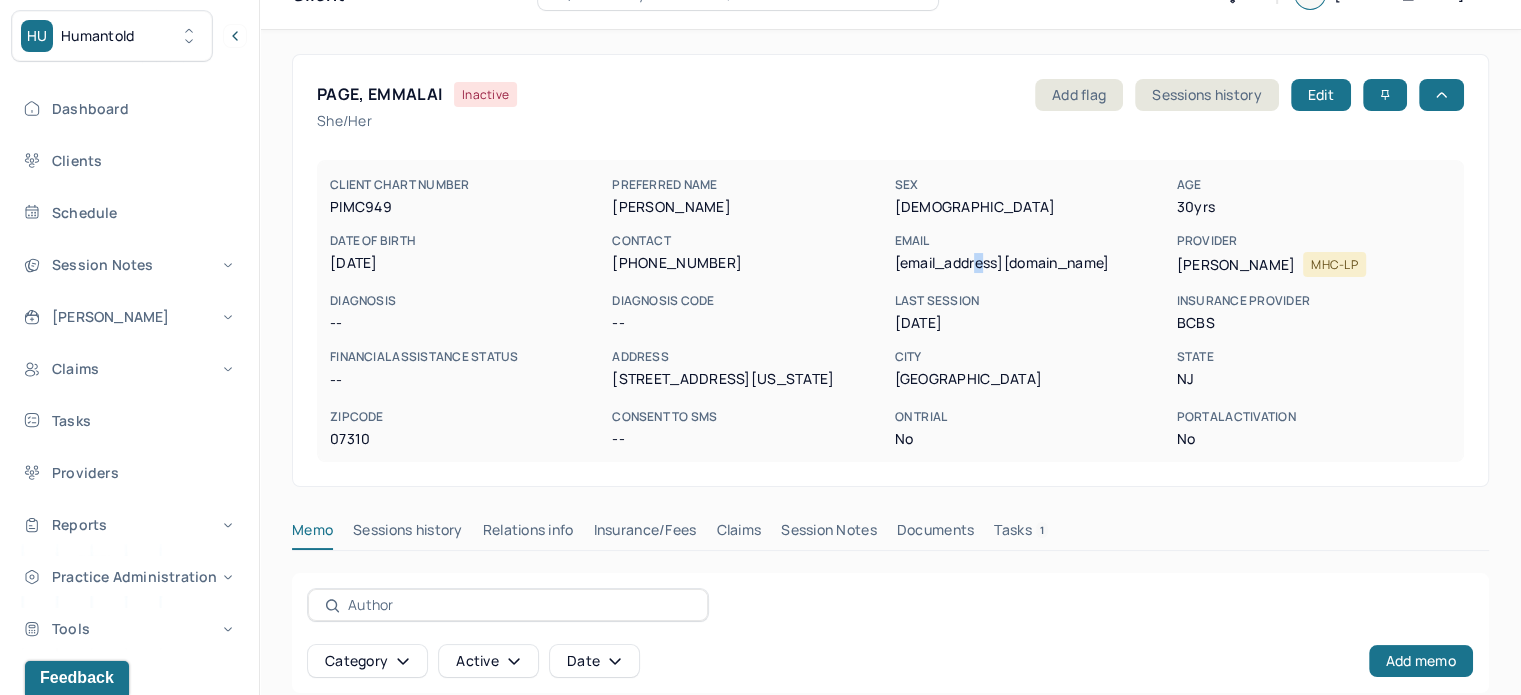 click on "[EMAIL_ADDRESS][DOMAIN_NAME]" at bounding box center [1031, 263] 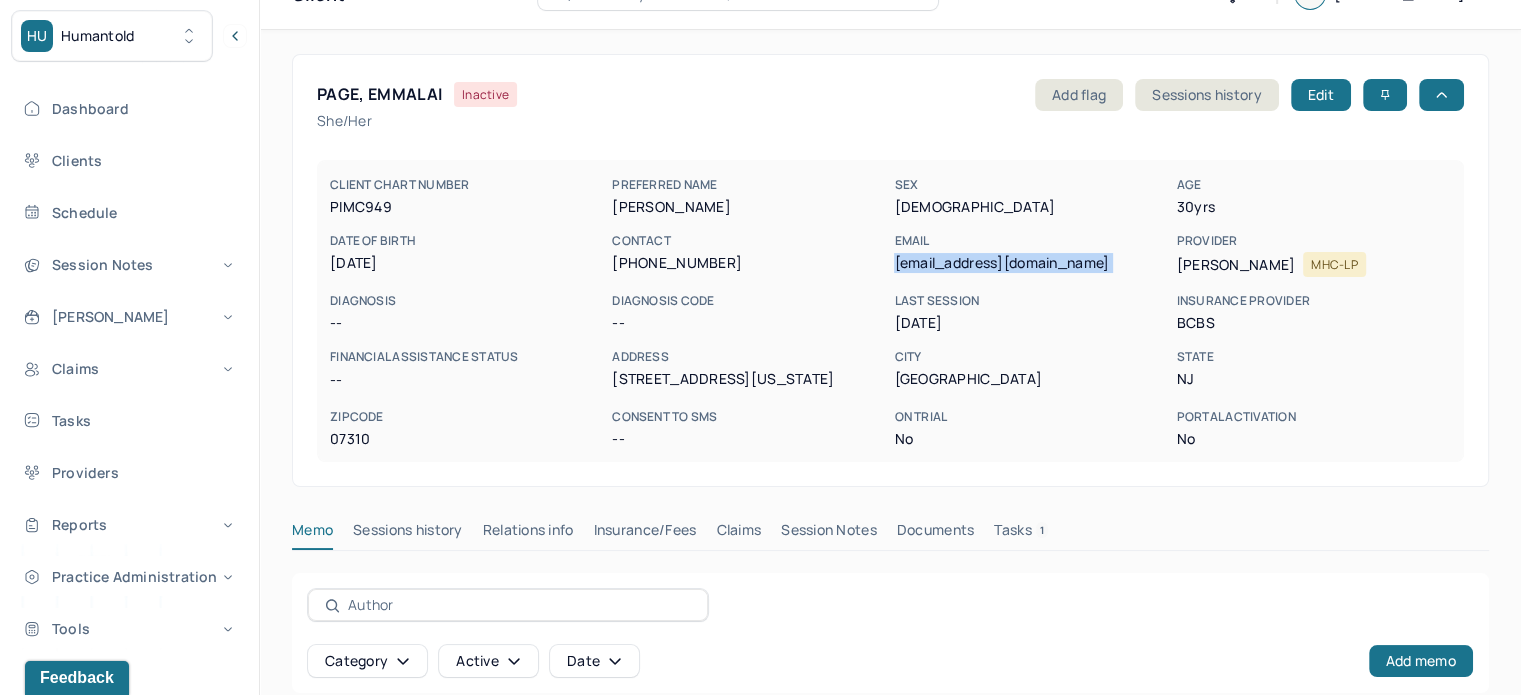 click on "[EMAIL_ADDRESS][DOMAIN_NAME]" at bounding box center [1031, 263] 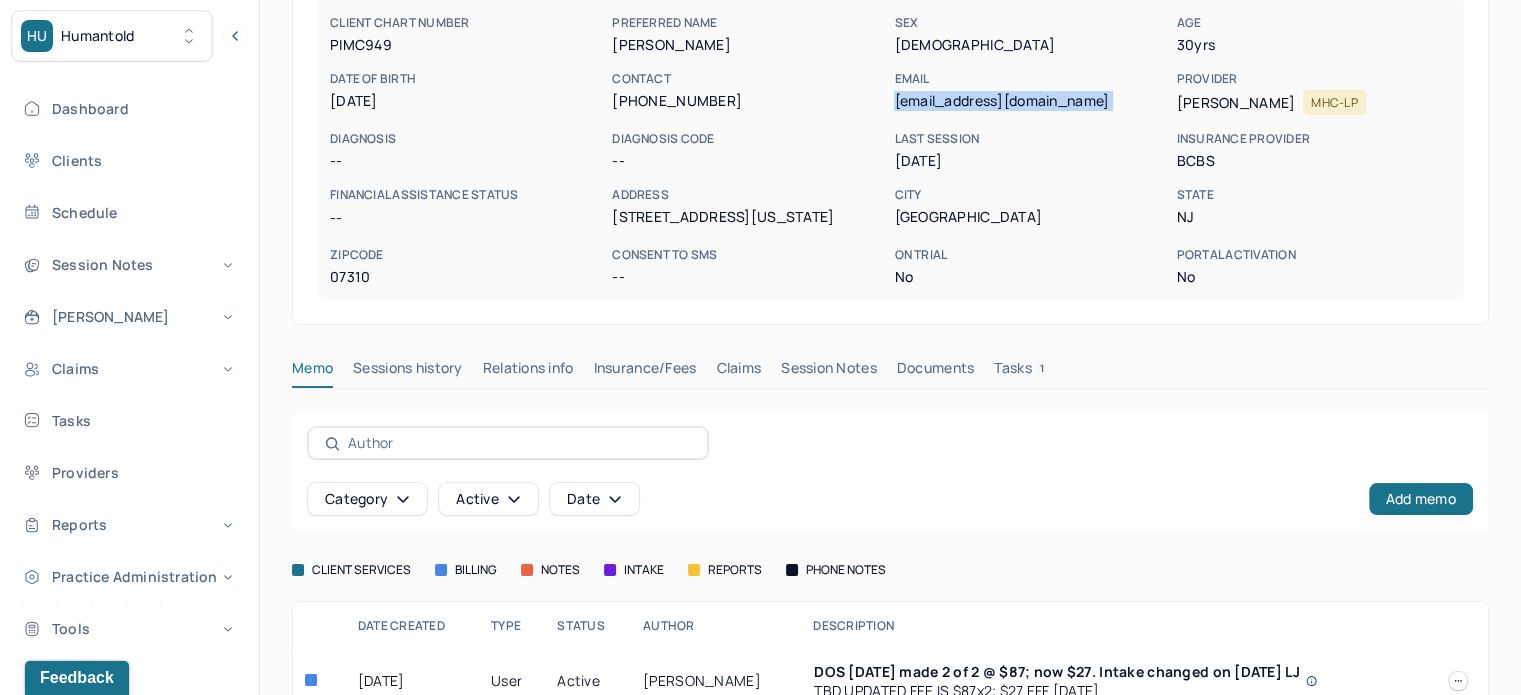 scroll, scrollTop: 328, scrollLeft: 0, axis: vertical 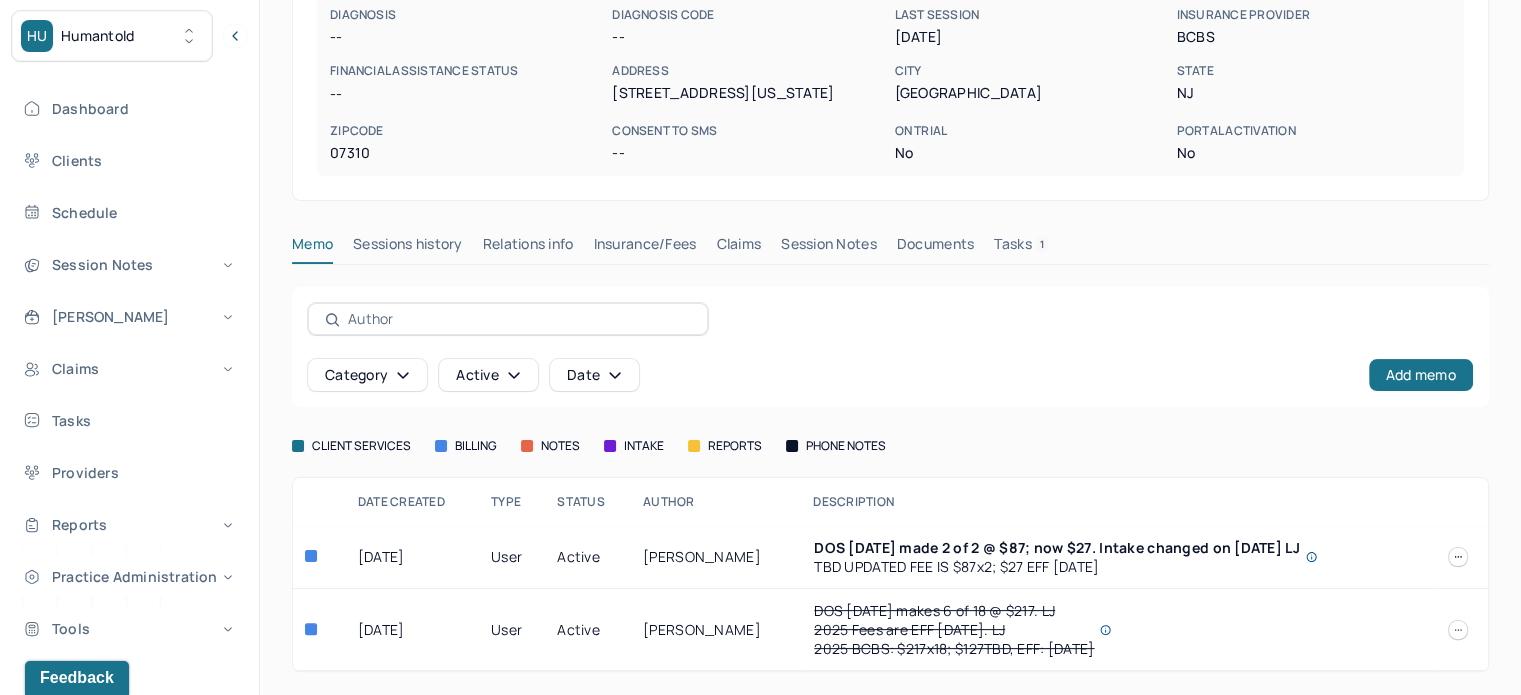 click on "Claims" at bounding box center (738, 248) 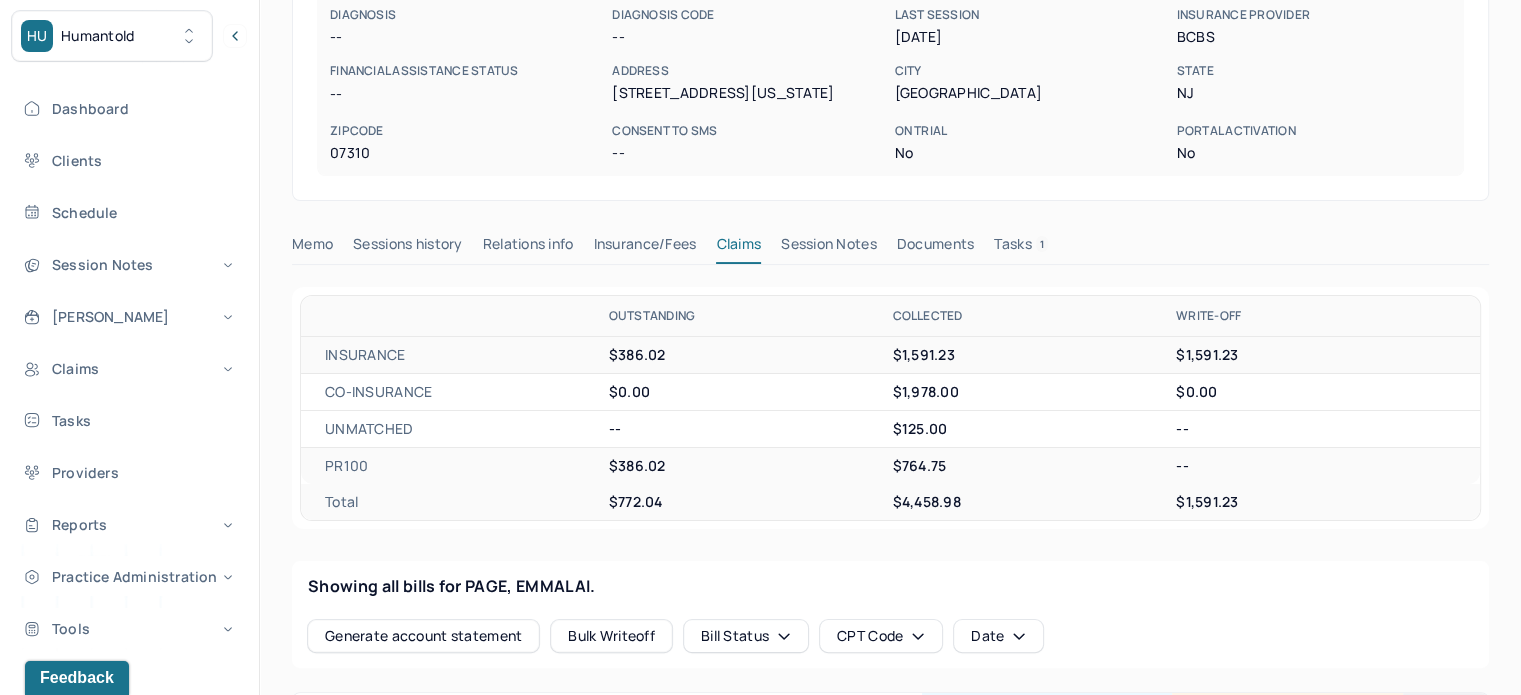 scroll, scrollTop: 0, scrollLeft: 0, axis: both 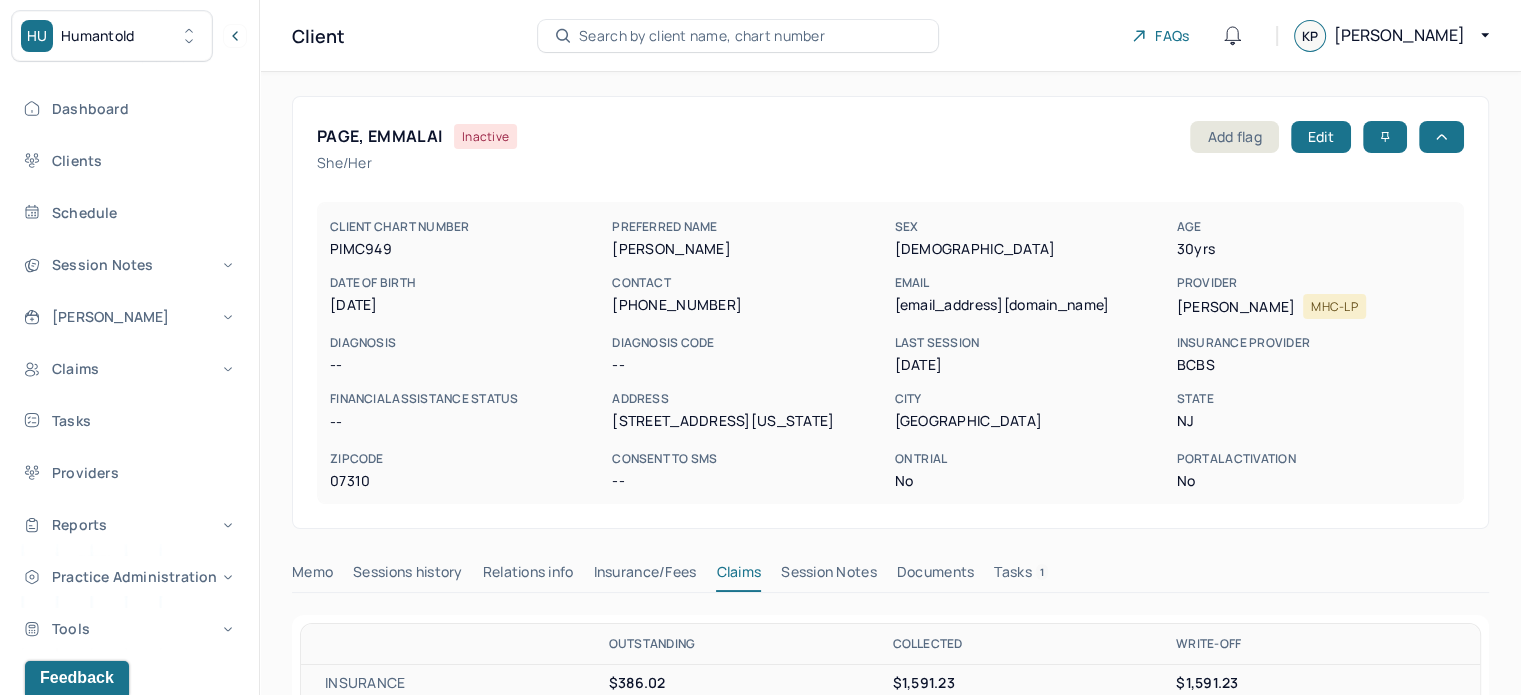 click on "PAGE, EMMALAI" at bounding box center (379, 136) 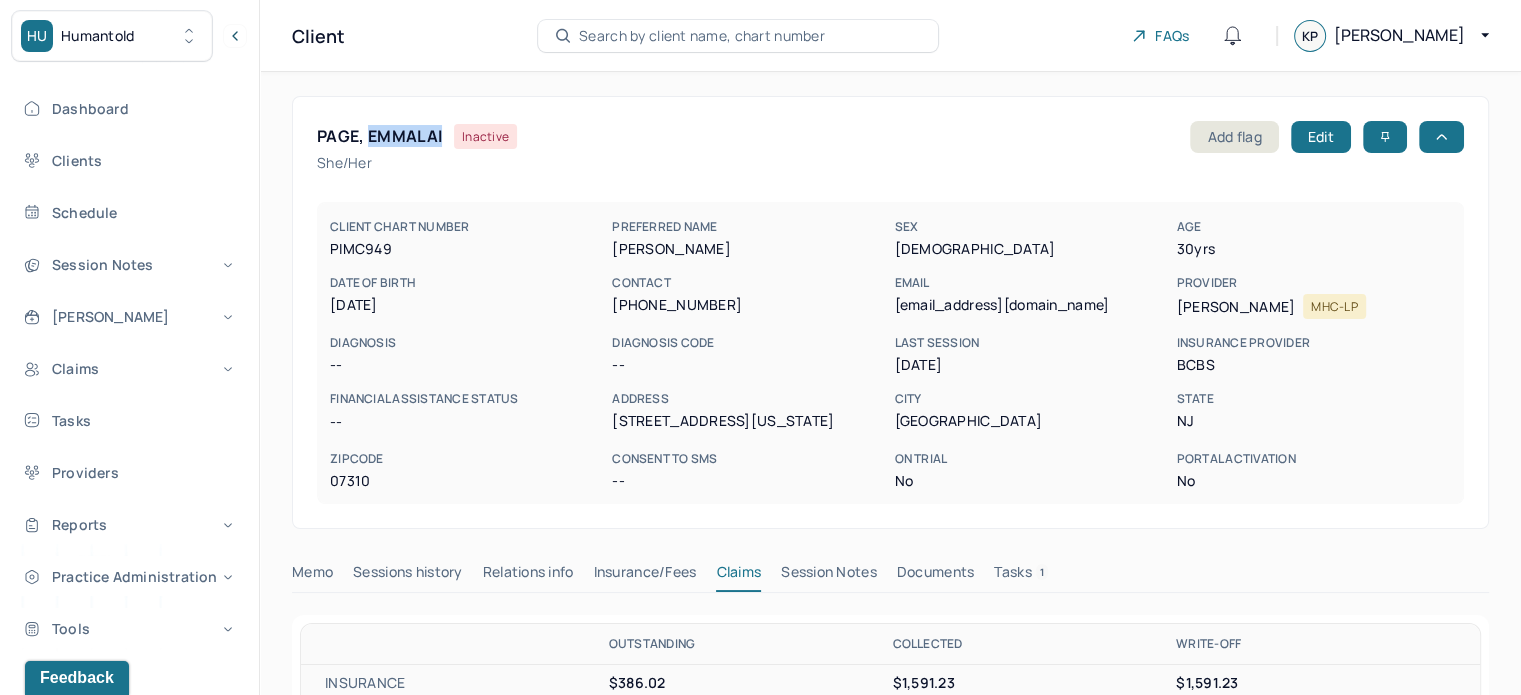 click on "PAGE, EMMALAI" at bounding box center (379, 136) 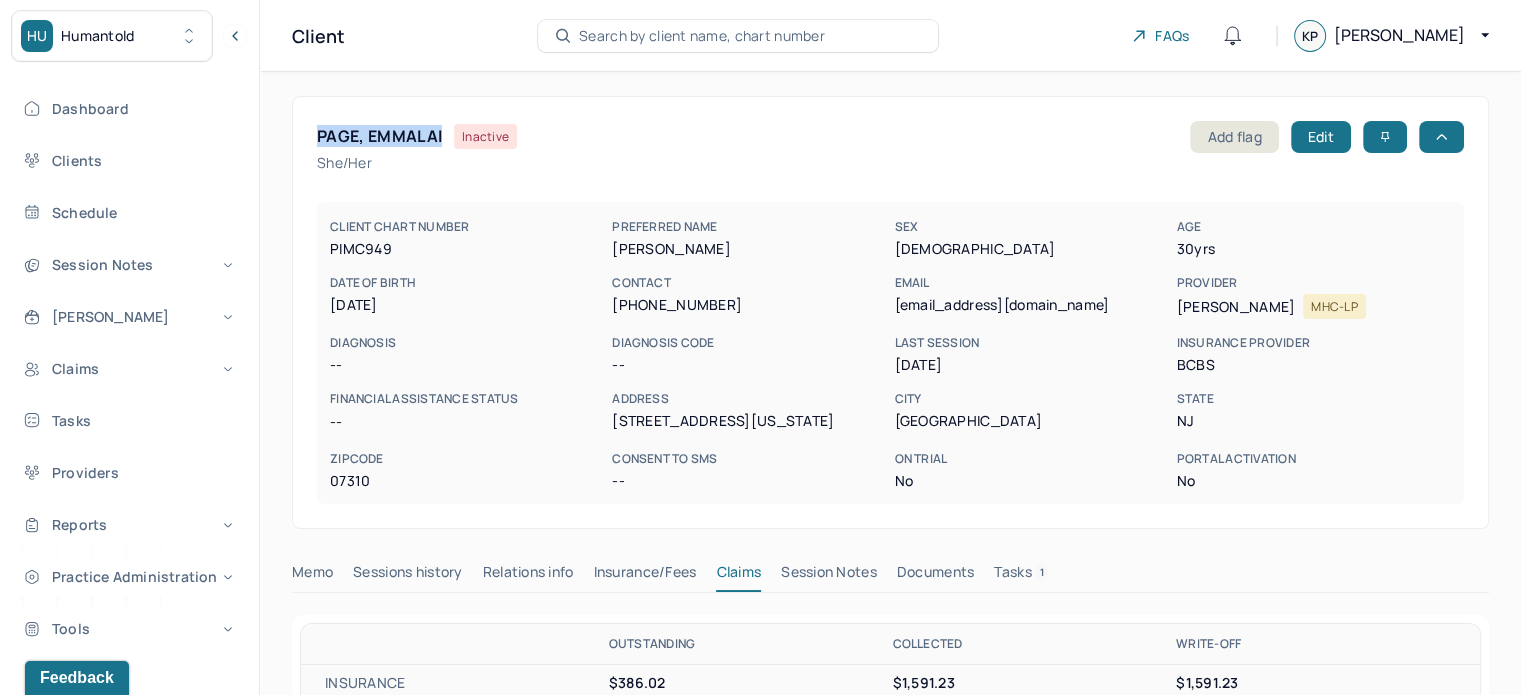 click on "PAGE, EMMALAI" at bounding box center [379, 136] 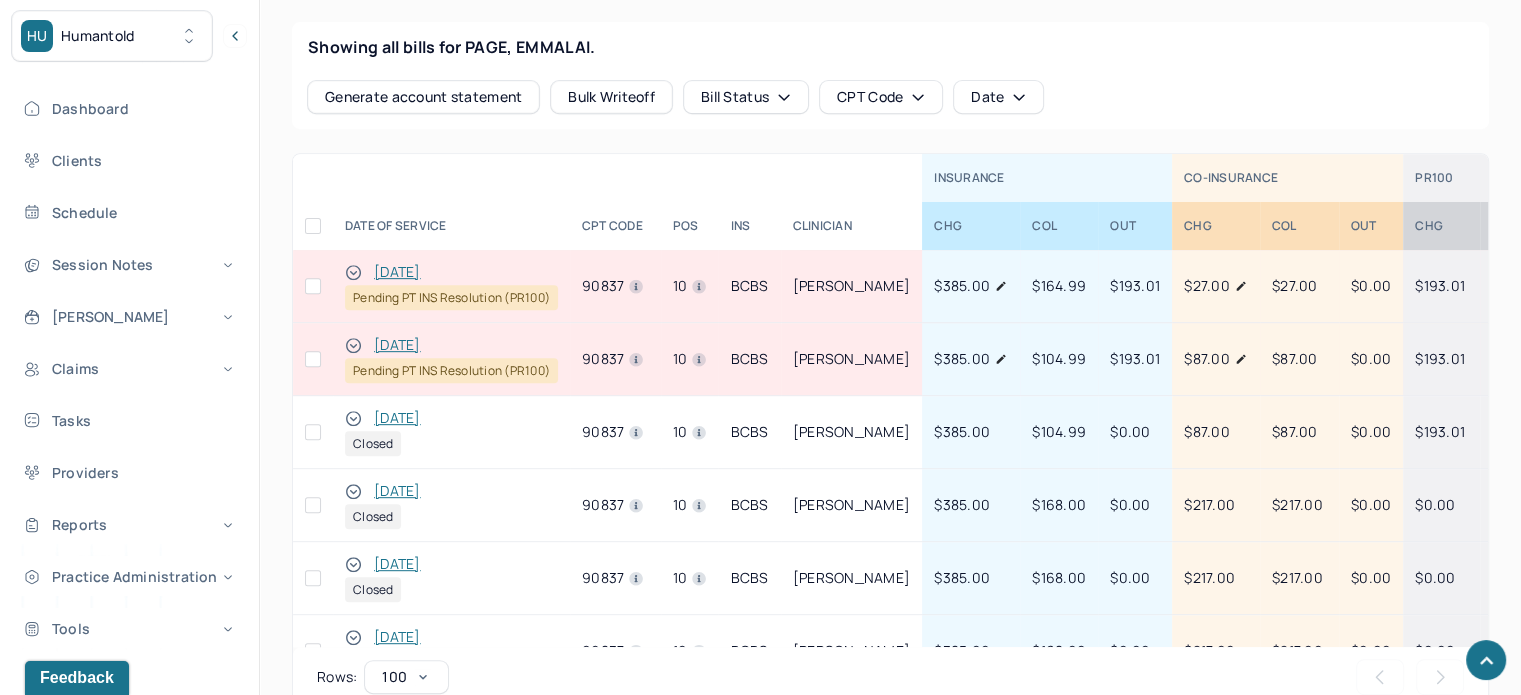 scroll, scrollTop: 900, scrollLeft: 0, axis: vertical 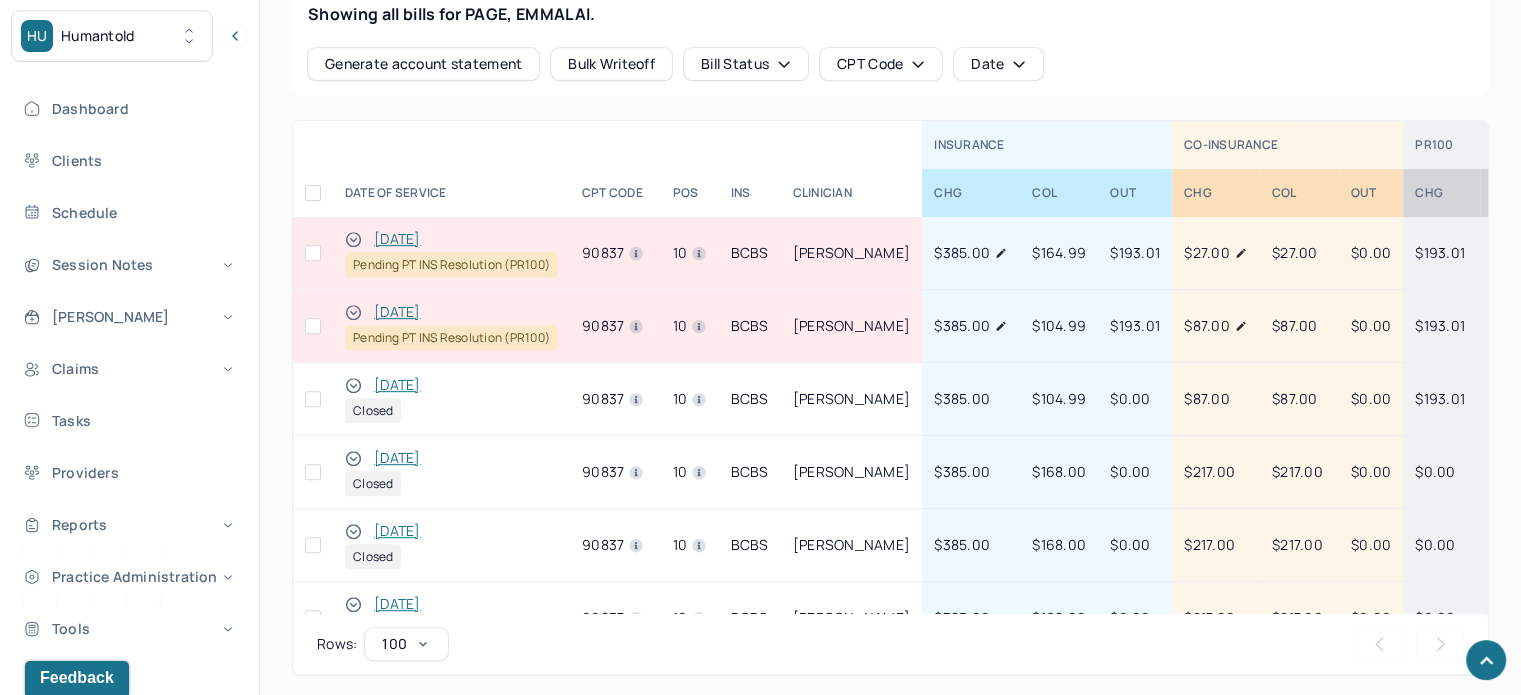 click at bounding box center (313, 253) 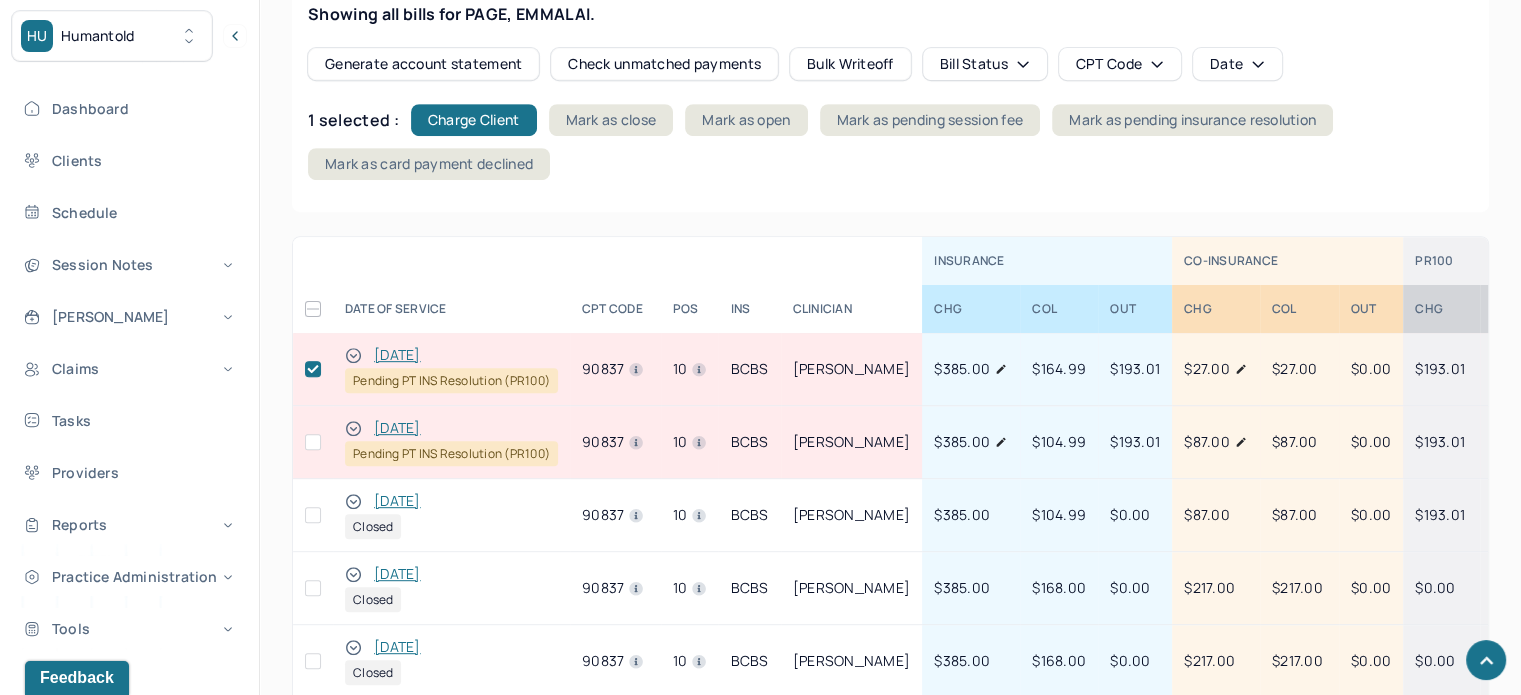 click at bounding box center (313, 442) 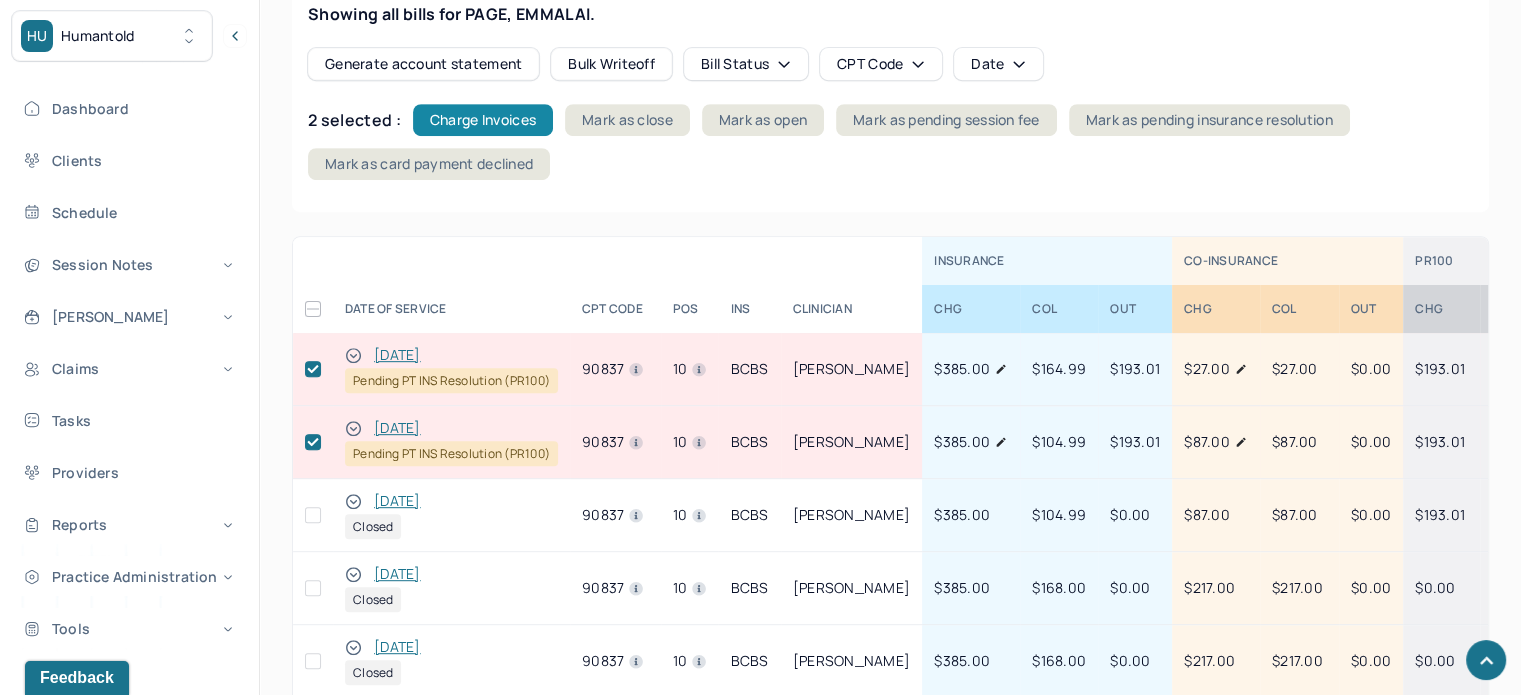 click on "Charge Invoices" at bounding box center [483, 120] 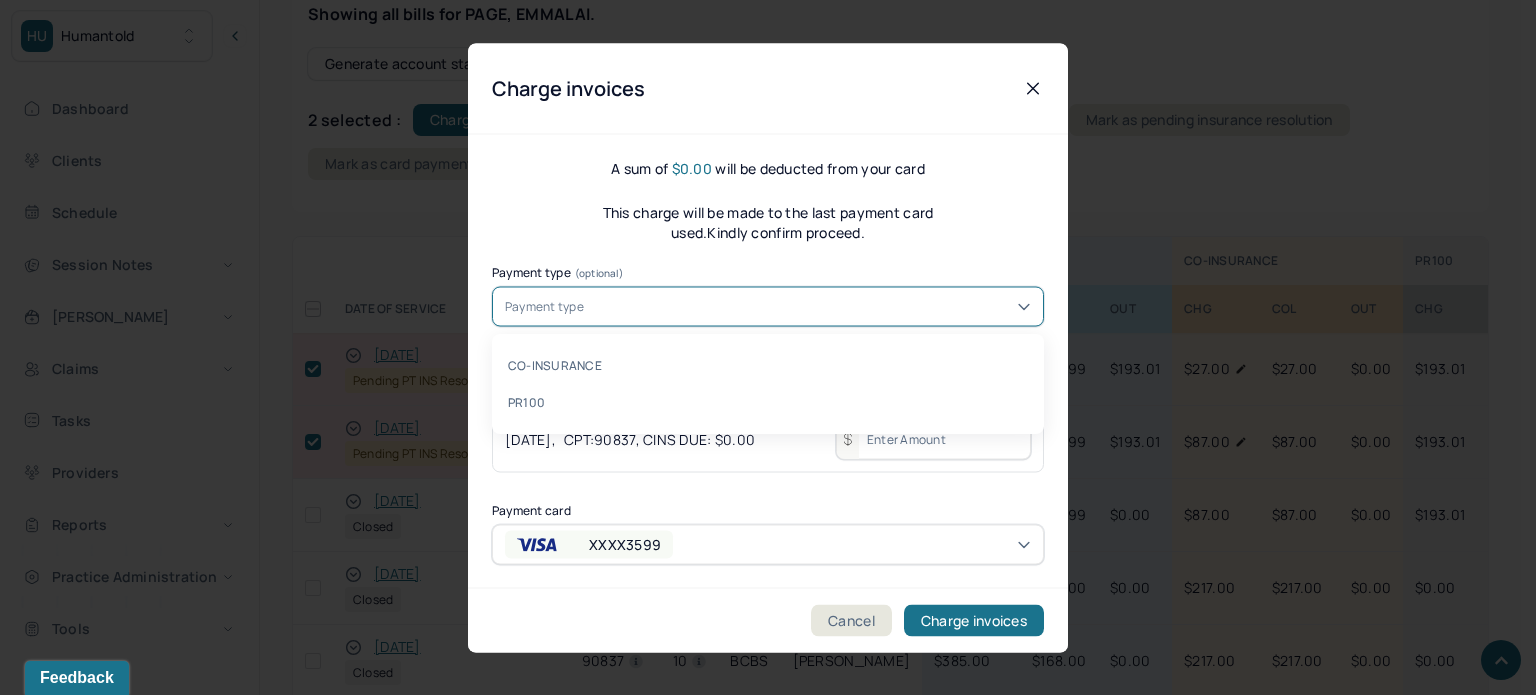 click on "Payment type" at bounding box center [768, 306] 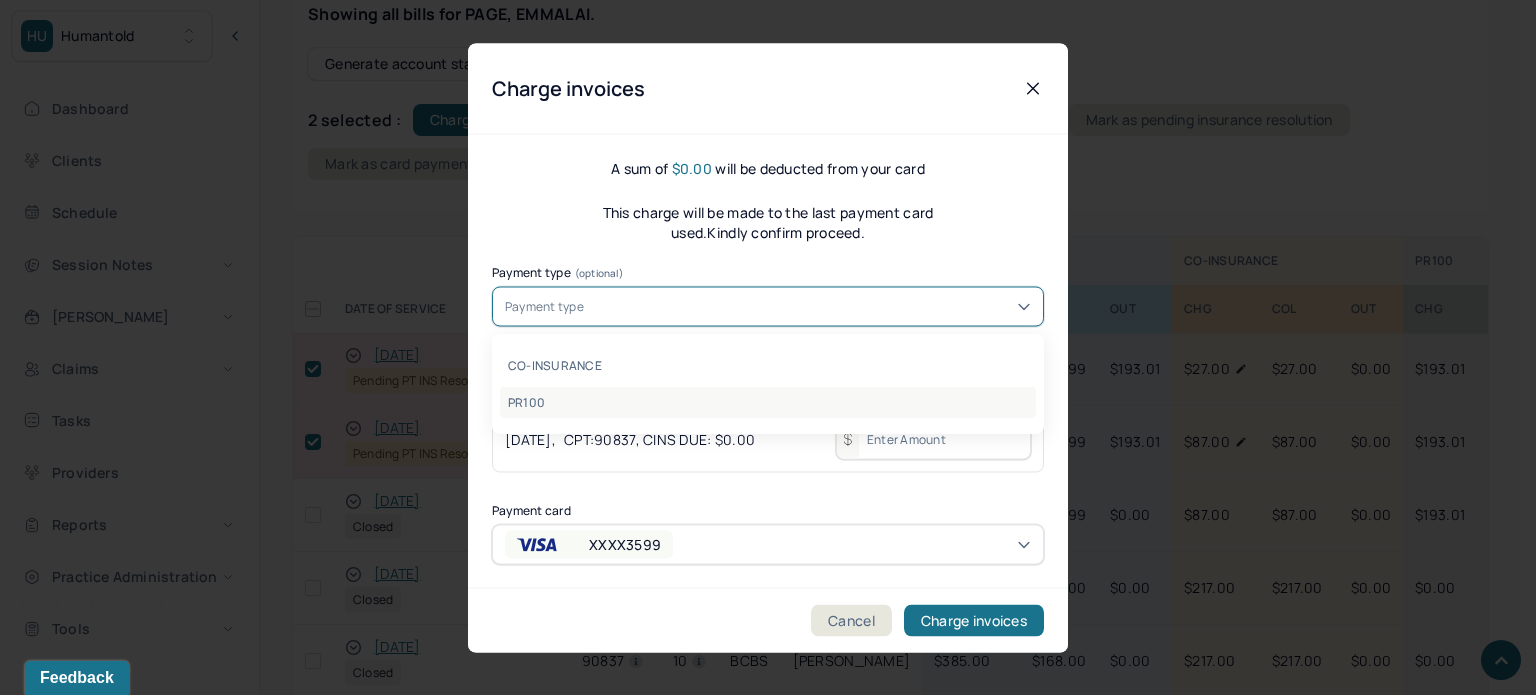 click on "PR100" at bounding box center [768, 402] 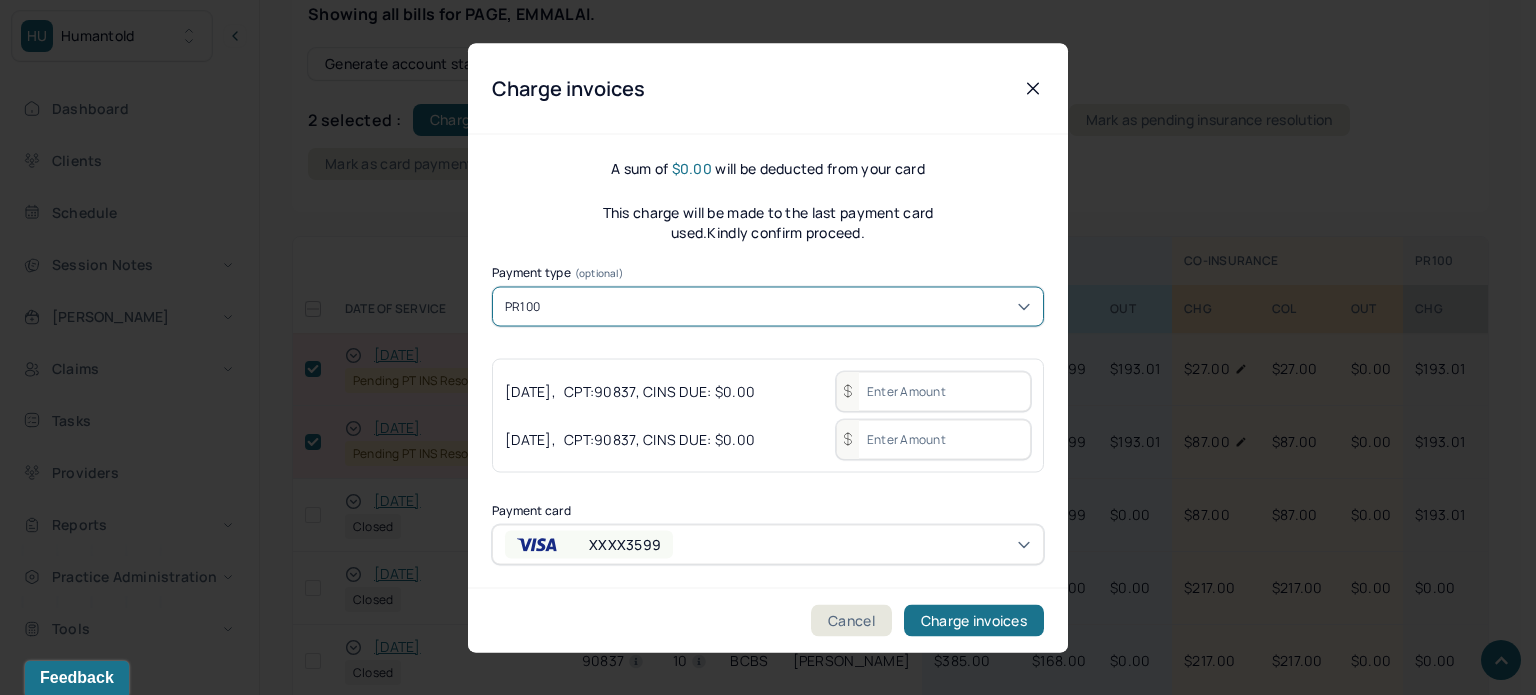 click at bounding box center (933, 391) 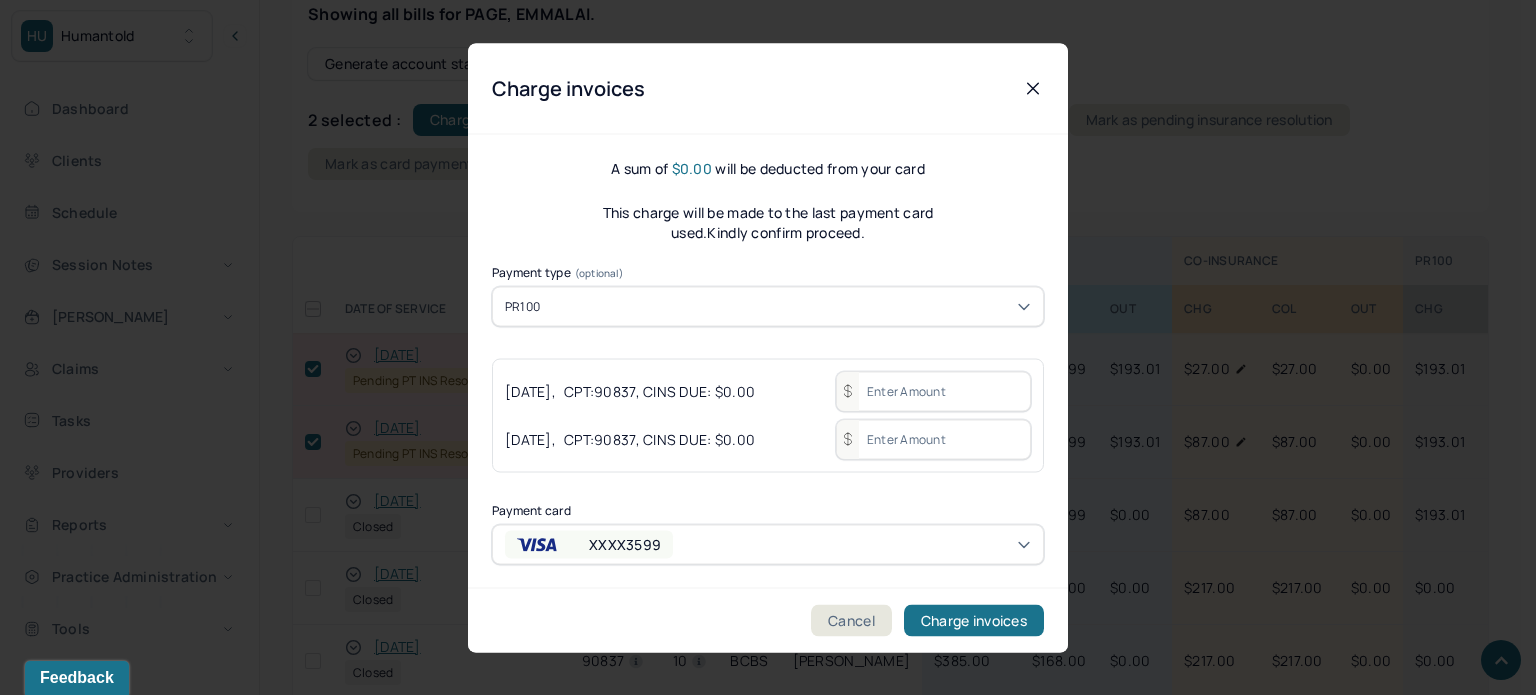 click at bounding box center [933, 391] 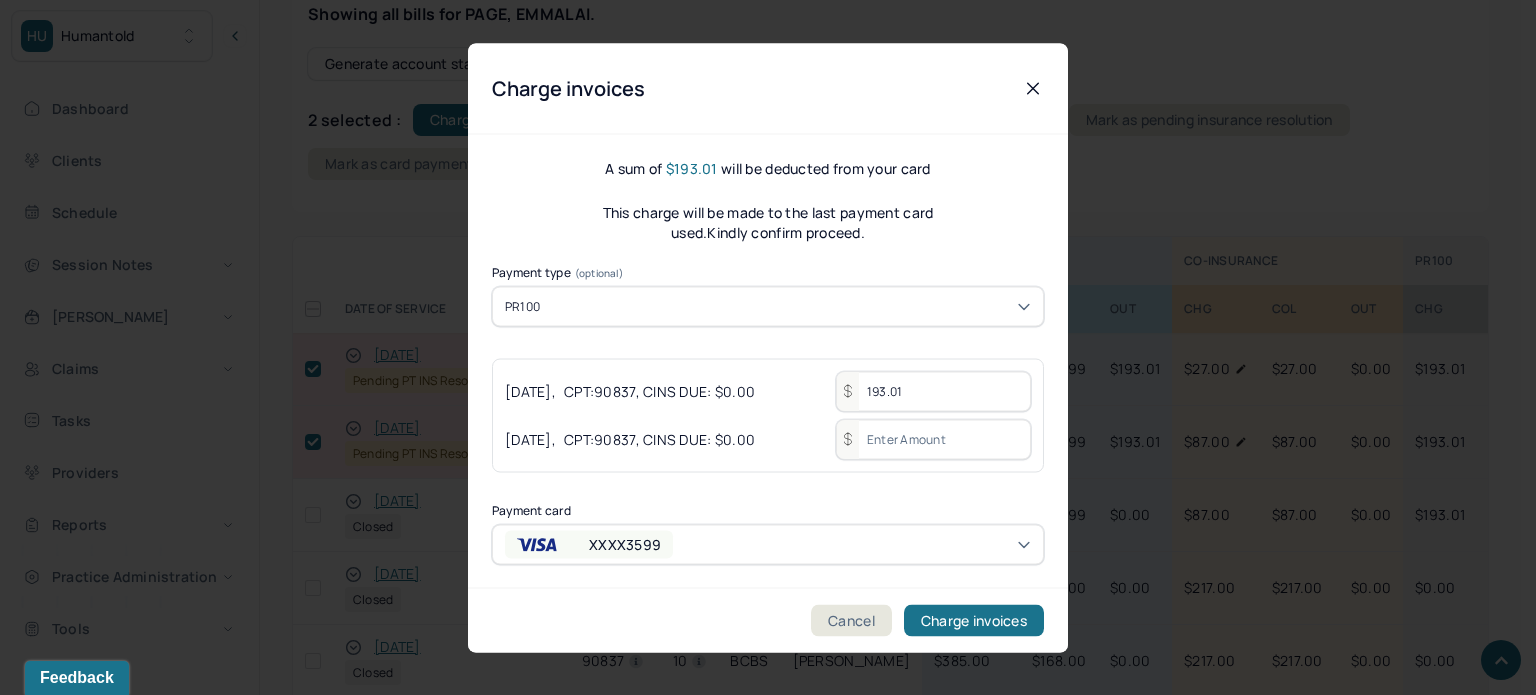 drag, startPoint x: 947, startPoint y: 389, endPoint x: 874, endPoint y: 394, distance: 73.171036 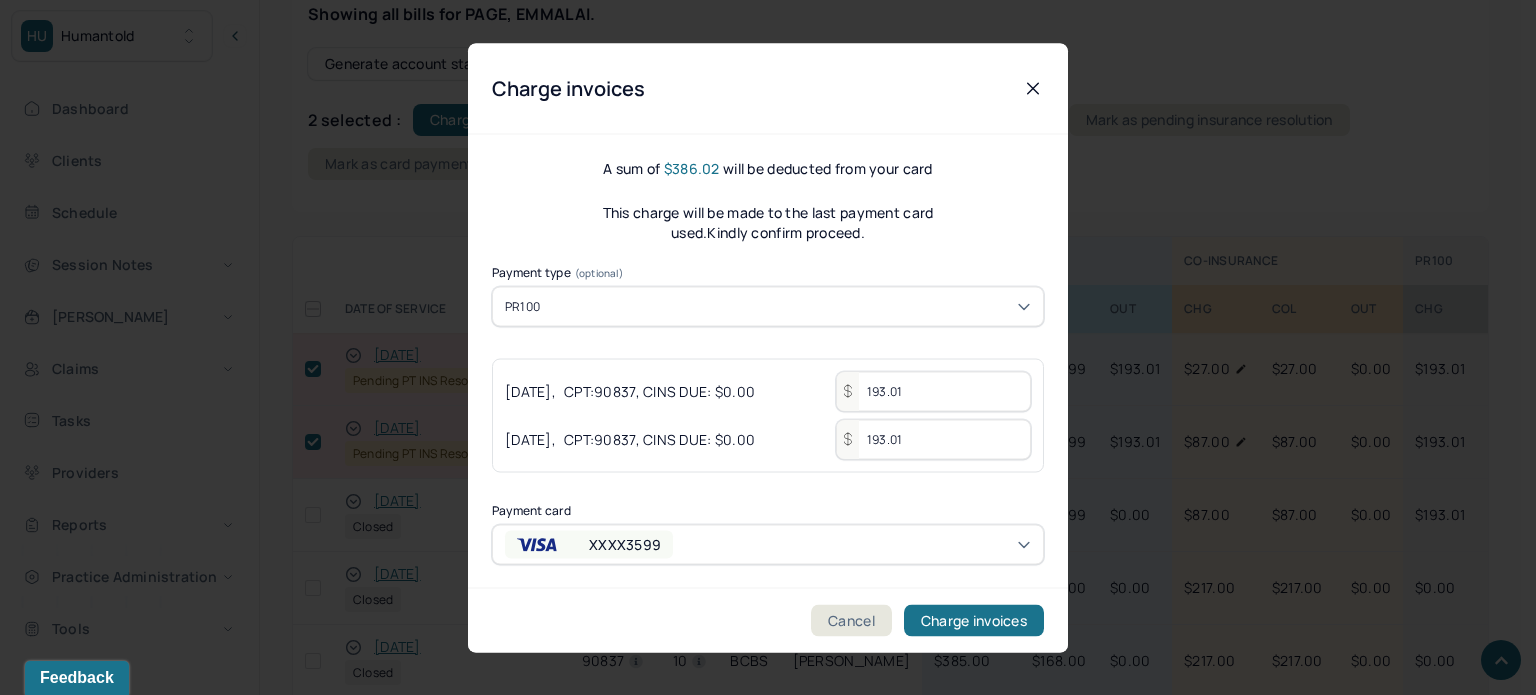click on "Payment card" at bounding box center [768, 510] 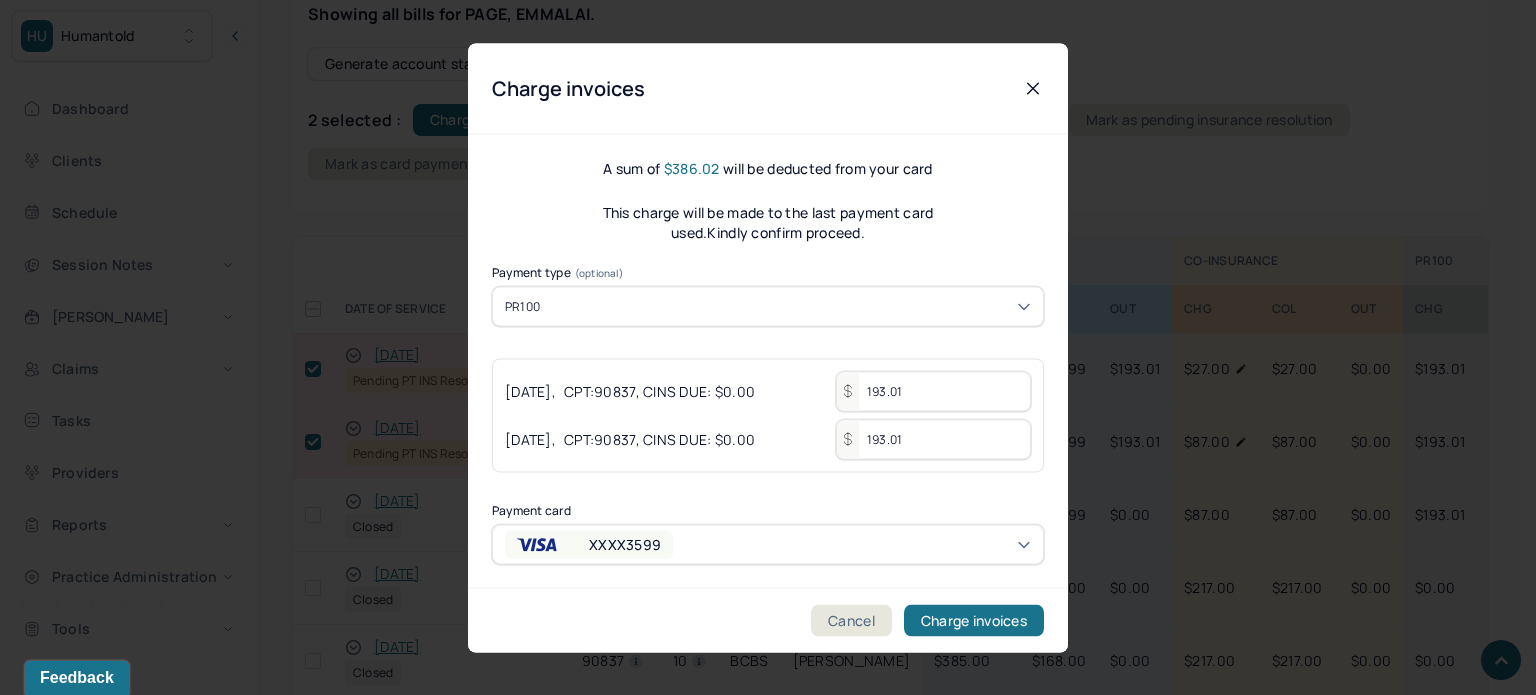 click on "XXXX3599" at bounding box center (768, 544) 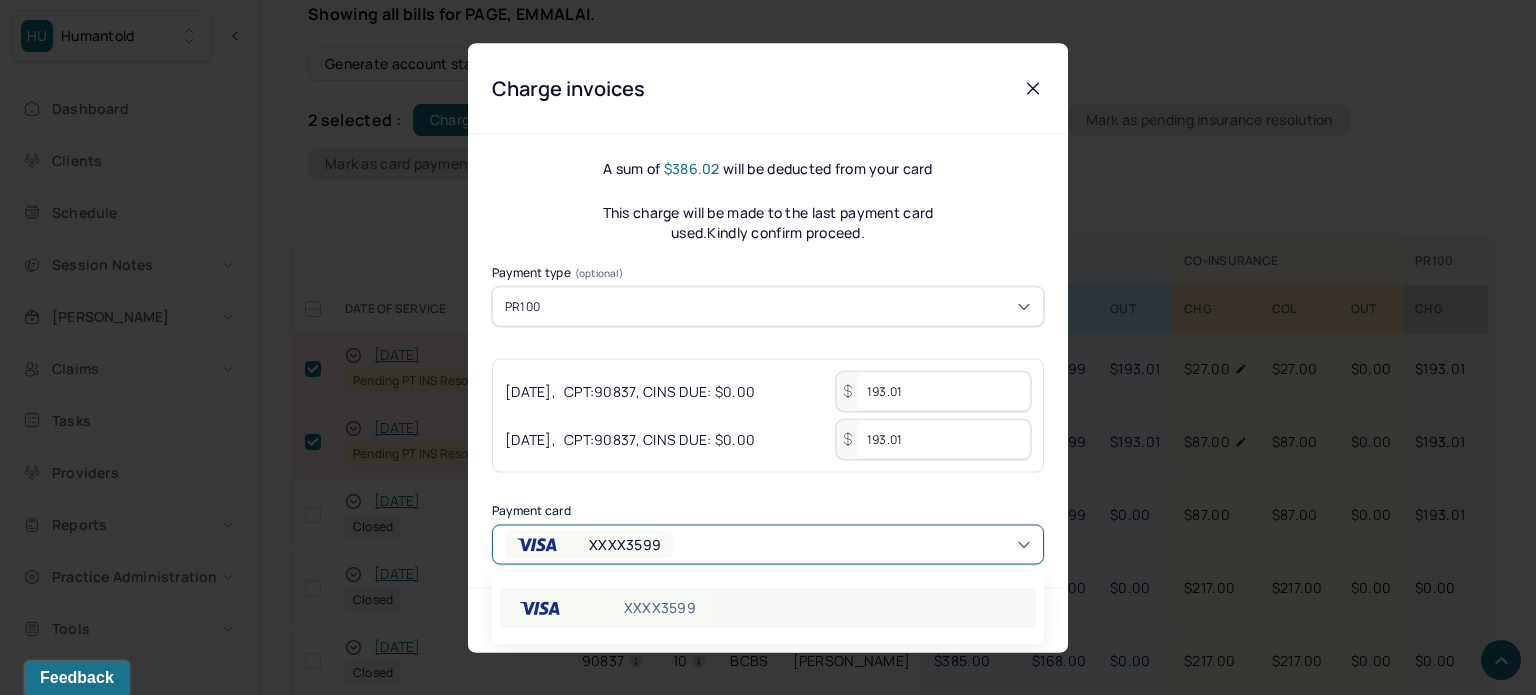 click on "XXXX3599" at bounding box center [768, 608] 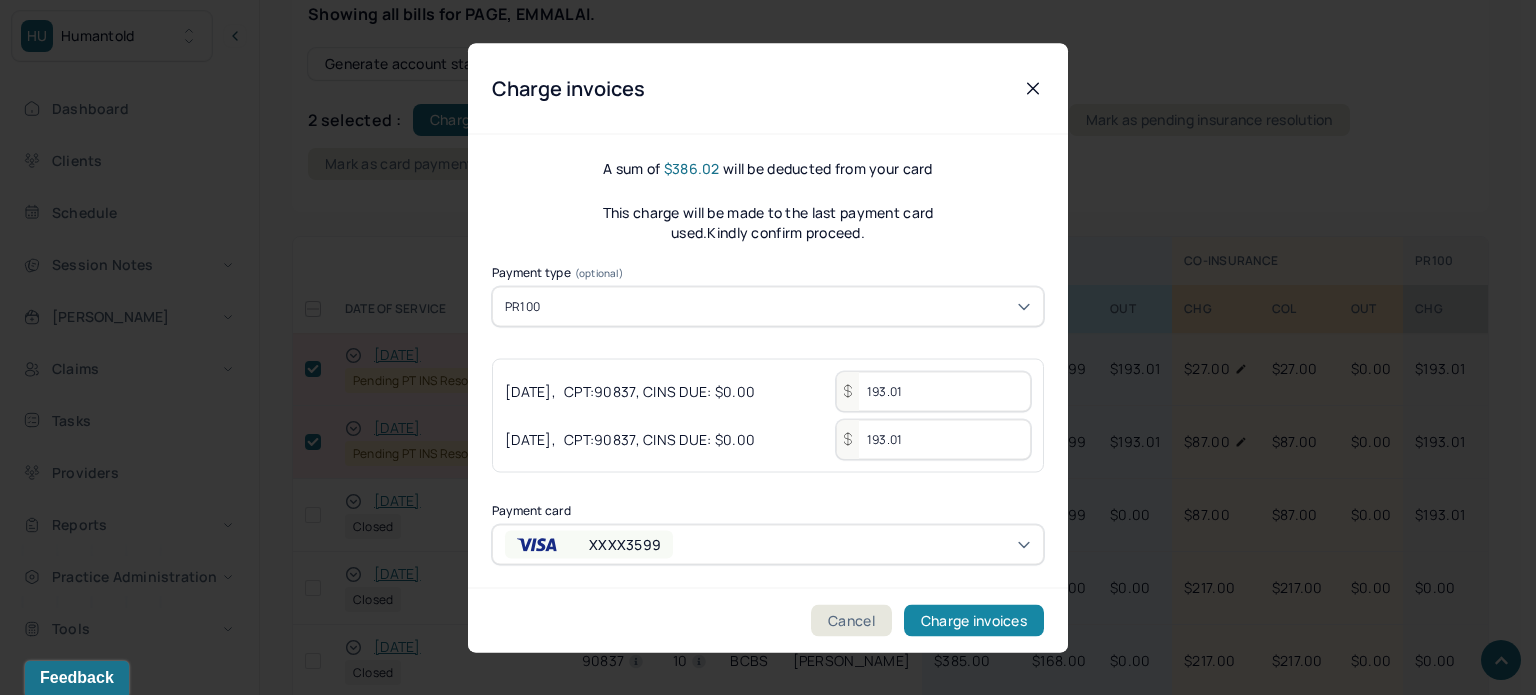 click on "Charge invoices" at bounding box center [974, 620] 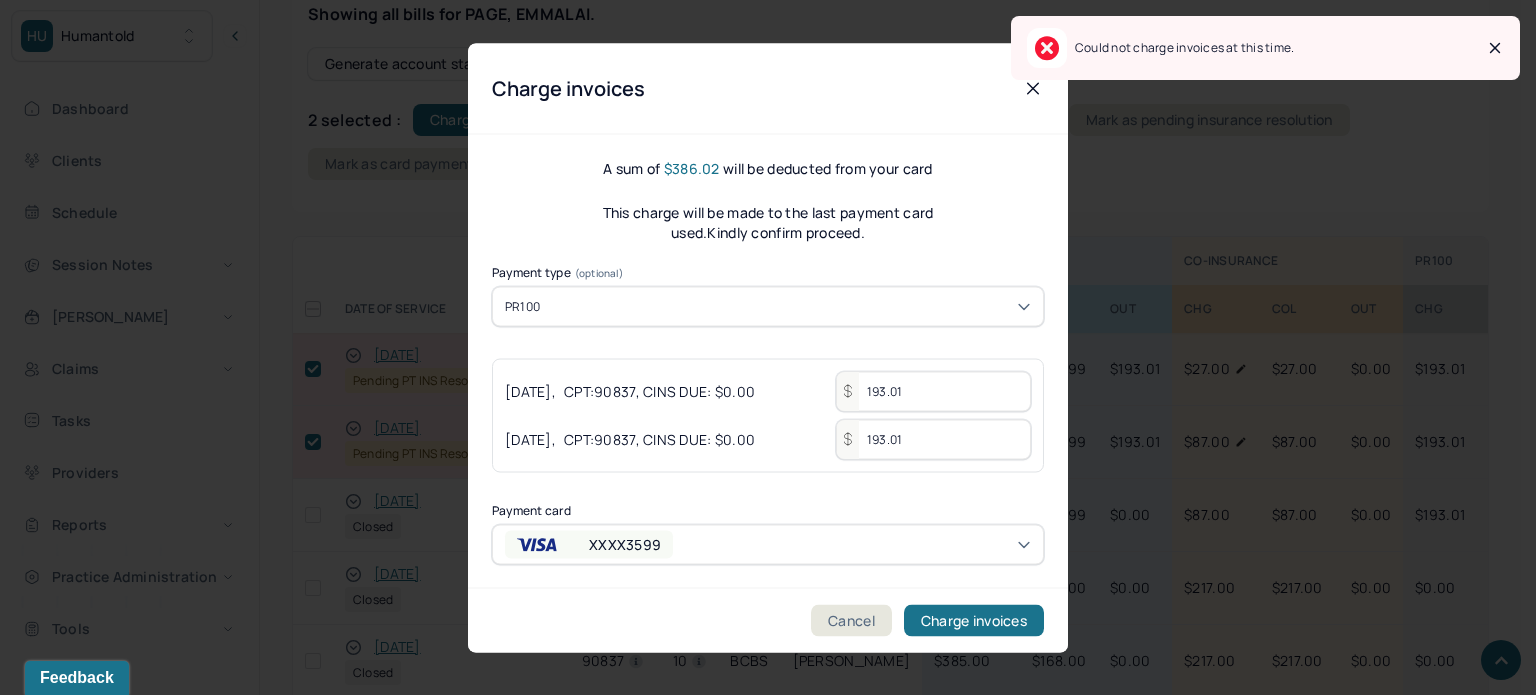 click 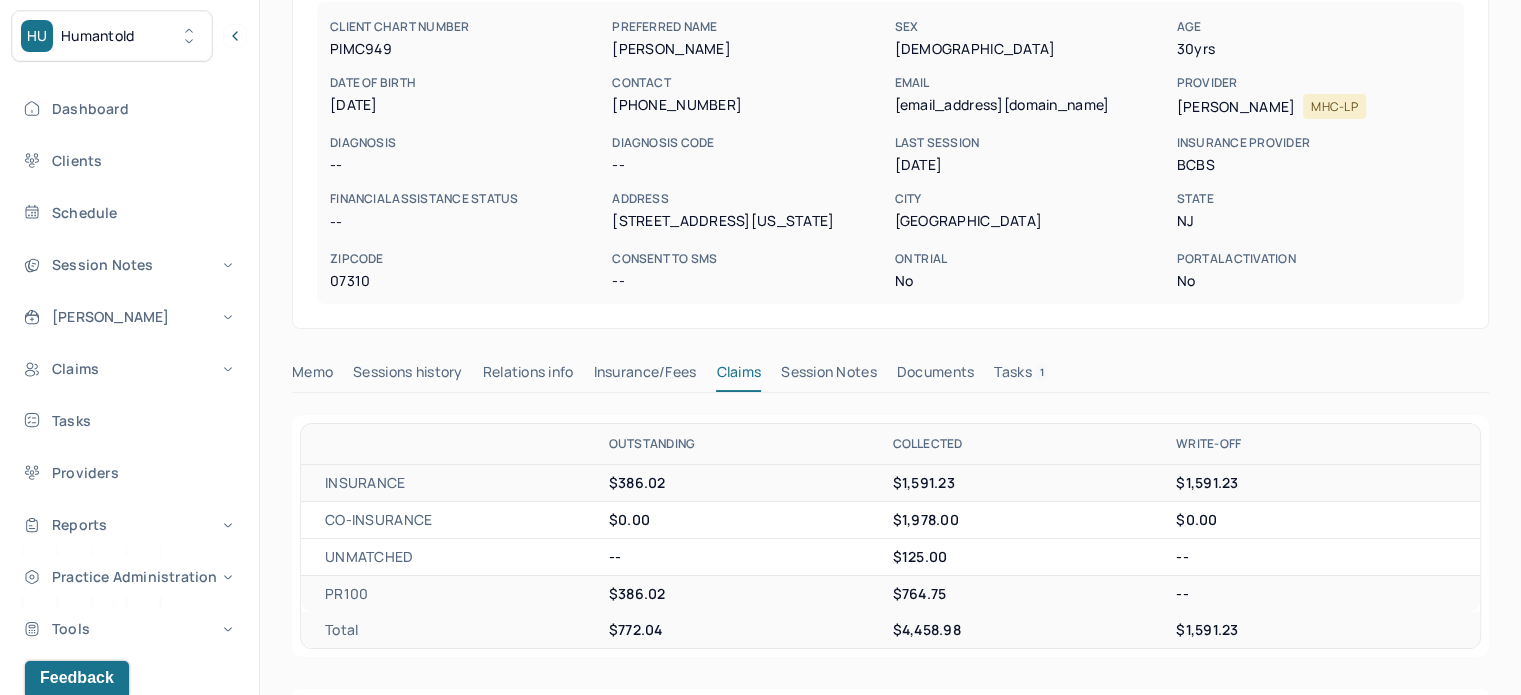 scroll, scrollTop: 0, scrollLeft: 0, axis: both 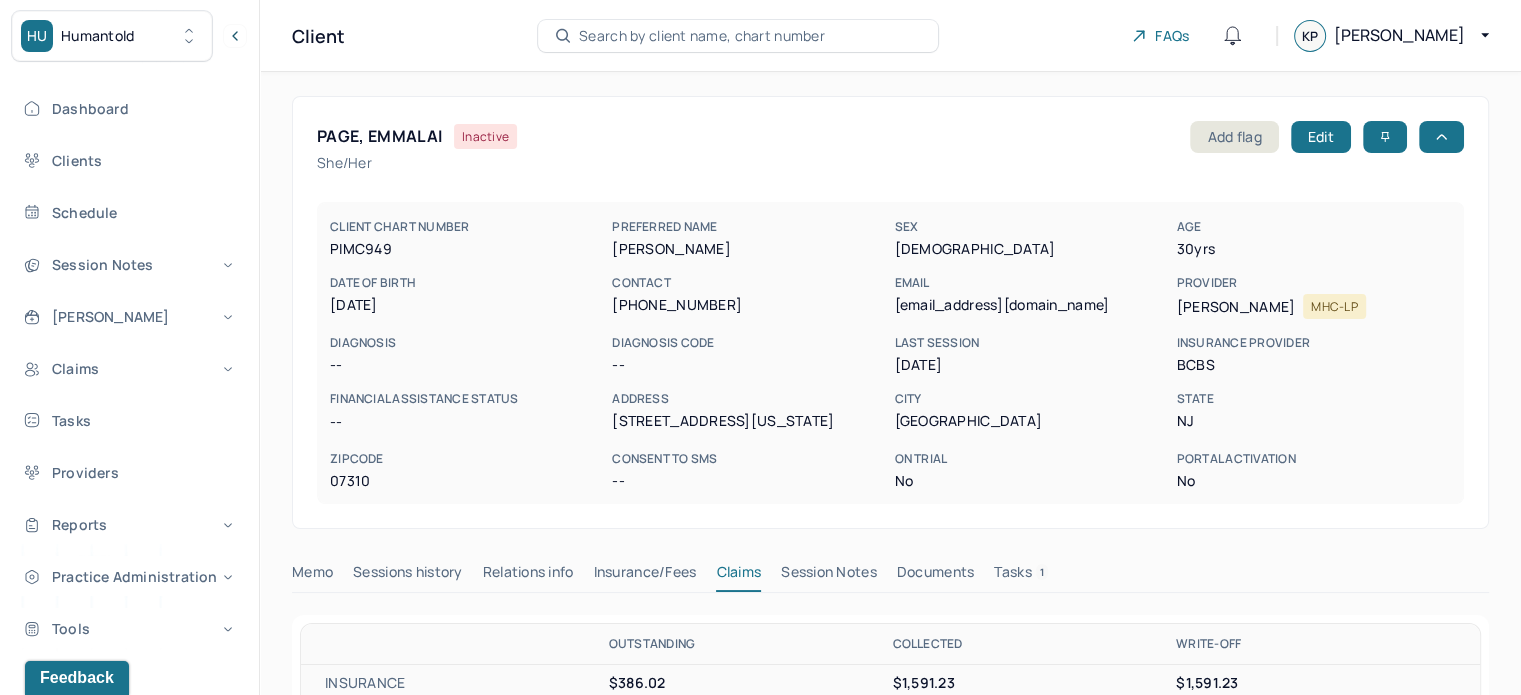 click on "[EMAIL_ADDRESS][DOMAIN_NAME]" at bounding box center (1031, 305) 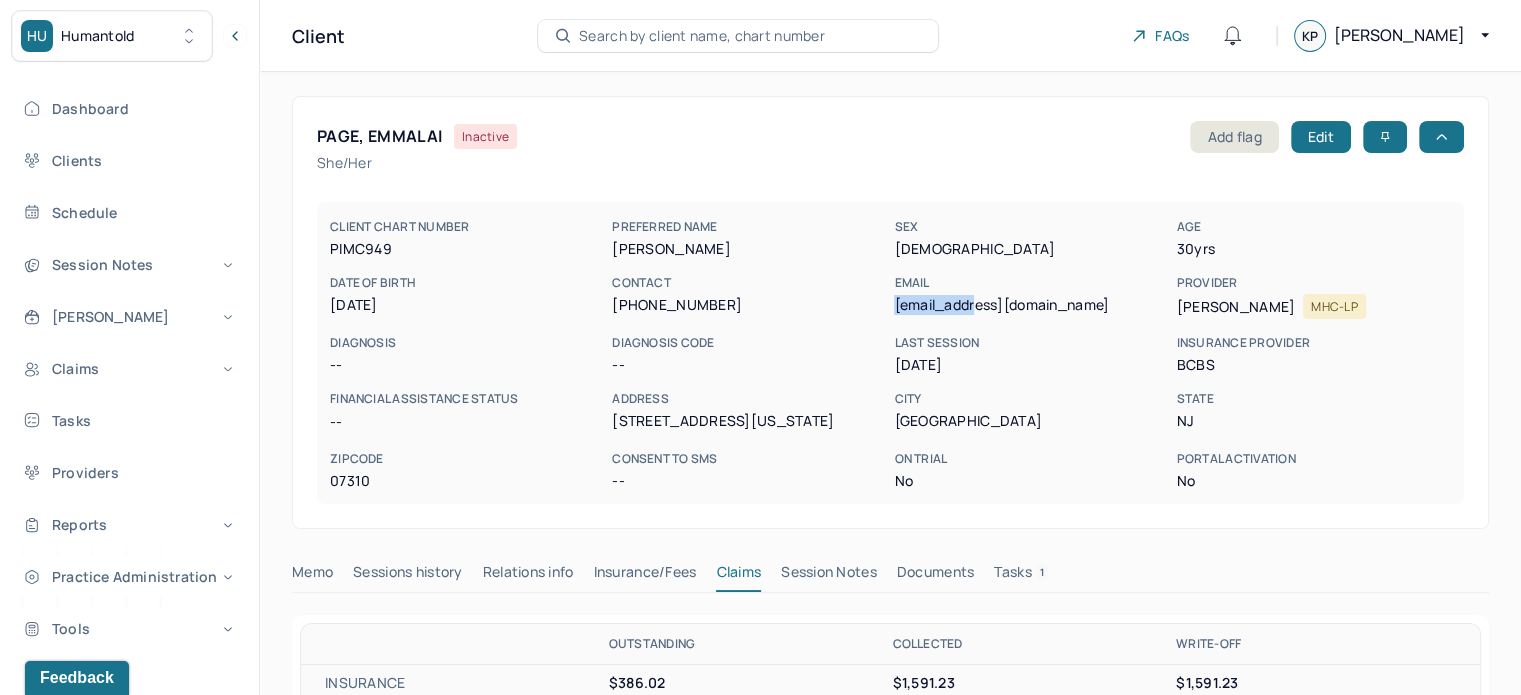 click on "[EMAIL_ADDRESS][DOMAIN_NAME]" at bounding box center (1031, 305) 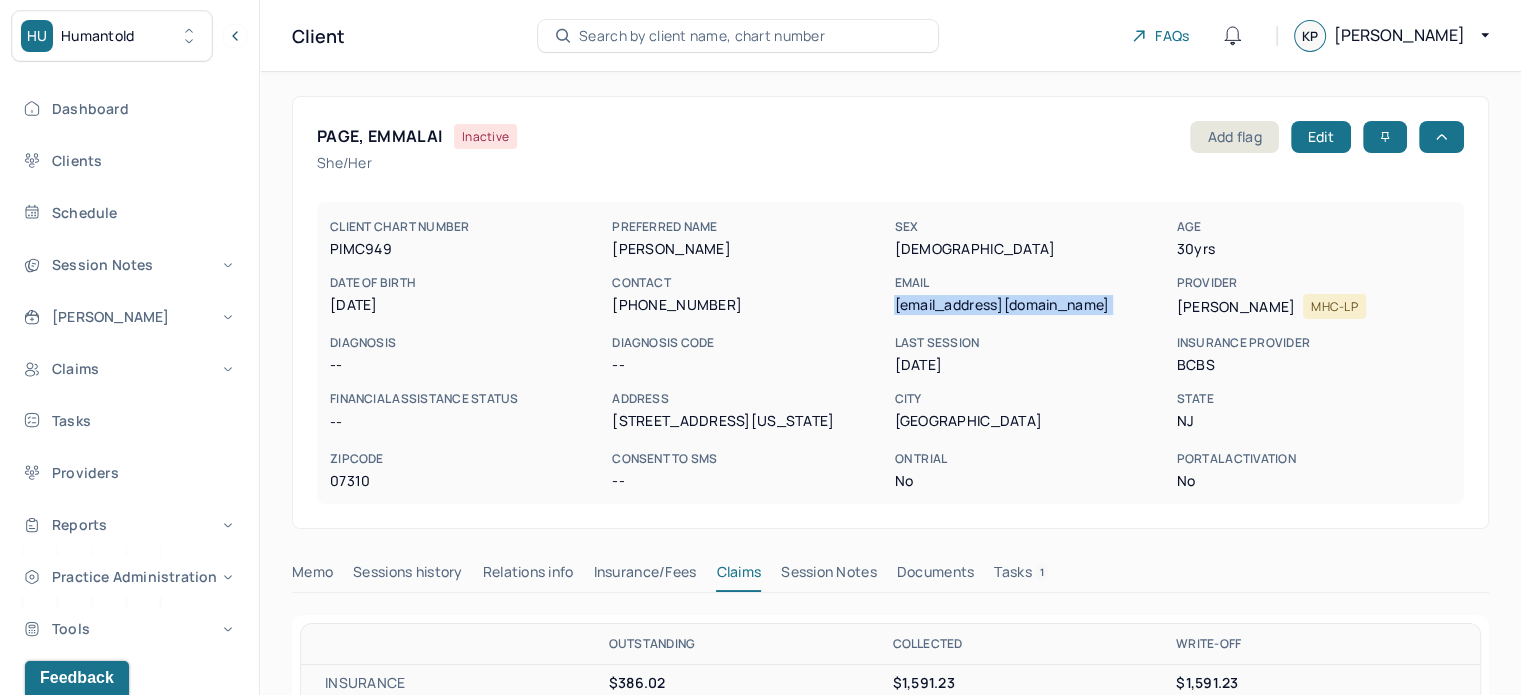 click on "[EMAIL_ADDRESS][DOMAIN_NAME]" at bounding box center [1031, 305] 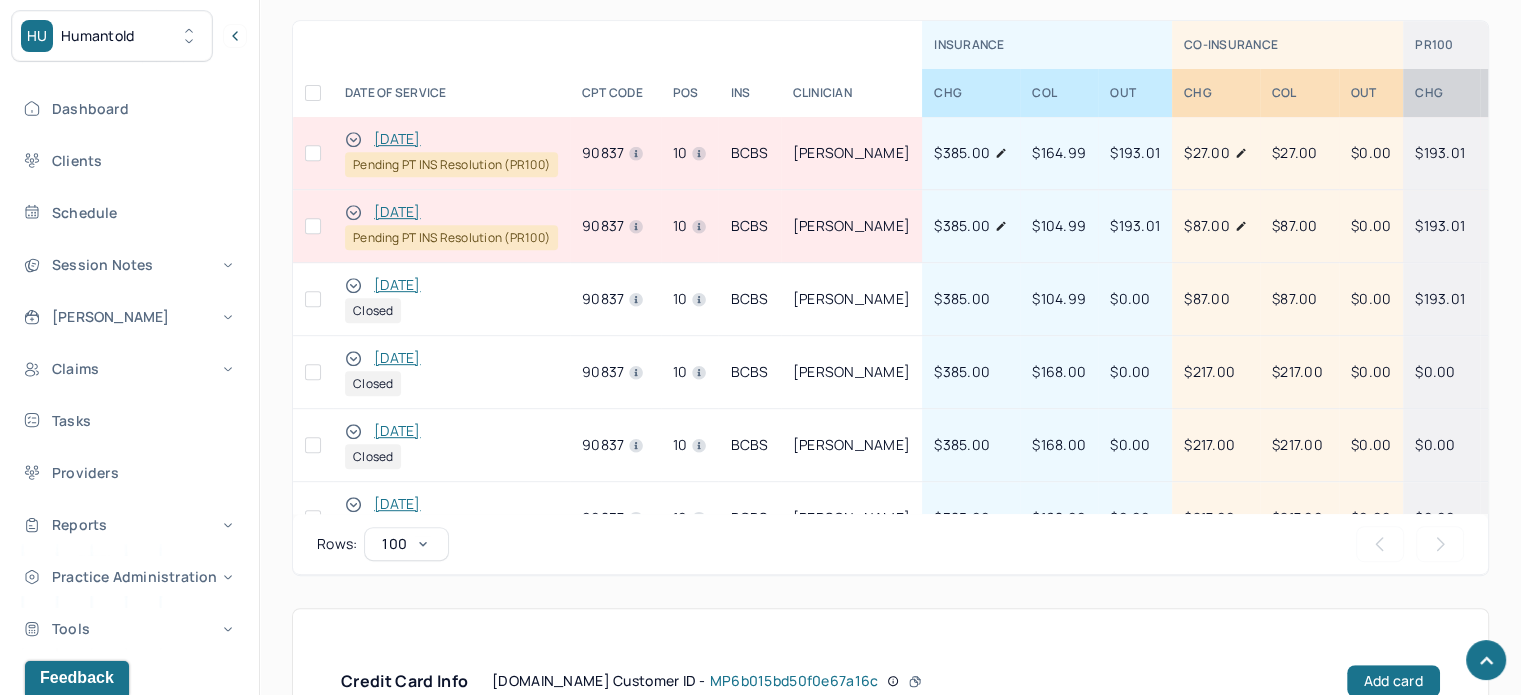 scroll, scrollTop: 1279, scrollLeft: 0, axis: vertical 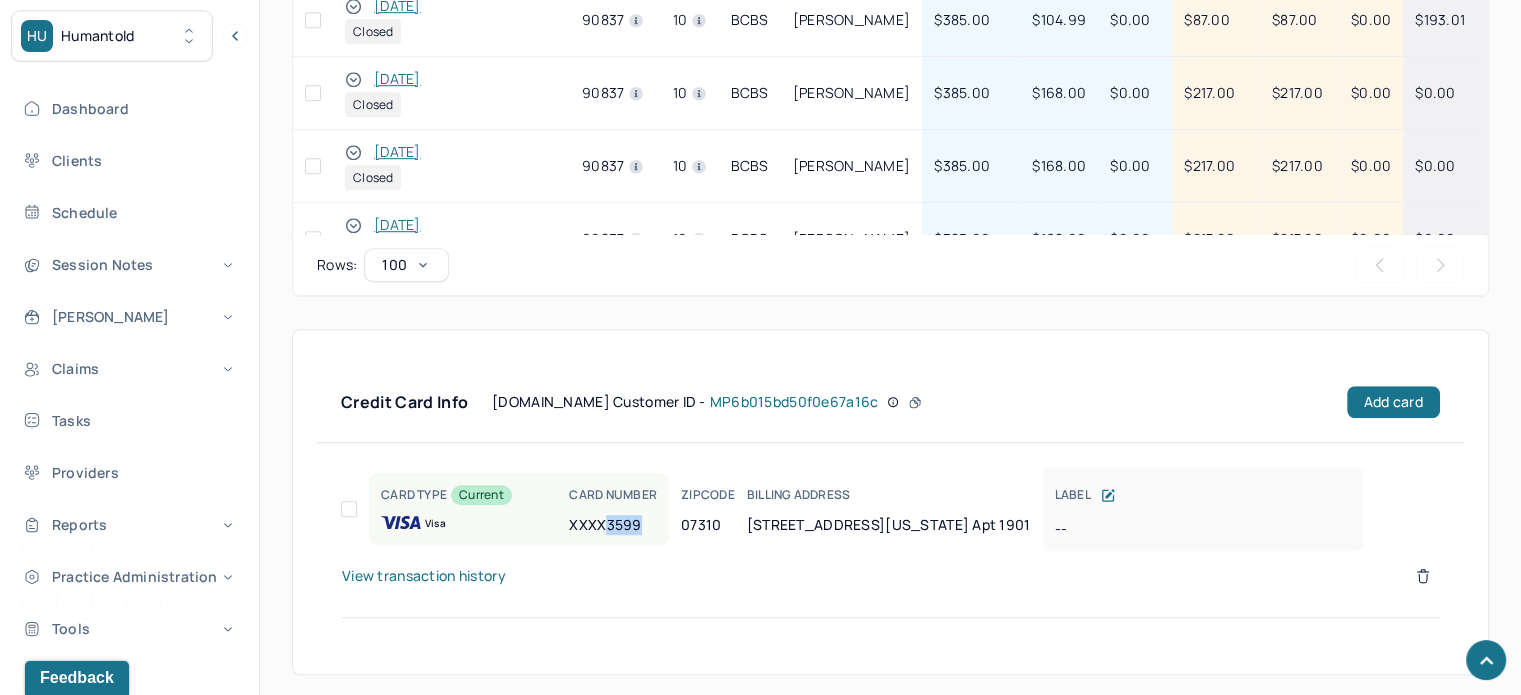 drag, startPoint x: 644, startPoint y: 523, endPoint x: 608, endPoint y: 524, distance: 36.013885 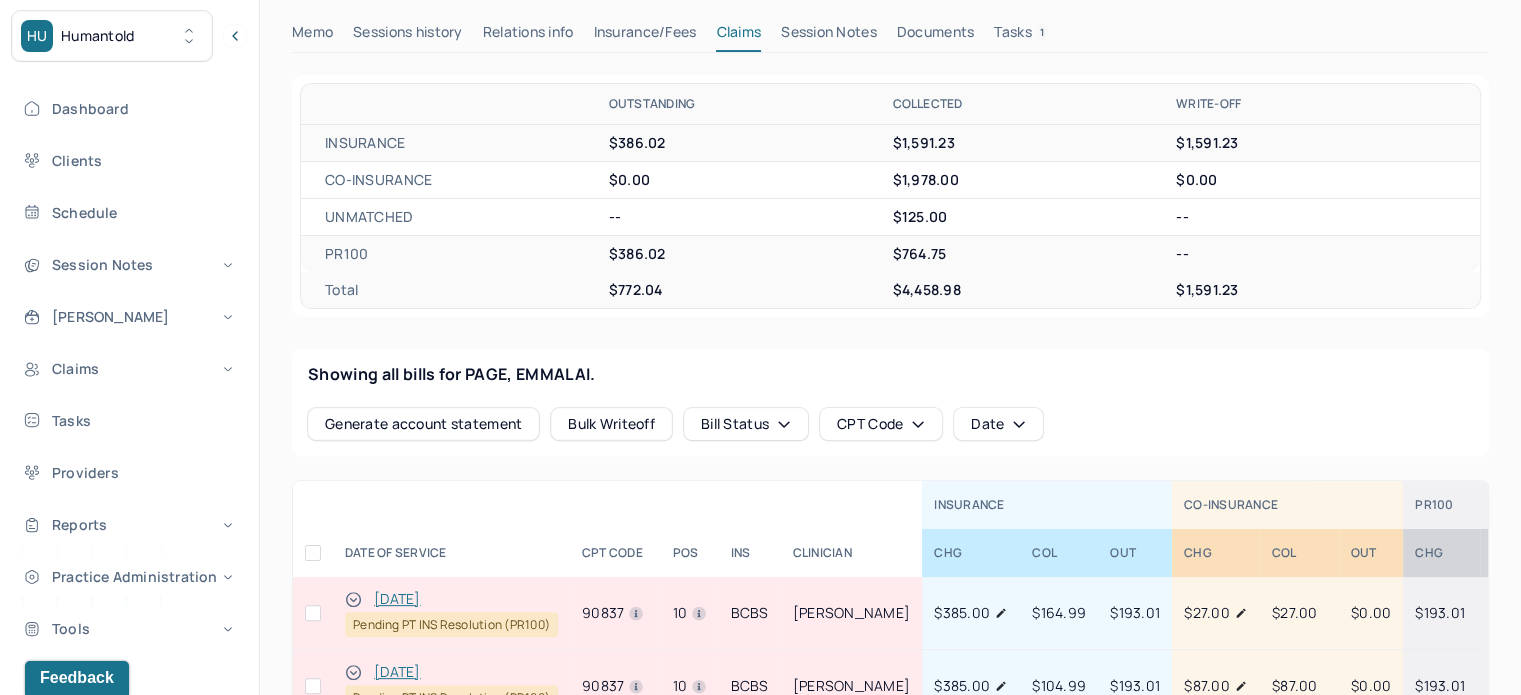 scroll, scrollTop: 479, scrollLeft: 0, axis: vertical 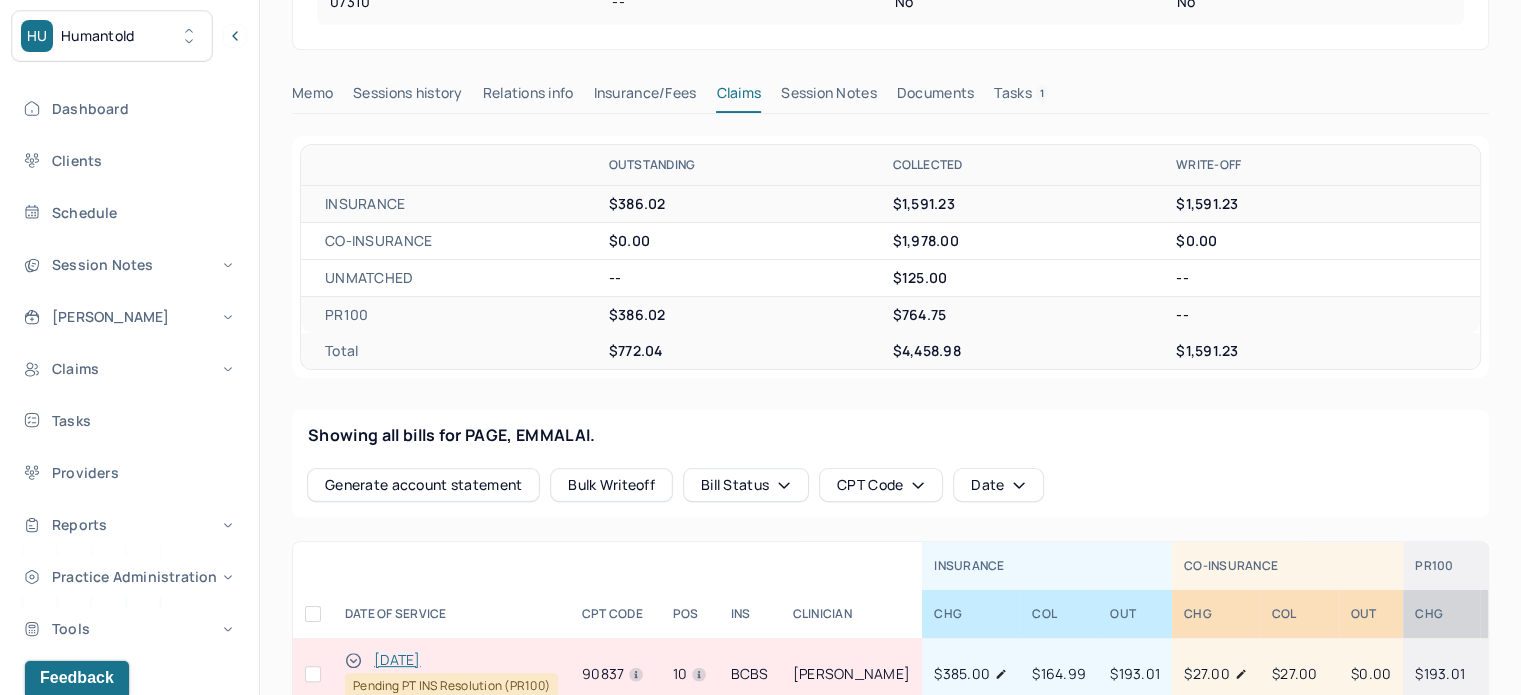 click on "Tasks 1" at bounding box center (1021, 97) 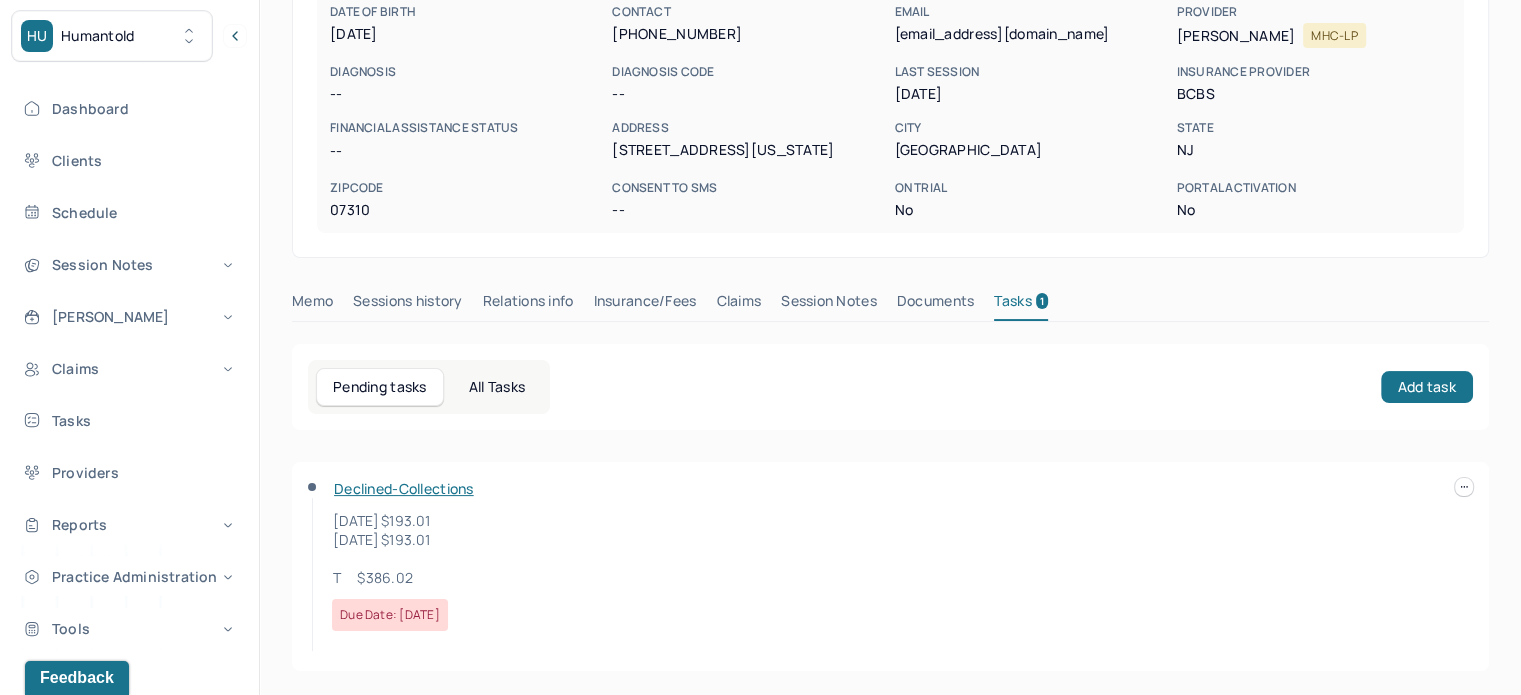 scroll, scrollTop: 269, scrollLeft: 0, axis: vertical 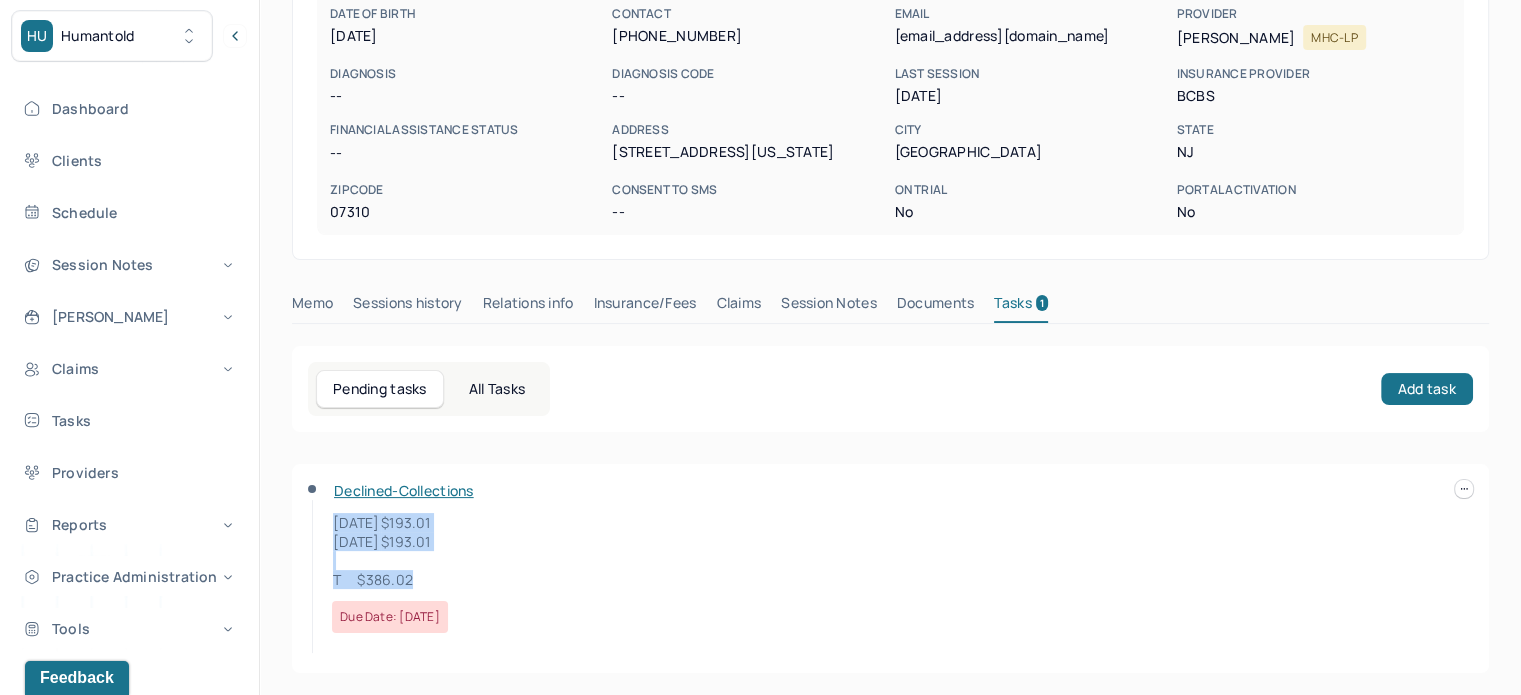 drag, startPoint x: 430, startPoint y: 572, endPoint x: 327, endPoint y: 519, distance: 115.83609 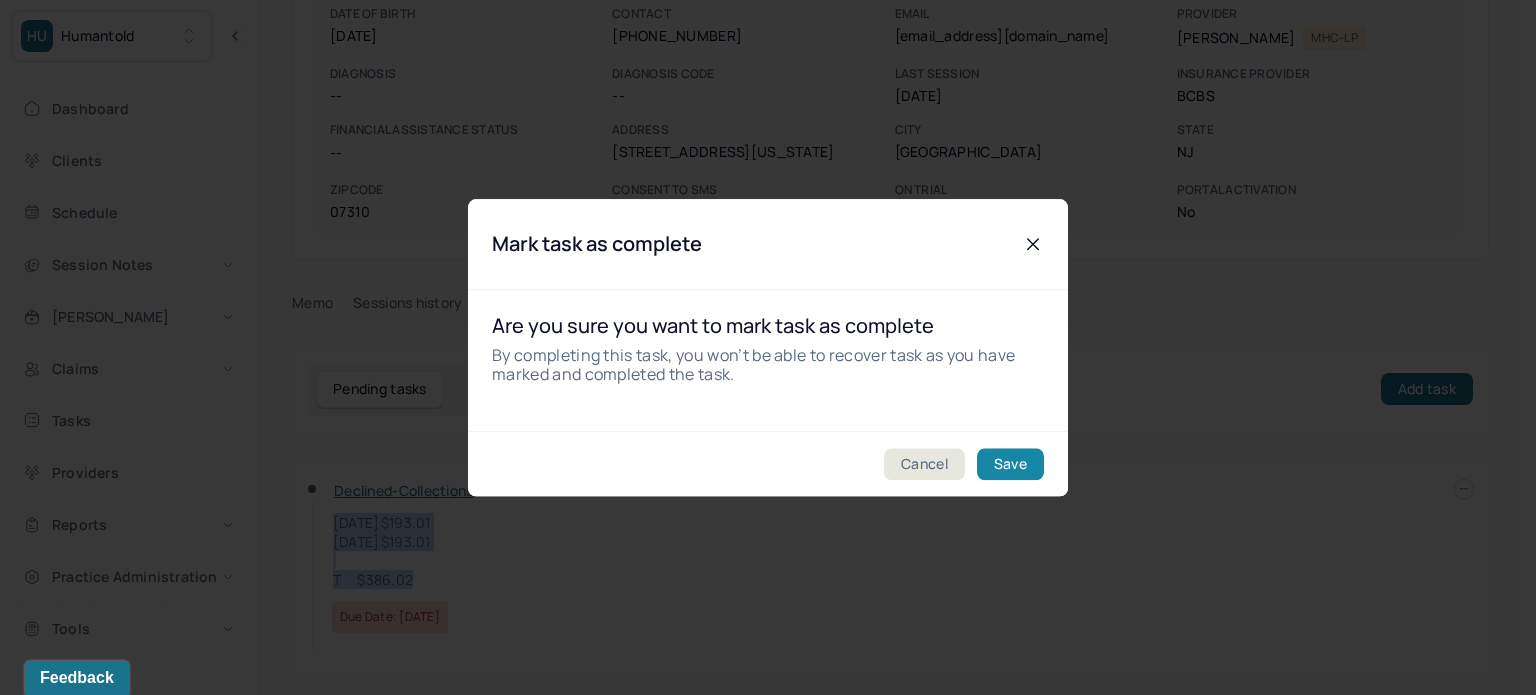 click on "Save" at bounding box center (1010, 464) 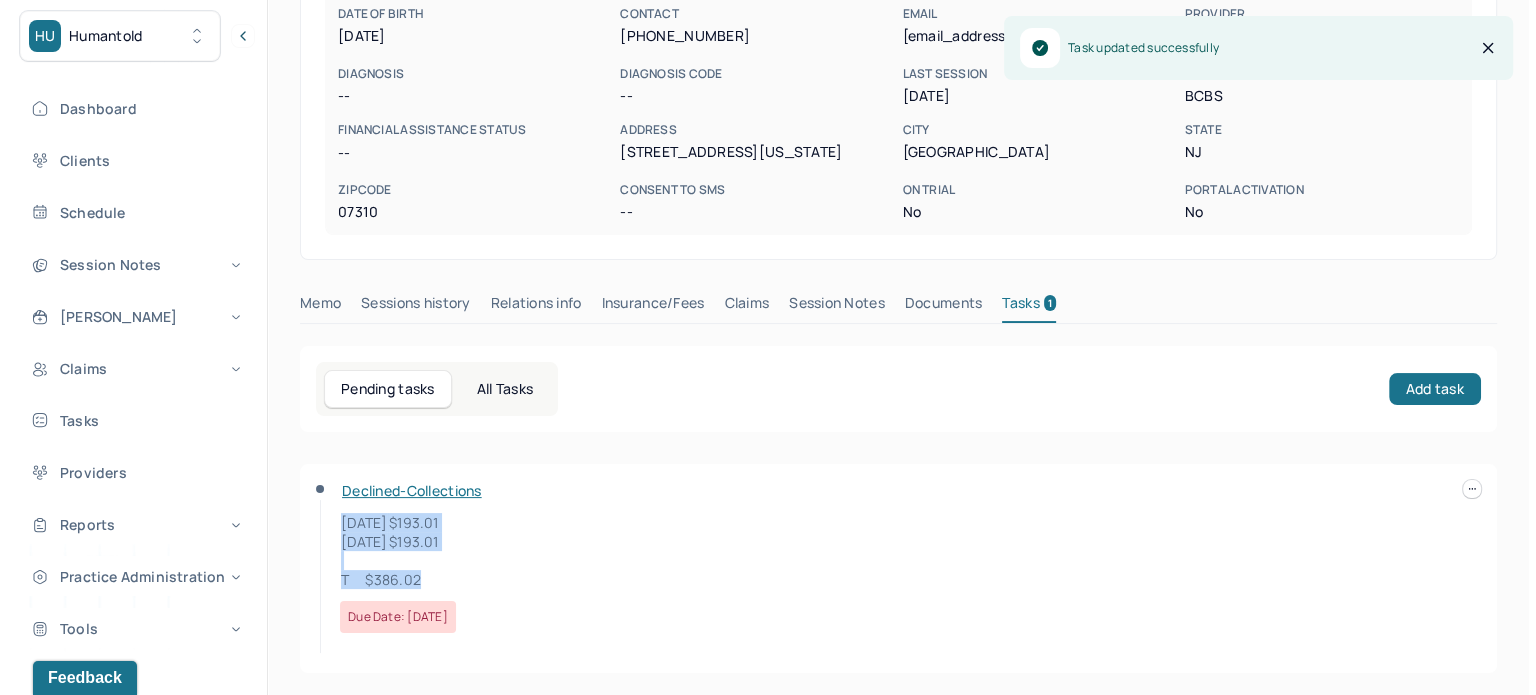 scroll, scrollTop: 180, scrollLeft: 0, axis: vertical 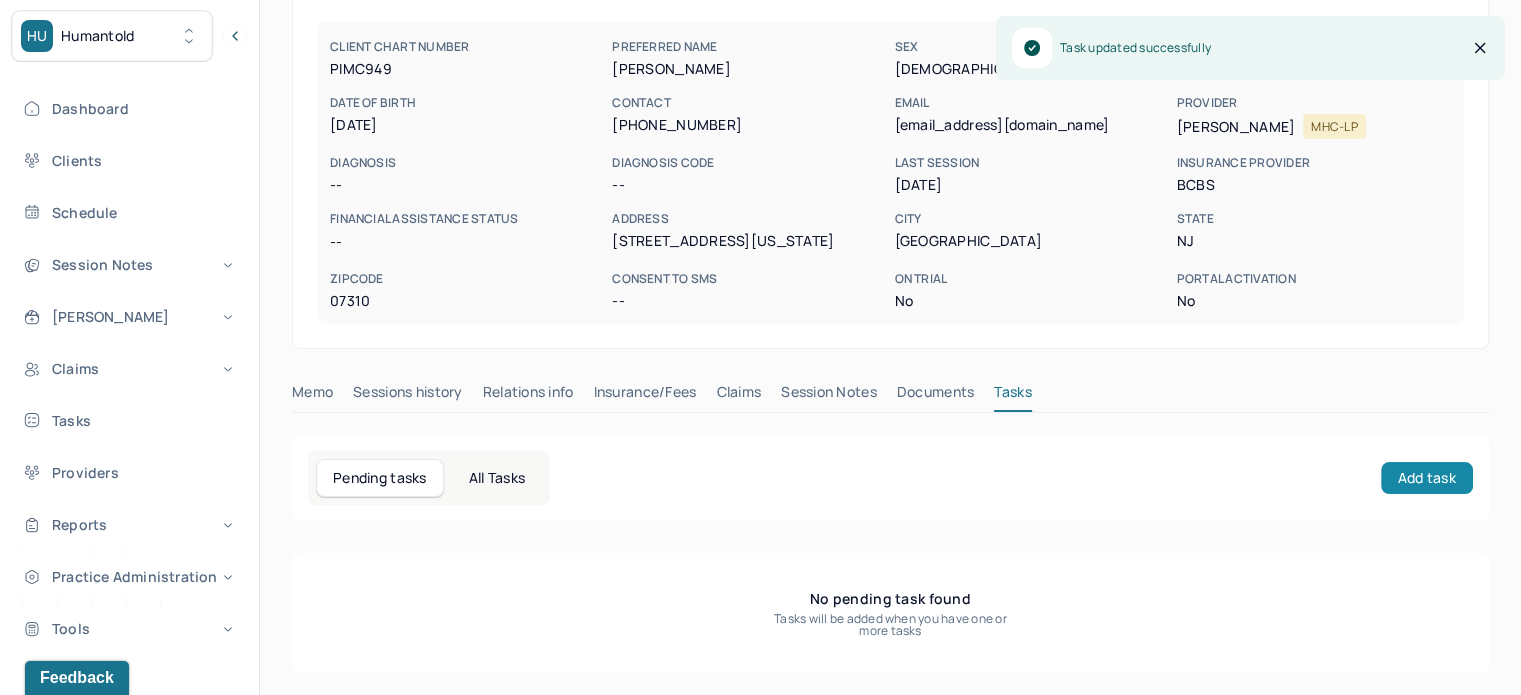 click on "Add task" at bounding box center [1427, 478] 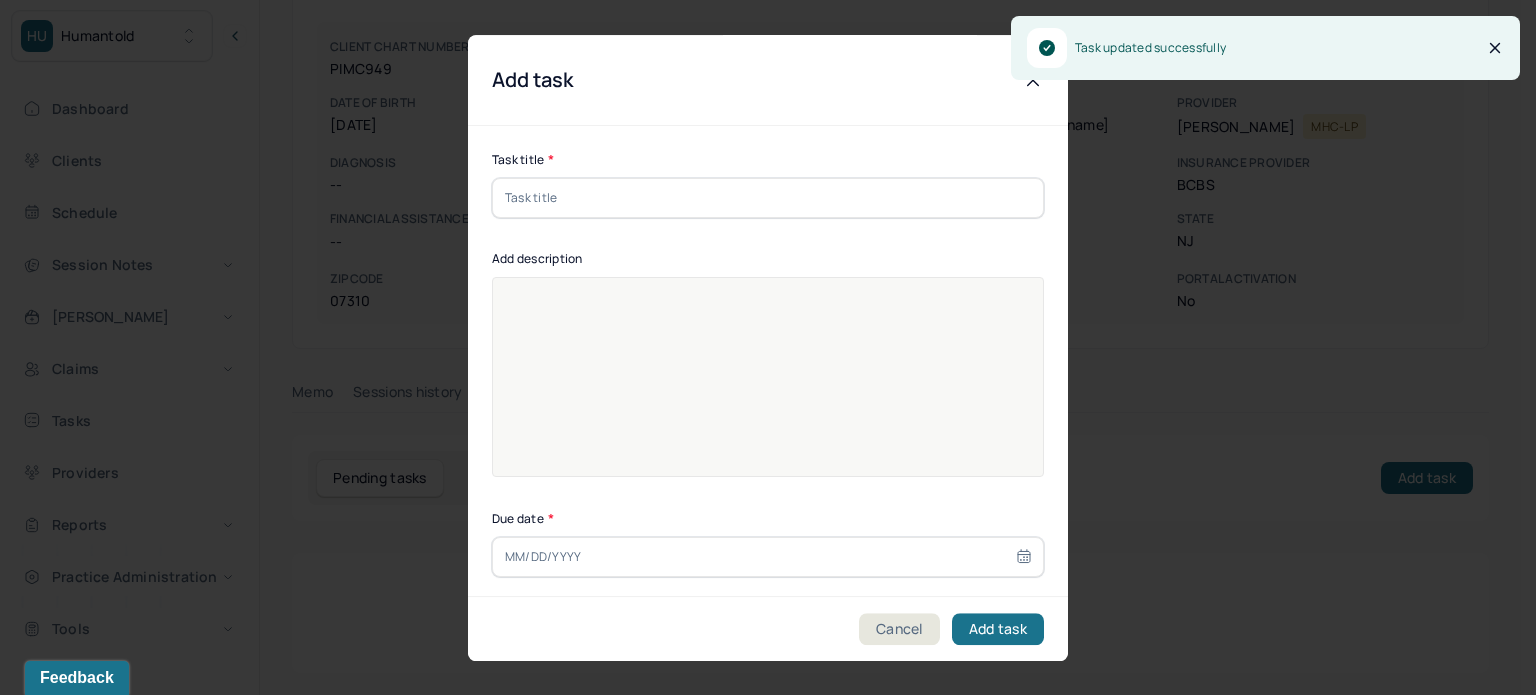 click at bounding box center (768, 198) 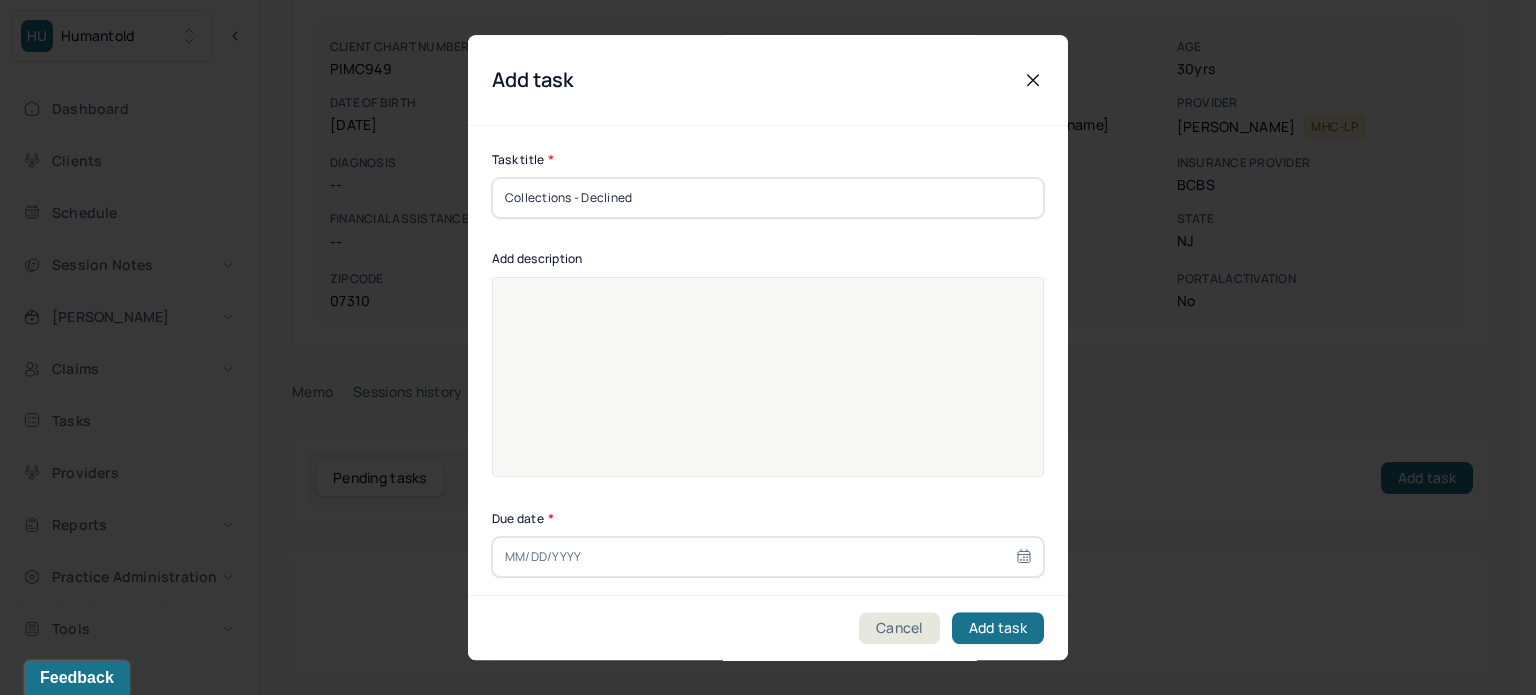 type on "Collections - Declined" 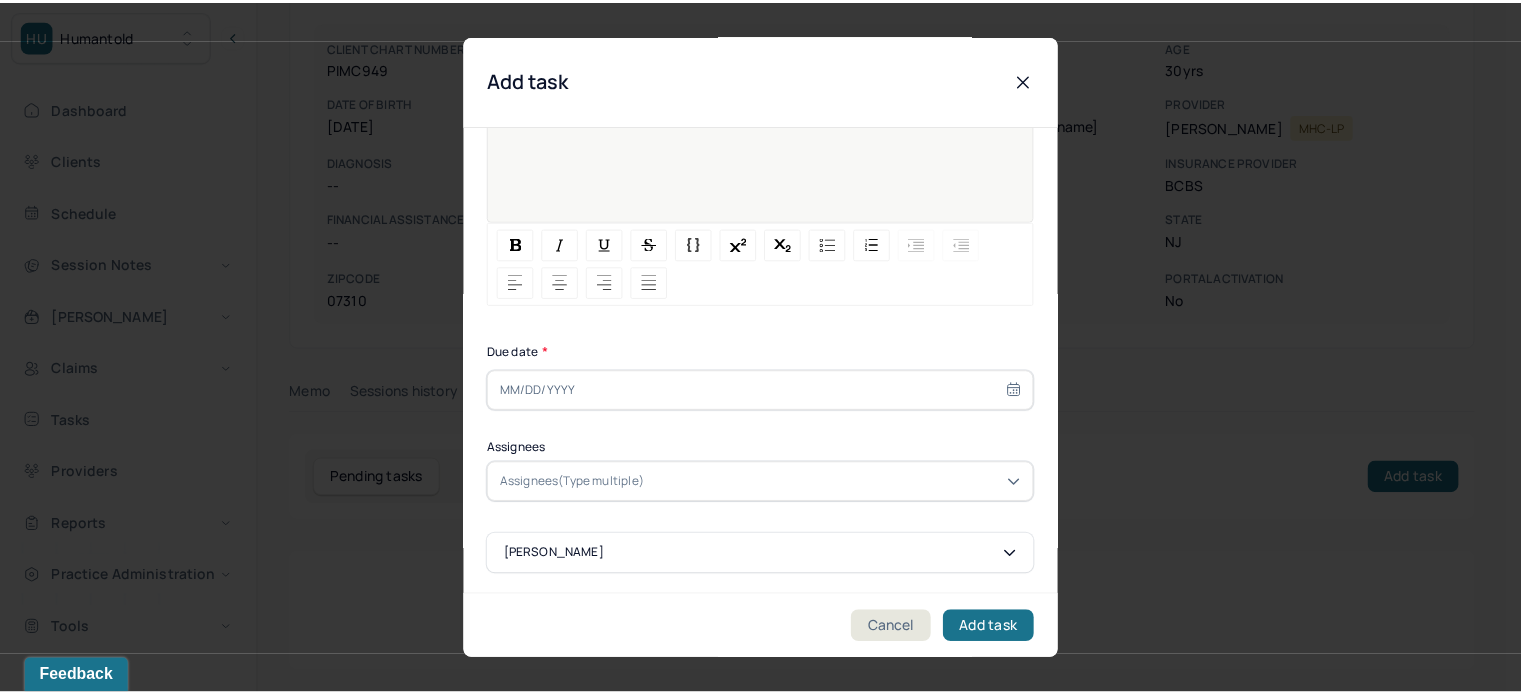 scroll, scrollTop: 256, scrollLeft: 0, axis: vertical 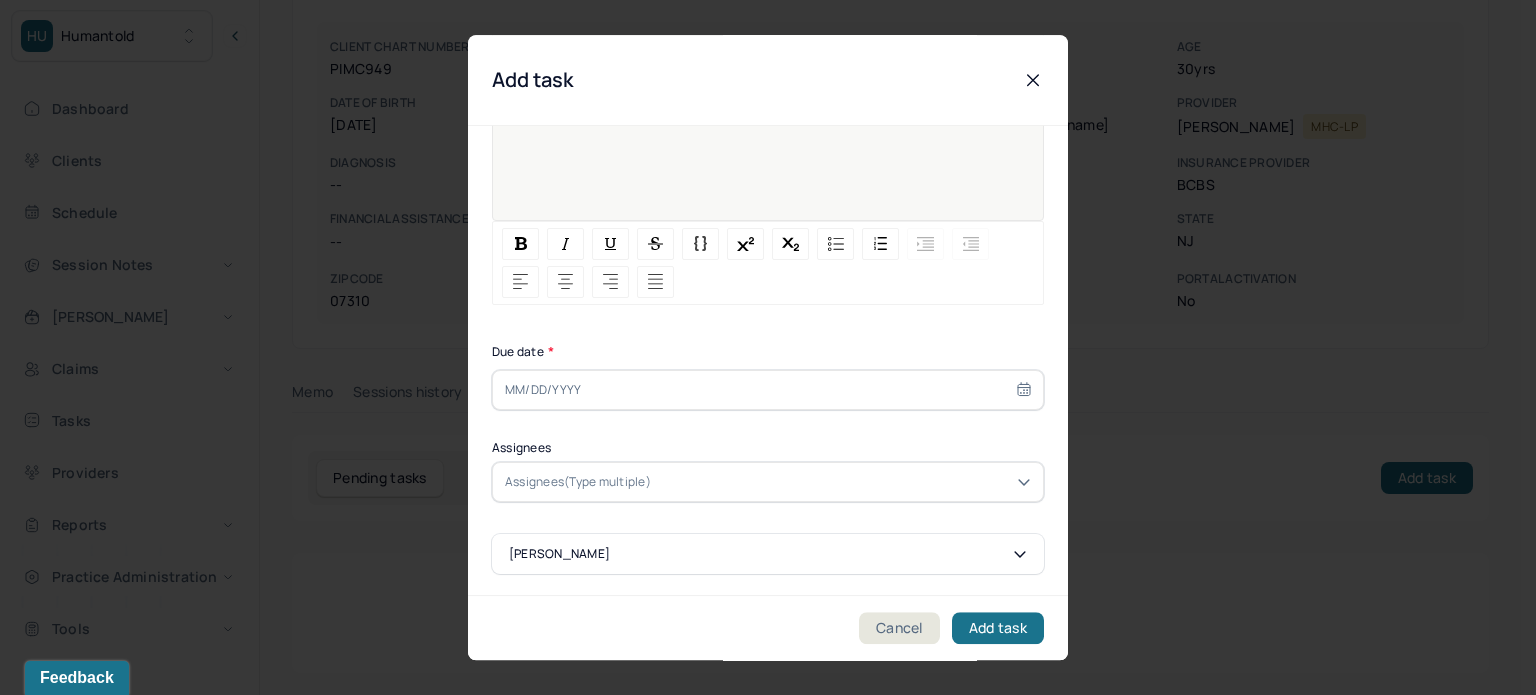 select on "6" 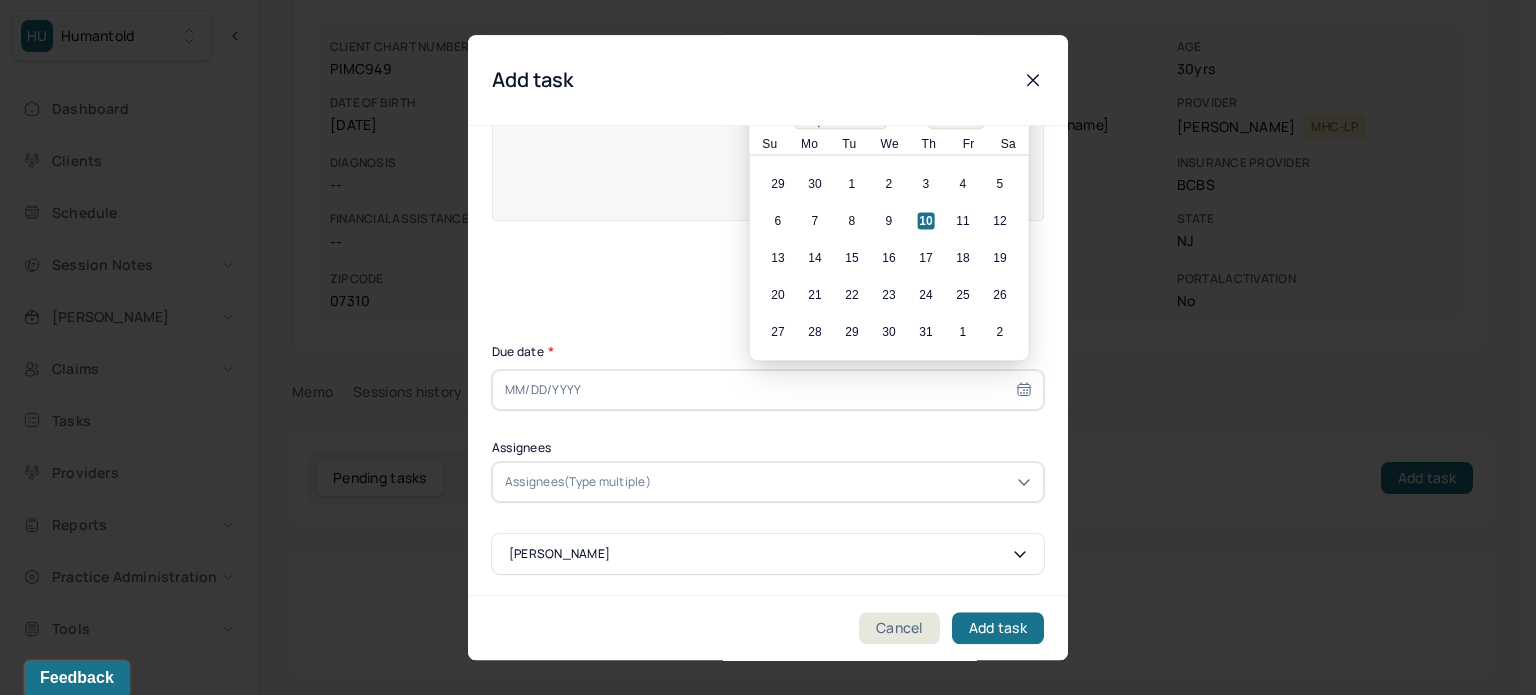 click at bounding box center (768, 390) 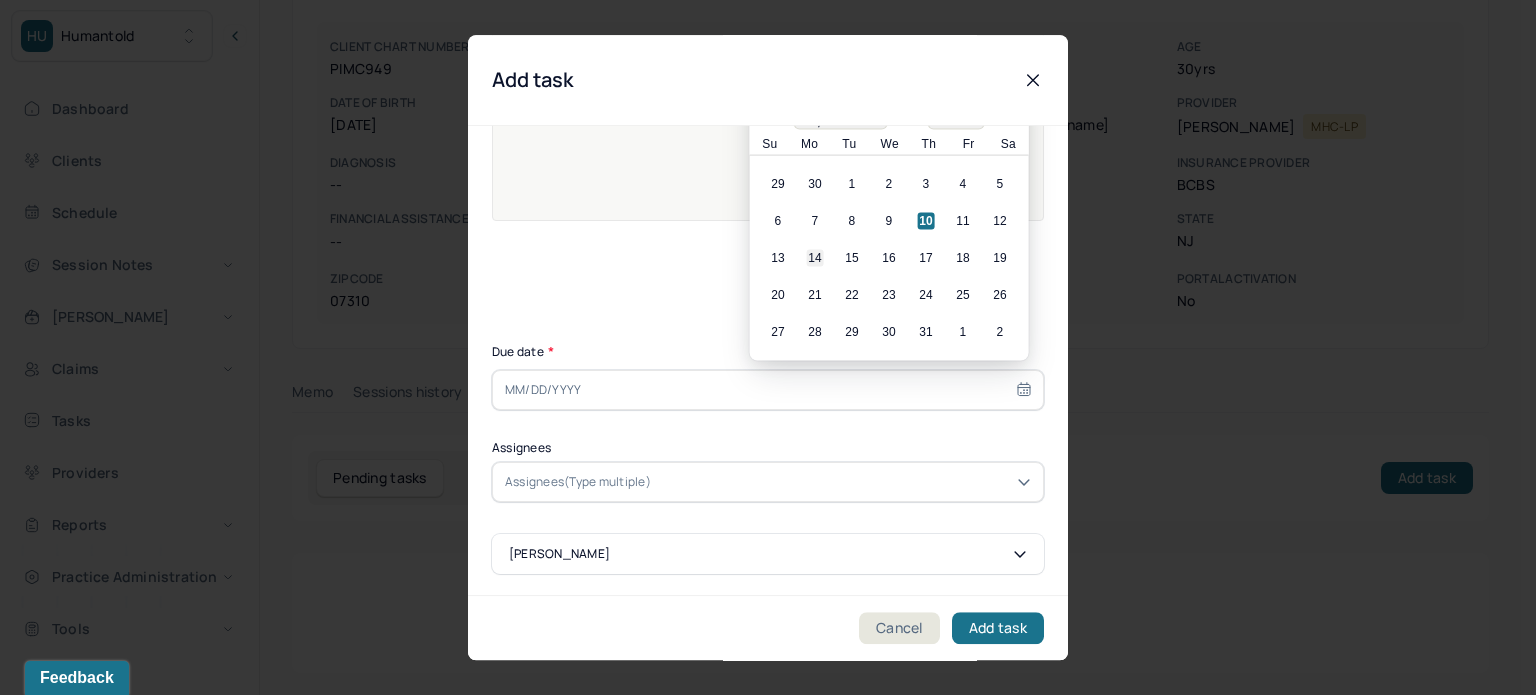 click on "14" at bounding box center [815, 258] 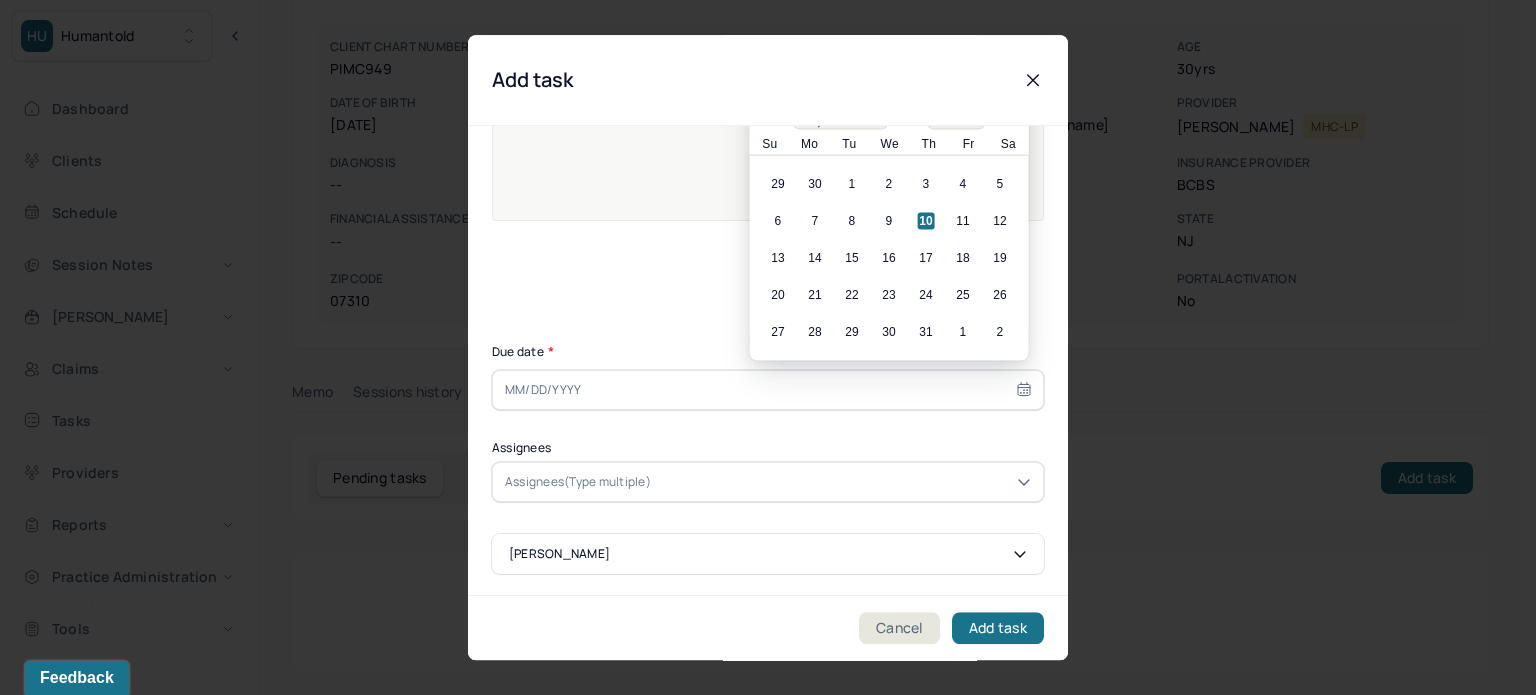 type on "[DATE]" 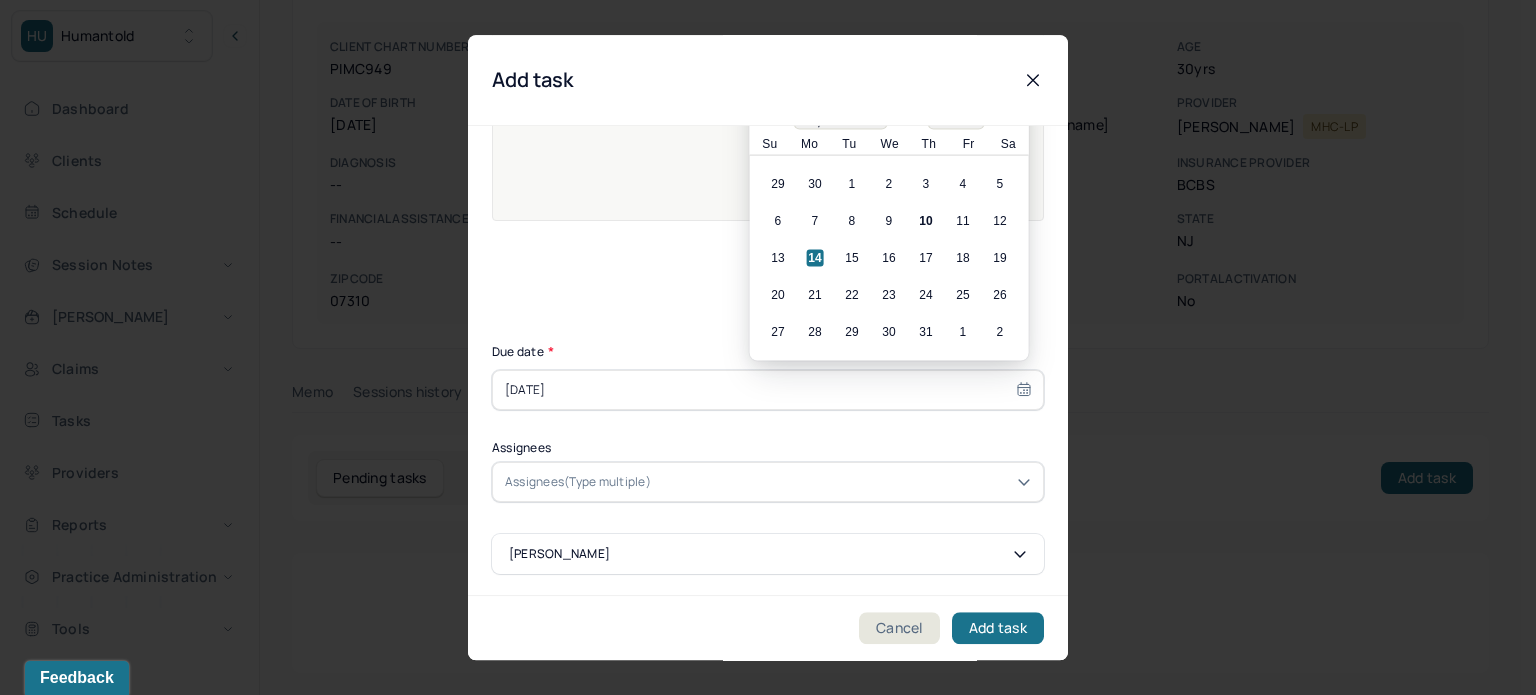 click on "Assignees(Type multiple)" at bounding box center (578, 482) 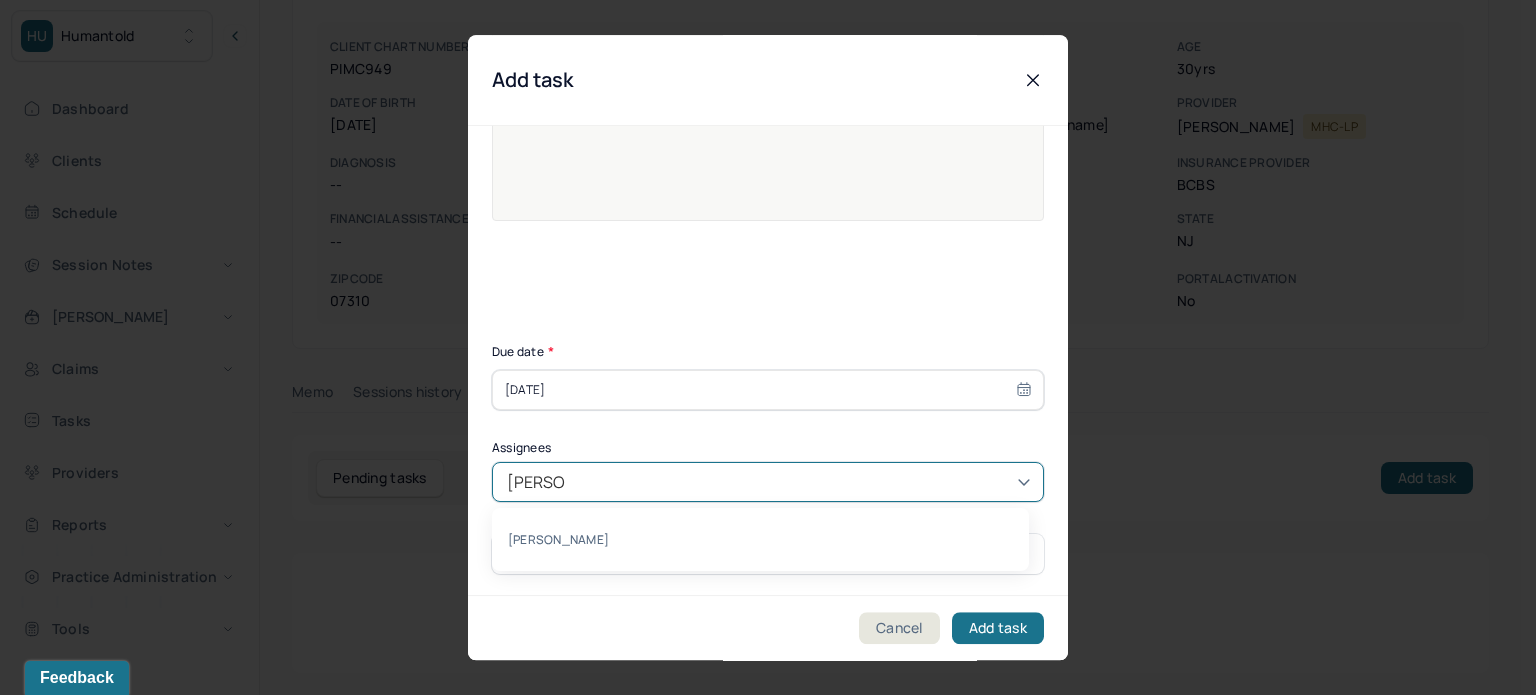 type on "[PERSON_NAME]" 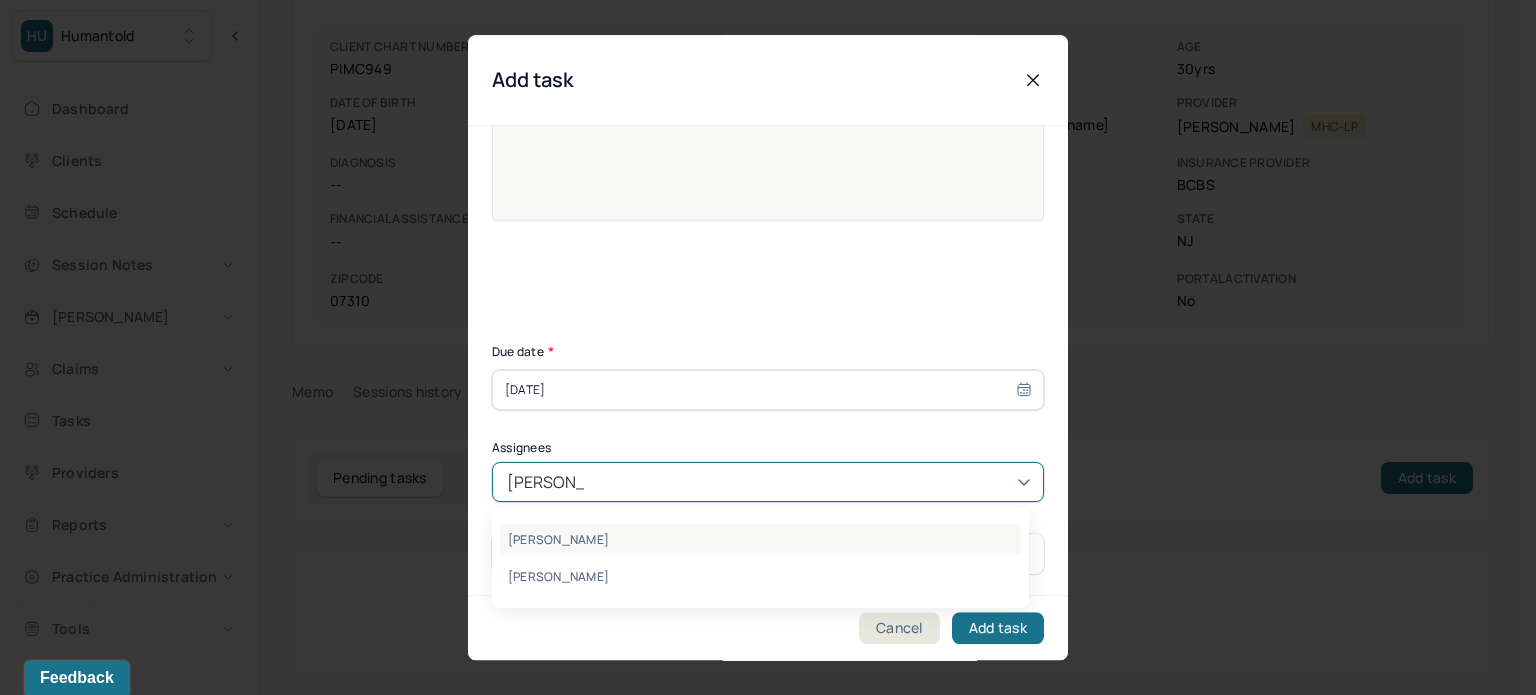 click on "[PERSON_NAME]" at bounding box center [760, 539] 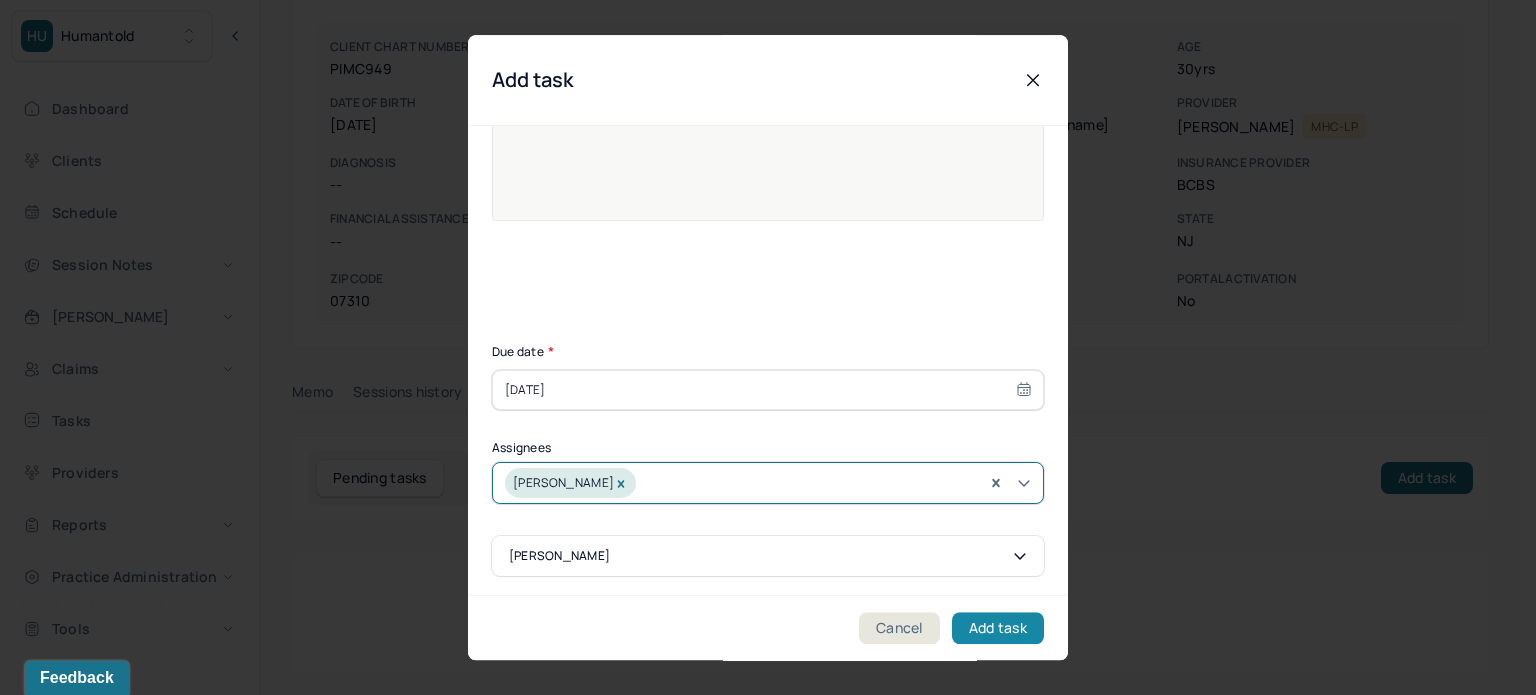 click on "Add task" at bounding box center (998, 628) 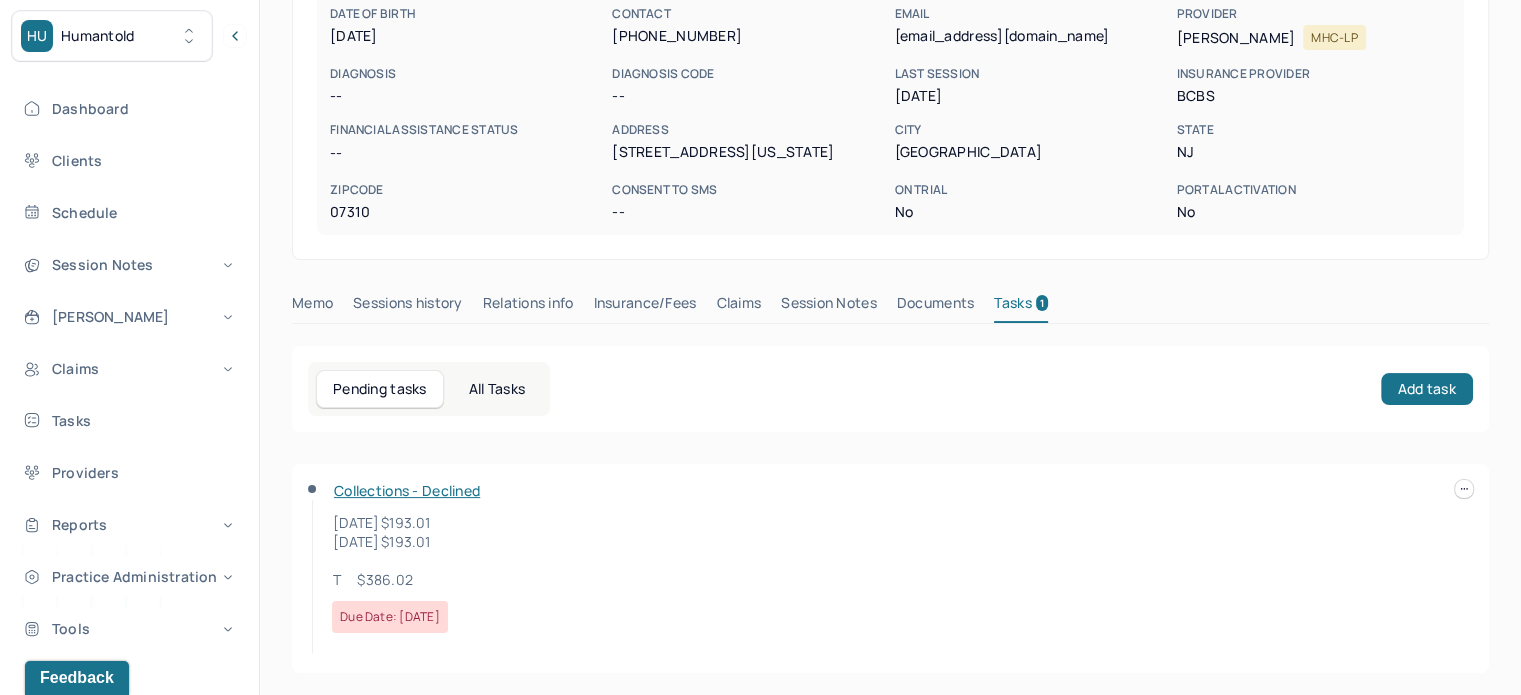 scroll, scrollTop: 0, scrollLeft: 0, axis: both 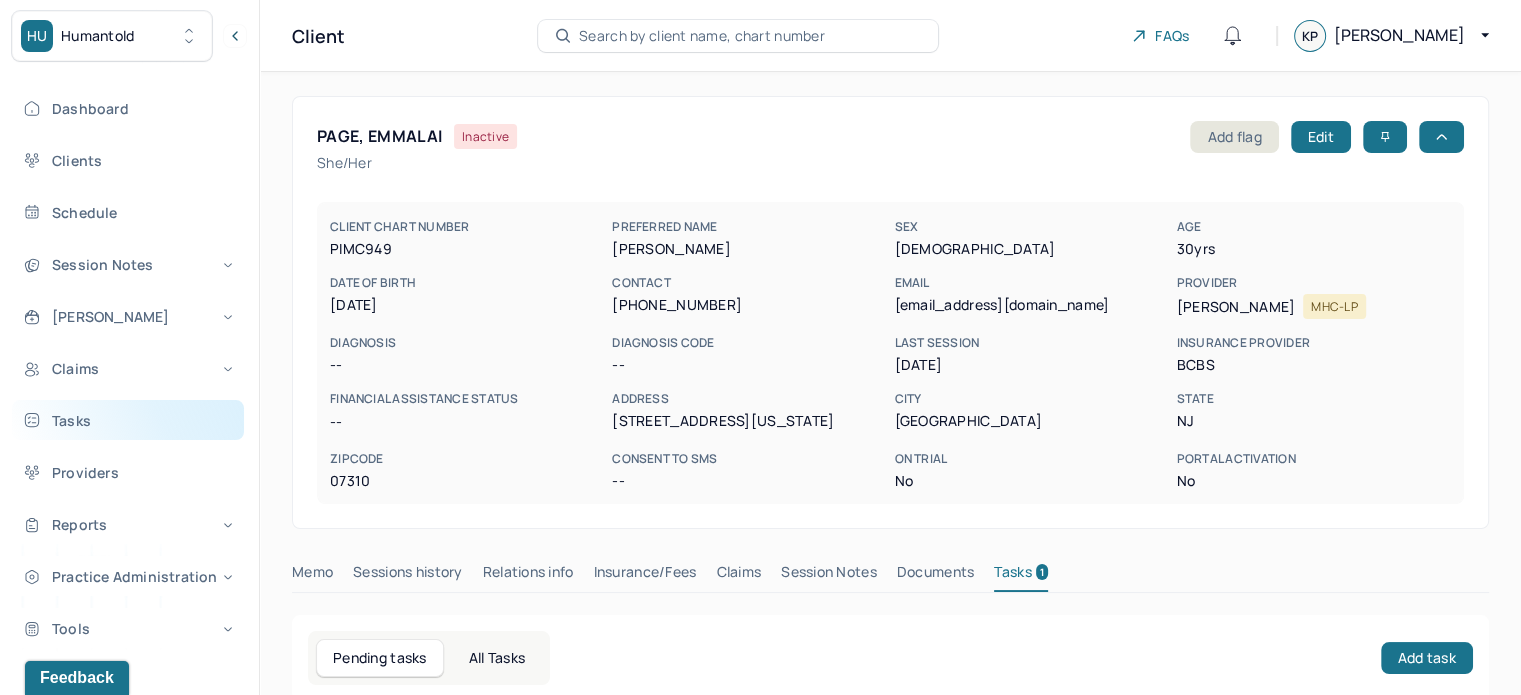 click on "Tasks" at bounding box center [128, 420] 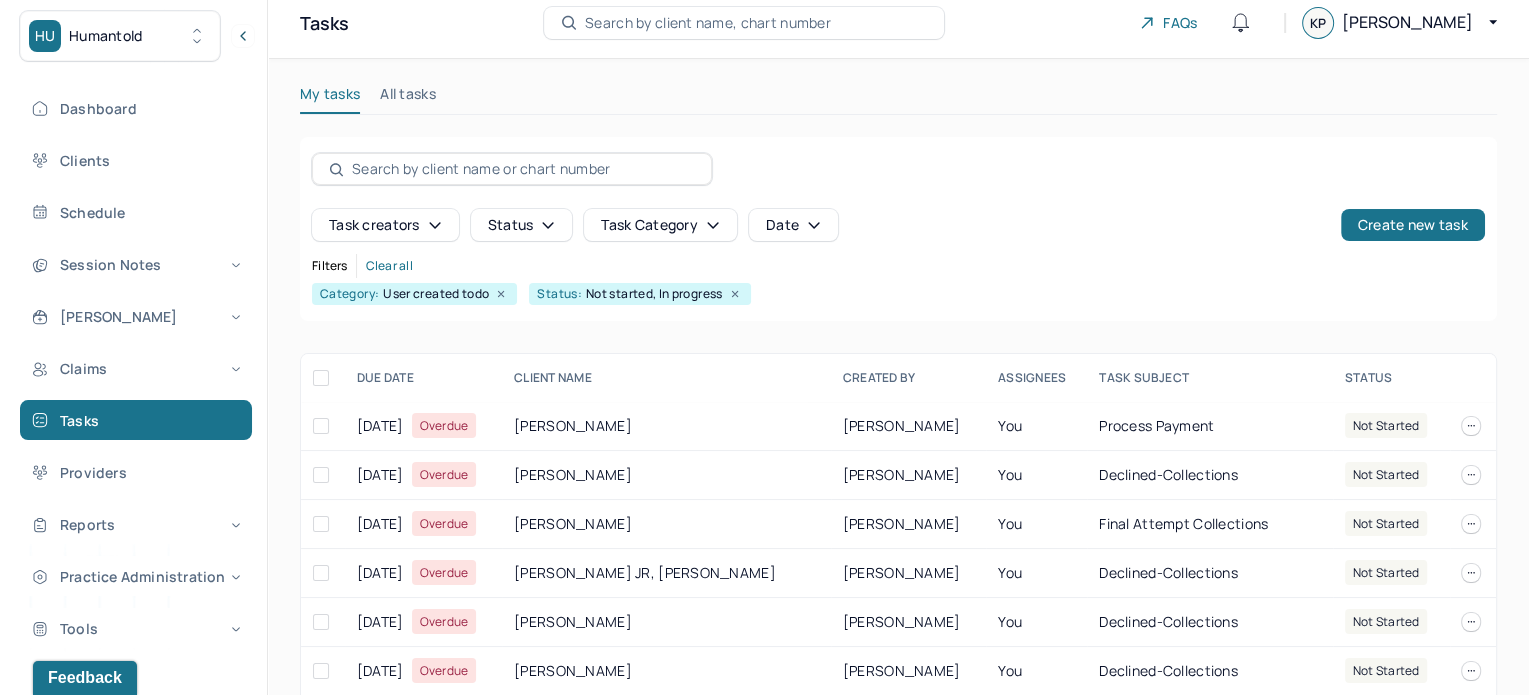 scroll, scrollTop: 100, scrollLeft: 0, axis: vertical 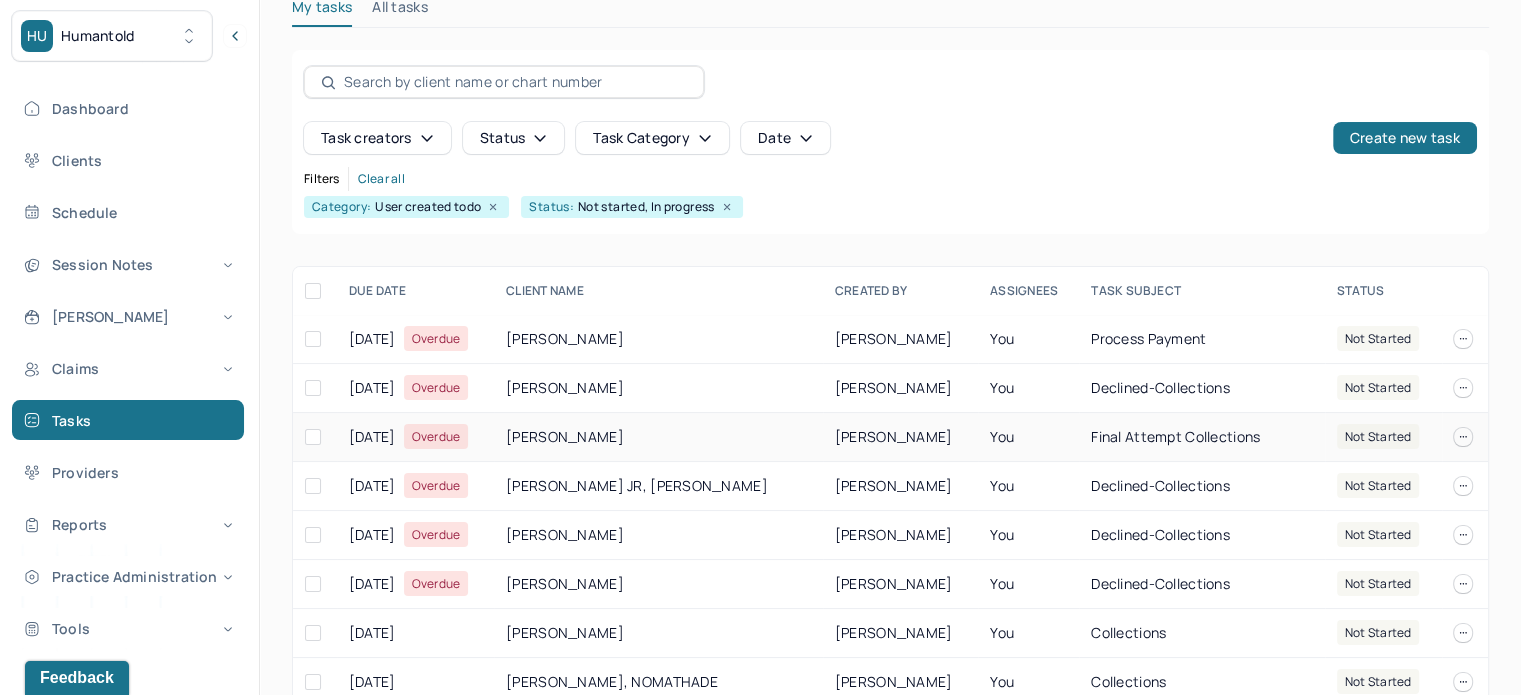 click on "[PERSON_NAME]" at bounding box center [658, 437] 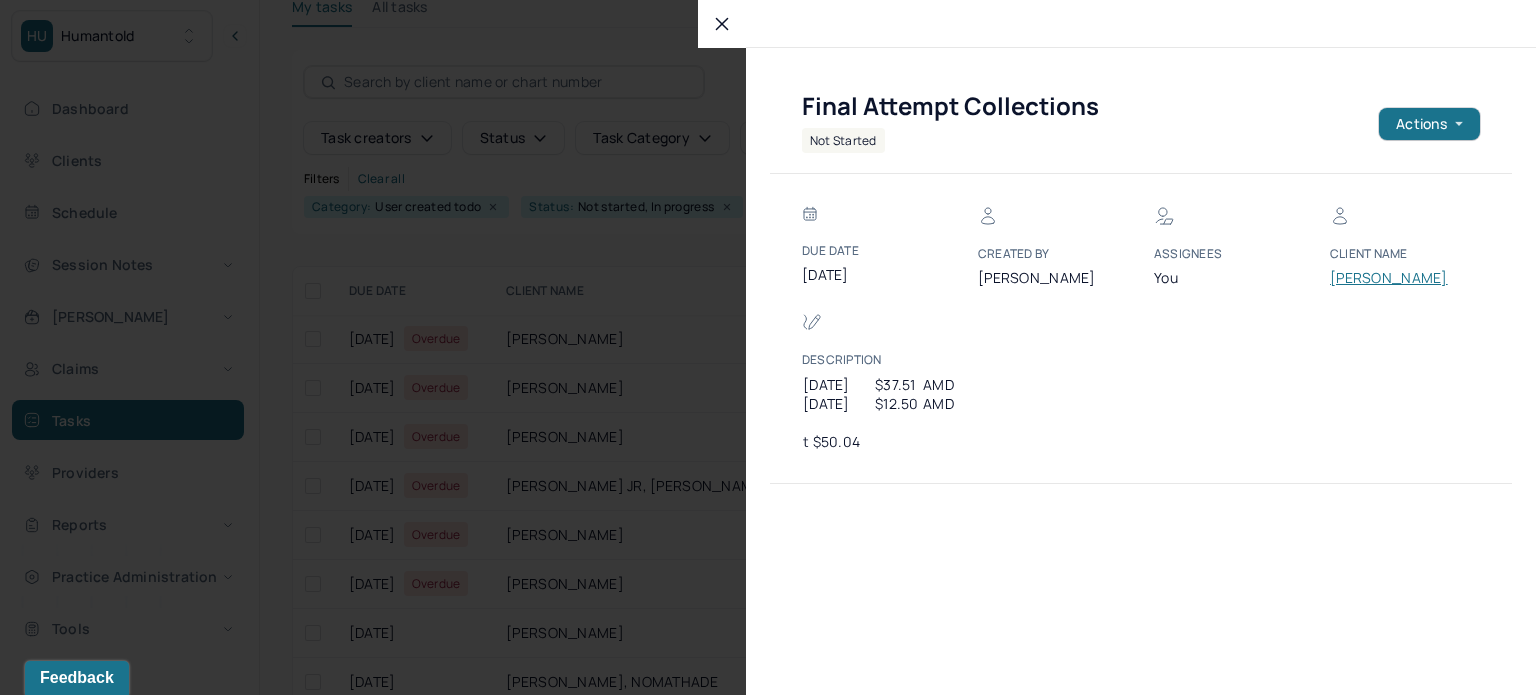click on "[PERSON_NAME]" at bounding box center [1390, 278] 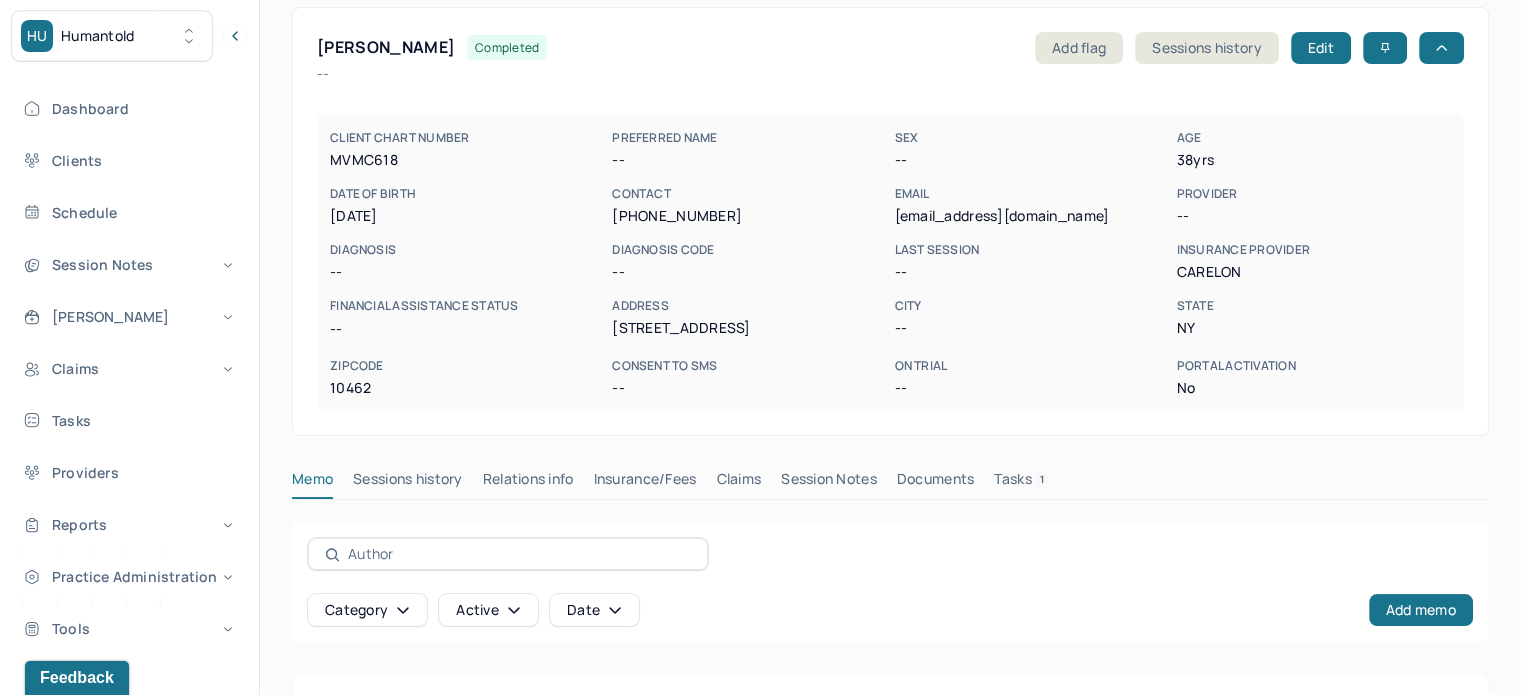 scroll, scrollTop: 56, scrollLeft: 0, axis: vertical 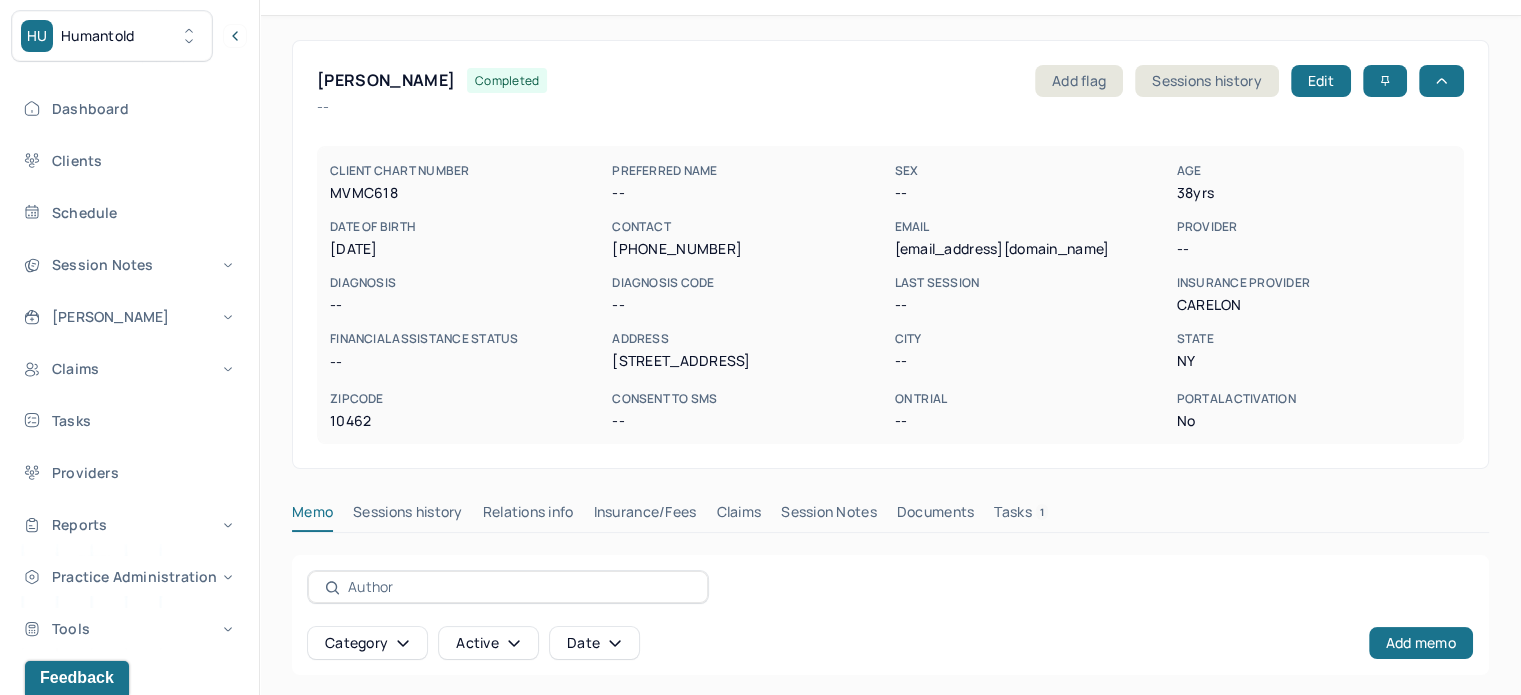 click on "[EMAIL_ADDRESS][DOMAIN_NAME]" at bounding box center [1031, 249] 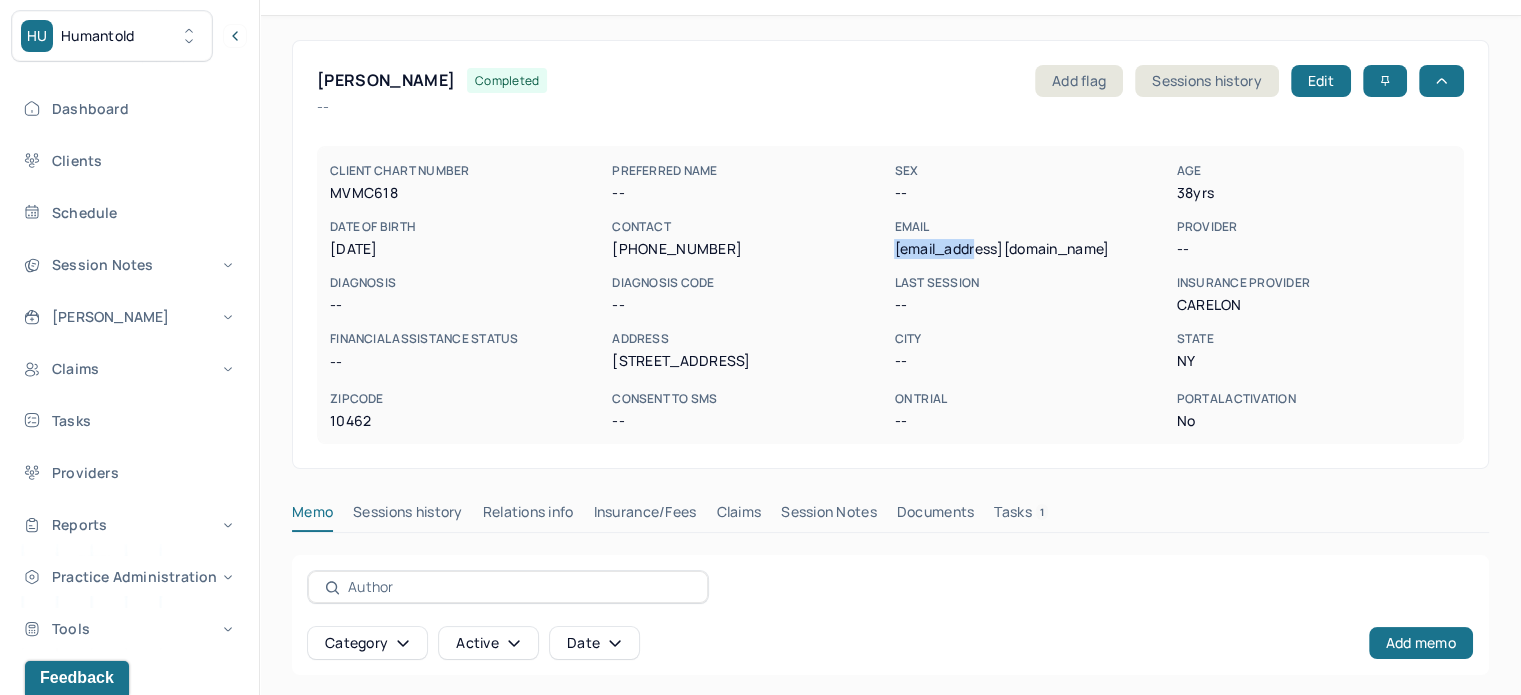 click on "[EMAIL_ADDRESS][DOMAIN_NAME]" at bounding box center [1031, 249] 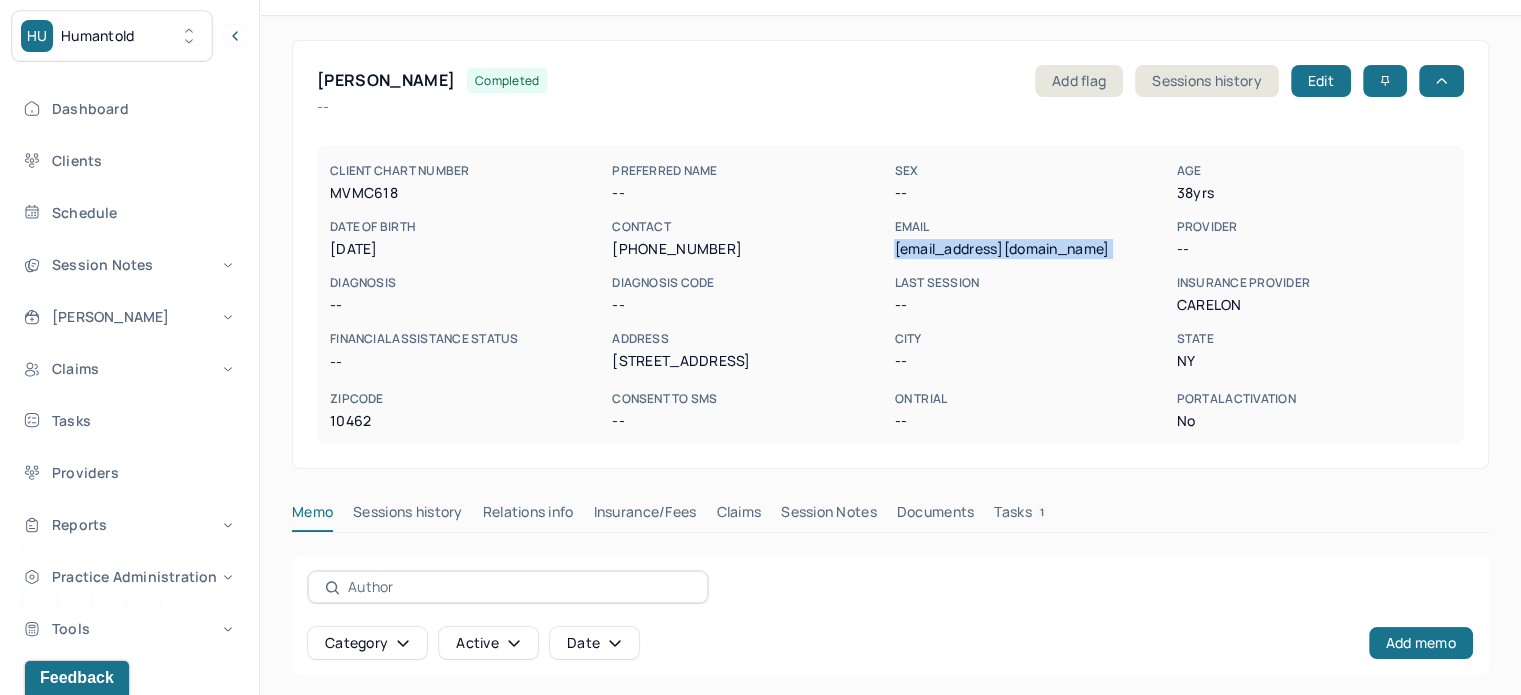 click on "[EMAIL_ADDRESS][DOMAIN_NAME]" at bounding box center (1031, 249) 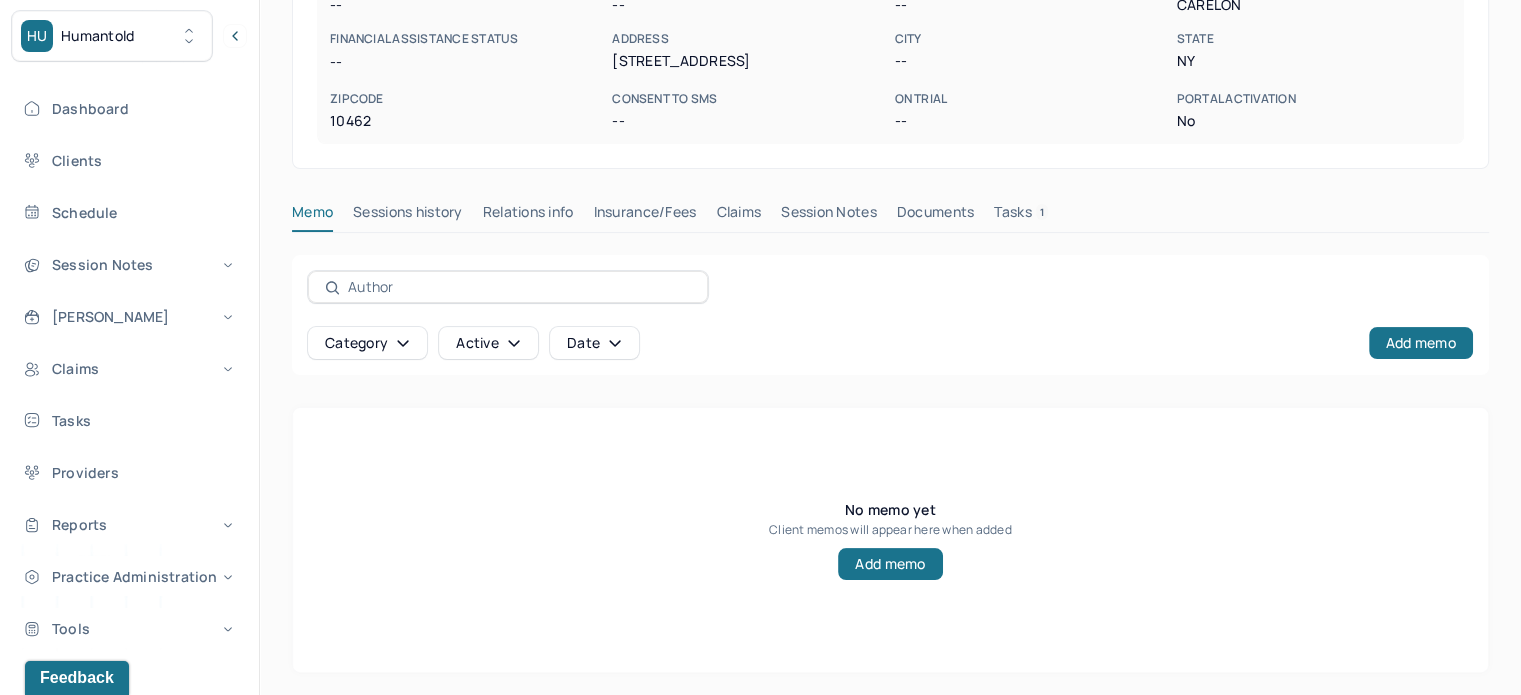 click on "Insurance/Fees" at bounding box center (645, 216) 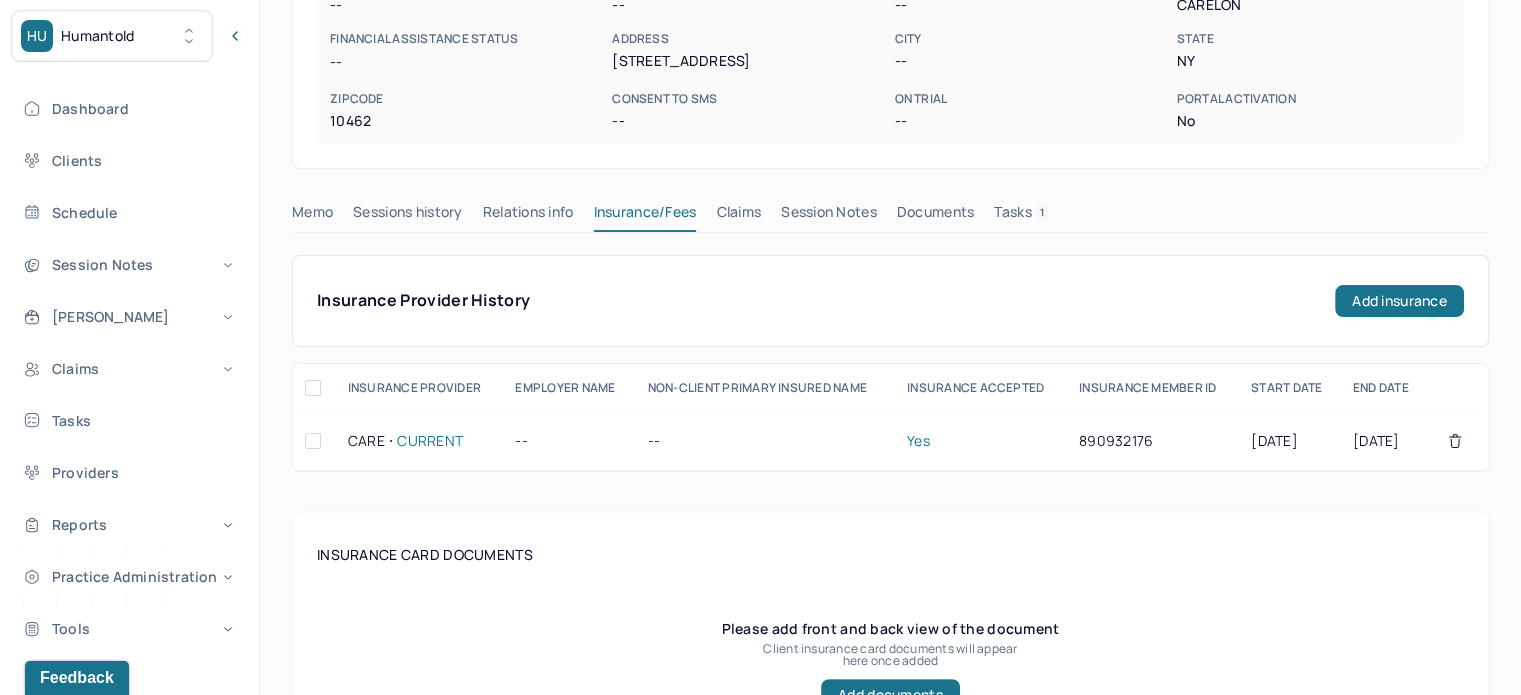 click on "Claims" at bounding box center [738, 216] 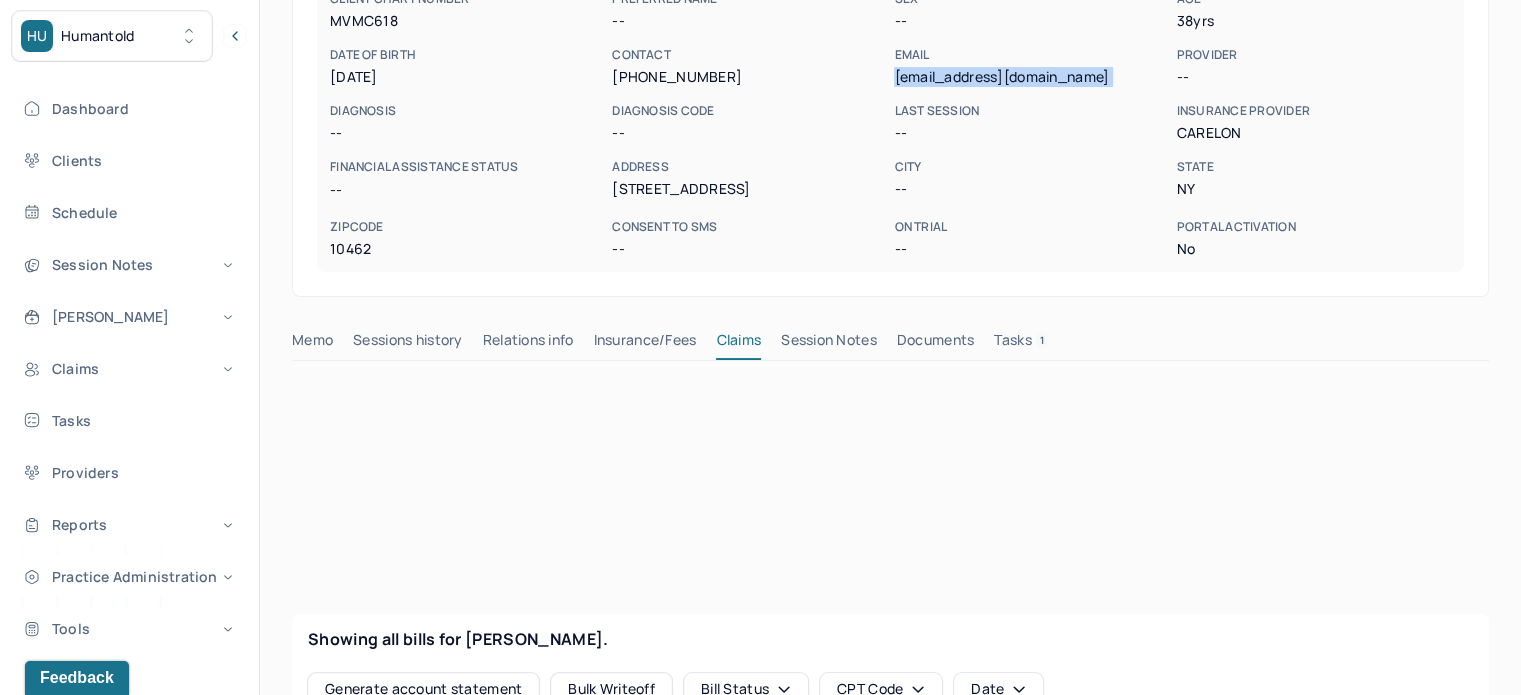 scroll, scrollTop: 0, scrollLeft: 0, axis: both 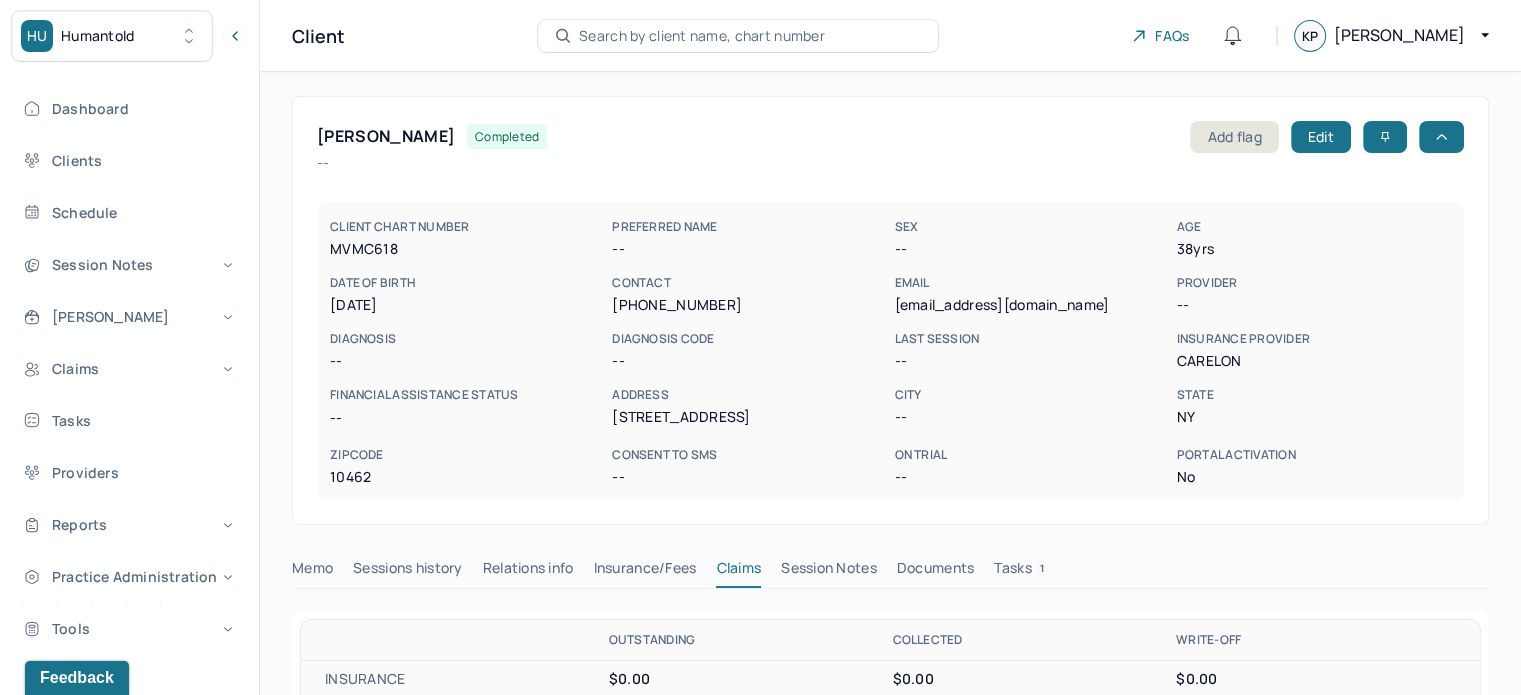 click on "[PERSON_NAME]" at bounding box center (386, 136) 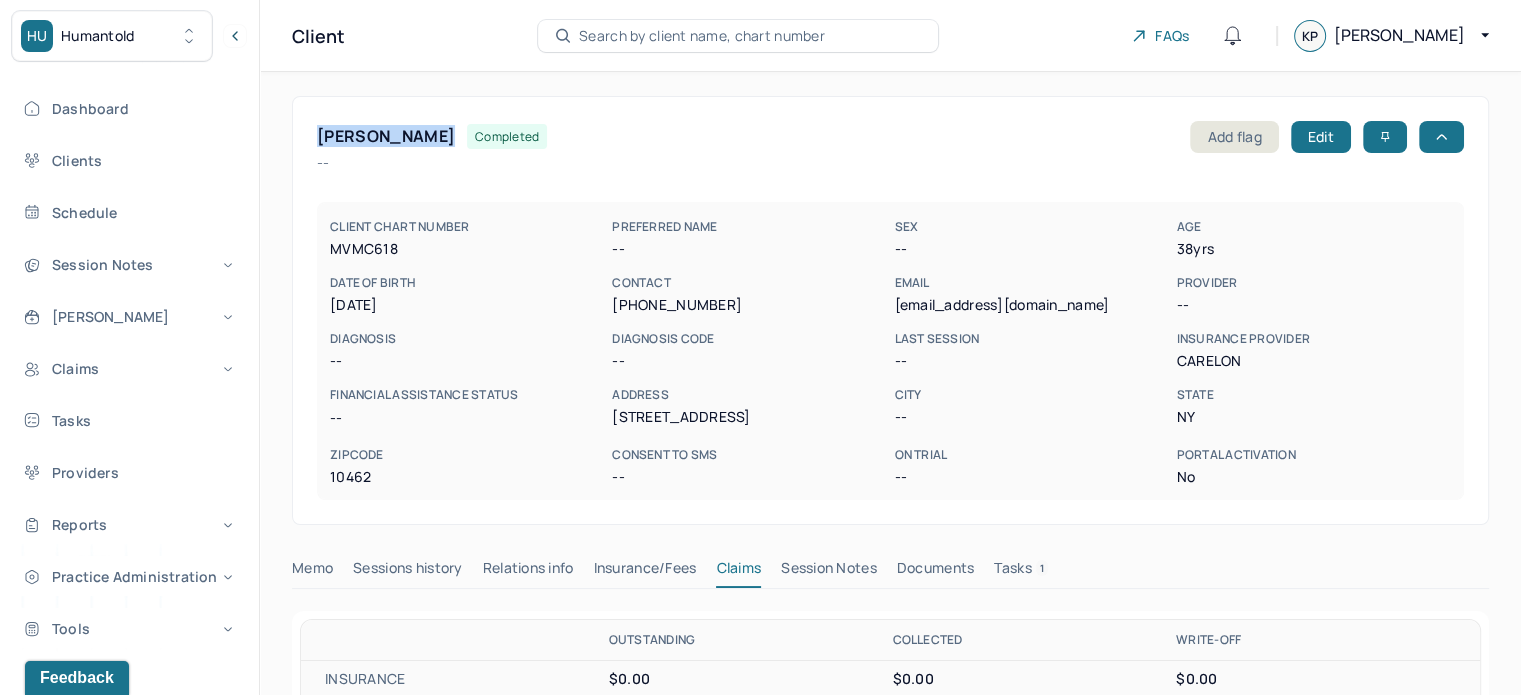 click on "[PERSON_NAME]" at bounding box center [386, 136] 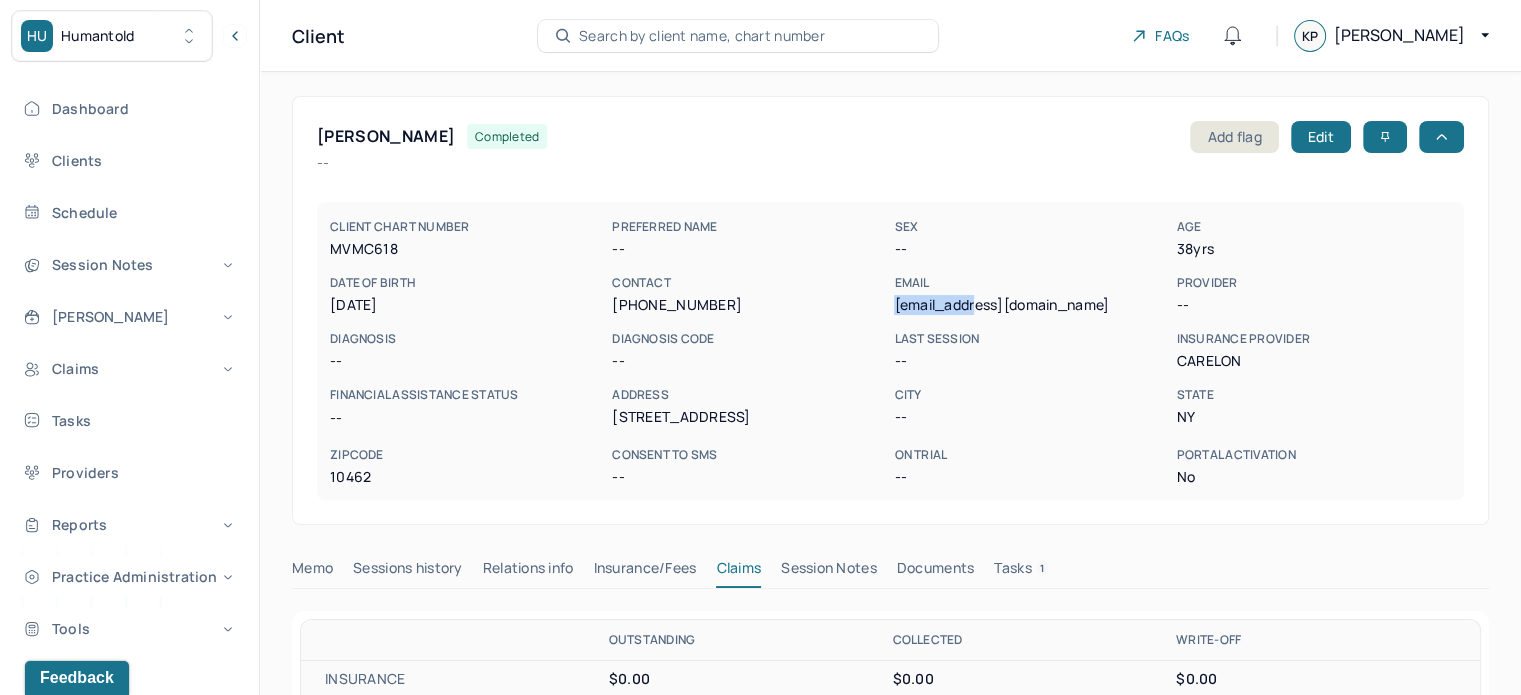 click on "[EMAIL_ADDRESS][DOMAIN_NAME]" at bounding box center (1031, 305) 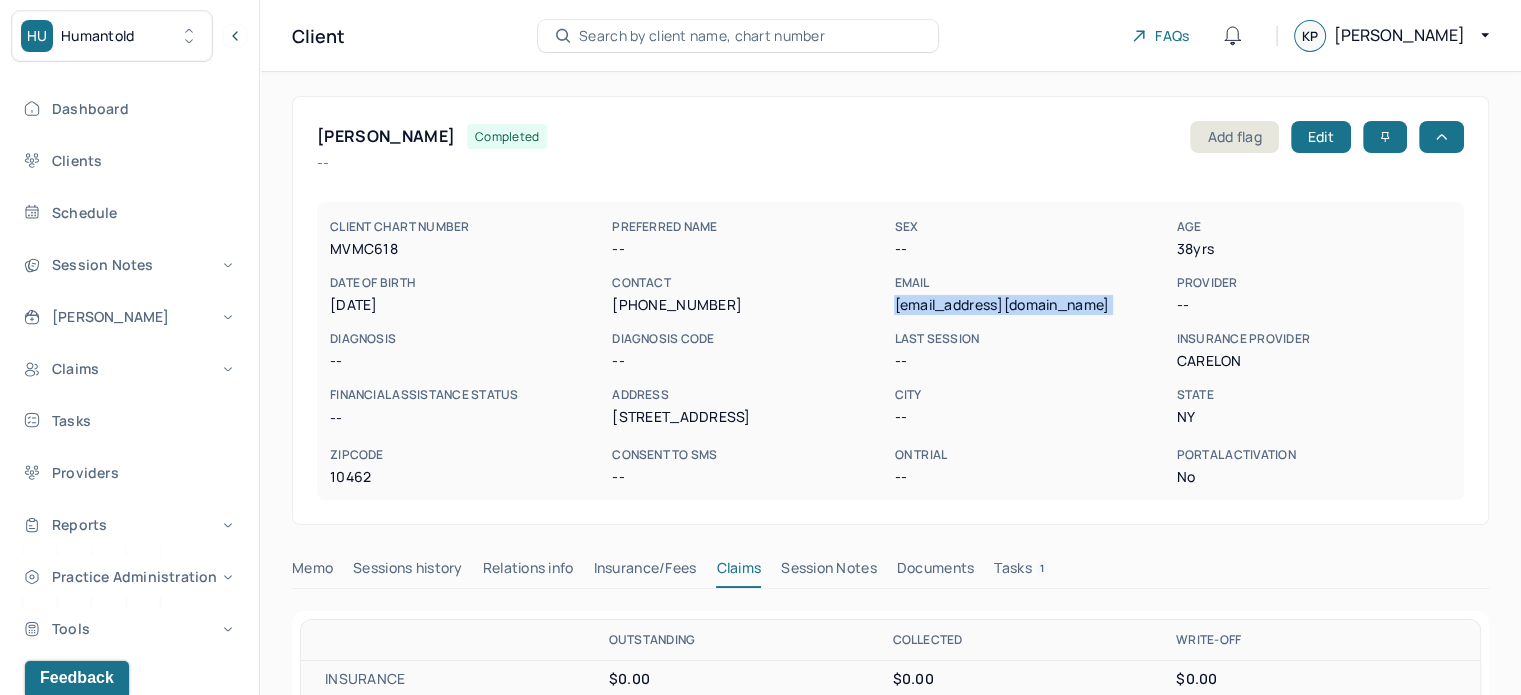 click on "[EMAIL_ADDRESS][DOMAIN_NAME]" at bounding box center [1031, 305] 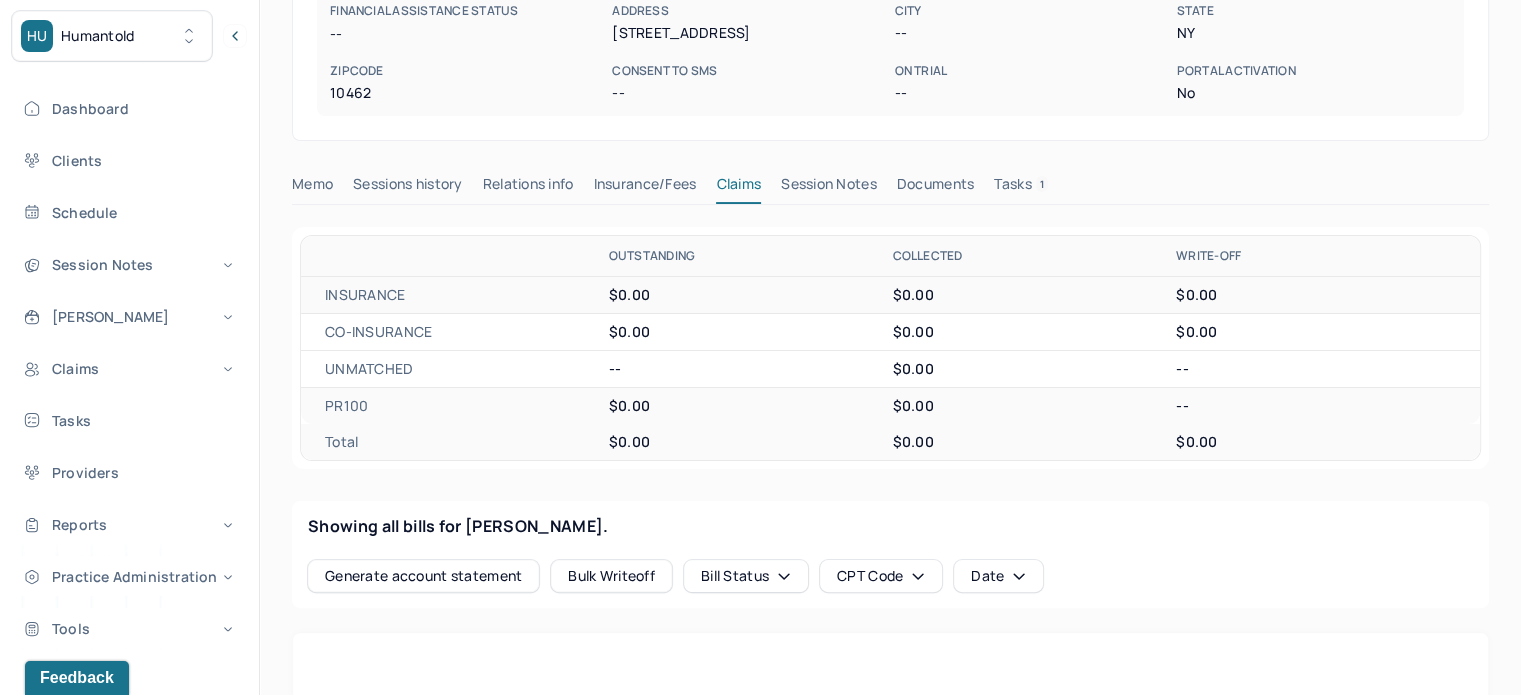 click on "Tasks 1" at bounding box center [1021, 188] 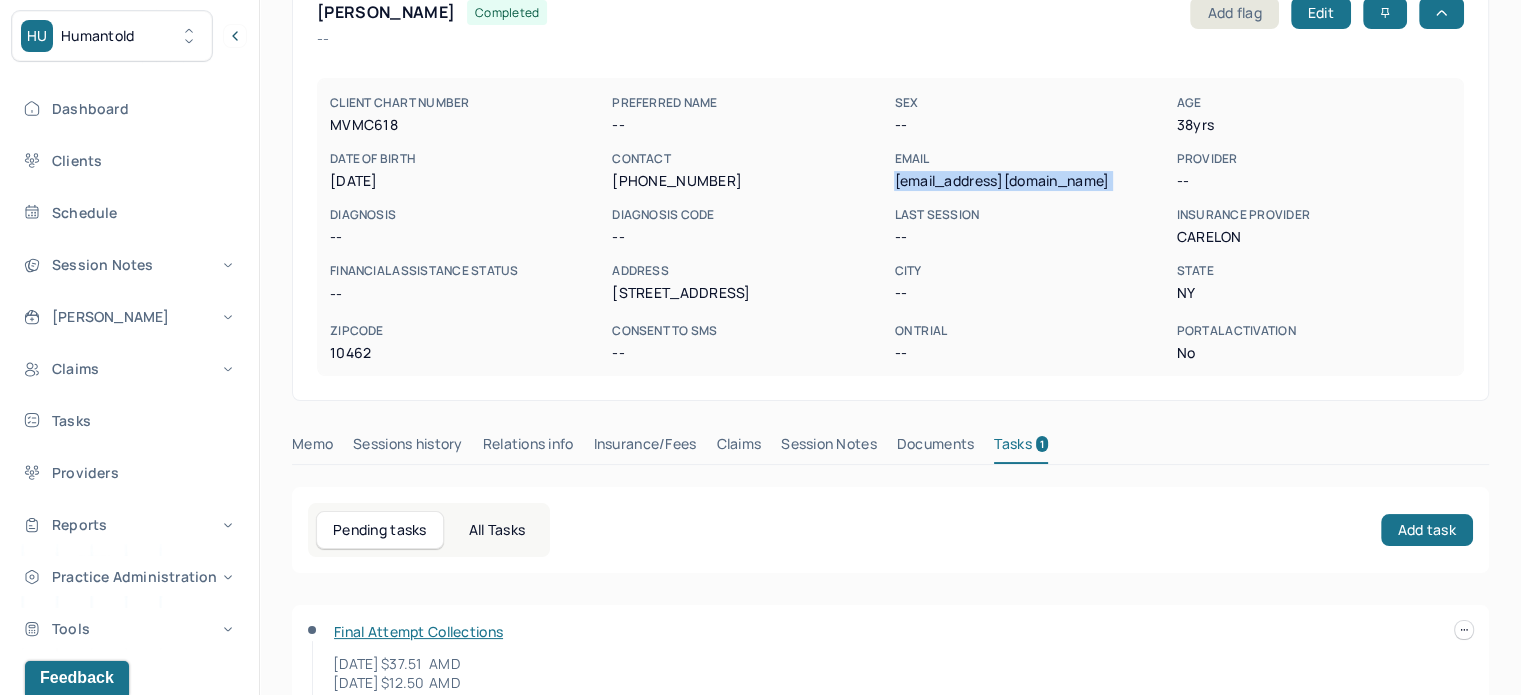 scroll, scrollTop: 265, scrollLeft: 0, axis: vertical 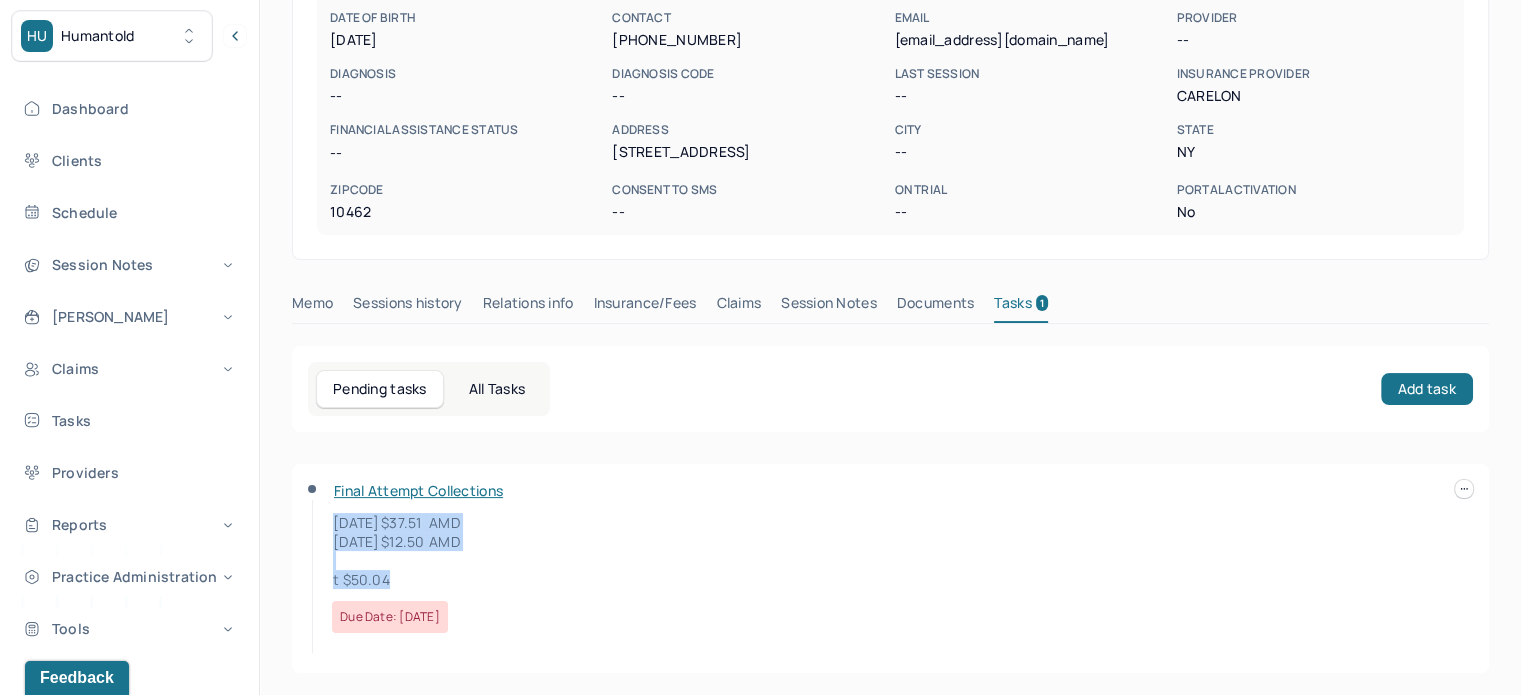 drag, startPoint x: 400, startPoint y: 580, endPoint x: 328, endPoint y: 519, distance: 94.36631 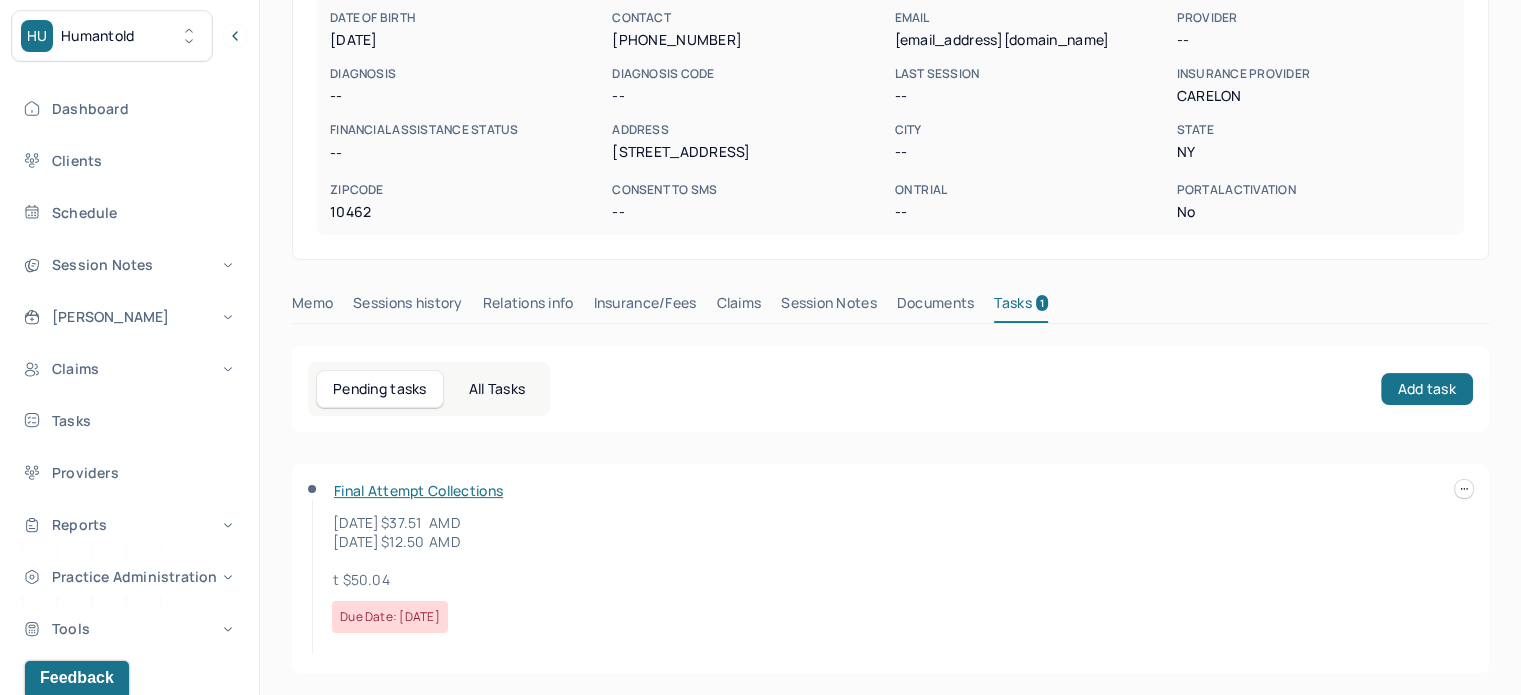click on "Final Attempt Collections   [DATE]	$37.51	AMD [DATE]	$12.50	AMD t $50.04 Due date: [DATE]" at bounding box center (890, 568) 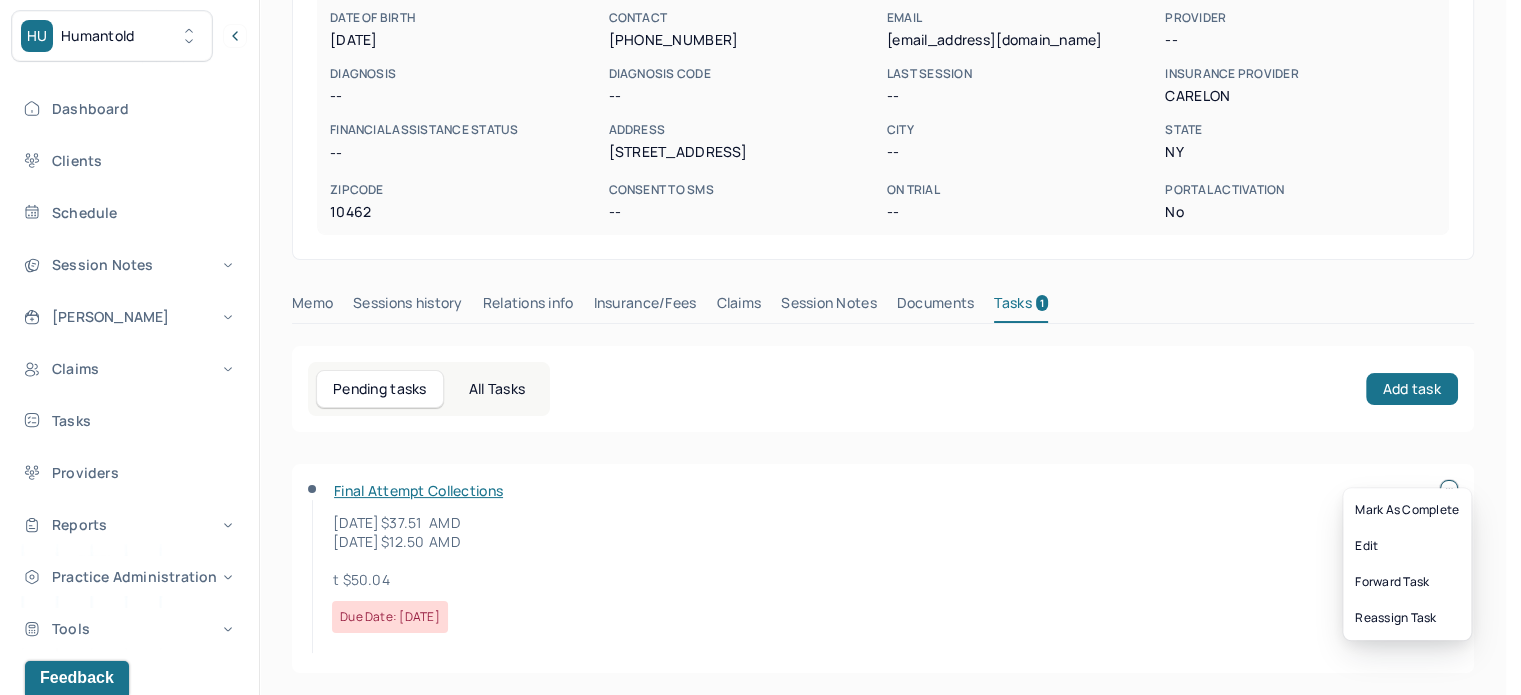 click at bounding box center [1449, 489] 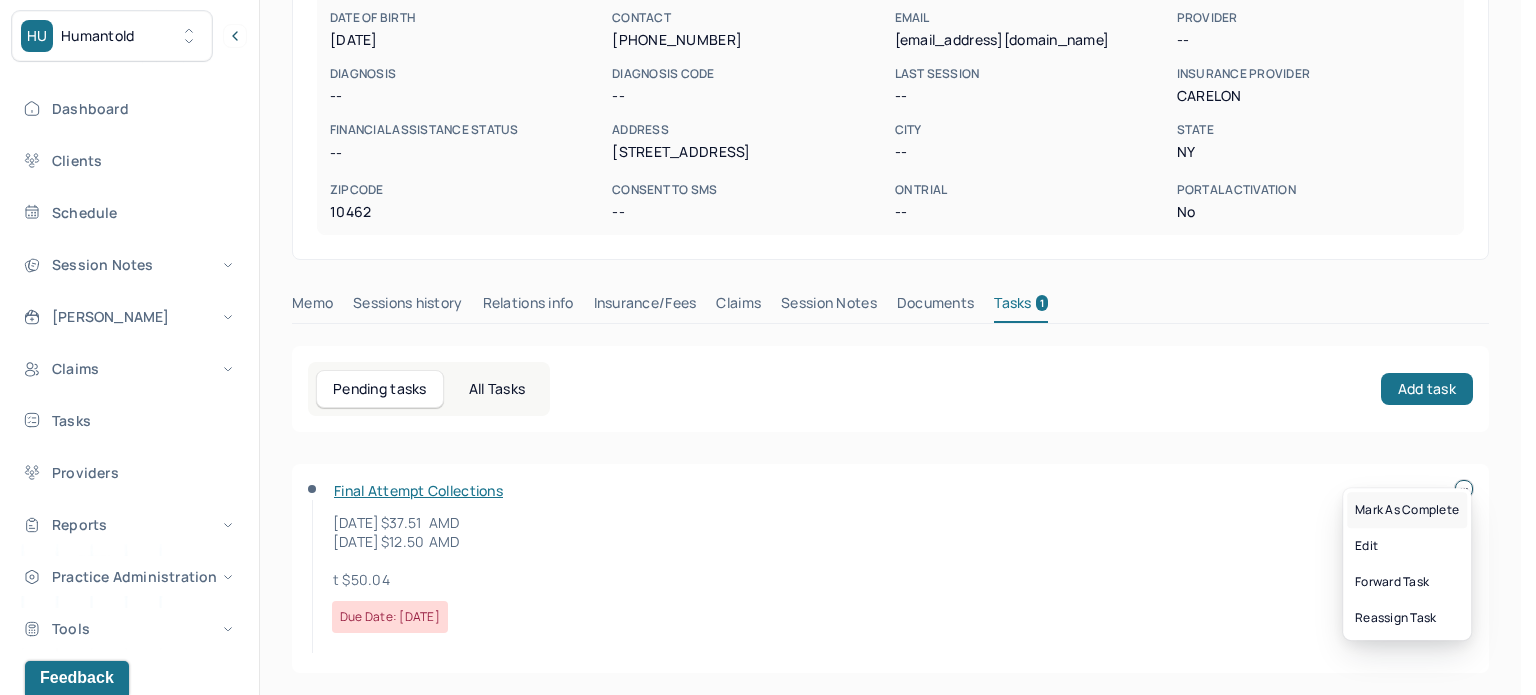 click on "Mark as complete" at bounding box center (1407, 510) 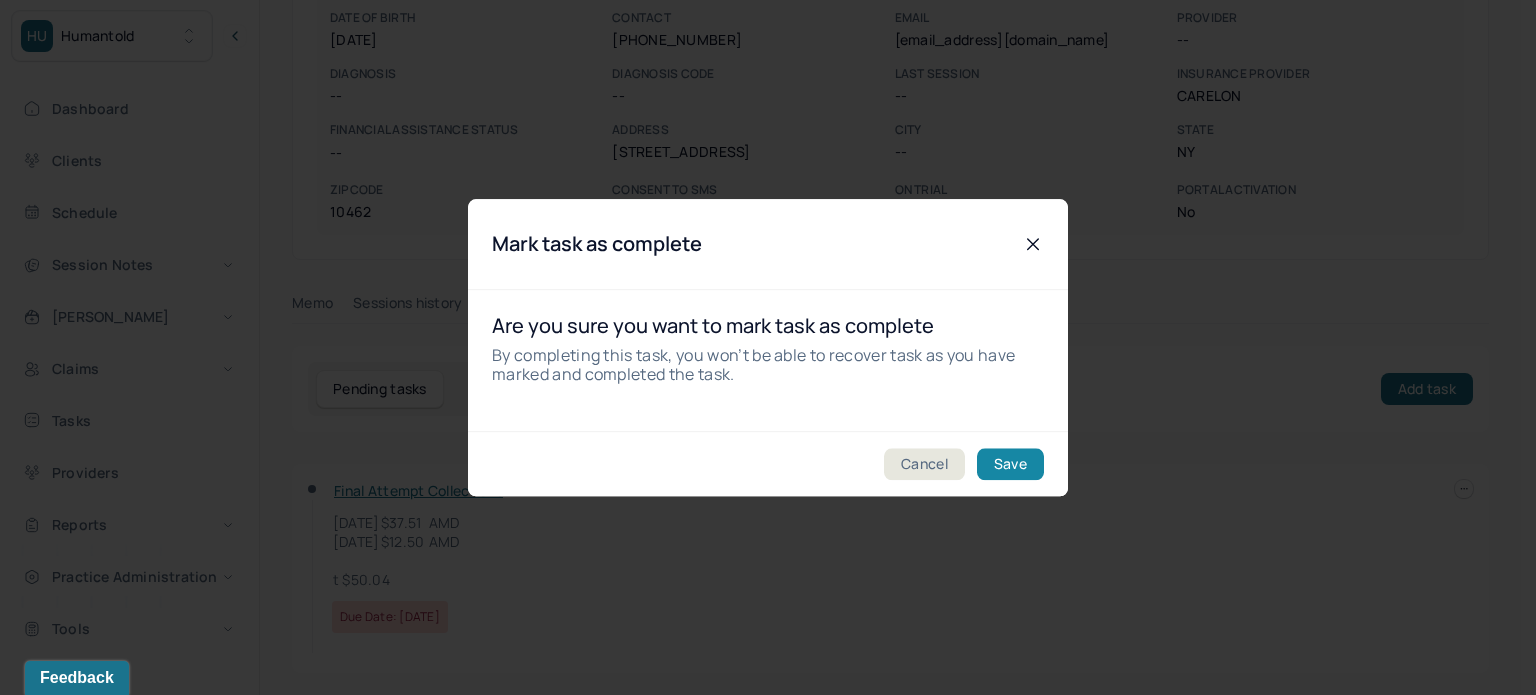 click on "Save" at bounding box center [1010, 464] 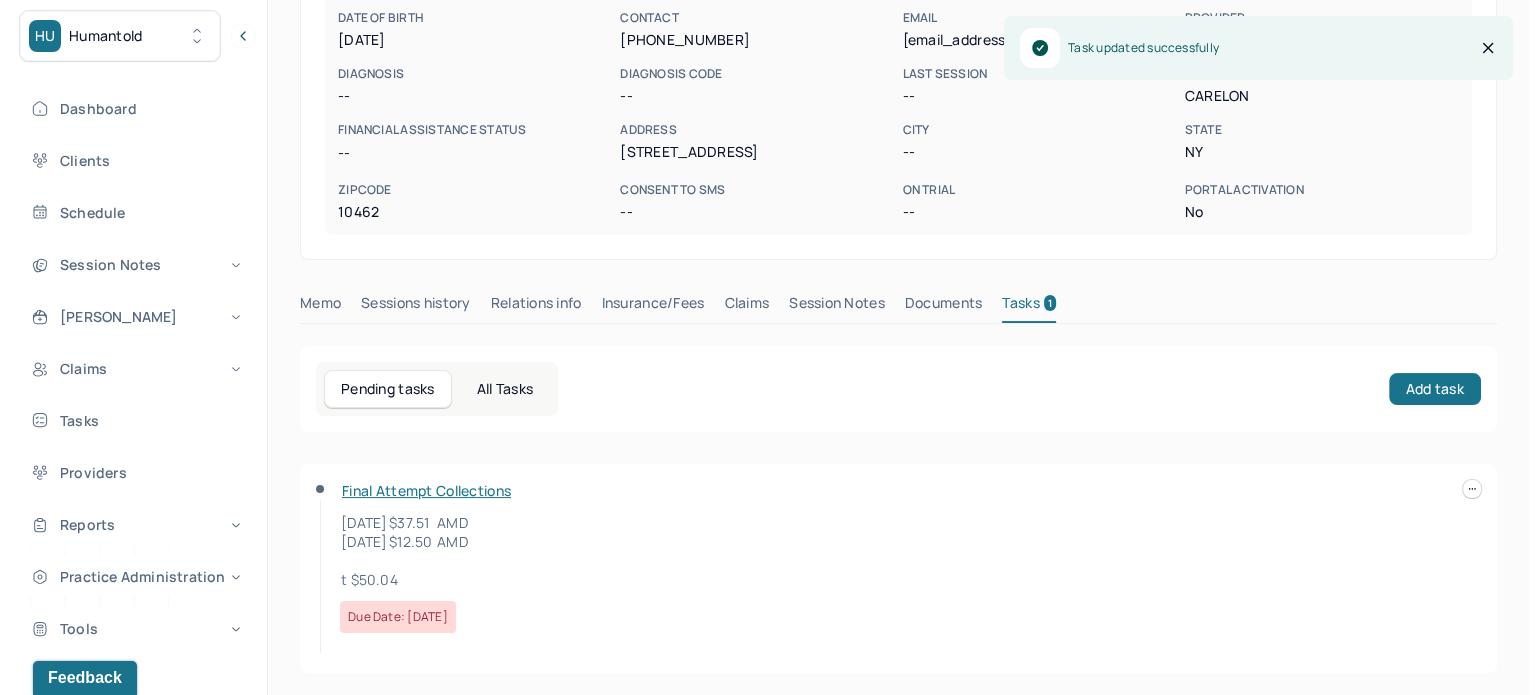 scroll, scrollTop: 176, scrollLeft: 0, axis: vertical 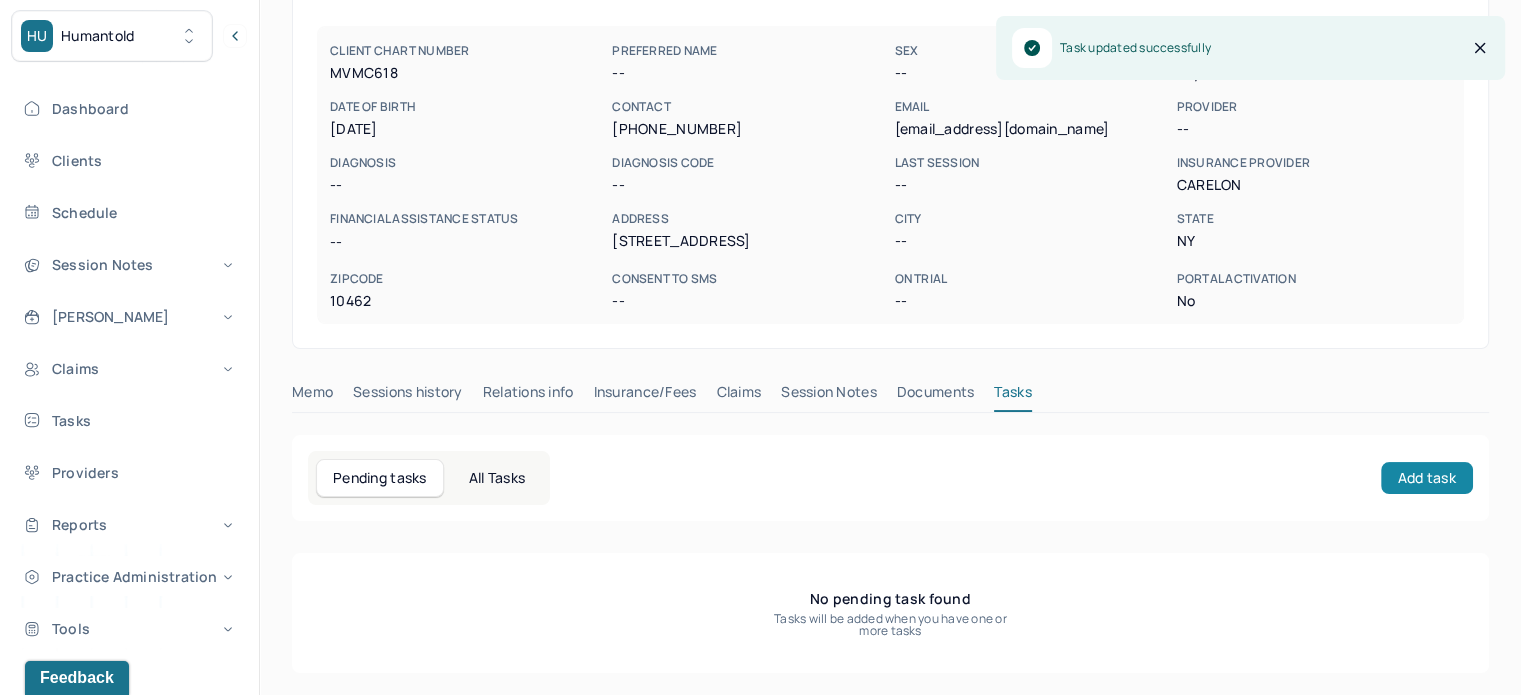 click on "Add task" at bounding box center [1427, 478] 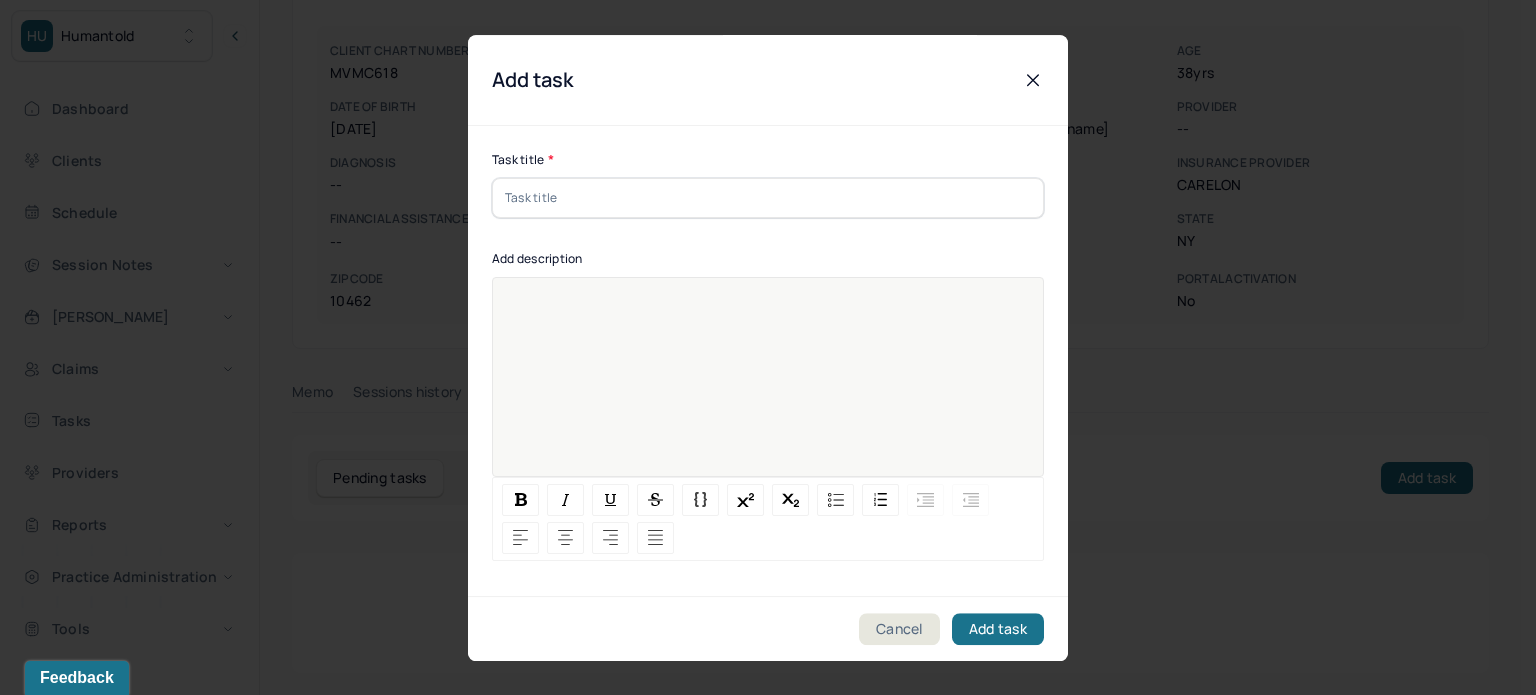 click at bounding box center [768, 390] 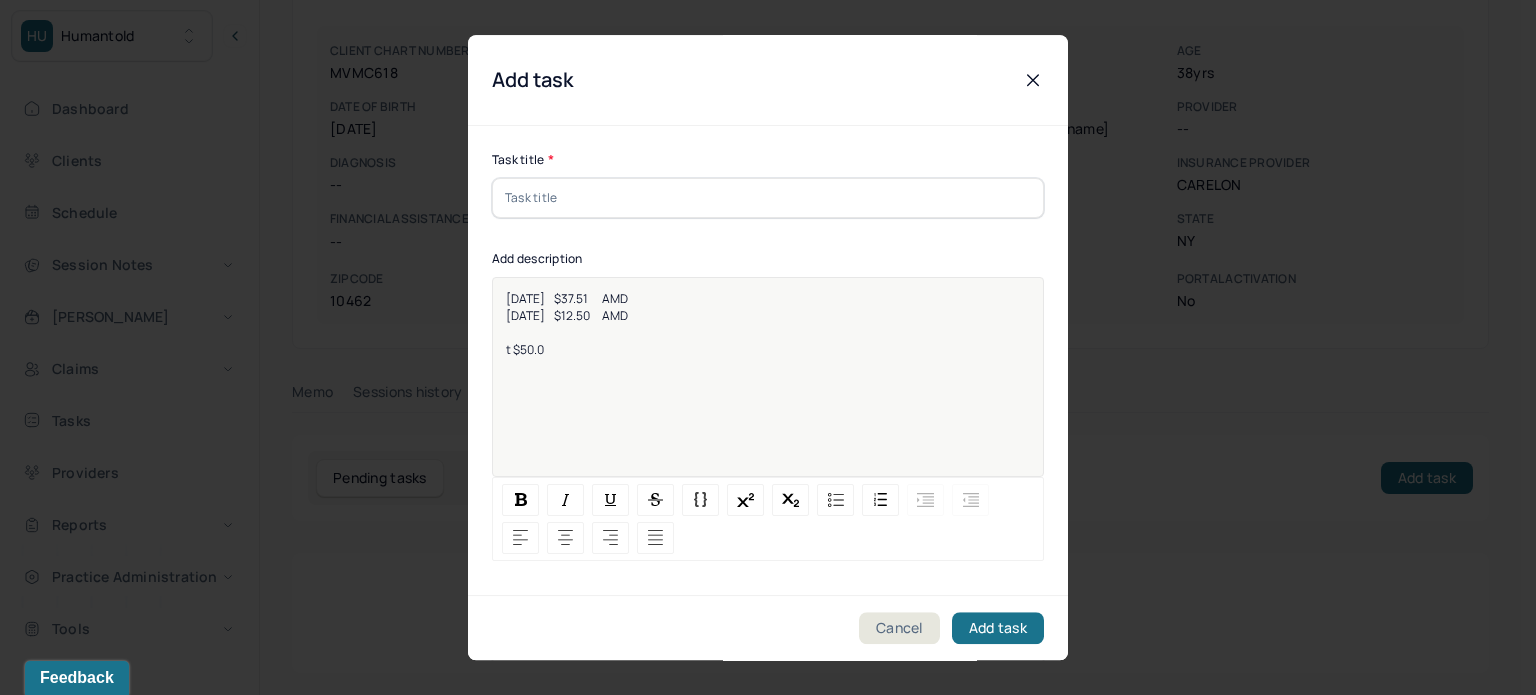 type 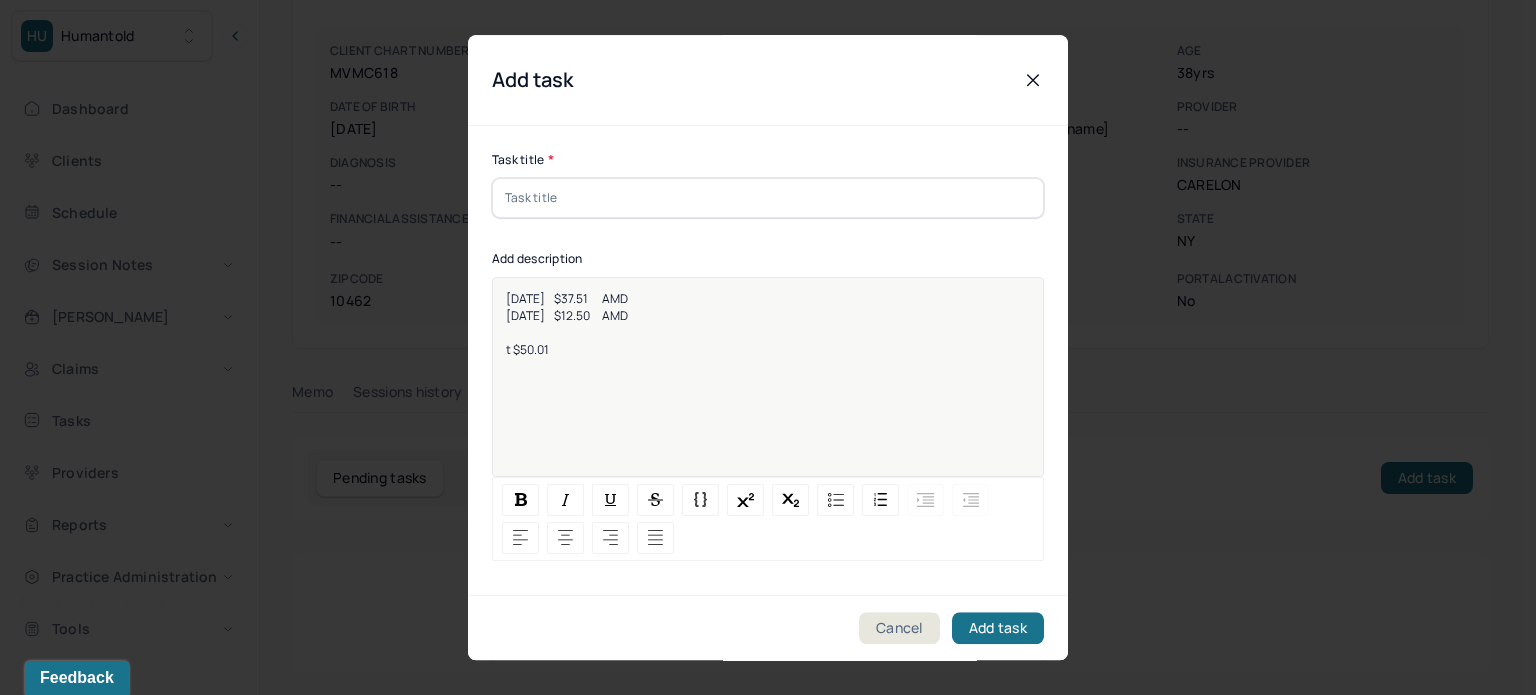 click at bounding box center [768, 198] 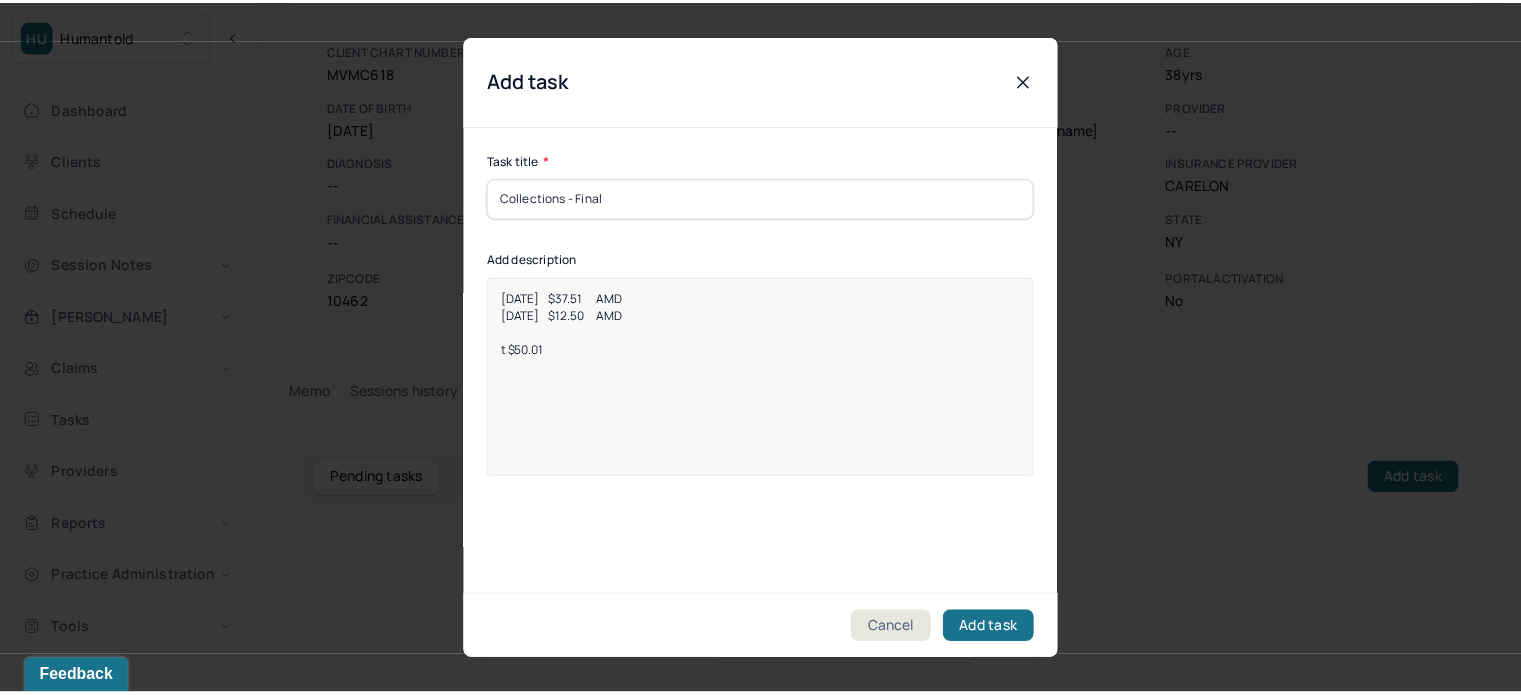 scroll, scrollTop: 256, scrollLeft: 0, axis: vertical 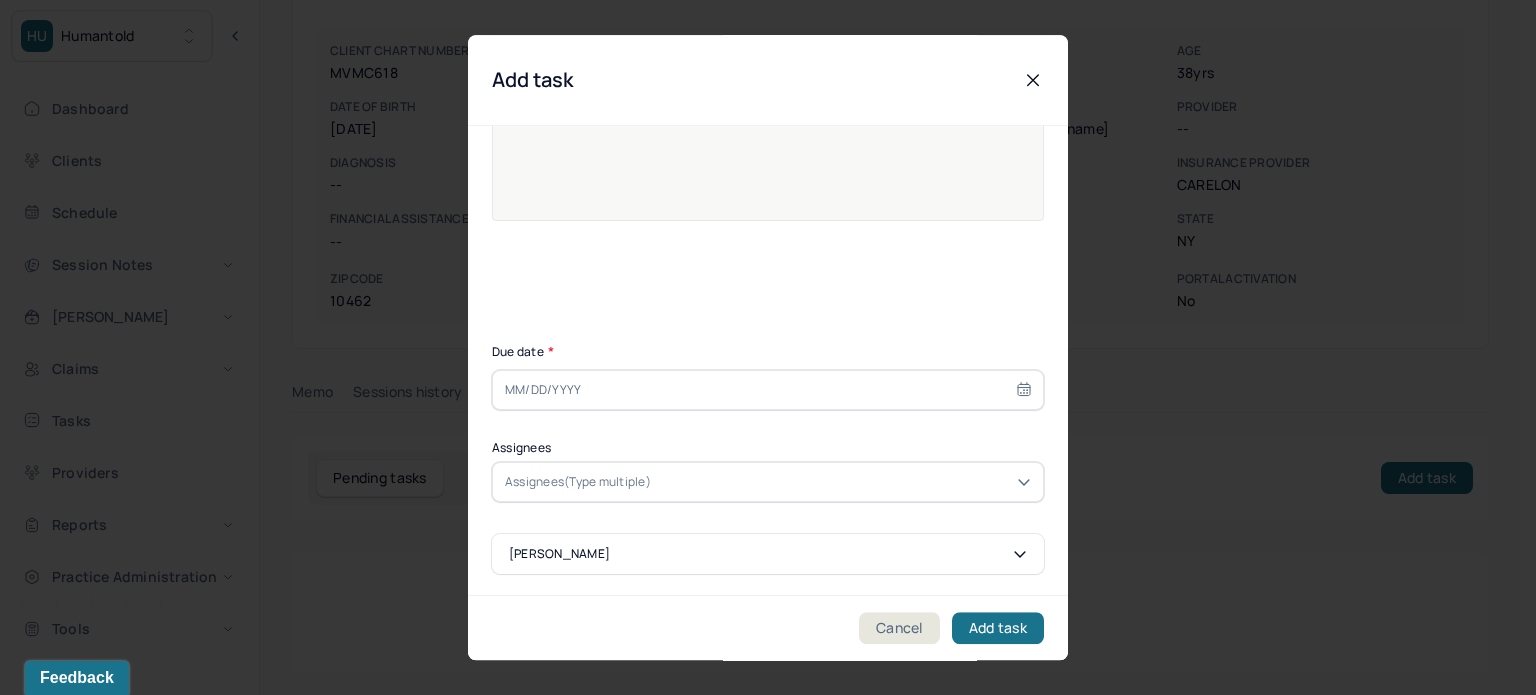 type on "Collections - Final" 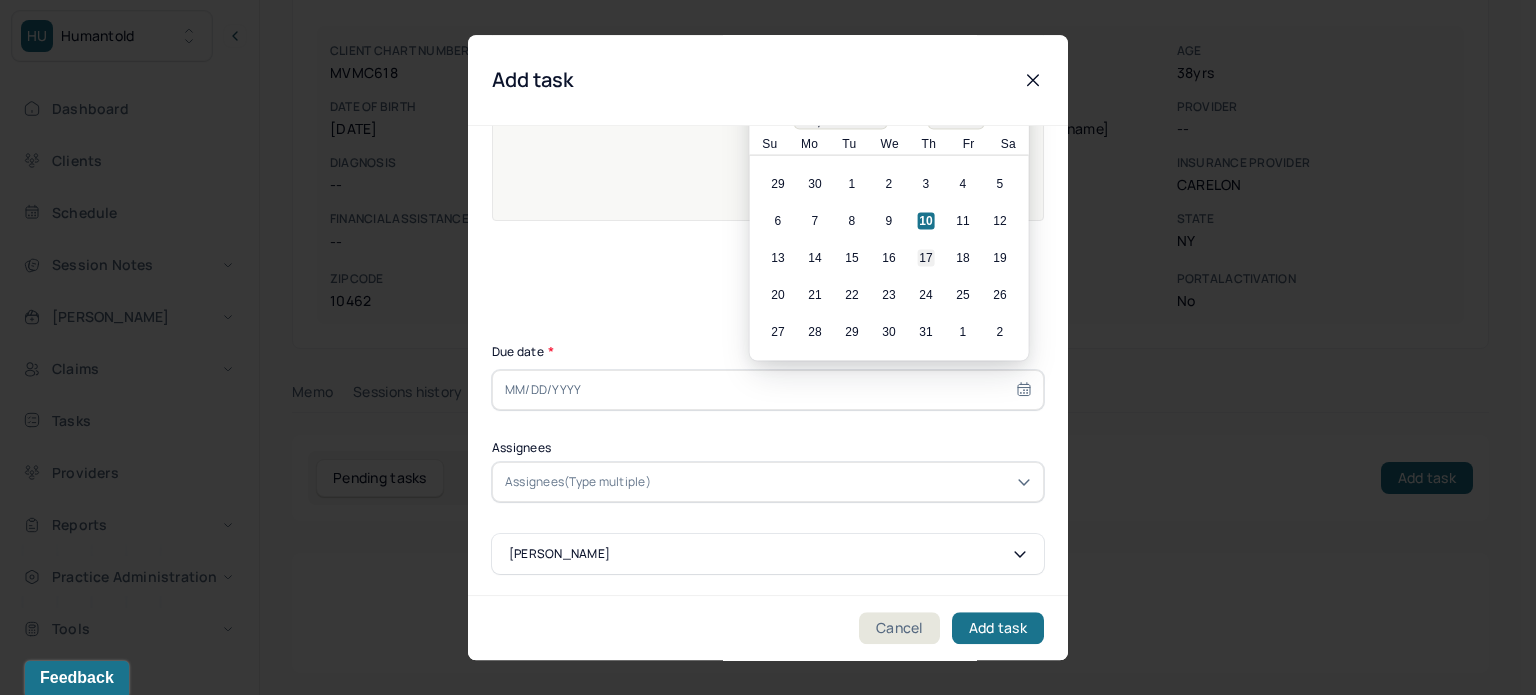 click on "17" at bounding box center (926, 258) 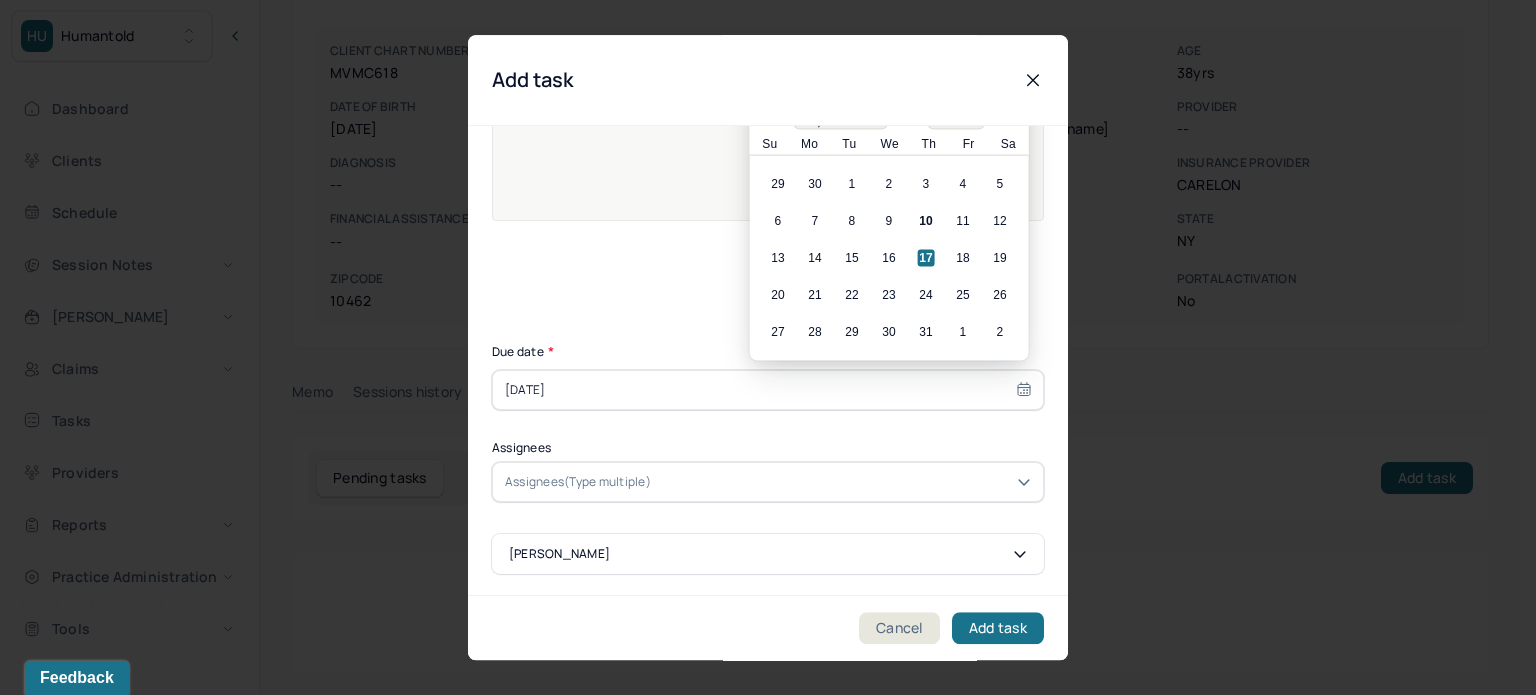click on "Assignees(Type multiple)" at bounding box center [768, 482] 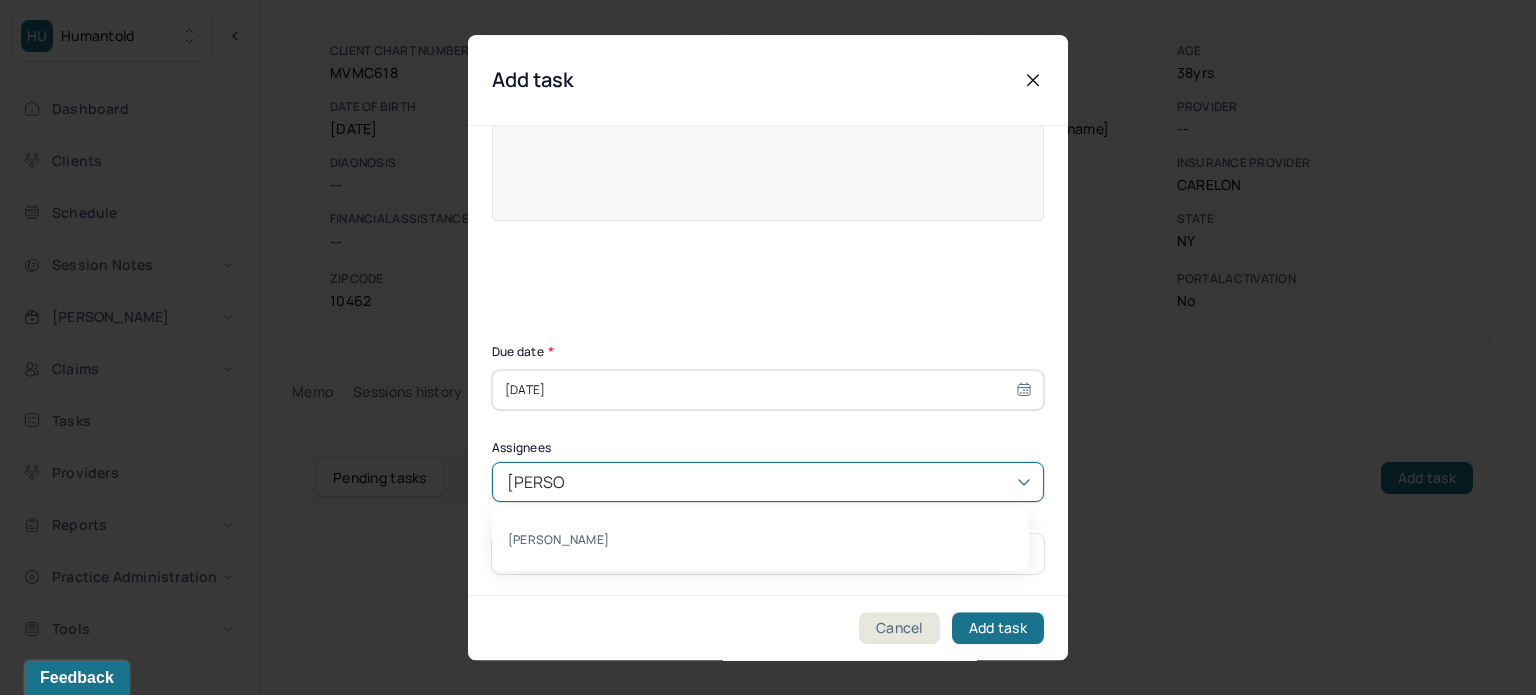type on "[PERSON_NAME]" 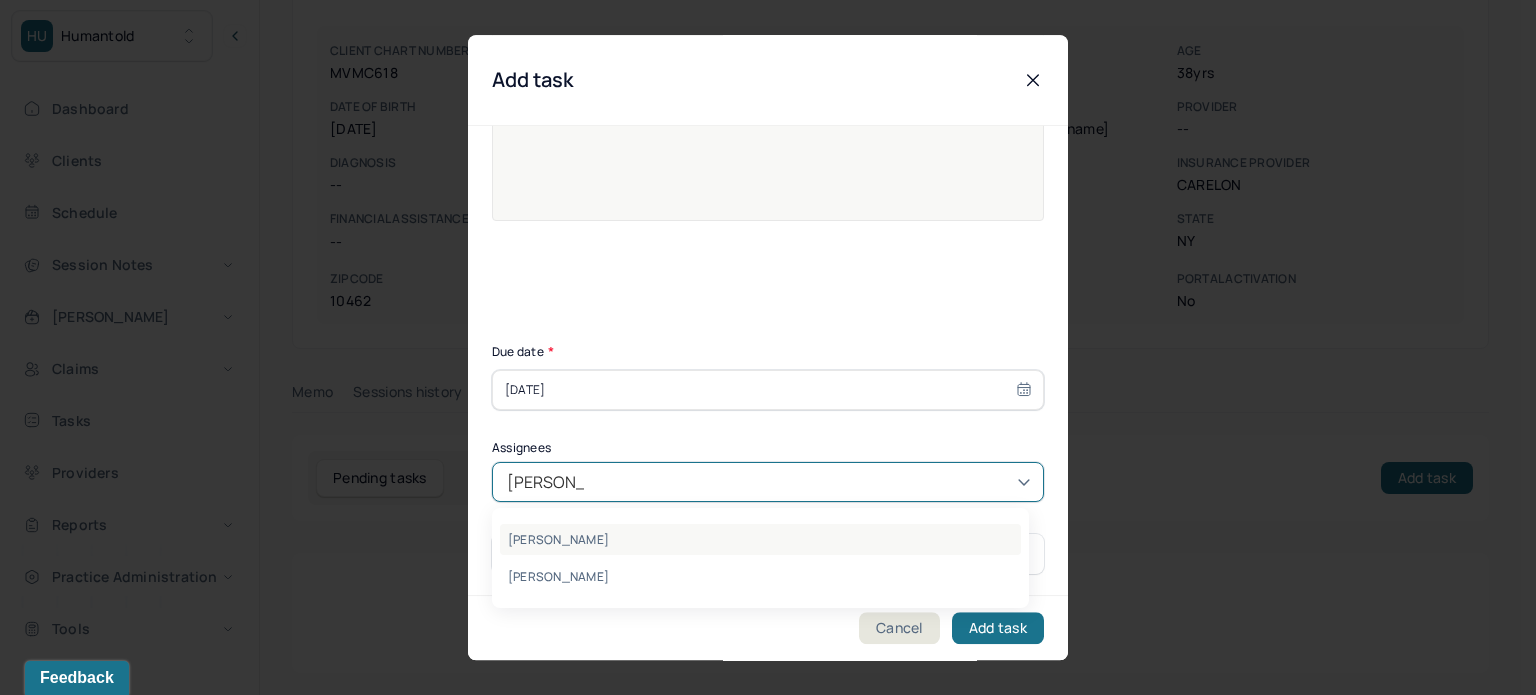 click on "[PERSON_NAME]" at bounding box center [760, 539] 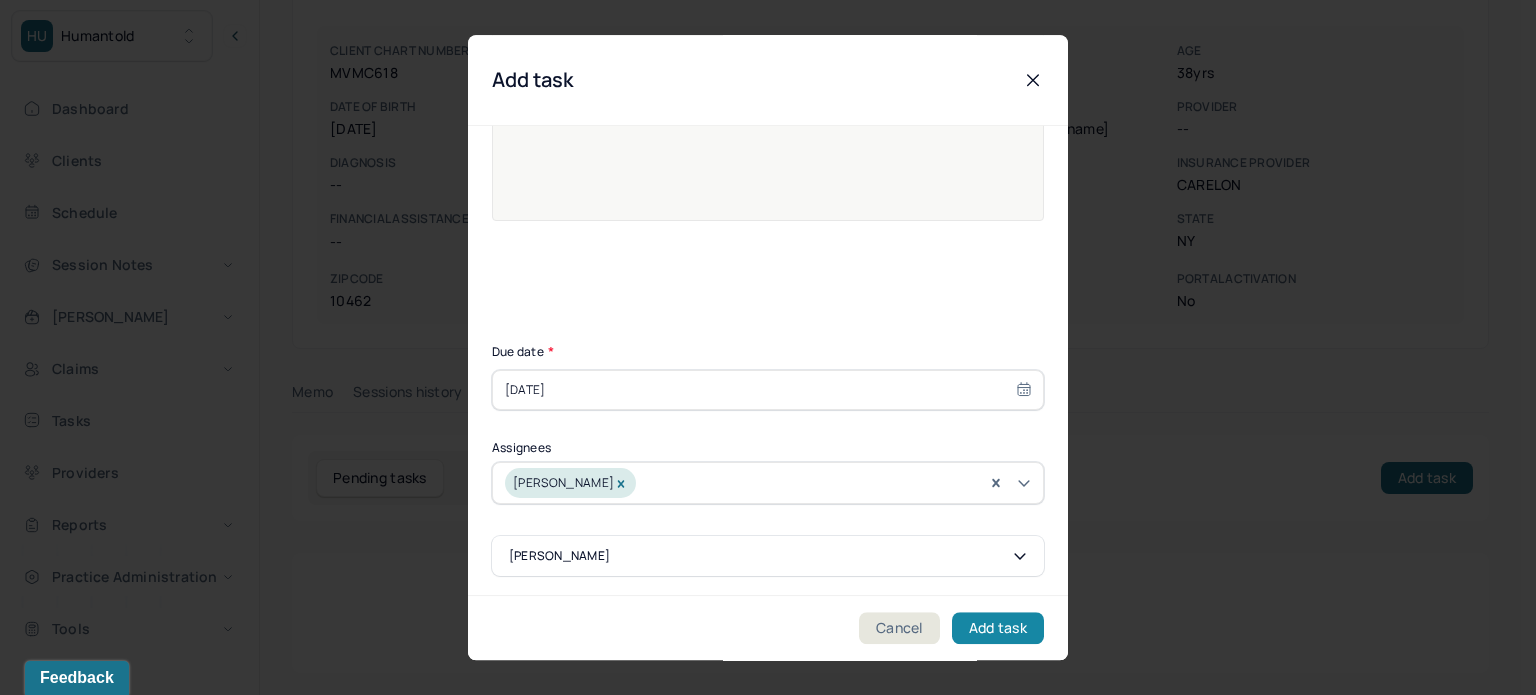 click on "Add task" at bounding box center (998, 628) 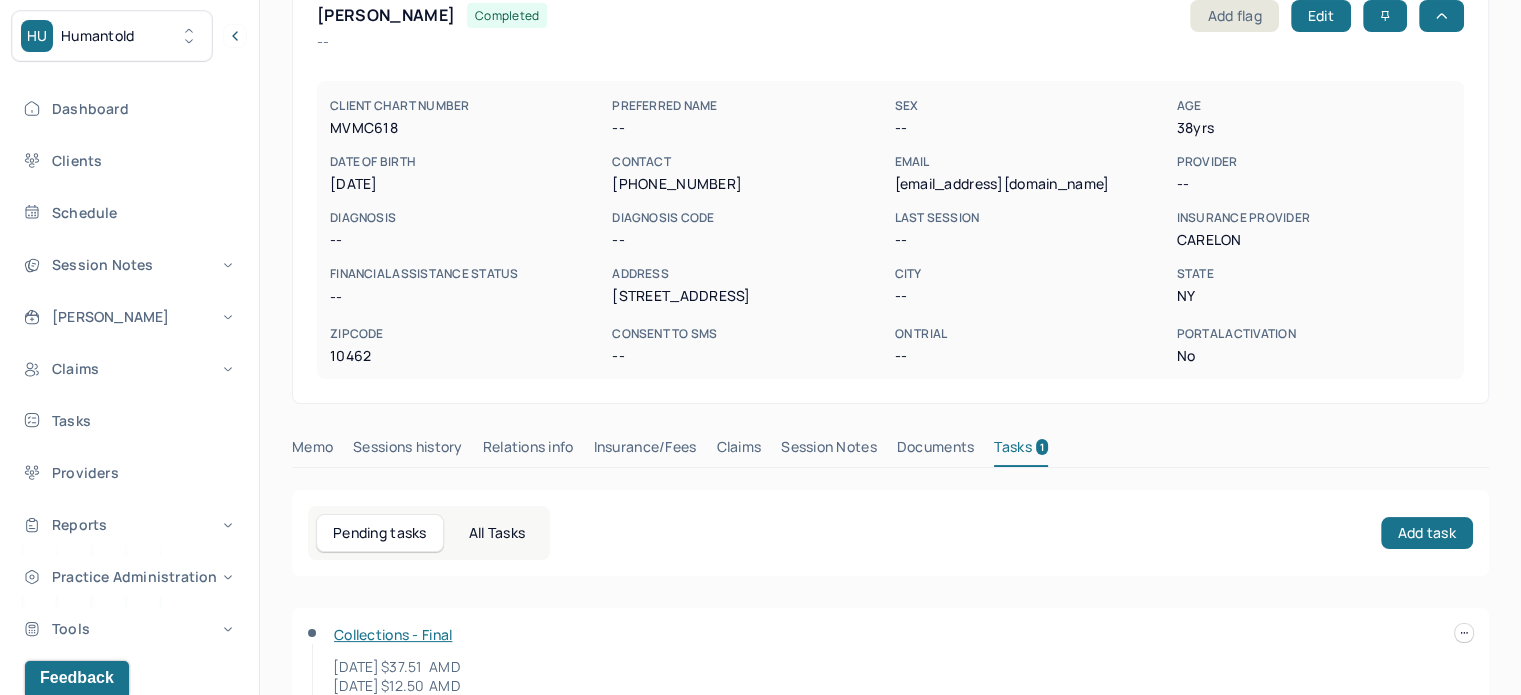 scroll, scrollTop: 0, scrollLeft: 0, axis: both 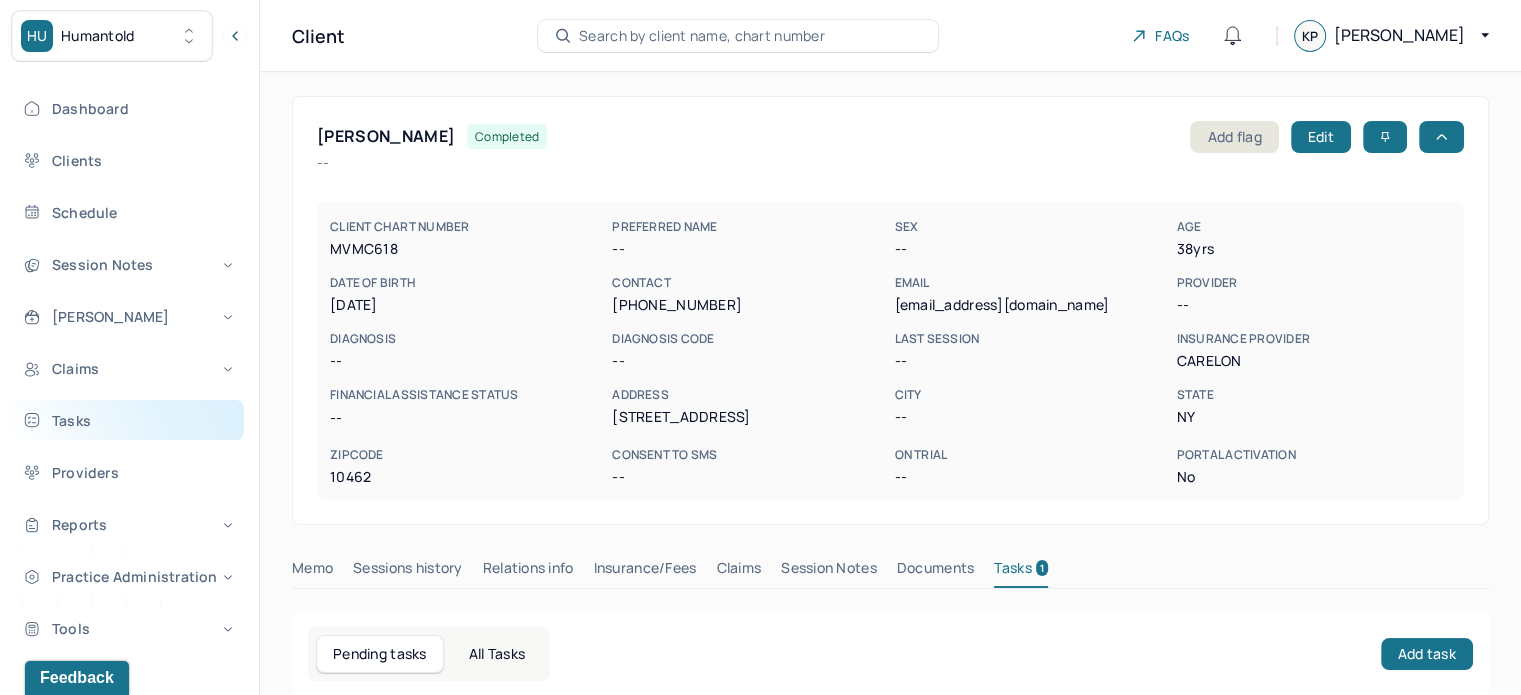 click on "Tasks" at bounding box center [128, 420] 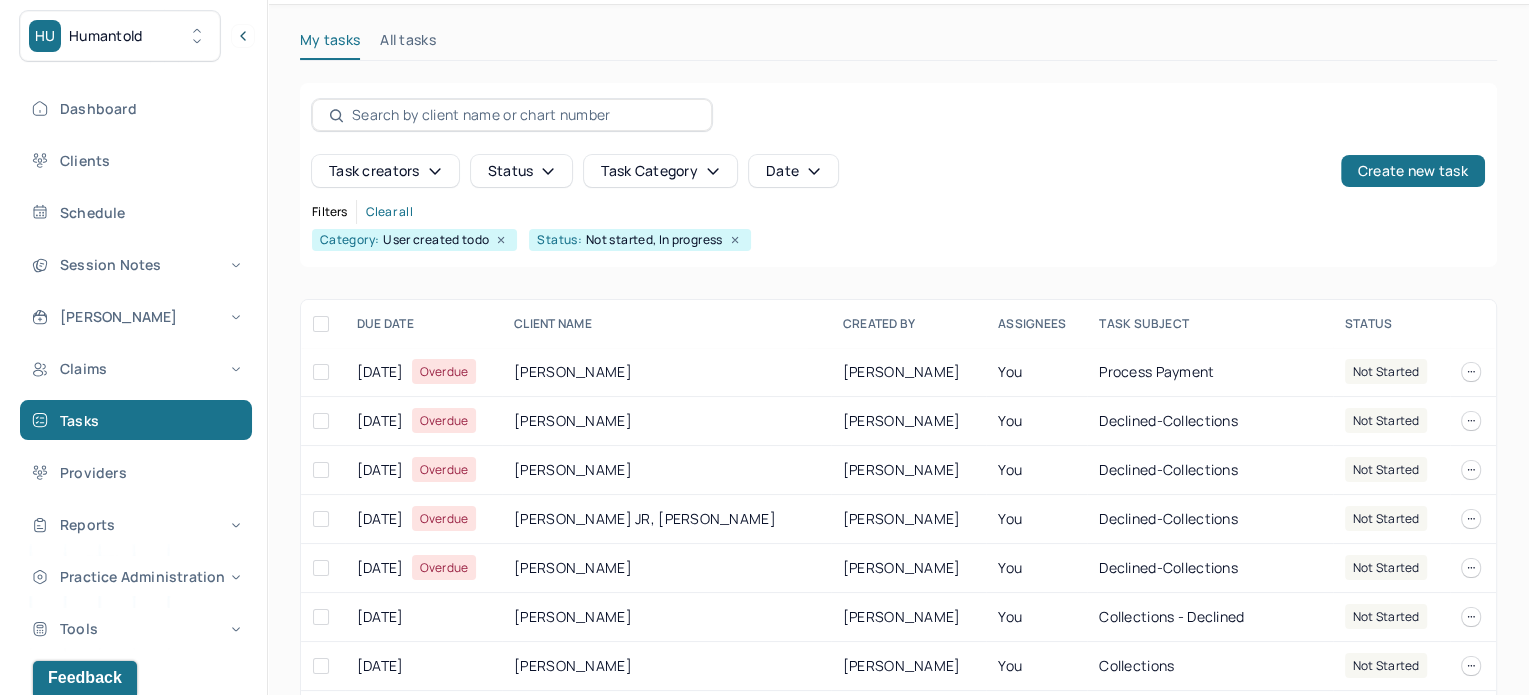 scroll, scrollTop: 100, scrollLeft: 0, axis: vertical 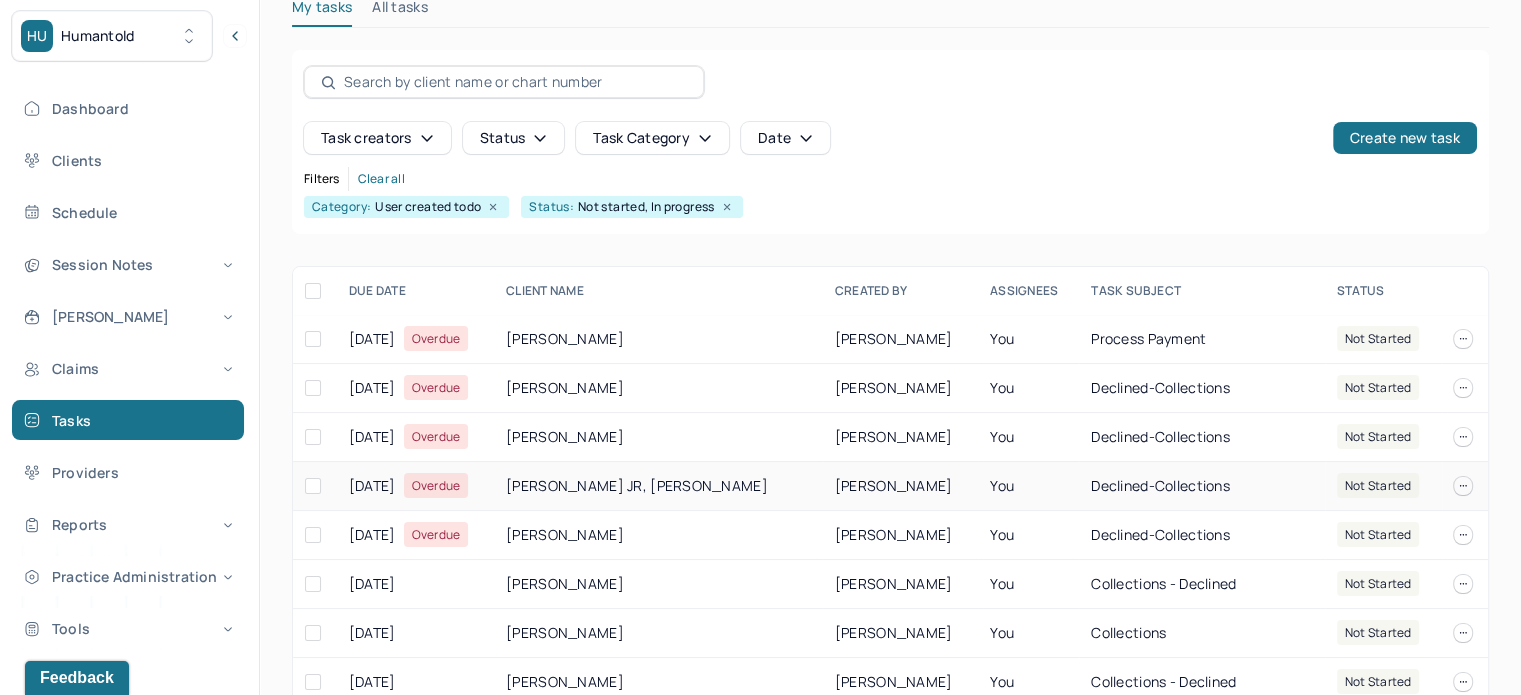 click on "[PERSON_NAME] JR, [PERSON_NAME]" at bounding box center [658, 486] 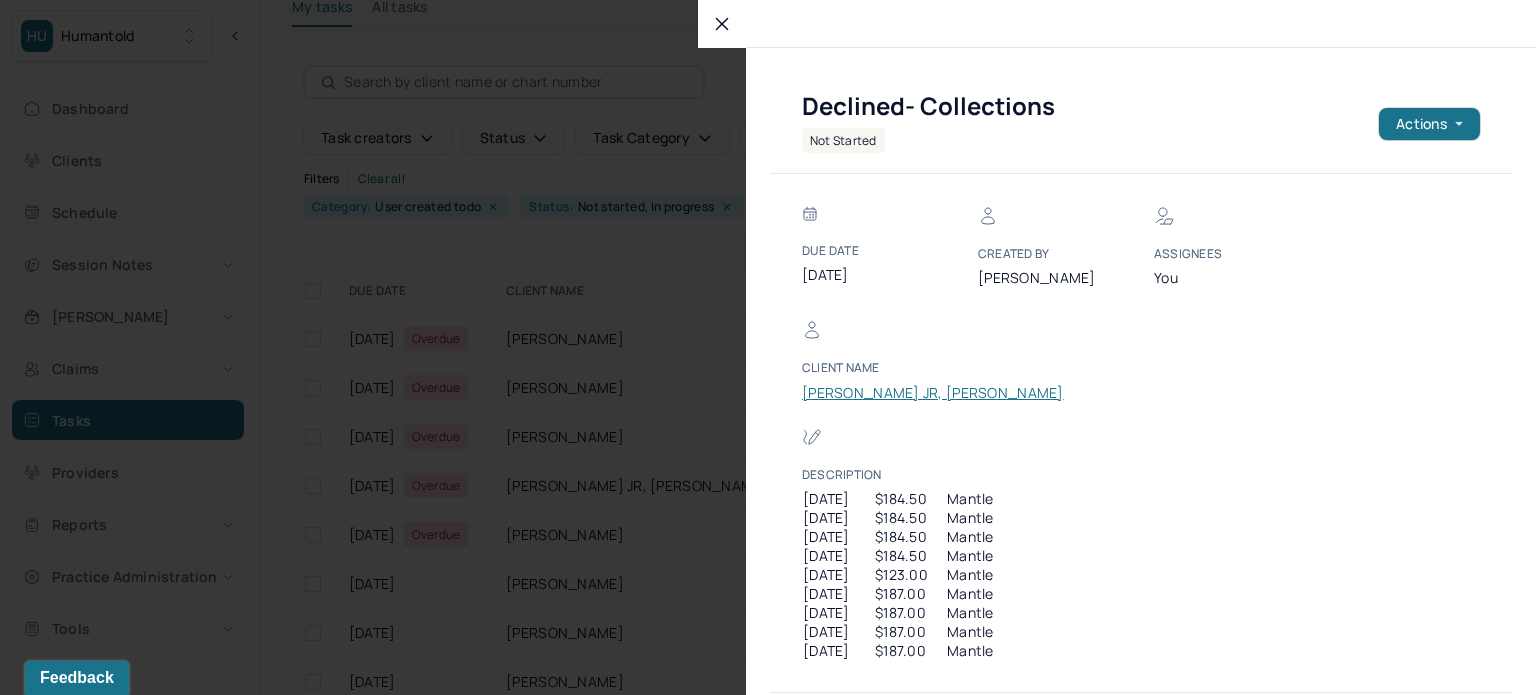 click on "Declined- Collections not started   Actions   Due Date [DATE] Created by [PERSON_NAME] You Client Name [PERSON_NAME], [PERSON_NAME] Description [DATE]	$184.50	Mantle [DATE]	$184.50	Mantle [DATE]	$184.50	Mantle [DATE]	$184.50	Mantle [DATE]	$123.00	Mantle [DATE]	$187.00	Mantle [DATE]	$187.00	Mantle [DATE]	$187.00	Mantle [DATE]	$187.00	Mantle" at bounding box center (1117, 347) 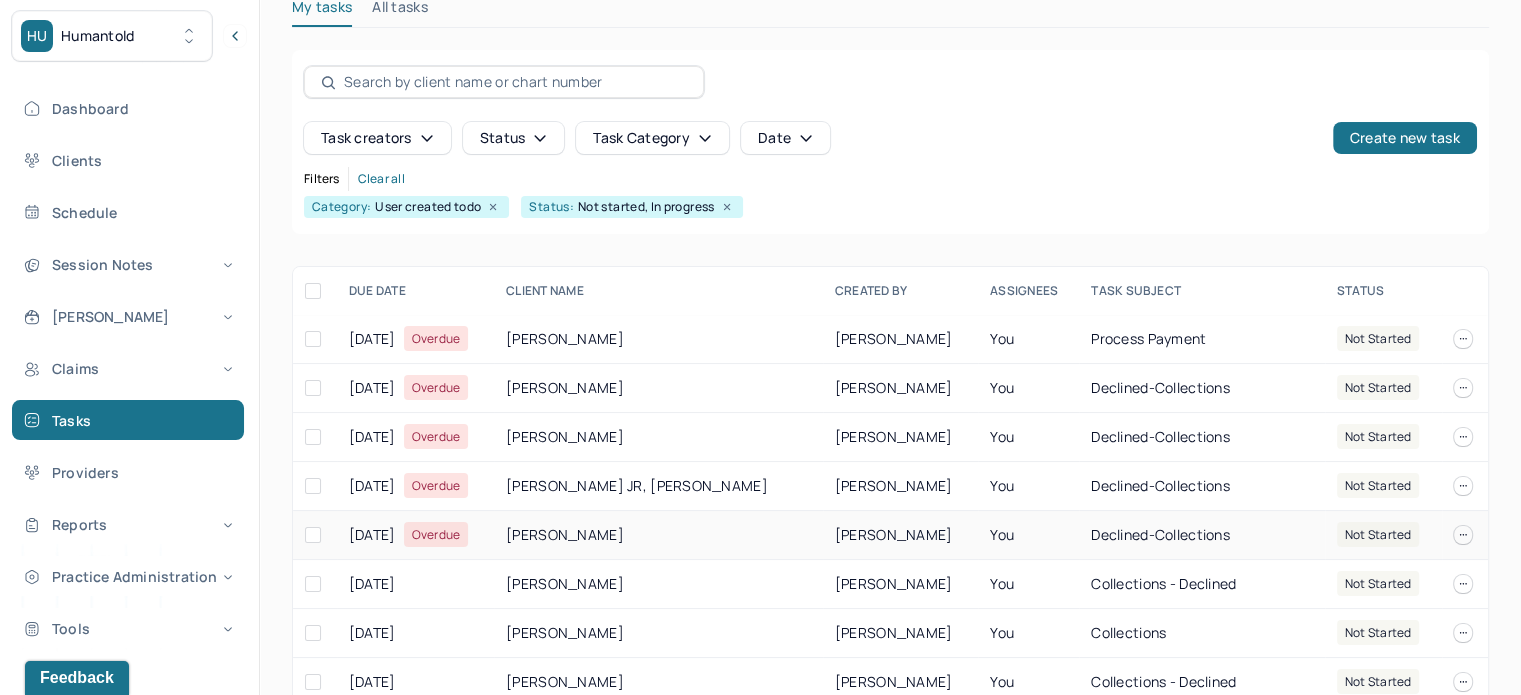 click on "[PERSON_NAME]" at bounding box center (658, 535) 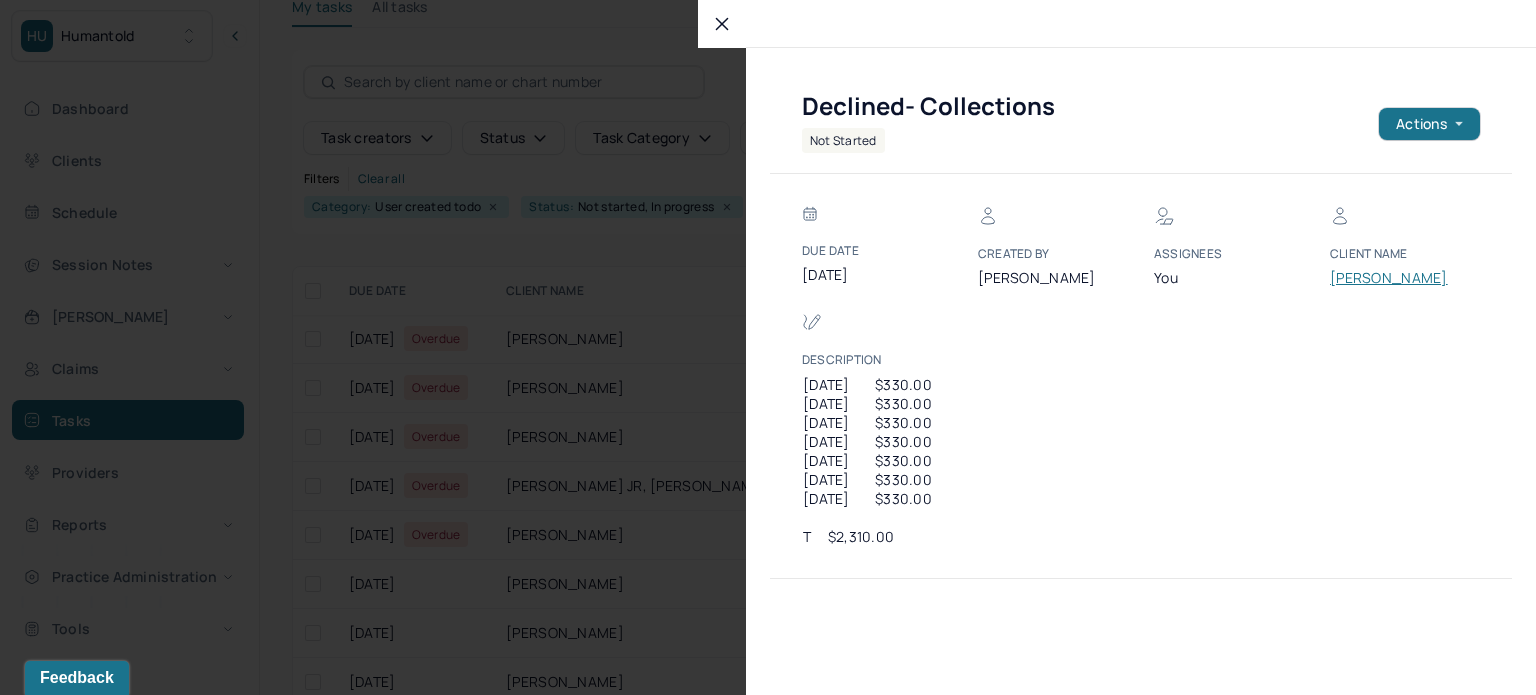 click at bounding box center (768, 347) 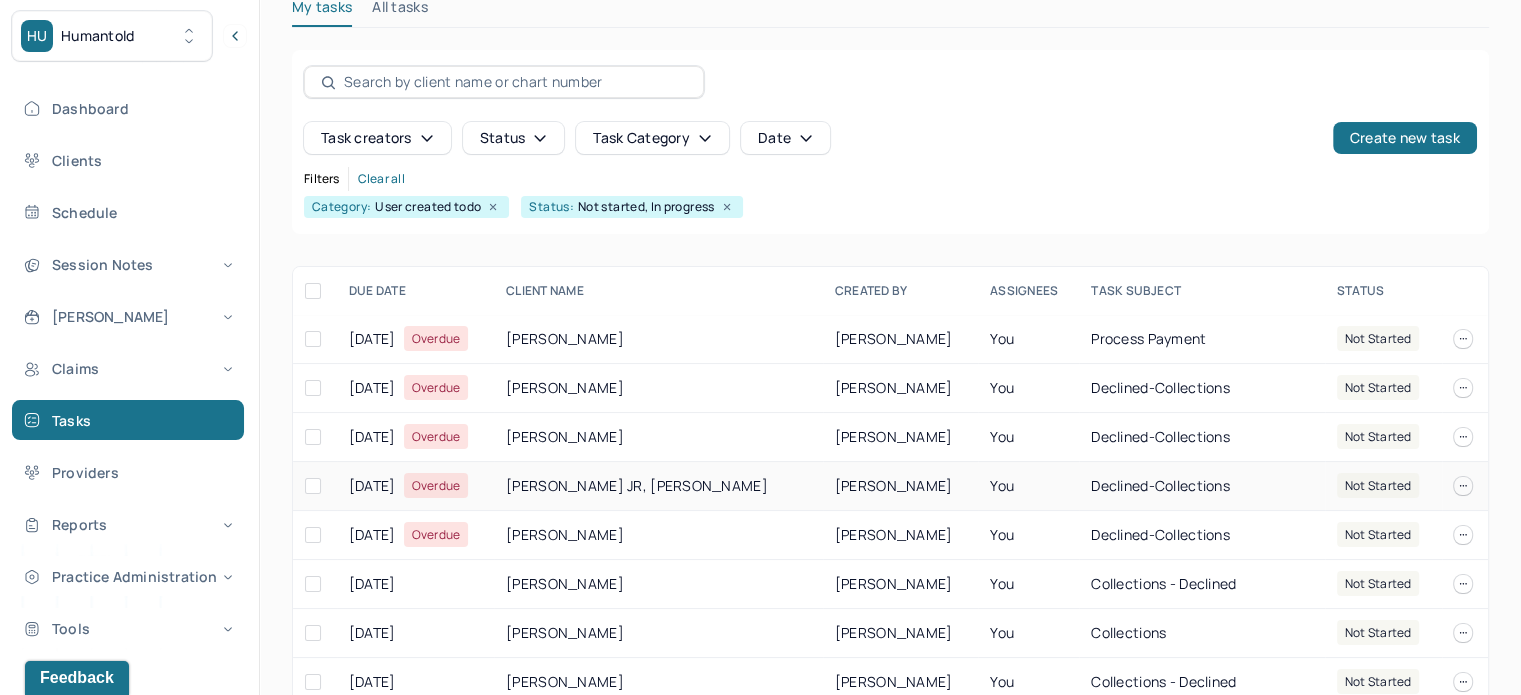 click on "[PERSON_NAME] JR, [PERSON_NAME]" at bounding box center [658, 486] 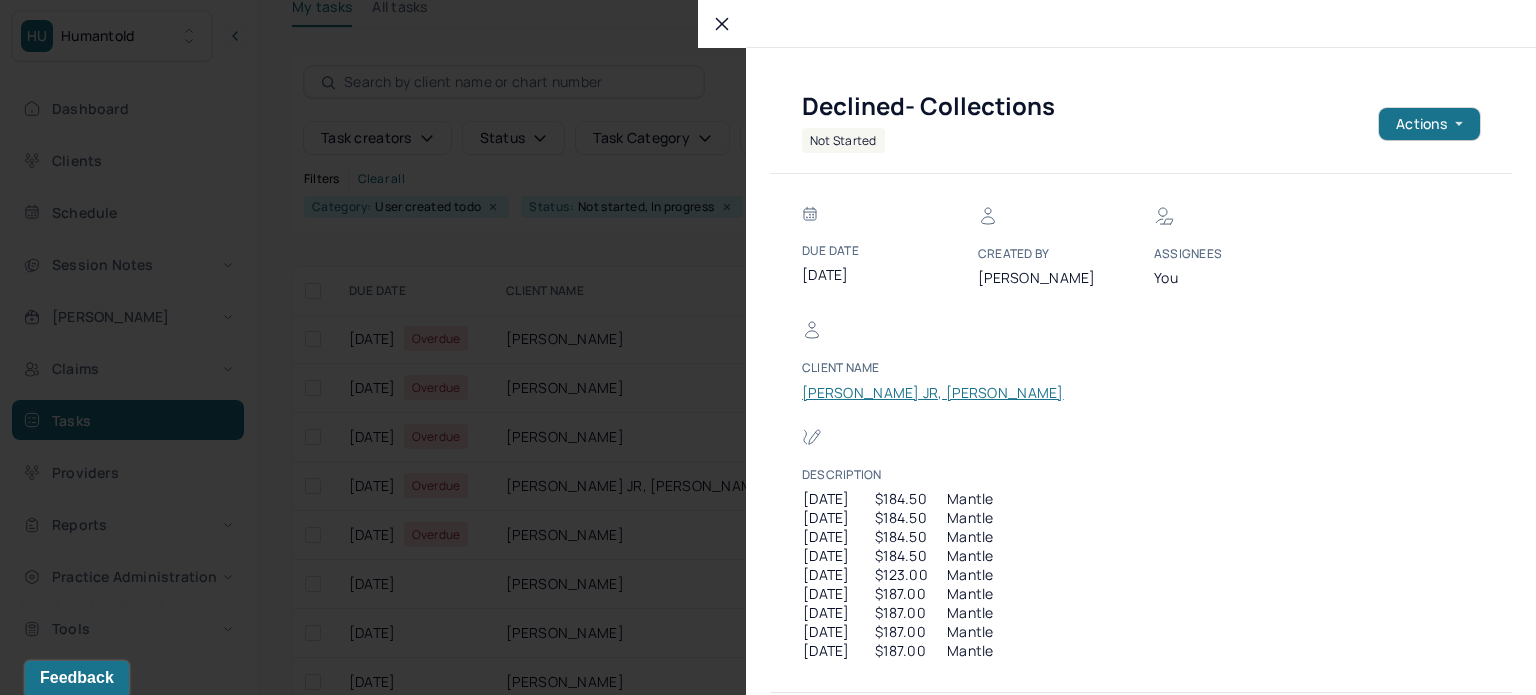 click on "[PERSON_NAME] JR, [PERSON_NAME]" at bounding box center (933, 393) 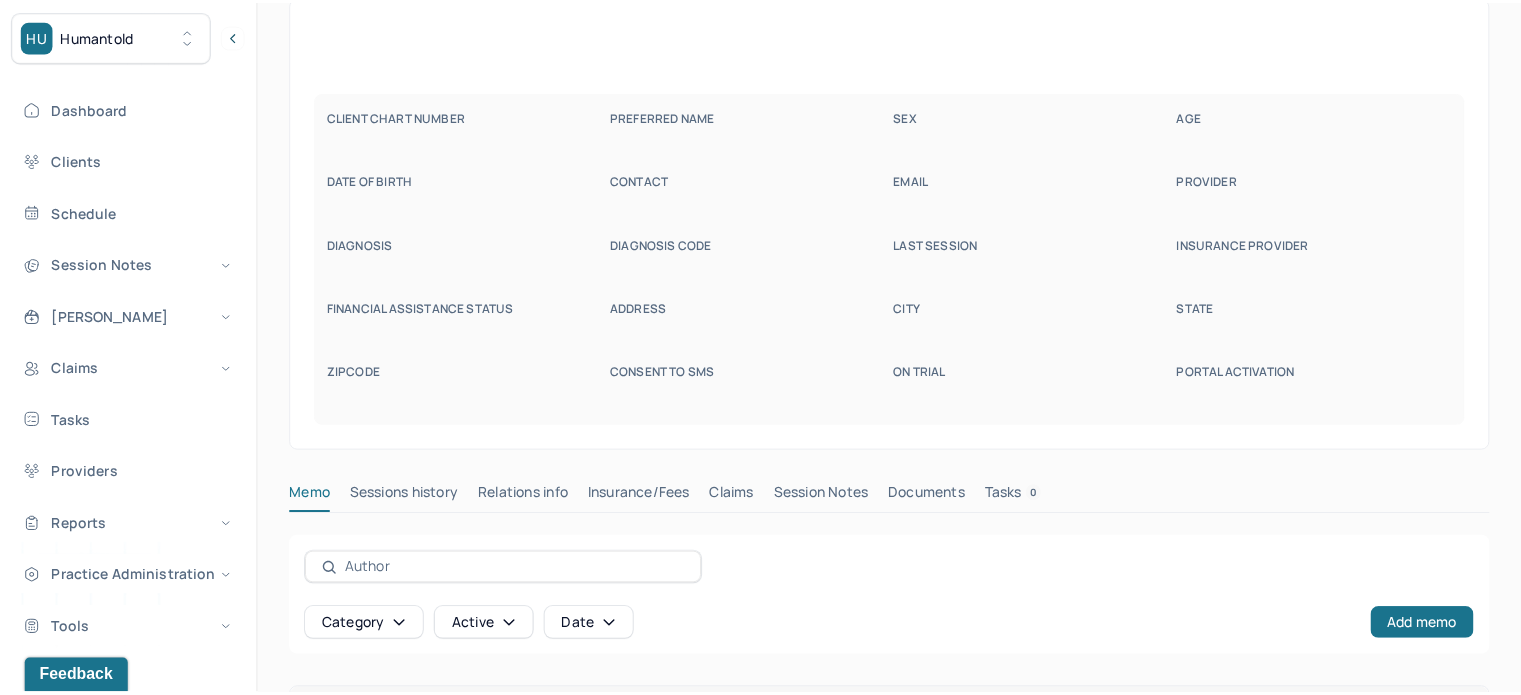 scroll, scrollTop: 28, scrollLeft: 0, axis: vertical 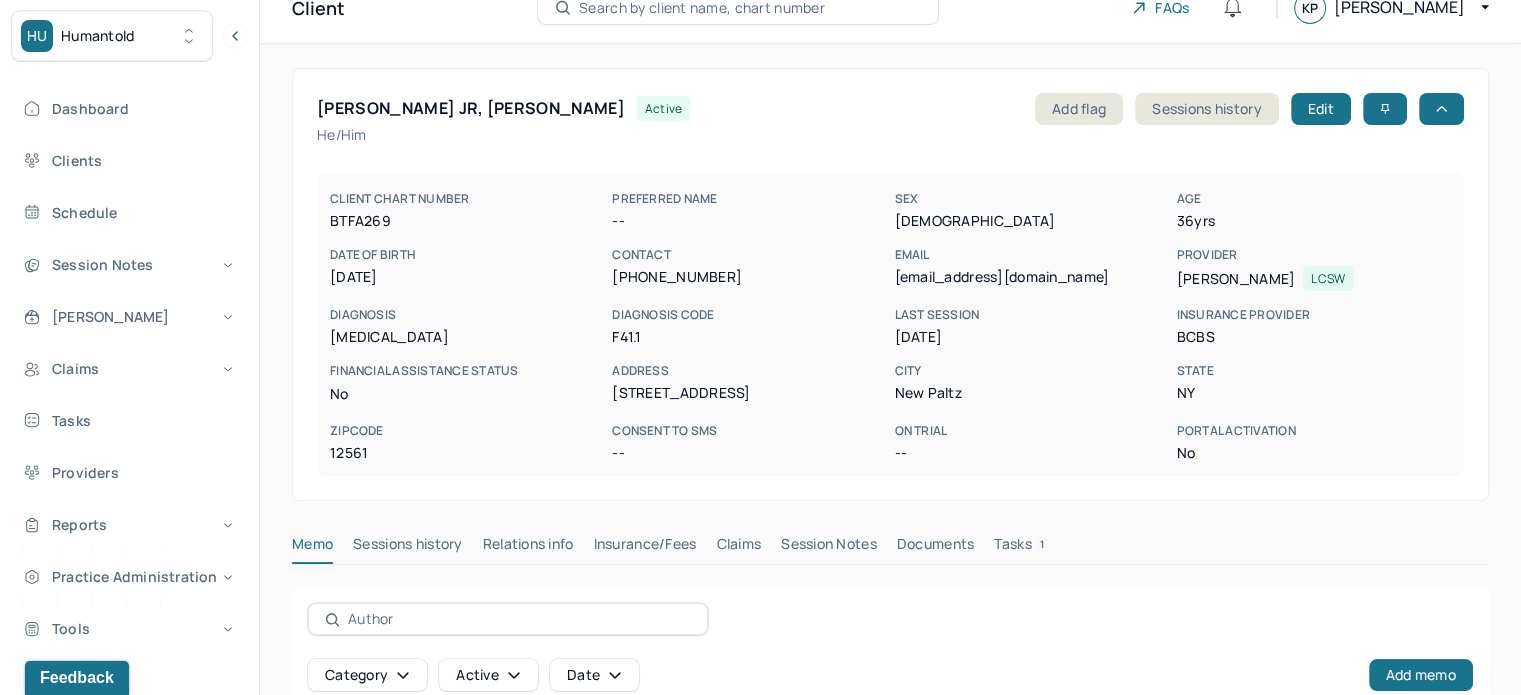 click on "[EMAIL_ADDRESS][DOMAIN_NAME]" at bounding box center (1031, 277) 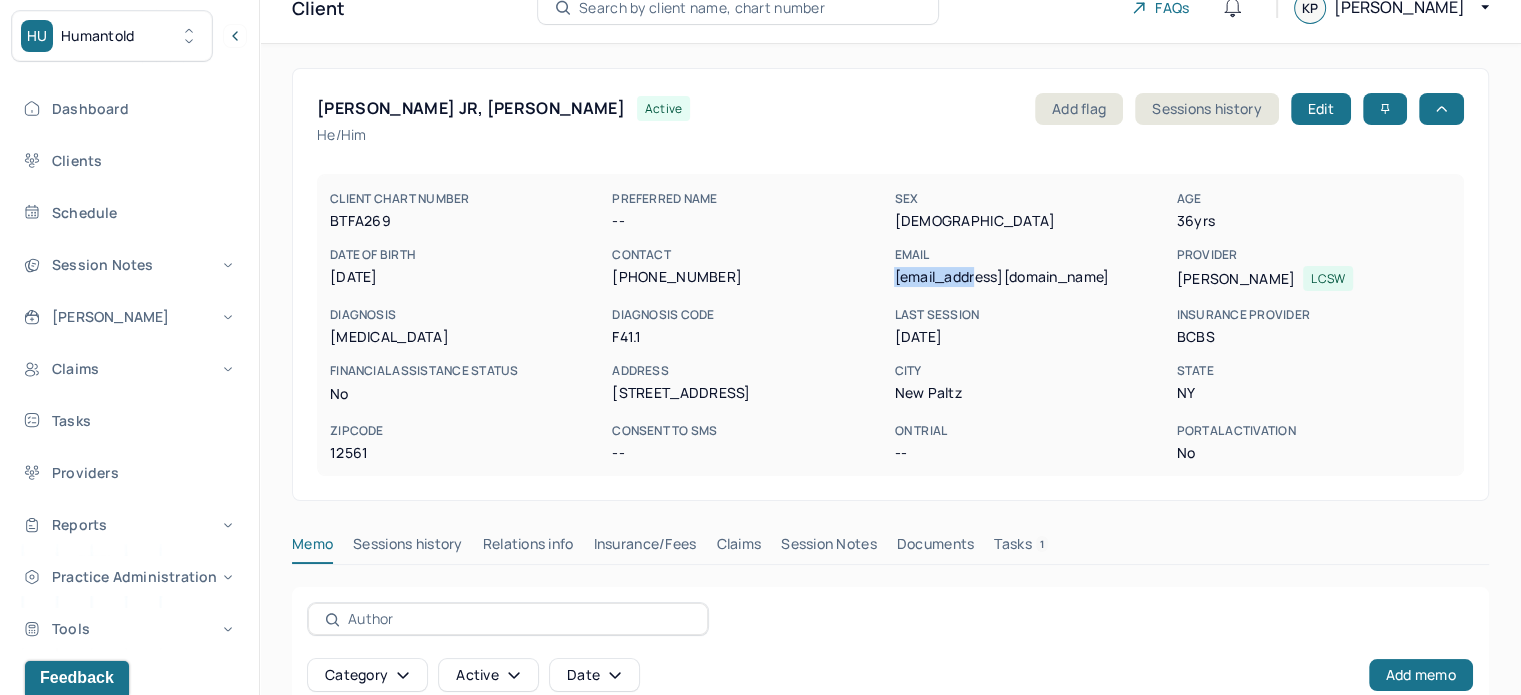 click on "[EMAIL_ADDRESS][DOMAIN_NAME]" at bounding box center [1031, 277] 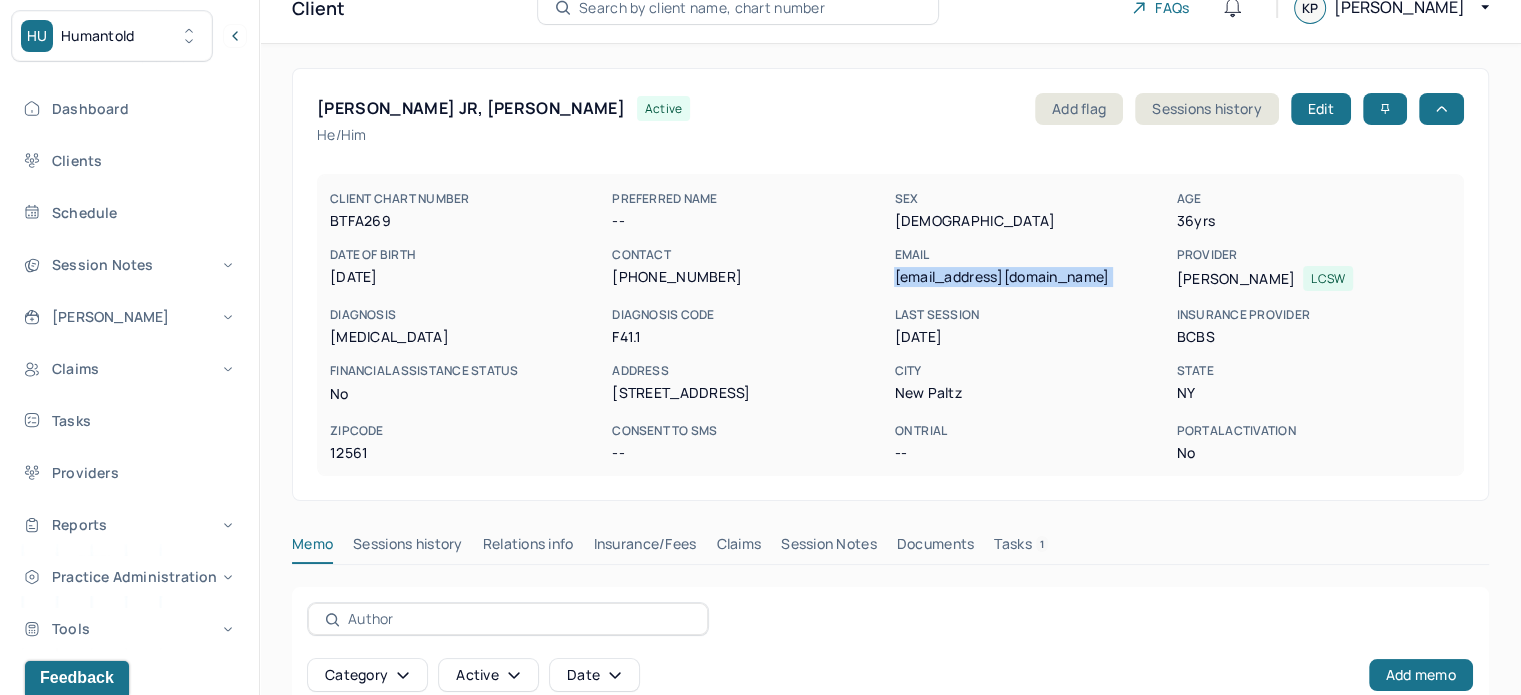 click on "[EMAIL_ADDRESS][DOMAIN_NAME]" at bounding box center (1031, 277) 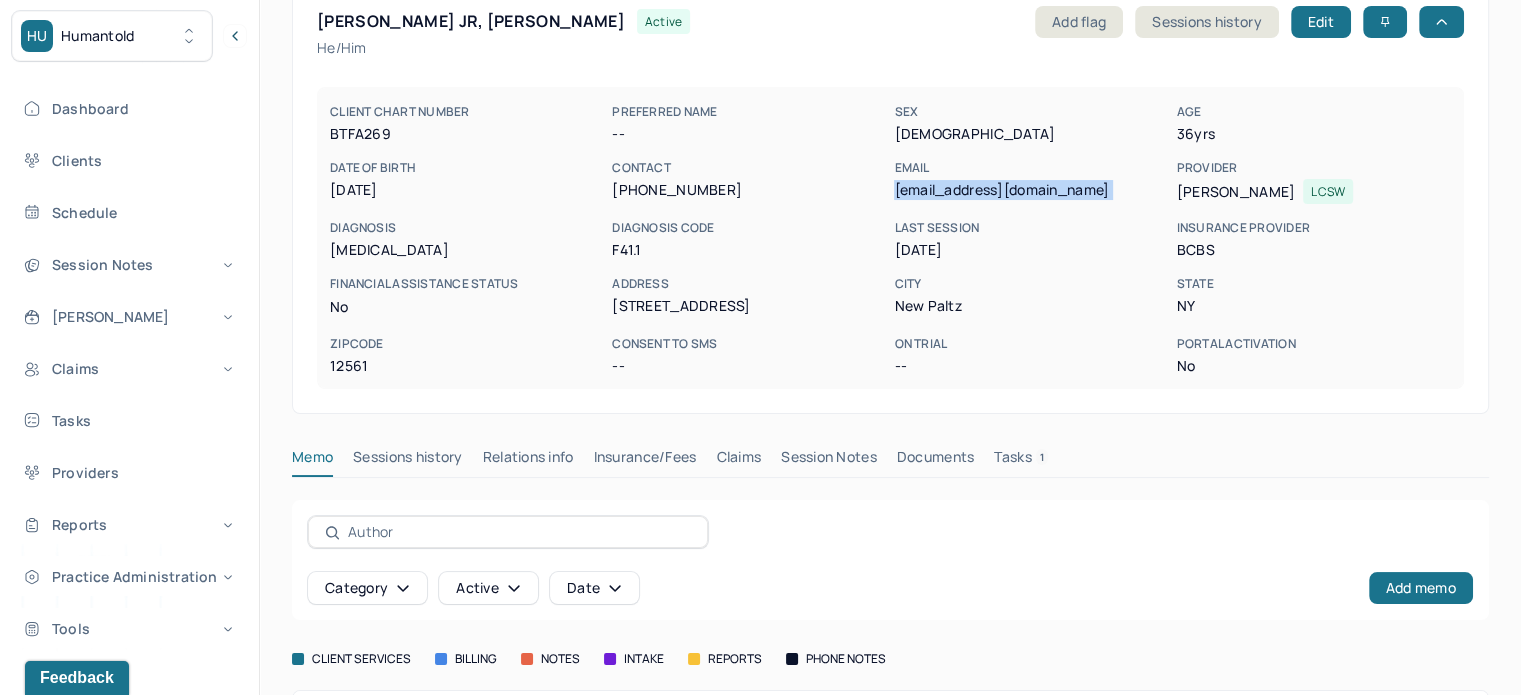 scroll, scrollTop: 309, scrollLeft: 0, axis: vertical 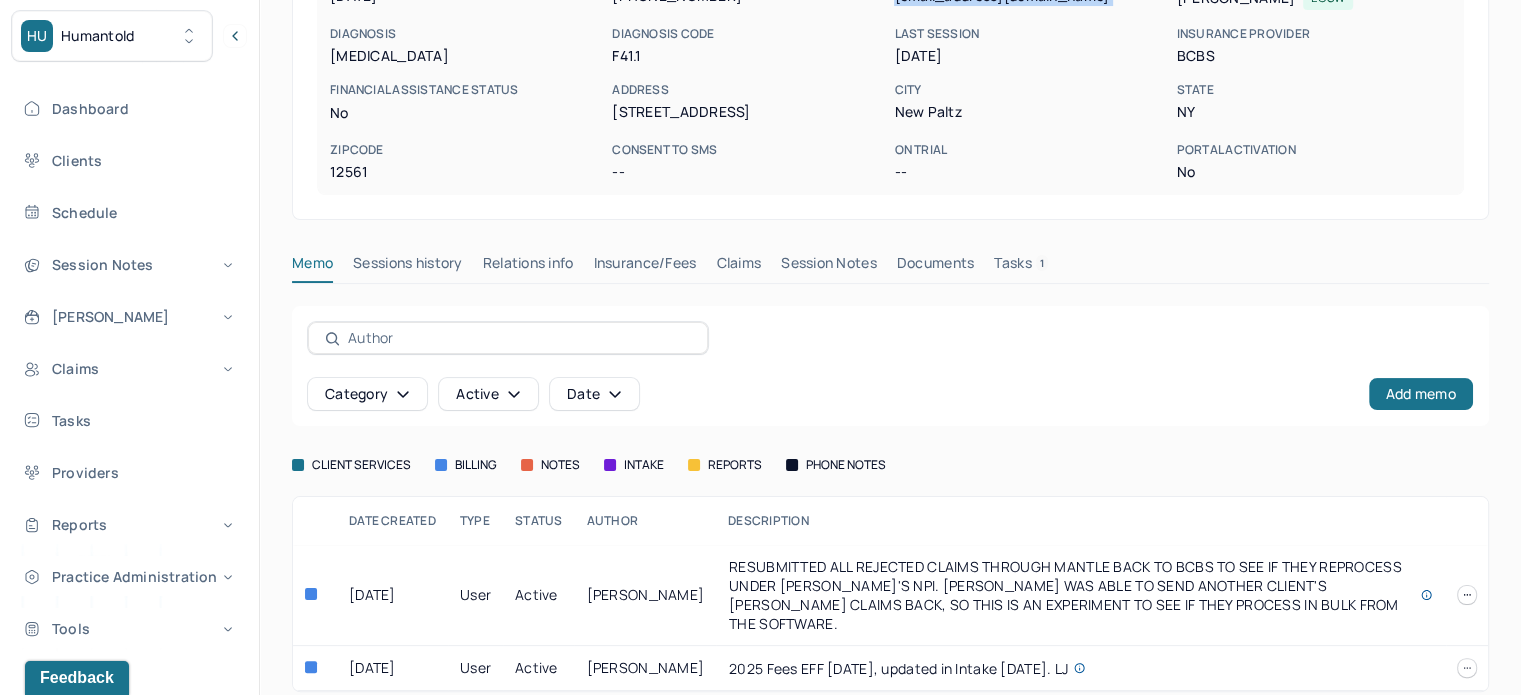click on "Tasks 1" at bounding box center (1021, 267) 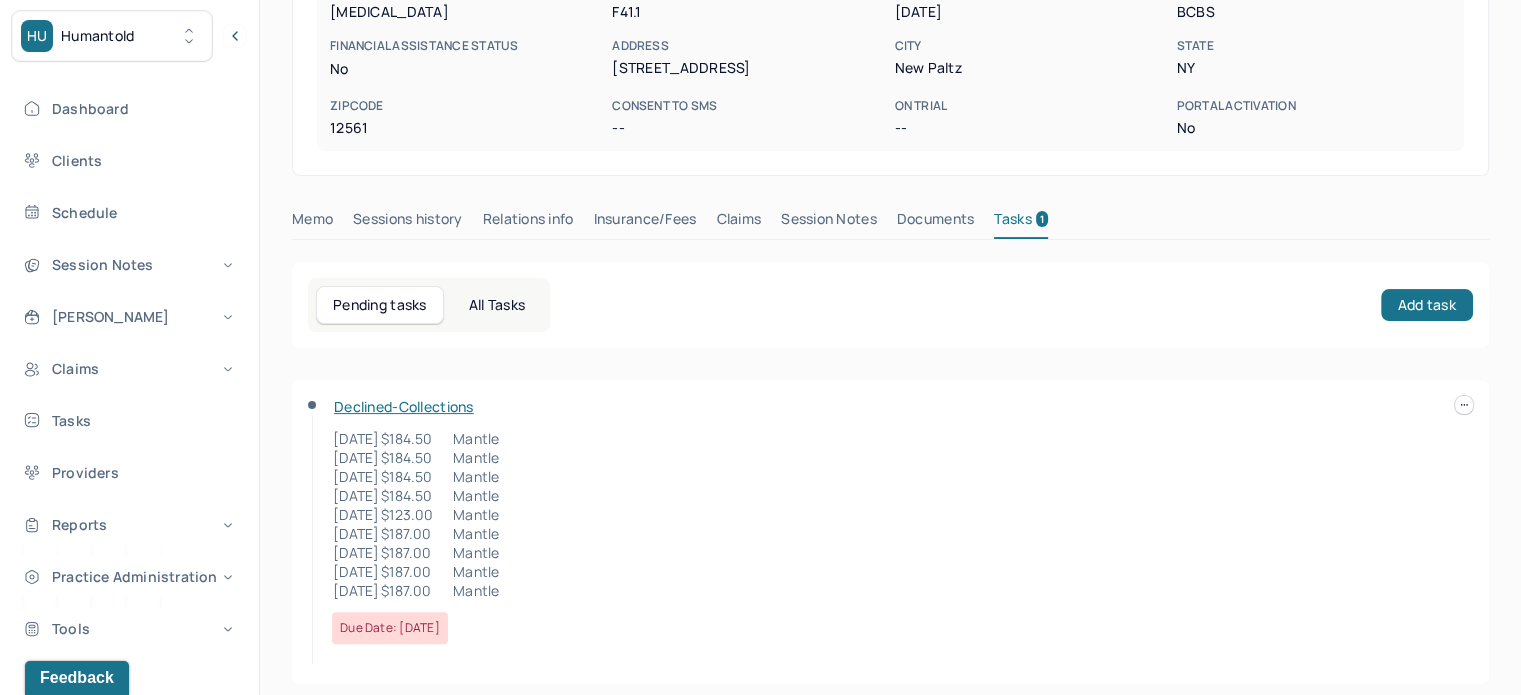 scroll, scrollTop: 365, scrollLeft: 0, axis: vertical 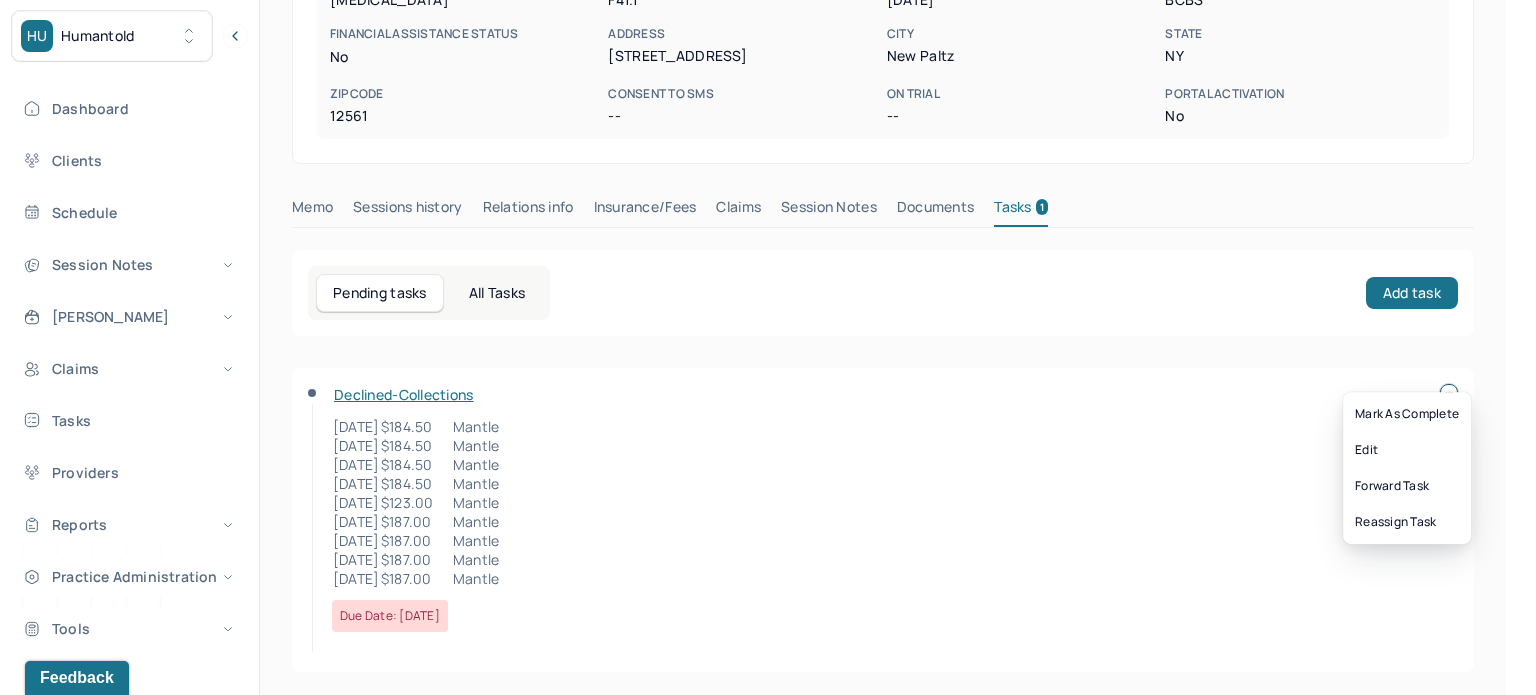 click at bounding box center (1449, 393) 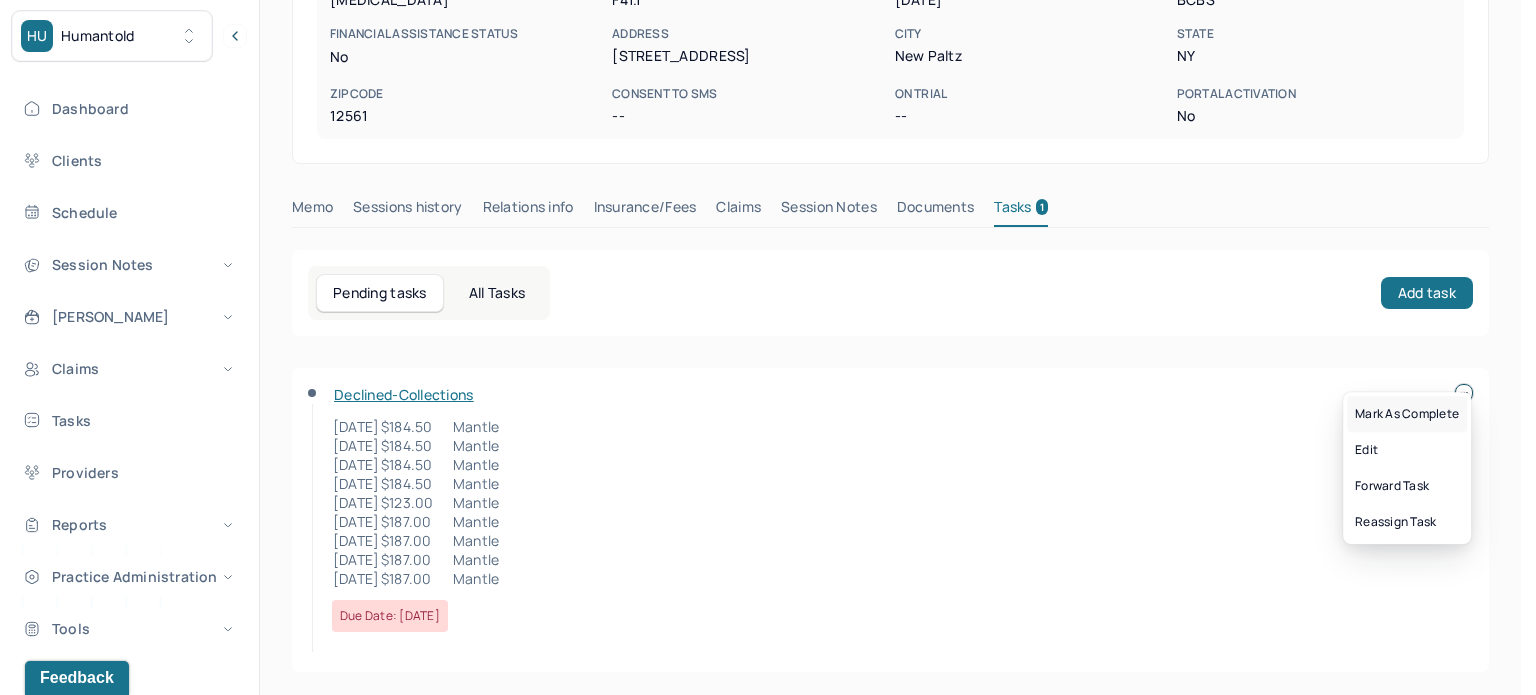 click on "Mark as complete" at bounding box center (1407, 414) 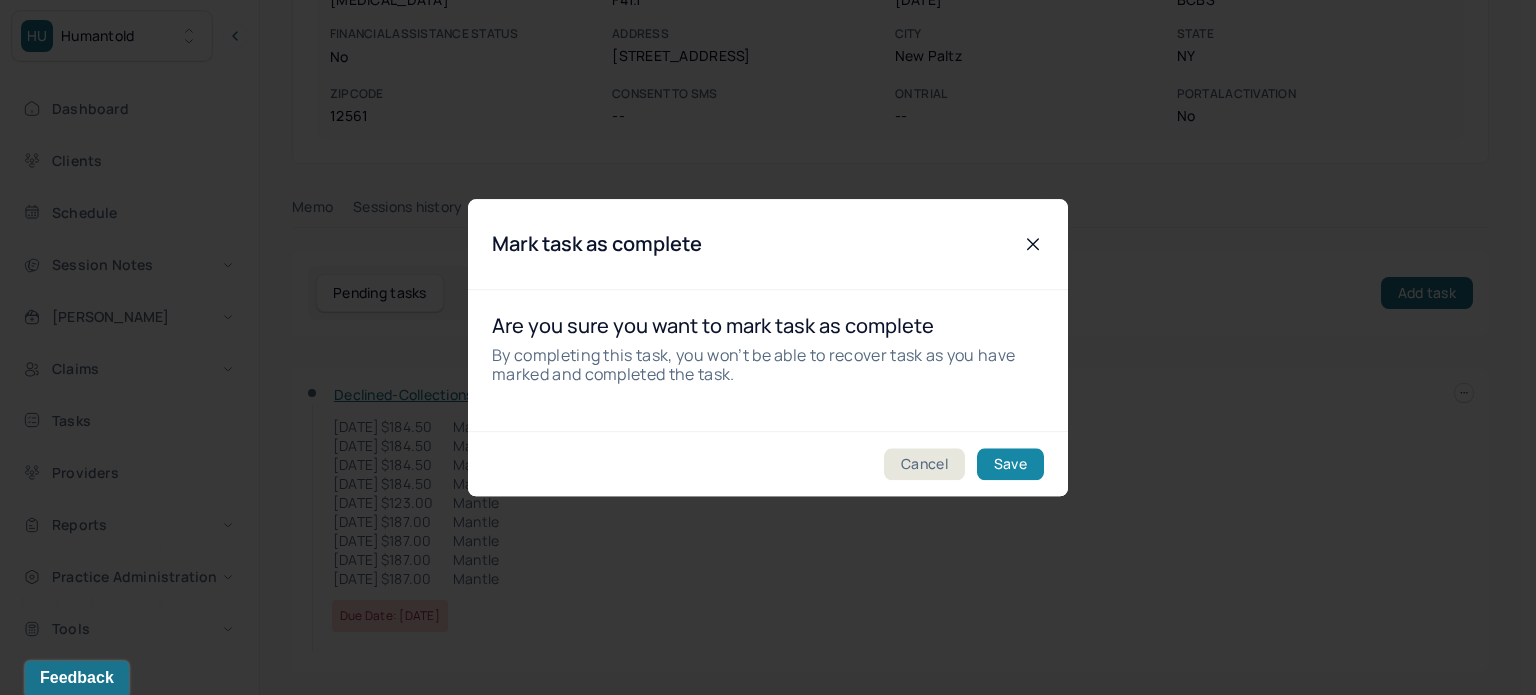 click on "Save" at bounding box center (1010, 464) 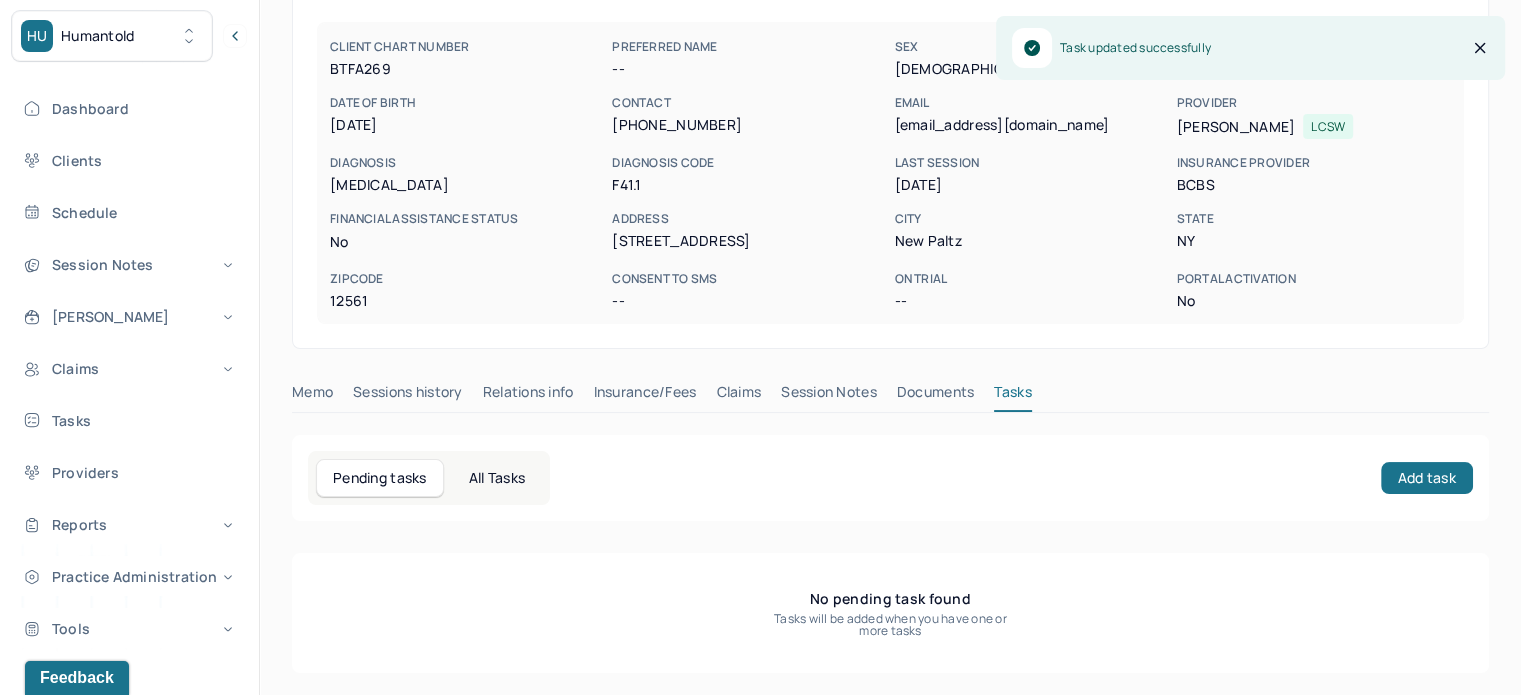 scroll, scrollTop: 0, scrollLeft: 0, axis: both 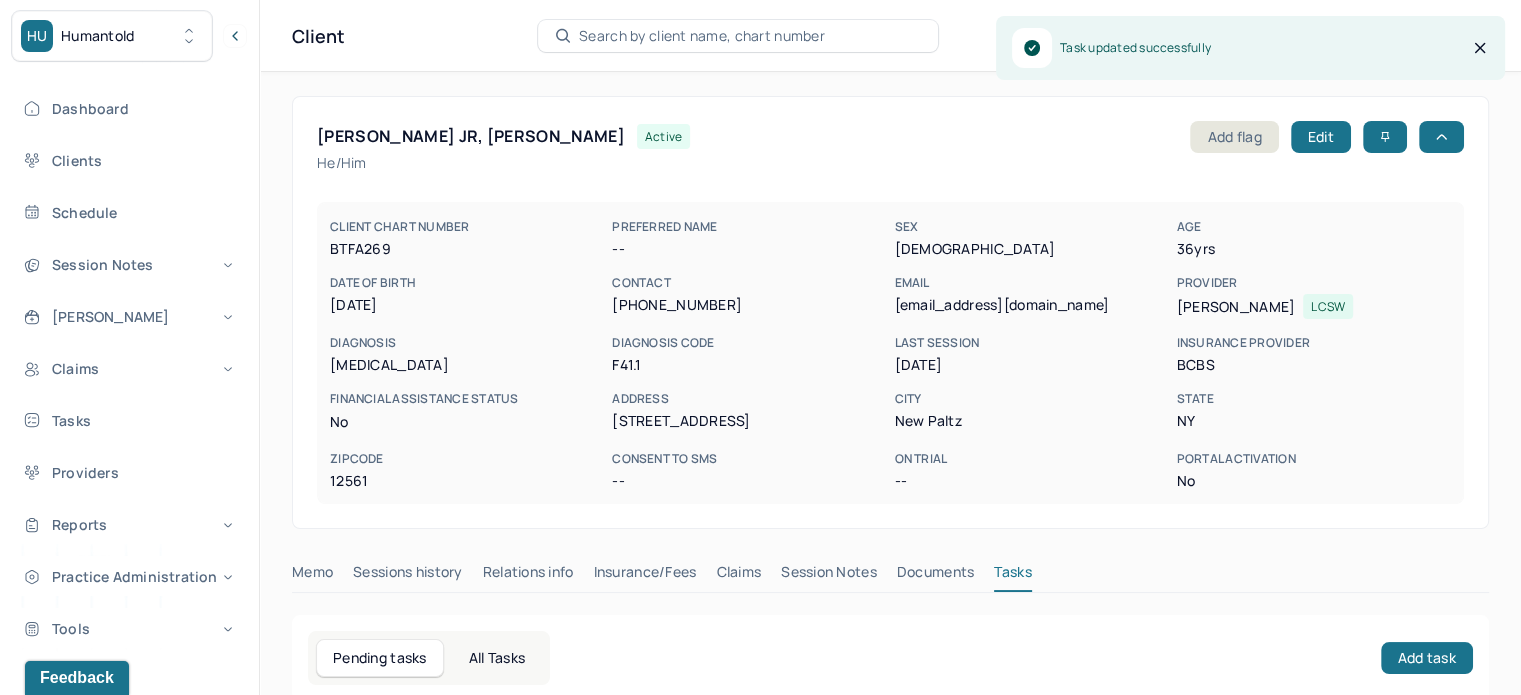click on "[PERSON_NAME] JR, [PERSON_NAME]" at bounding box center (471, 136) 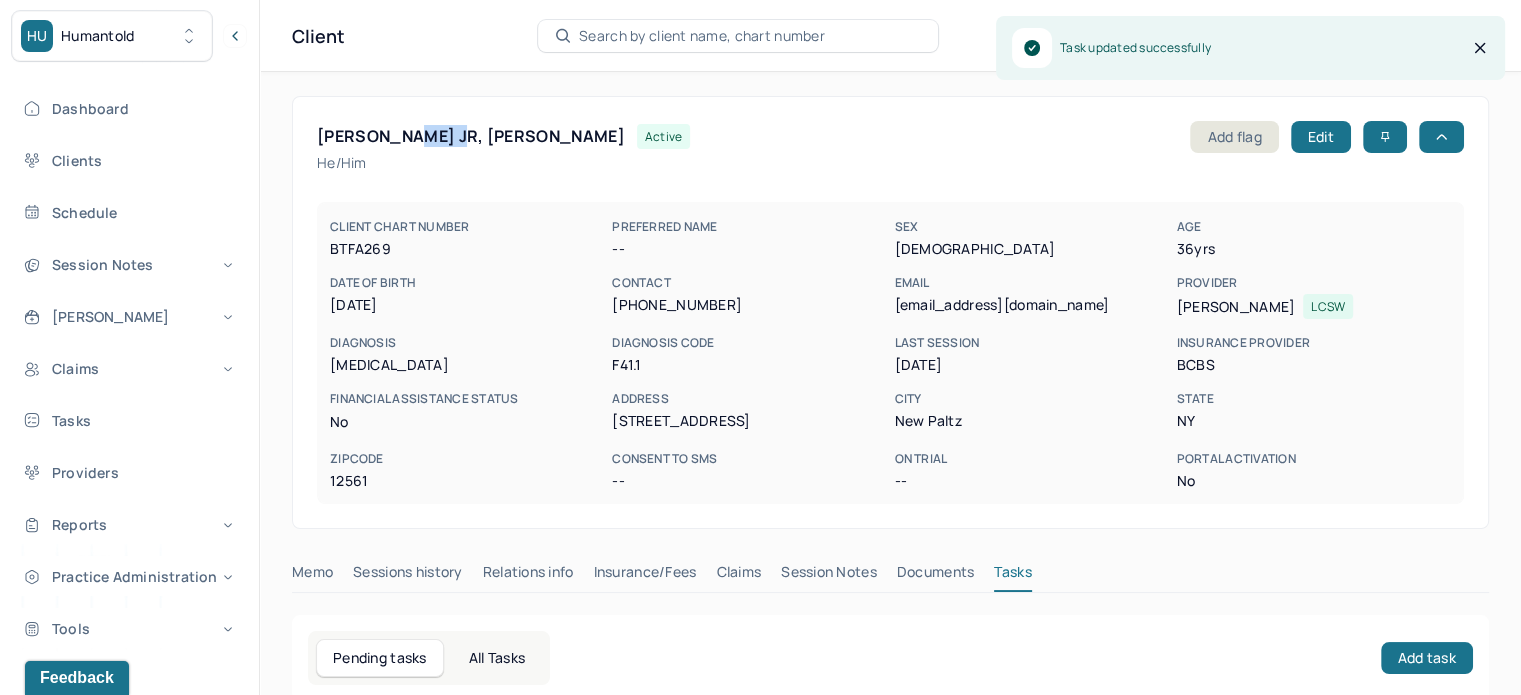 click on "[PERSON_NAME] JR, [PERSON_NAME]" at bounding box center [471, 136] 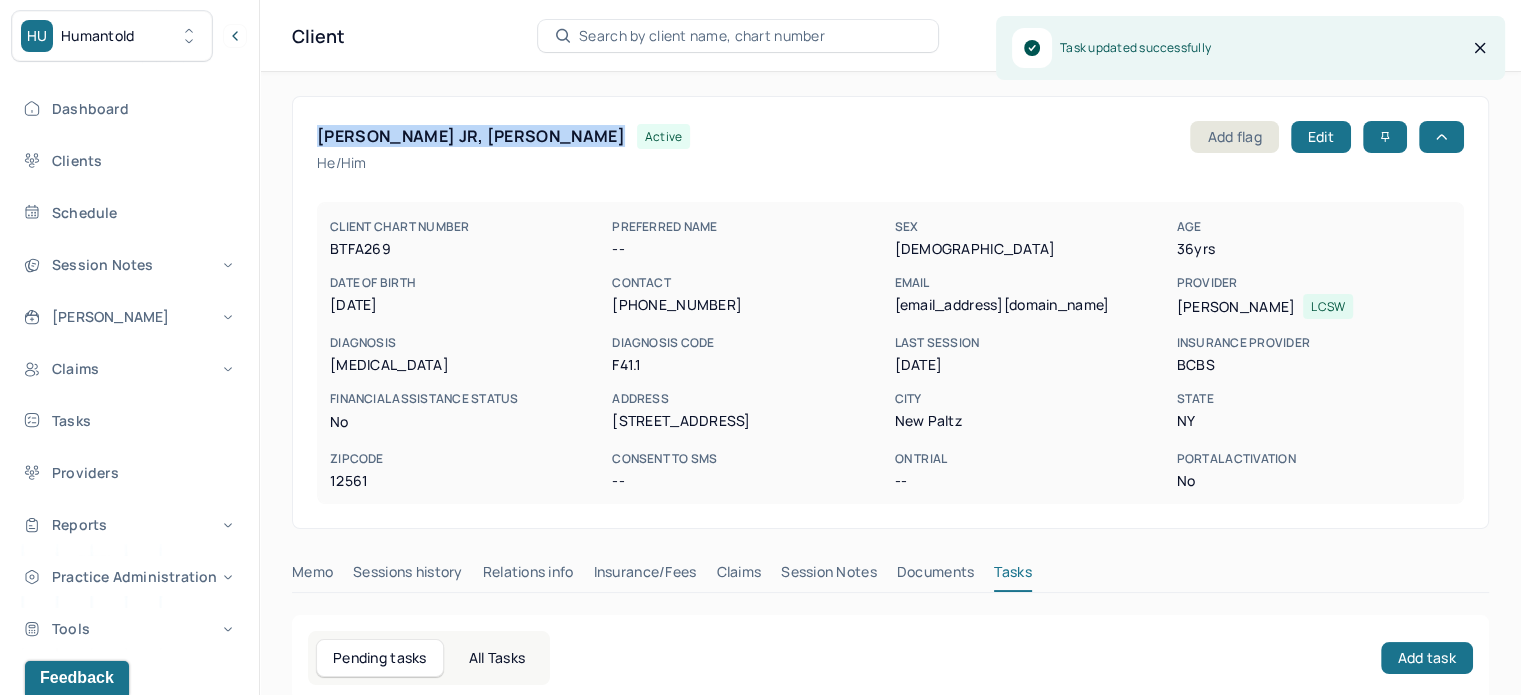 click on "[PERSON_NAME] JR, [PERSON_NAME]" at bounding box center (471, 136) 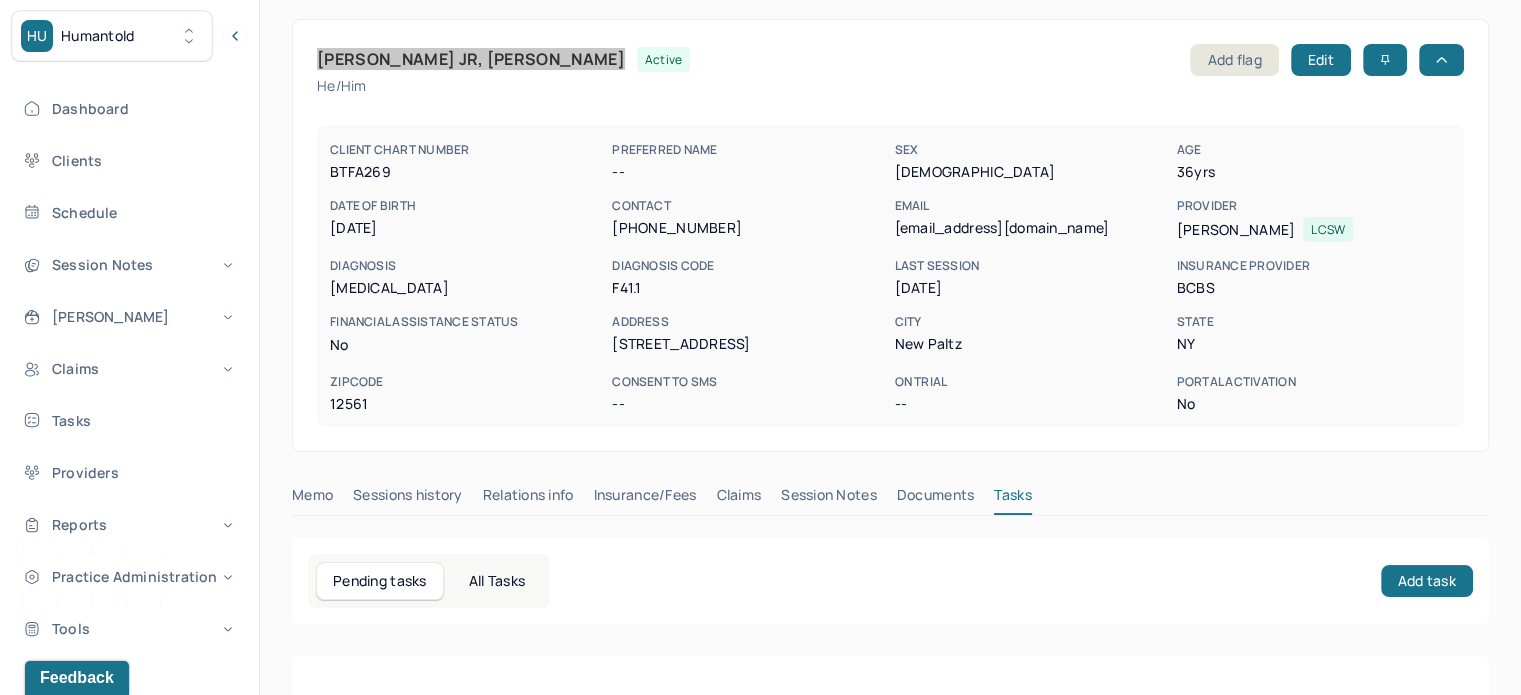 scroll, scrollTop: 0, scrollLeft: 0, axis: both 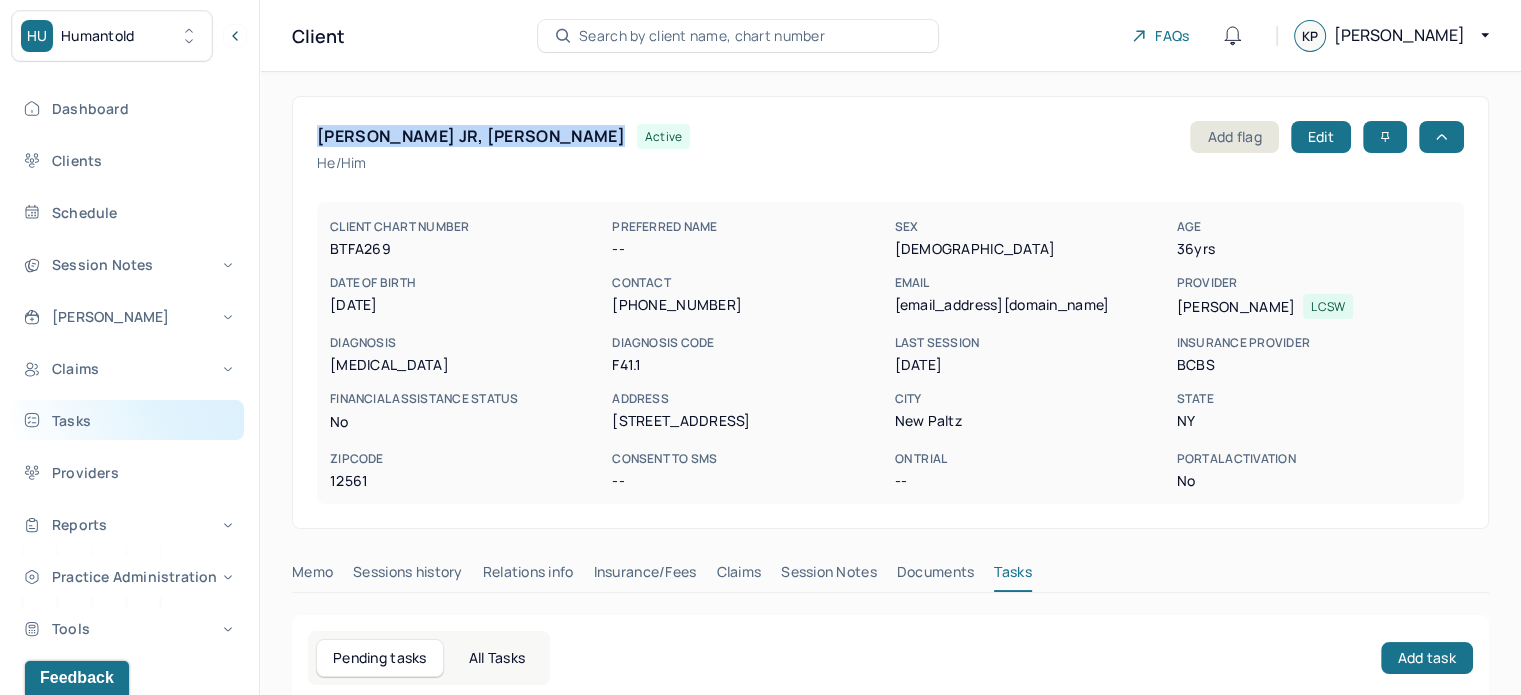 click on "Tasks" at bounding box center [128, 420] 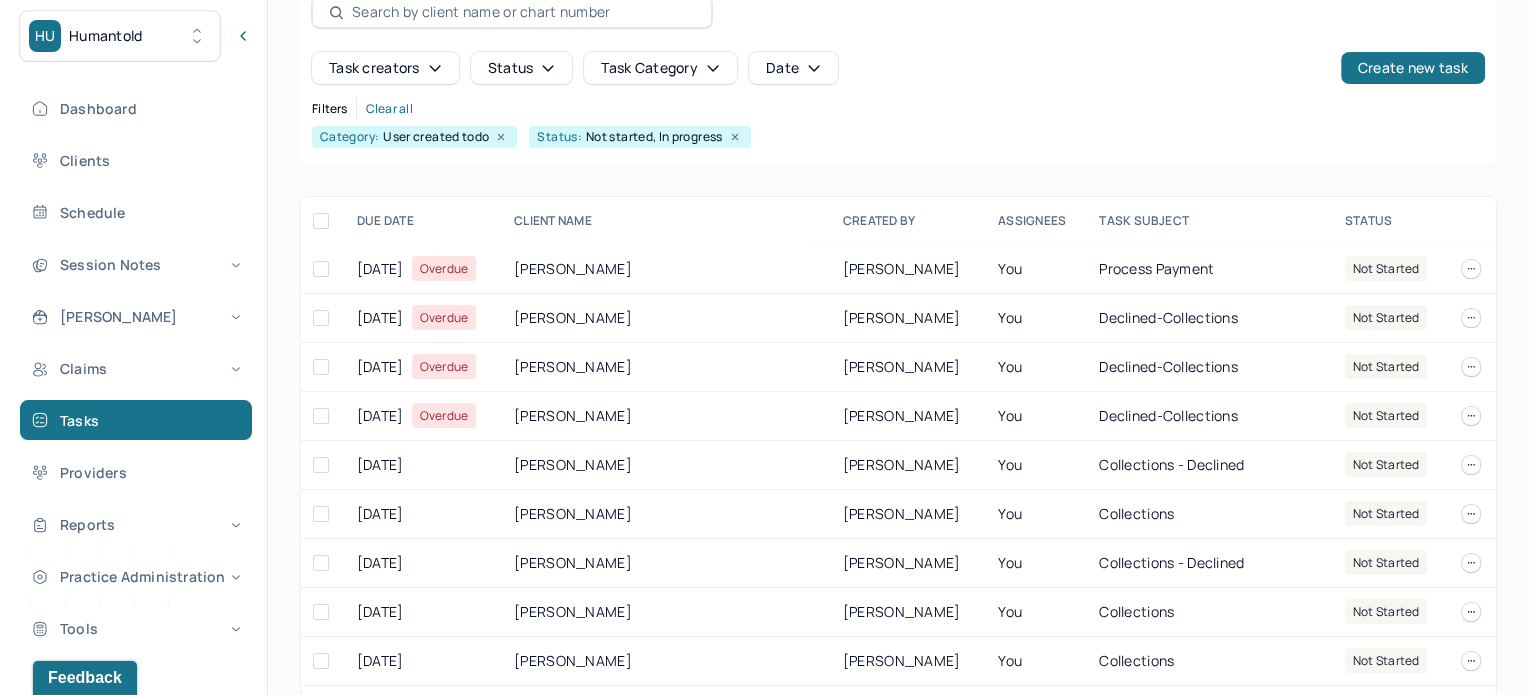 scroll, scrollTop: 200, scrollLeft: 0, axis: vertical 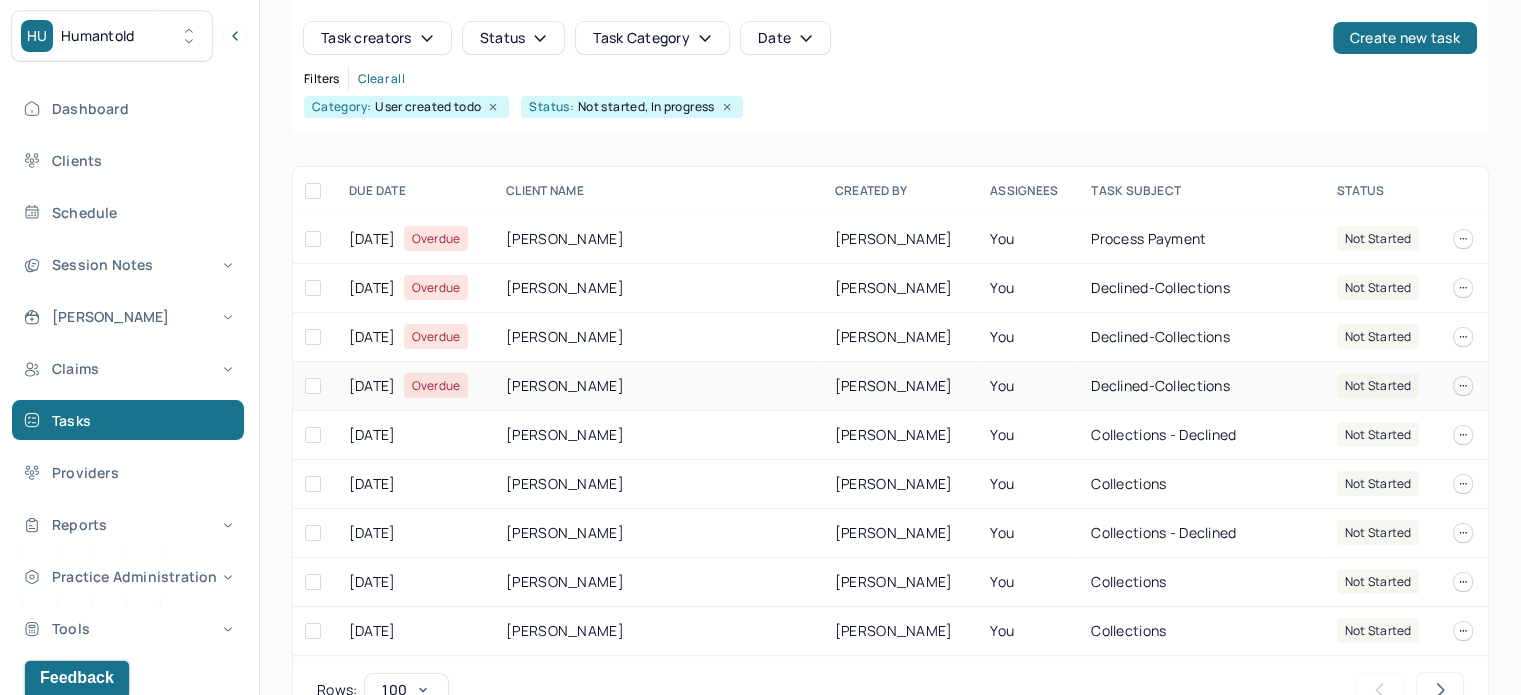 click on "[PERSON_NAME]" at bounding box center (658, 386) 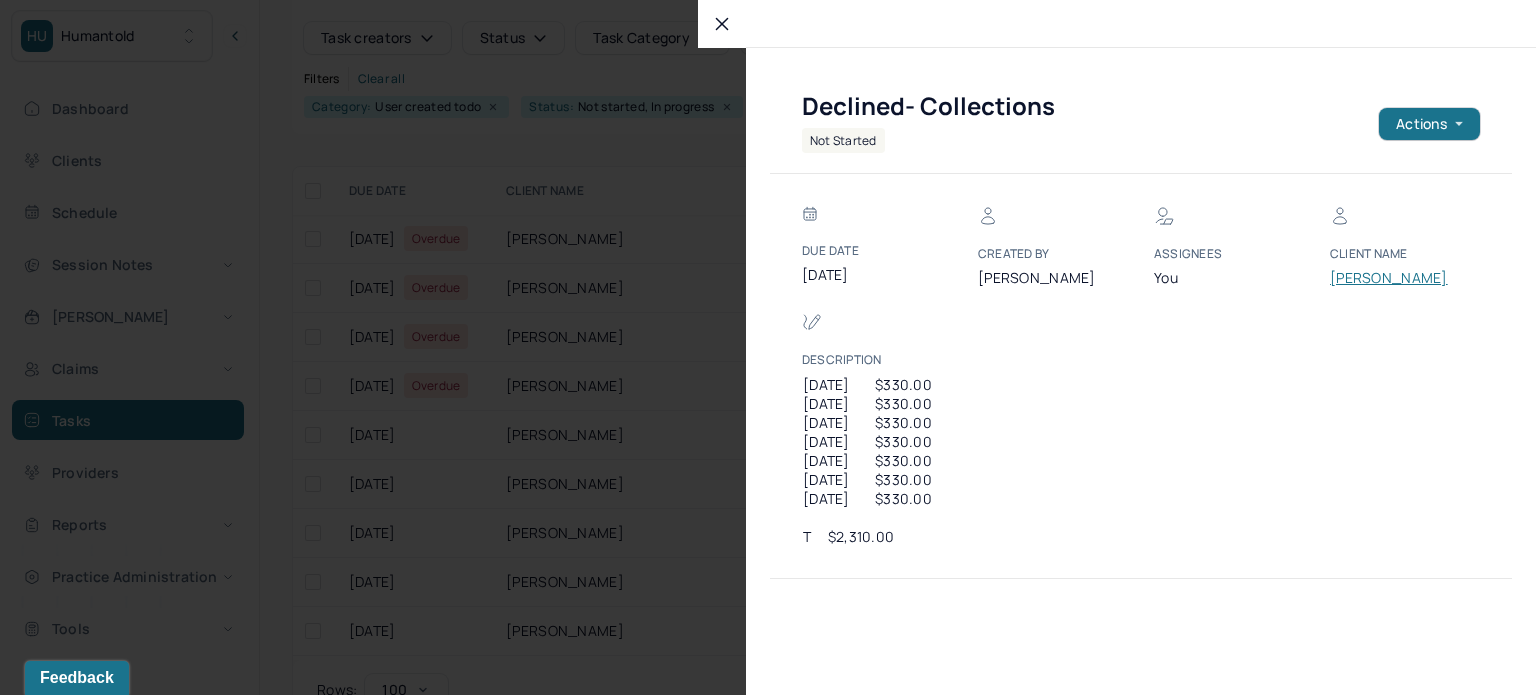 click on "[PERSON_NAME]" at bounding box center [1390, 278] 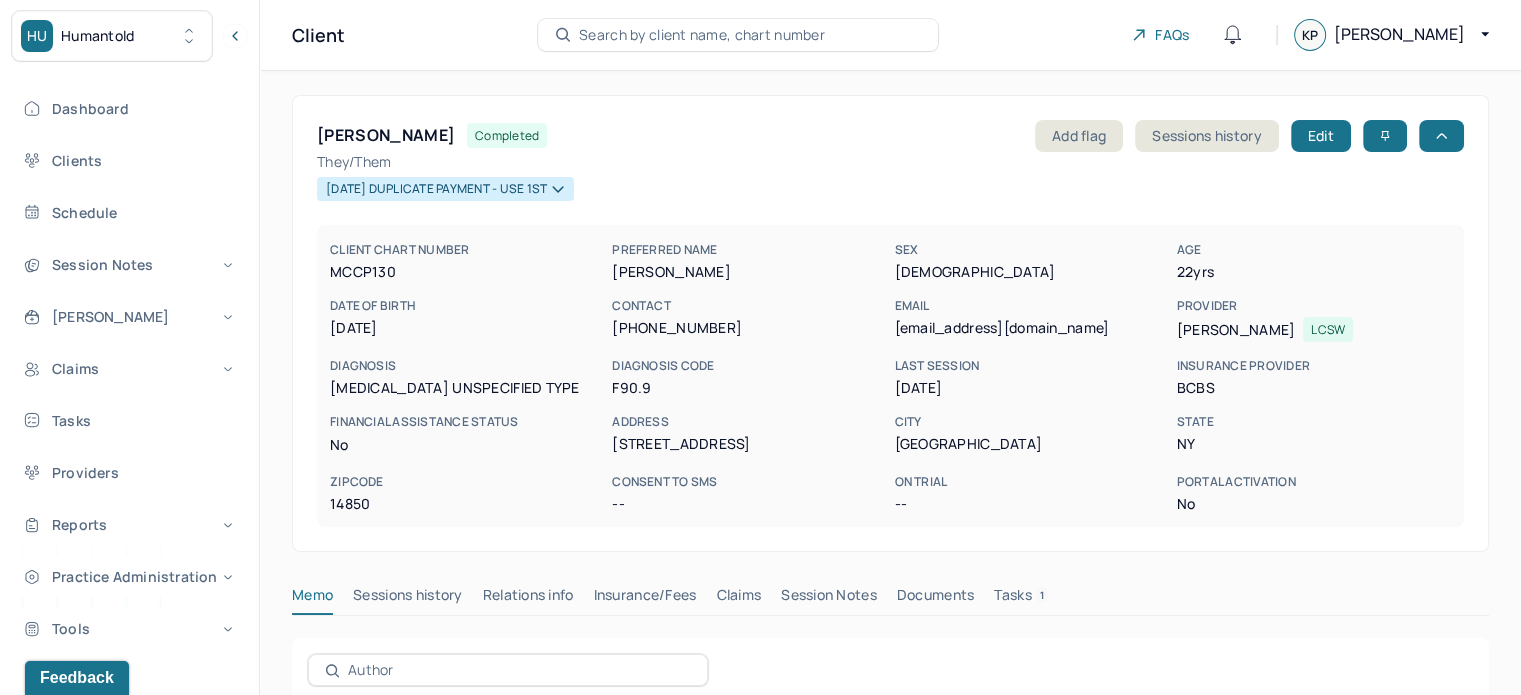 scroll, scrollTop: 0, scrollLeft: 0, axis: both 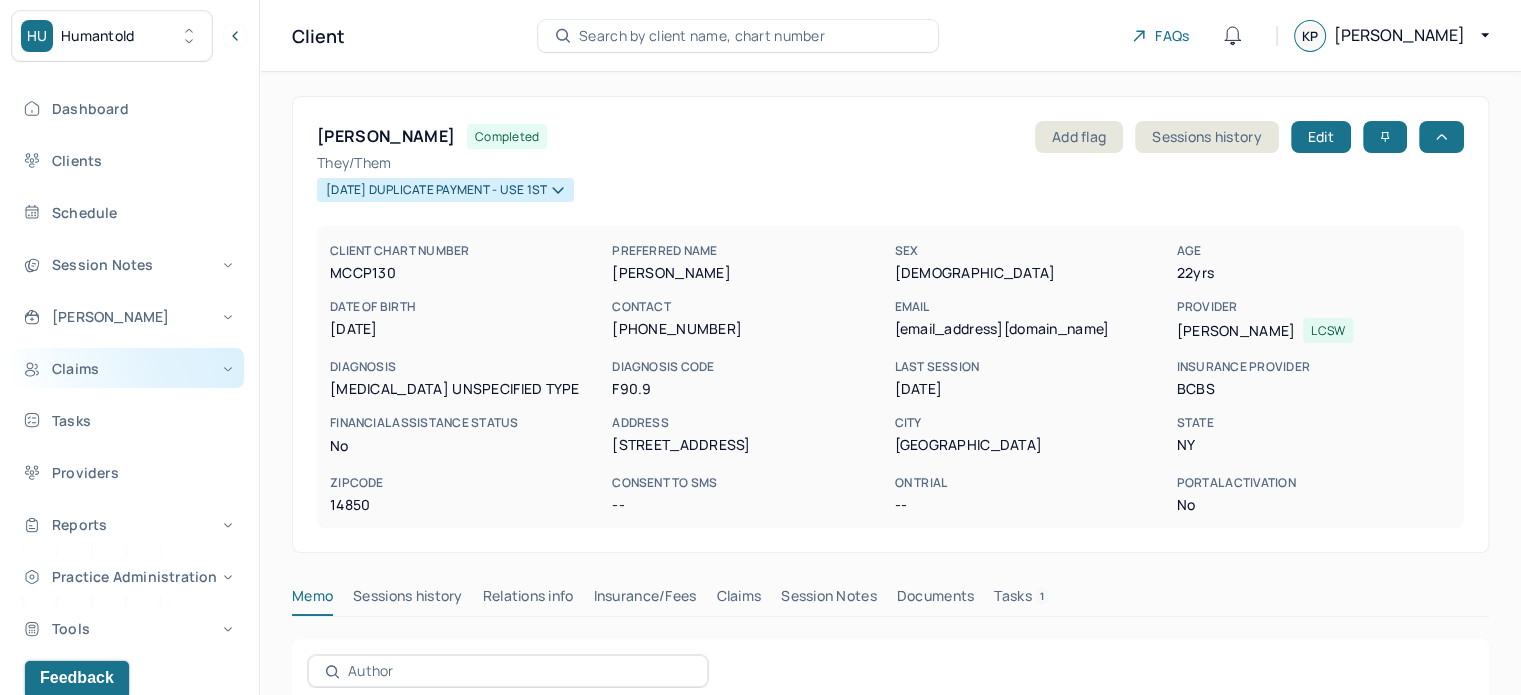 drag, startPoint x: 87, startPoint y: 406, endPoint x: 155, endPoint y: 373, distance: 75.58439 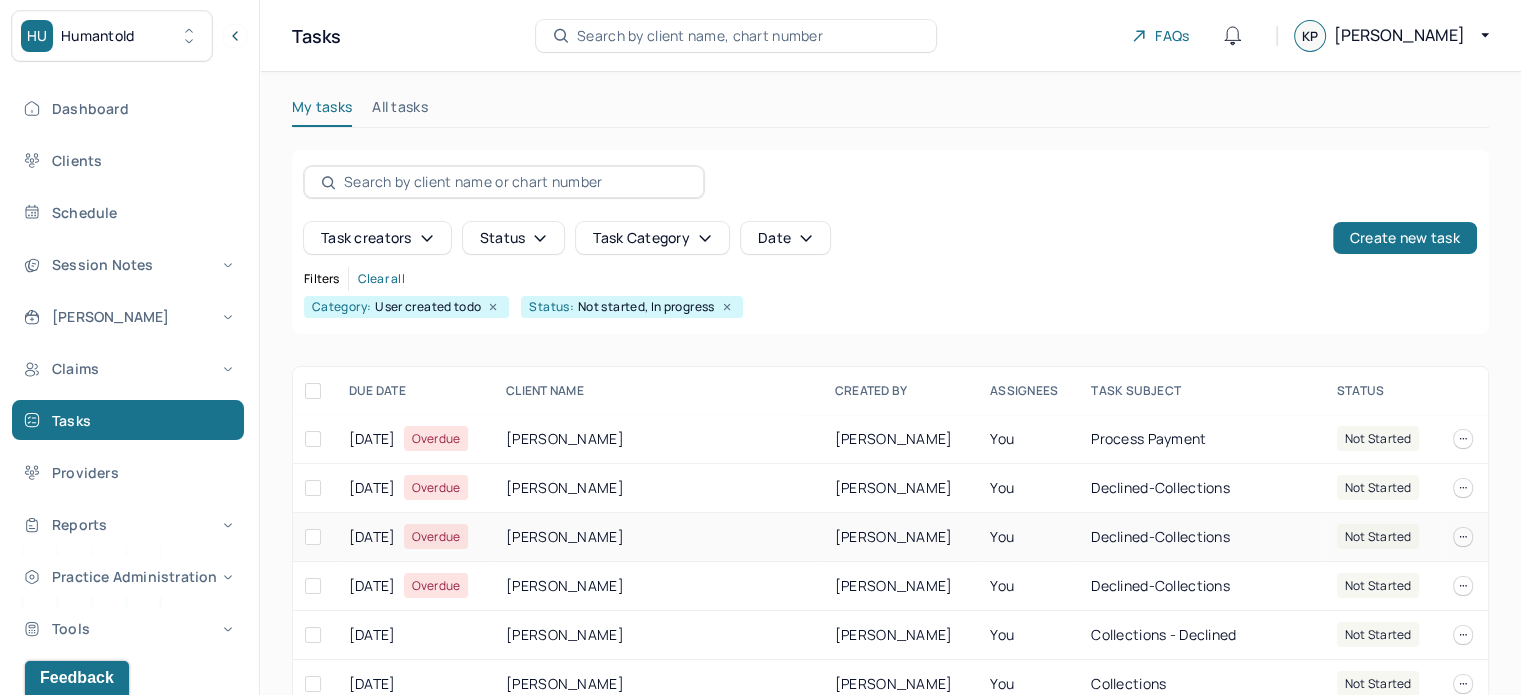 click on "[PERSON_NAME]" at bounding box center (658, 537) 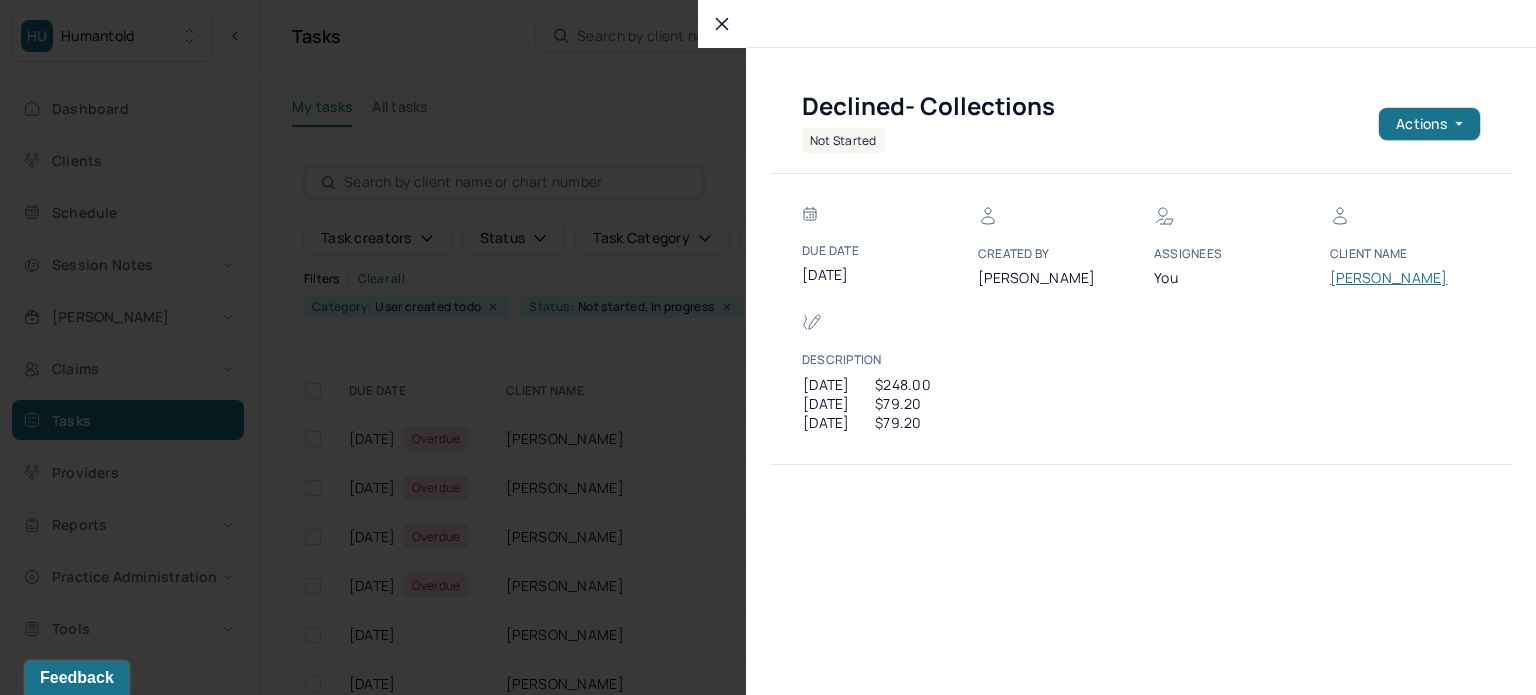 click on "[PERSON_NAME]" at bounding box center [1390, 278] 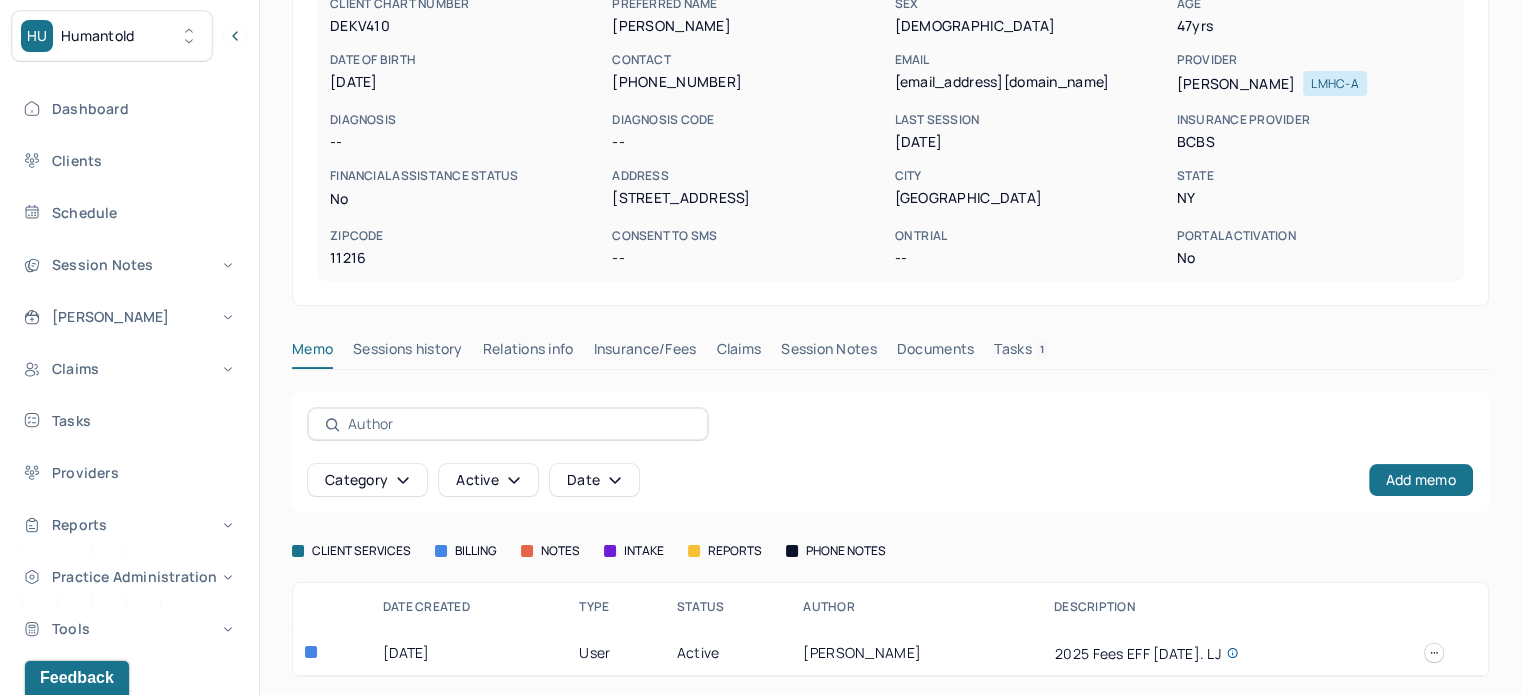 scroll, scrollTop: 227, scrollLeft: 0, axis: vertical 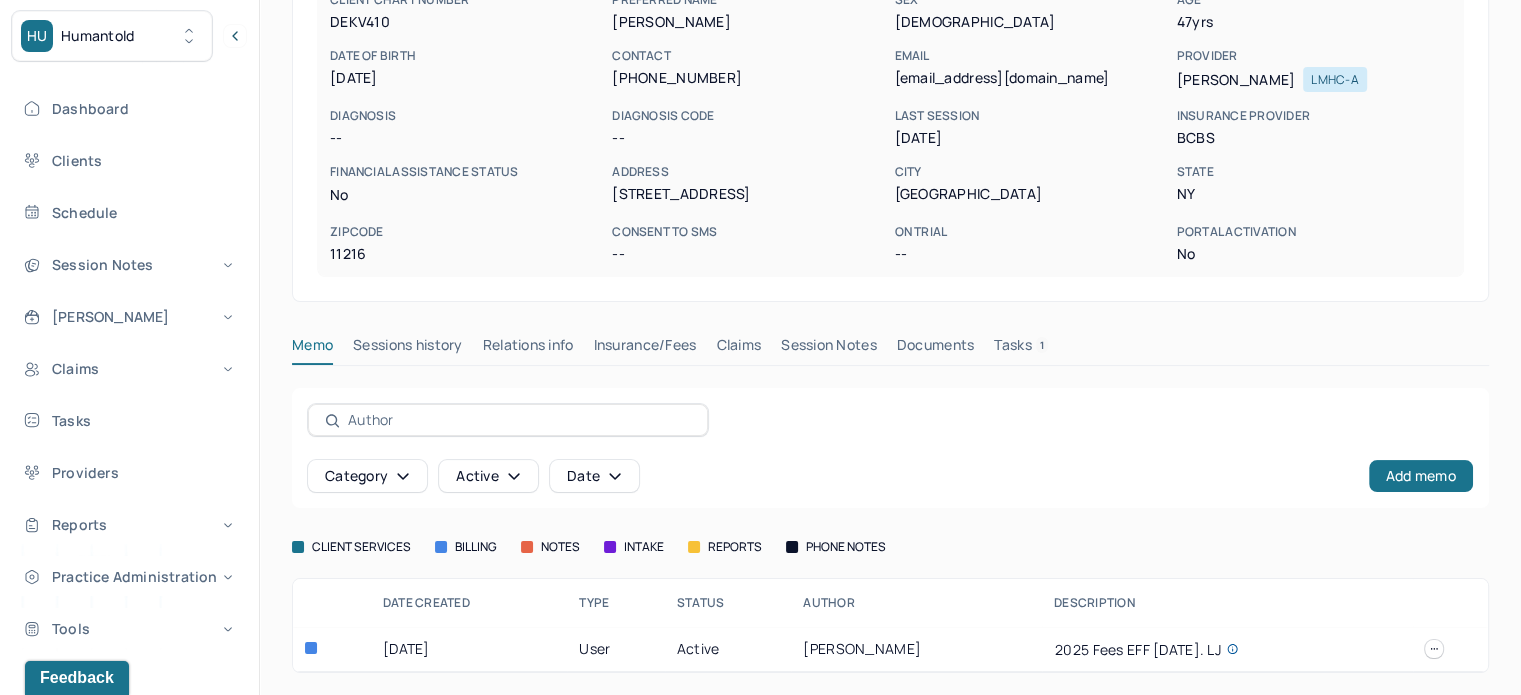 click on "Claims" at bounding box center (738, 349) 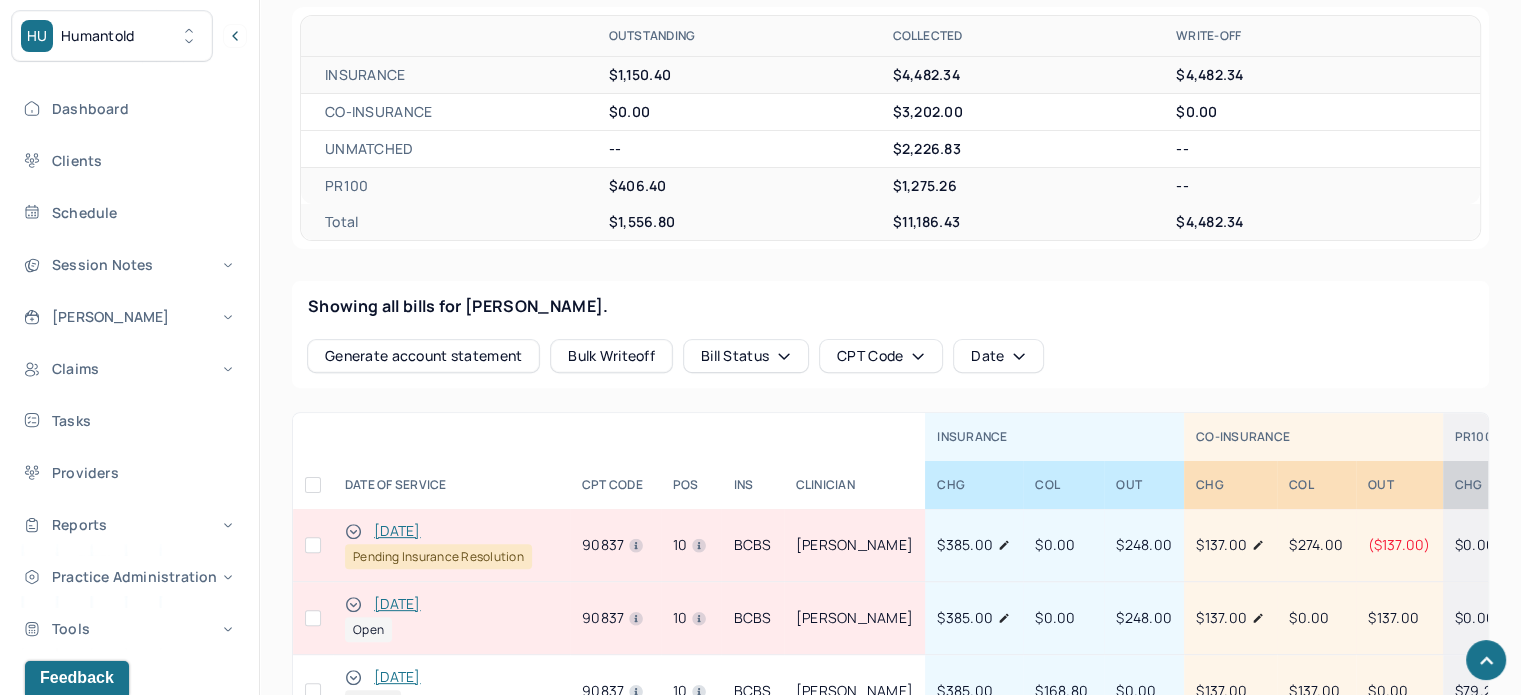 scroll, scrollTop: 827, scrollLeft: 0, axis: vertical 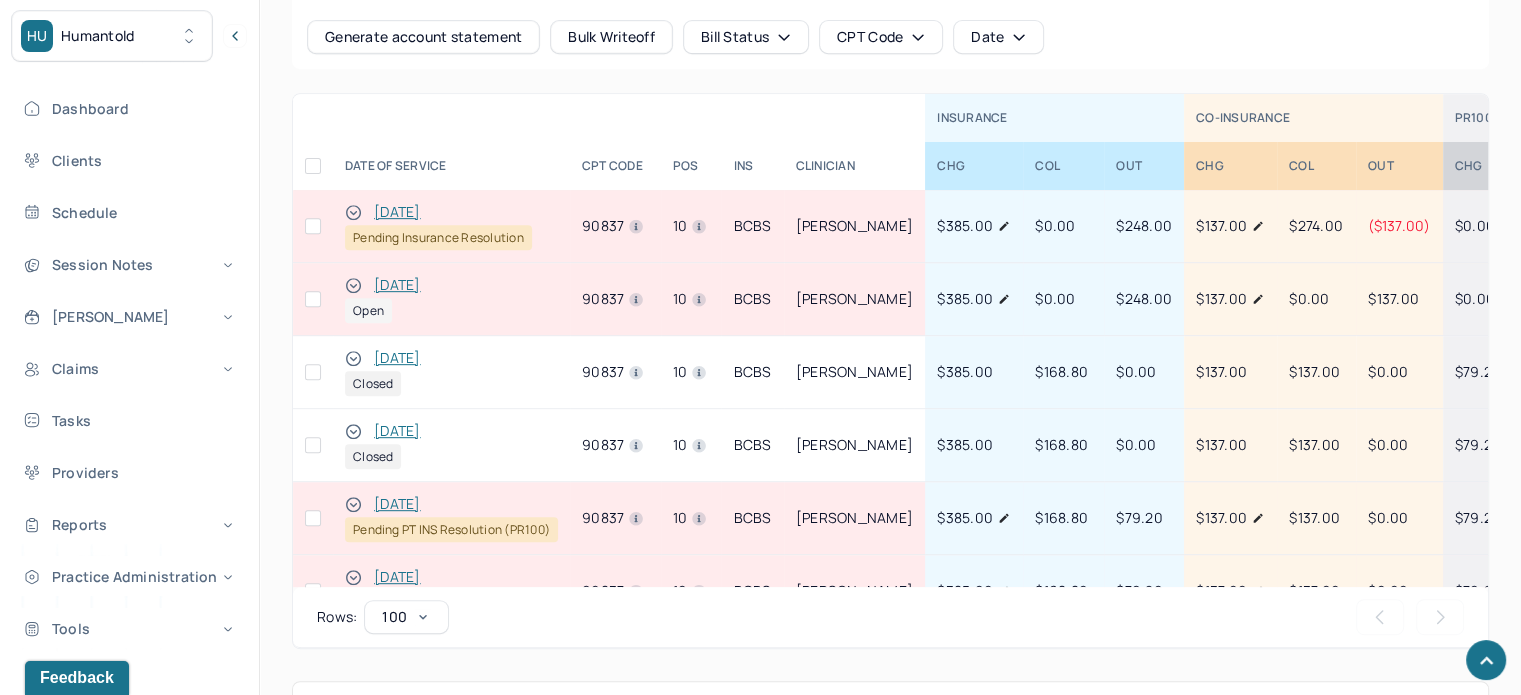 click 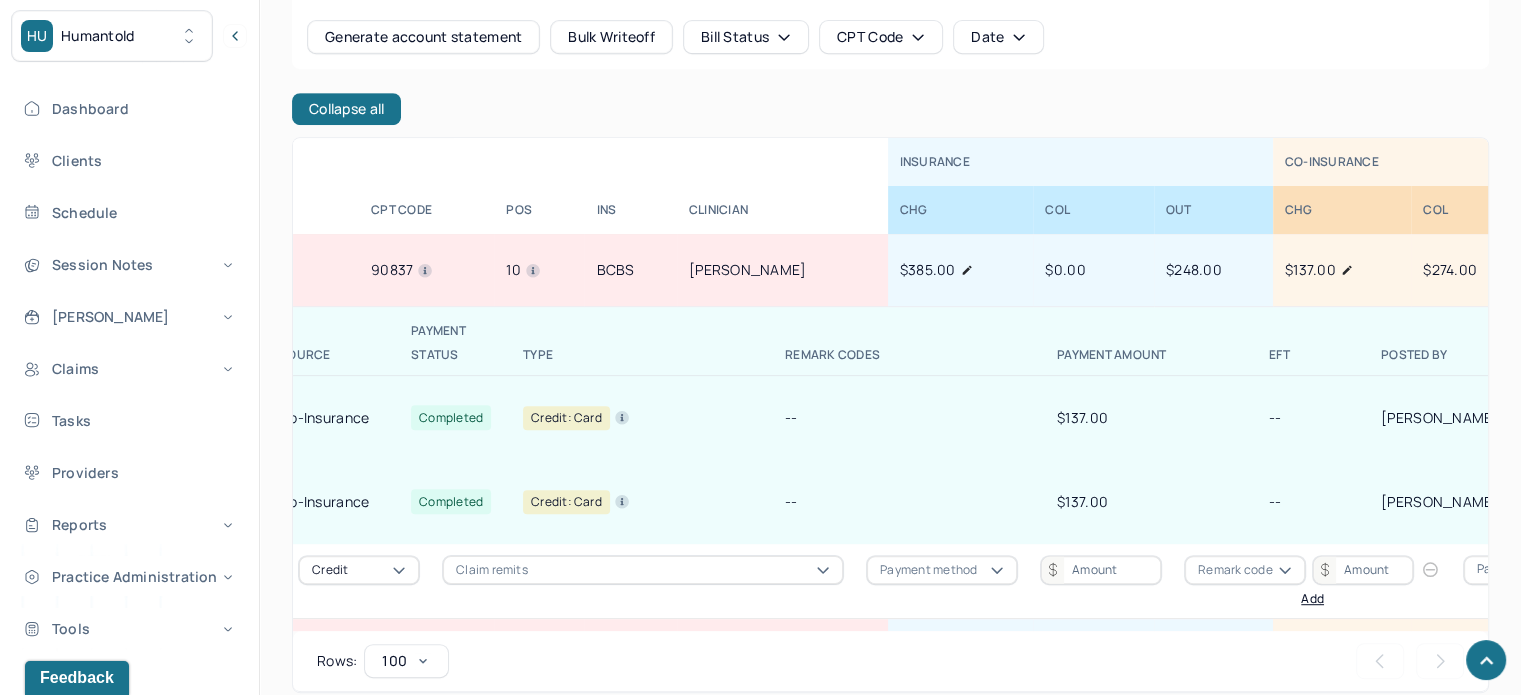 scroll, scrollTop: 0, scrollLeft: 0, axis: both 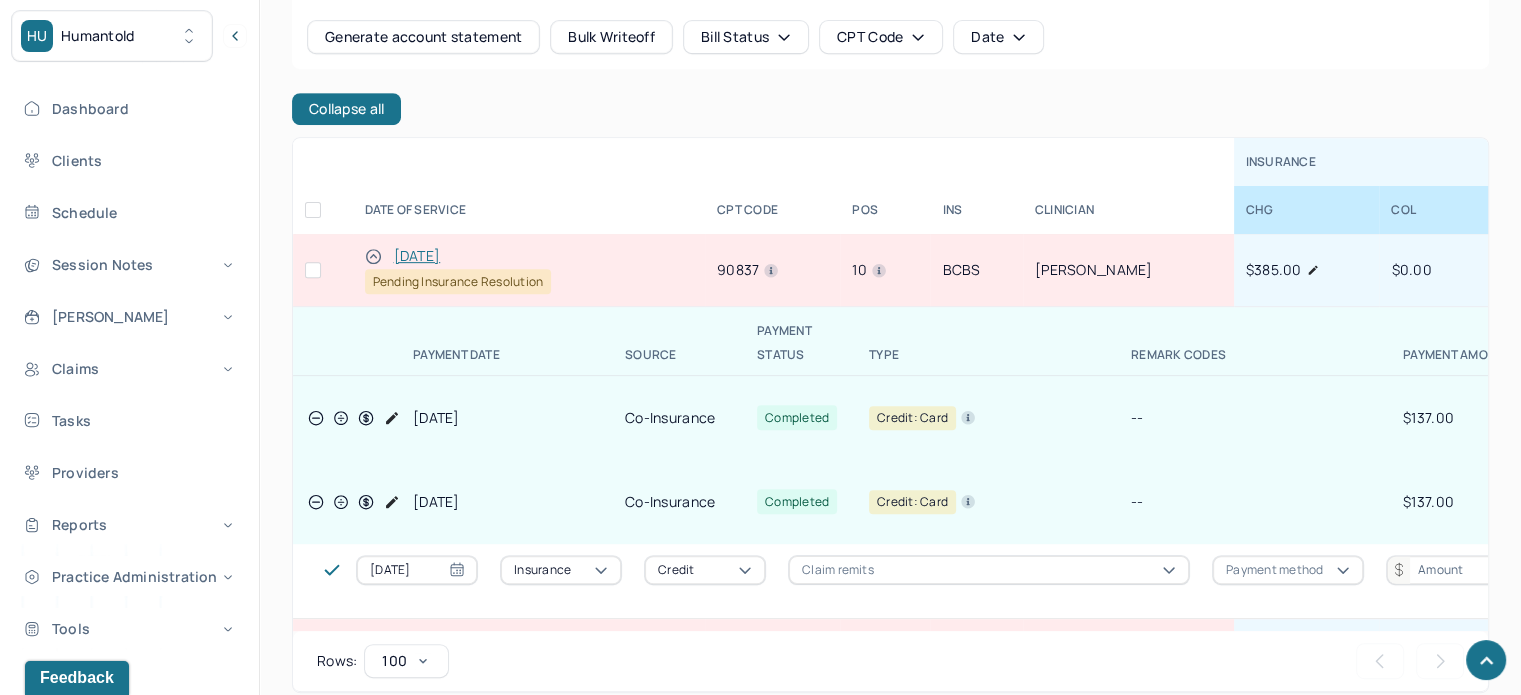 click 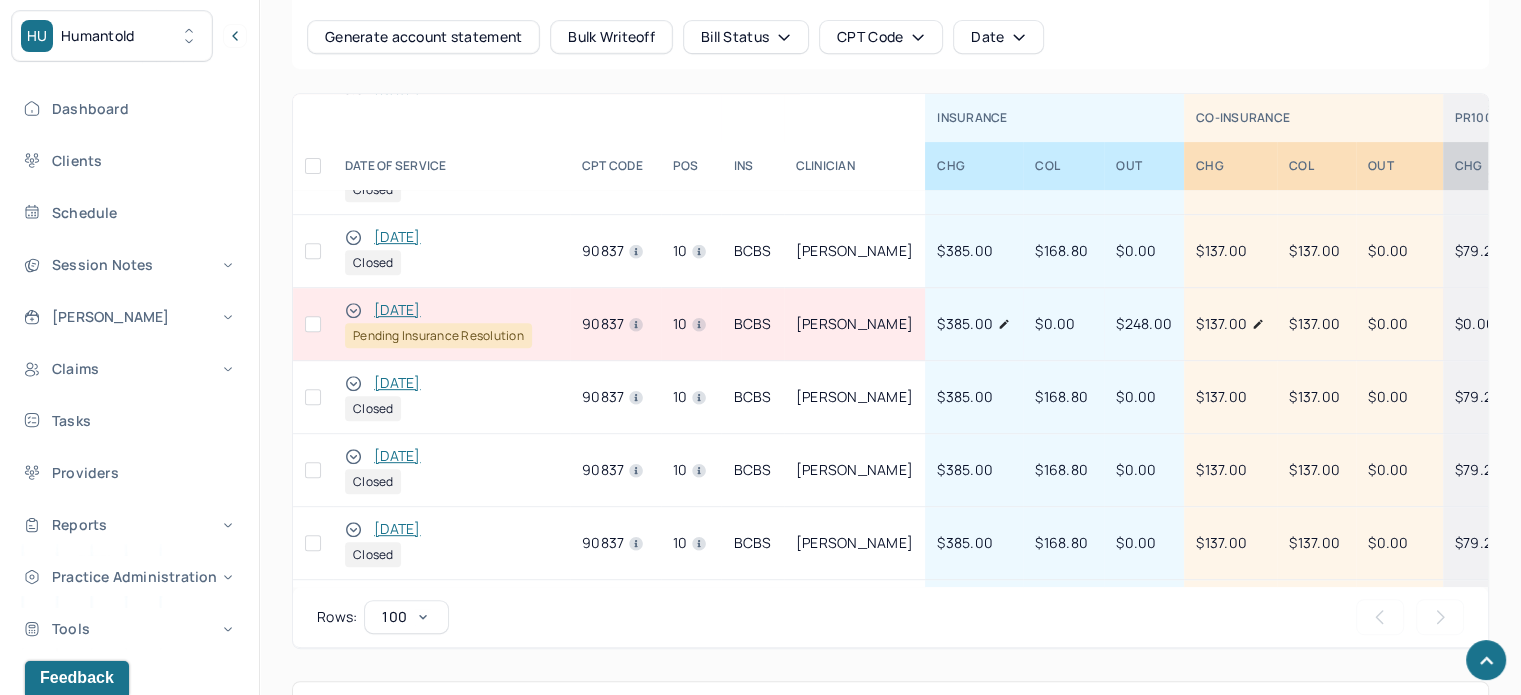 scroll, scrollTop: 500, scrollLeft: 0, axis: vertical 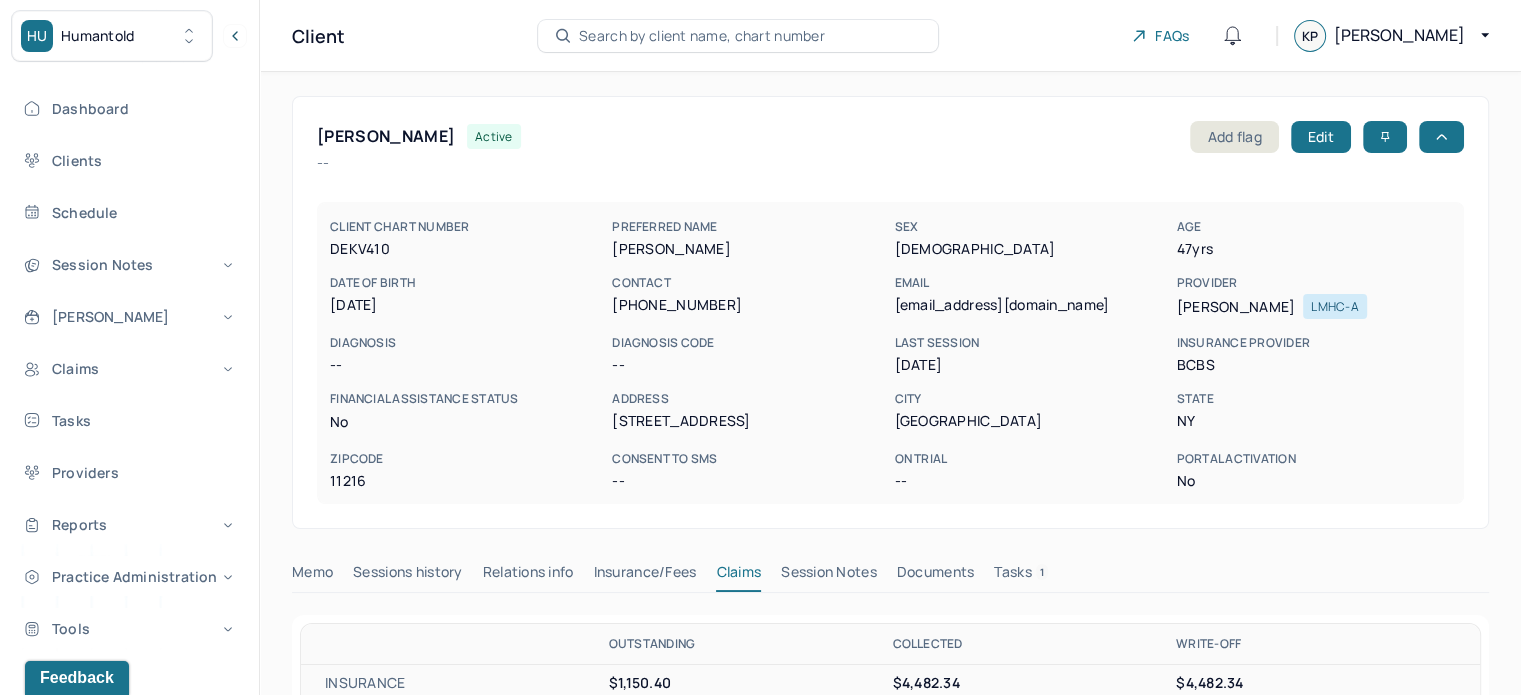 click on "[PERSON_NAME]" at bounding box center (386, 136) 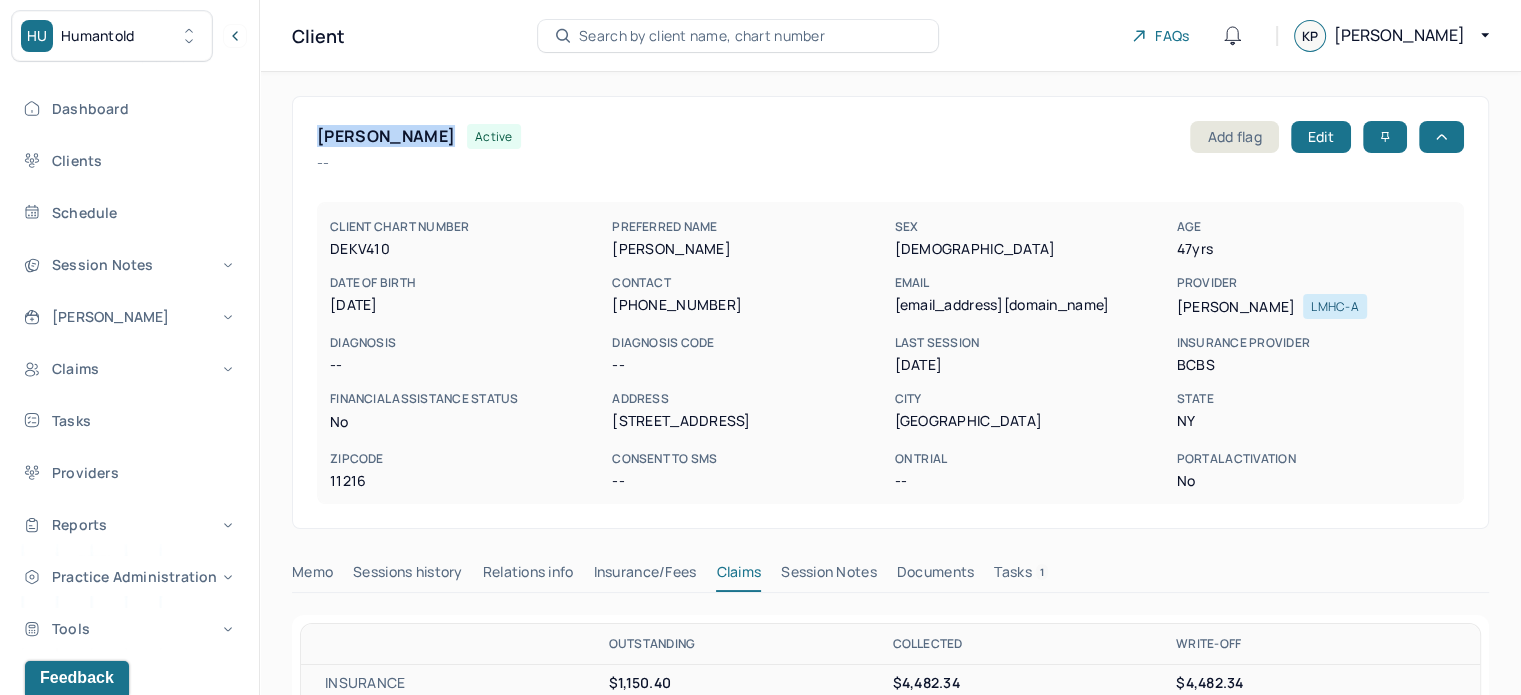 click on "[PERSON_NAME]" at bounding box center (386, 136) 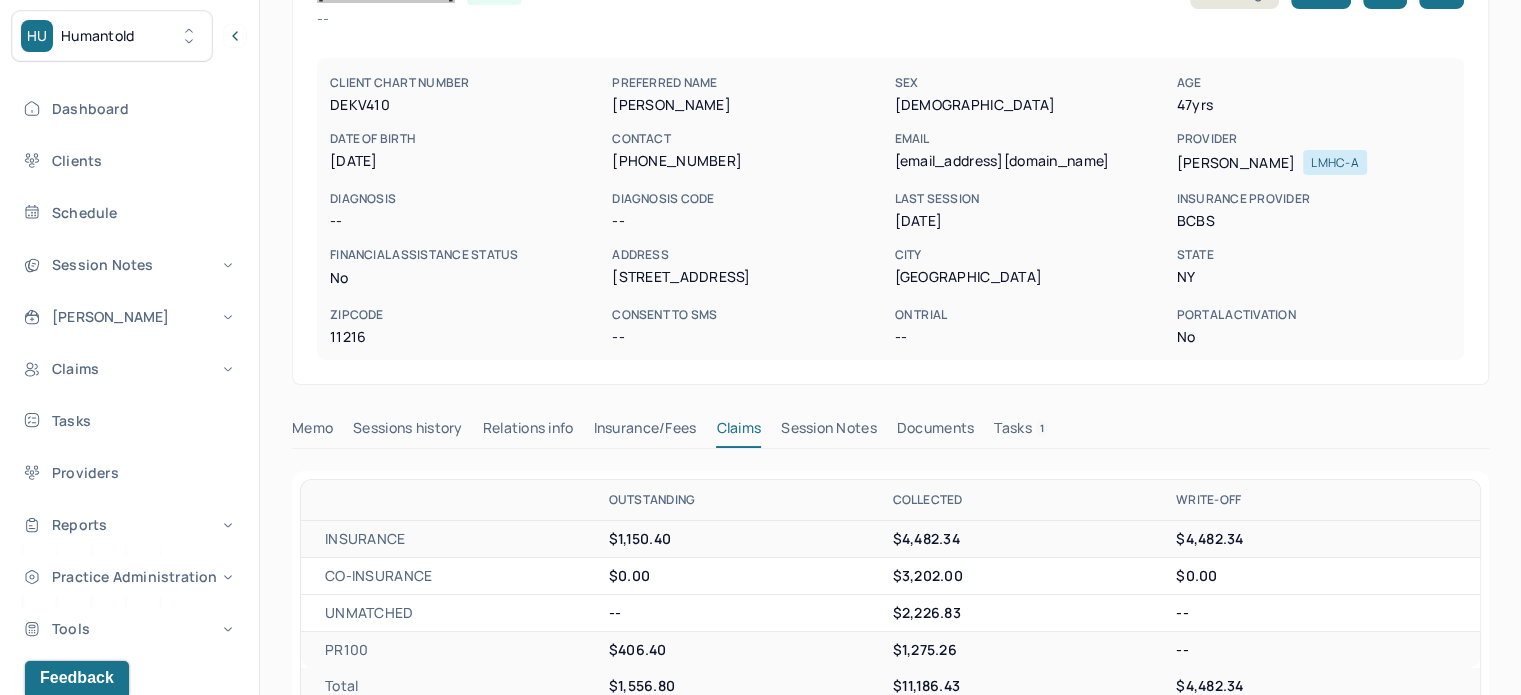 scroll, scrollTop: 0, scrollLeft: 0, axis: both 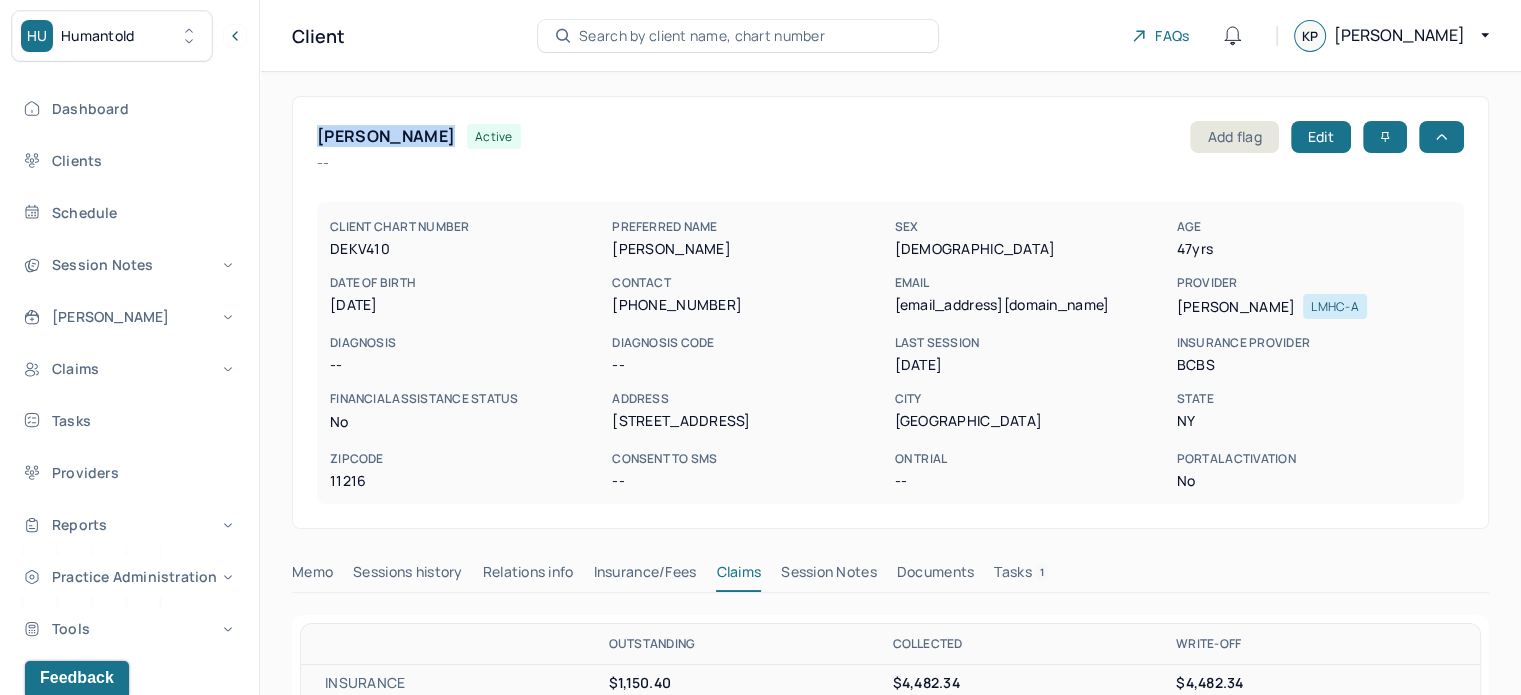click on "[EMAIL_ADDRESS][DOMAIN_NAME]" at bounding box center (1031, 305) 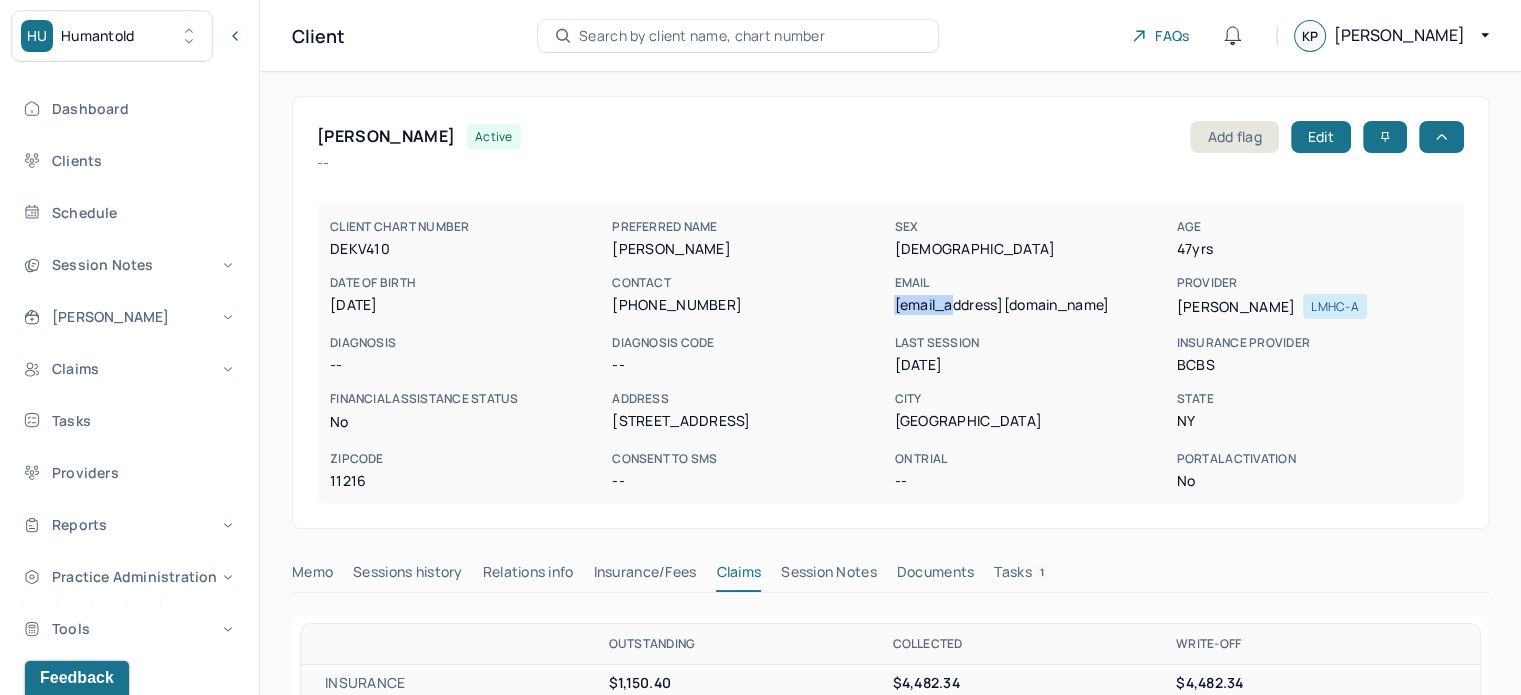click on "[EMAIL_ADDRESS][DOMAIN_NAME]" at bounding box center (1031, 305) 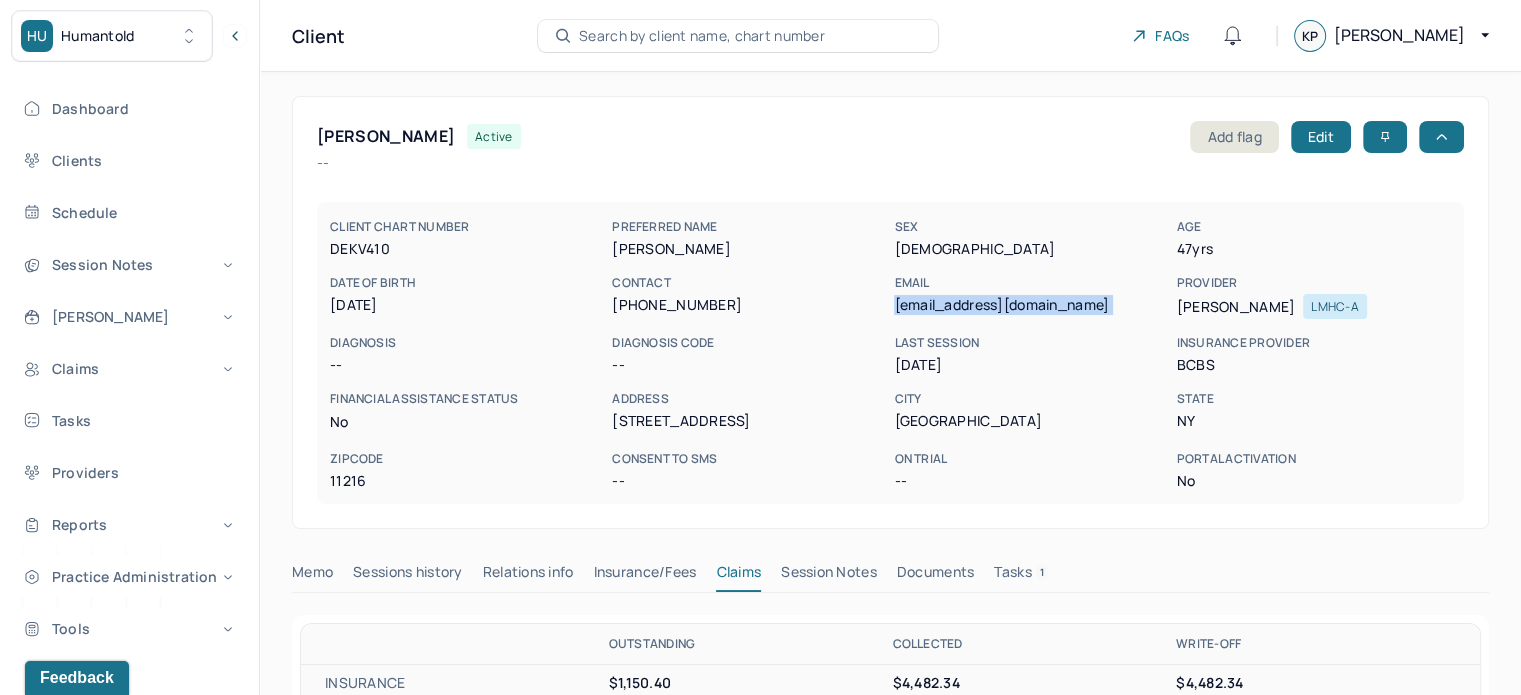 click on "[EMAIL_ADDRESS][DOMAIN_NAME]" at bounding box center [1031, 305] 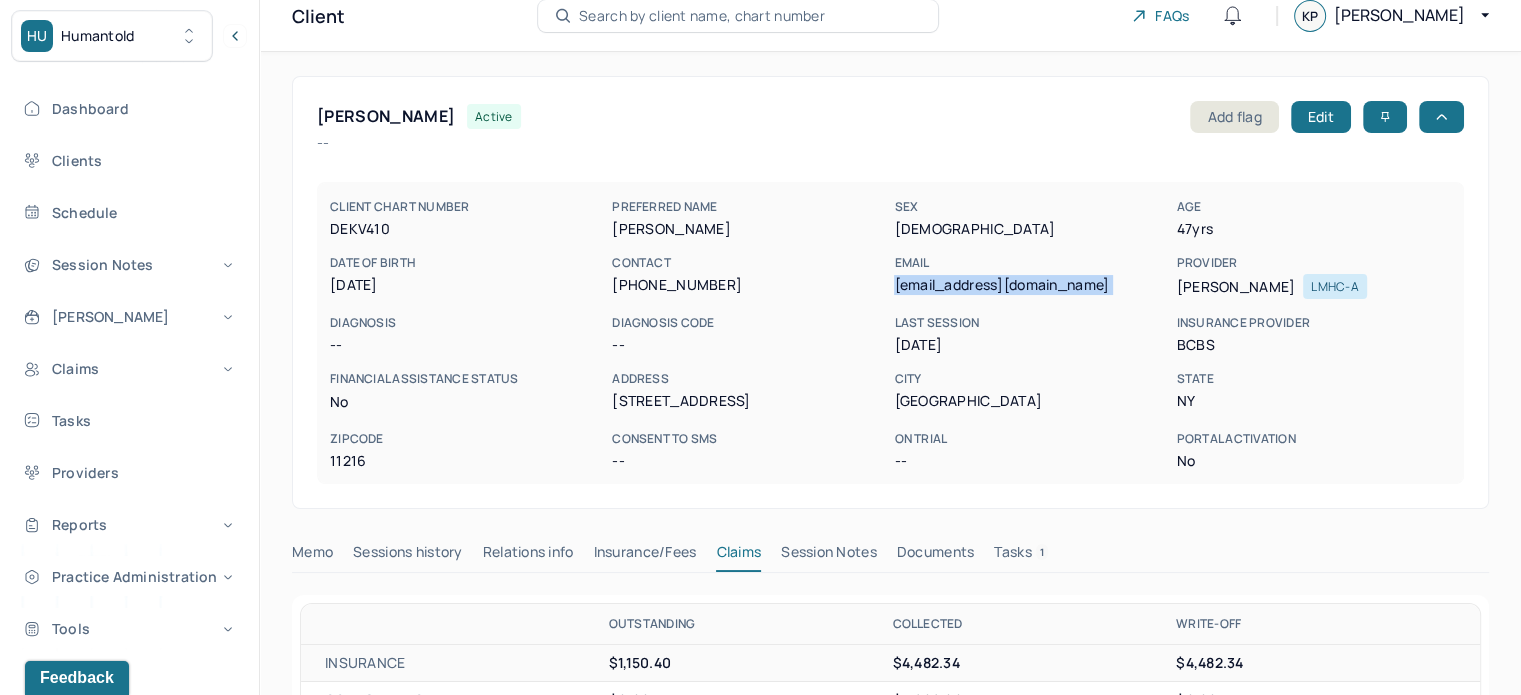 scroll, scrollTop: 0, scrollLeft: 0, axis: both 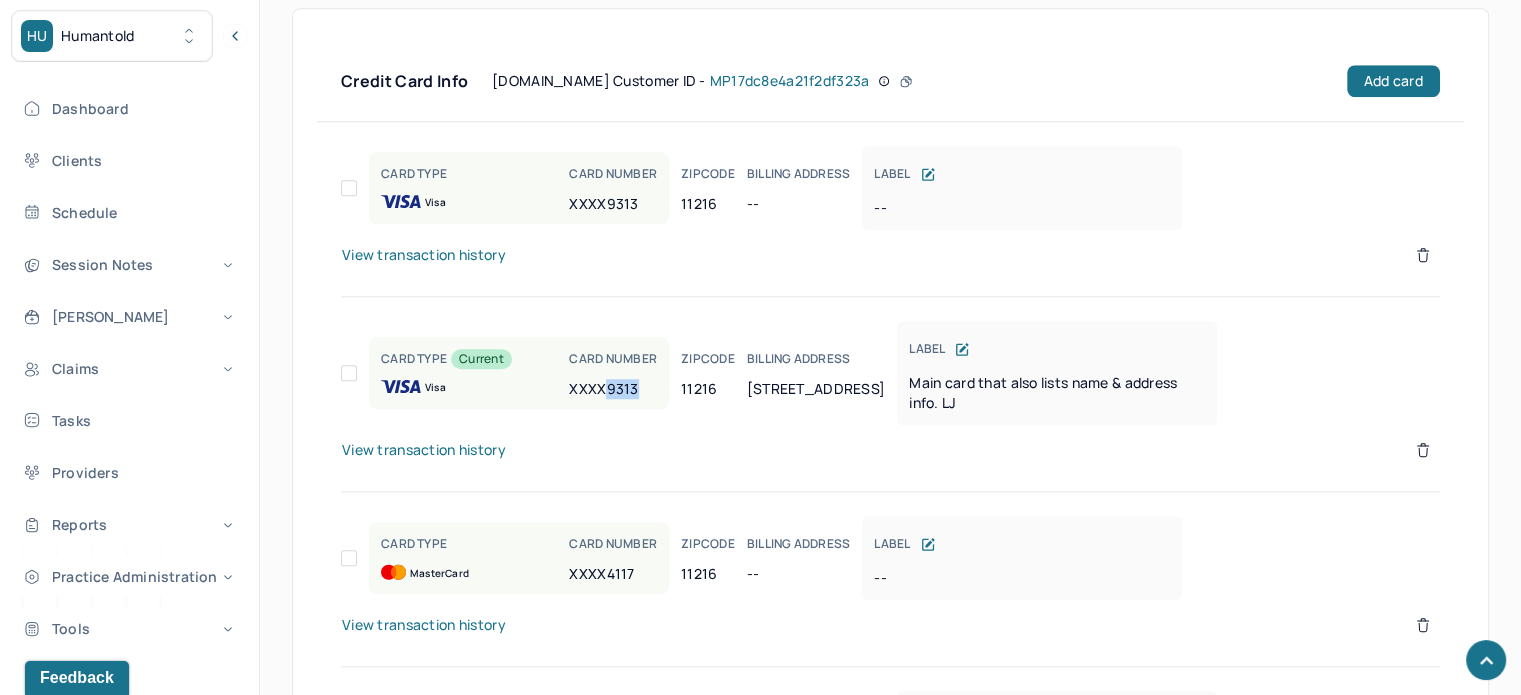 drag, startPoint x: 635, startPoint y: 383, endPoint x: 608, endPoint y: 384, distance: 27.018513 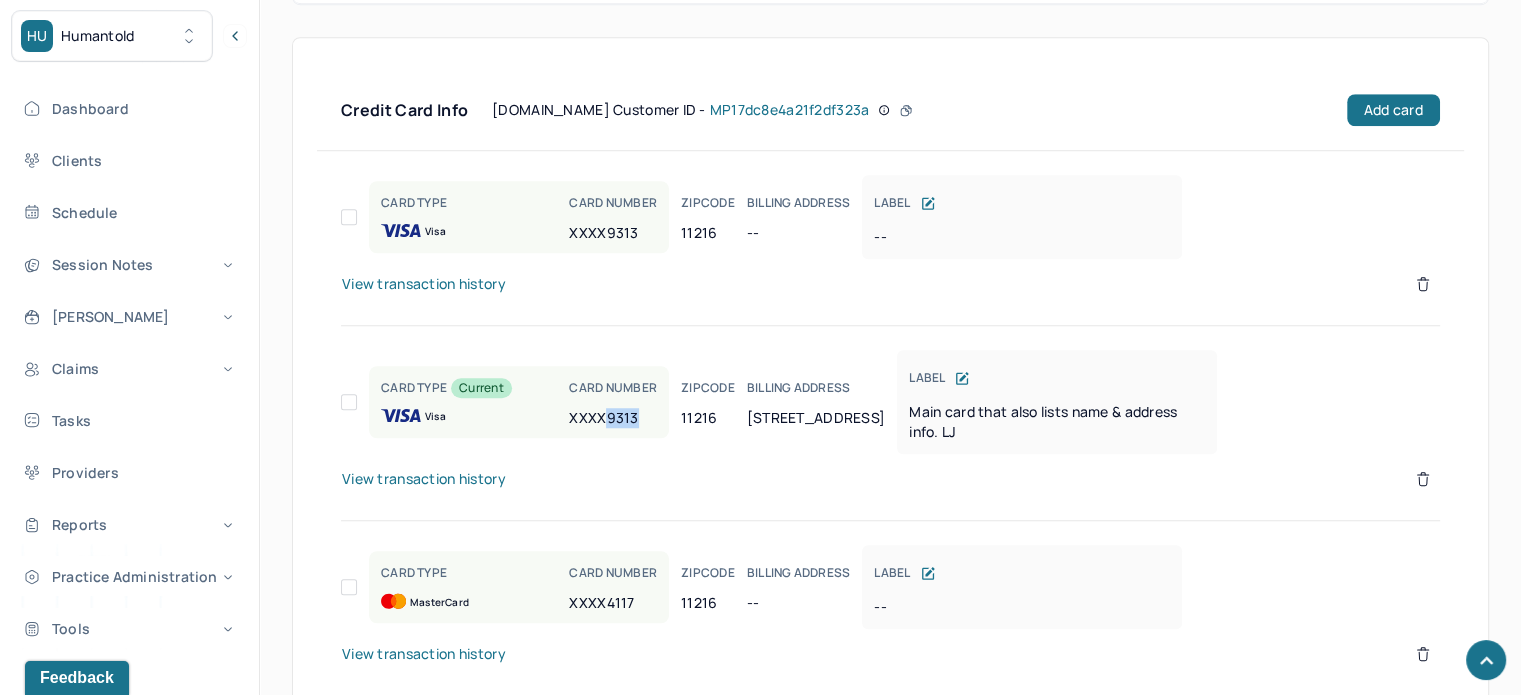 scroll, scrollTop: 1071, scrollLeft: 0, axis: vertical 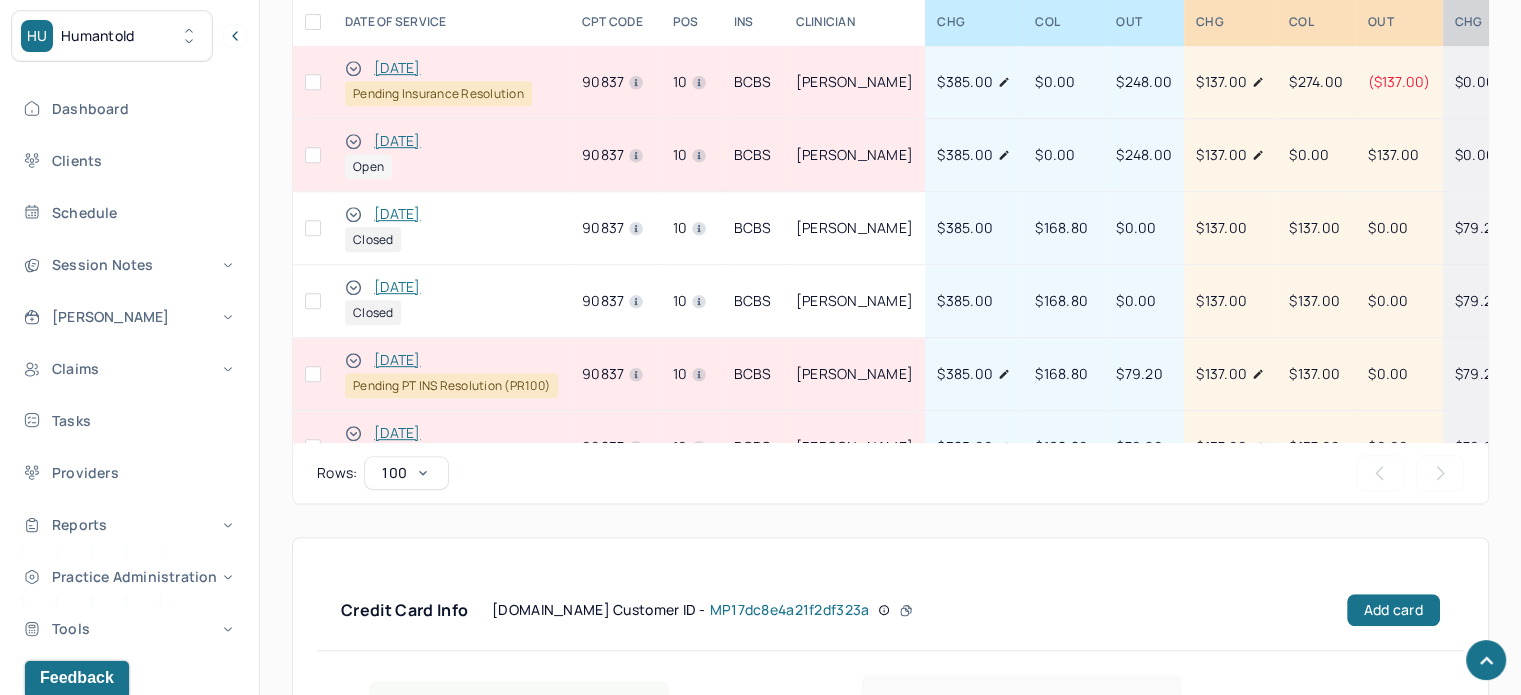 click at bounding box center (313, 82) 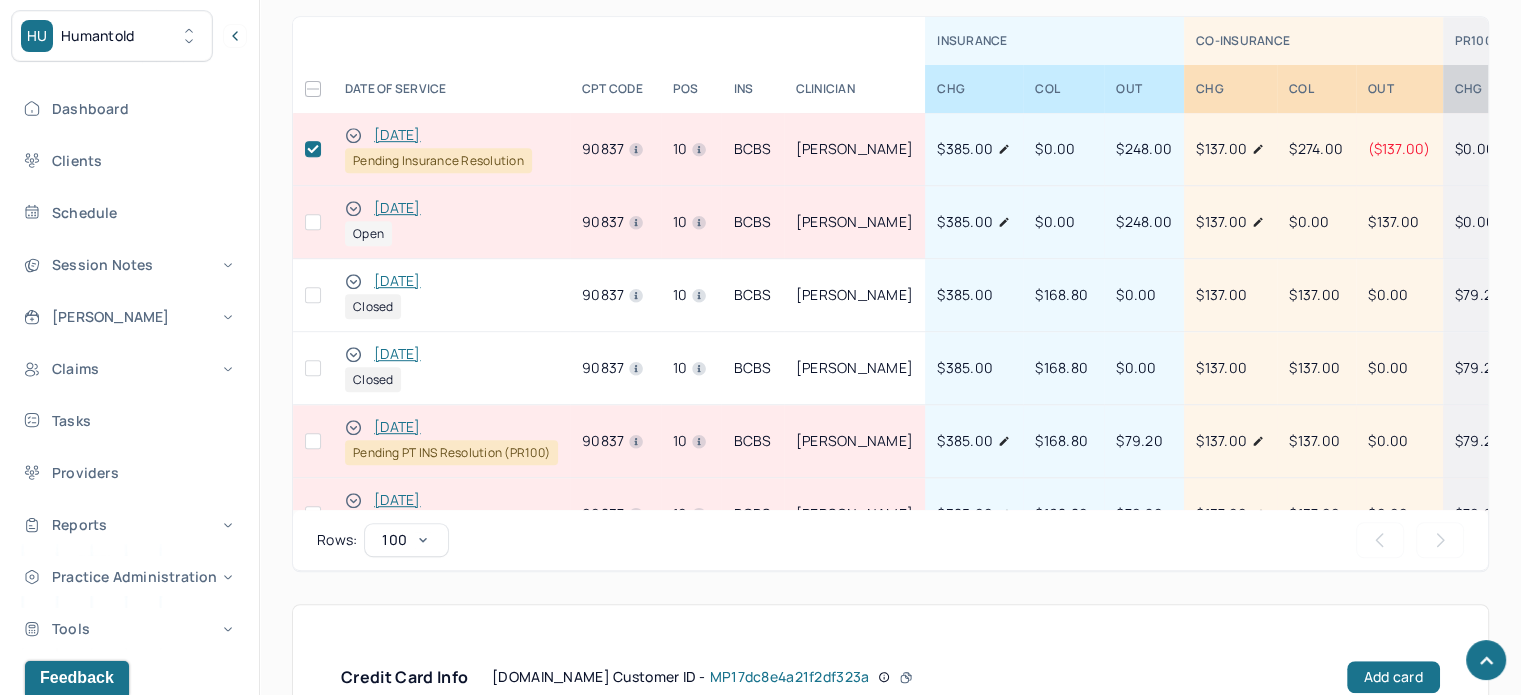 scroll, scrollTop: 1087, scrollLeft: 0, axis: vertical 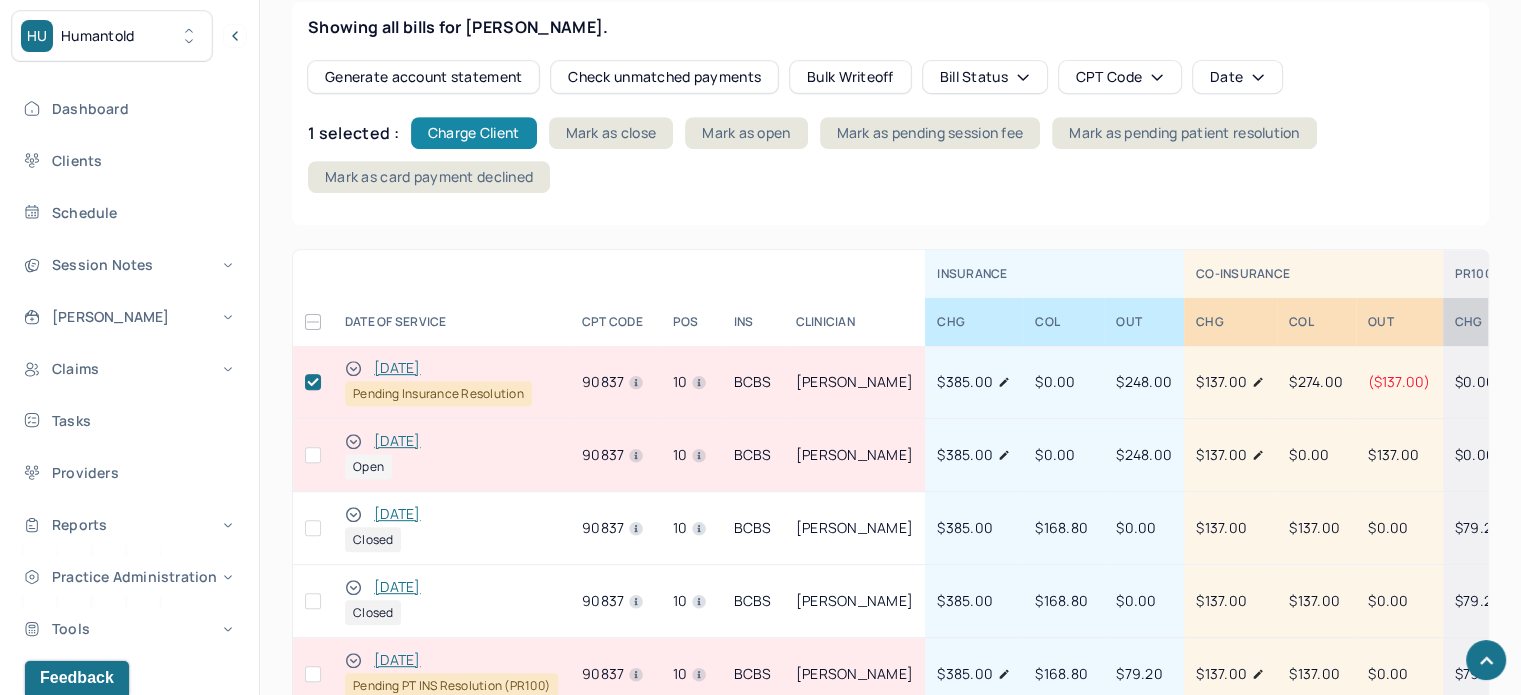 click on "Charge Client" at bounding box center (474, 133) 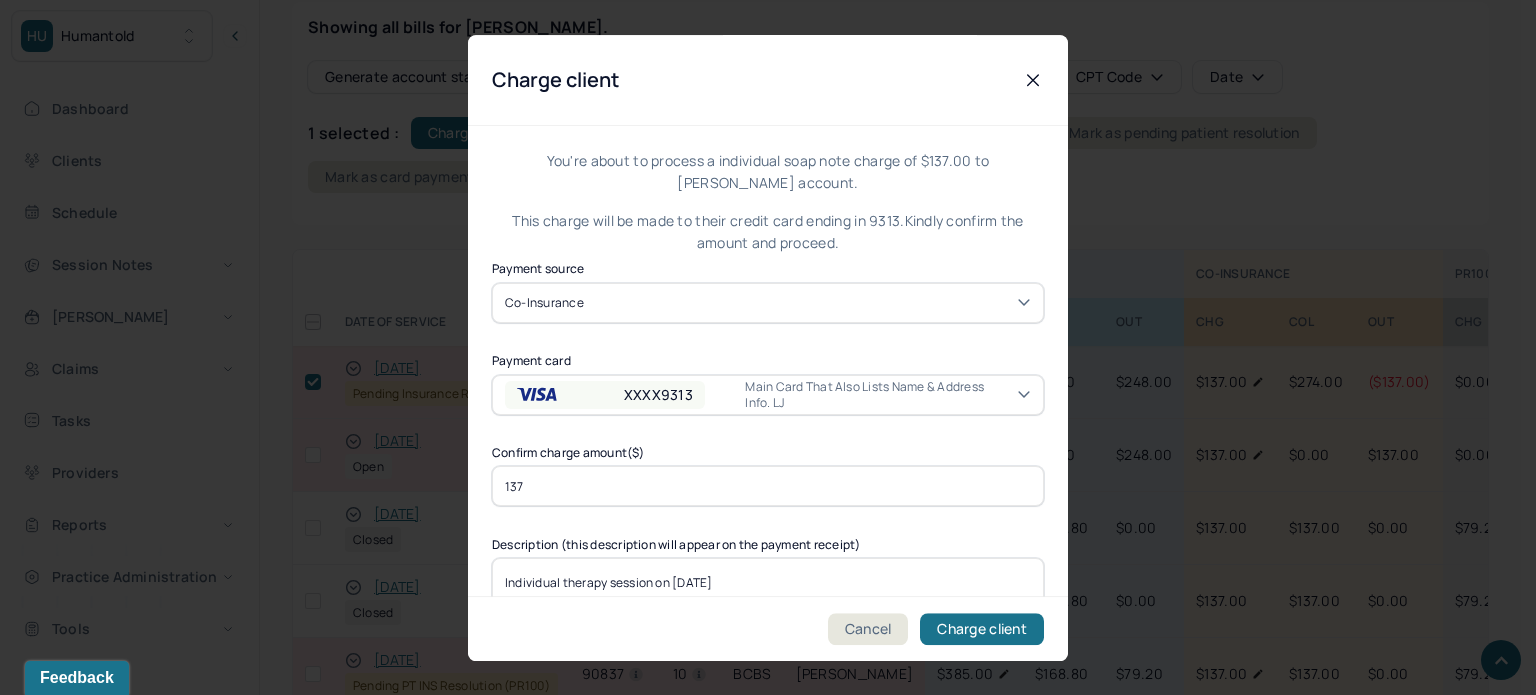 click on "Main card that also lists name & address info. LJ" at bounding box center [865, 394] 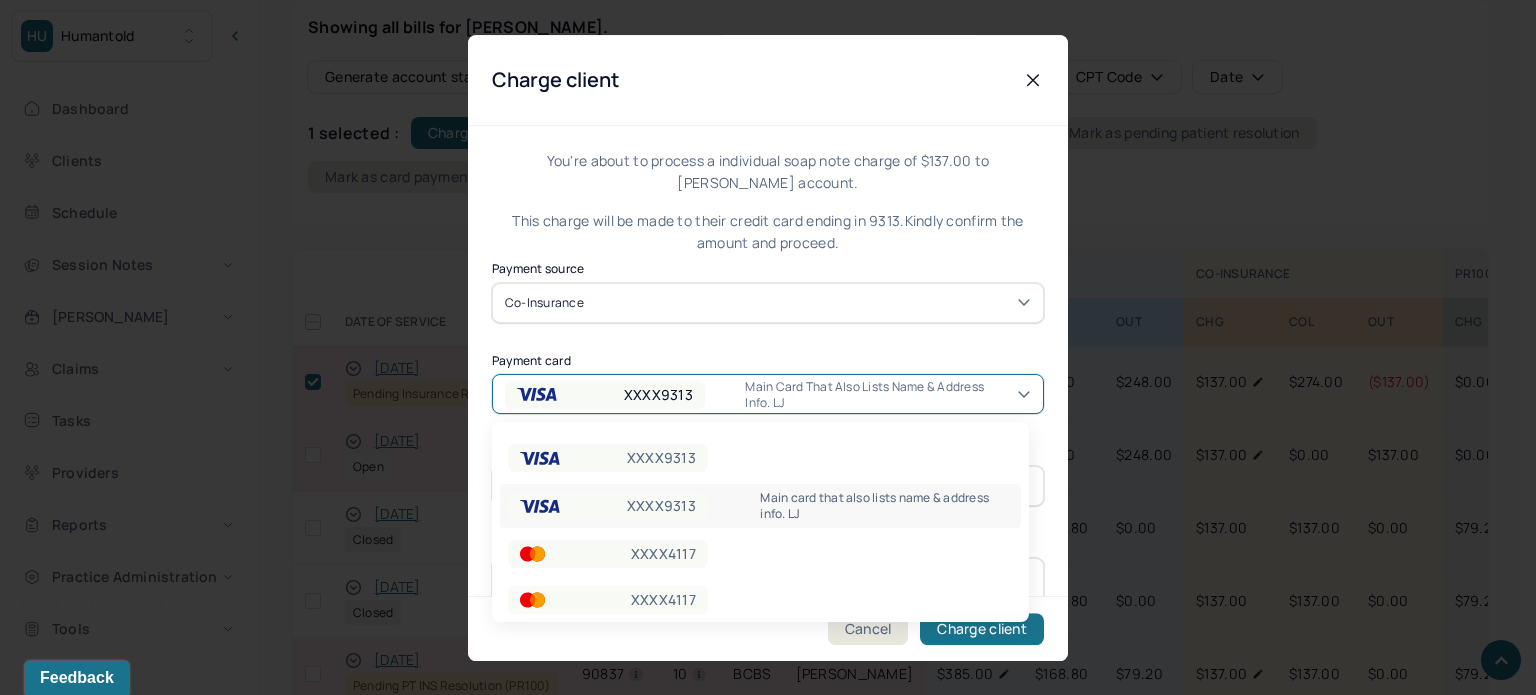click on "Main card that also lists name & address info. LJ" at bounding box center (865, 394) 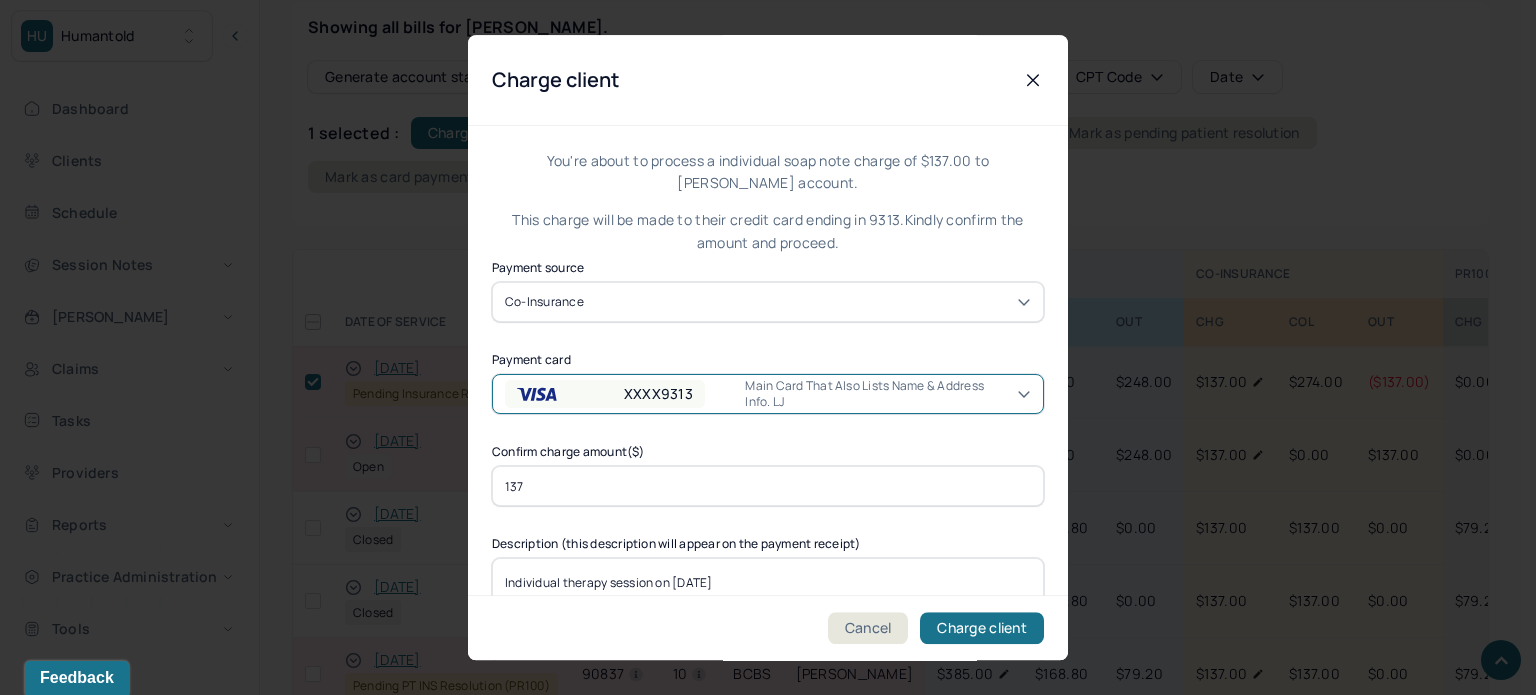 click 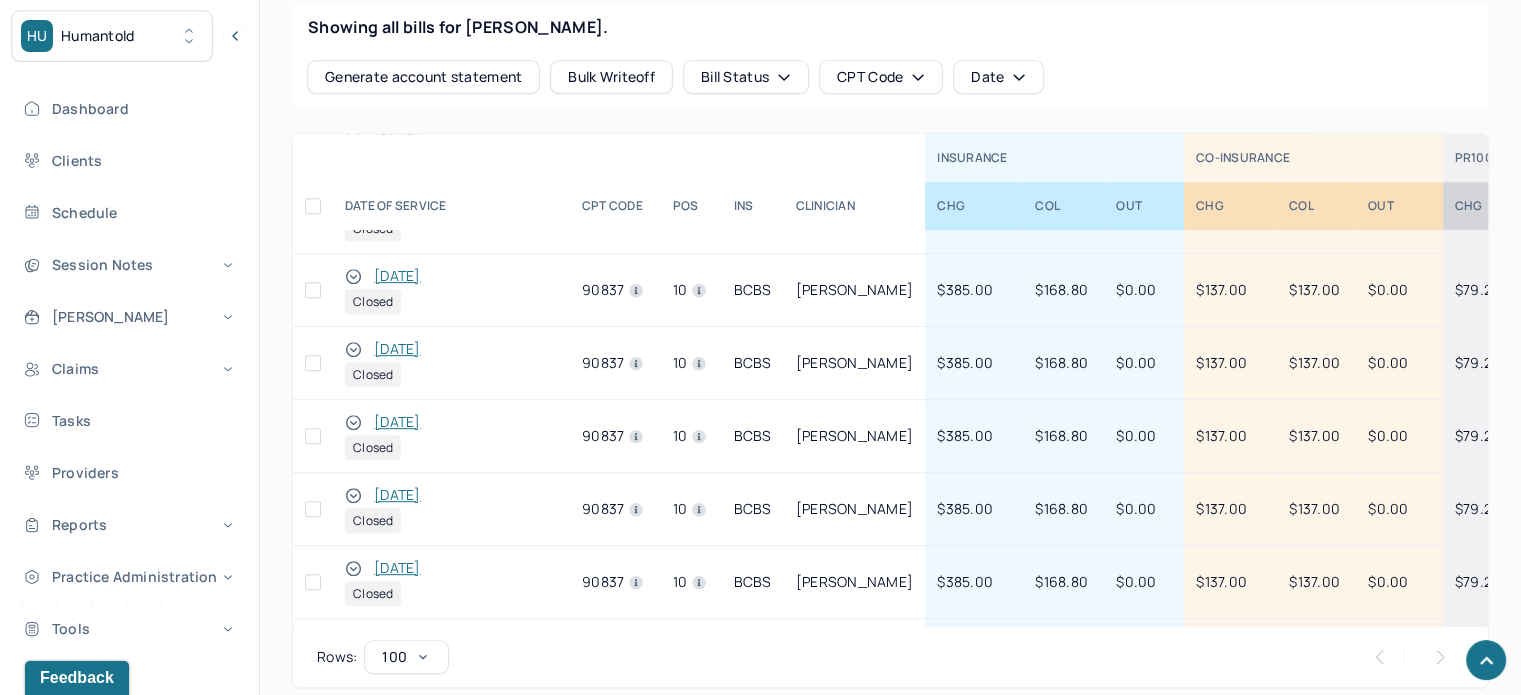 scroll, scrollTop: 1000, scrollLeft: 0, axis: vertical 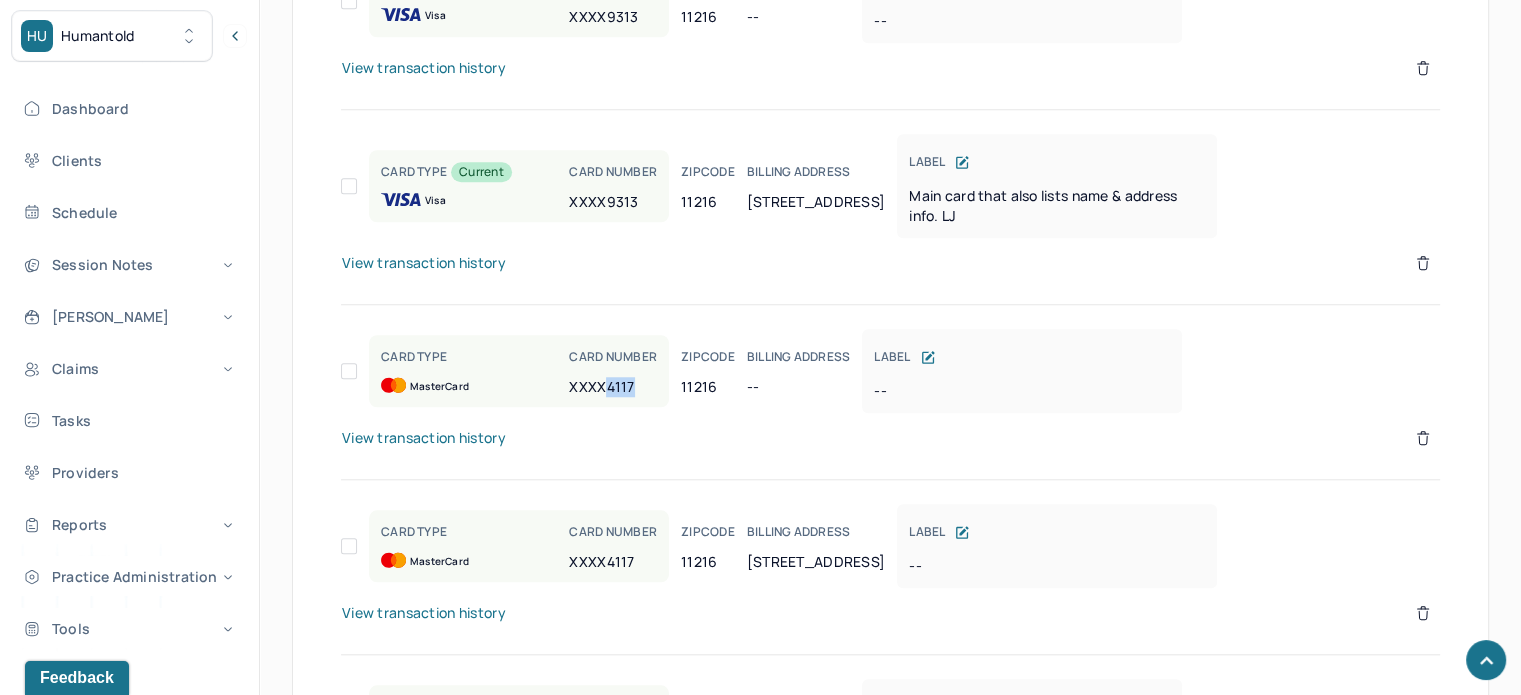 drag, startPoint x: 636, startPoint y: 383, endPoint x: 605, endPoint y: 391, distance: 32.01562 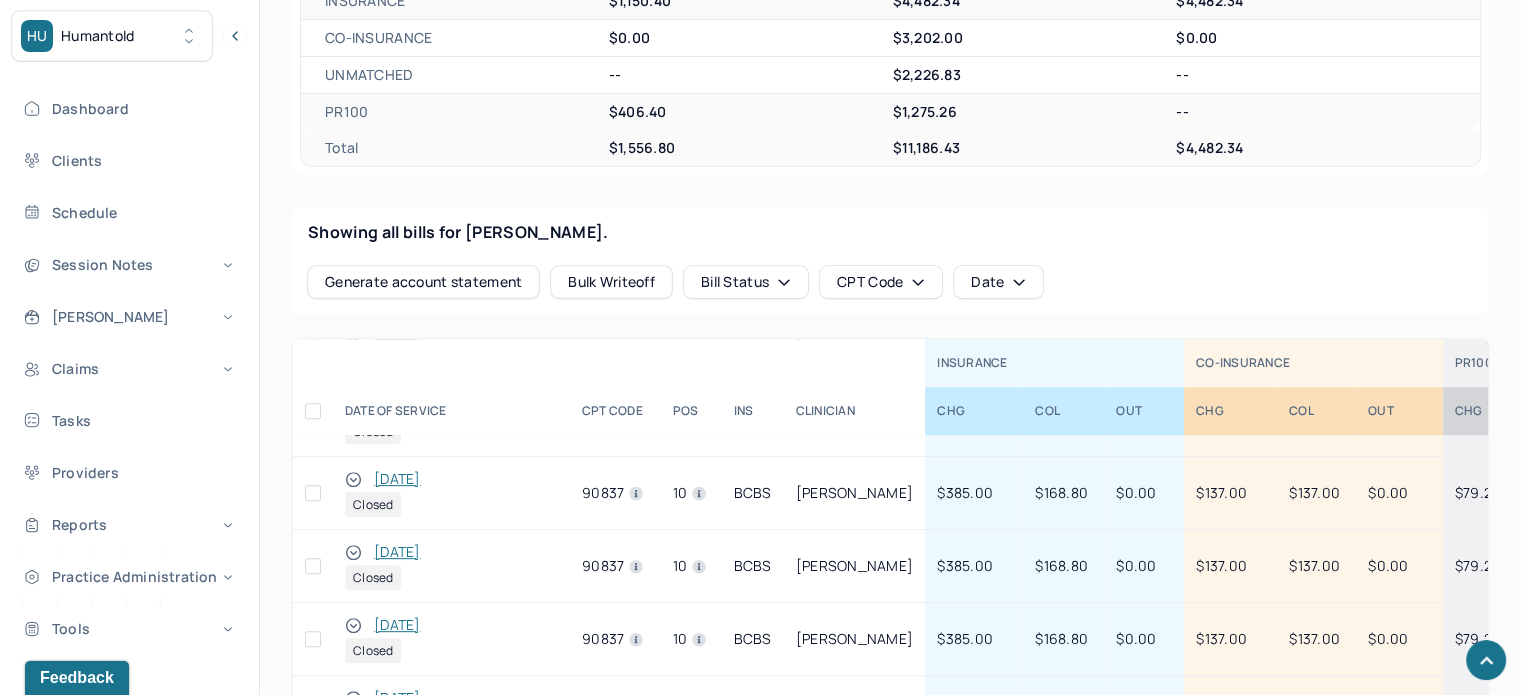 scroll, scrollTop: 387, scrollLeft: 0, axis: vertical 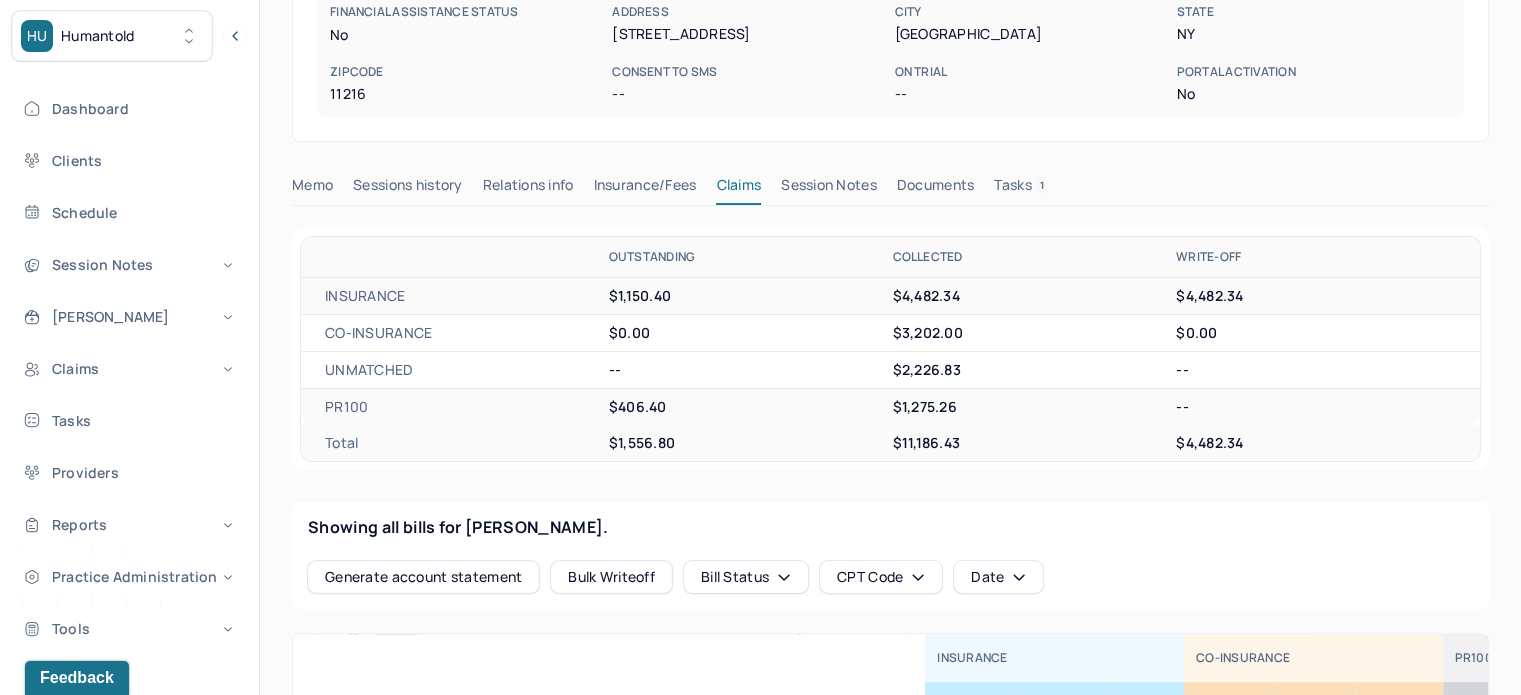 click on "[PERSON_NAME] active   Add flag     Edit               -- CLIENT CHART NUMBER DEKV410 PREFERRED NAME [PERSON_NAME] SEX [DEMOGRAPHIC_DATA] AGE [DEMOGRAPHIC_DATA]  yrs DATE OF BIRTH [DEMOGRAPHIC_DATA]  CONTACT [PHONE_NUMBER] EMAIL [EMAIL_ADDRESS][DOMAIN_NAME] PROVIDER [PERSON_NAME]-A DIAGNOSIS -- DIAGNOSIS CODE -- LAST SESSION [DATE] insurance provider BCBS FINANCIAL ASSISTANCE STATUS no Address [STREET_ADDRESS][US_STATE] Consent to Sms -- On Trial -- Portal Activation No   Memo     Sessions history     Relations info     Insurance/Fees     Claims     Session Notes     Documents     Tasks 1    OUTSTANDING COLLECTED WRITE-OFF INSURANCE $1,150.40 $4,482.34 $4,482.34 CO-INSURANCE $0.00 $3,202.00 $0.00 UNMATCHED -- $2,226.83 -- PR100 $406.40 $1,275.26 -- Total $1,556.80 $11,186.43 $4,482.34 Showing all bills for [PERSON_NAME].    Generate account statement     Bulk Writeoff     Bill Status     CPT Code     Date   INSURANCE CO-INSURANCE PR100 DATE OF SERVICE CPT CODE pos Ins CLINICIAN CHG COL OUT CHG COL OUT CHg COL OUT AA" at bounding box center [890, 1085] 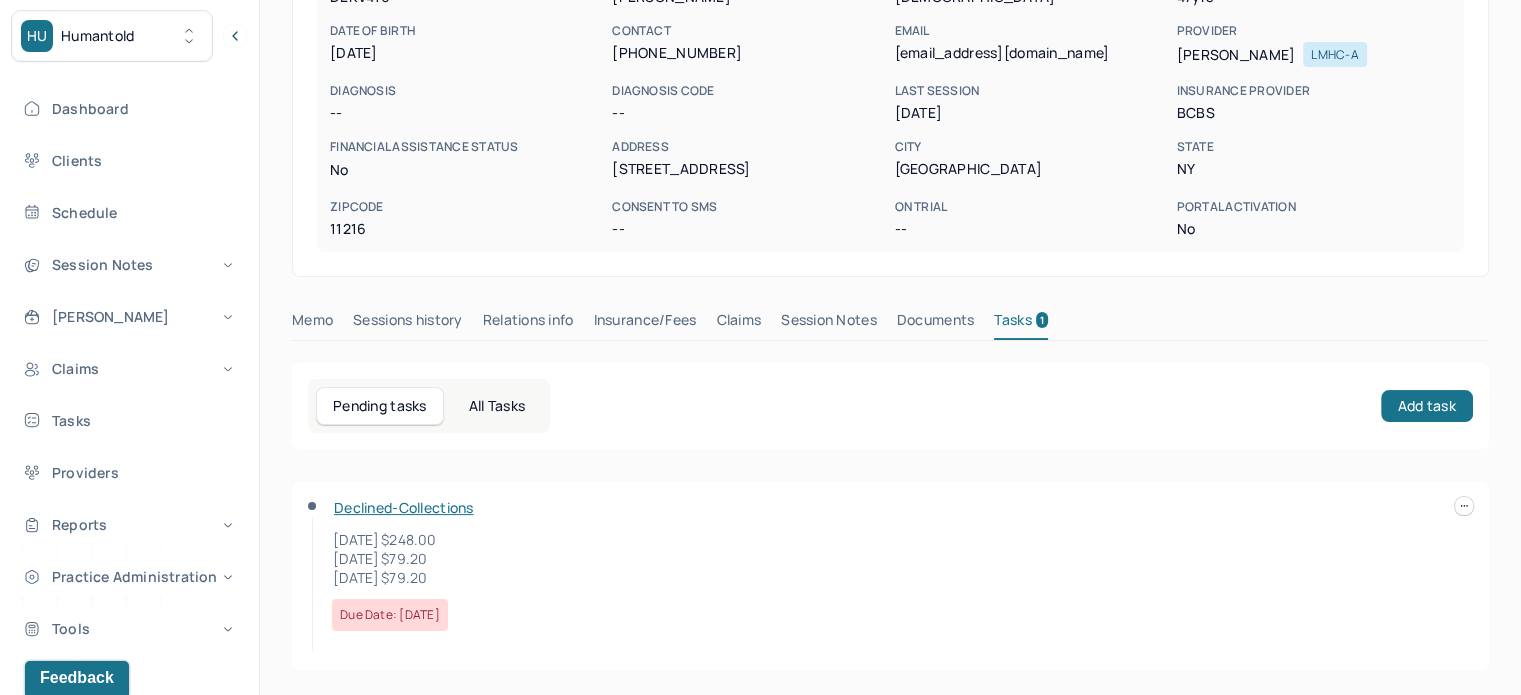scroll, scrollTop: 250, scrollLeft: 0, axis: vertical 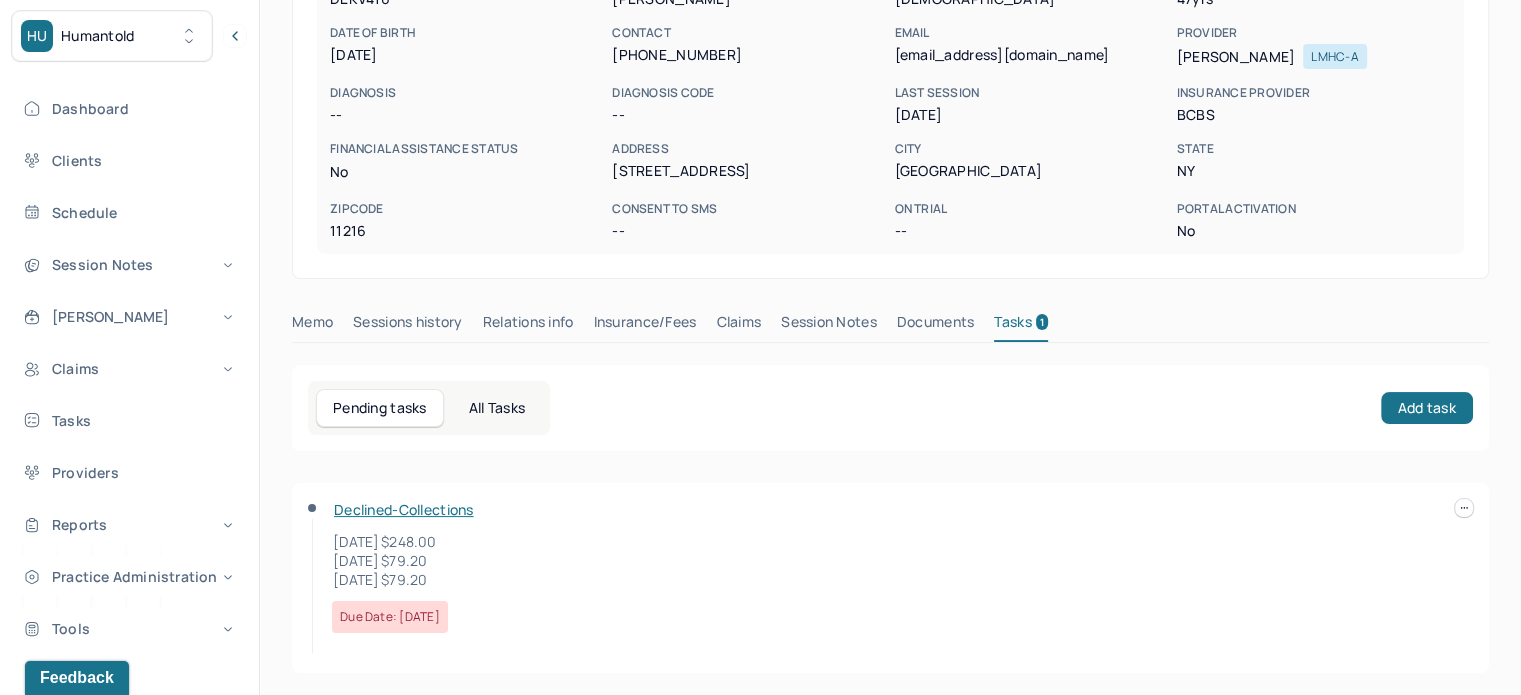 drag, startPoint x: 460, startPoint y: 576, endPoint x: 317, endPoint y: 541, distance: 147.22092 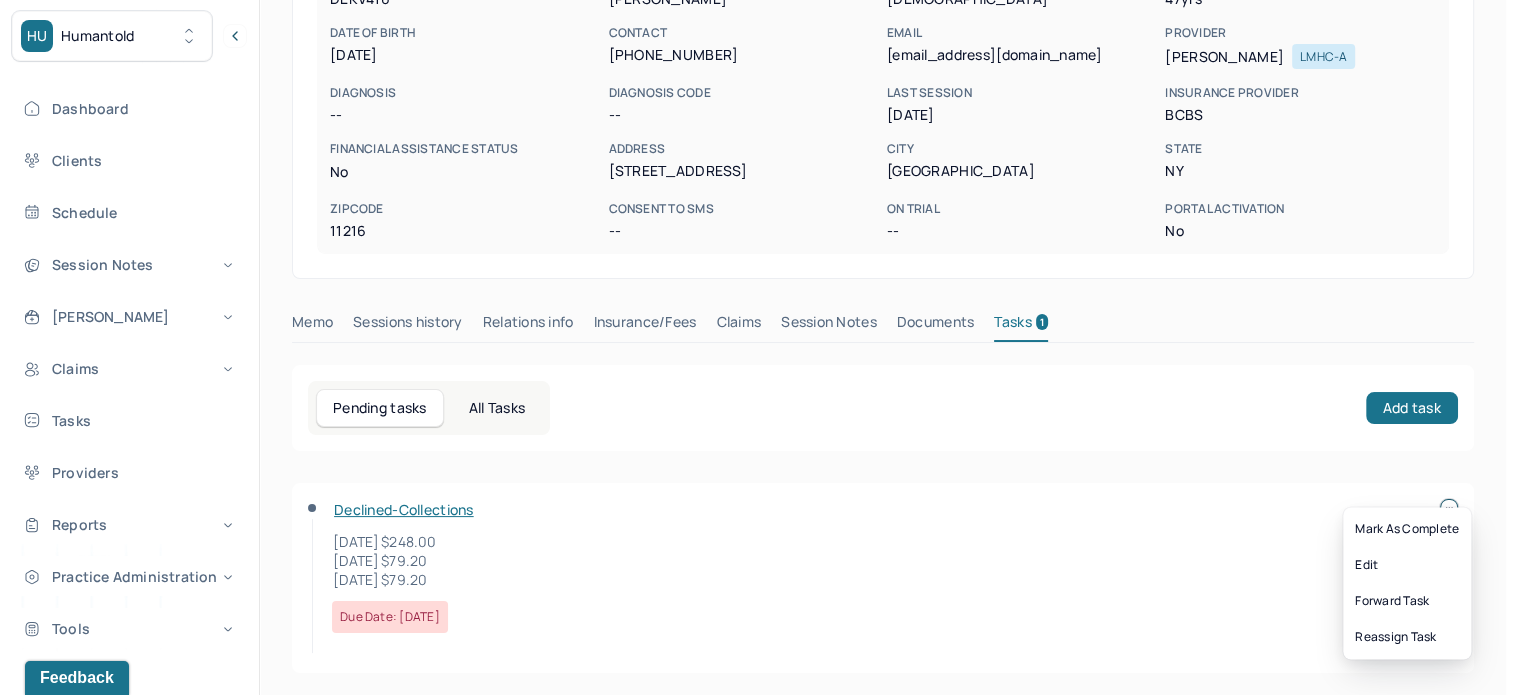 click 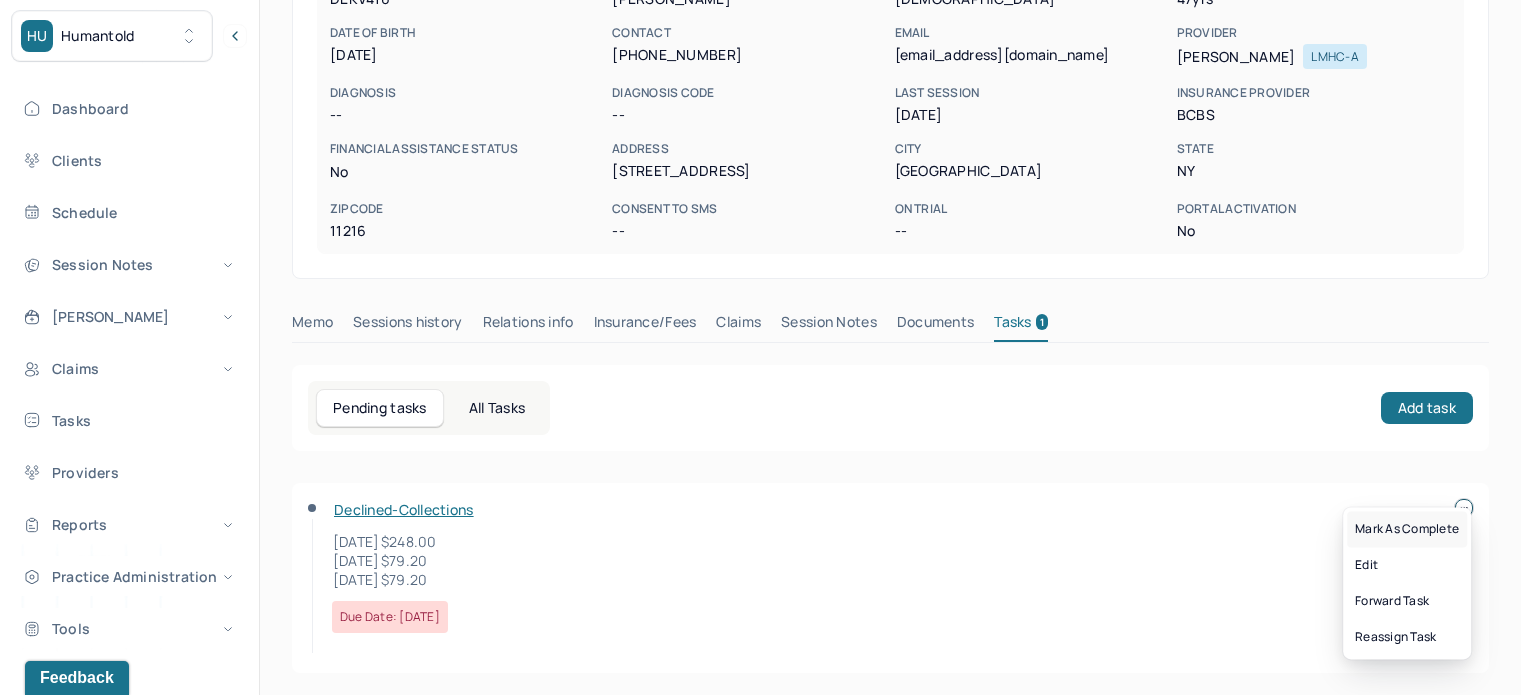 click on "Mark as complete" at bounding box center [1407, 529] 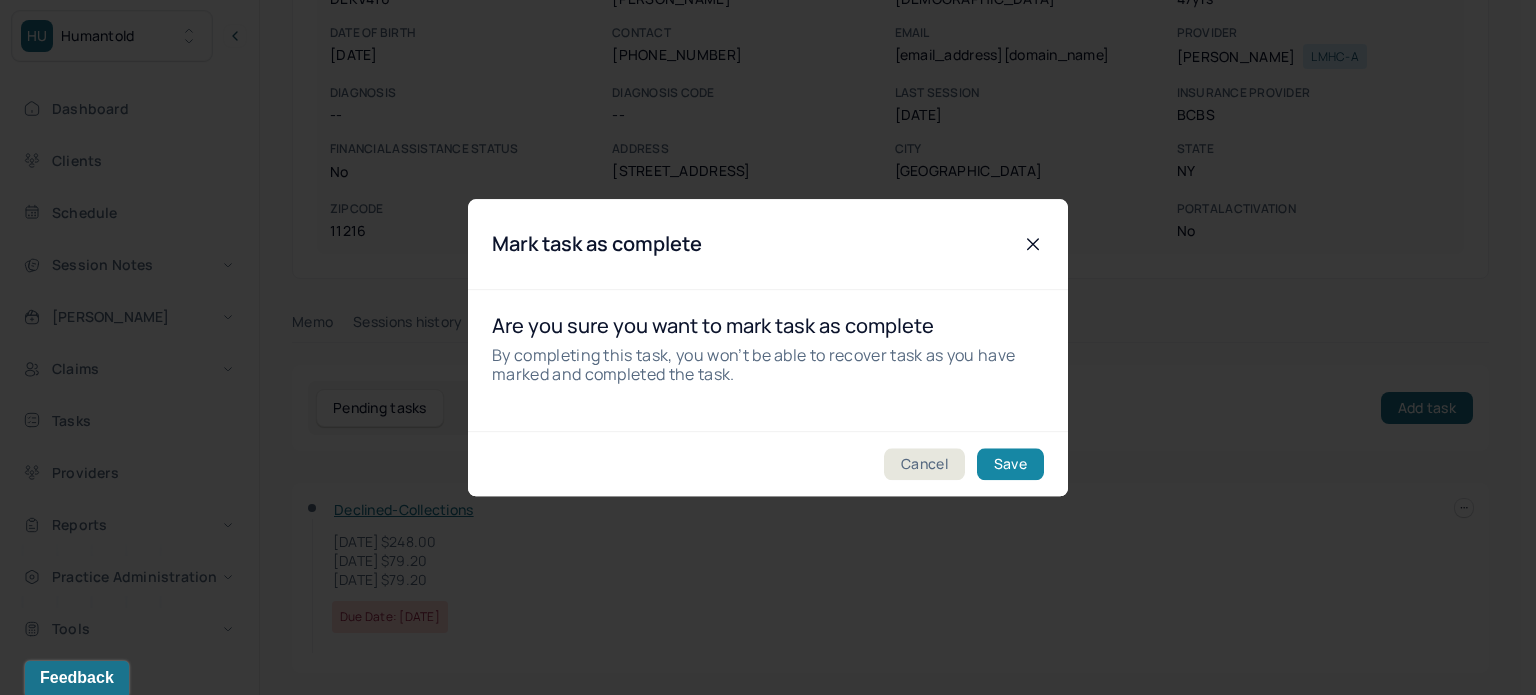 click on "Save" at bounding box center (1010, 464) 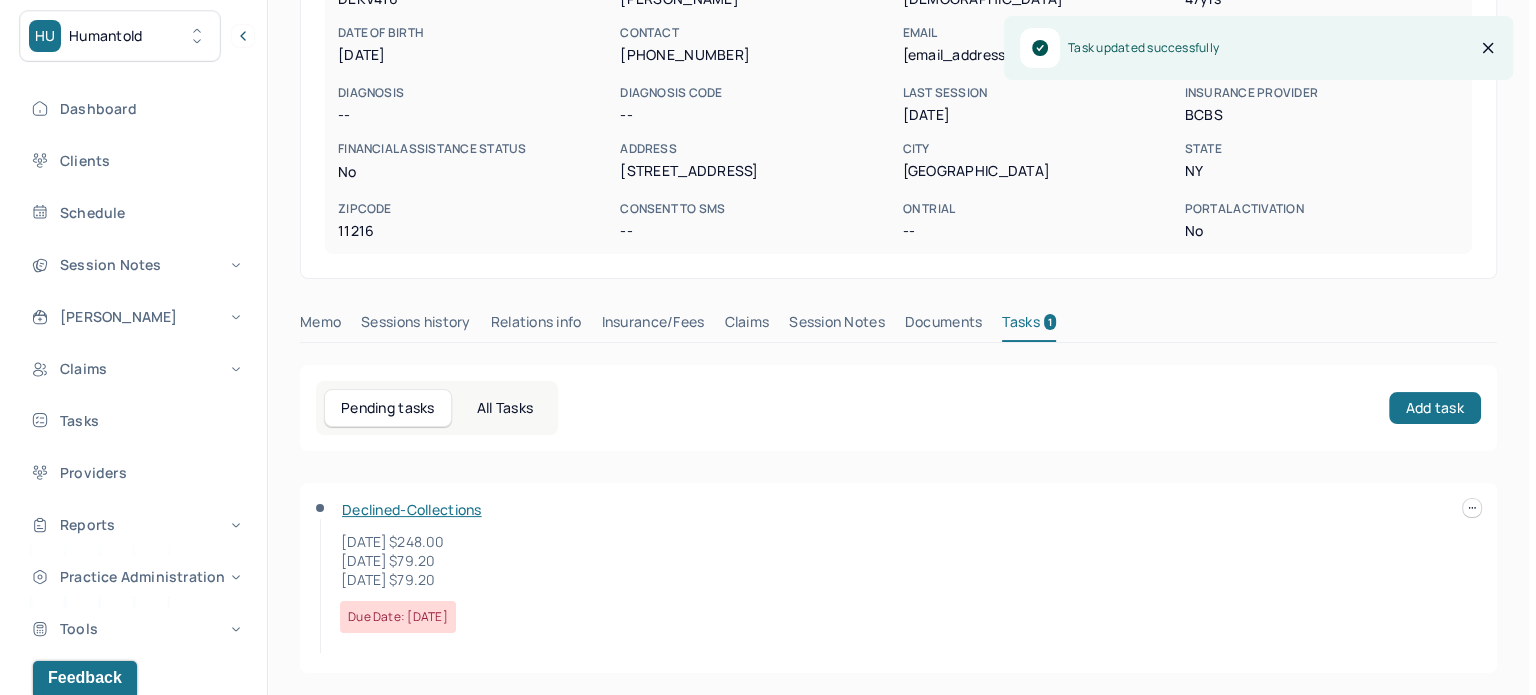 scroll, scrollTop: 180, scrollLeft: 0, axis: vertical 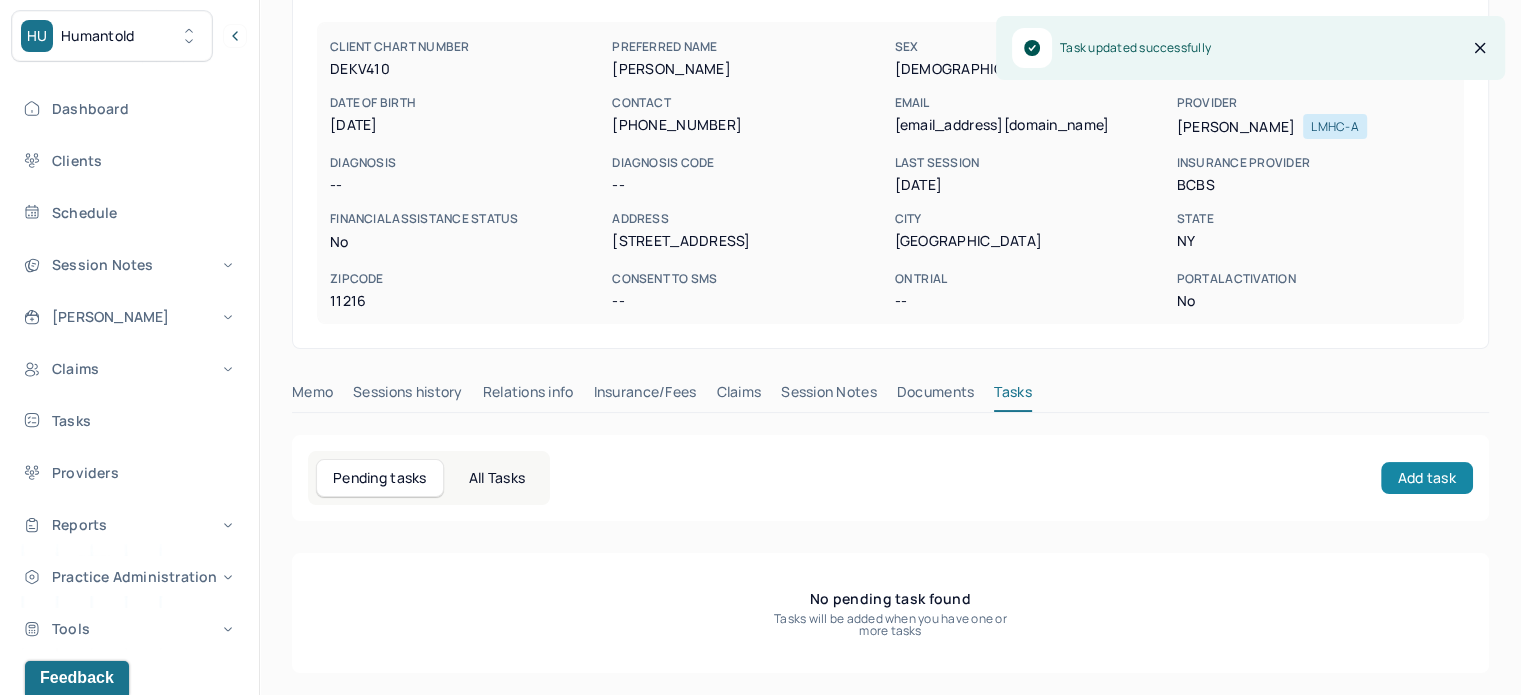 click on "Add task" at bounding box center [1427, 478] 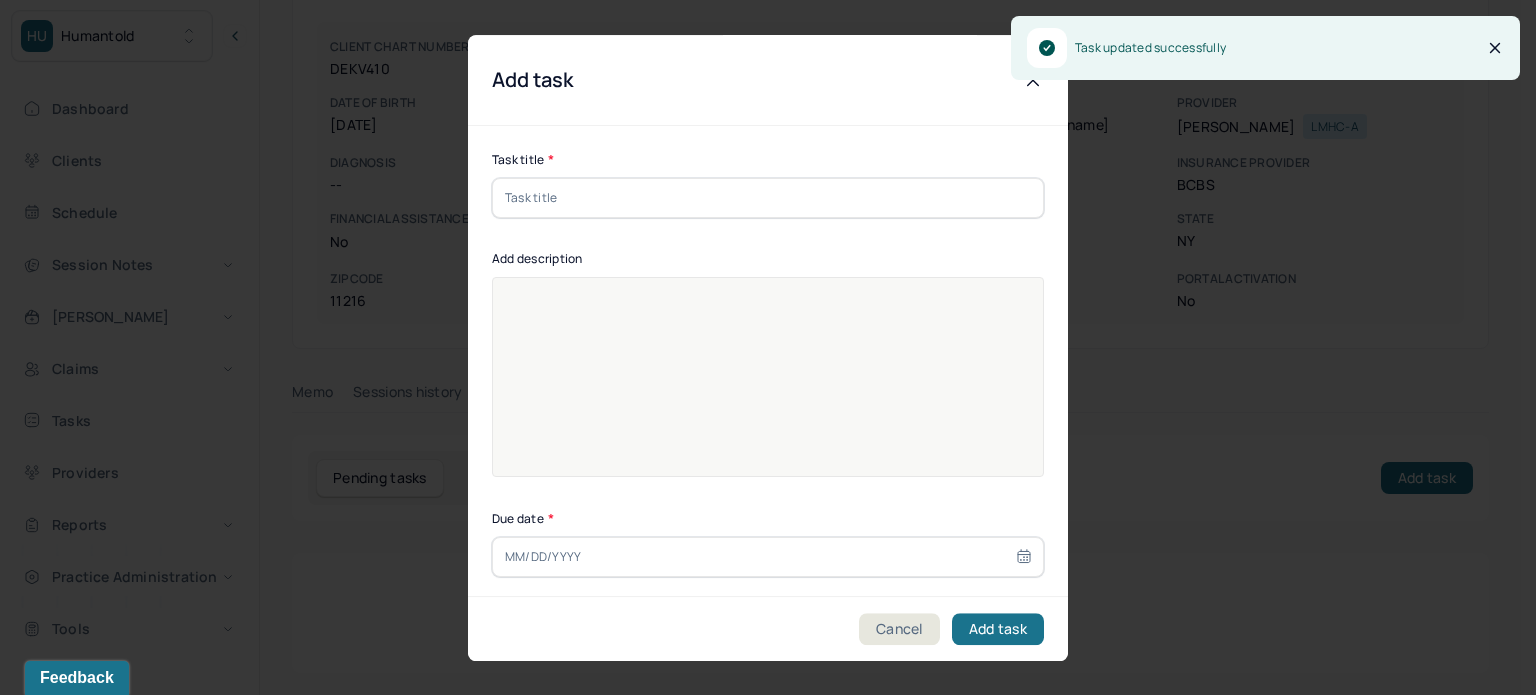 click at bounding box center [768, 198] 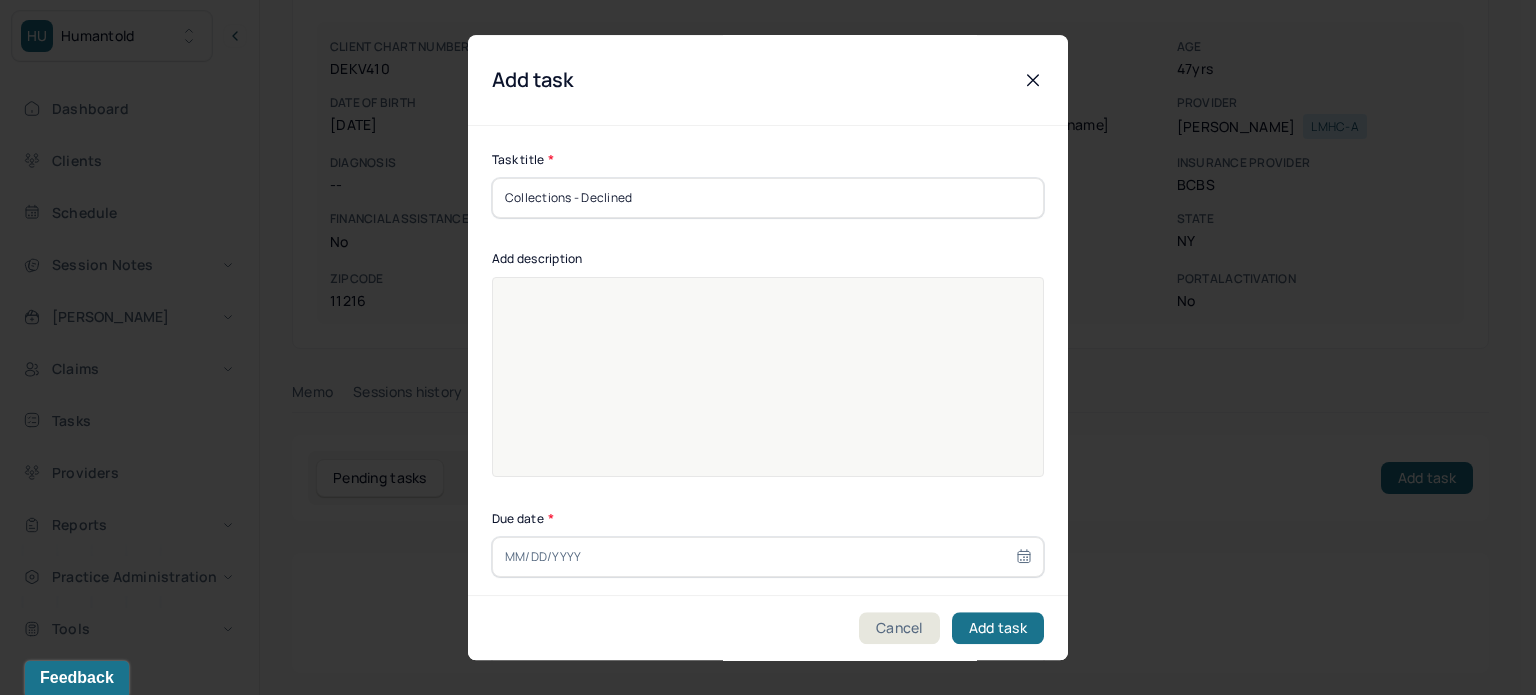 type on "Collections - Declined" 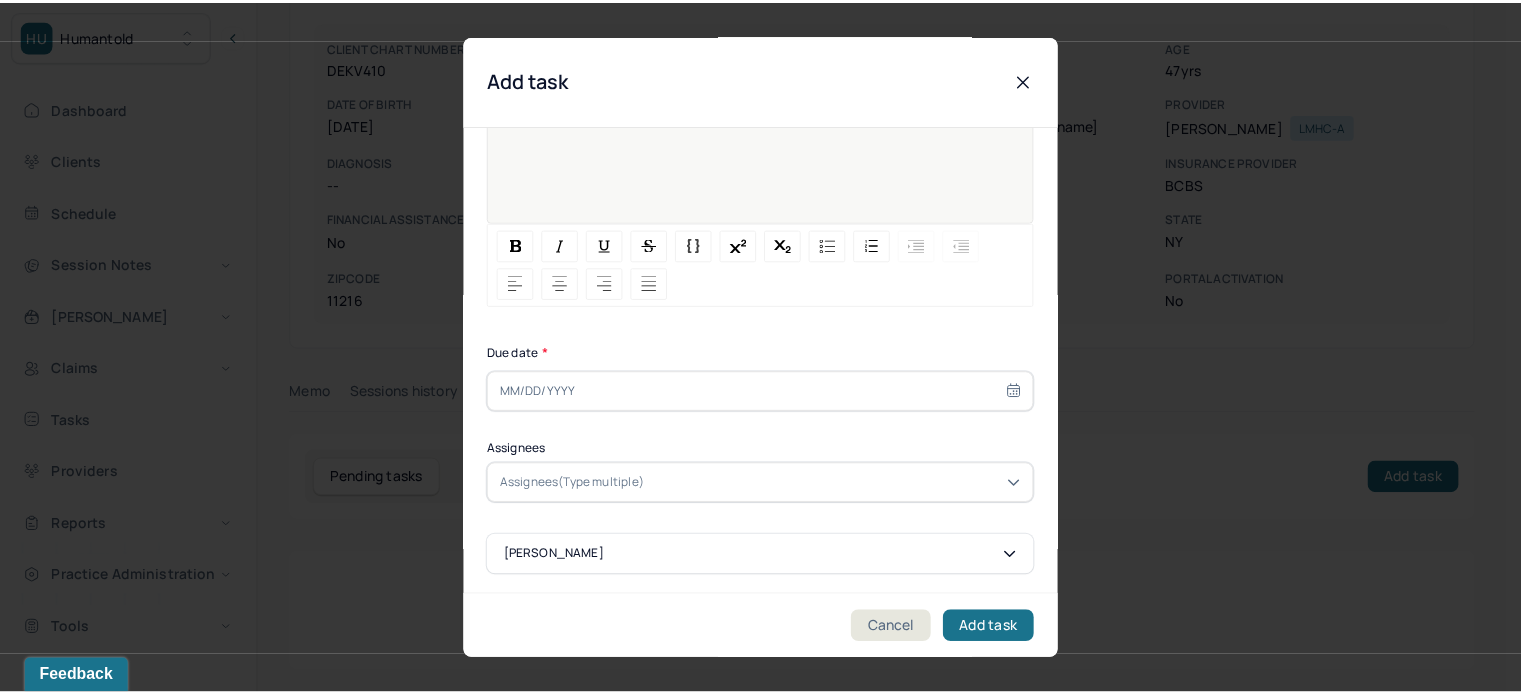 scroll, scrollTop: 256, scrollLeft: 0, axis: vertical 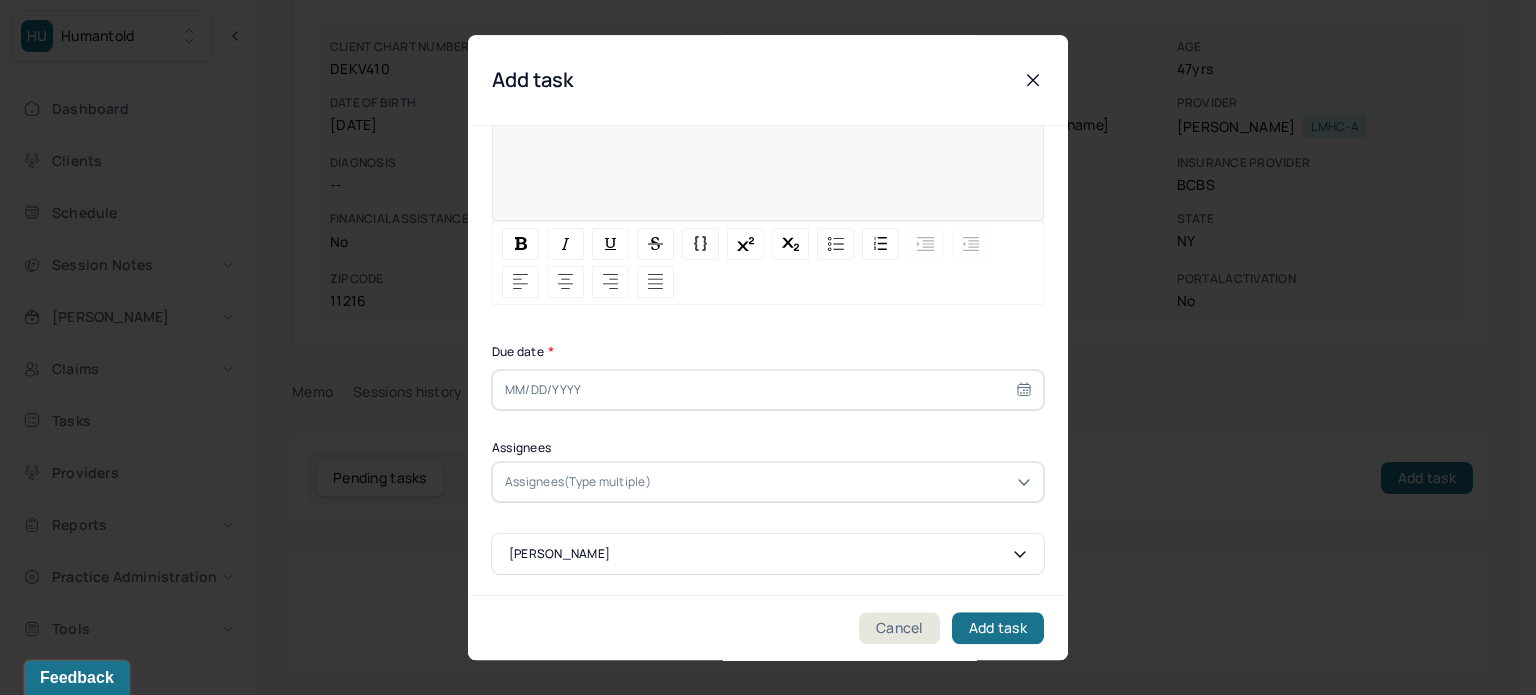 click on "Due date *" at bounding box center (768, 376) 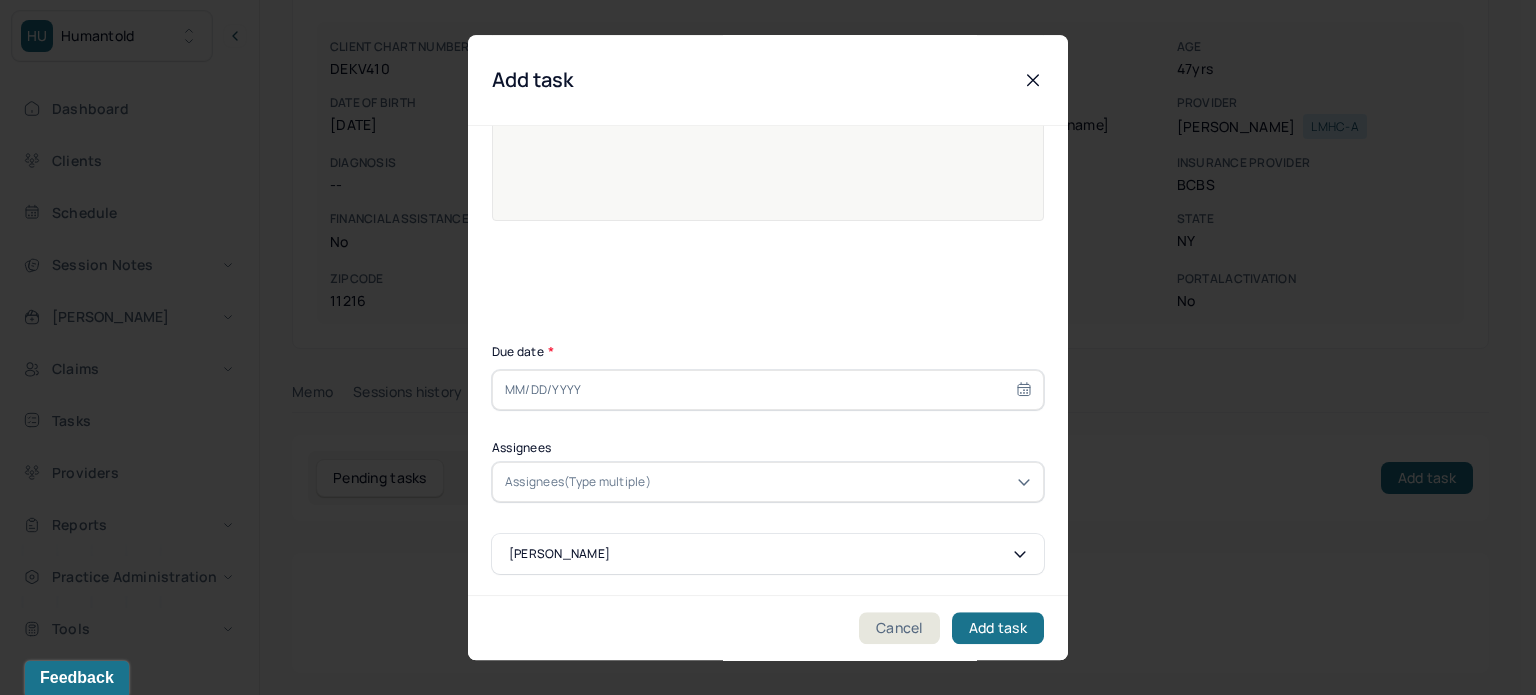 click at bounding box center (768, 390) 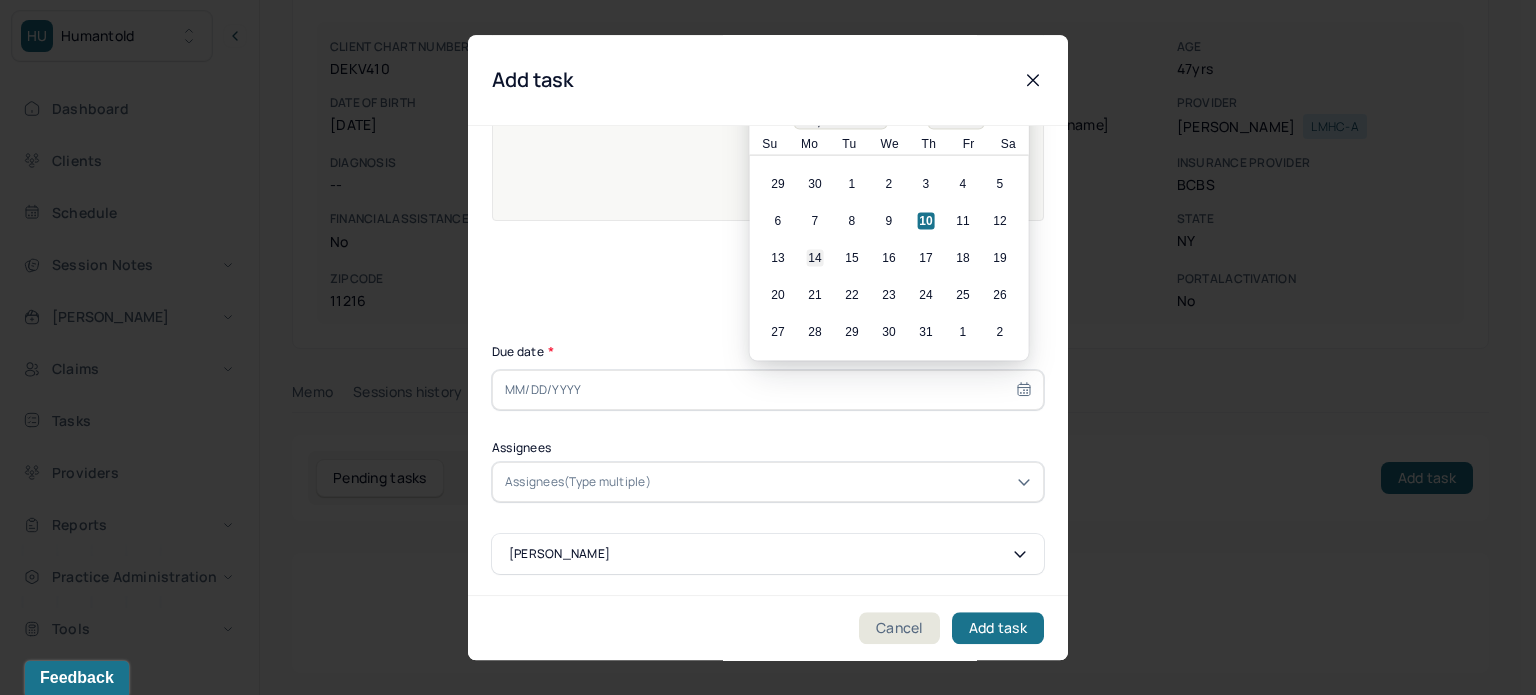 click on "14" at bounding box center [815, 258] 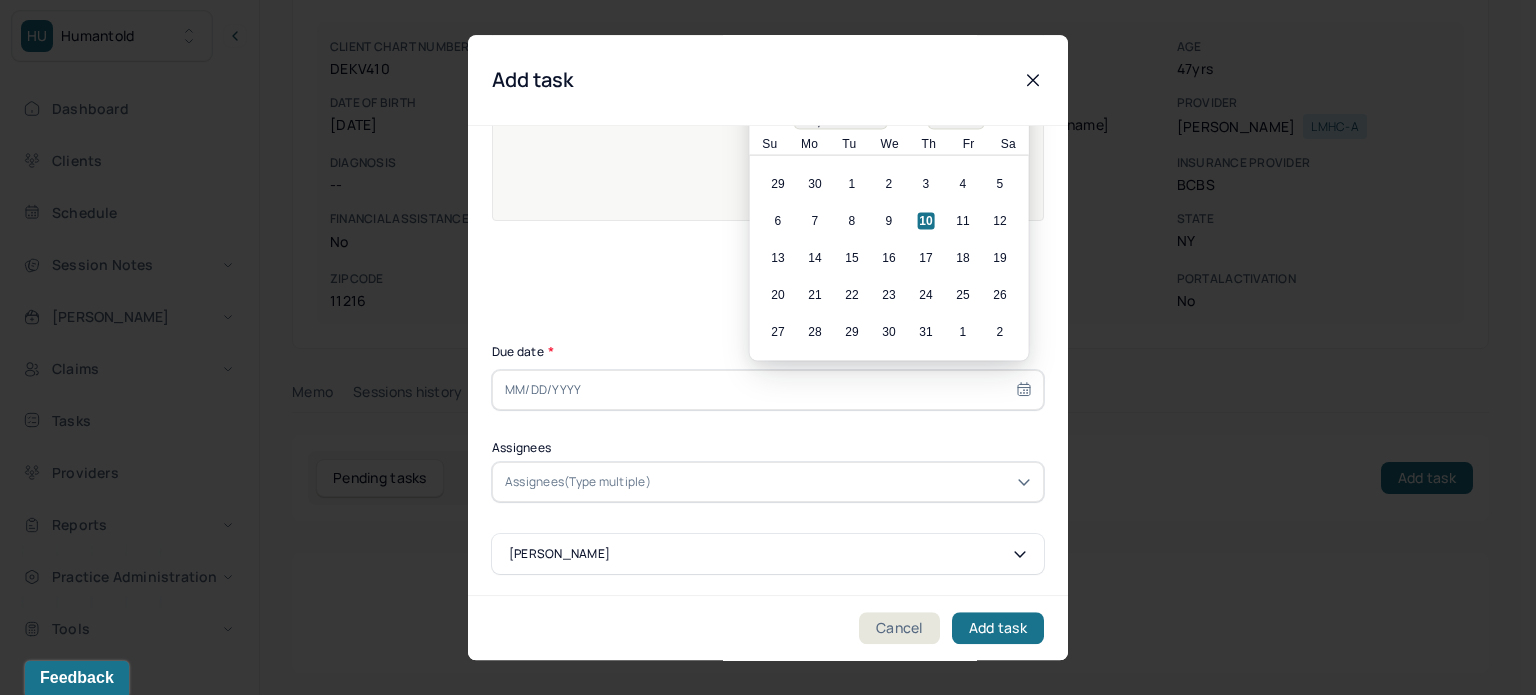 type on "[DATE]" 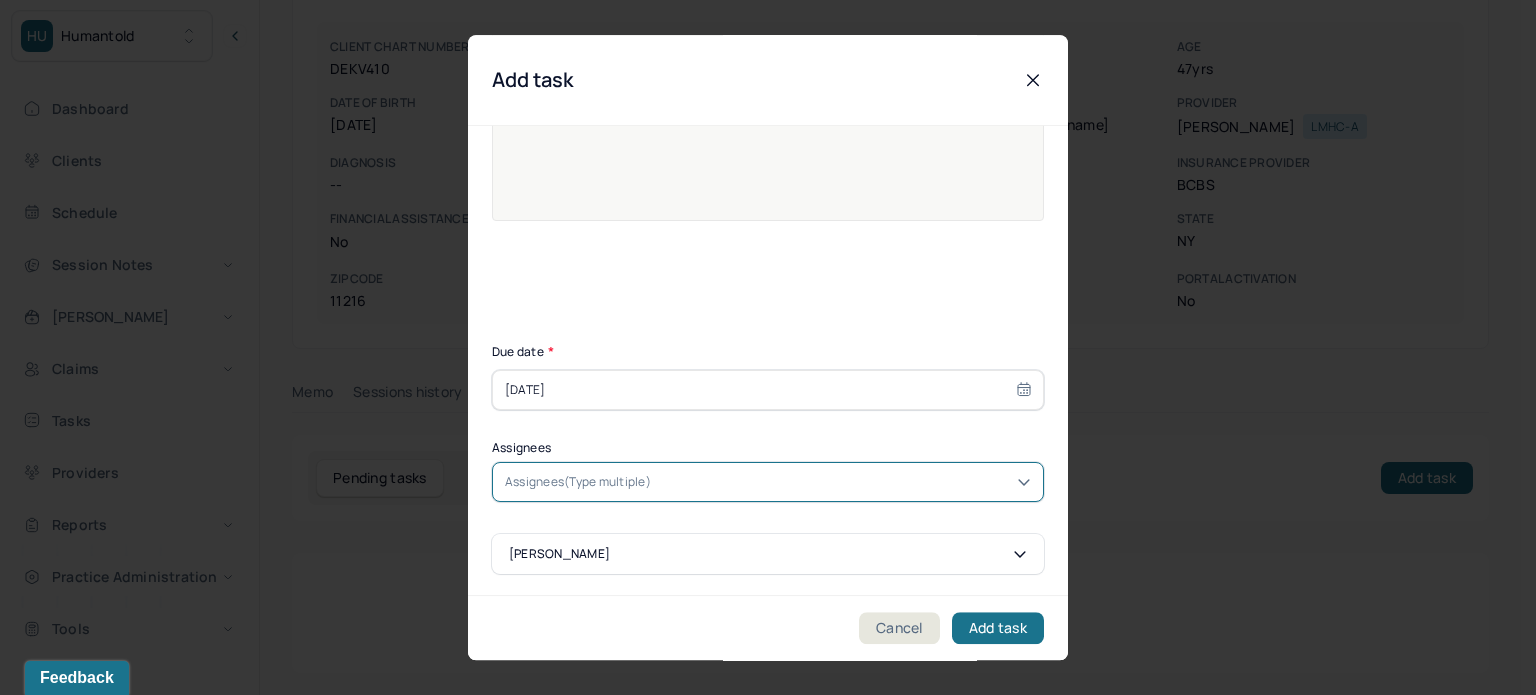 click at bounding box center (843, 482) 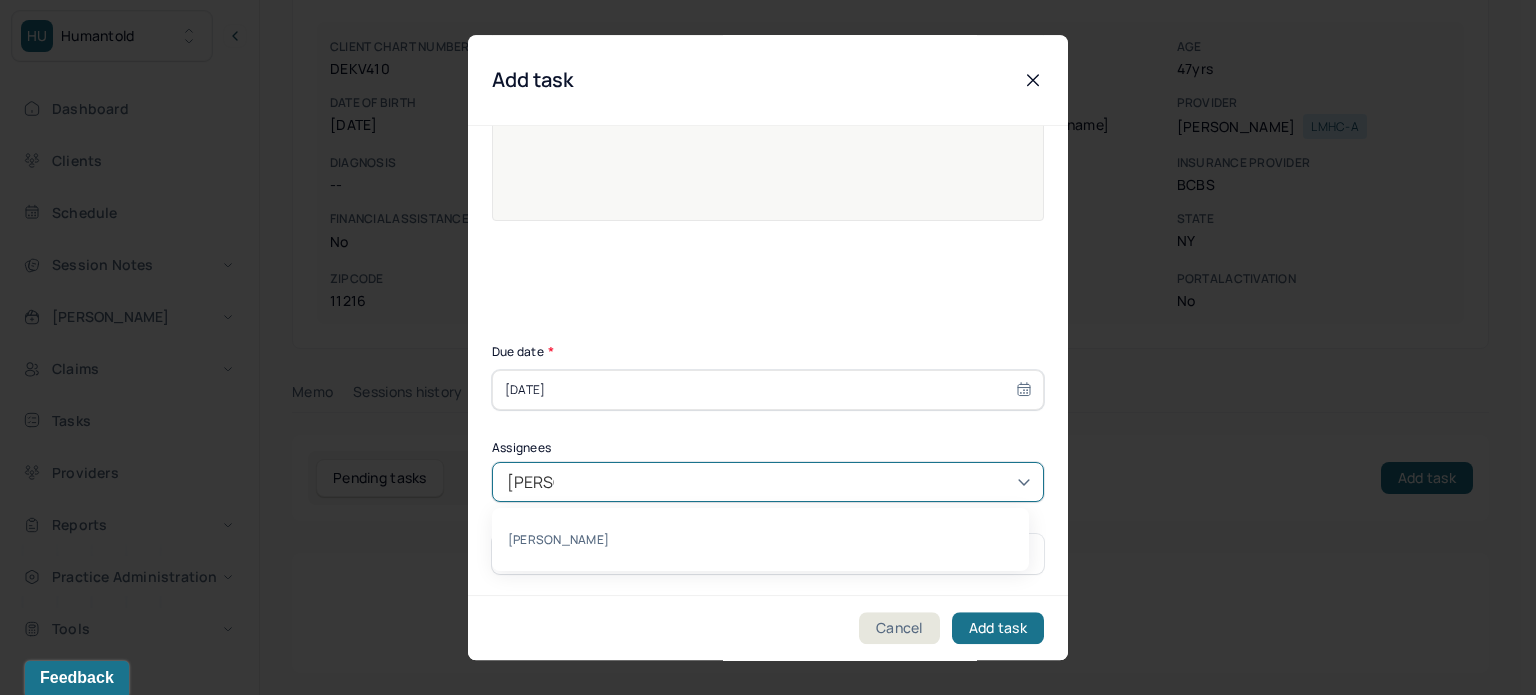 type on "[PERSON_NAME]" 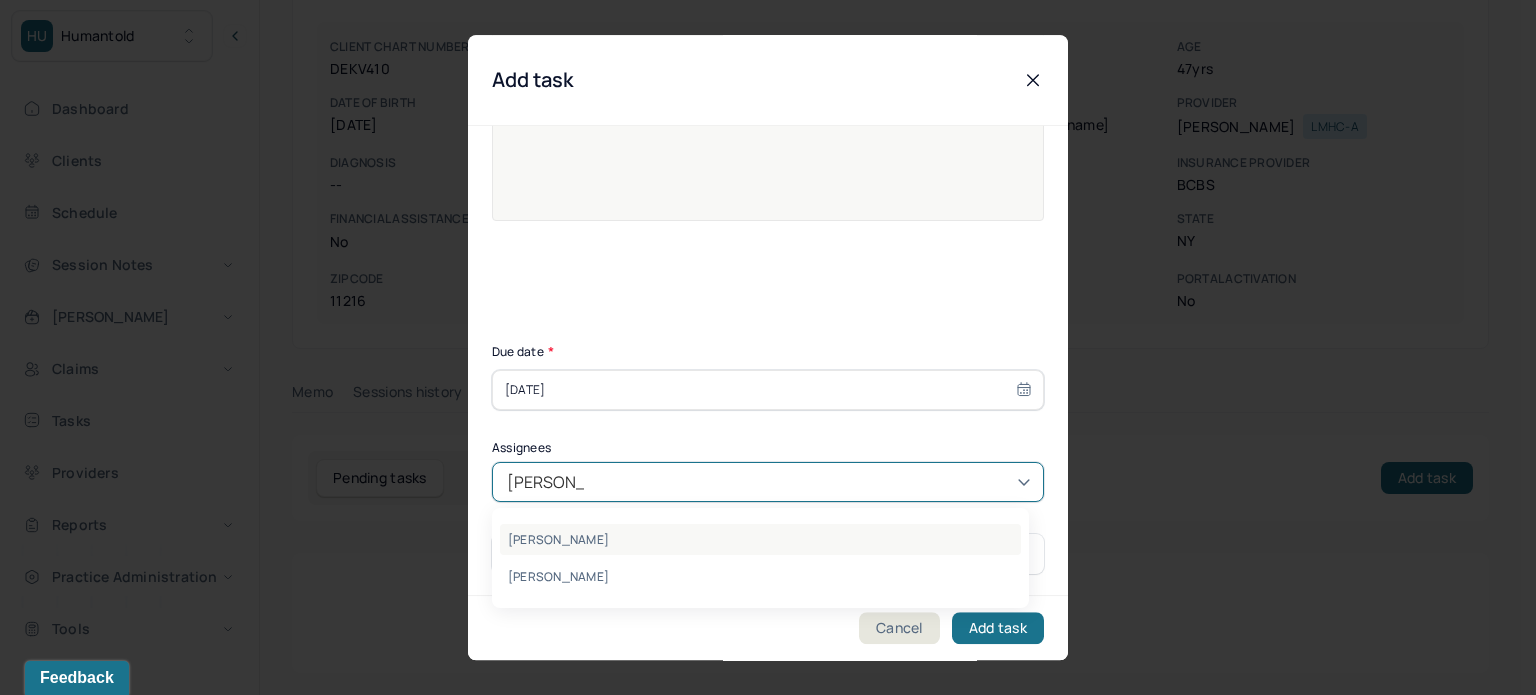 click on "[PERSON_NAME]" at bounding box center [760, 539] 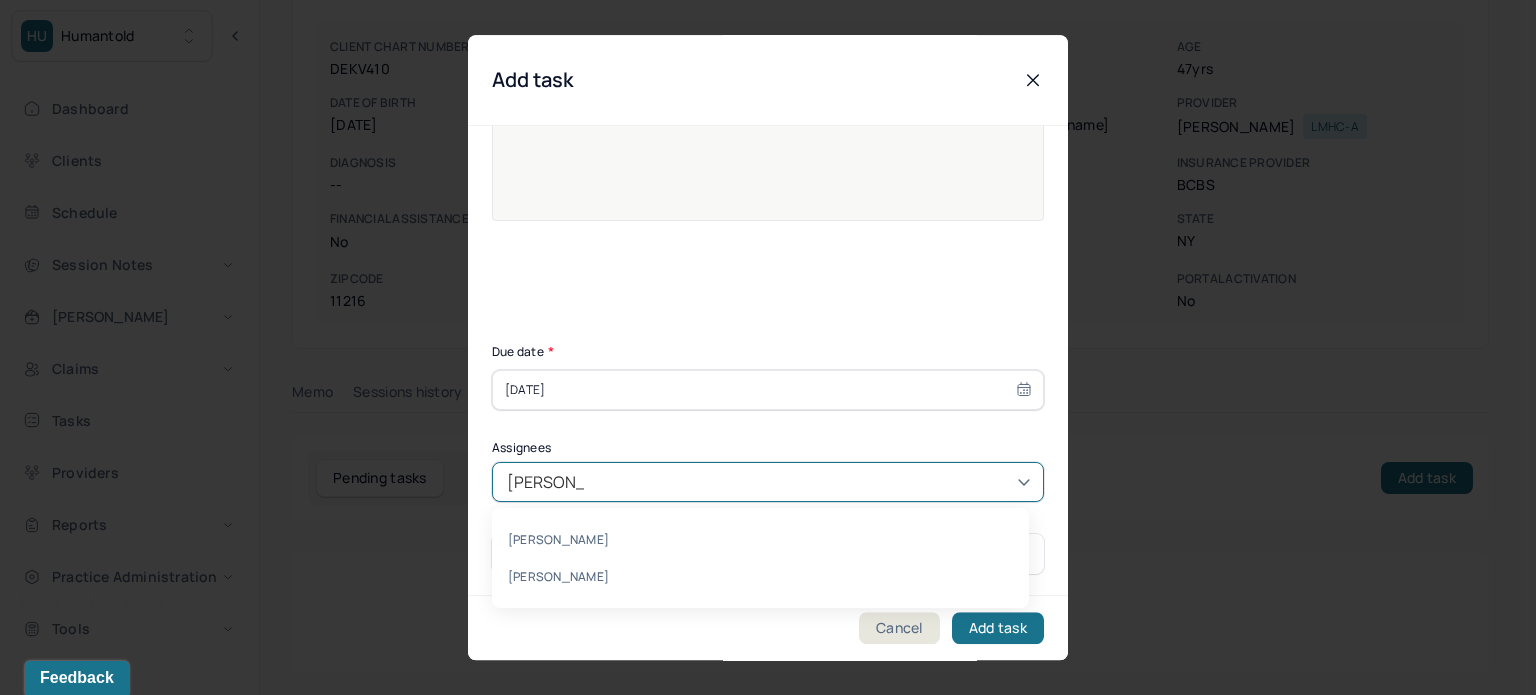 type 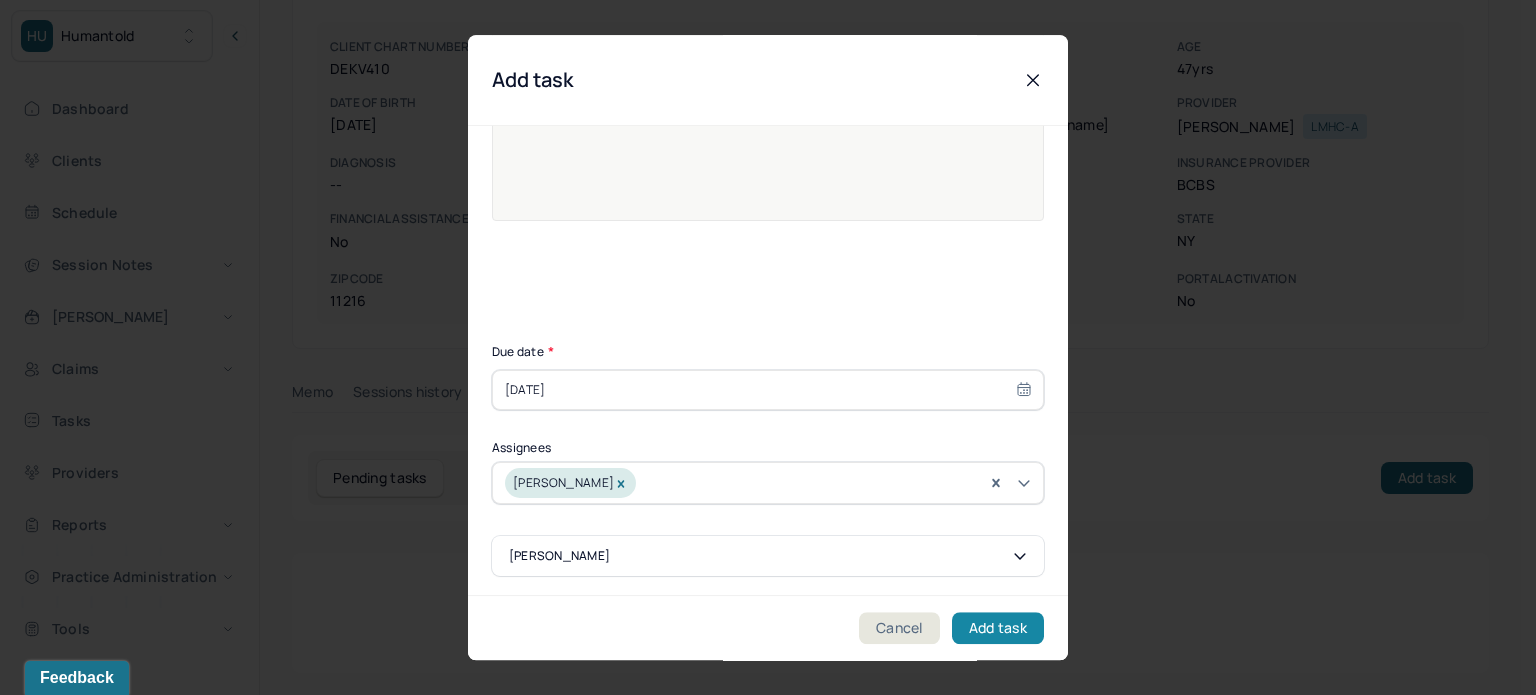 click on "Add task" at bounding box center [998, 628] 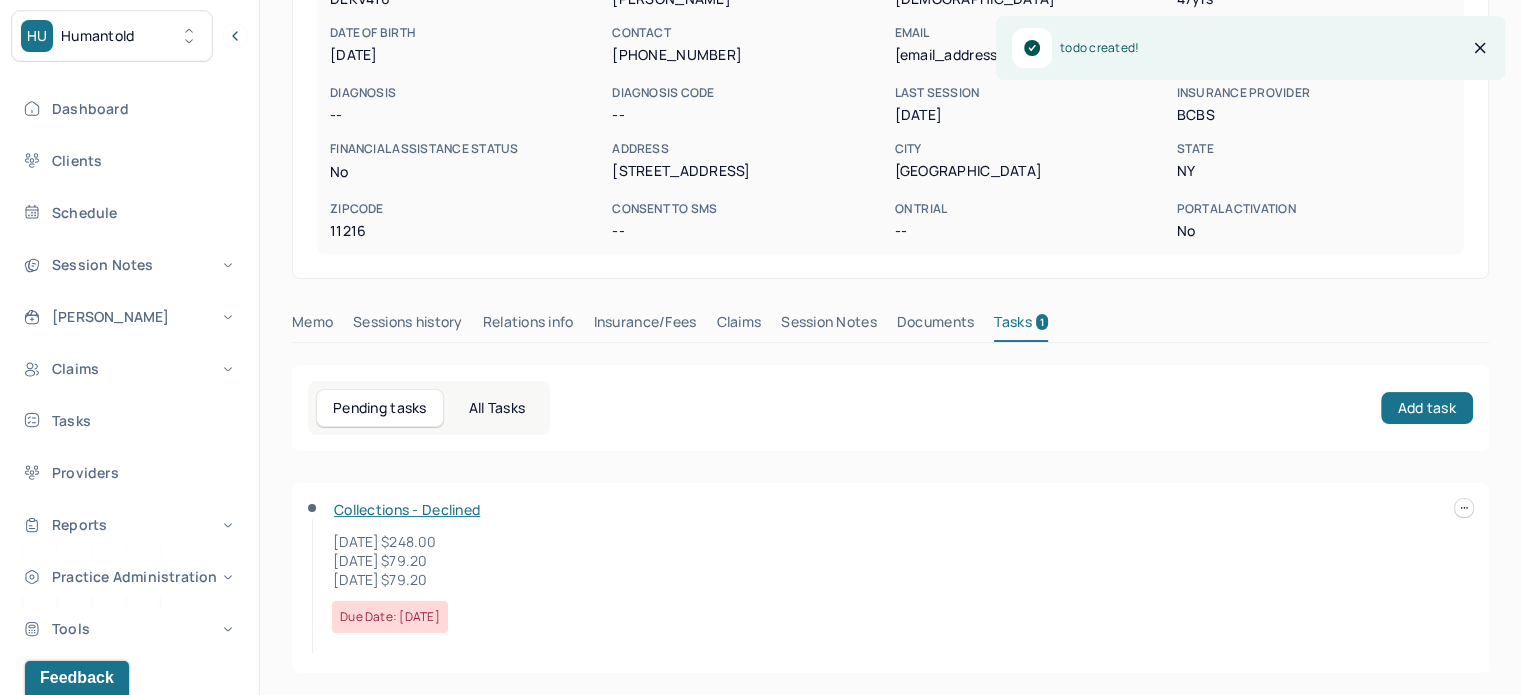 scroll, scrollTop: 0, scrollLeft: 0, axis: both 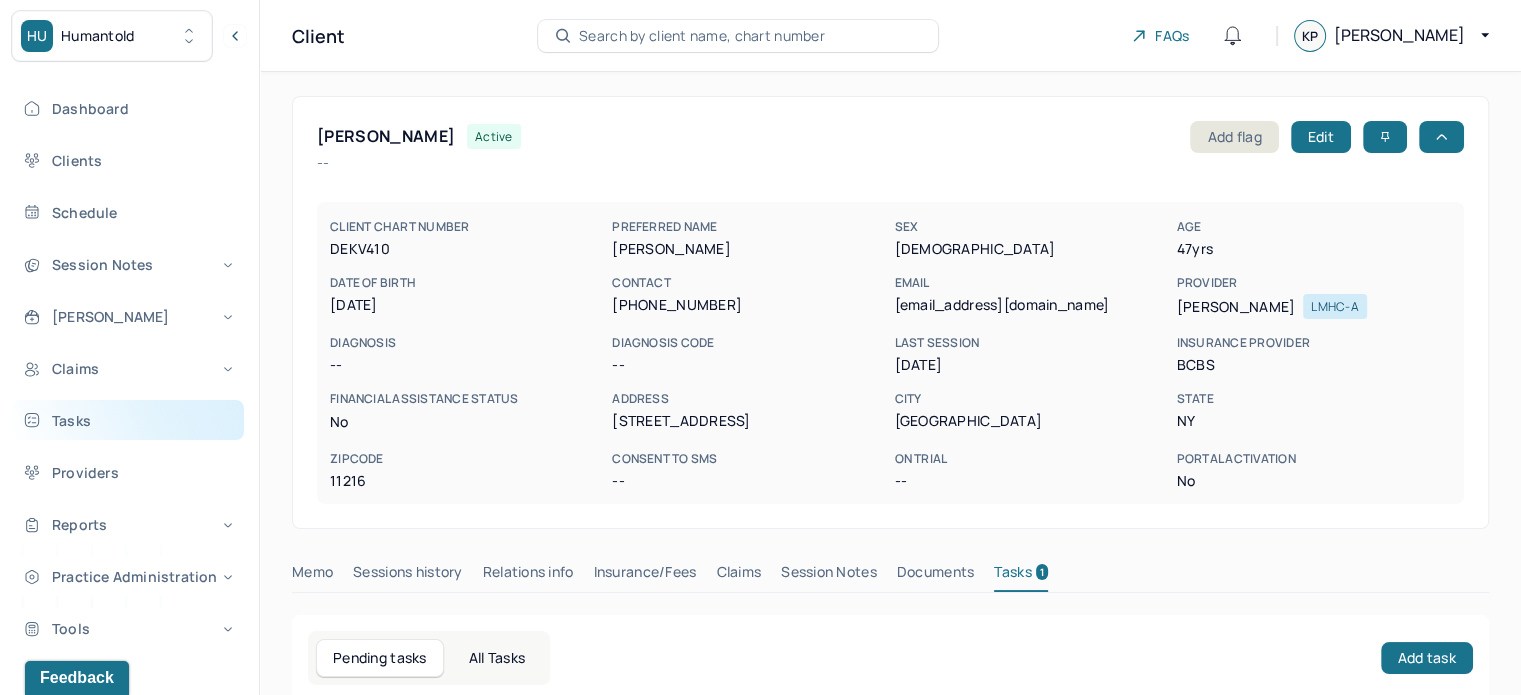click on "Tasks" at bounding box center [128, 420] 